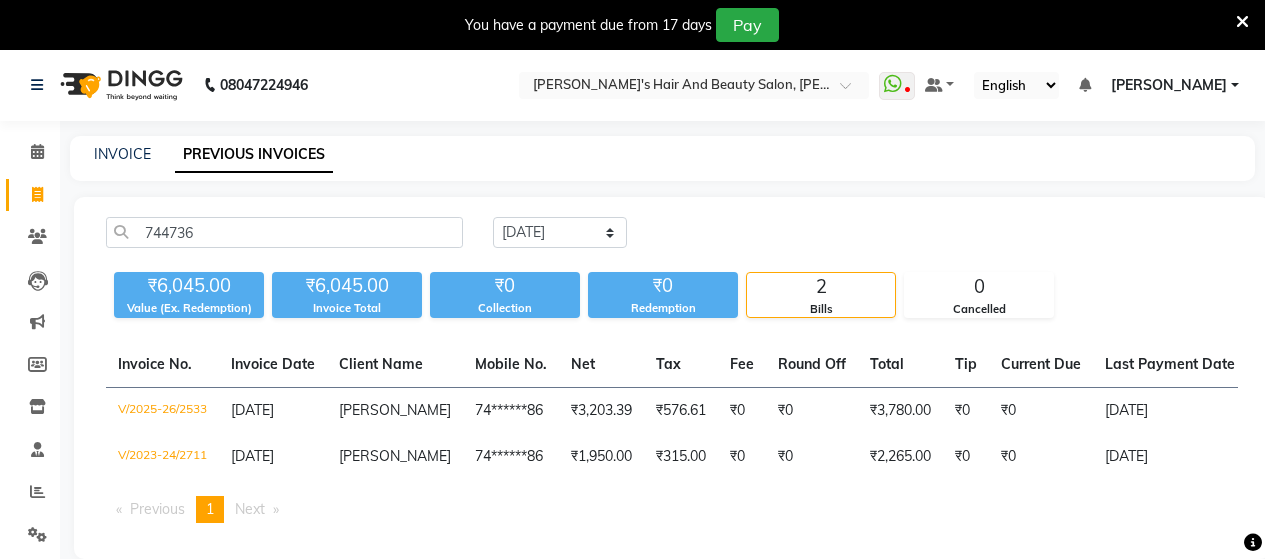 scroll, scrollTop: 49, scrollLeft: 0, axis: vertical 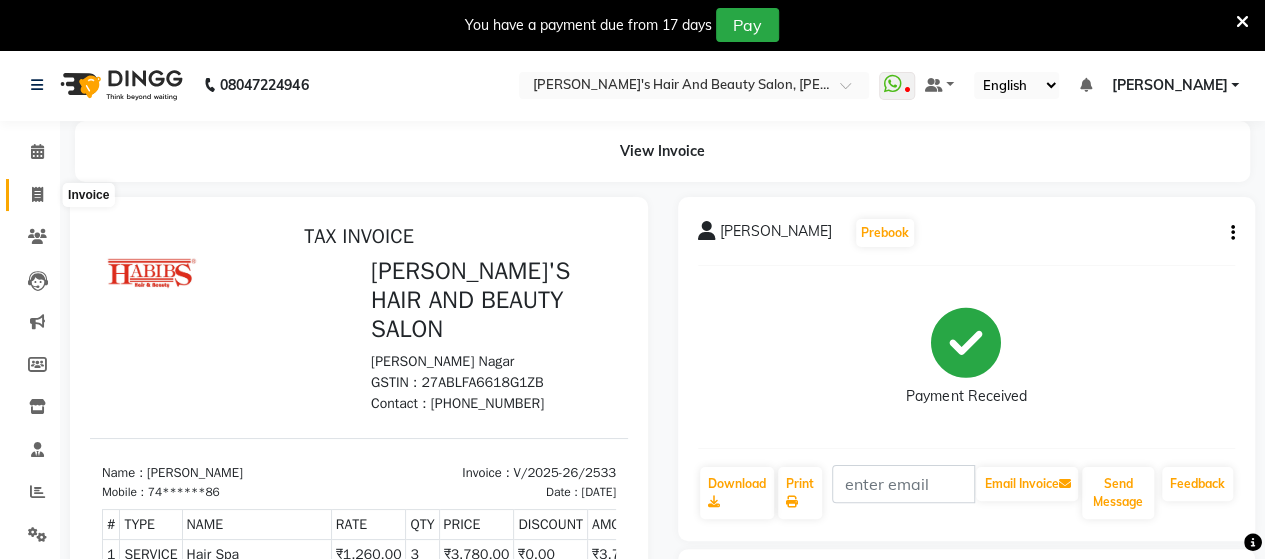 click 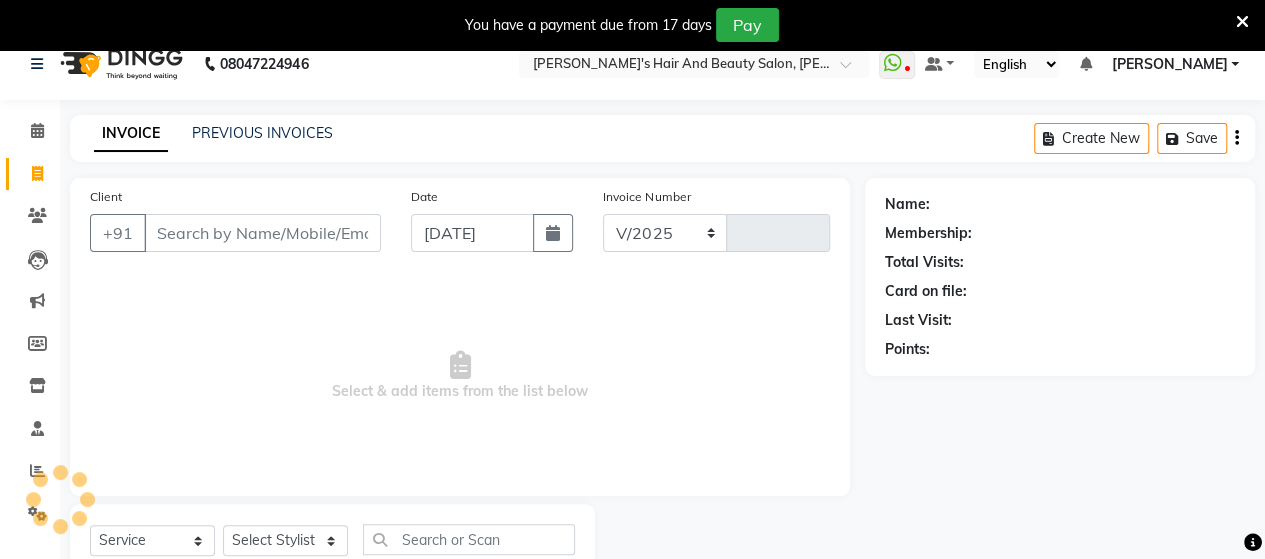 select on "6429" 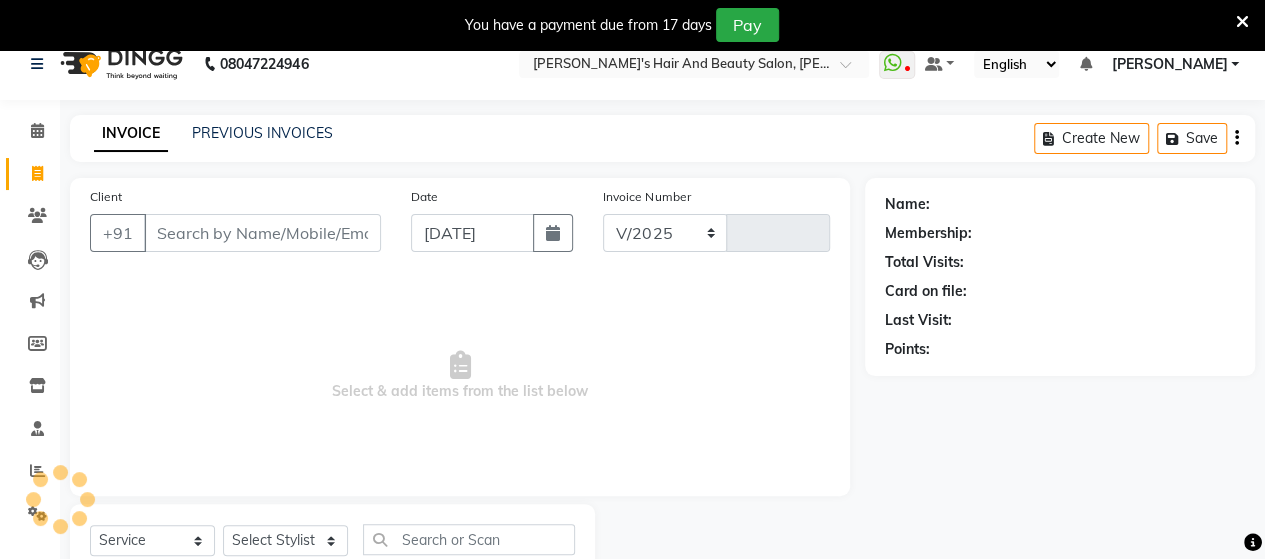 type on "2671" 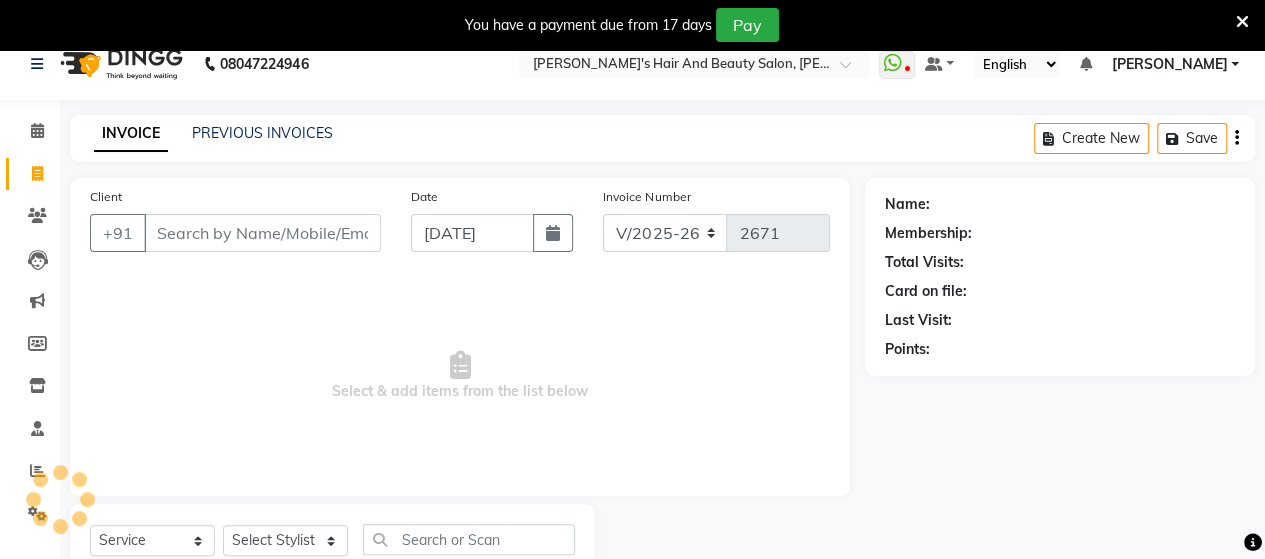 scroll, scrollTop: 90, scrollLeft: 0, axis: vertical 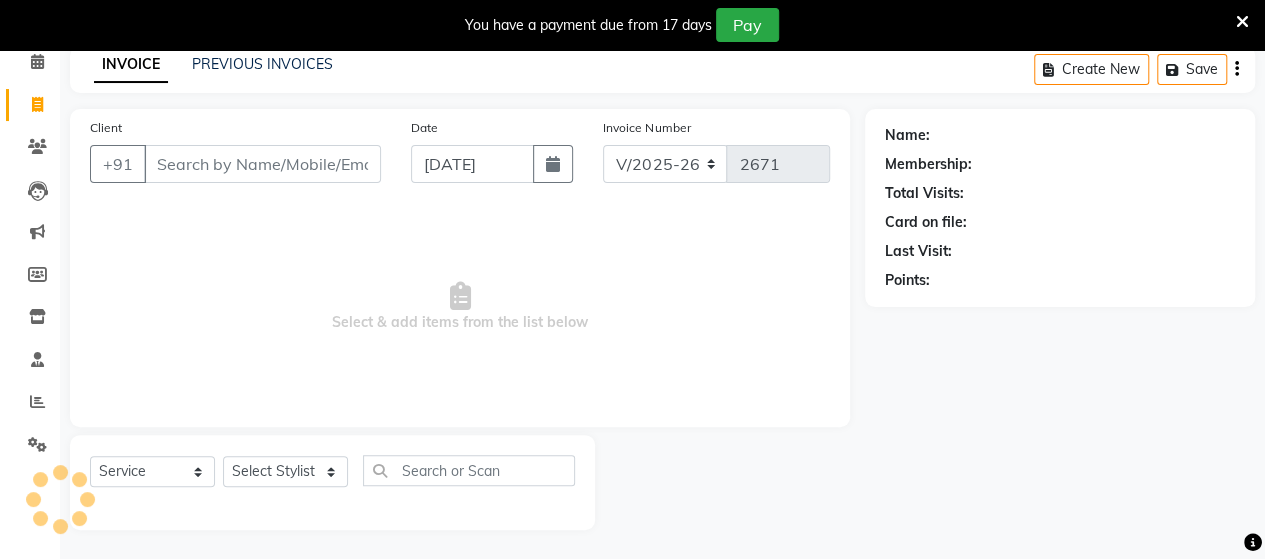 click on "Client" at bounding box center [262, 164] 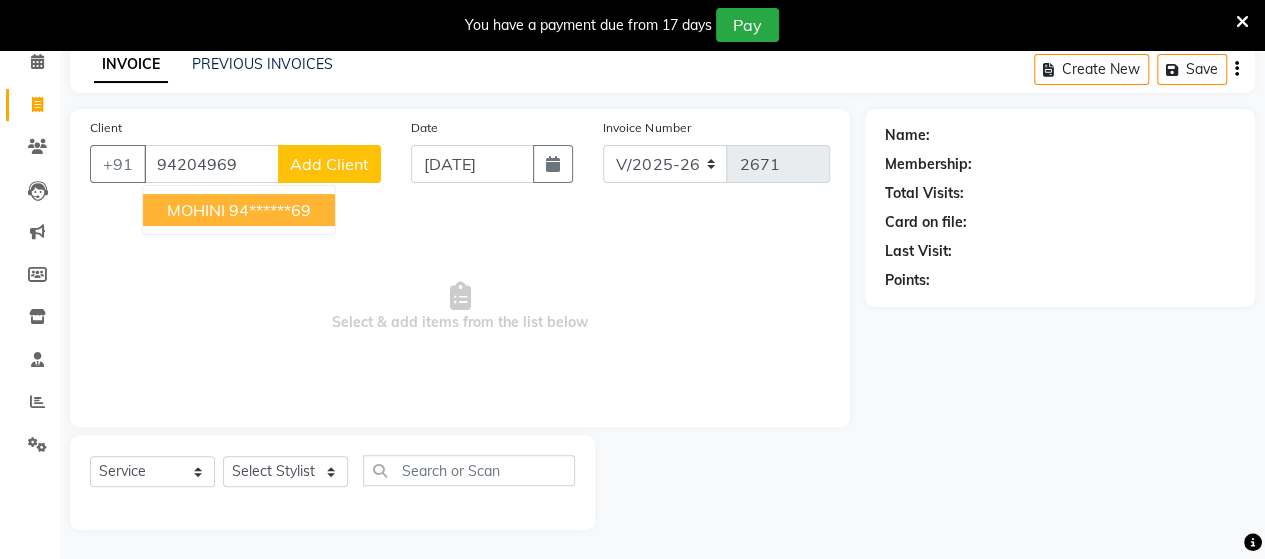 click on "94******69" at bounding box center [270, 210] 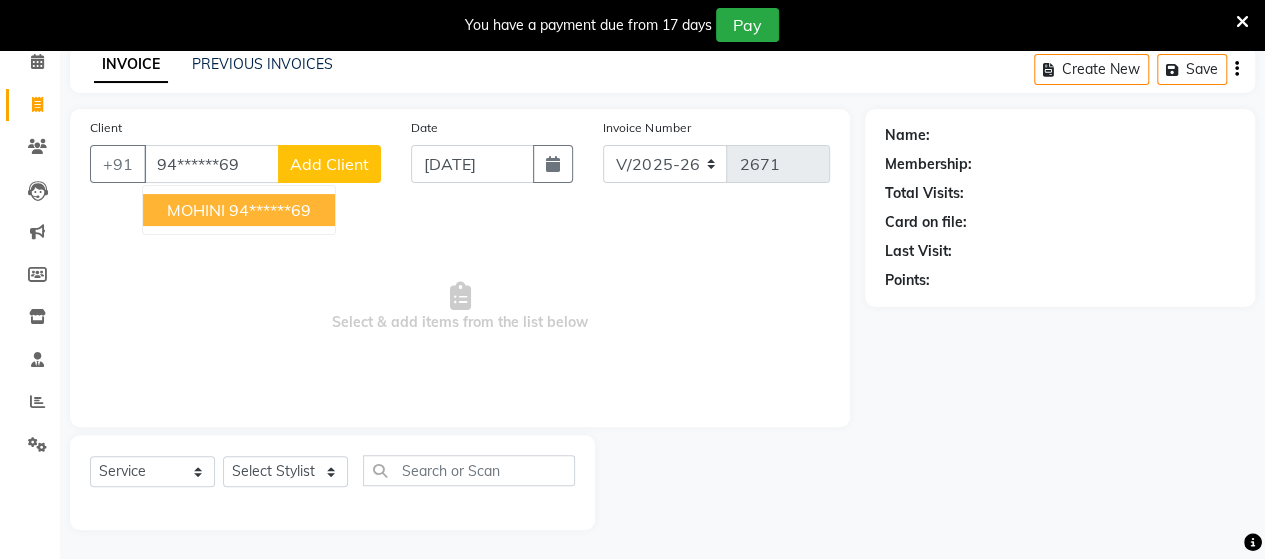 type on "94******69" 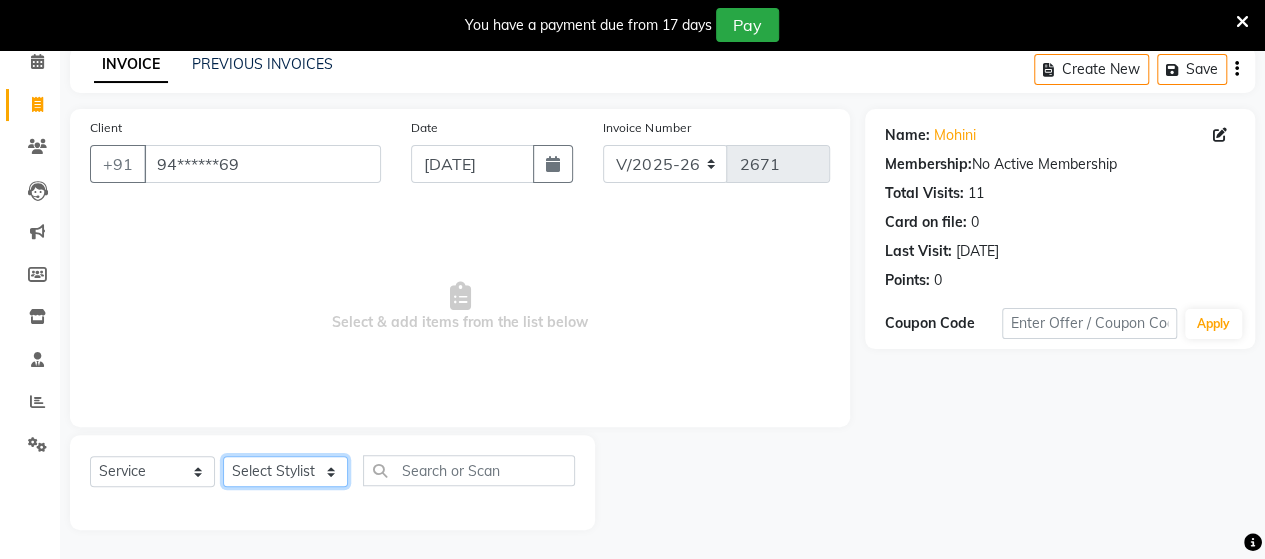 click on "Select Stylist Admin [PERSON_NAME]  [PERSON_NAME]  [PERSON_NAME] Rohit [PERSON_NAME]" 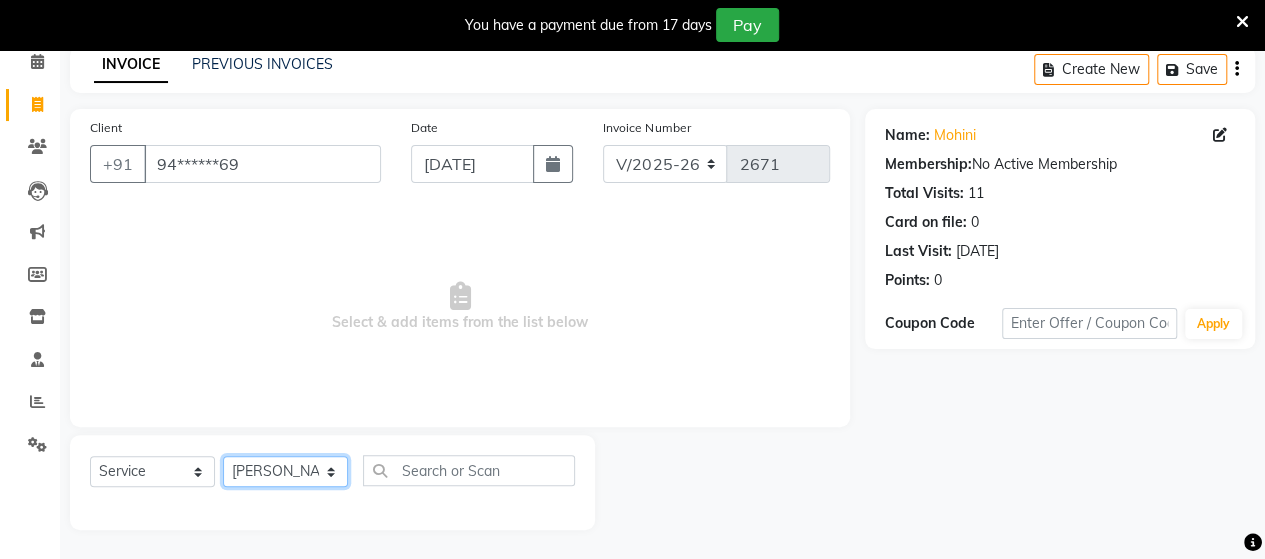 click on "Select Stylist Admin [PERSON_NAME]  [PERSON_NAME]  [PERSON_NAME] Rohit [PERSON_NAME]" 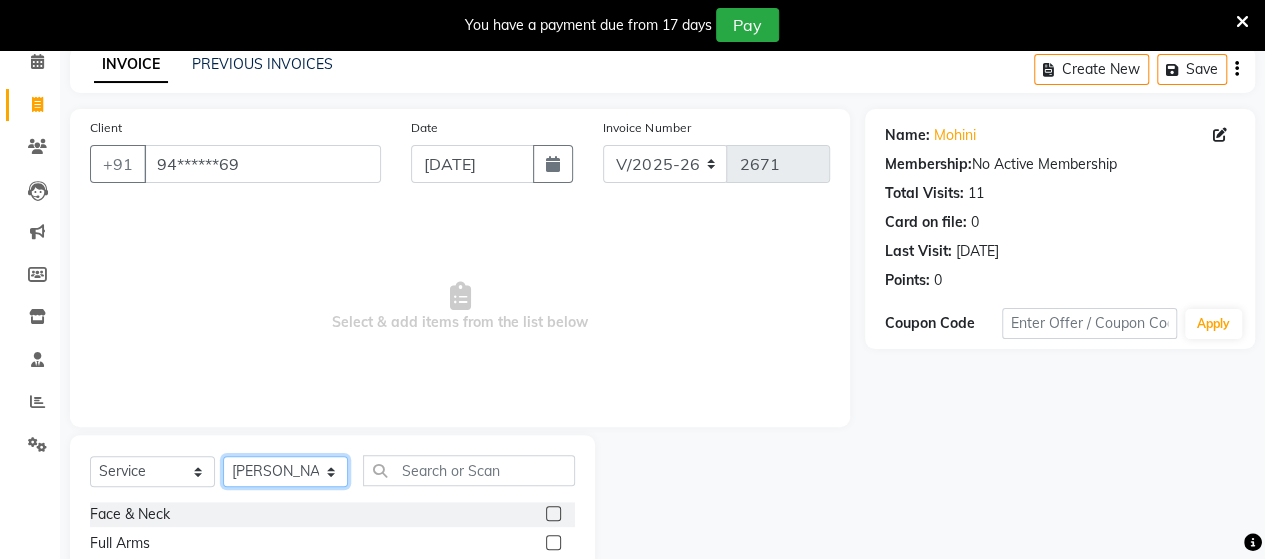 click on "Select Stylist Admin [PERSON_NAME]  [PERSON_NAME]  [PERSON_NAME] Rohit [PERSON_NAME]" 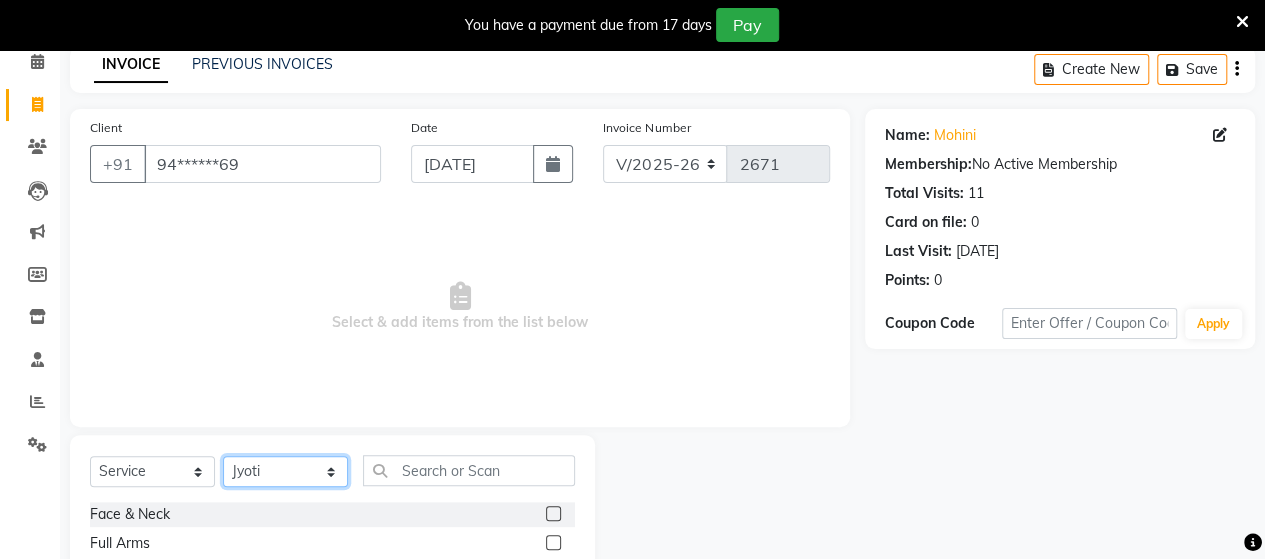 click on "Select Stylist Admin [PERSON_NAME]  [PERSON_NAME]  [PERSON_NAME] Rohit [PERSON_NAME]" 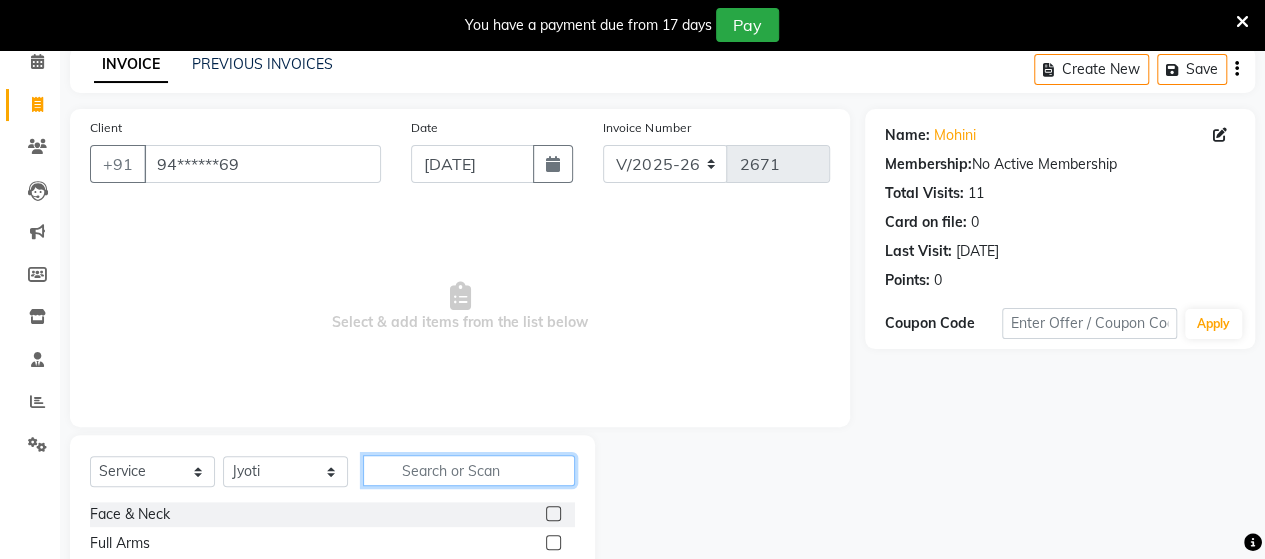click 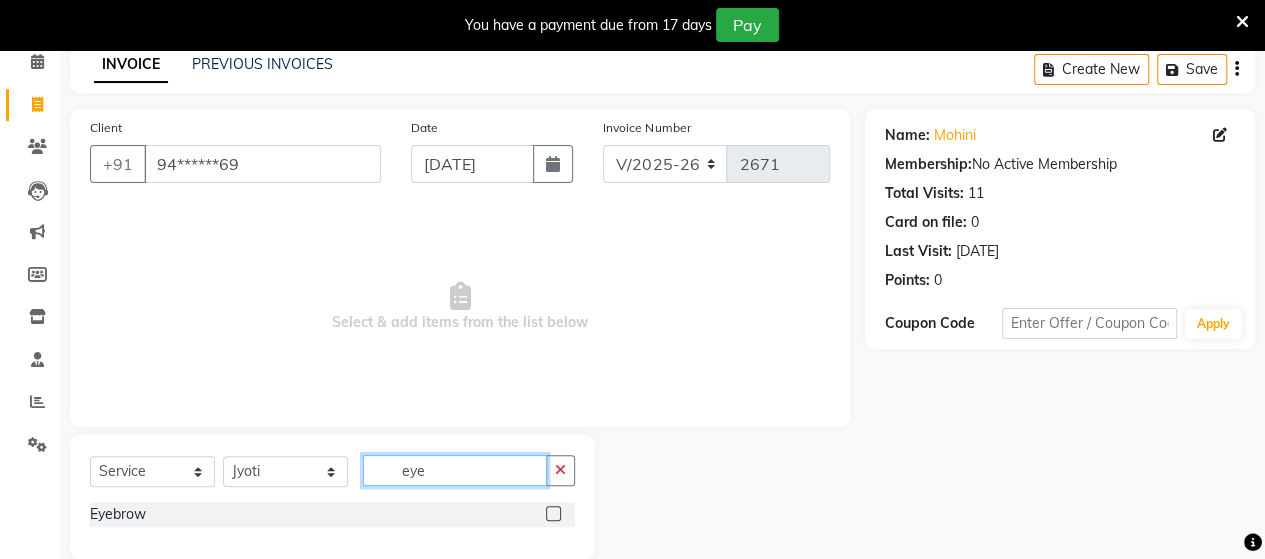 type on "eye" 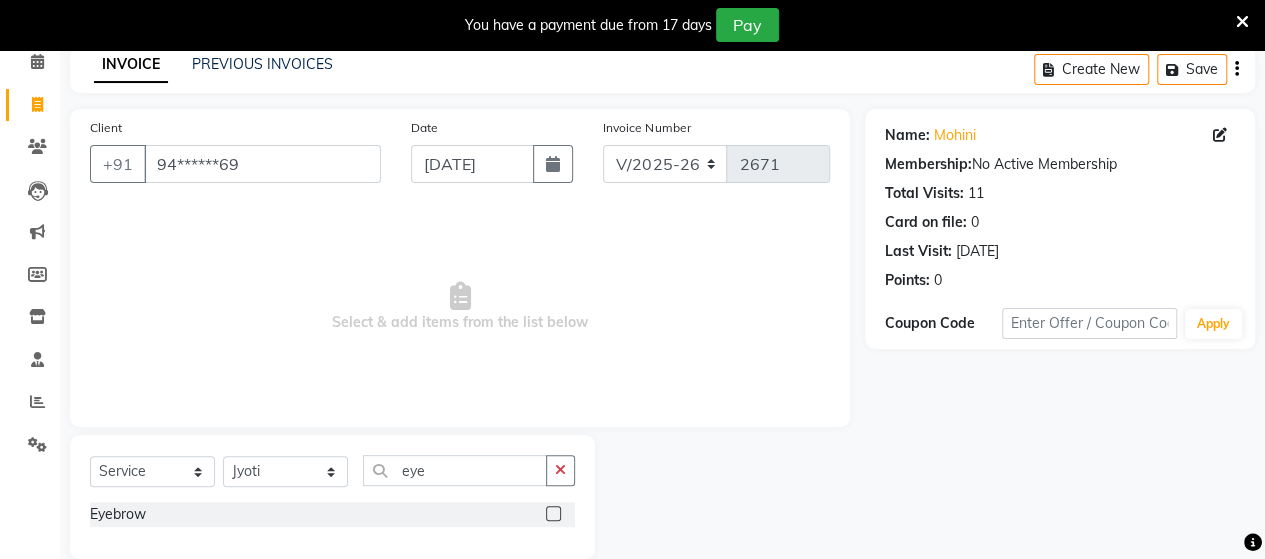 click 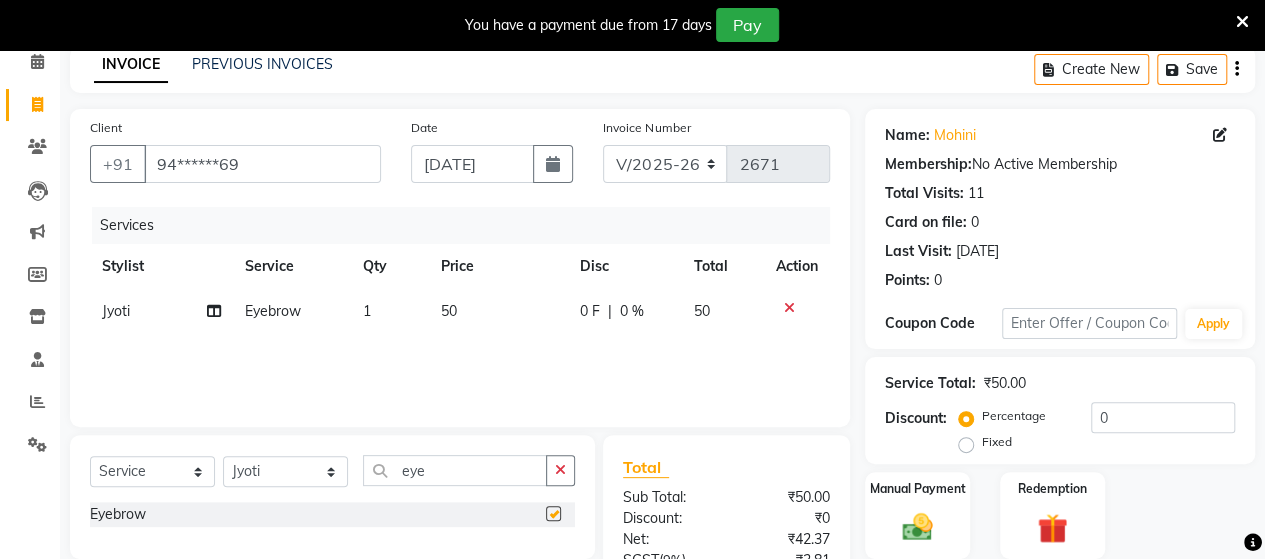 checkbox on "false" 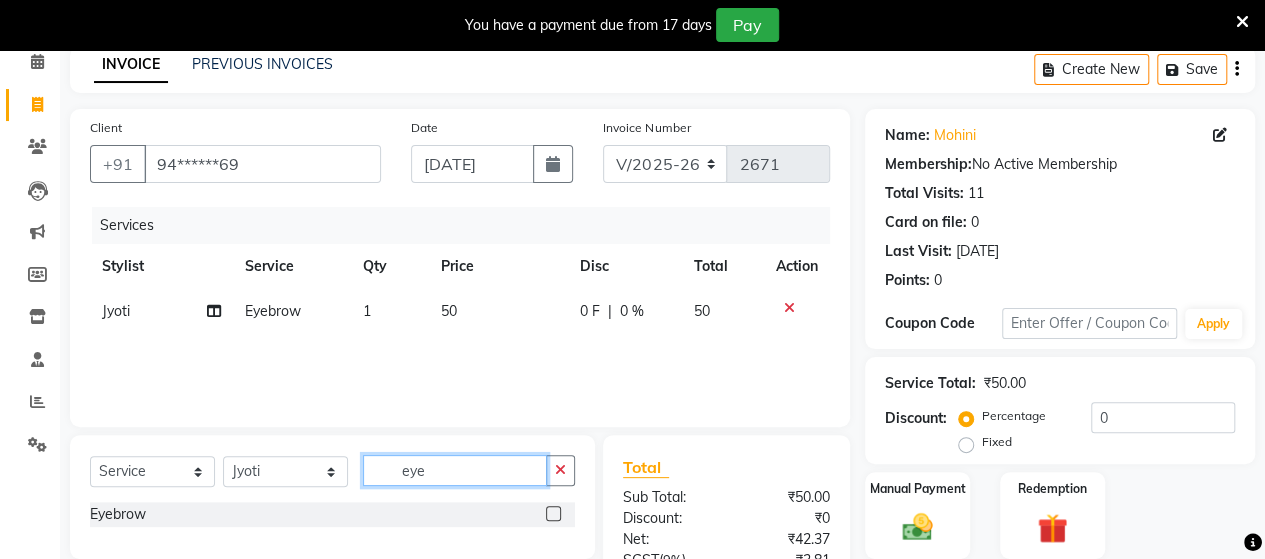 click on "eye" 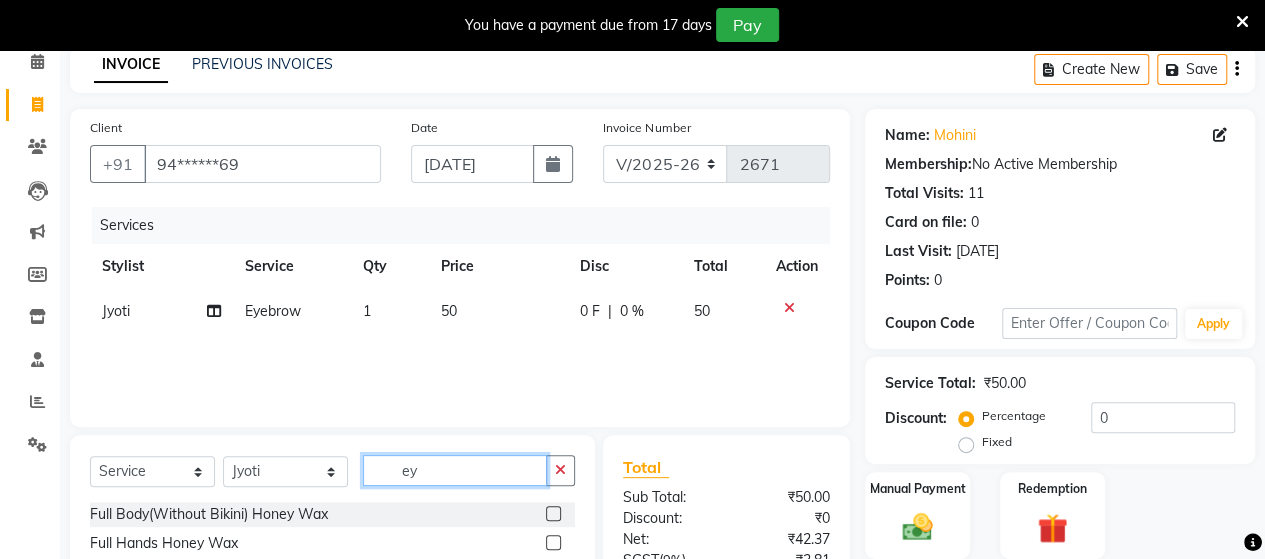 type on "e" 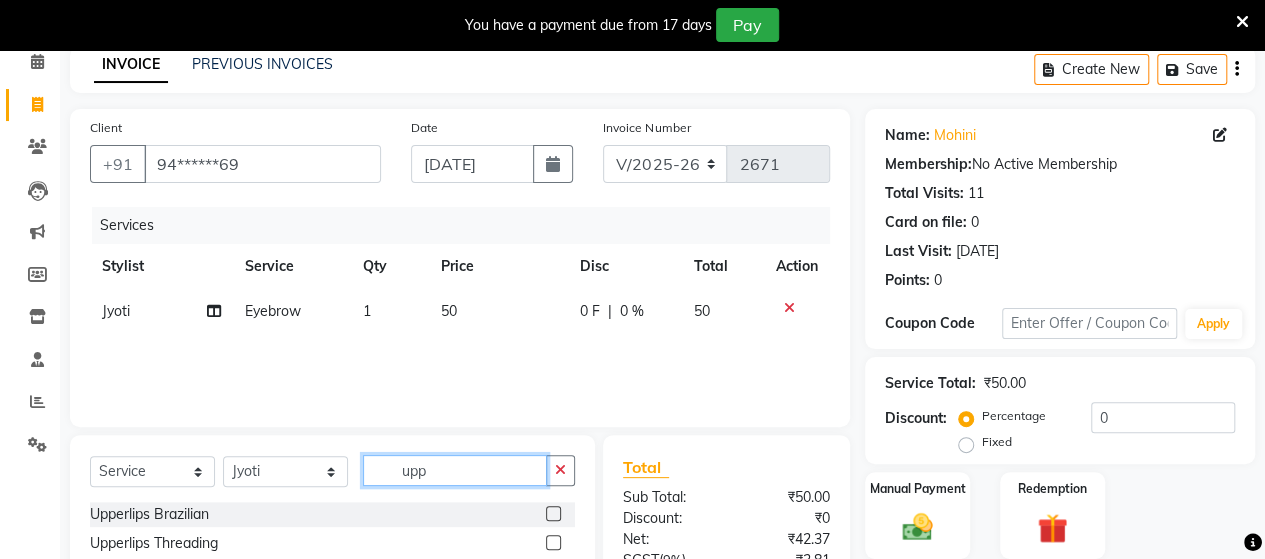 type on "upp" 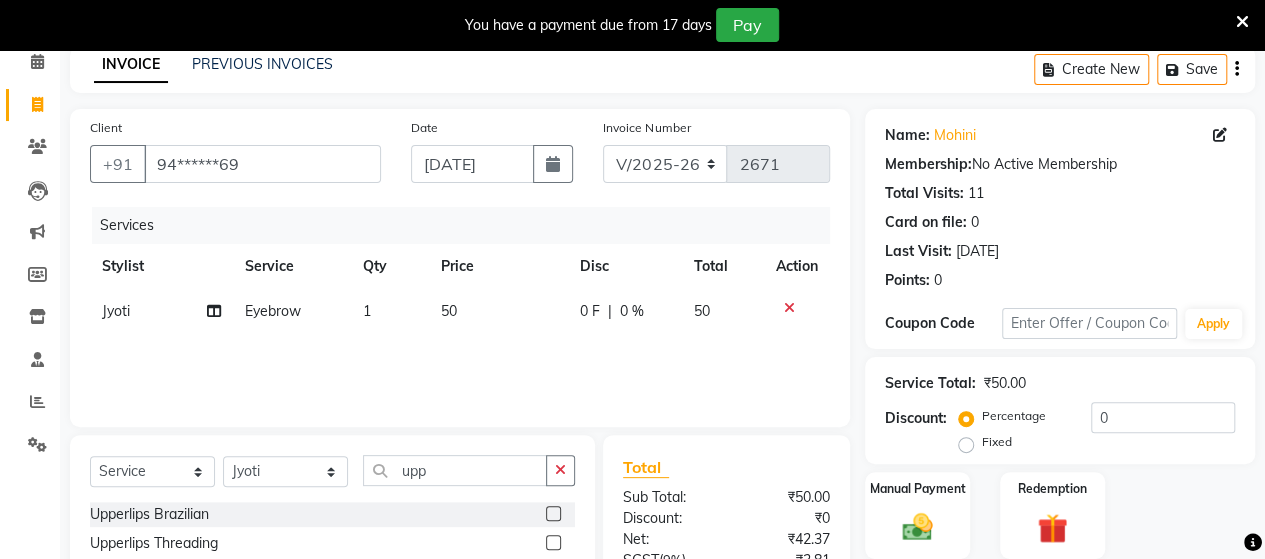 click 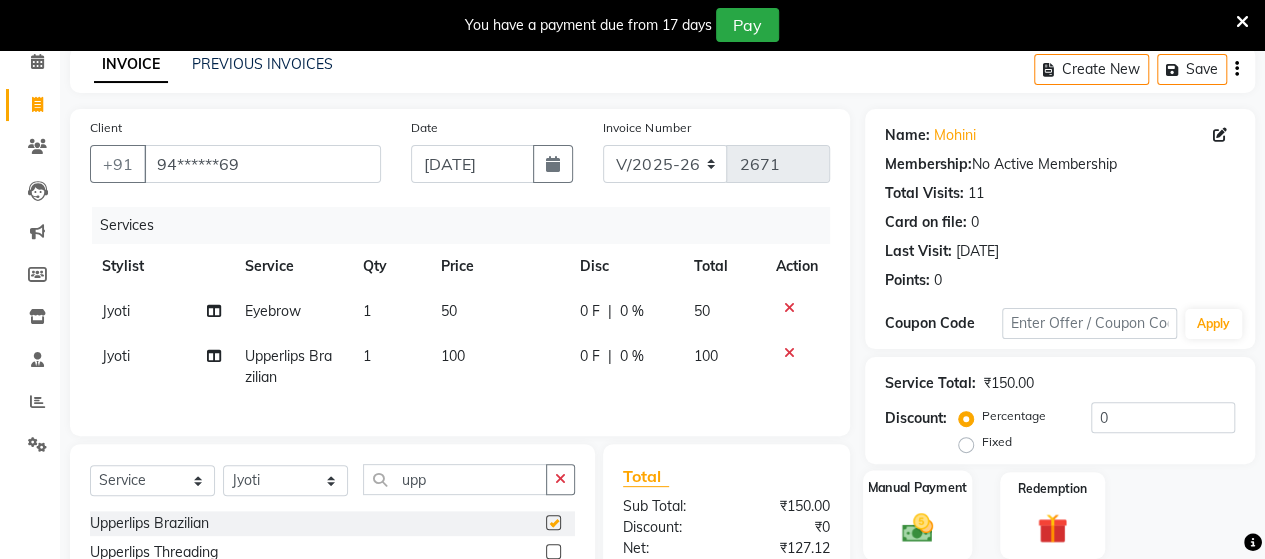 checkbox on "false" 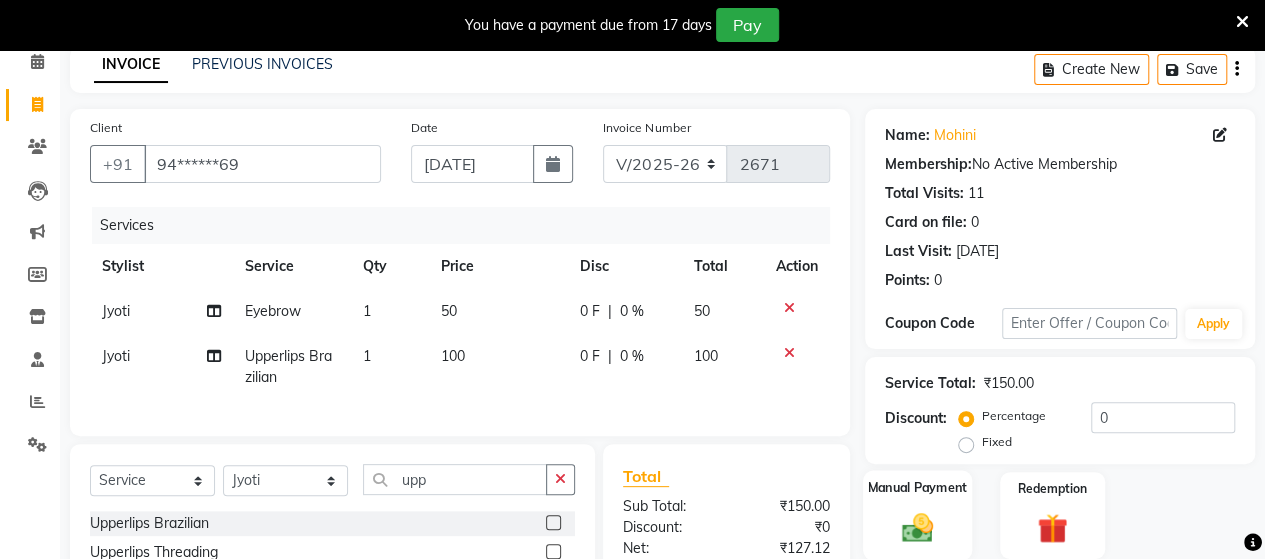 click 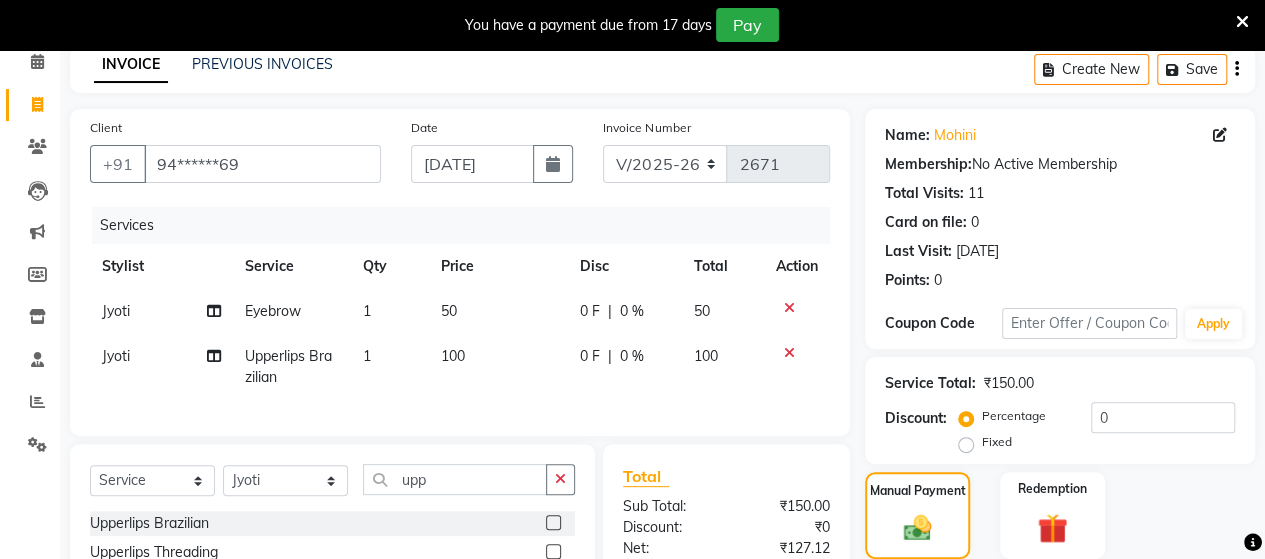 scroll, scrollTop: 312, scrollLeft: 0, axis: vertical 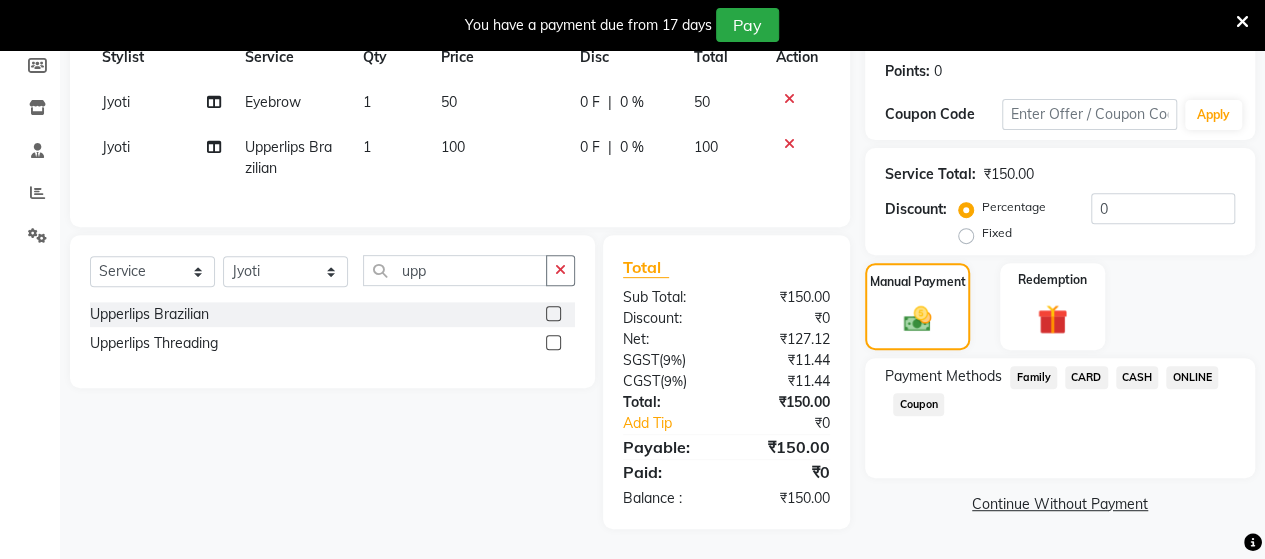 click on "CASH" 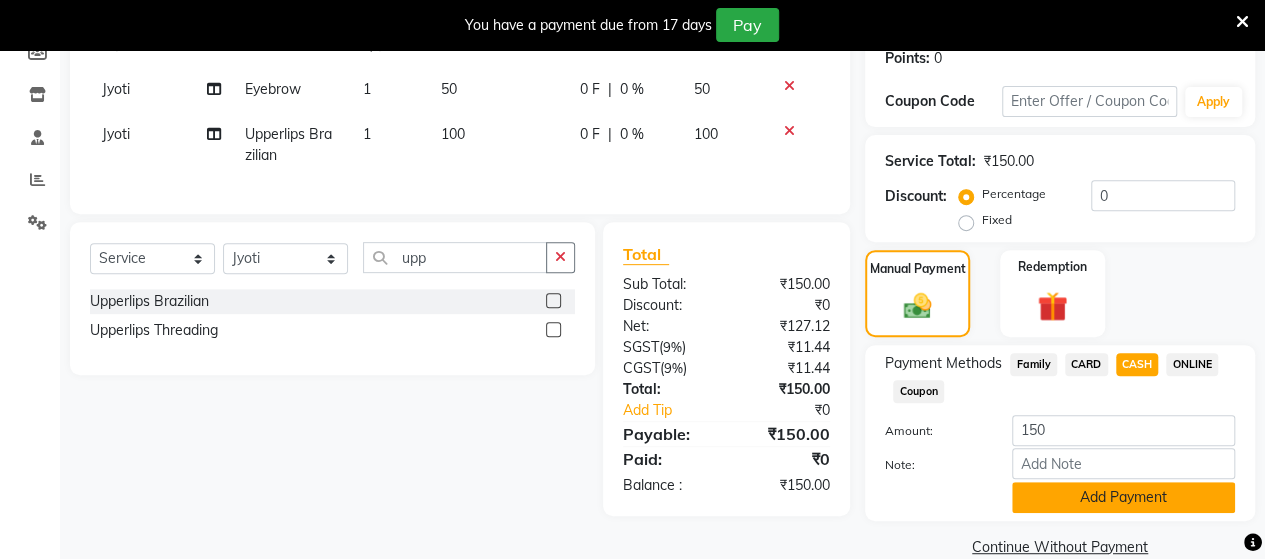click on "Add Payment" 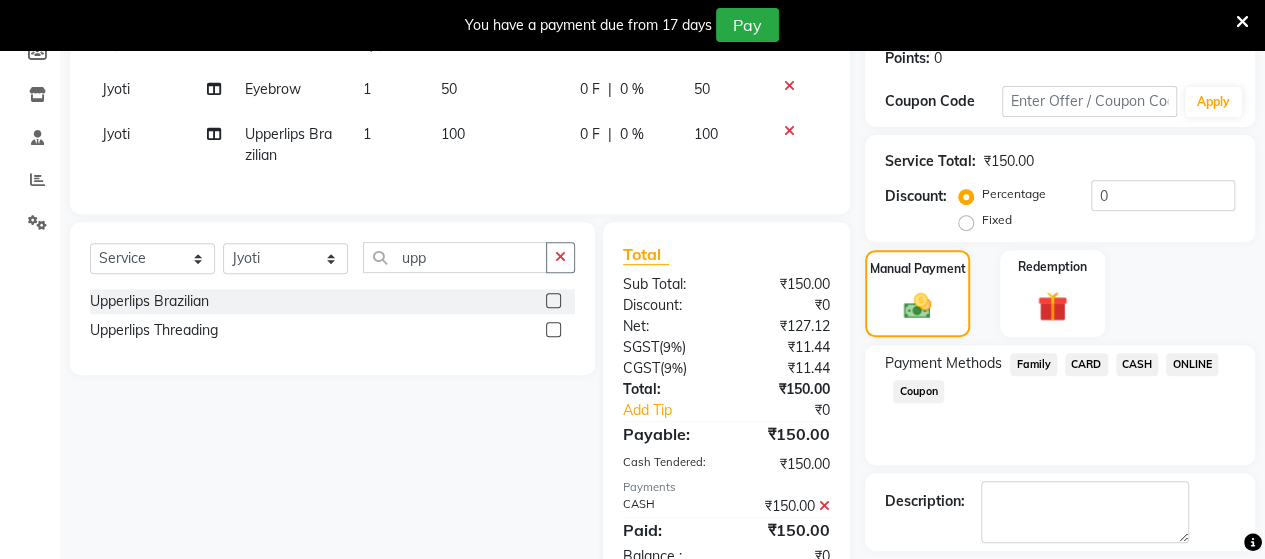 scroll, scrollTop: 400, scrollLeft: 0, axis: vertical 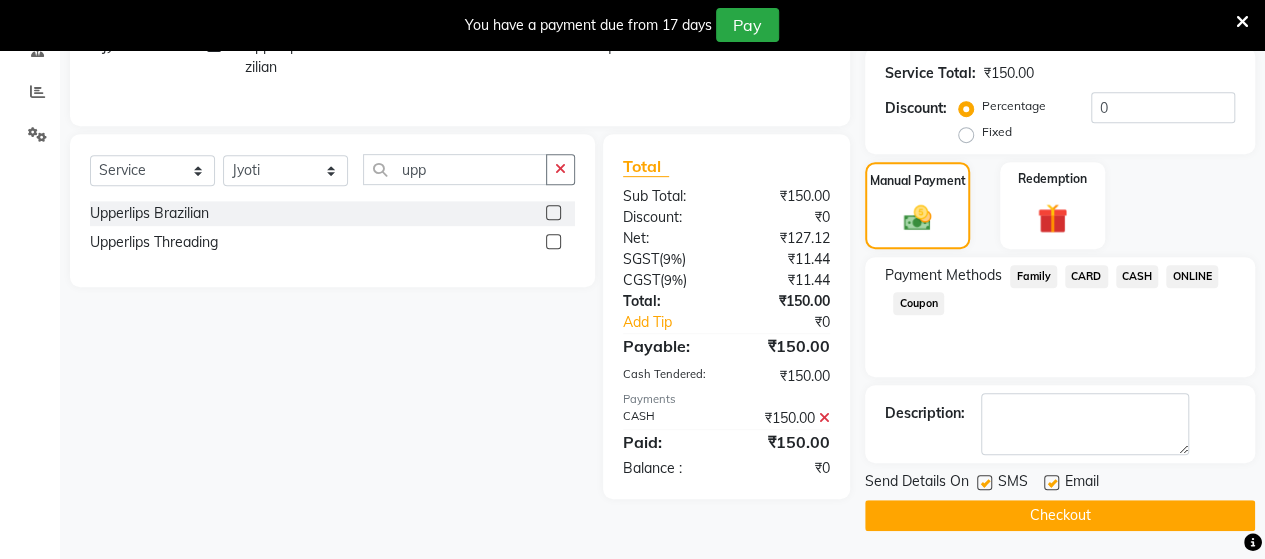 click on "Checkout" 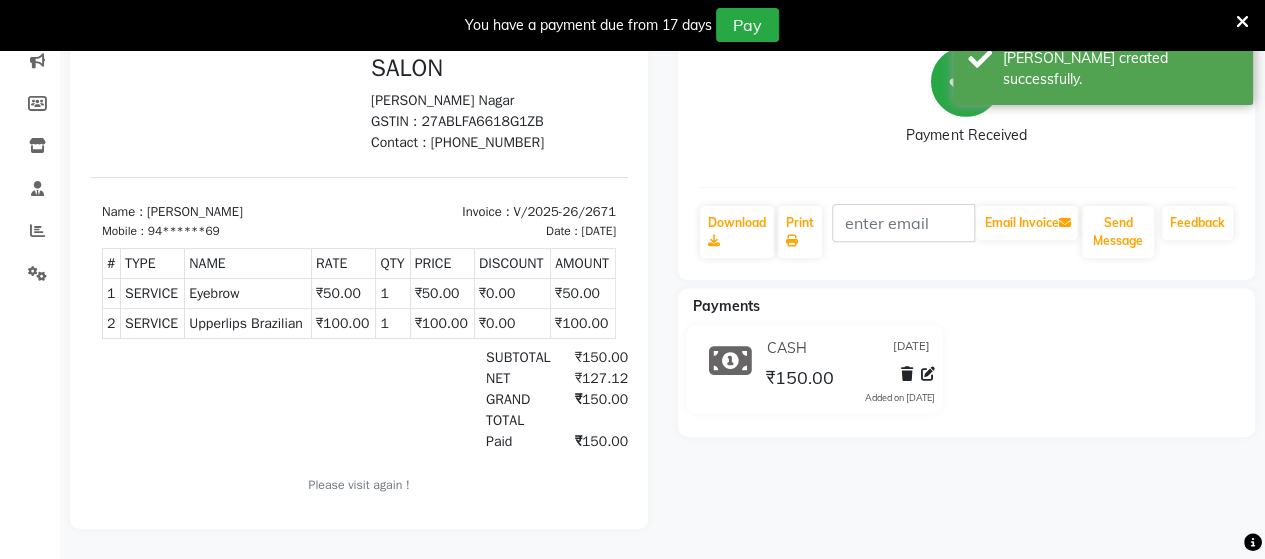 scroll, scrollTop: 0, scrollLeft: 0, axis: both 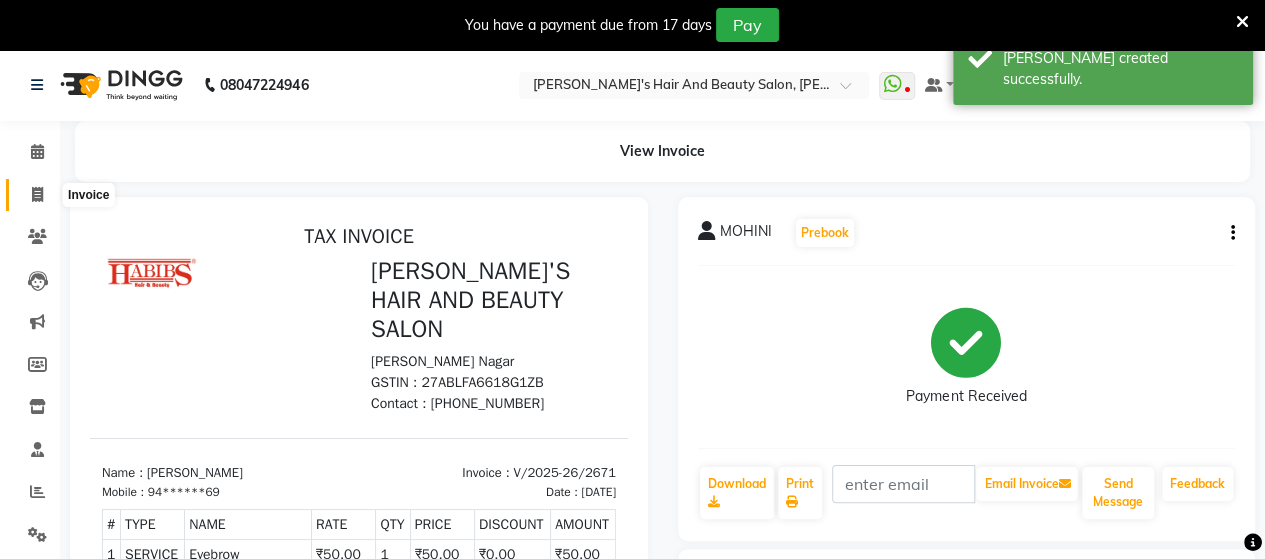 click 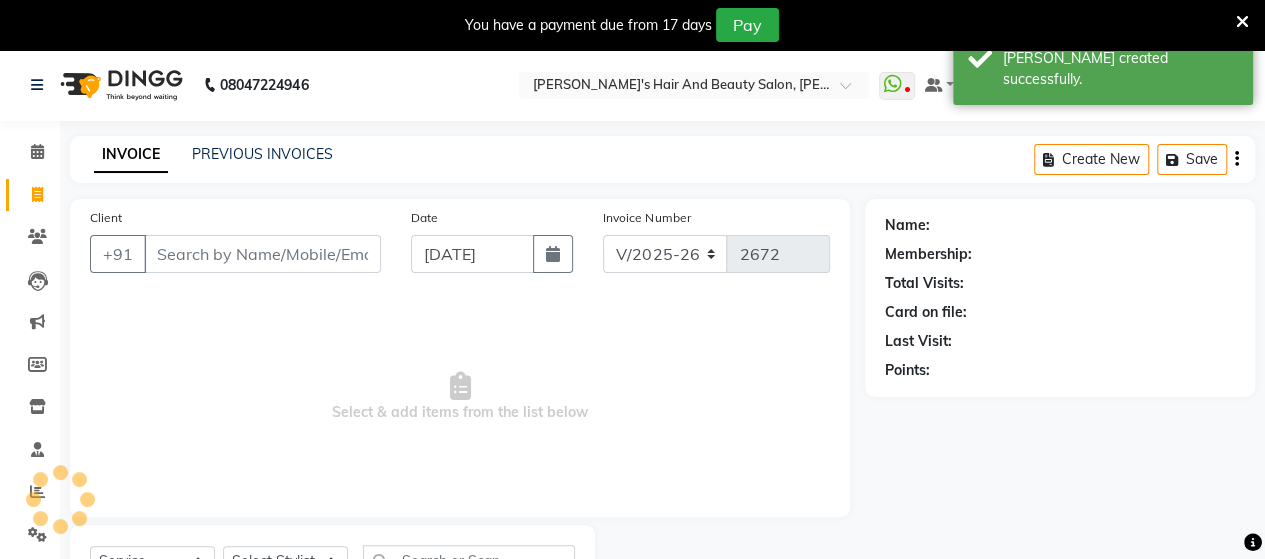 scroll, scrollTop: 90, scrollLeft: 0, axis: vertical 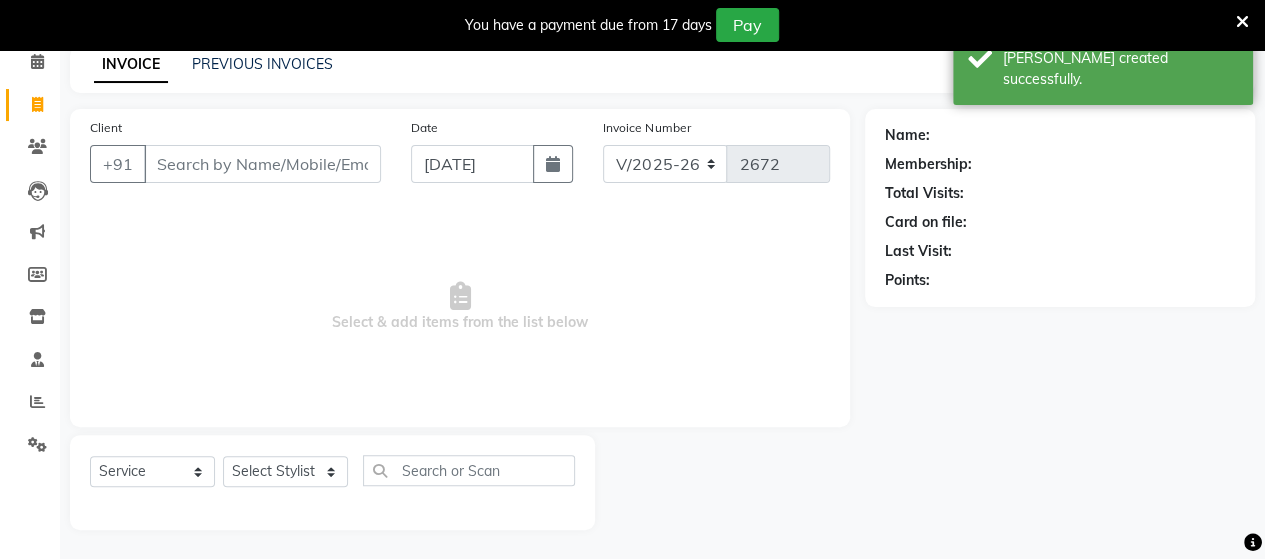 click on "Client" at bounding box center (262, 164) 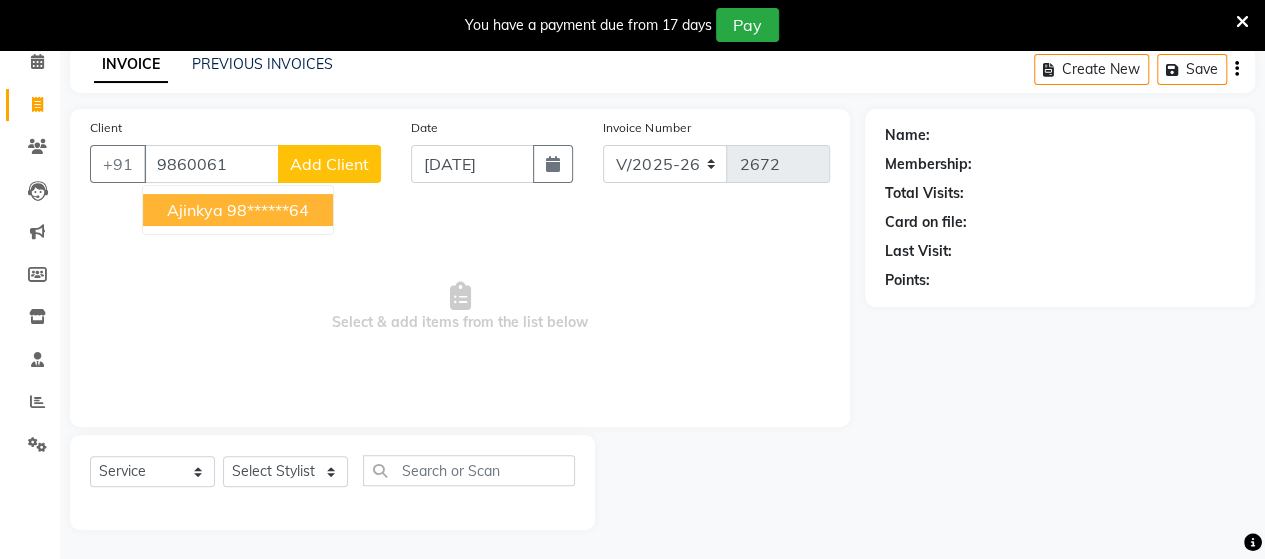 click on "98******64" at bounding box center [268, 210] 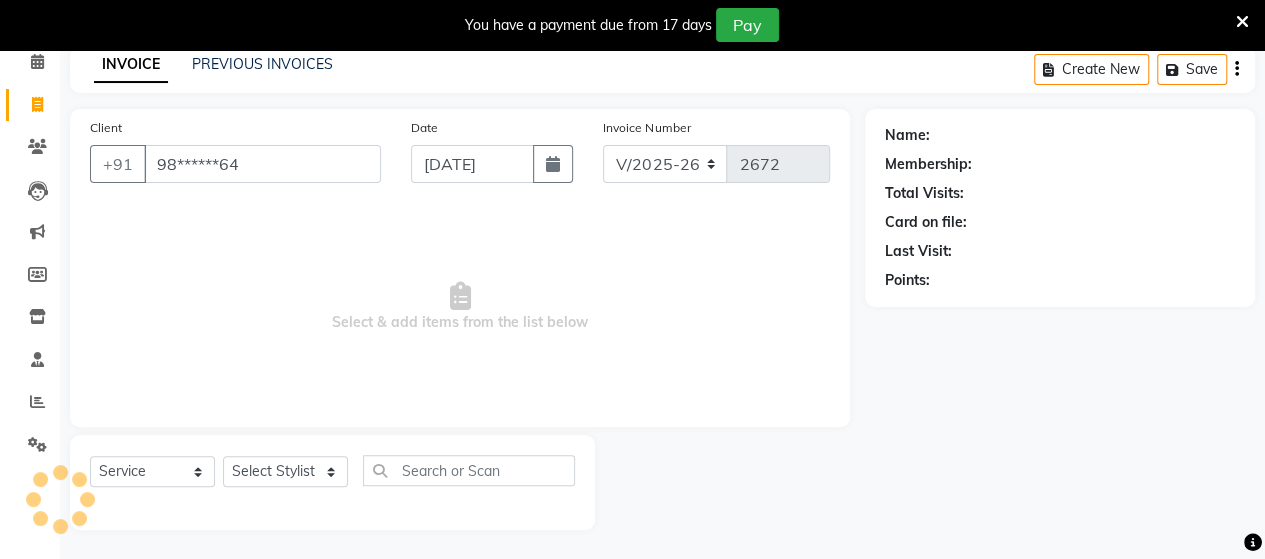 type on "98******64" 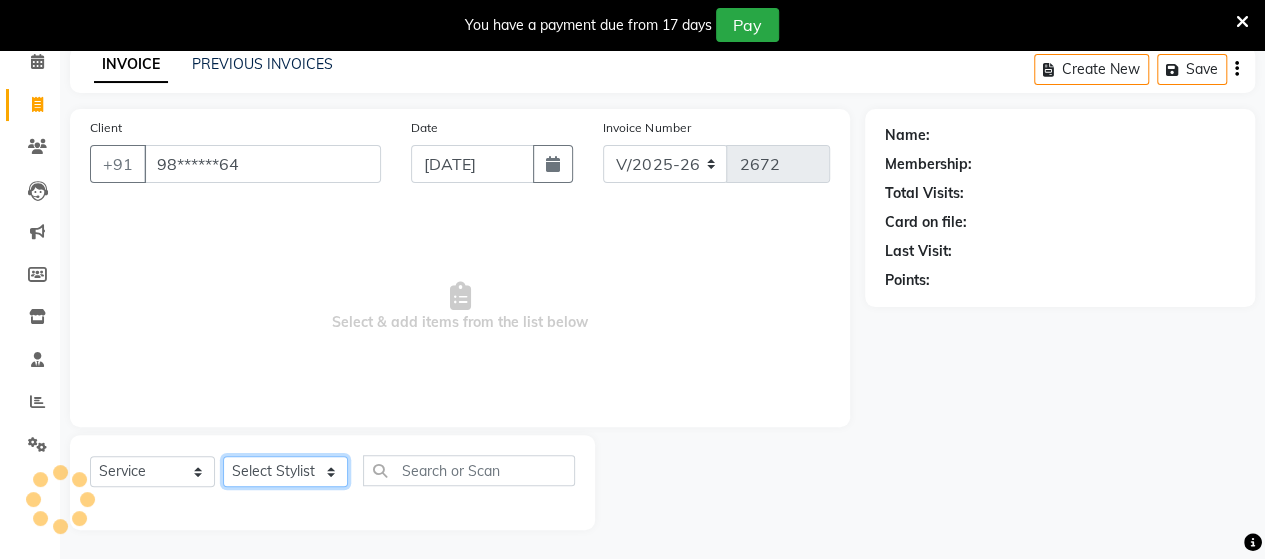 click on "Select Stylist Admin [PERSON_NAME]  [PERSON_NAME]  [PERSON_NAME] Rohit [PERSON_NAME]" 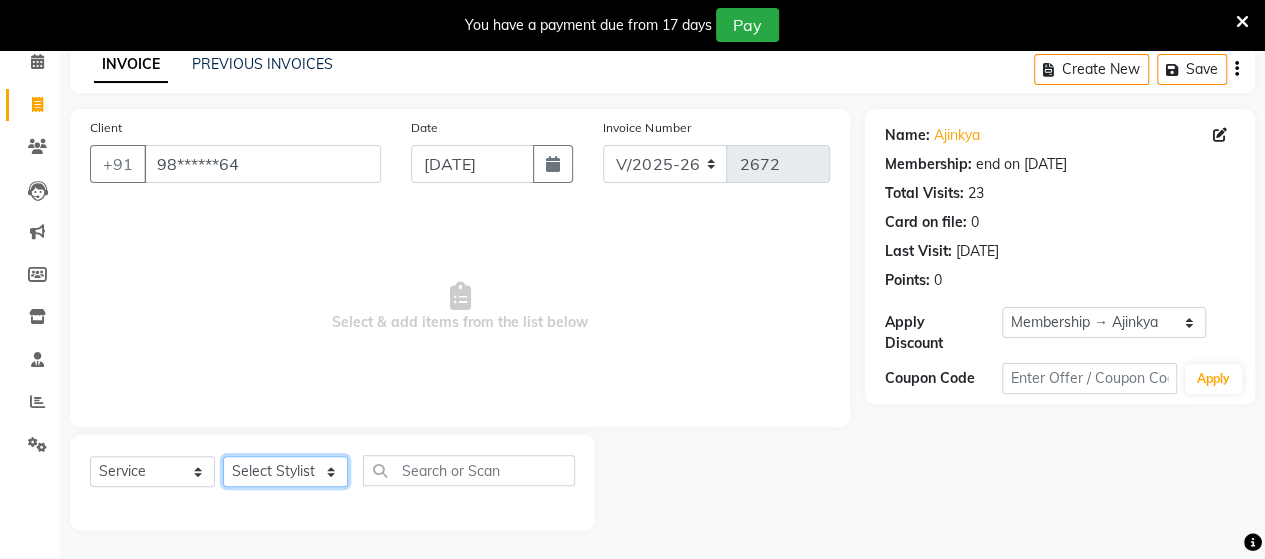 select on "48829" 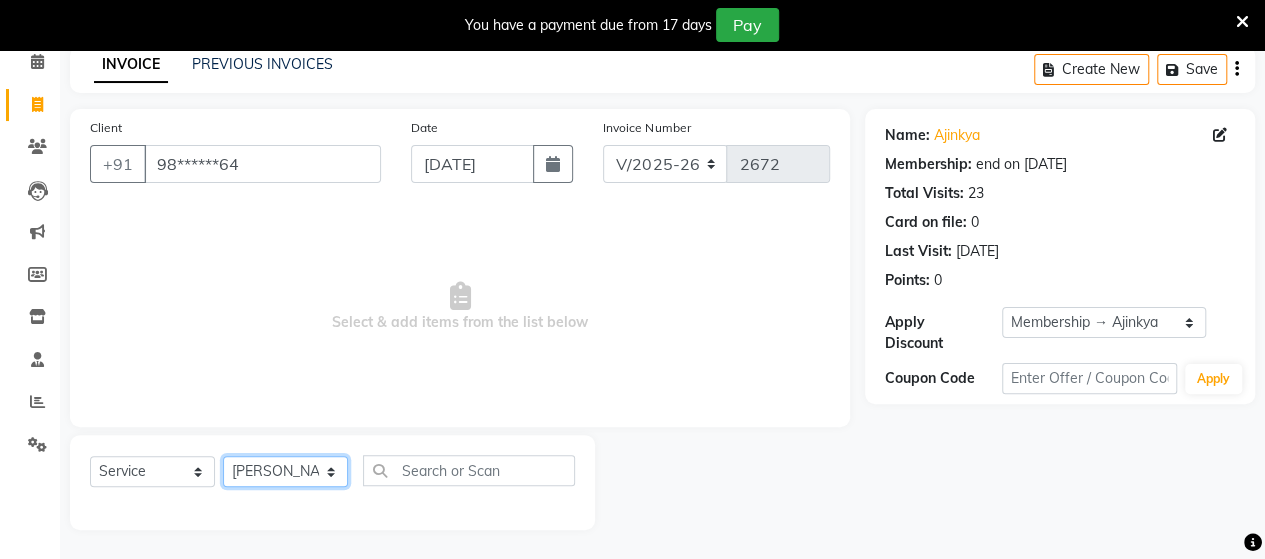 click on "Select Stylist Admin [PERSON_NAME]  [PERSON_NAME]  [PERSON_NAME] Rohit [PERSON_NAME]" 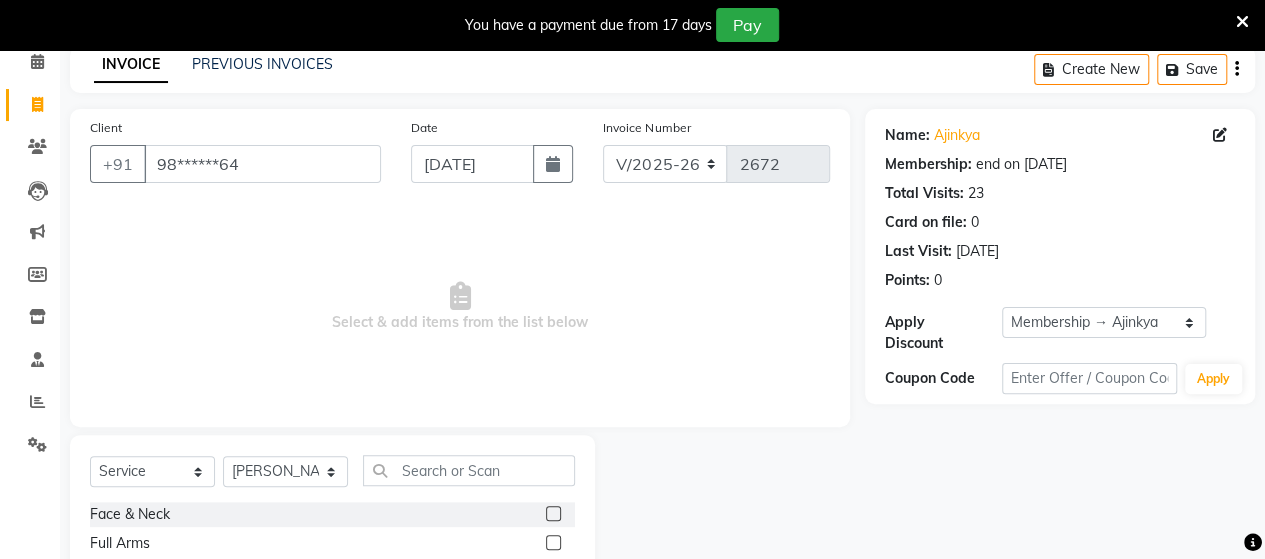 drag, startPoint x: 450, startPoint y: 451, endPoint x: 440, endPoint y: 467, distance: 18.867962 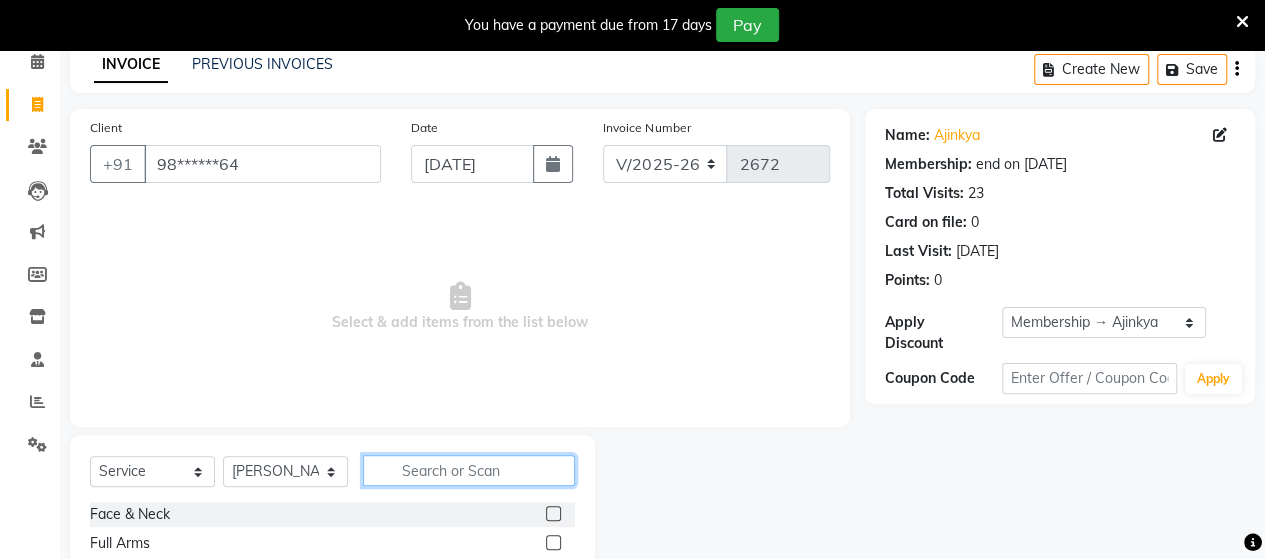 click 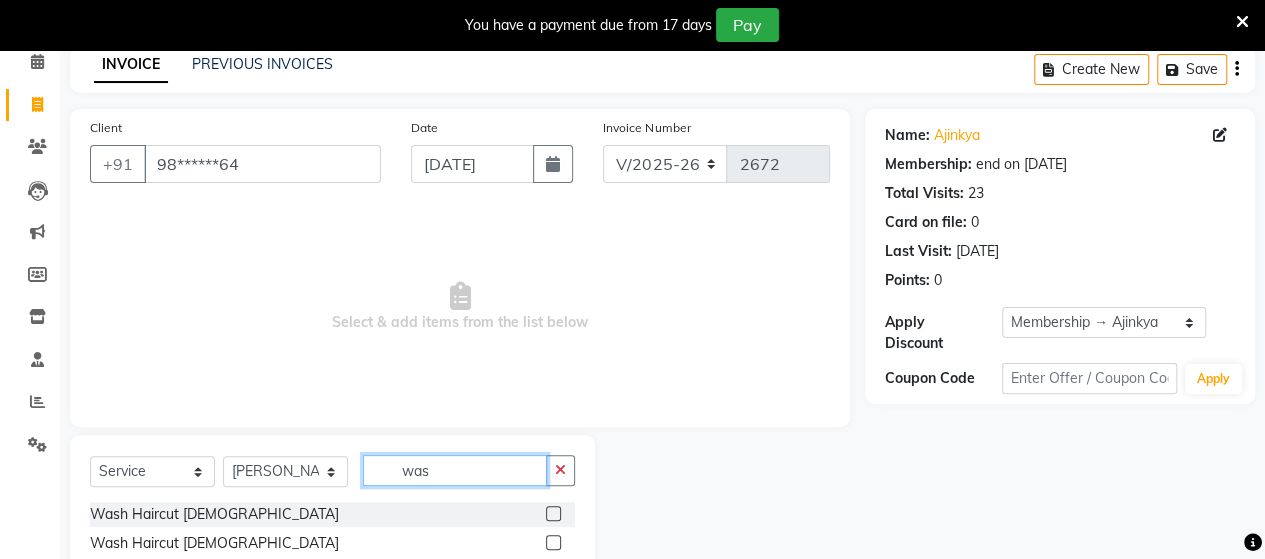 click on "was" 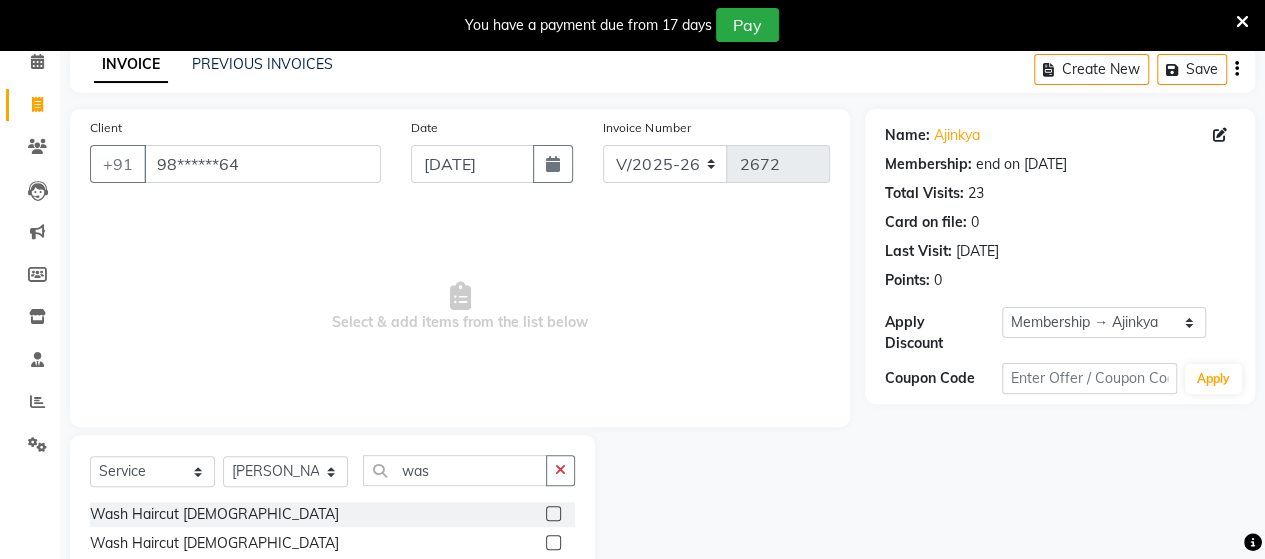 click 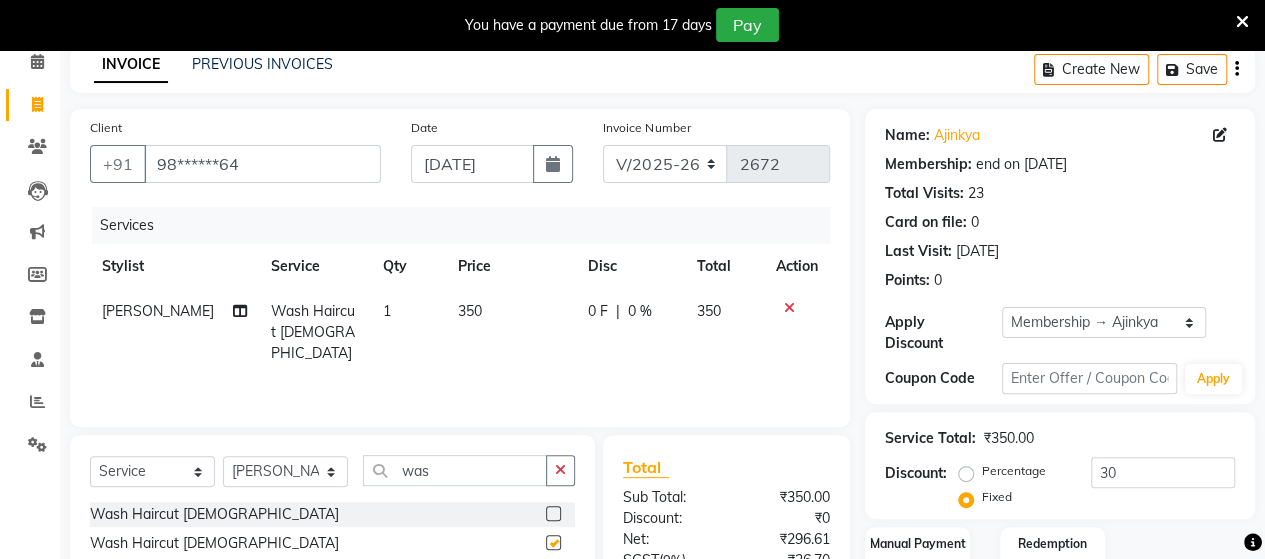 checkbox on "false" 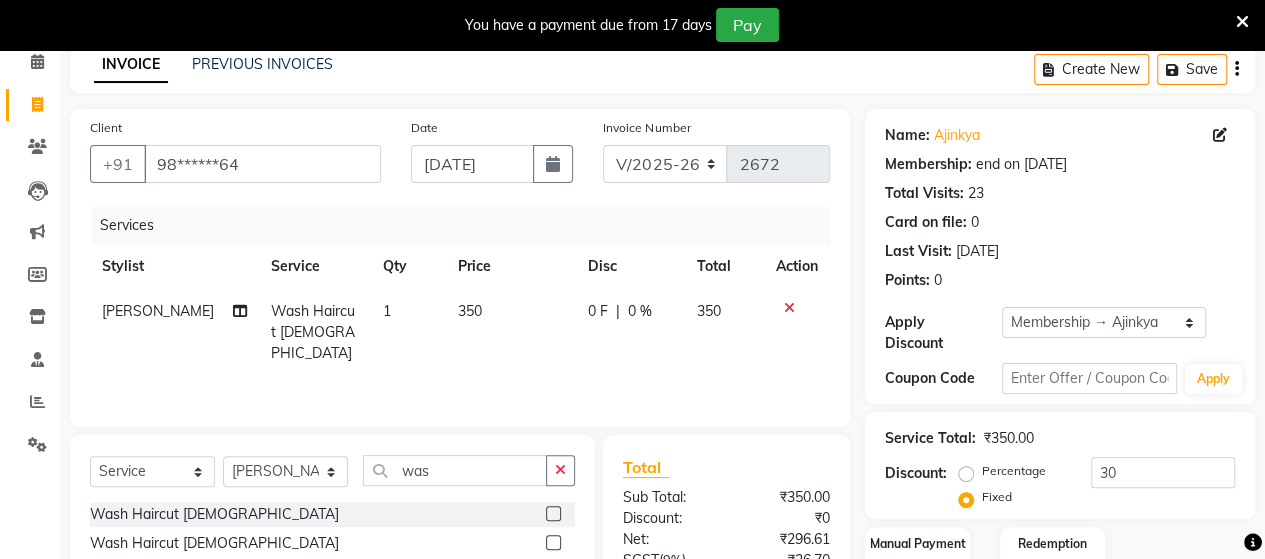 click on "350" 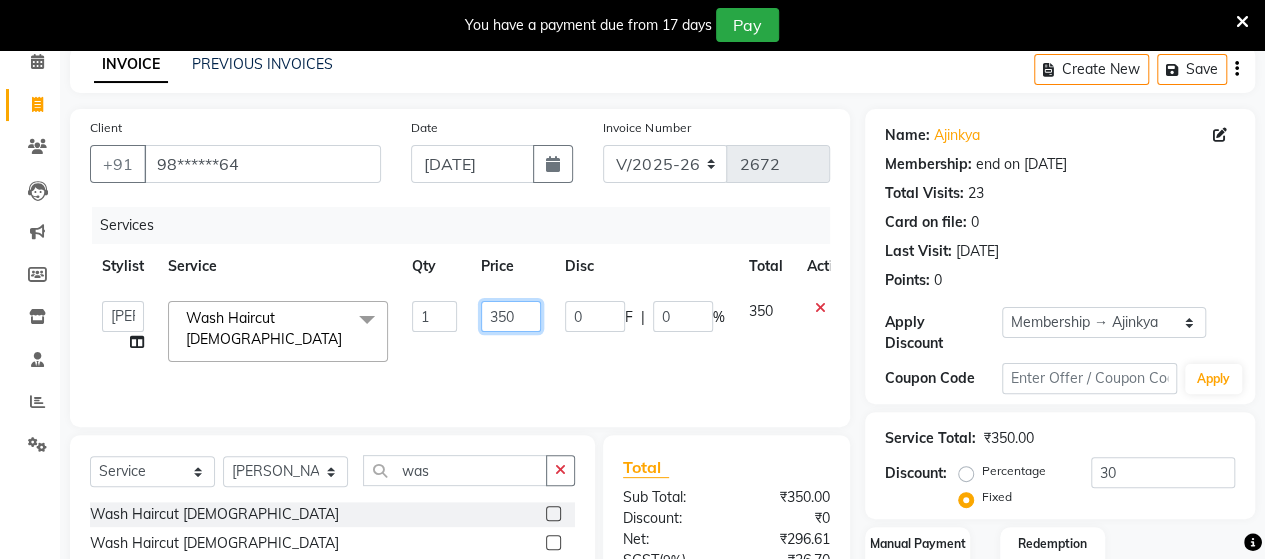 click on "350" 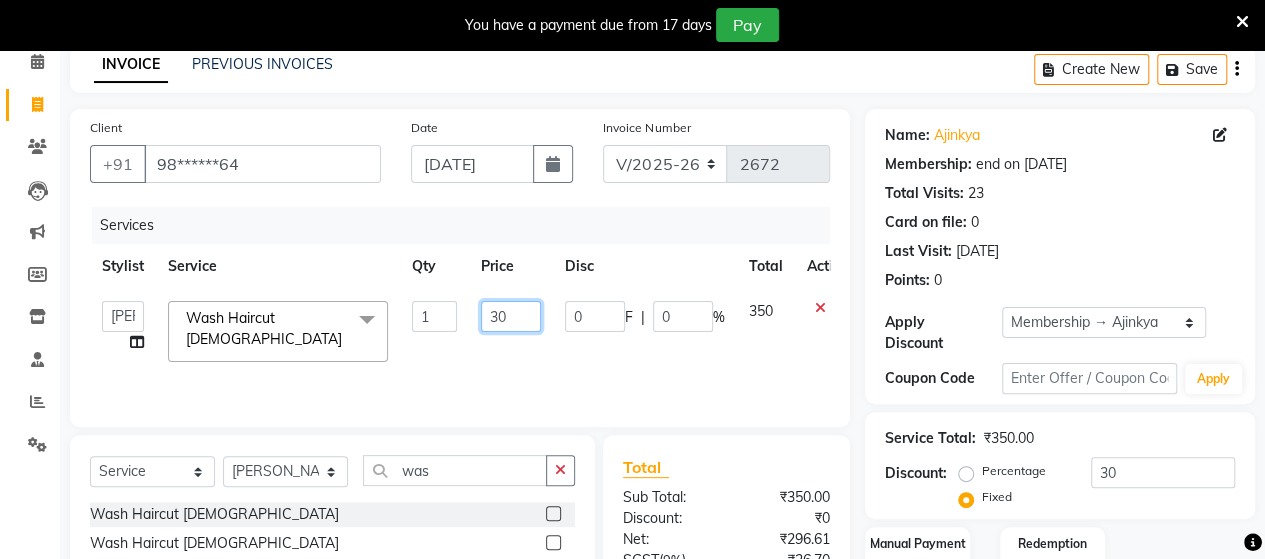 type on "300" 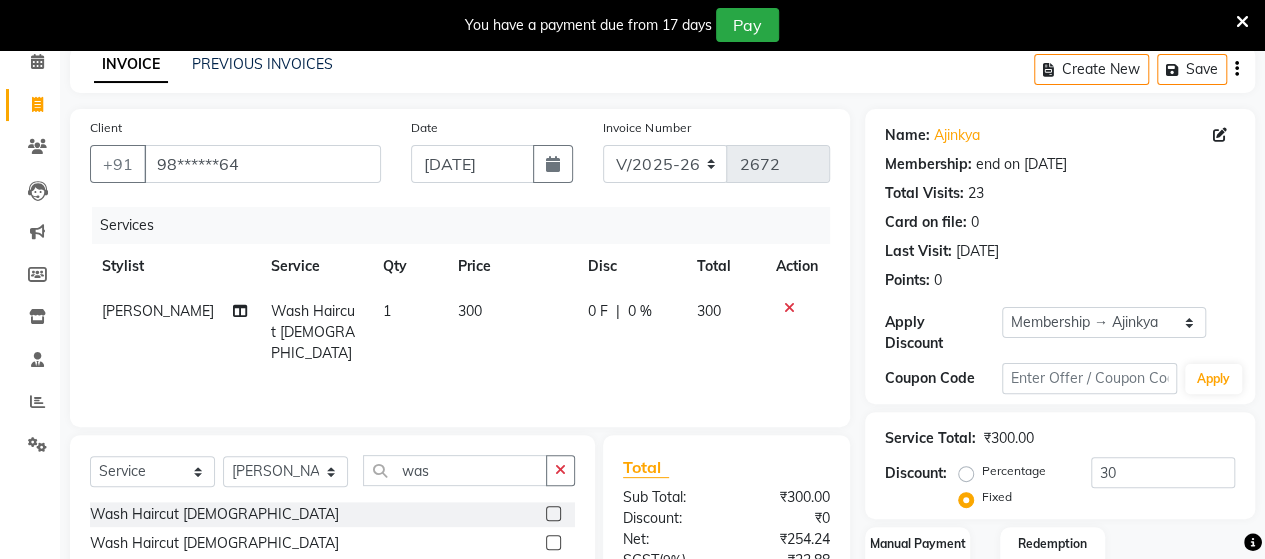 click on "Services Stylist Service Qty Price Disc Total Action [PERSON_NAME]  Wash Haircut [DEMOGRAPHIC_DATA] 1 300 0 F | 0 % 300" 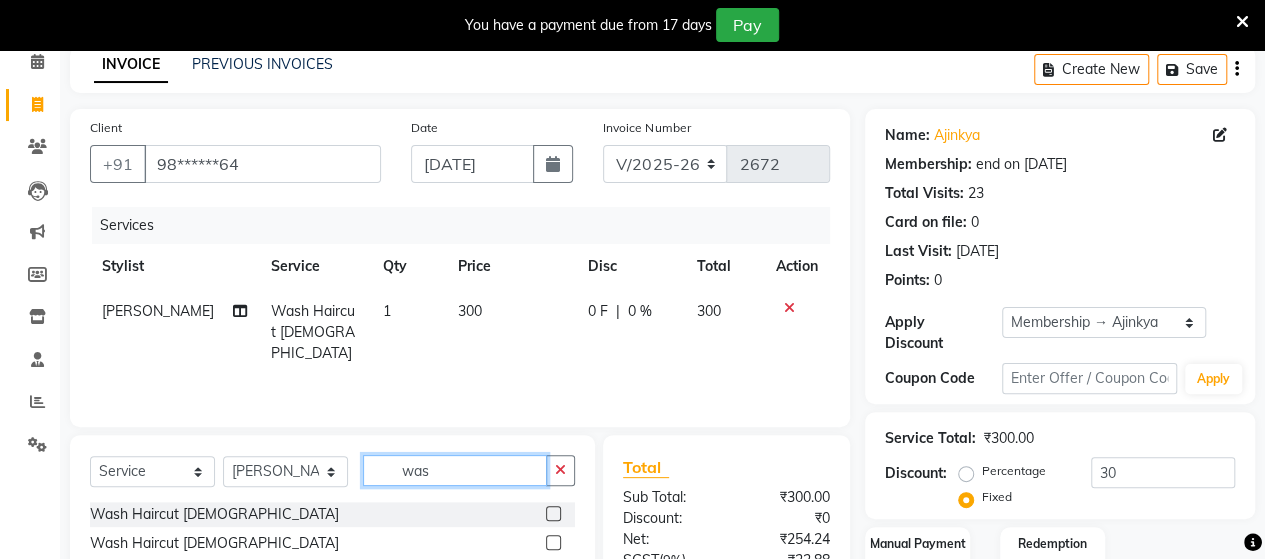 click on "was" 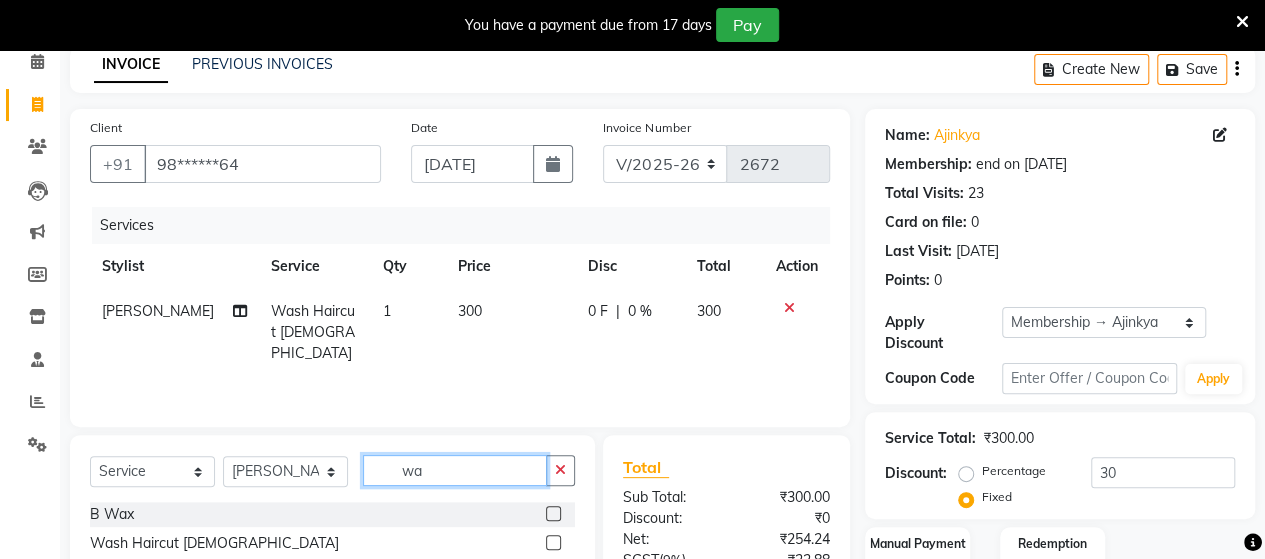 type on "w" 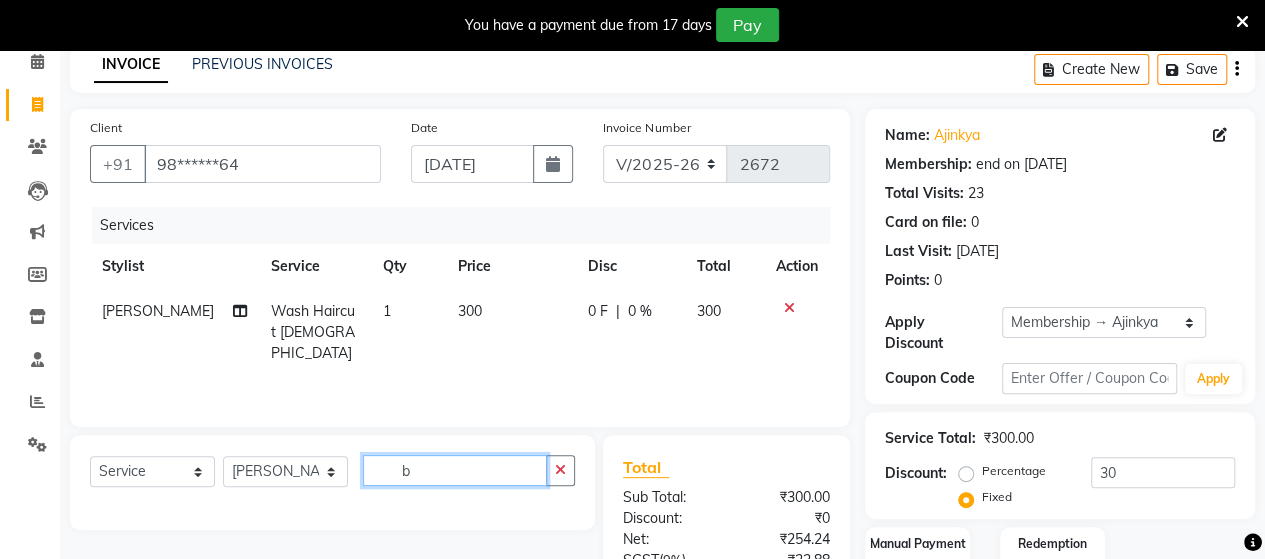 type on "b" 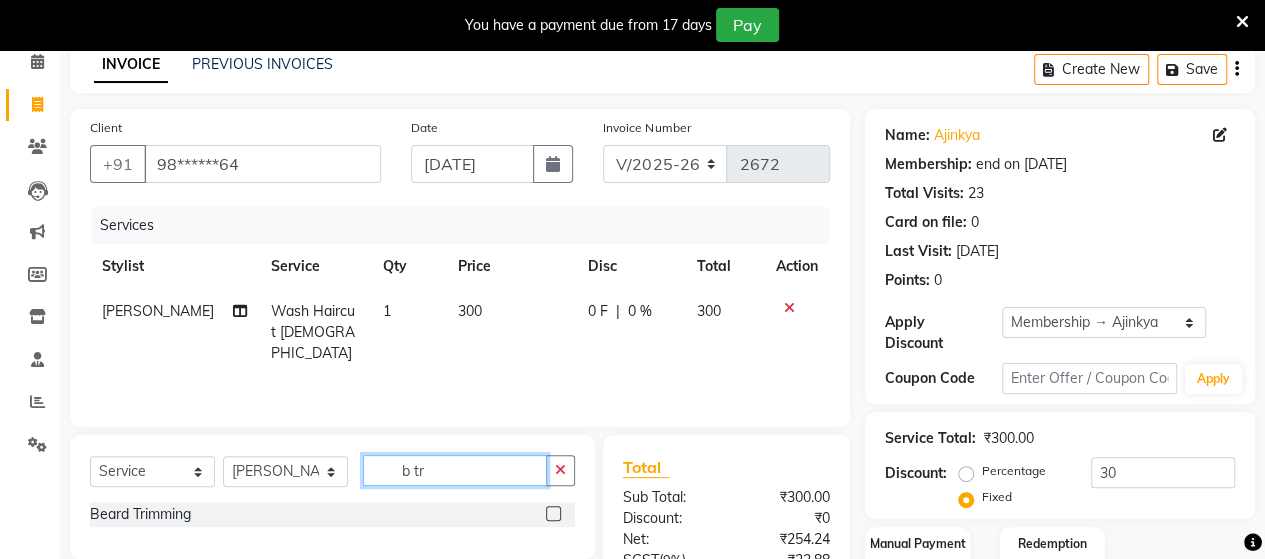 type on "b tr" 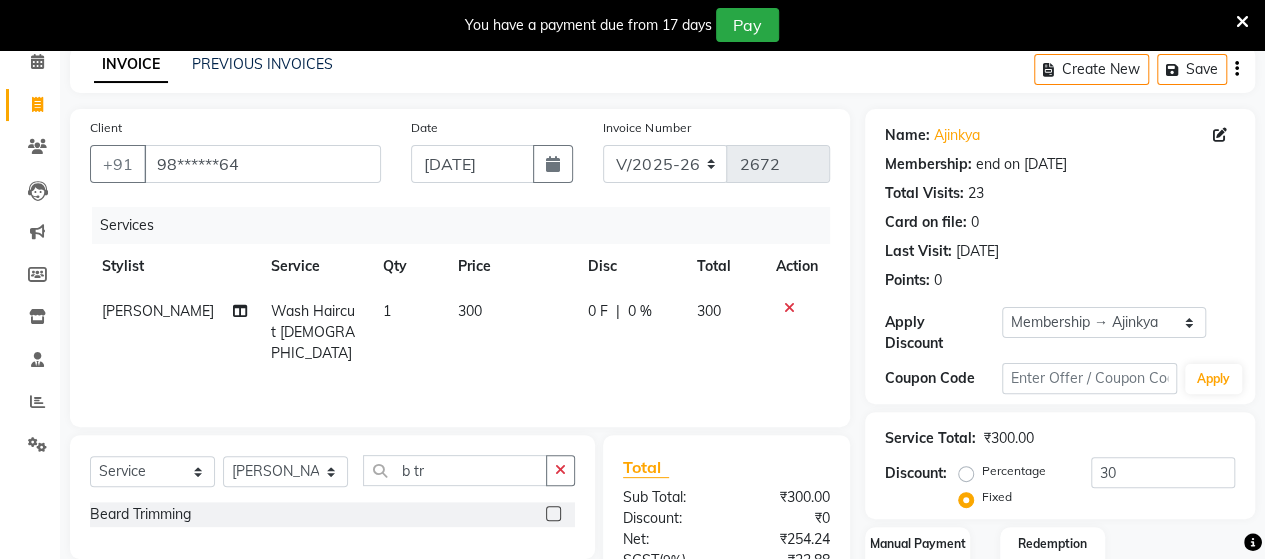 click 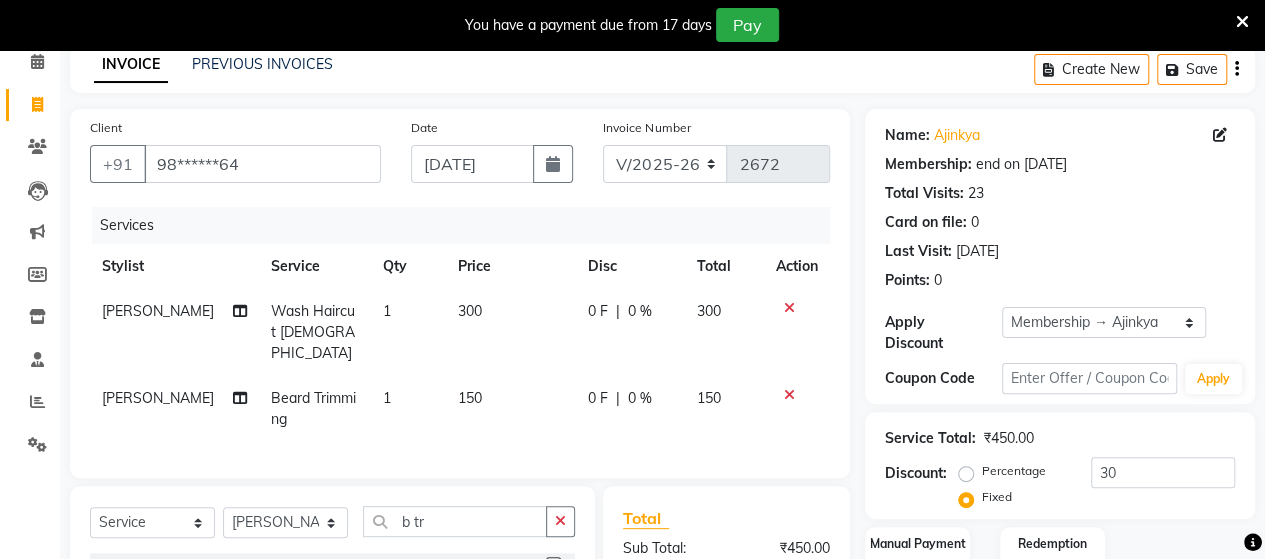 checkbox on "false" 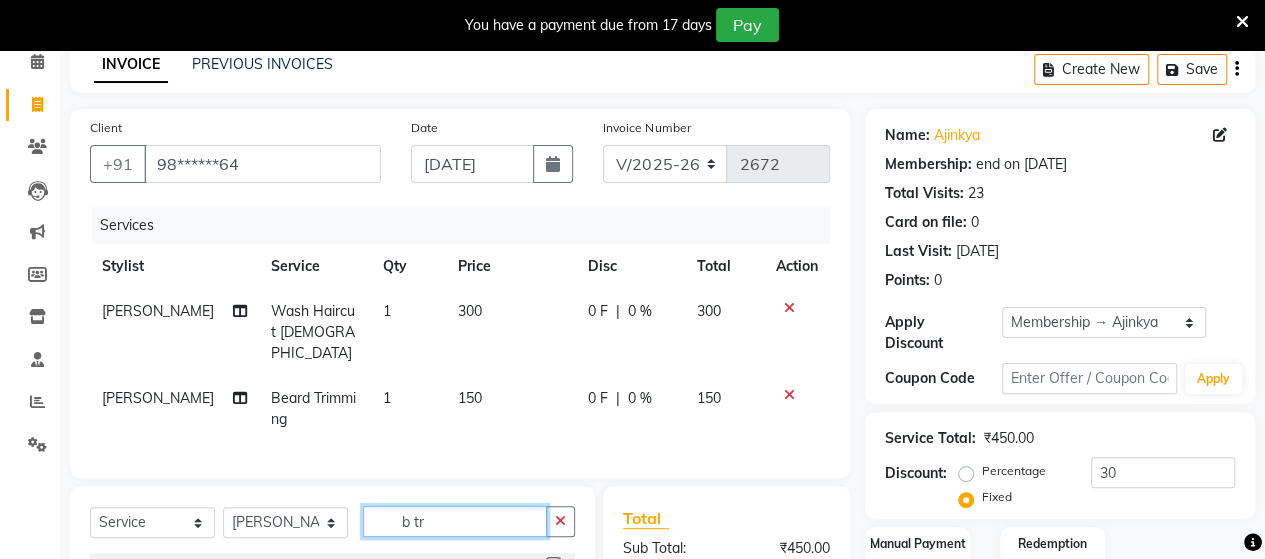 click on "b tr" 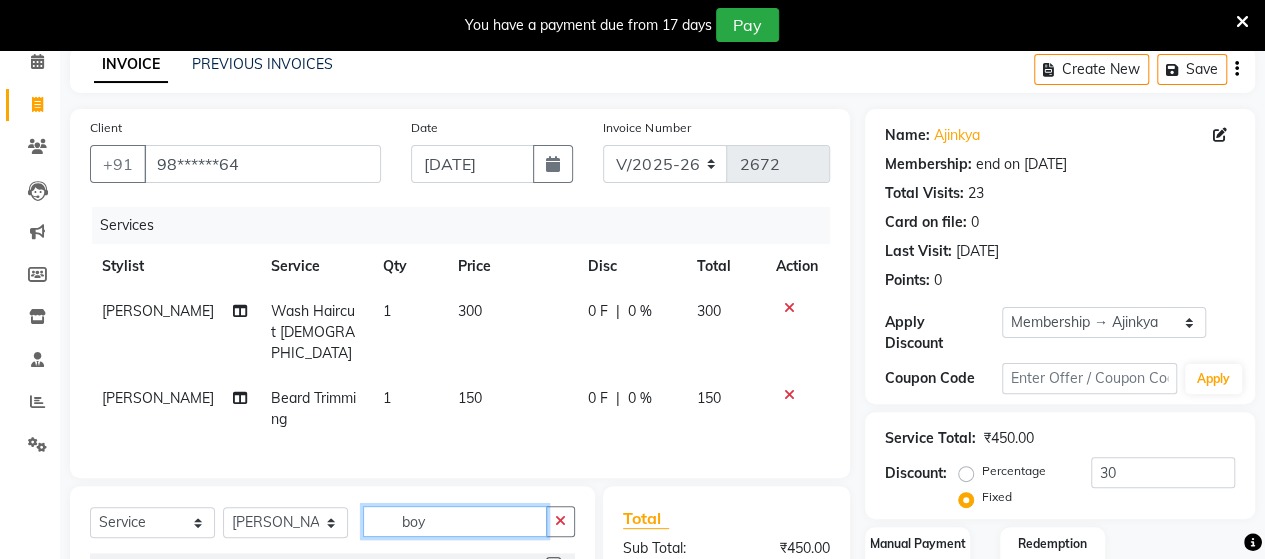 scroll, scrollTop: 334, scrollLeft: 0, axis: vertical 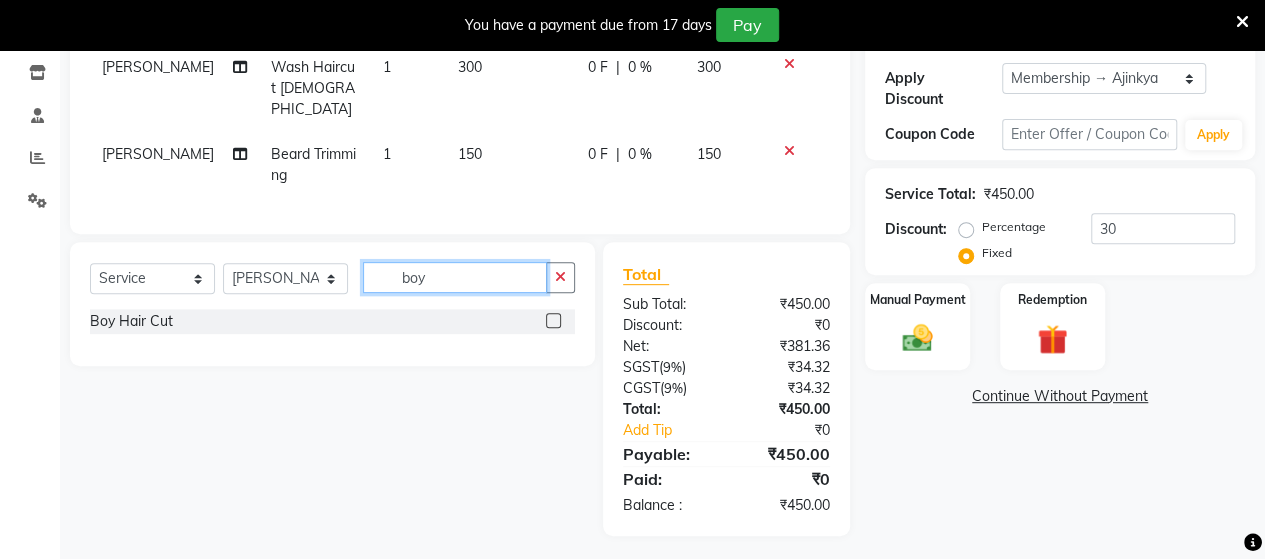type on "boy" 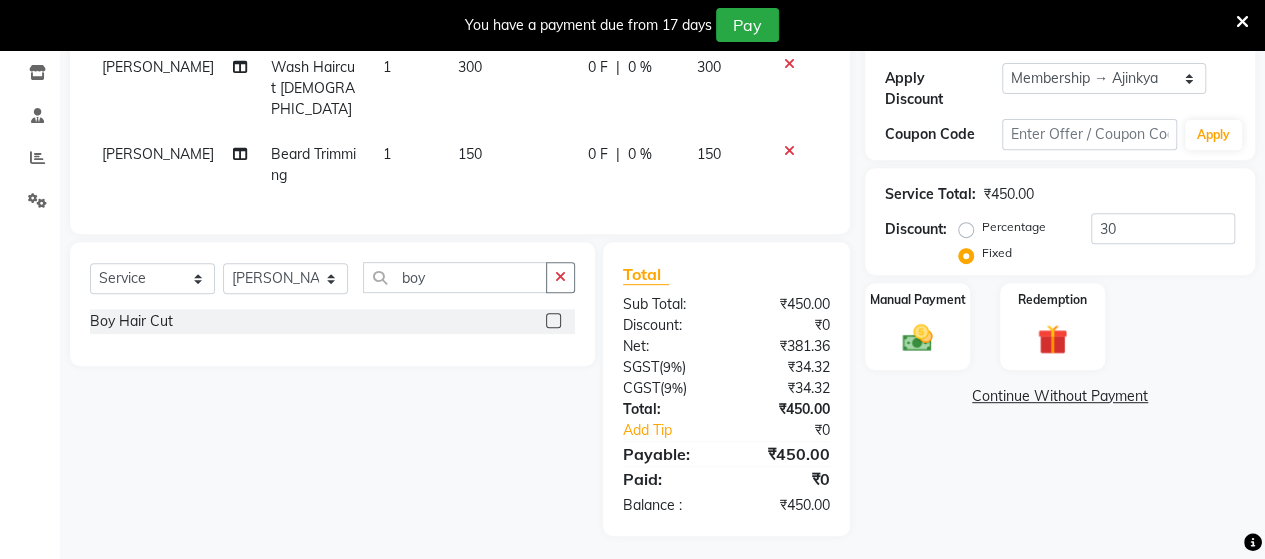 click 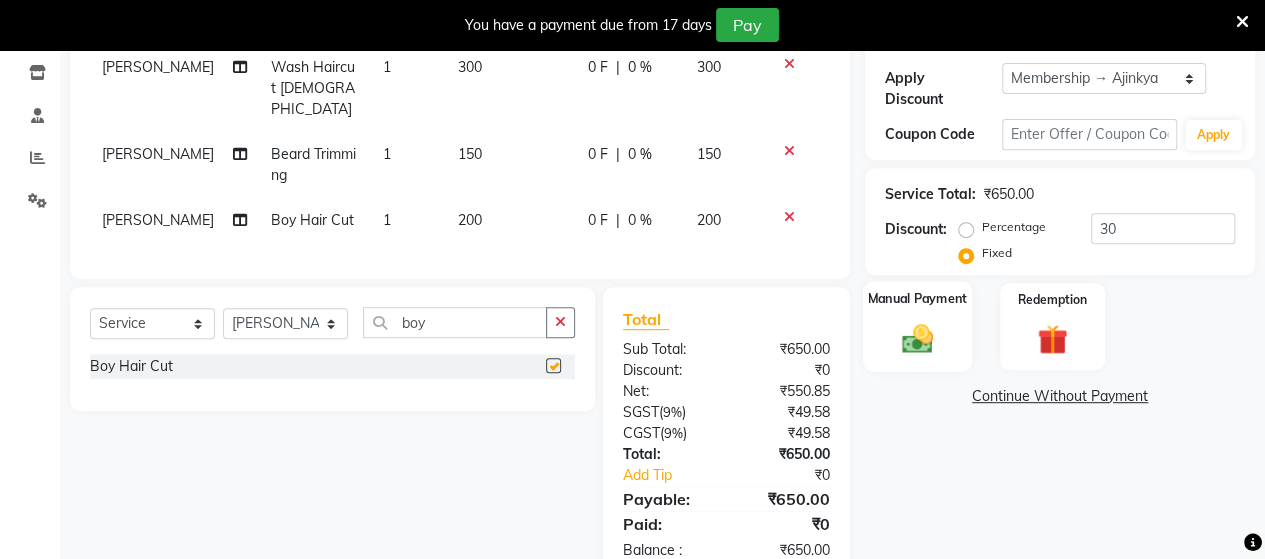 checkbox on "false" 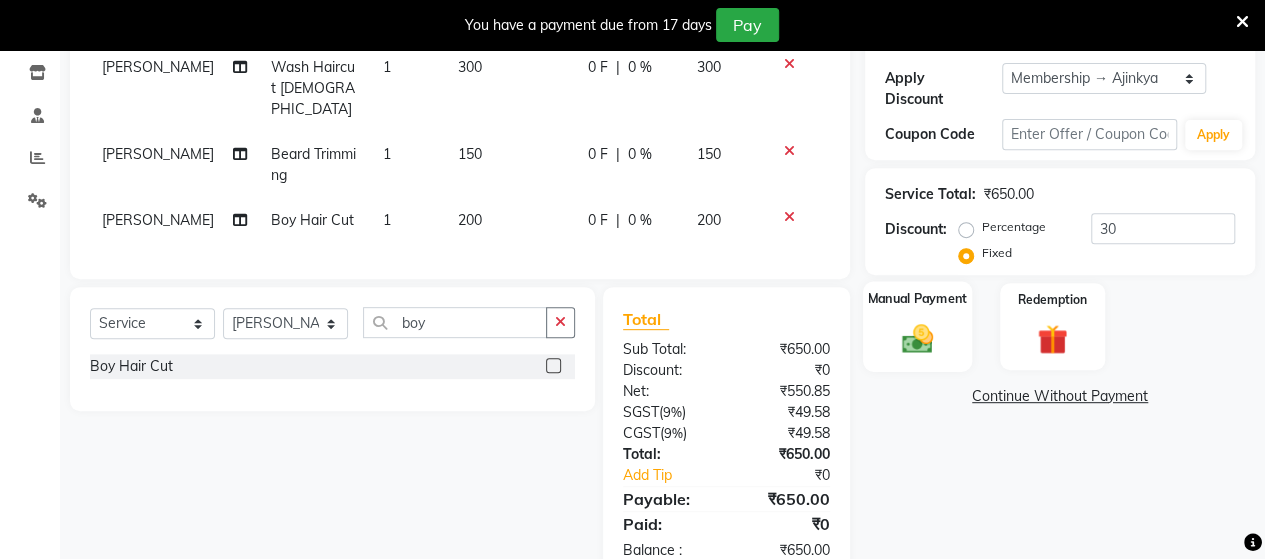 click 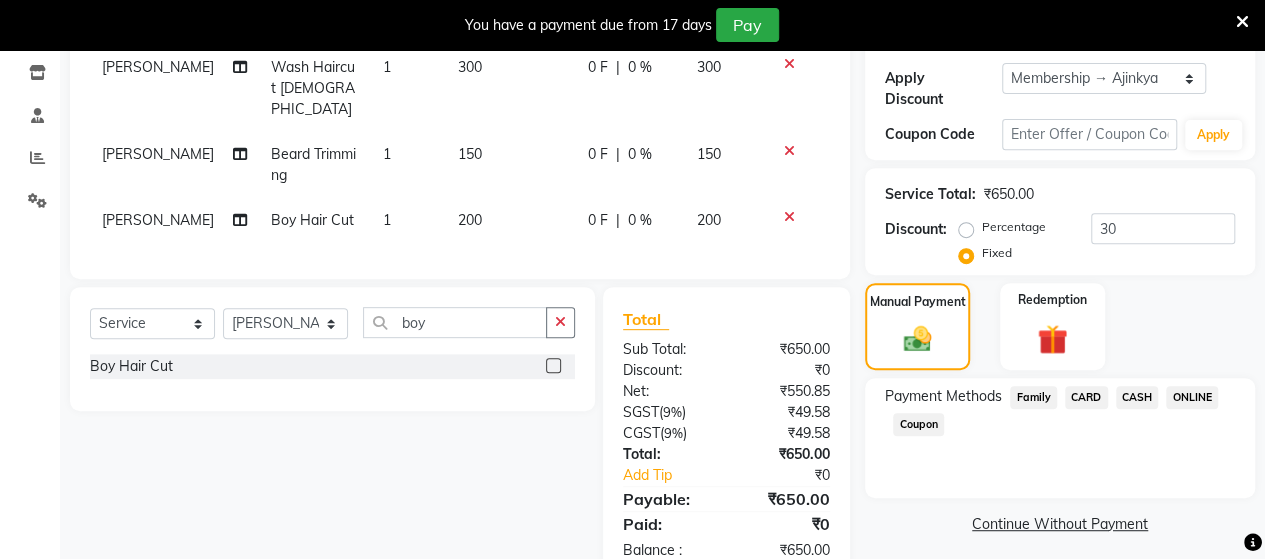 scroll, scrollTop: 378, scrollLeft: 0, axis: vertical 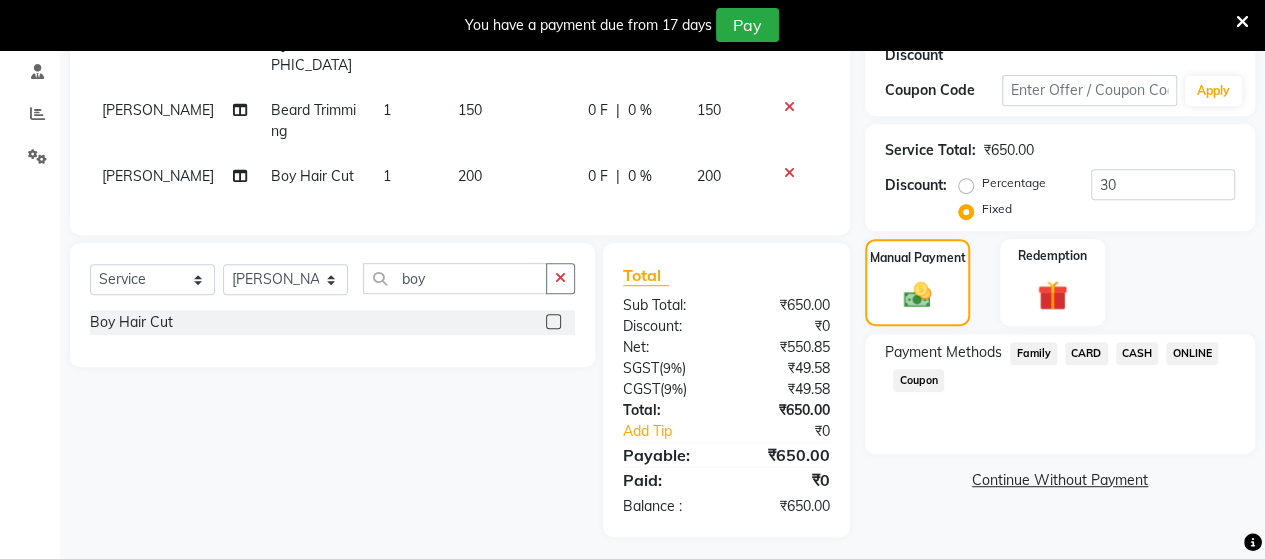 click on "ONLINE" 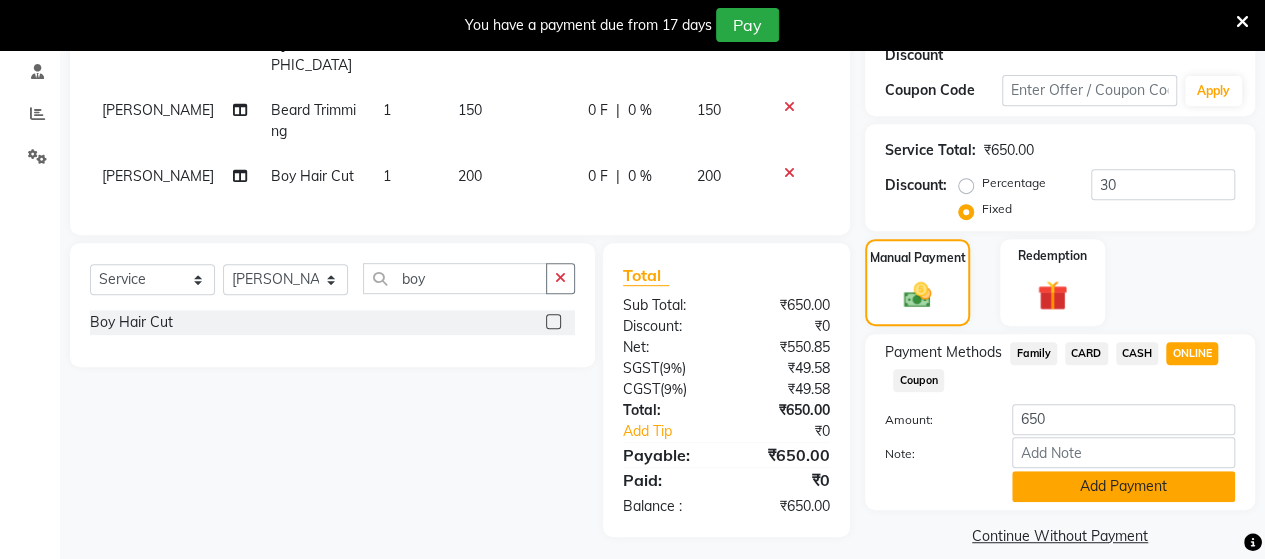 click on "Add Payment" 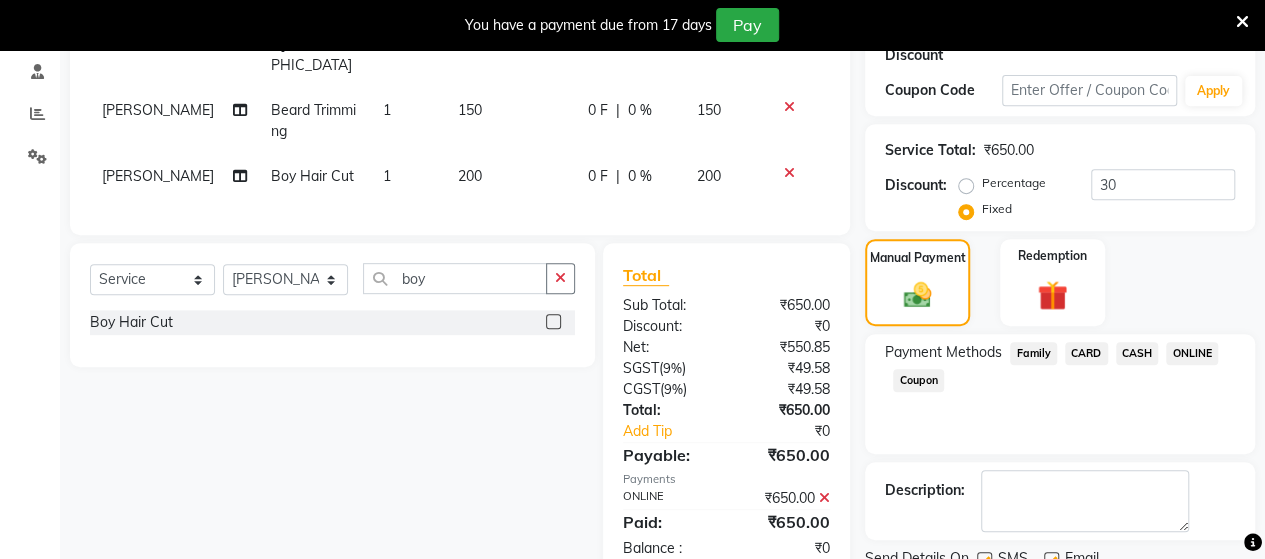 scroll, scrollTop: 454, scrollLeft: 0, axis: vertical 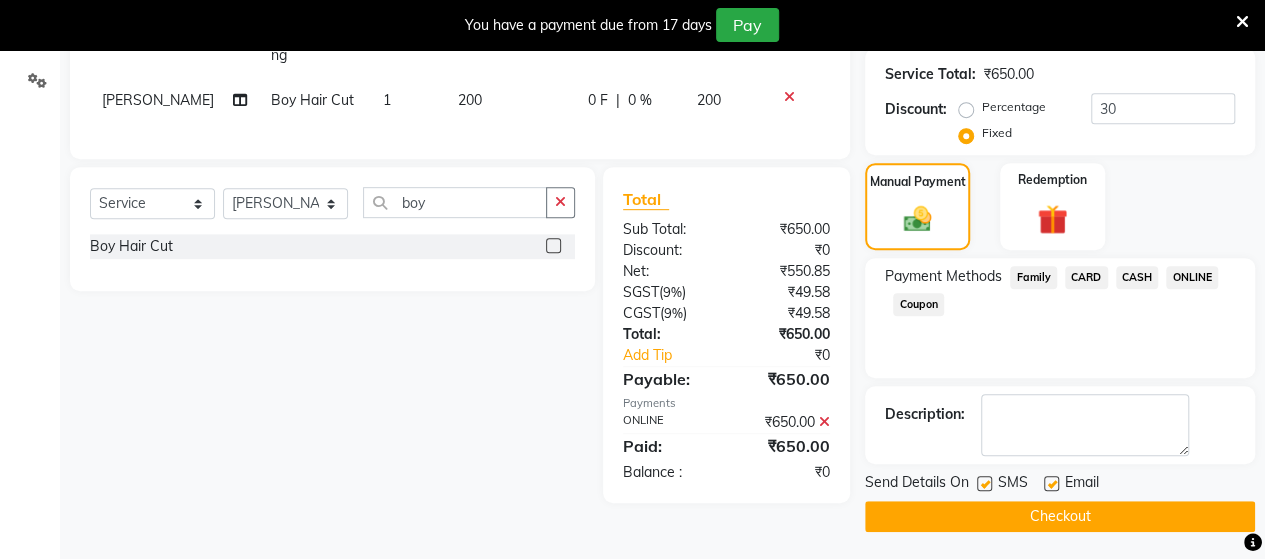 click on "Checkout" 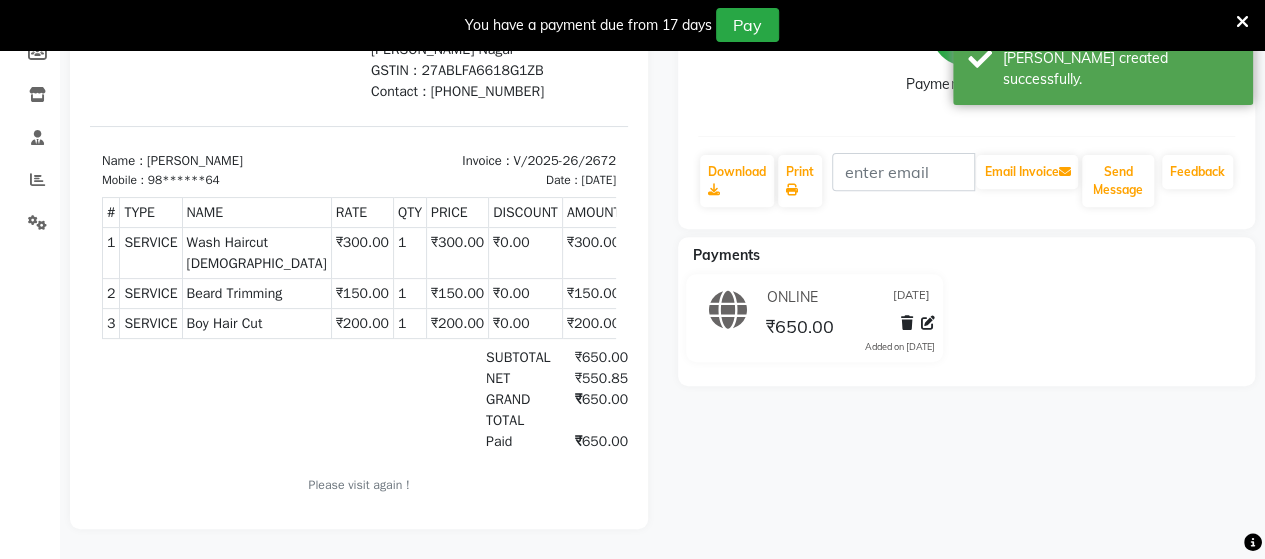 scroll, scrollTop: 0, scrollLeft: 0, axis: both 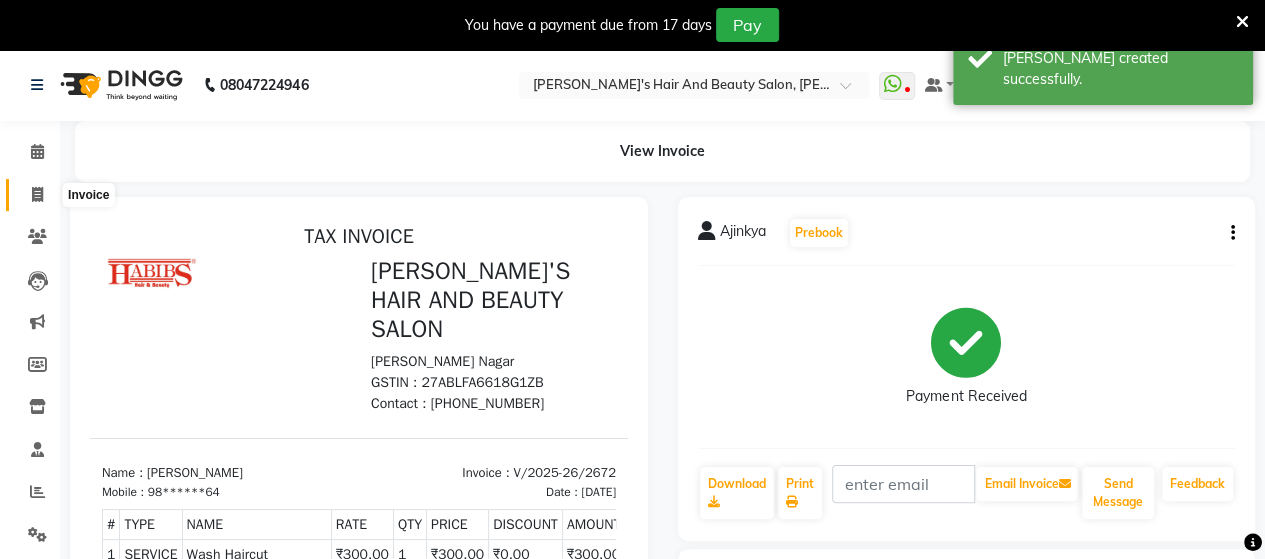 click 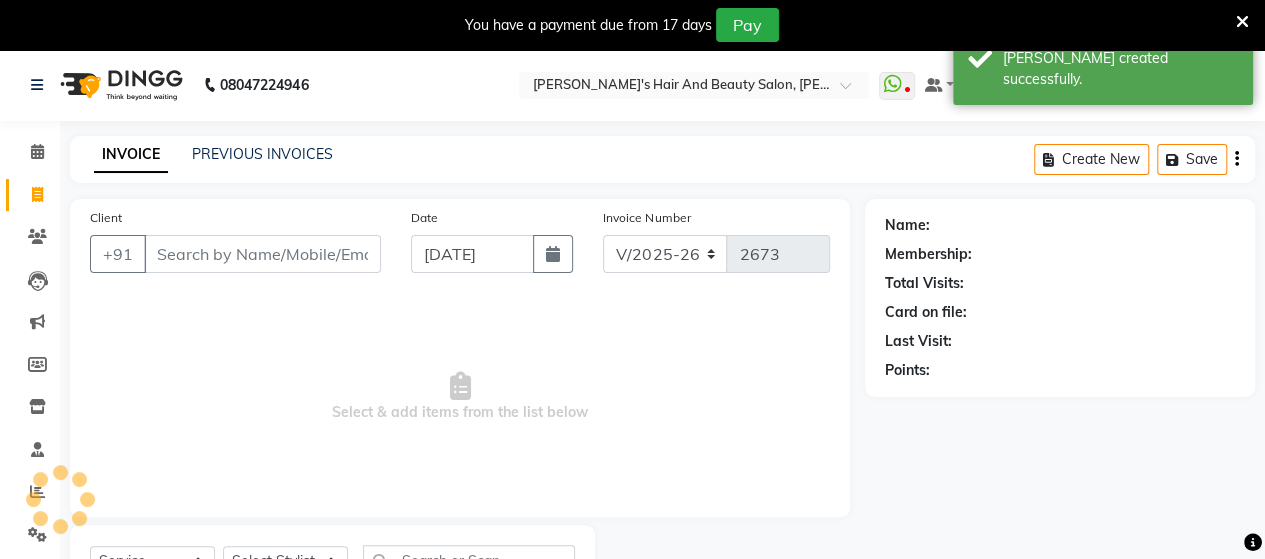 scroll, scrollTop: 90, scrollLeft: 0, axis: vertical 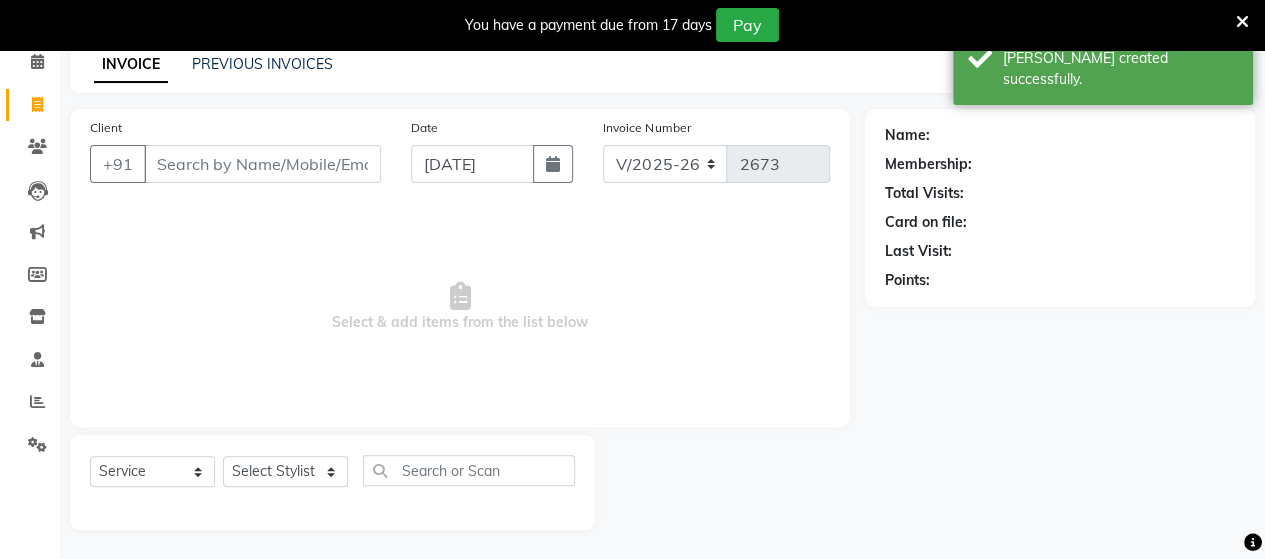 click on "Client" at bounding box center (262, 164) 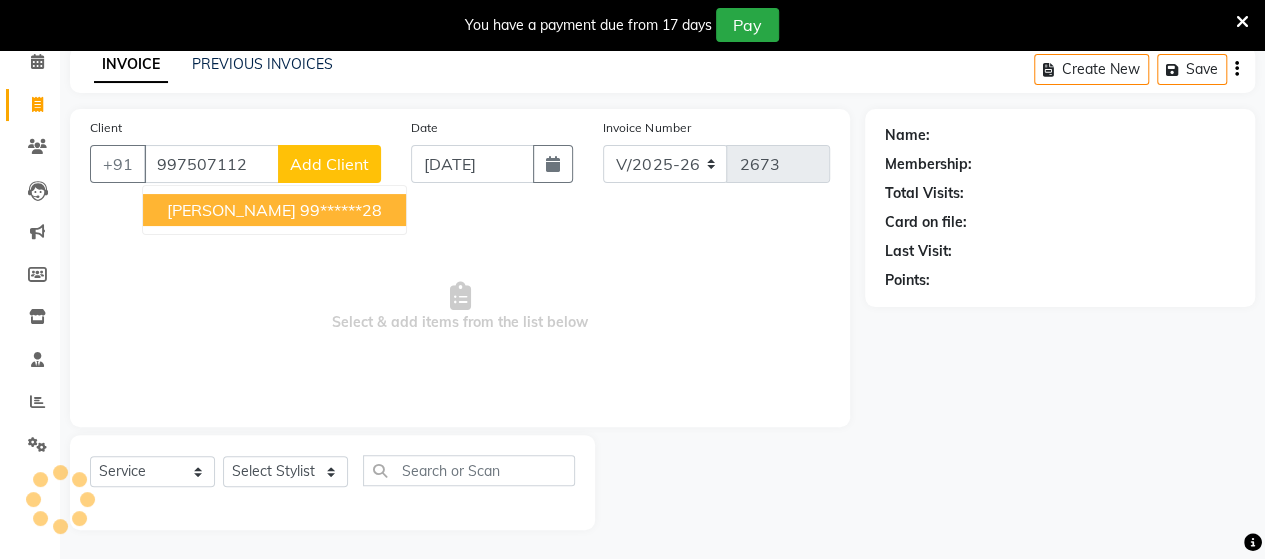 click on "99******28" at bounding box center (341, 210) 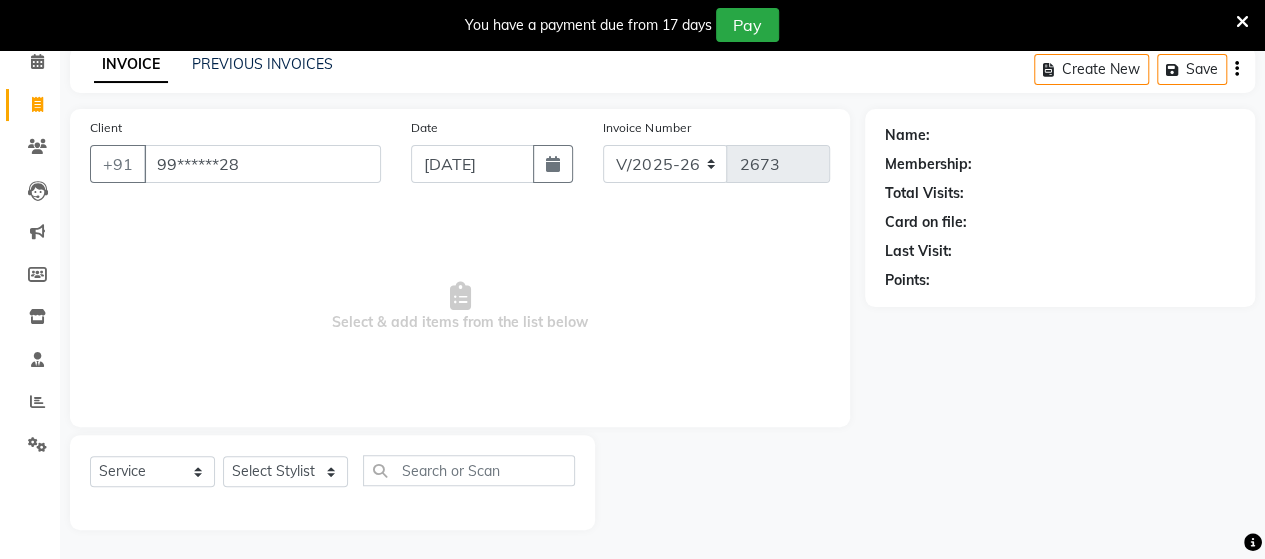 type on "99******28" 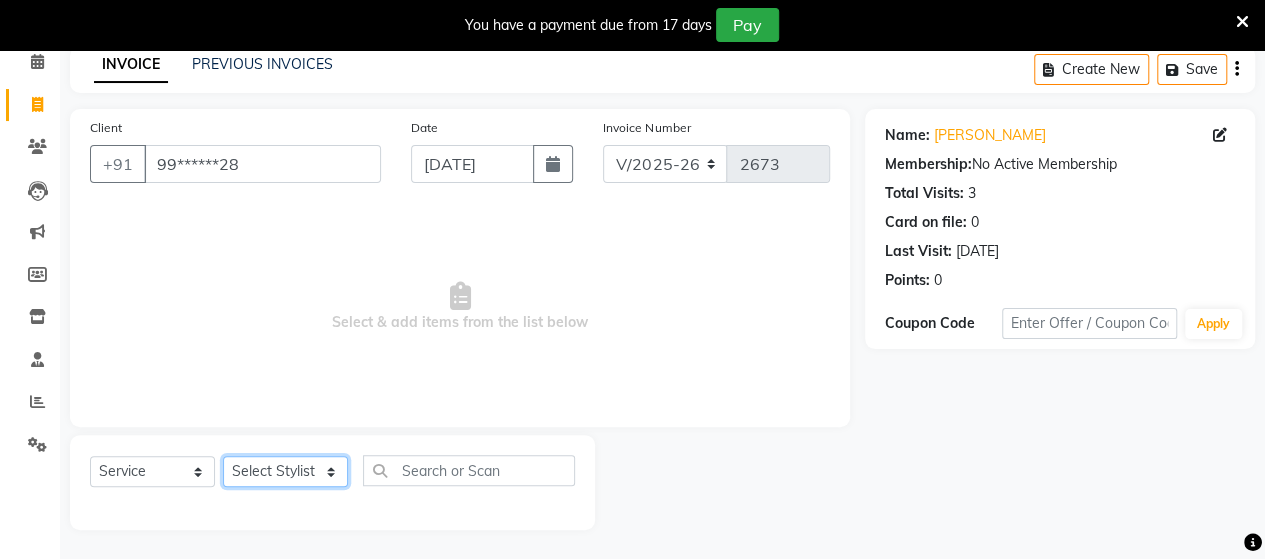 click on "Select Stylist Admin [PERSON_NAME]  [PERSON_NAME]  [PERSON_NAME] Rohit [PERSON_NAME]" 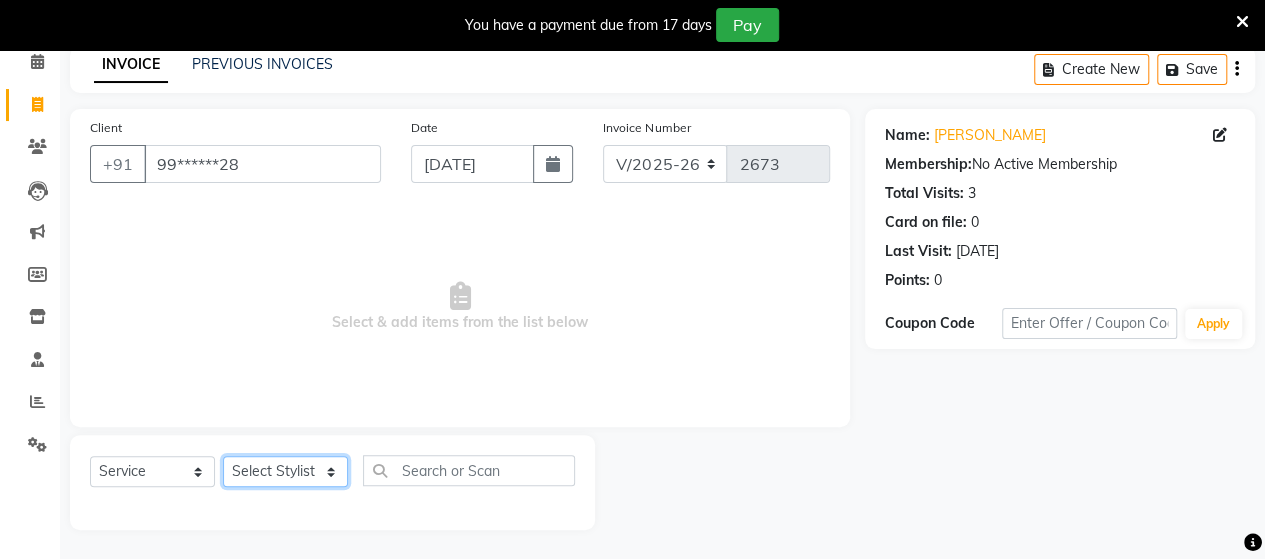 select on "58673" 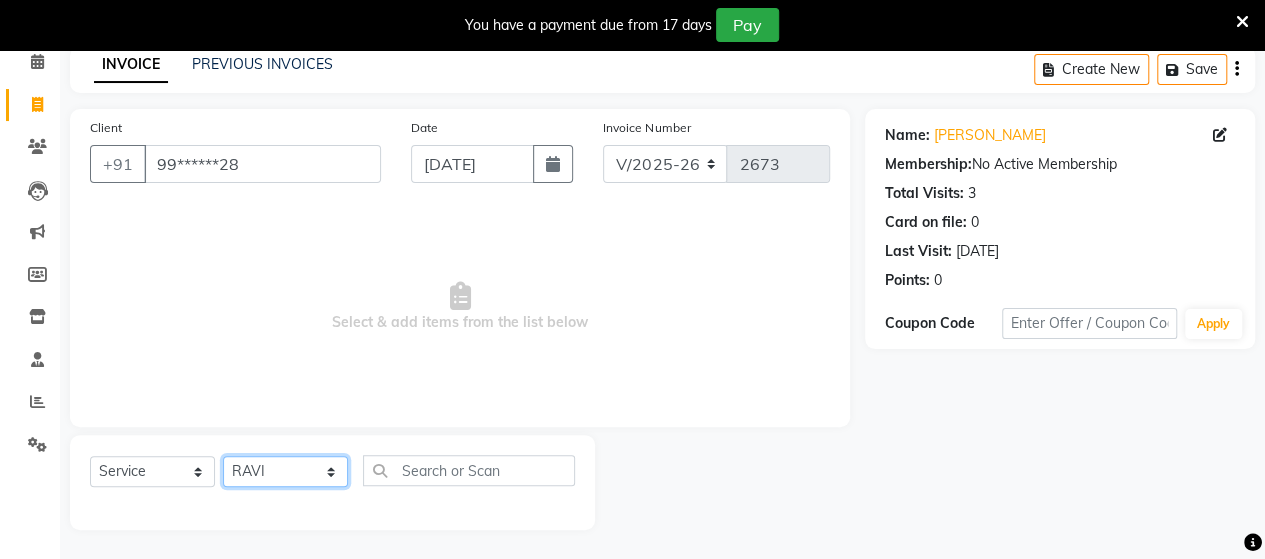 click on "Select Stylist Admin [PERSON_NAME]  [PERSON_NAME]  [PERSON_NAME] Rohit [PERSON_NAME]" 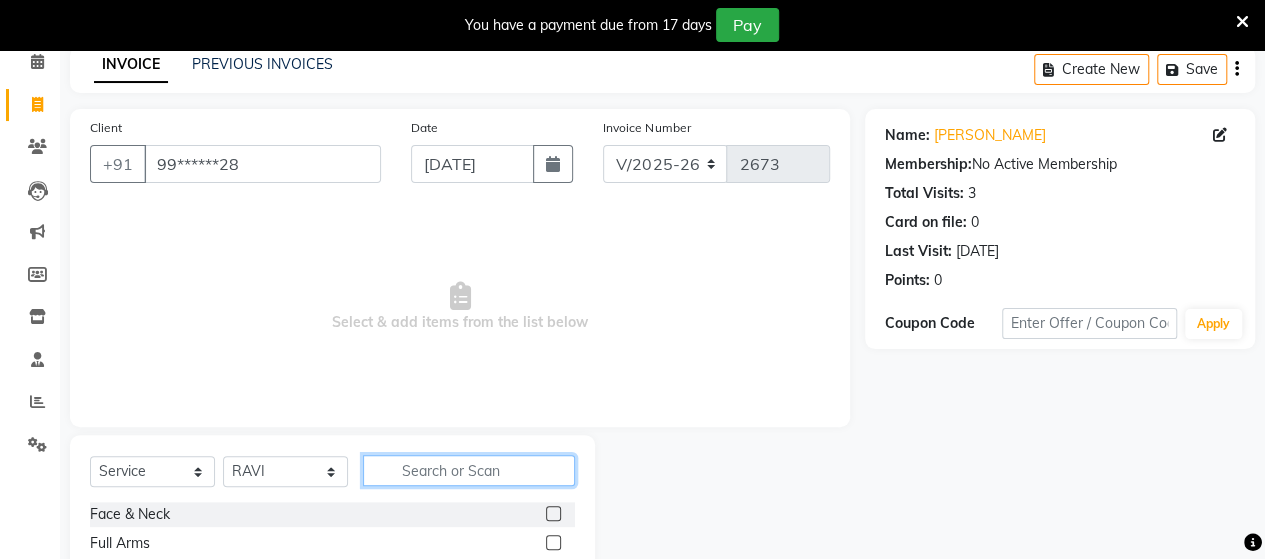 click 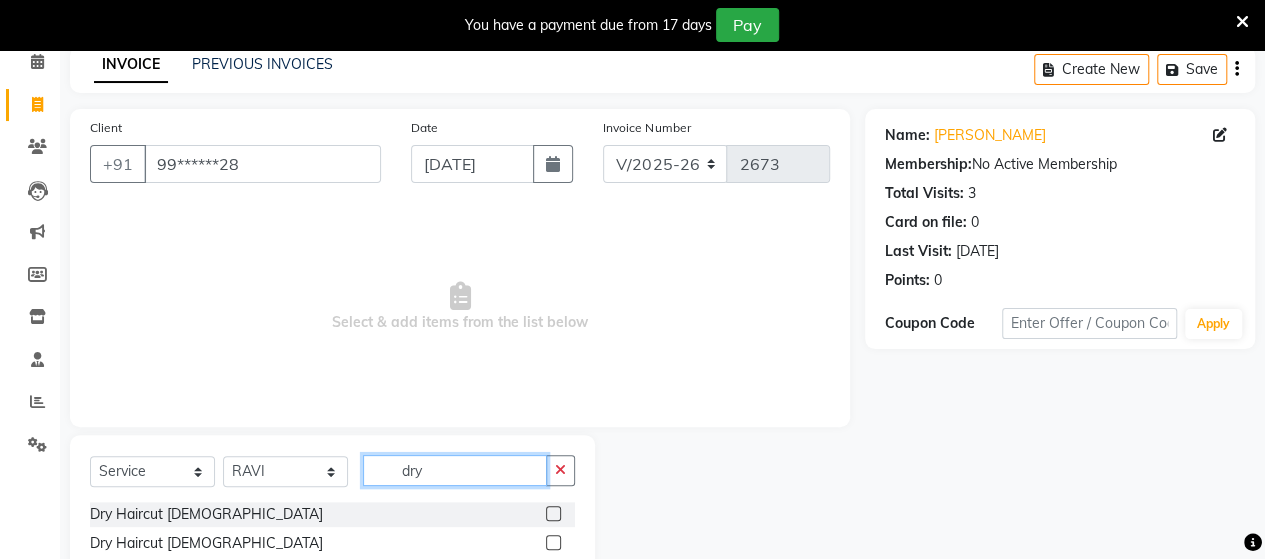 type on "dry" 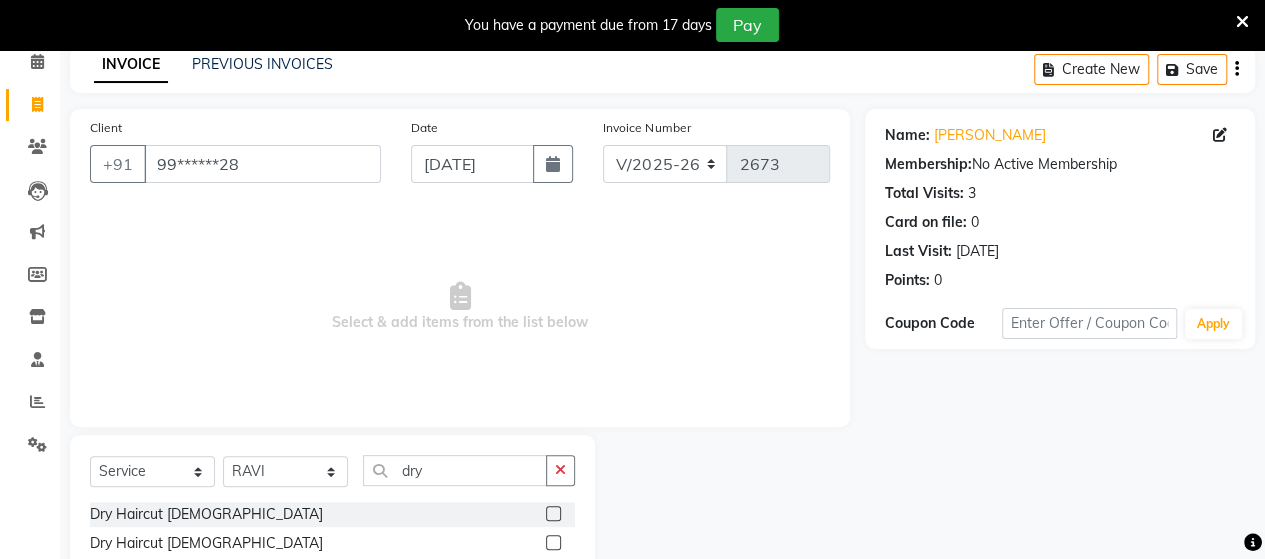 click 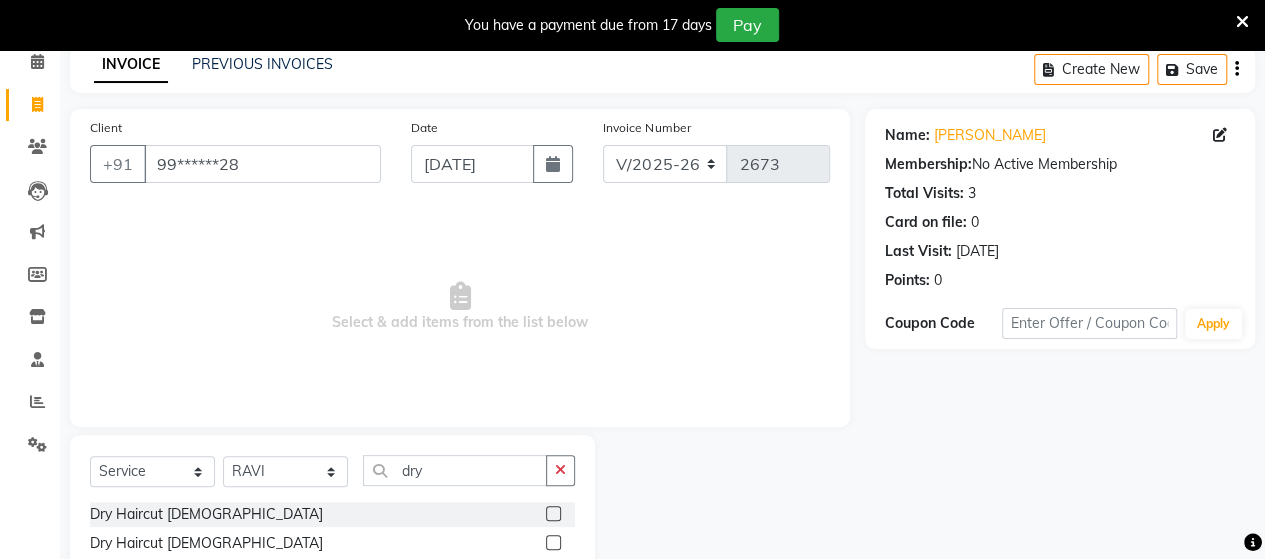 click at bounding box center [552, 514] 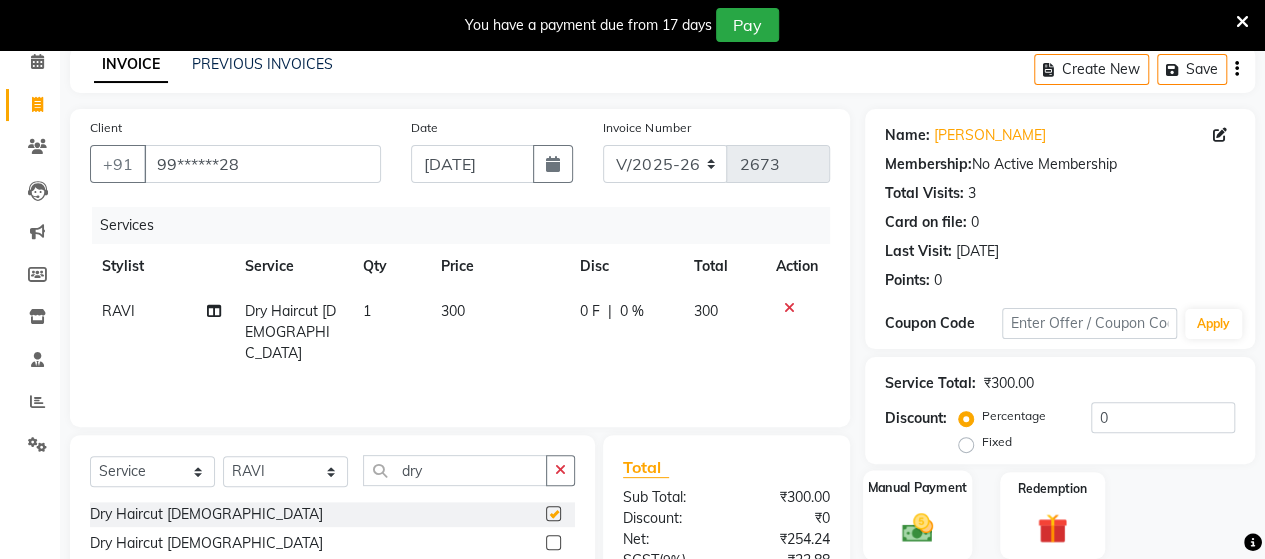 checkbox on "false" 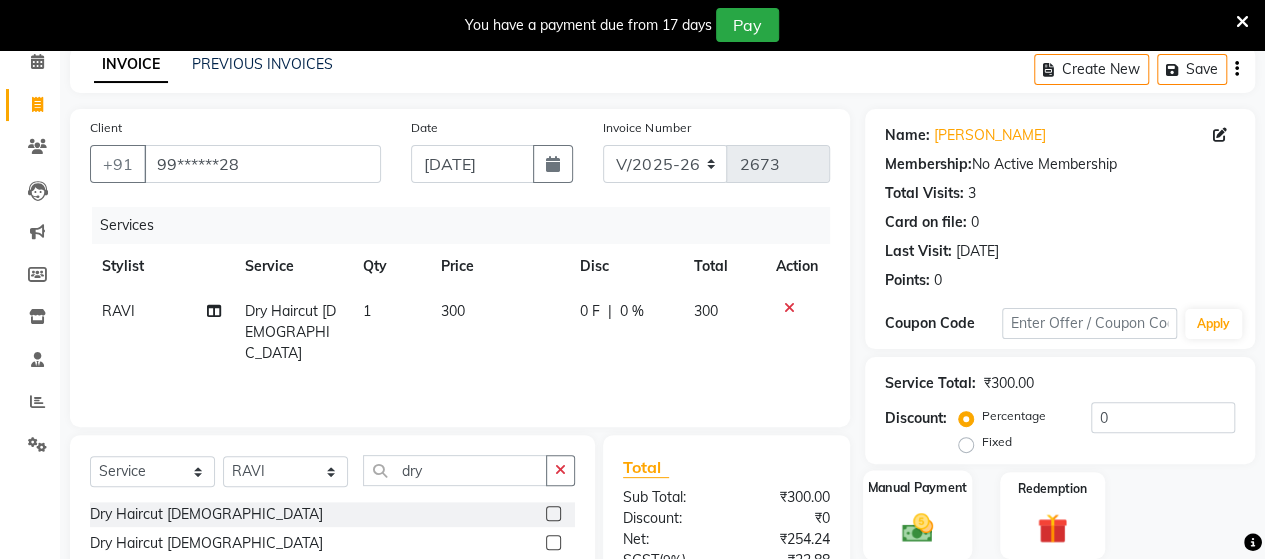 click on "Manual Payment" 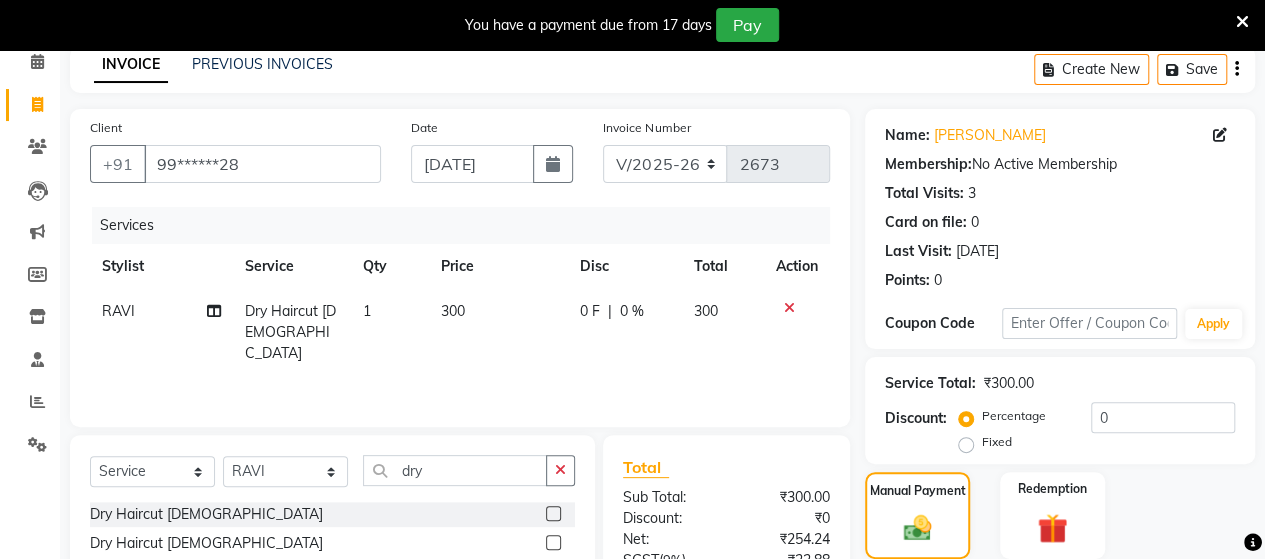 scroll, scrollTop: 288, scrollLeft: 0, axis: vertical 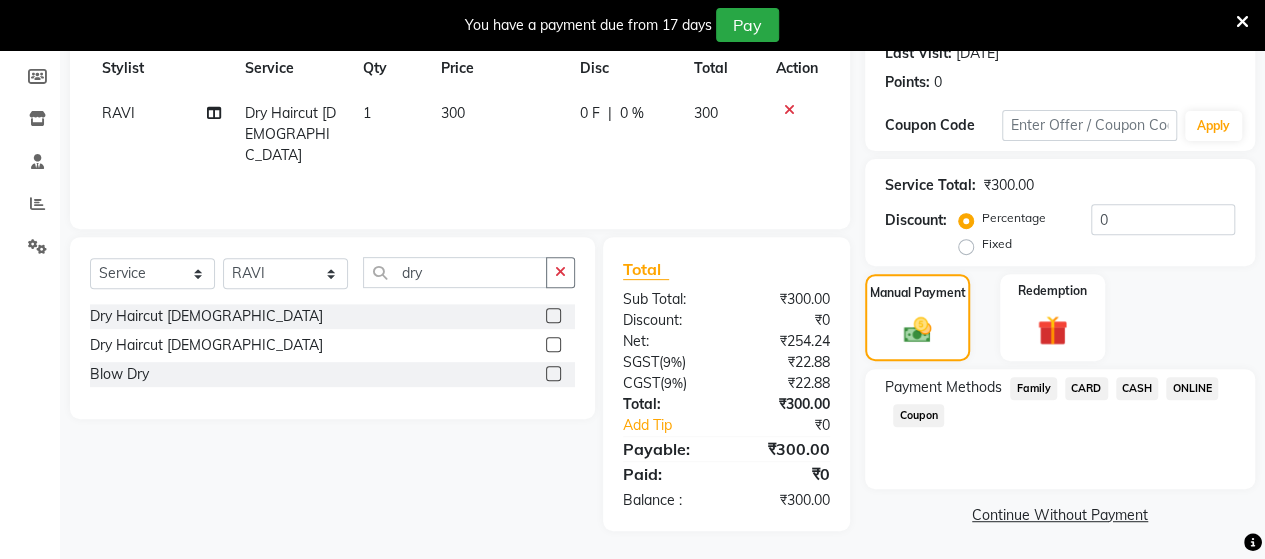 click on "ONLINE" 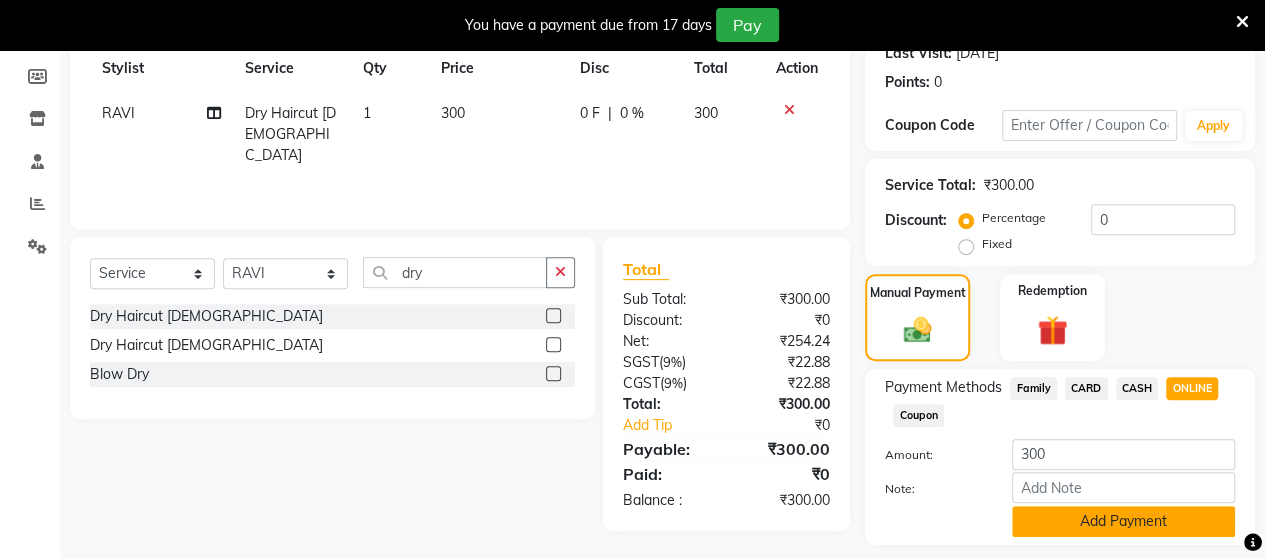 click on "Add Payment" 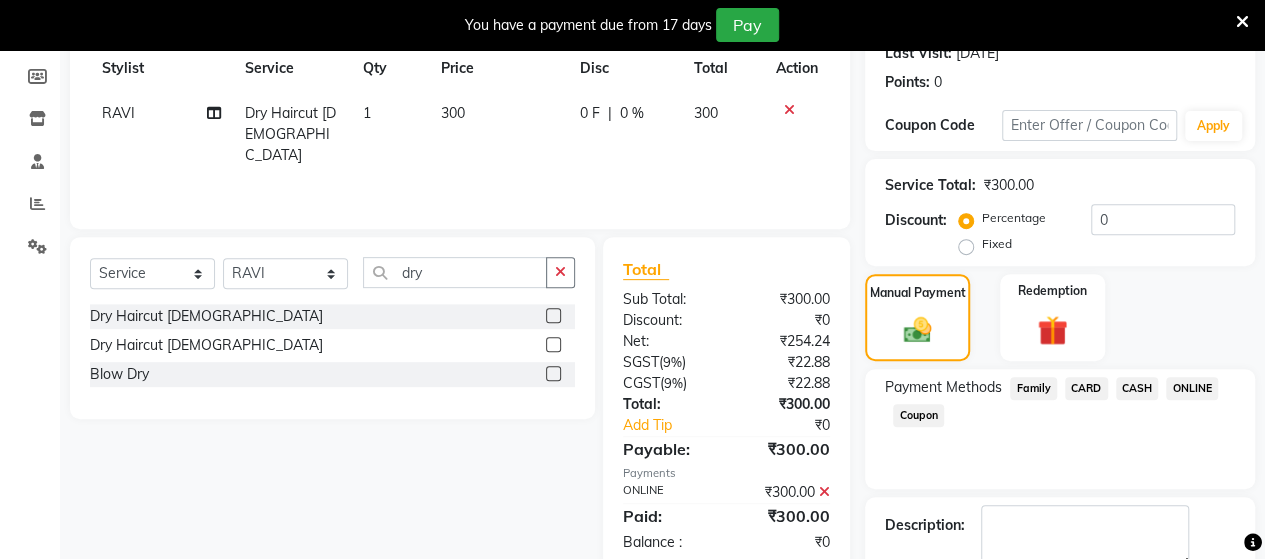 scroll, scrollTop: 400, scrollLeft: 0, axis: vertical 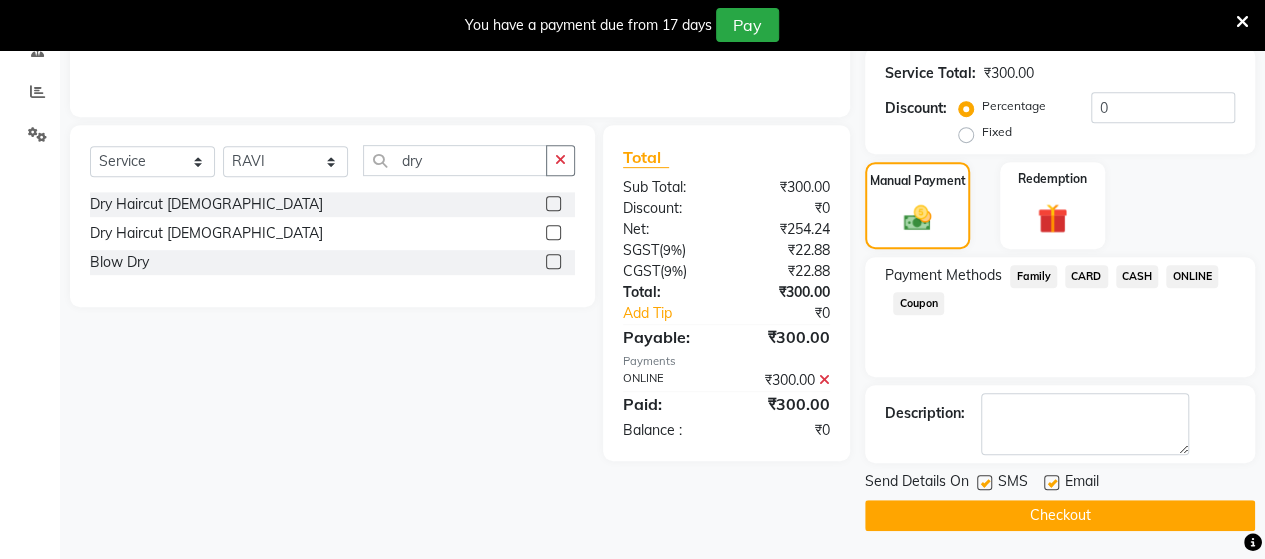 click on "Checkout" 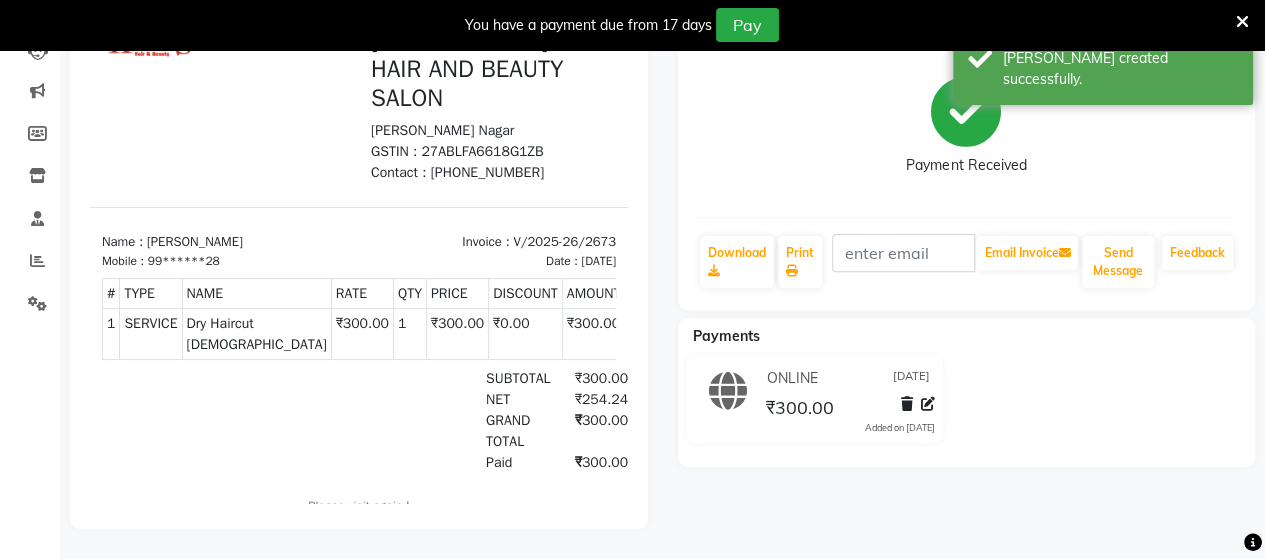 scroll, scrollTop: 0, scrollLeft: 0, axis: both 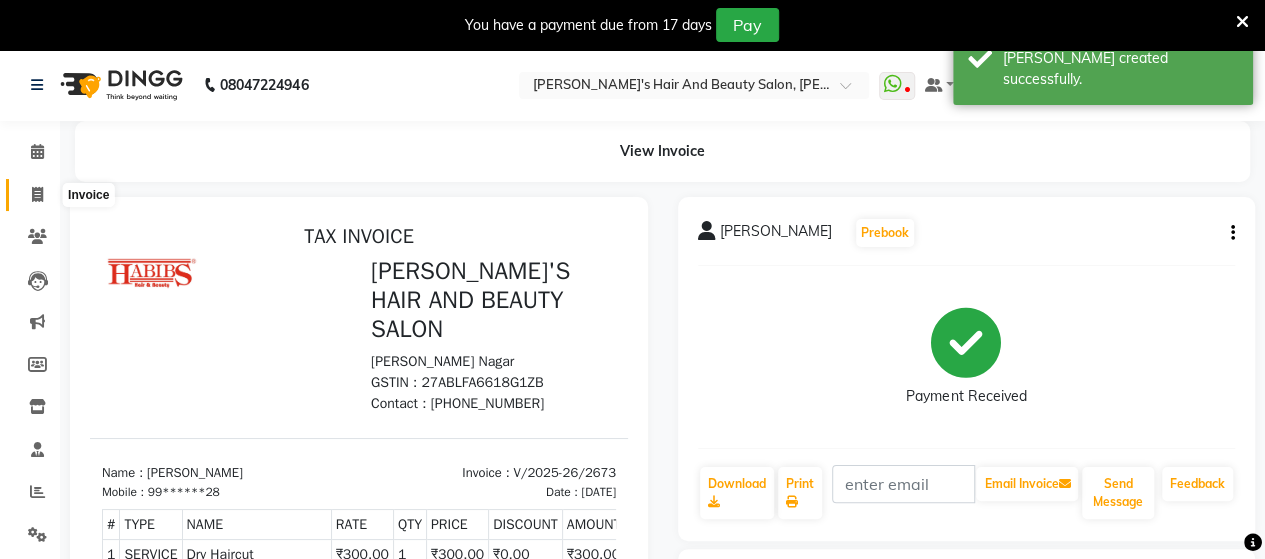 click 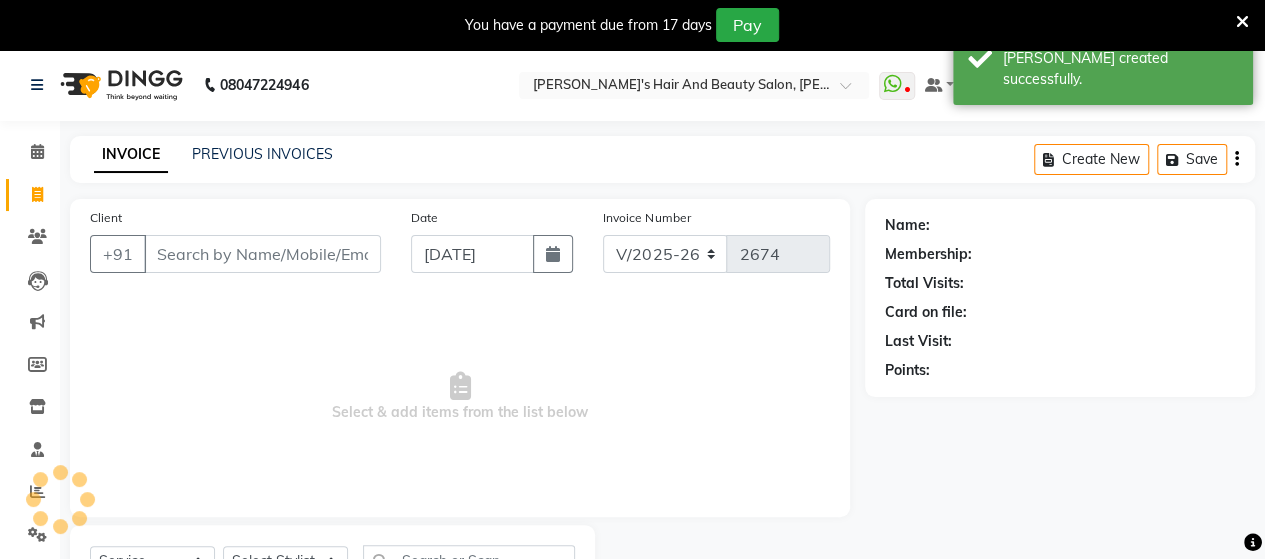 scroll, scrollTop: 90, scrollLeft: 0, axis: vertical 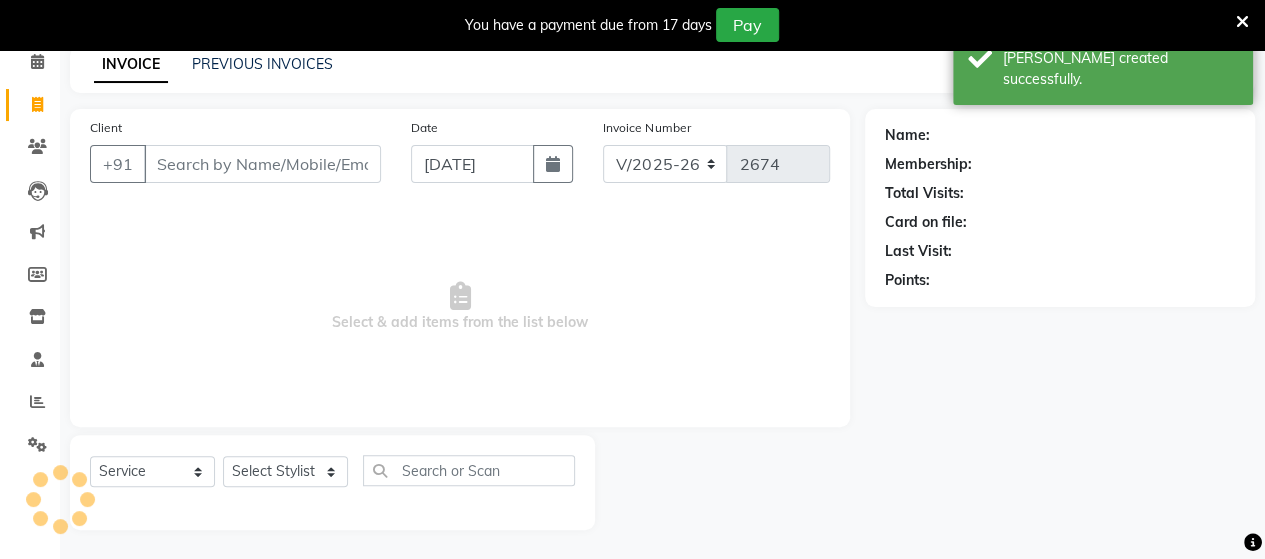 click on "Client" at bounding box center [262, 164] 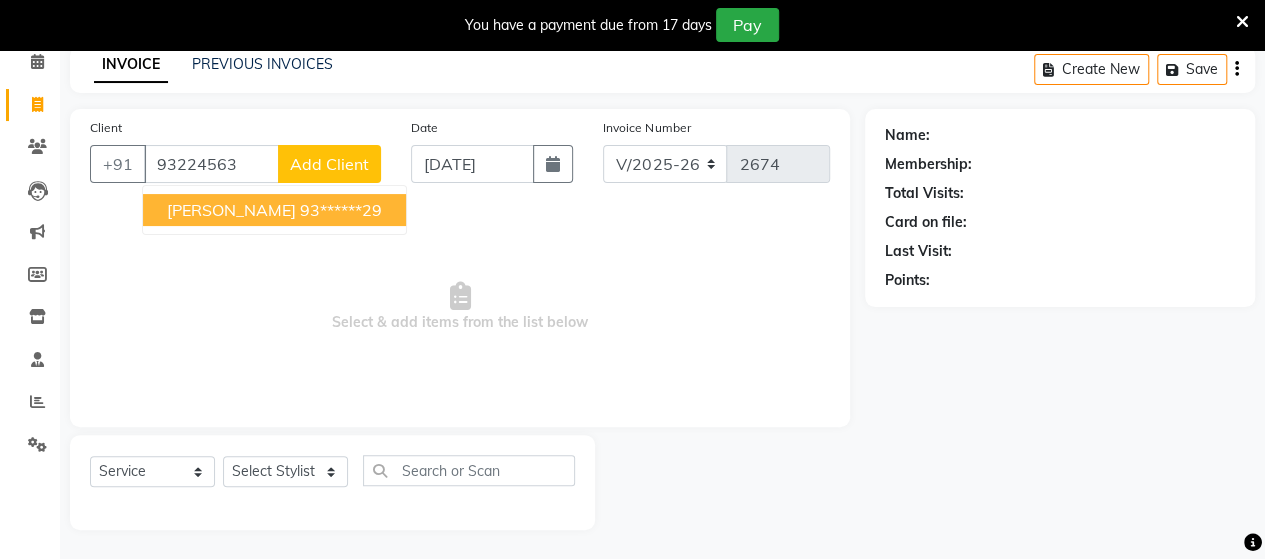 click on "[PERSON_NAME]" at bounding box center (231, 210) 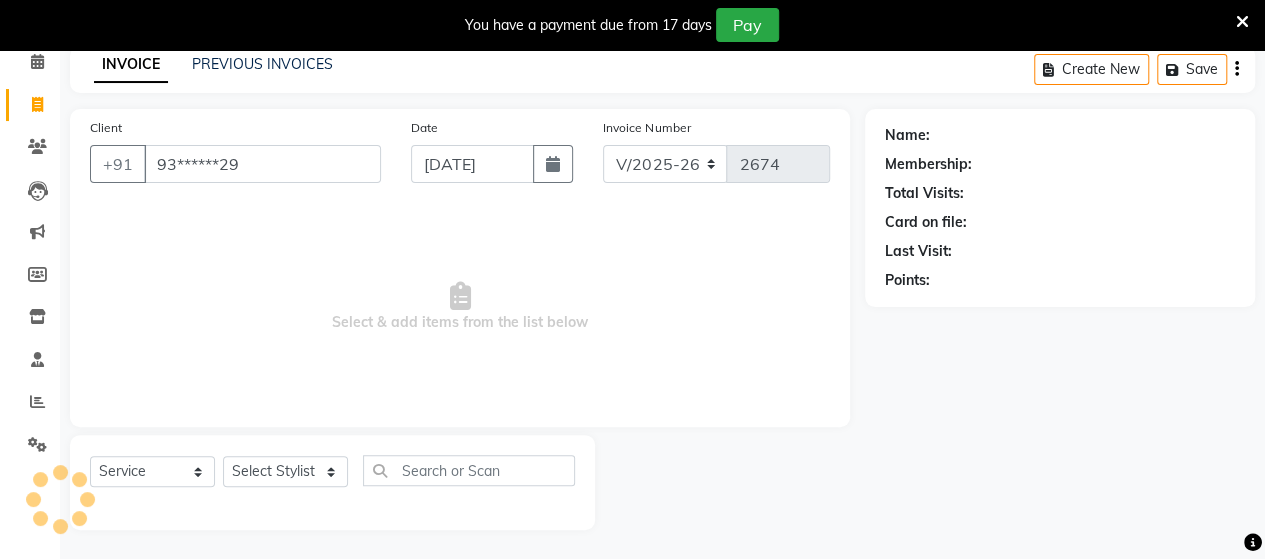 type on "93******29" 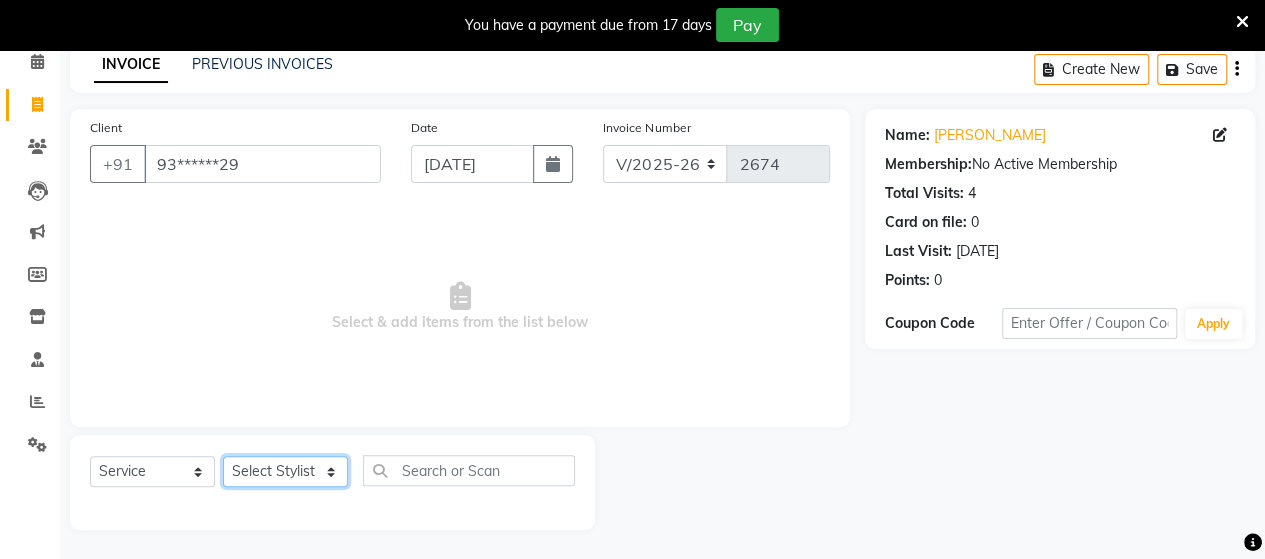 click on "Select Stylist Admin [PERSON_NAME]  [PERSON_NAME]  [PERSON_NAME] Rohit [PERSON_NAME]" 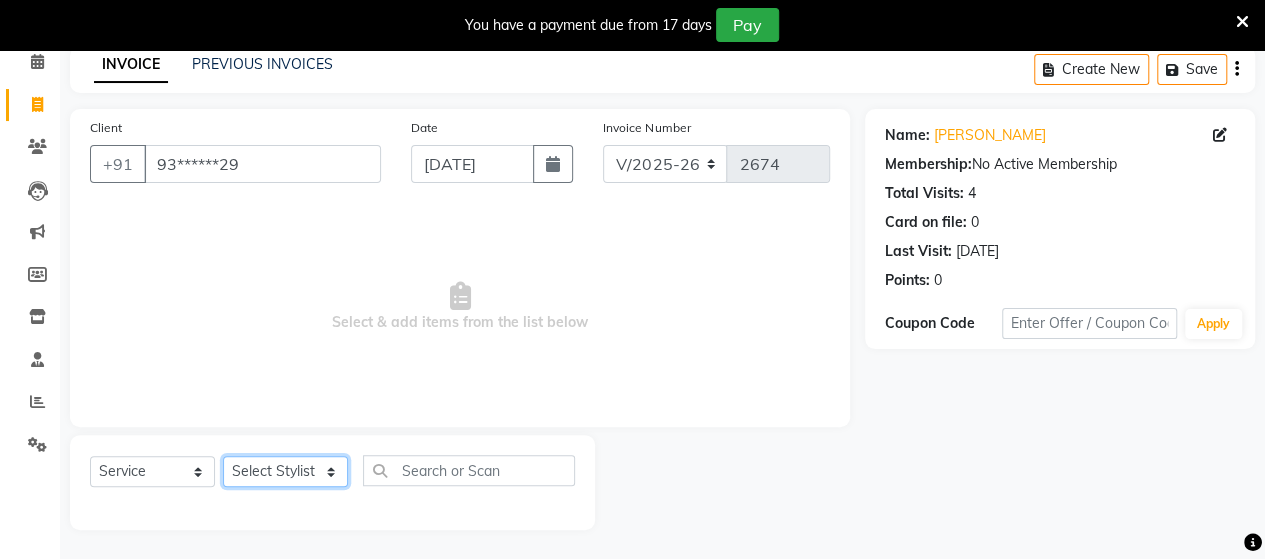select on "58673" 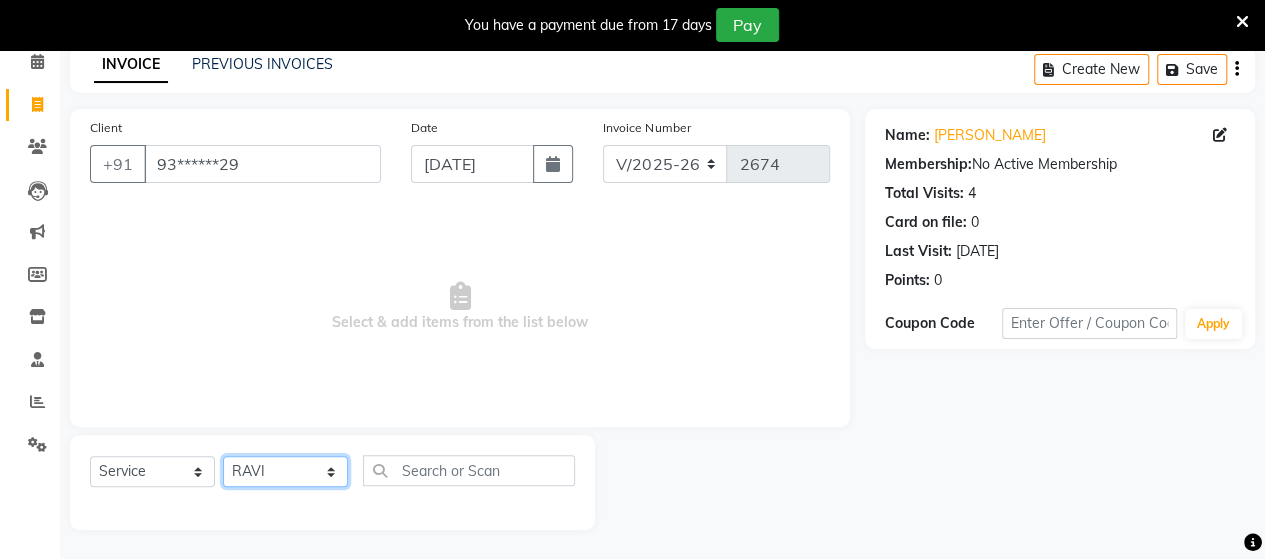 click on "Select Stylist Admin [PERSON_NAME]  [PERSON_NAME]  [PERSON_NAME] Rohit [PERSON_NAME]" 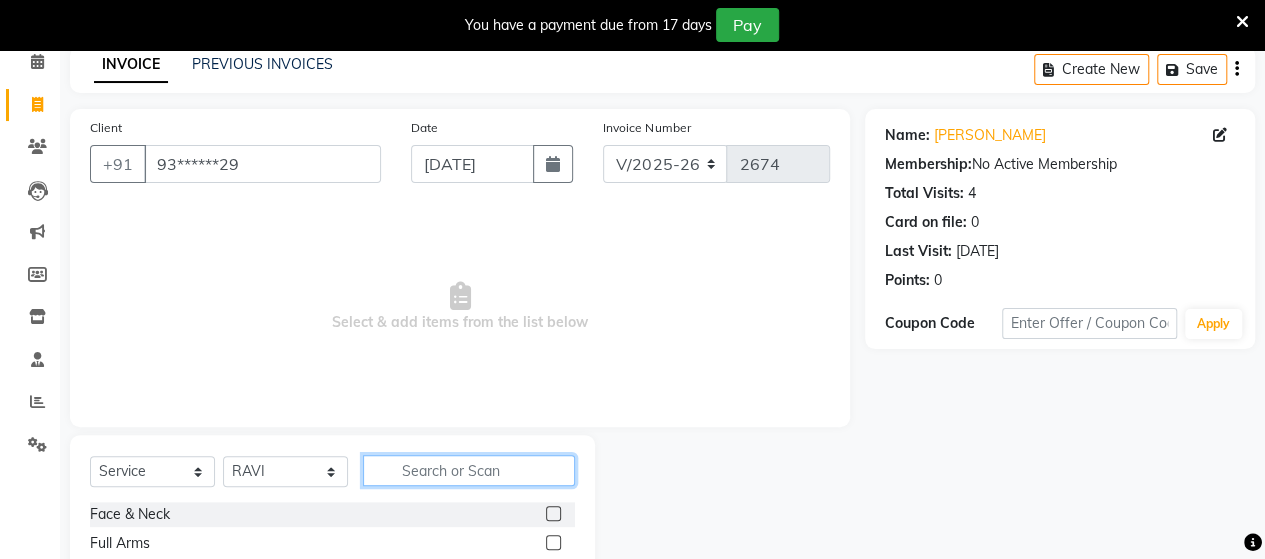 click 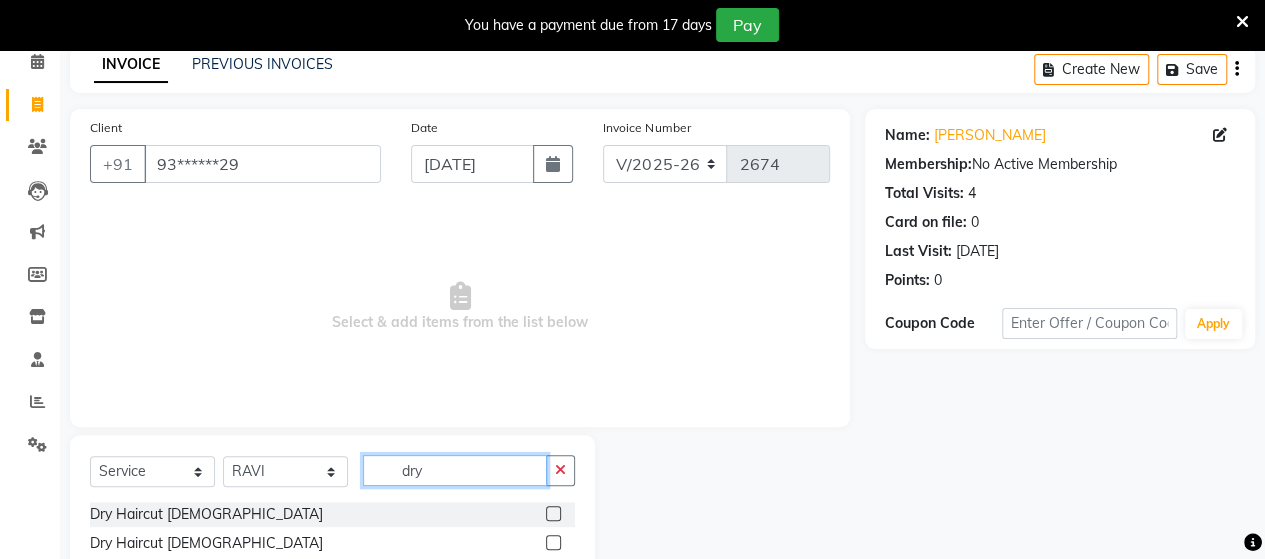type on "dry" 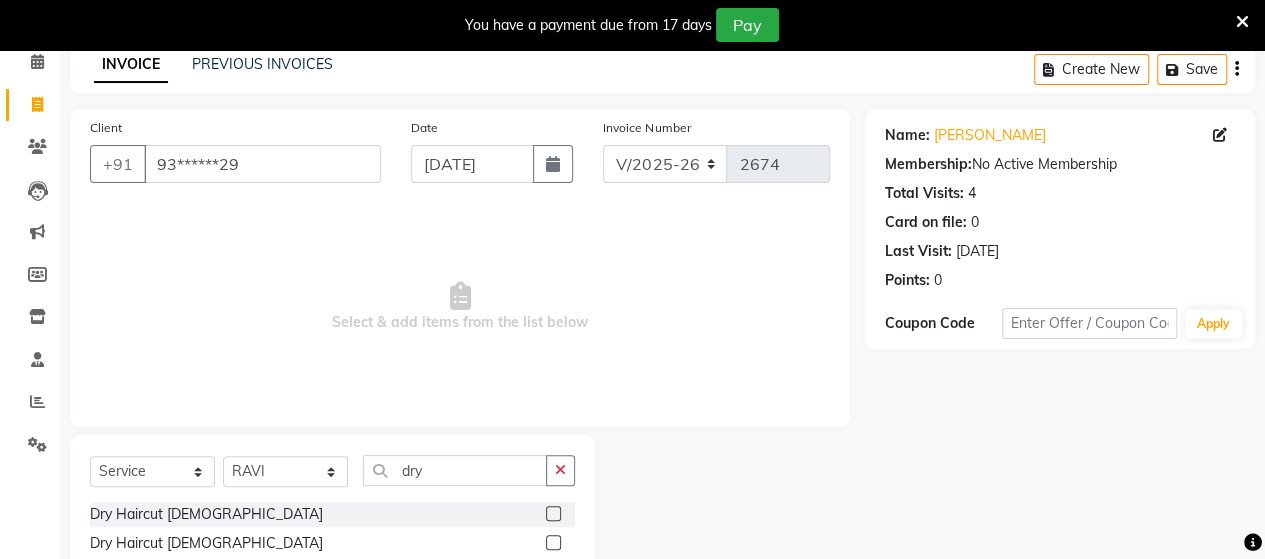 click 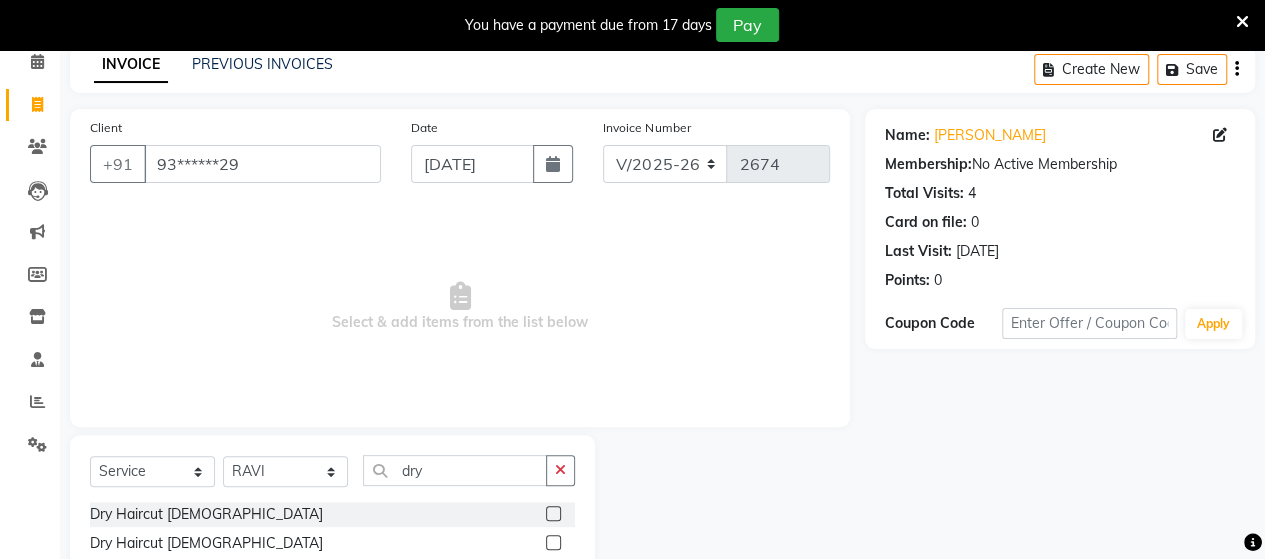 click at bounding box center [552, 514] 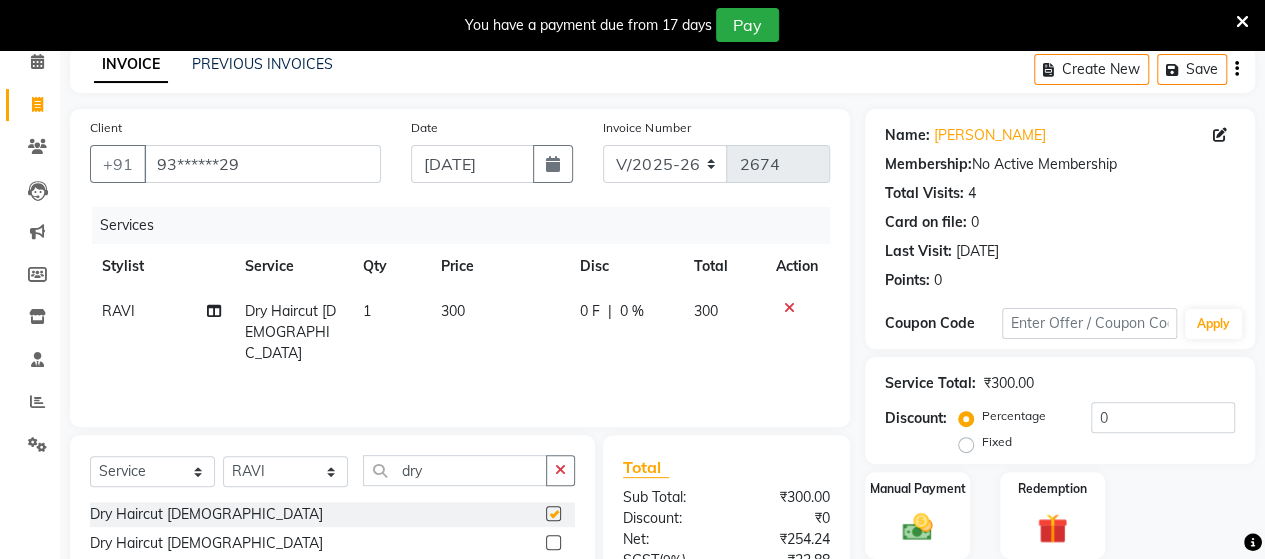checkbox on "false" 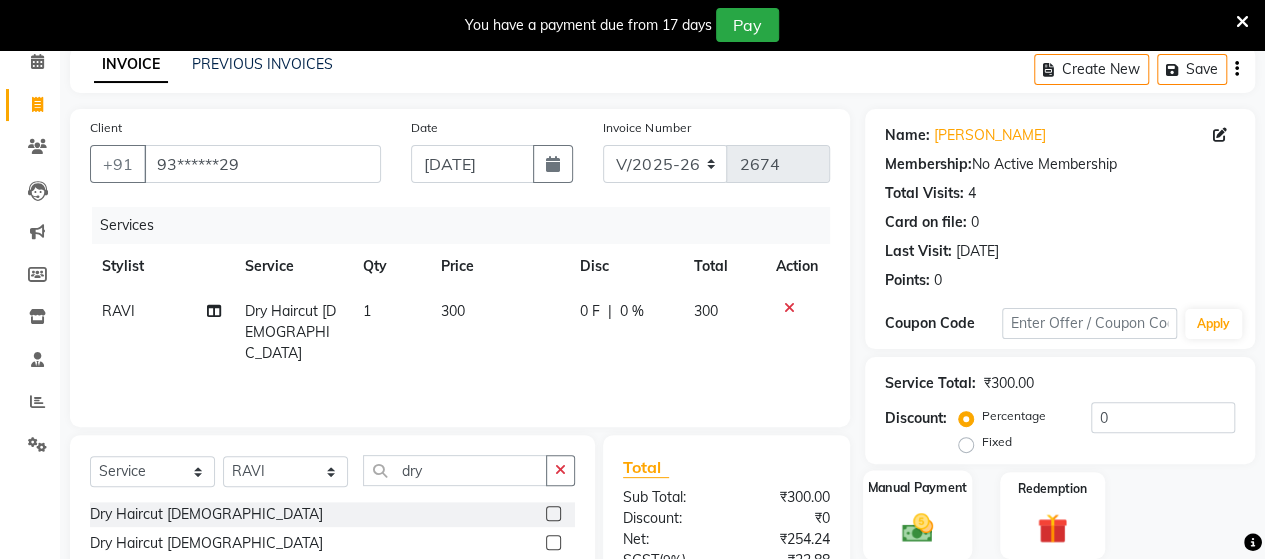 click 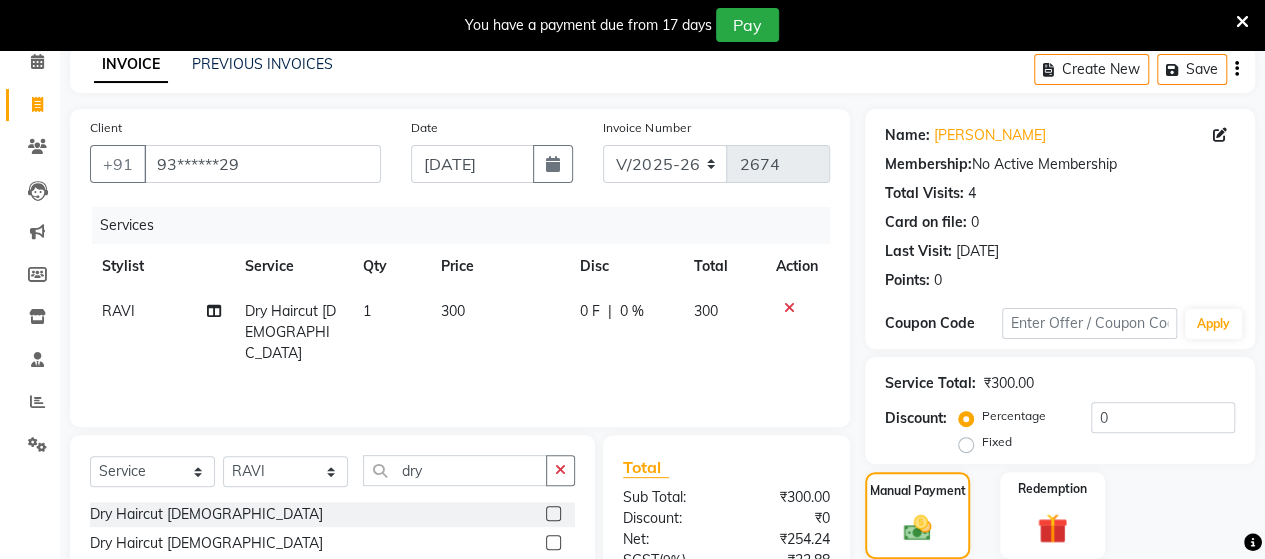 scroll, scrollTop: 288, scrollLeft: 0, axis: vertical 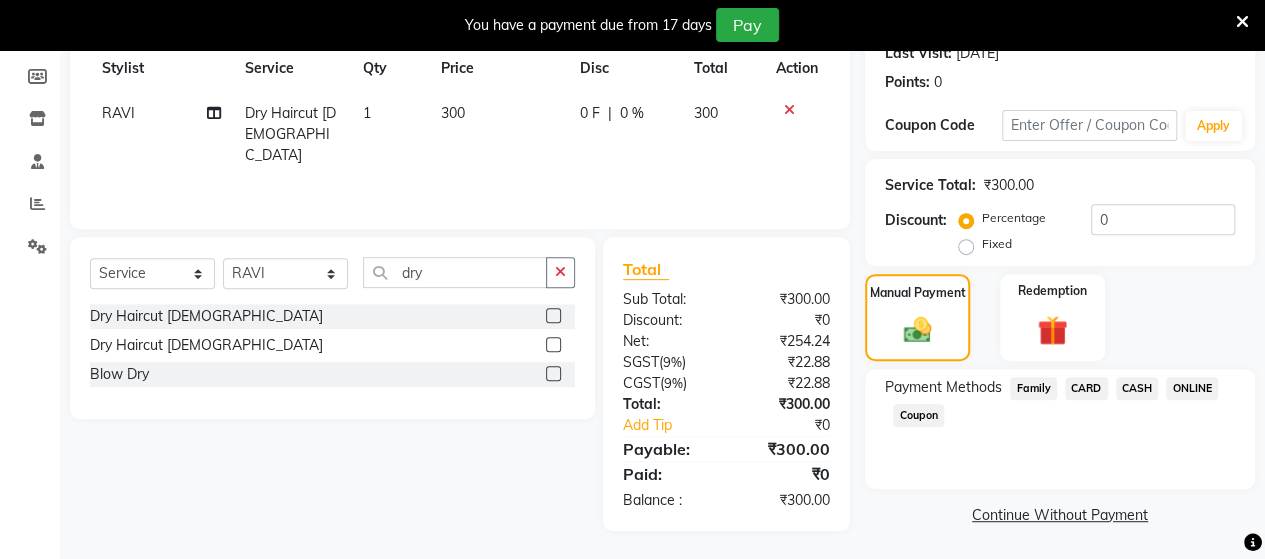 click on "ONLINE" 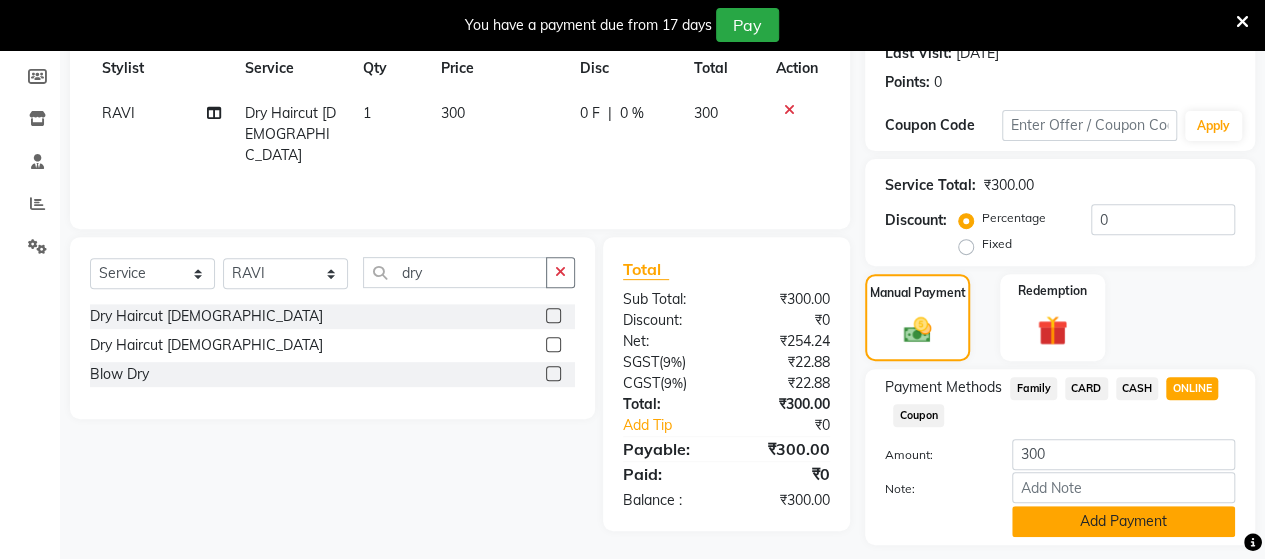 click on "Add Payment" 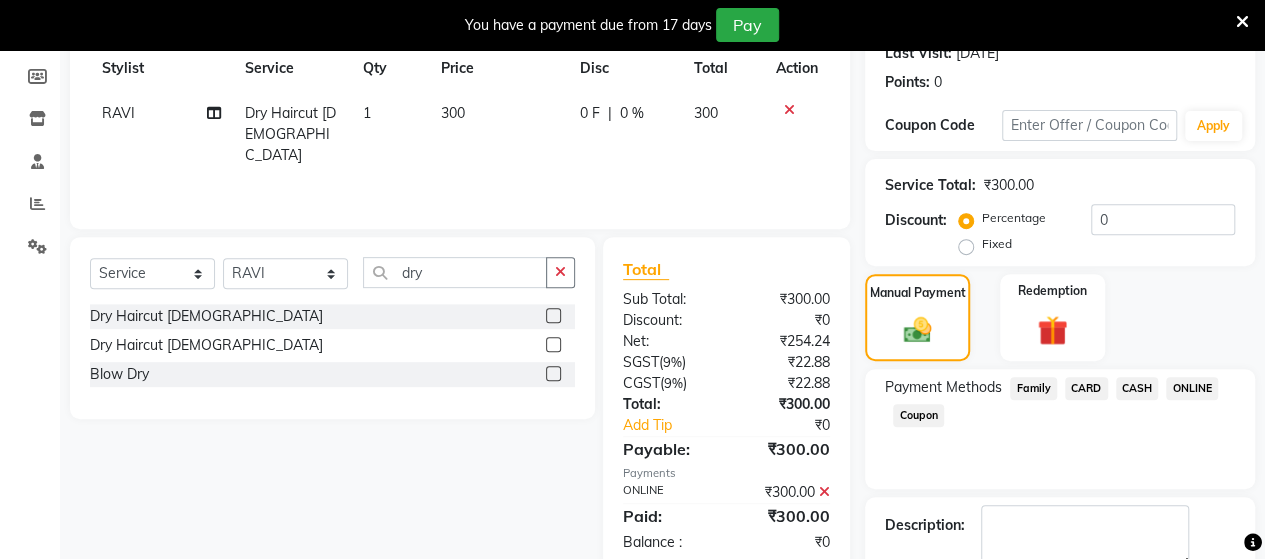 scroll, scrollTop: 400, scrollLeft: 0, axis: vertical 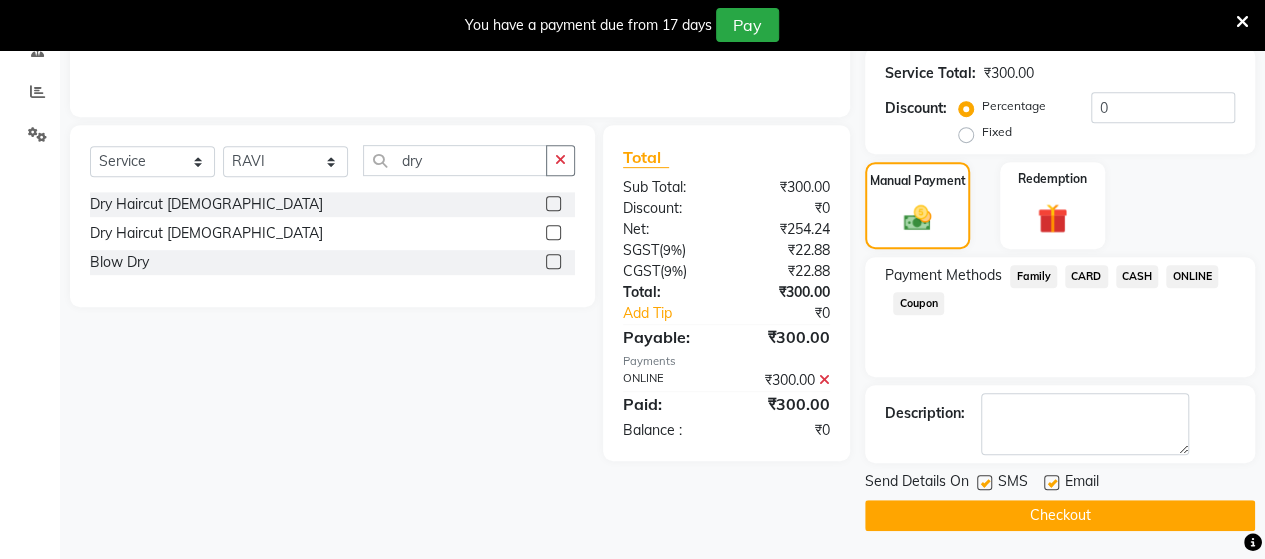 click on "Checkout" 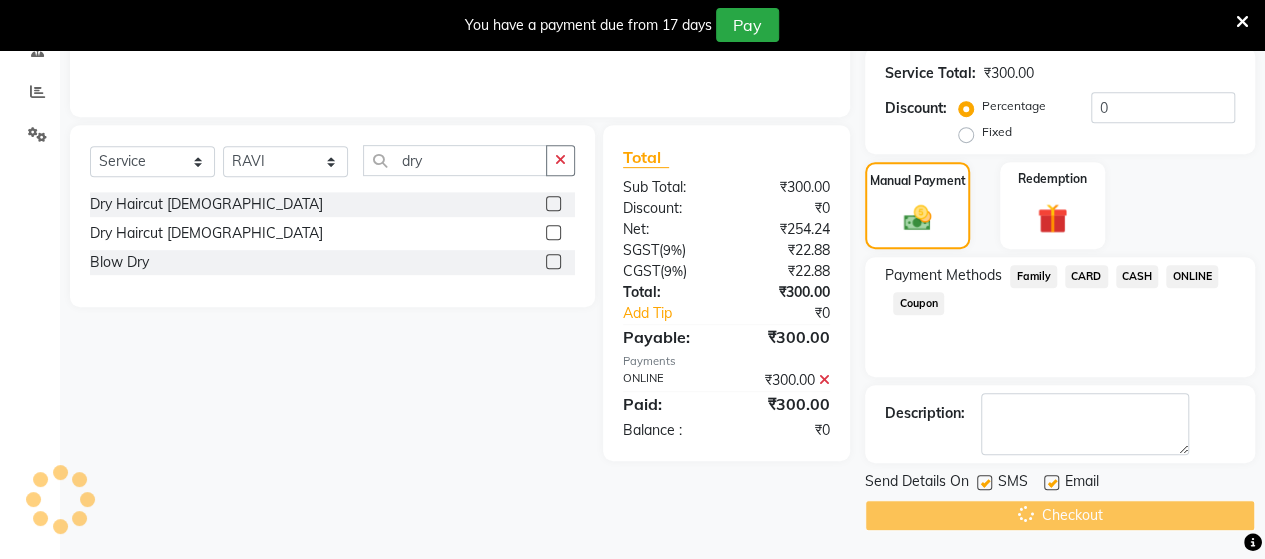scroll, scrollTop: 0, scrollLeft: 0, axis: both 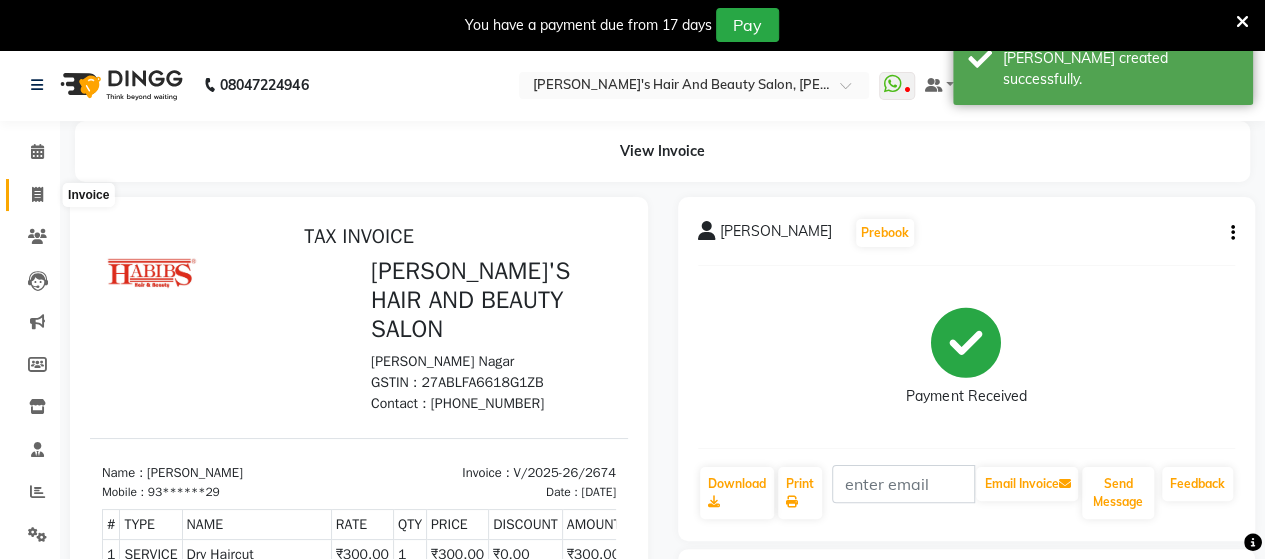 click 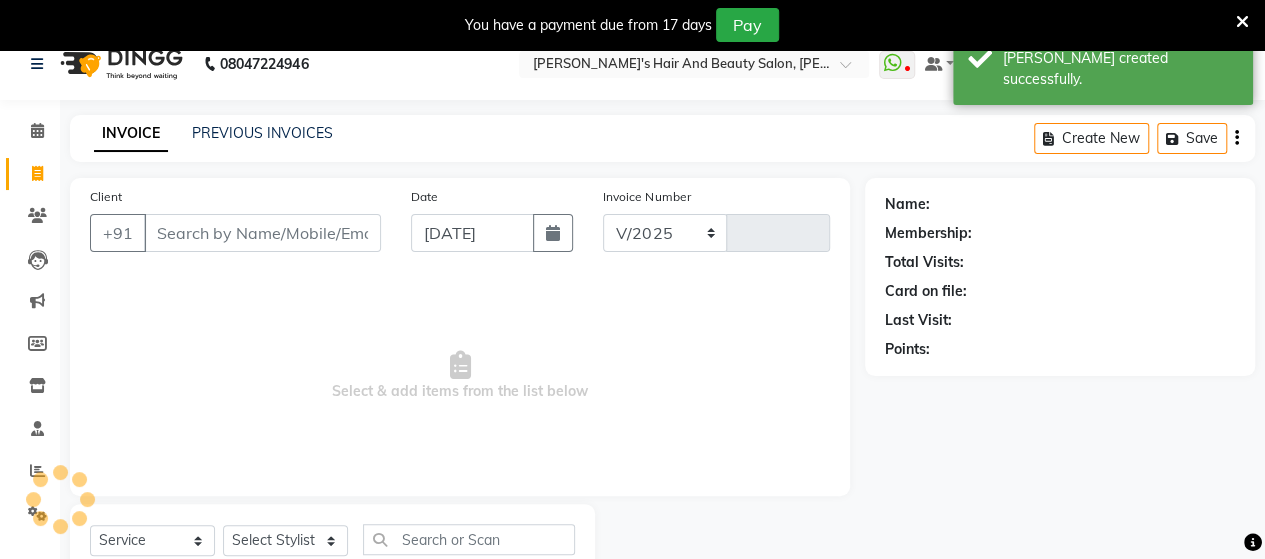 select on "6429" 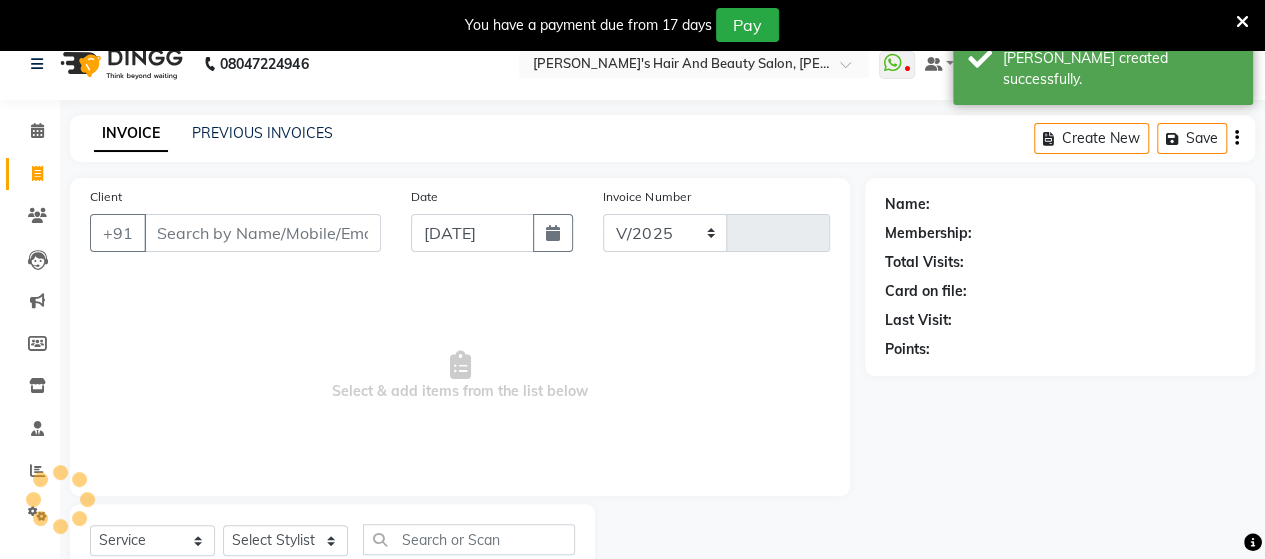 type on "2675" 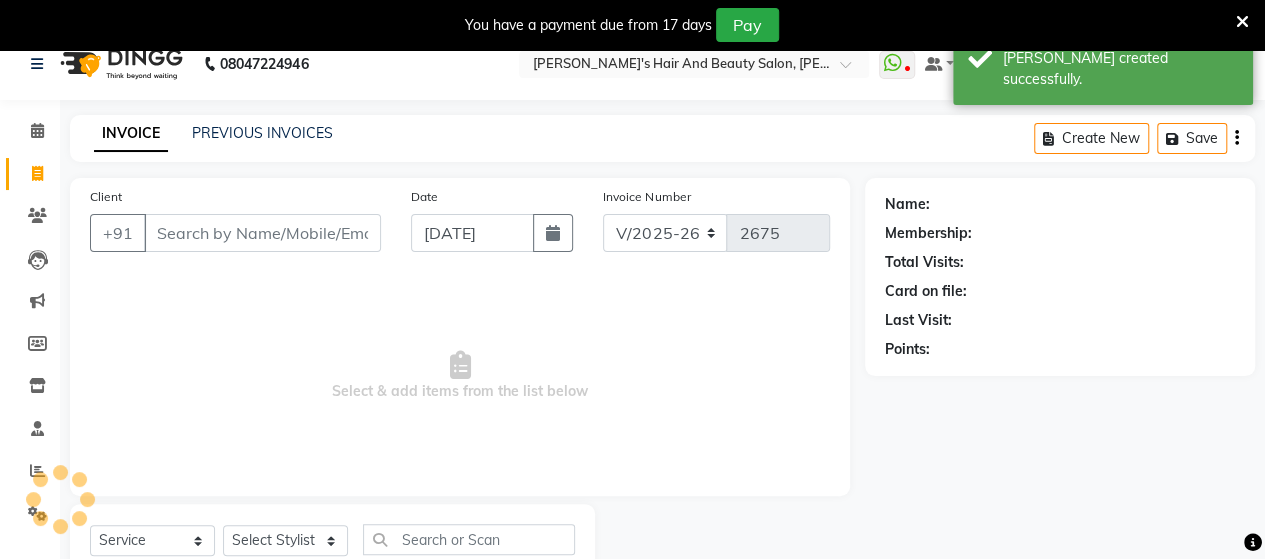 scroll, scrollTop: 90, scrollLeft: 0, axis: vertical 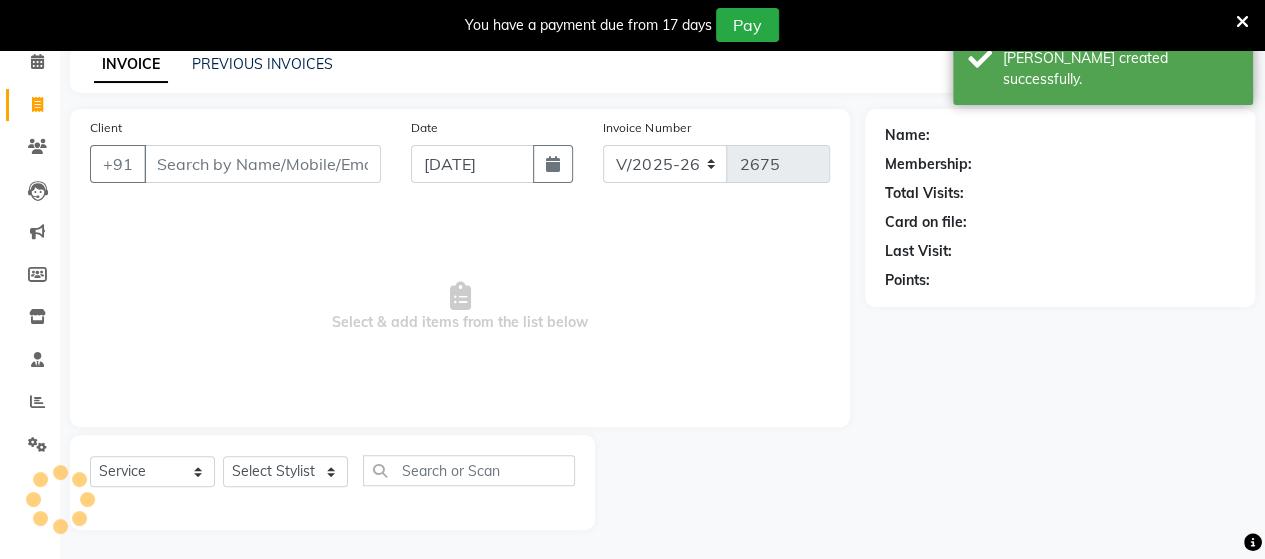 click on "Client" at bounding box center (262, 164) 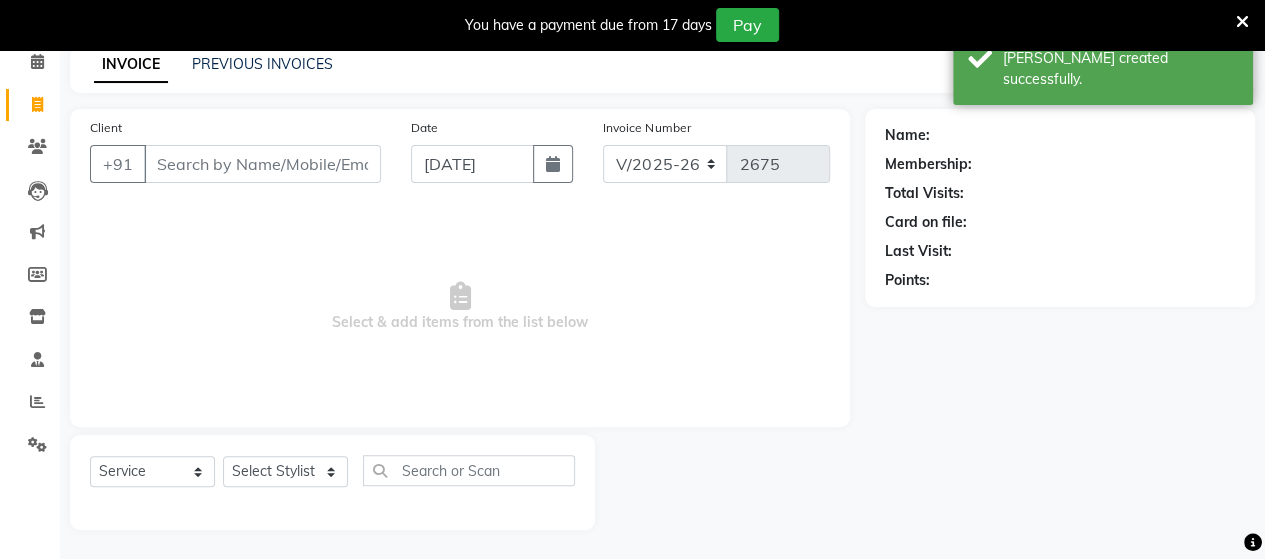 click on "Client" at bounding box center [262, 164] 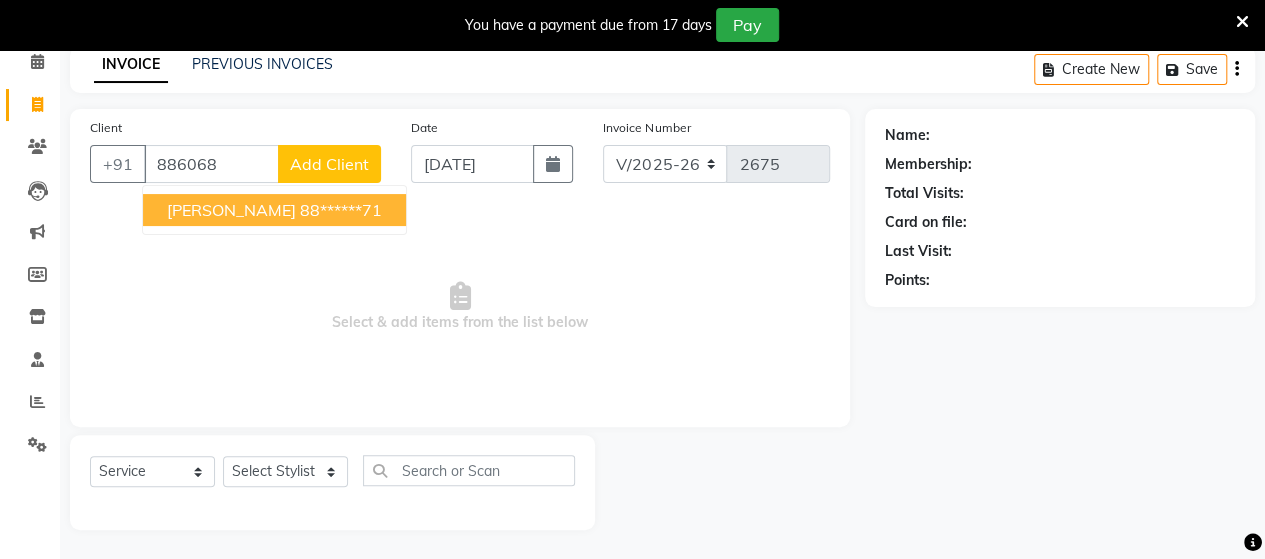 click on "88******71" at bounding box center [341, 210] 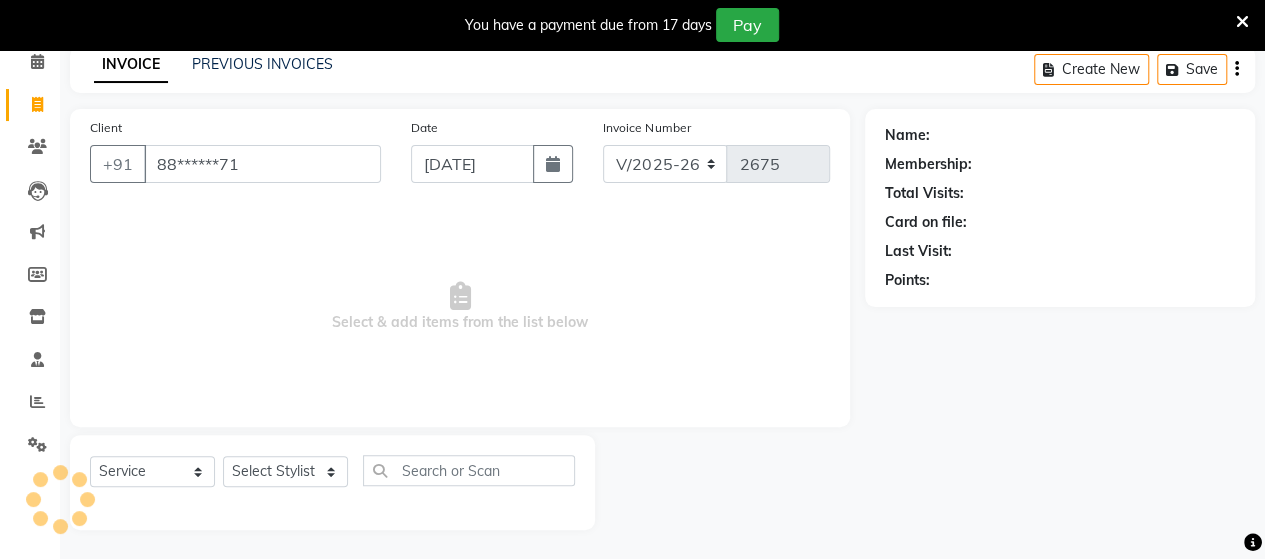 type on "88******71" 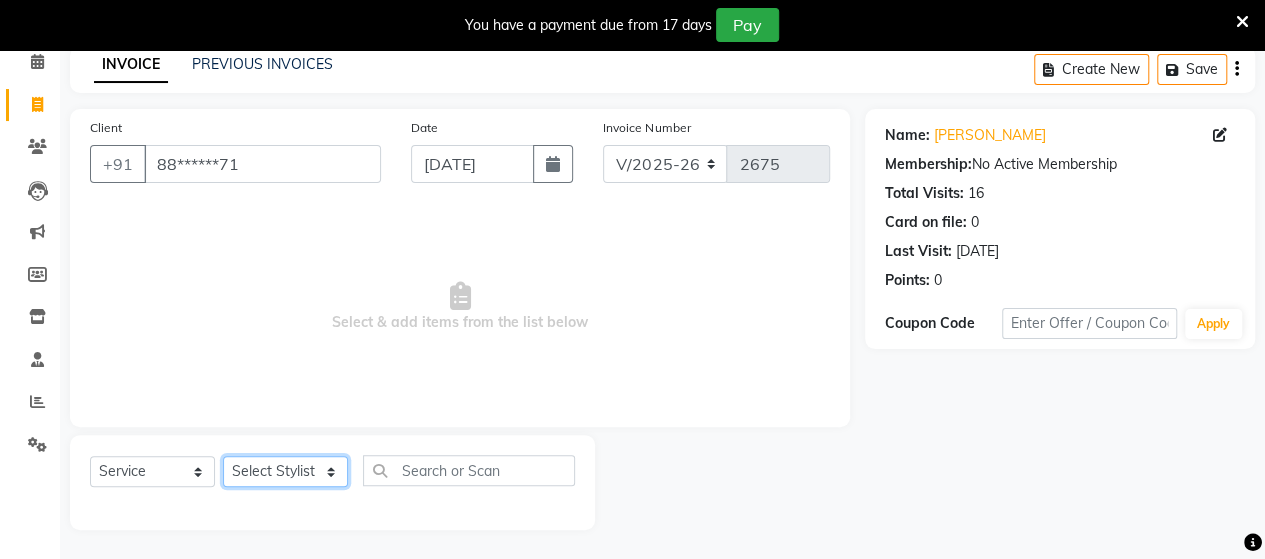 click on "Select Stylist Admin [PERSON_NAME]  [PERSON_NAME]  [PERSON_NAME] Rohit [PERSON_NAME]" 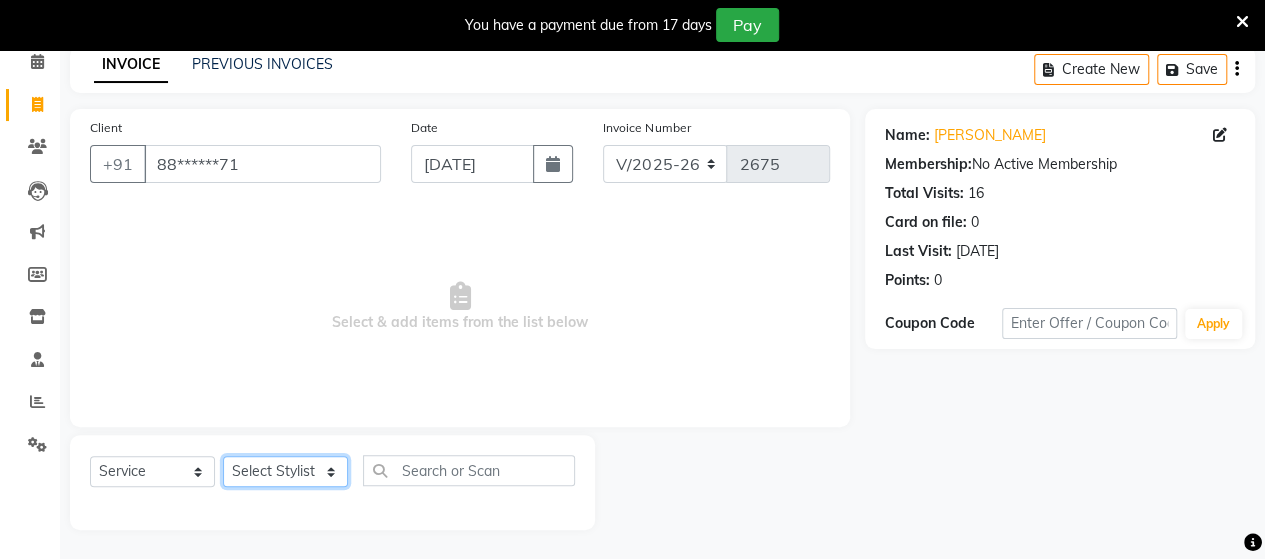 select on "48829" 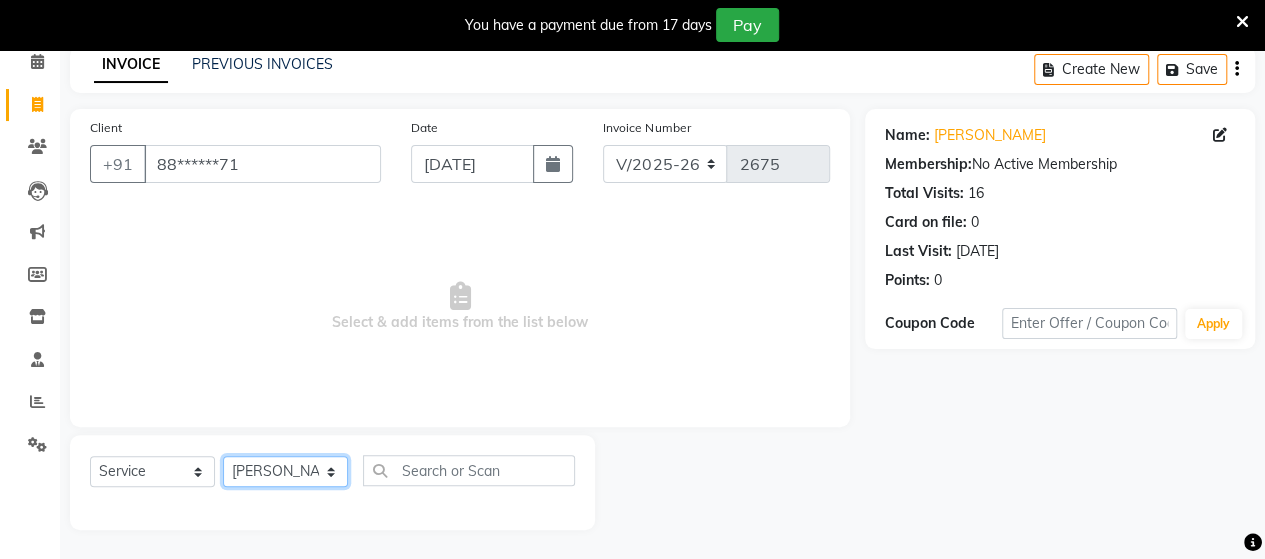 click on "Select Stylist Admin [PERSON_NAME]  [PERSON_NAME]  [PERSON_NAME] Rohit [PERSON_NAME]" 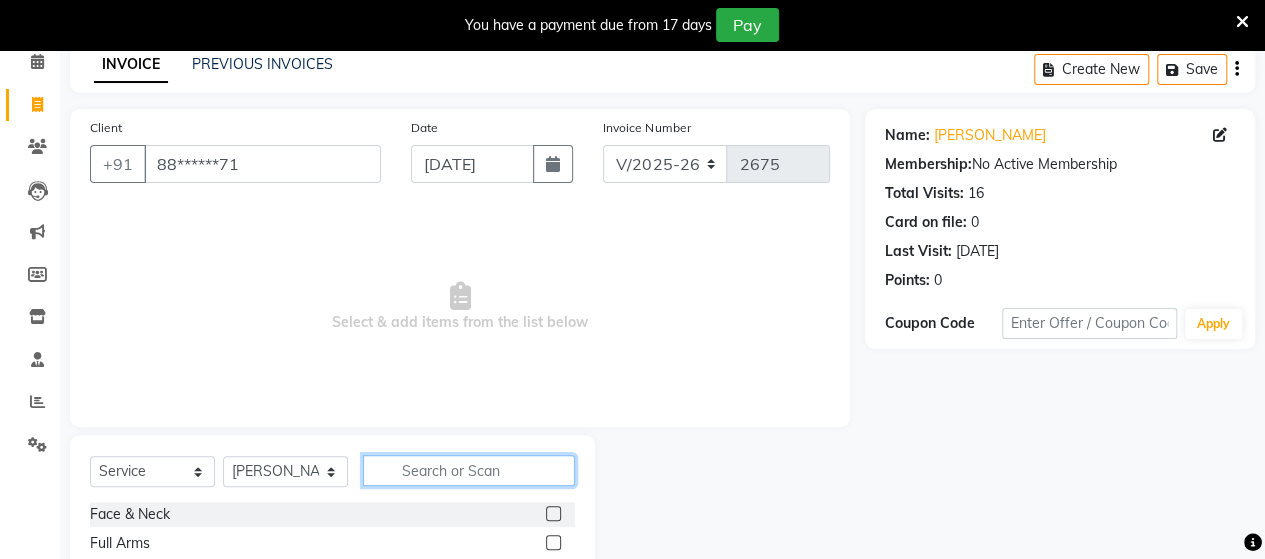 click 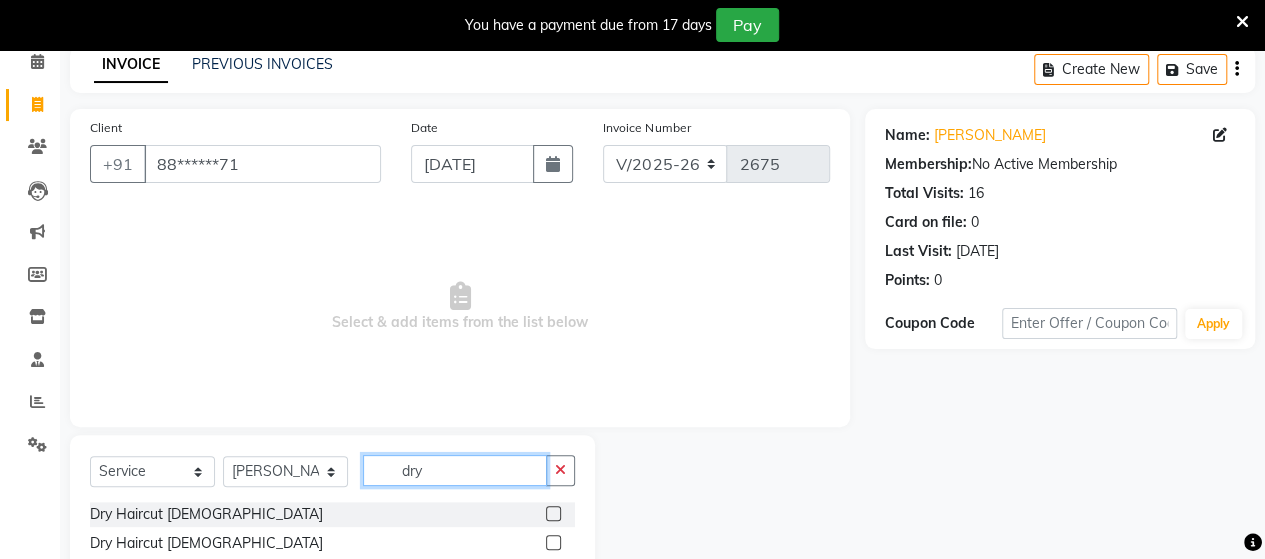 type on "dry" 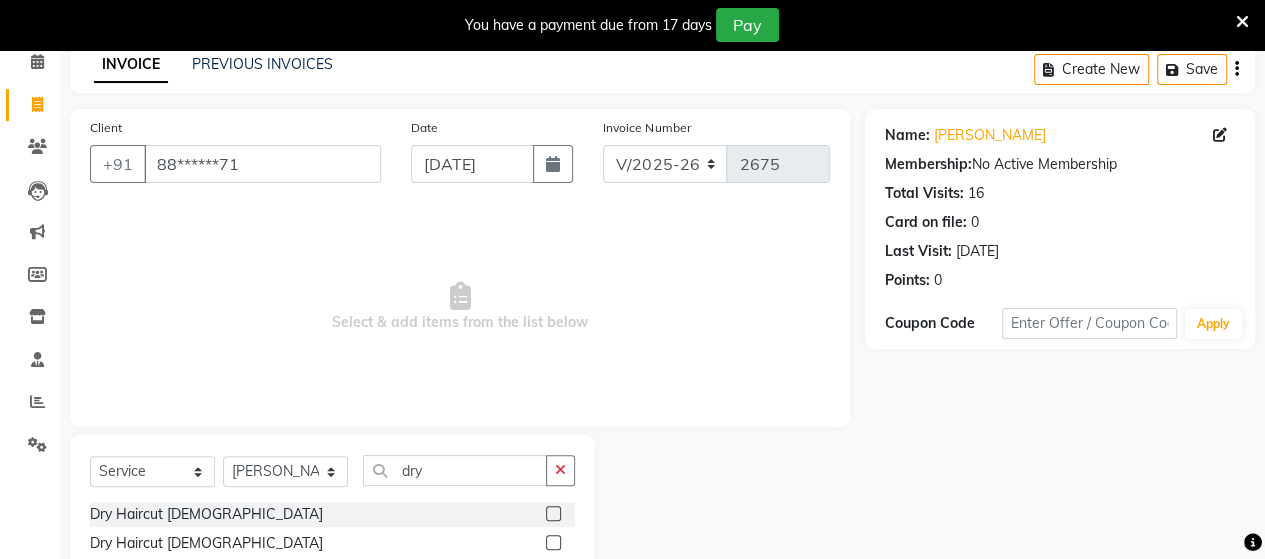 click 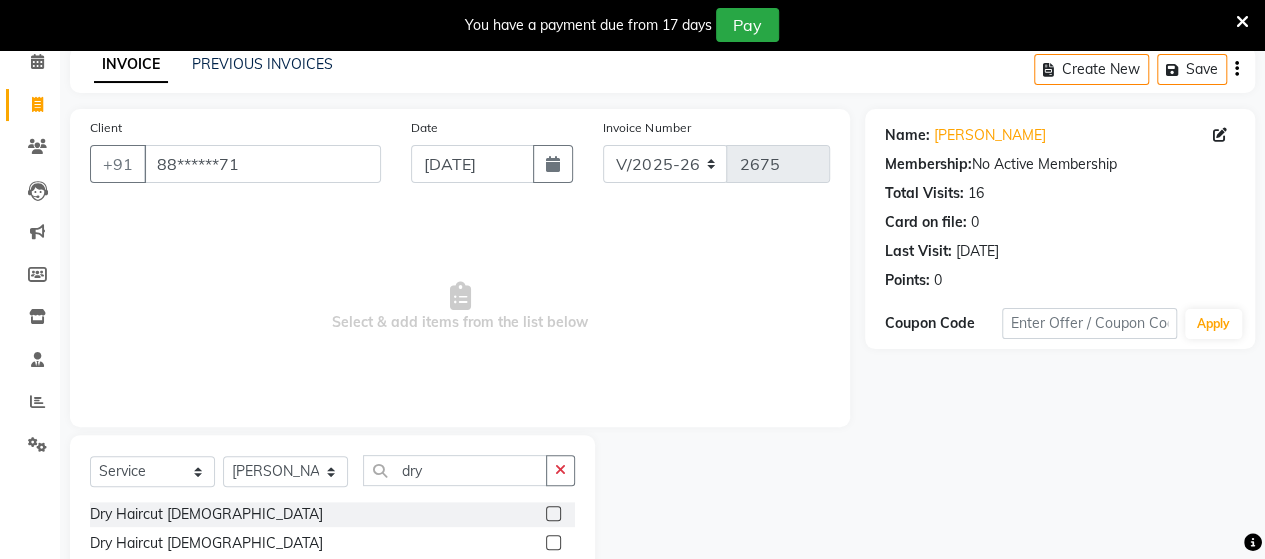 click at bounding box center [552, 543] 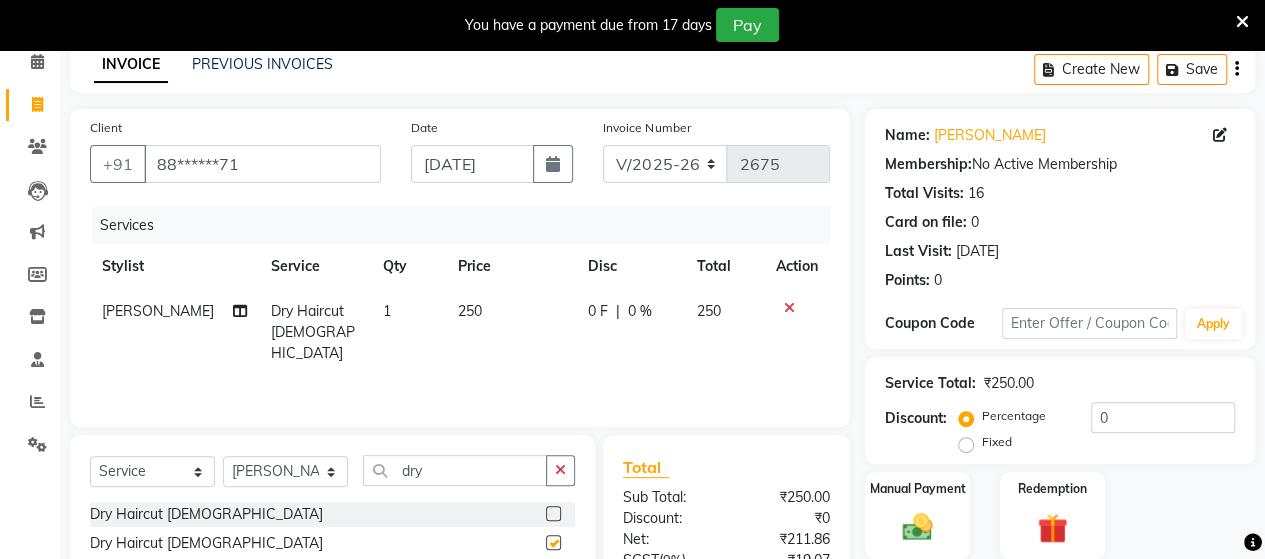 checkbox on "false" 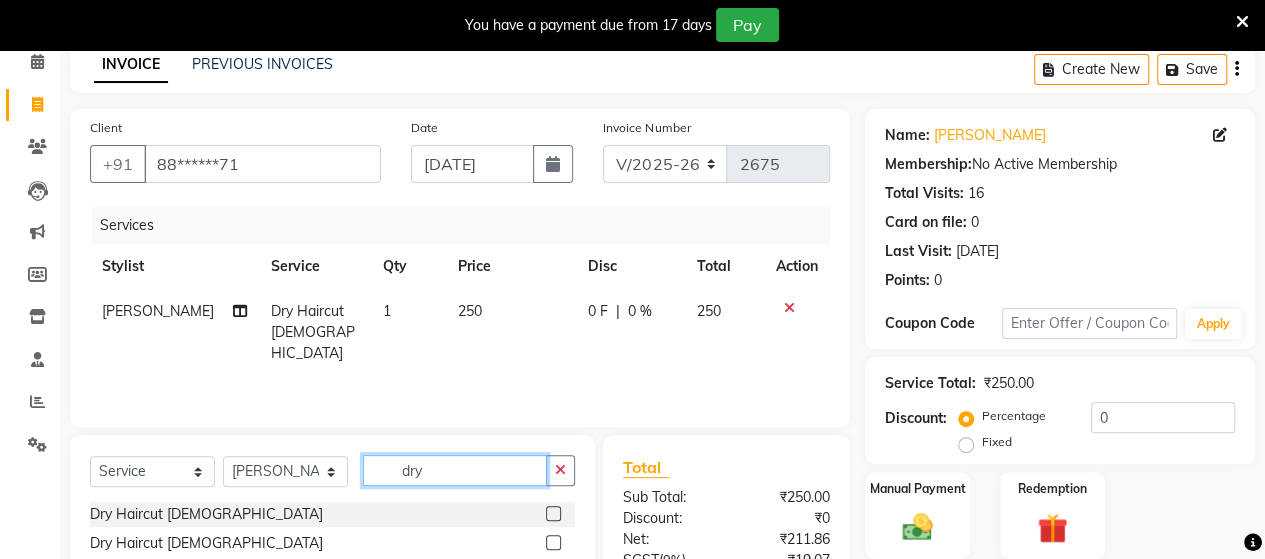 click on "dry" 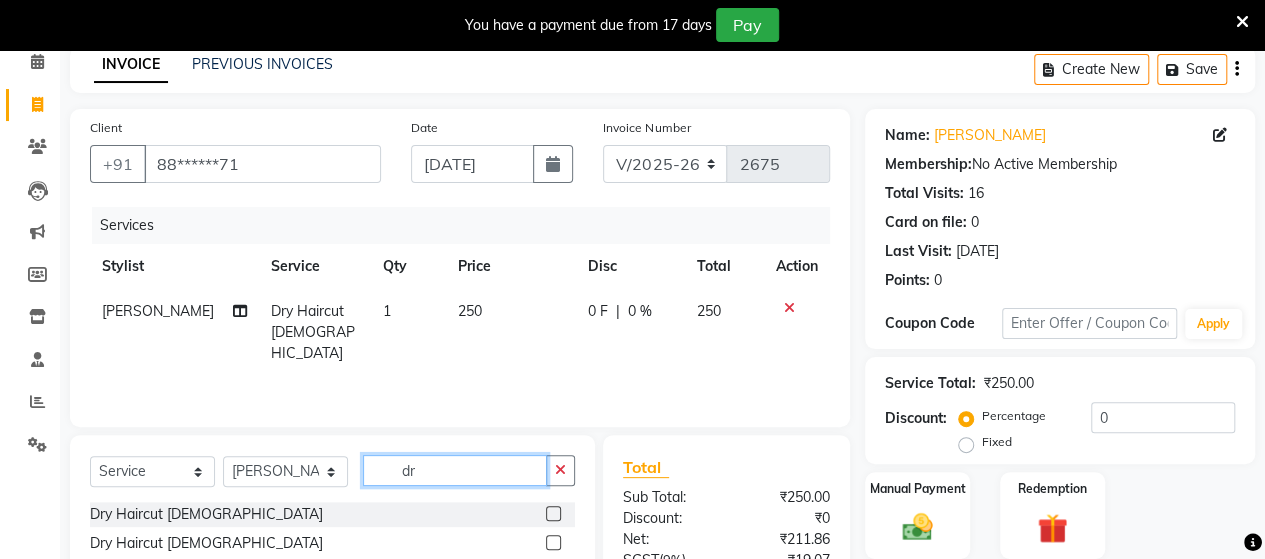 type on "d" 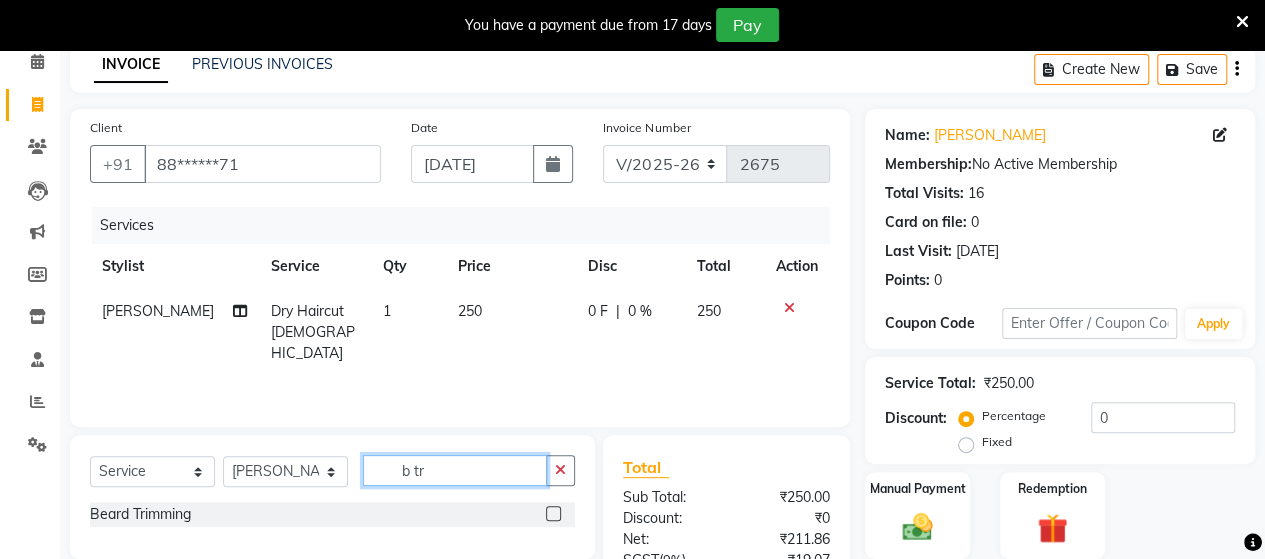 type on "b tr" 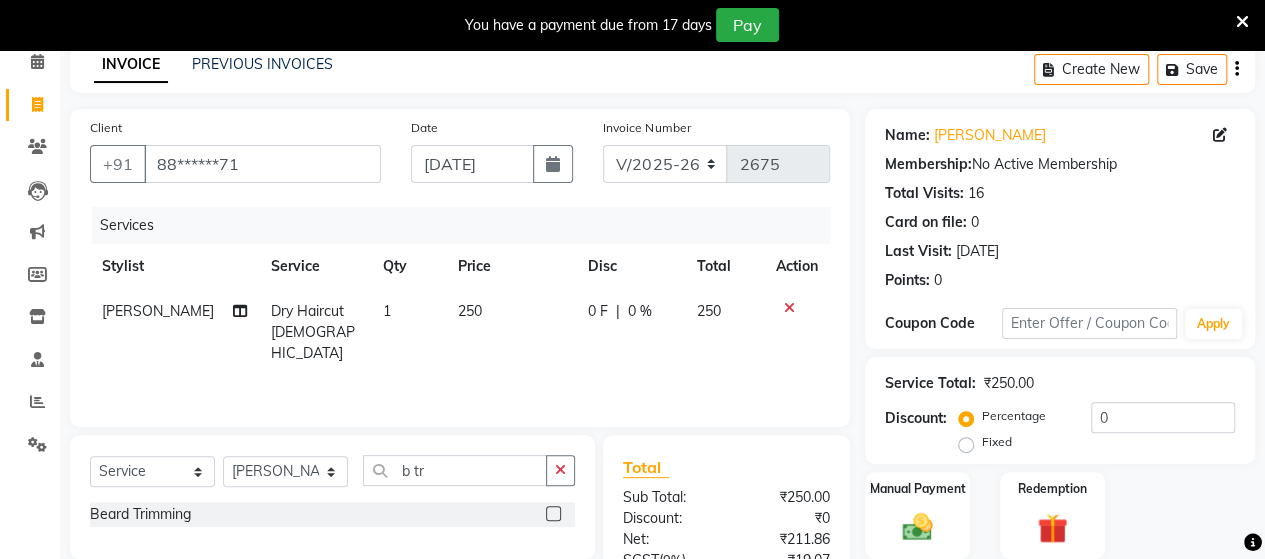 click 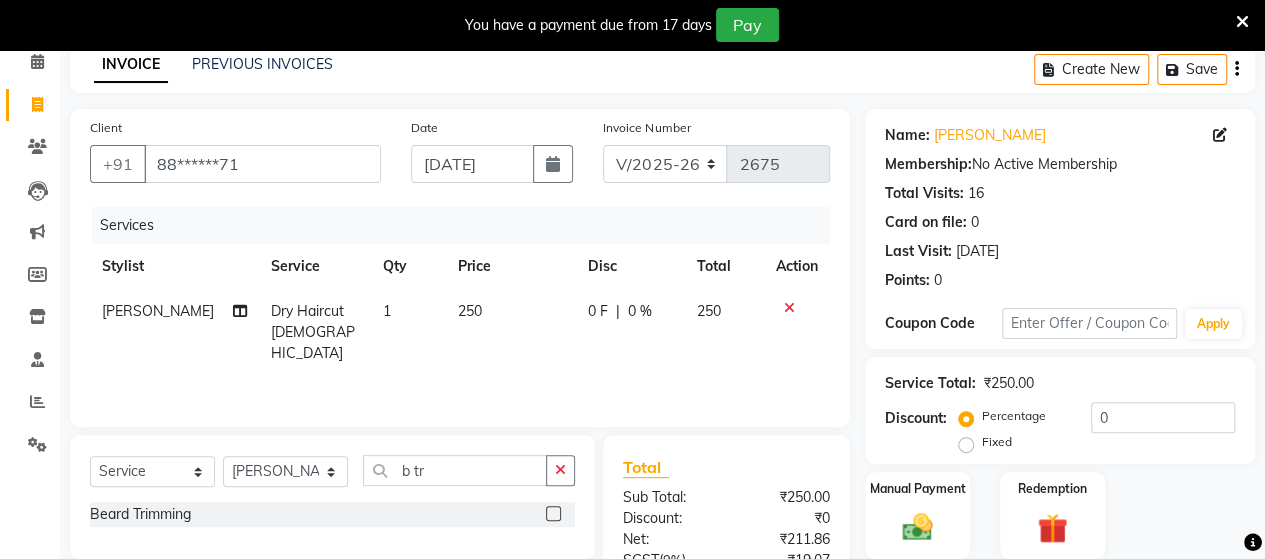 click at bounding box center [552, 514] 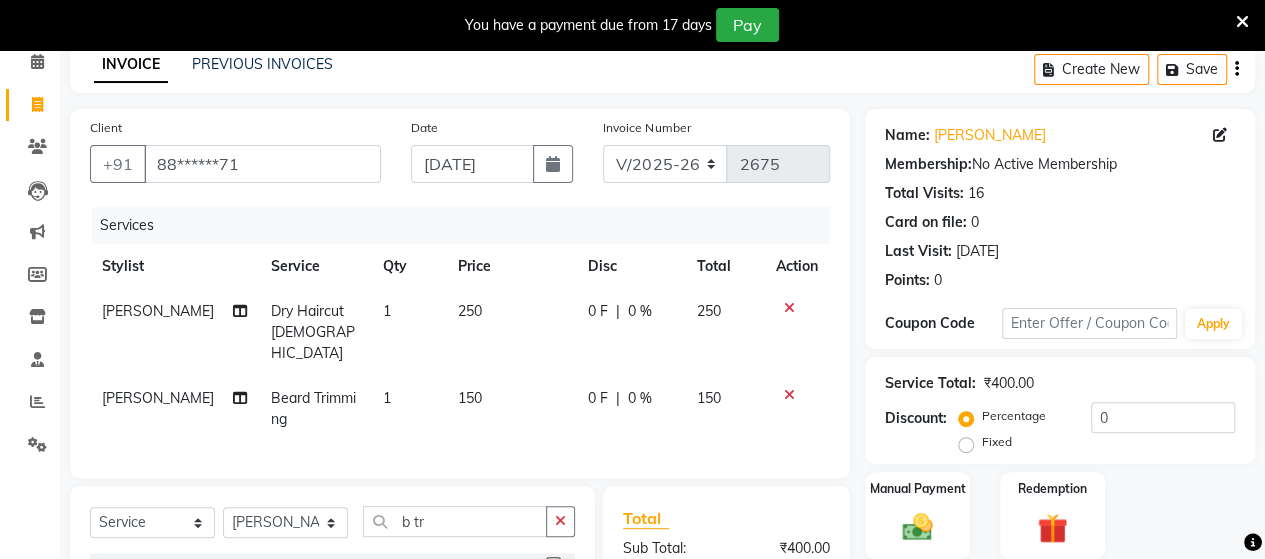 checkbox on "false" 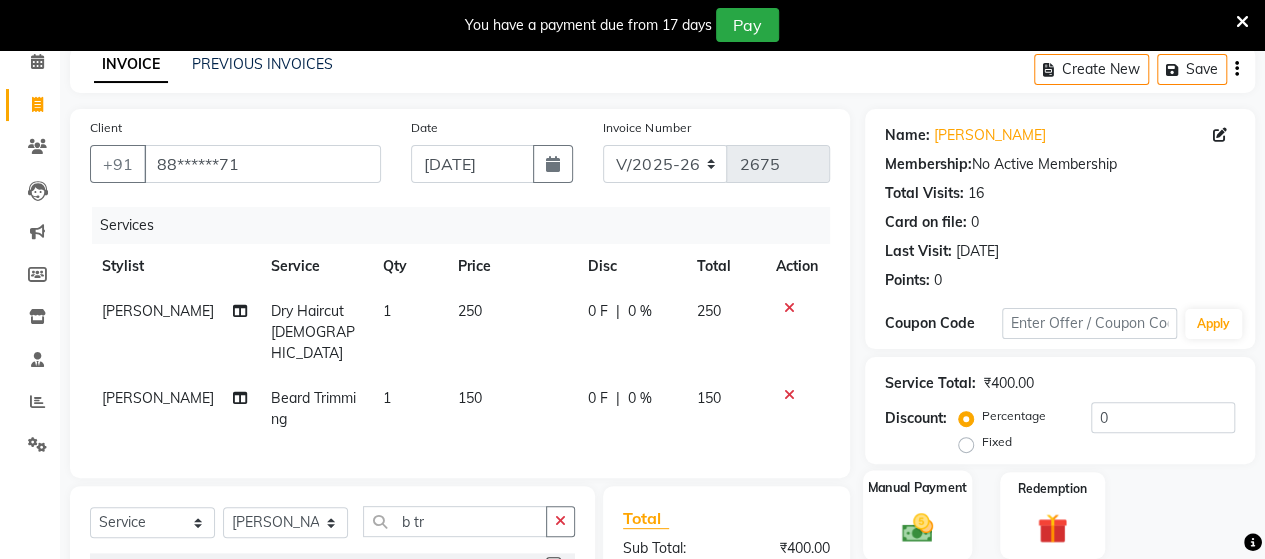 click 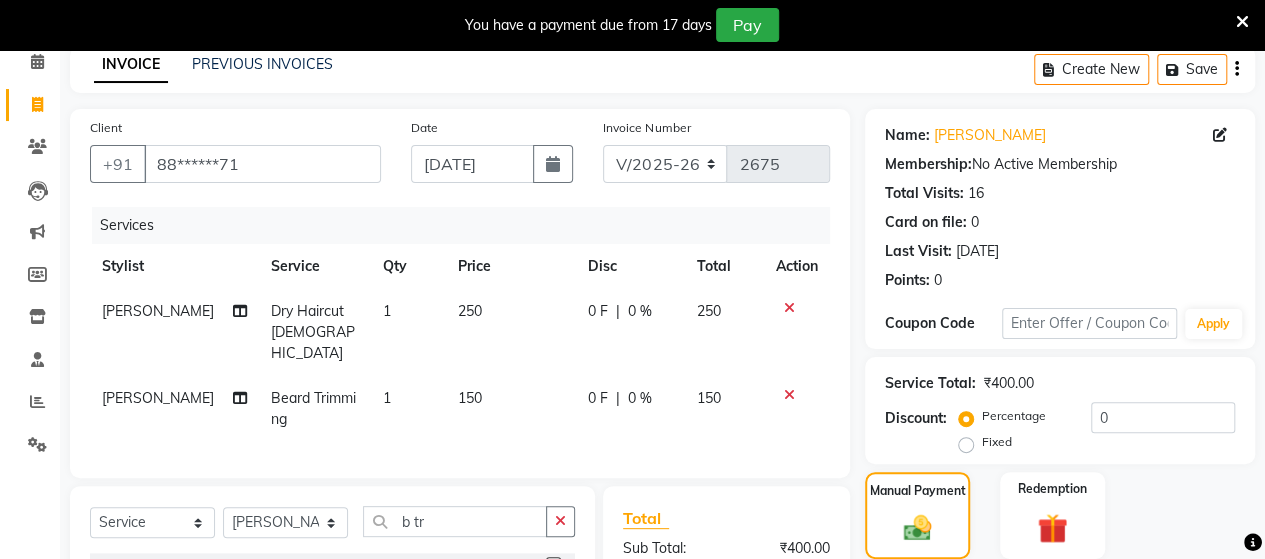 scroll, scrollTop: 334, scrollLeft: 0, axis: vertical 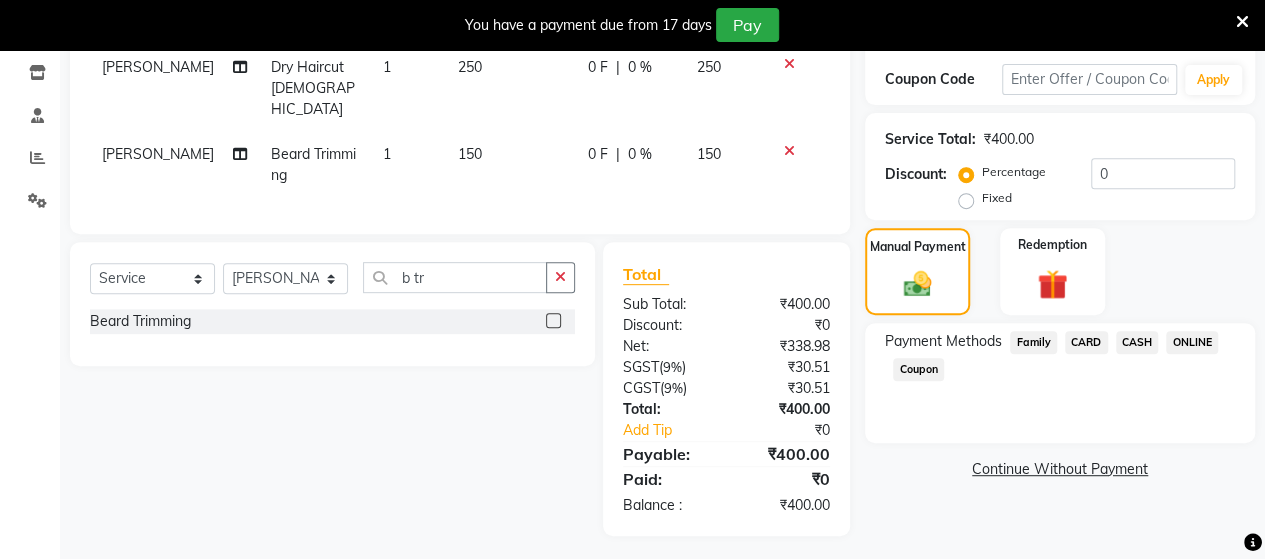 click on "ONLINE" 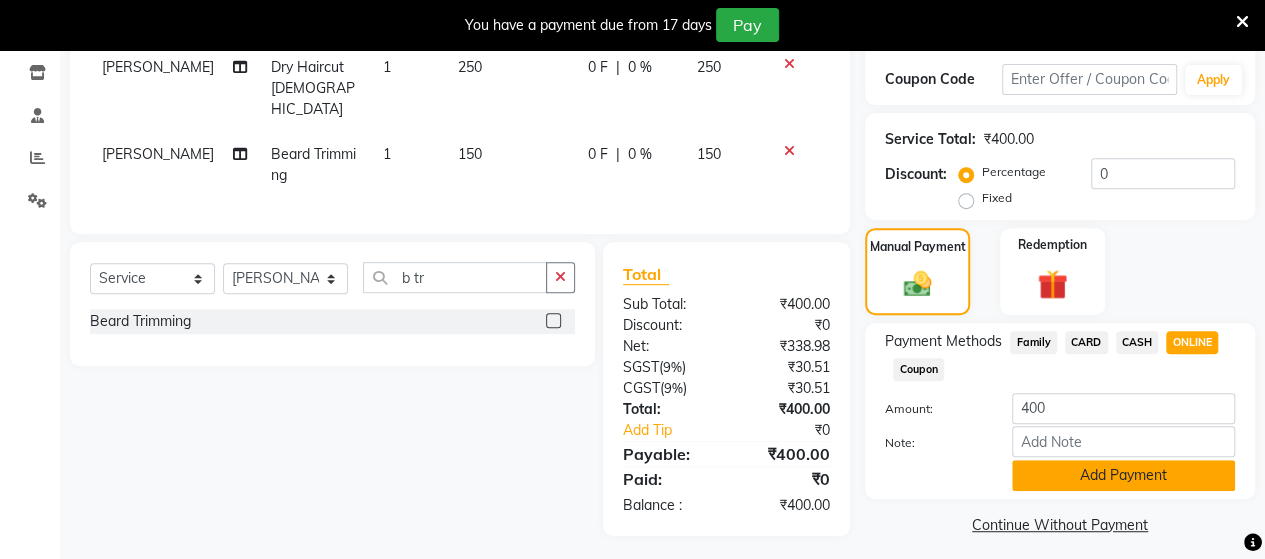 click on "Add Payment" 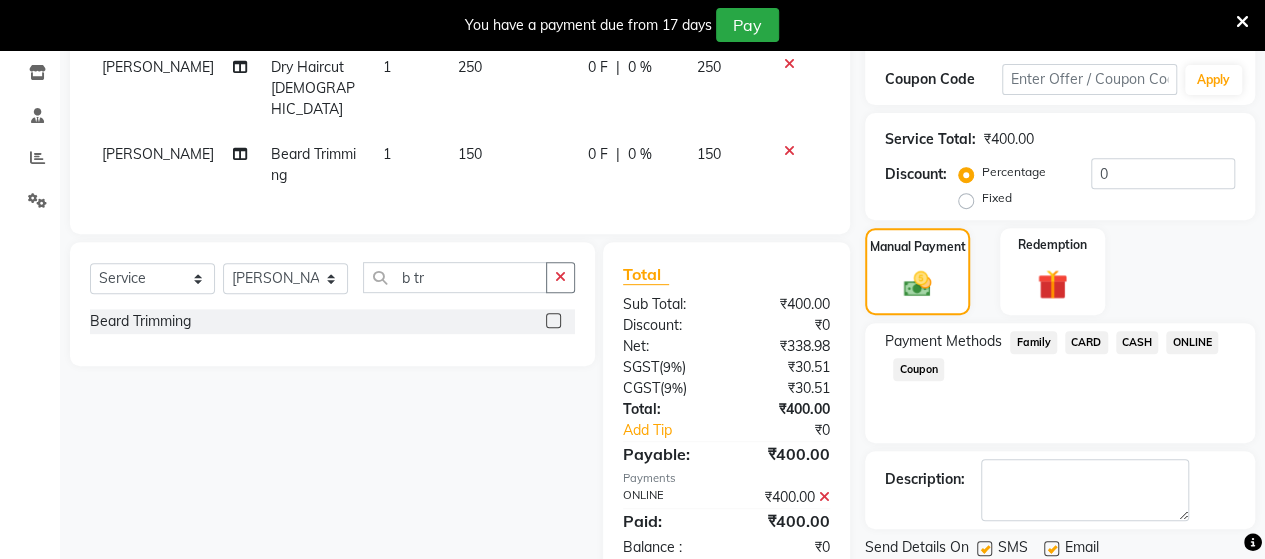 scroll, scrollTop: 400, scrollLeft: 0, axis: vertical 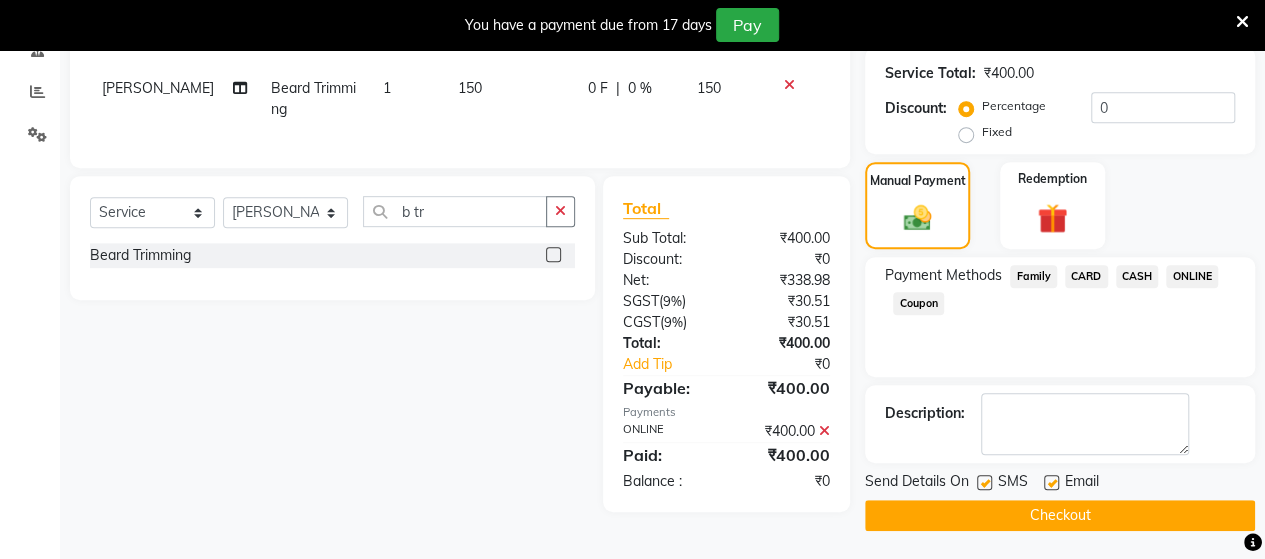 click on "INVOICE PREVIOUS INVOICES Create New   Save  Client +91 88******71 Date [DATE] Invoice Number V/2025 V/[PHONE_NUMBER] Services Stylist Service Qty Price Disc Total Action [PERSON_NAME]  Dry Haircut [DEMOGRAPHIC_DATA]  1 250 0 F | 0 % 250 [PERSON_NAME] Trimming 1 150 0 F | 0 % 150 Select  Service  Product  Membership  Package Voucher Prepaid Gift Card  Select Stylist Admin [PERSON_NAME]  [PERSON_NAME]  [PERSON_NAME] Rohit [PERSON_NAME]  b [PERSON_NAME] Trimming  Total Sub Total: ₹400.00 Discount: ₹0 Net: ₹338.98 SGST  ( 9% ) ₹30.51 CGST  ( 9% ) ₹30.51 Total: ₹400.00 Add Tip ₹0 Payable: ₹400.00 Payments ONLINE ₹400.00  Paid: ₹400.00 Balance   : ₹0 Name: [PERSON_NAME]  Membership:  No Active Membership  Total Visits:  16 Card on file:  0 Last Visit:   [DATE] Points:   0  Coupon Code Apply Service Total:  ₹400.00  Discount:  Percentage   Fixed  0 Manual Payment Redemption Payment Methods  Family   CARD   CASH   ONLINE   Coupon  Description:                  Send Details On SMS Email  Checkout" 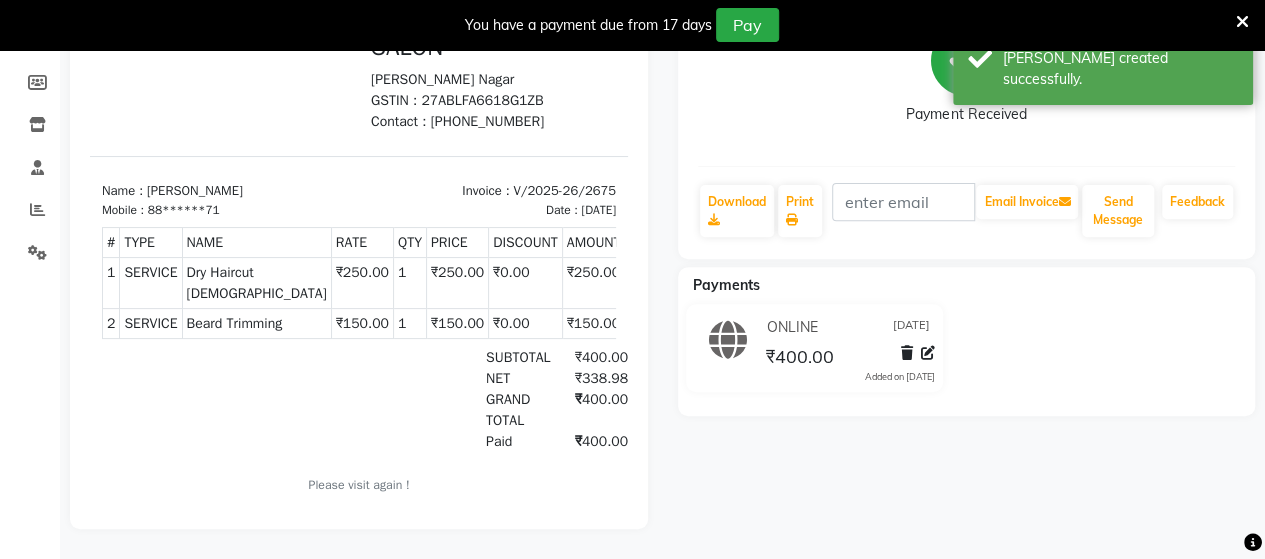scroll, scrollTop: 0, scrollLeft: 0, axis: both 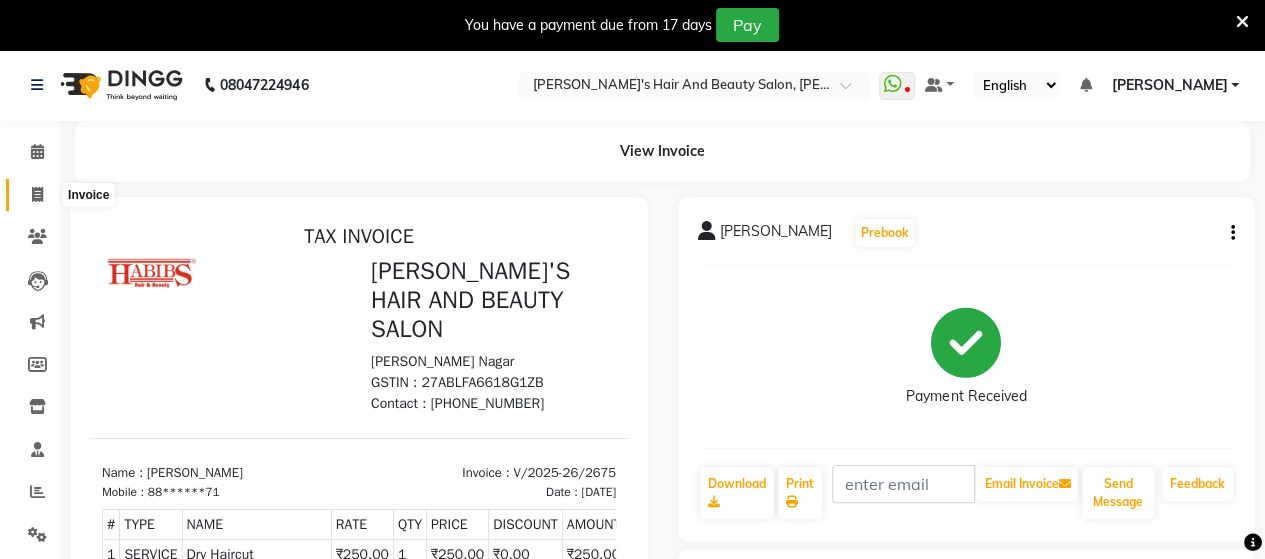 click 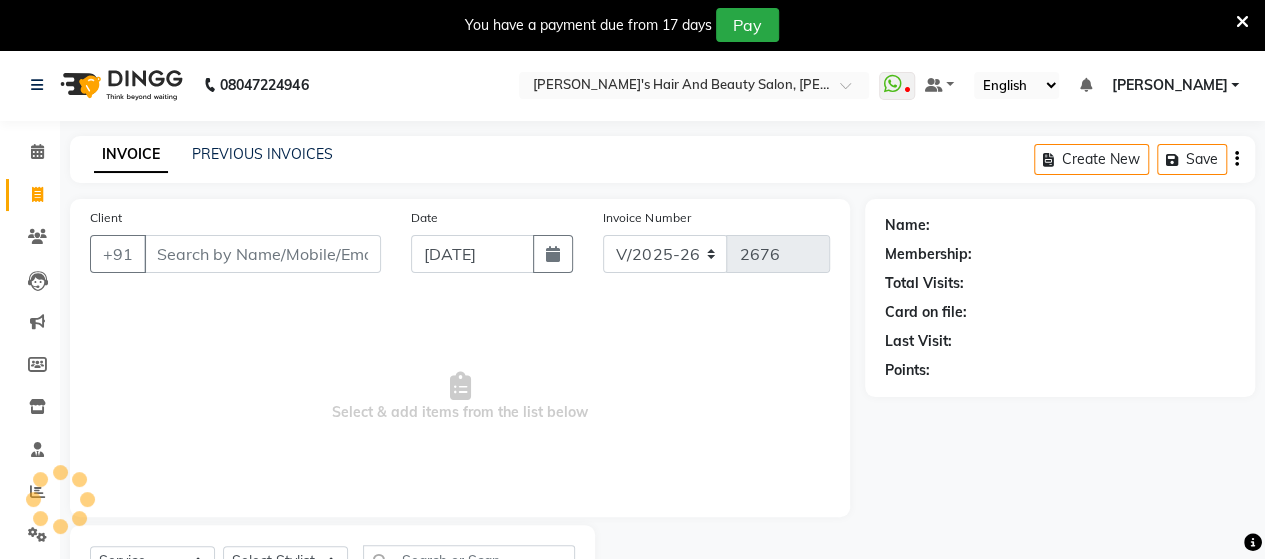 scroll, scrollTop: 90, scrollLeft: 0, axis: vertical 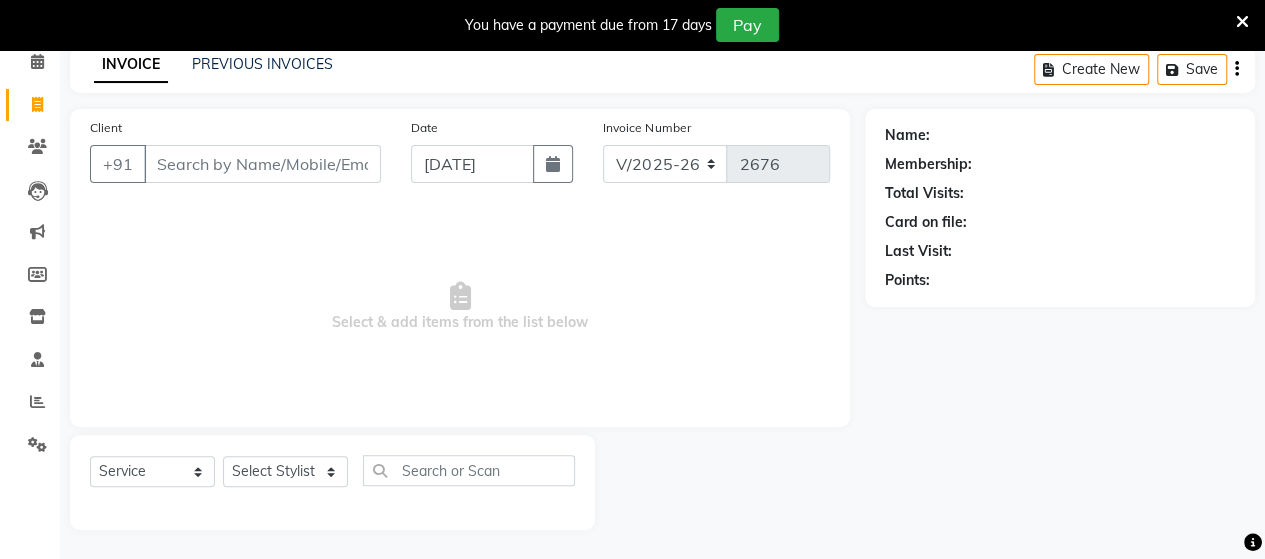 click on "Client" at bounding box center [262, 164] 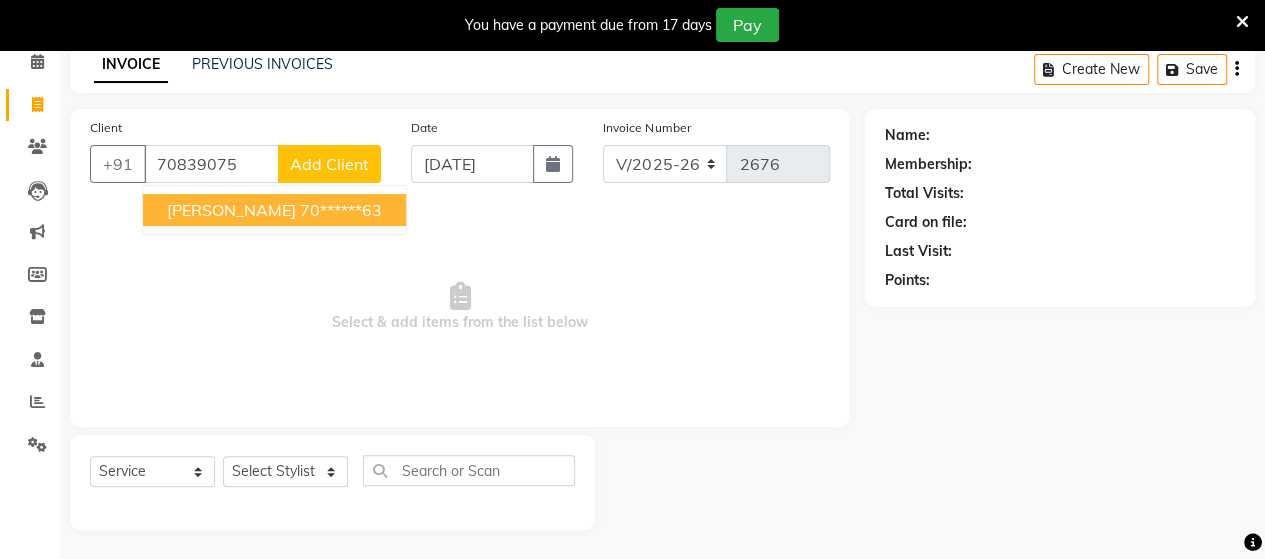 click on "[PERSON_NAME]" at bounding box center (231, 210) 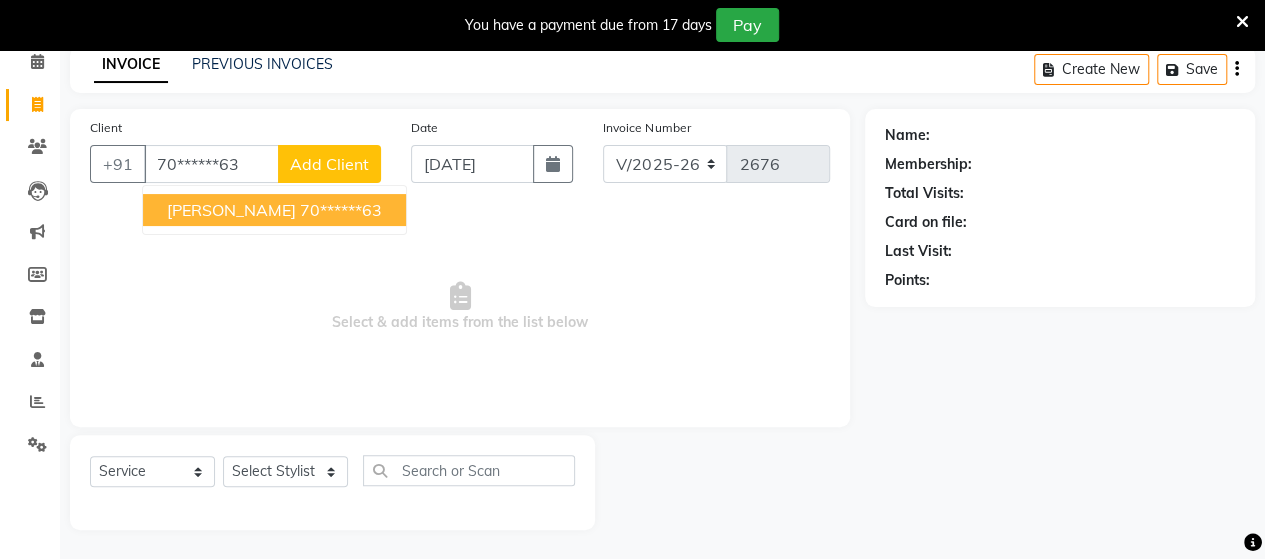 type on "70******63" 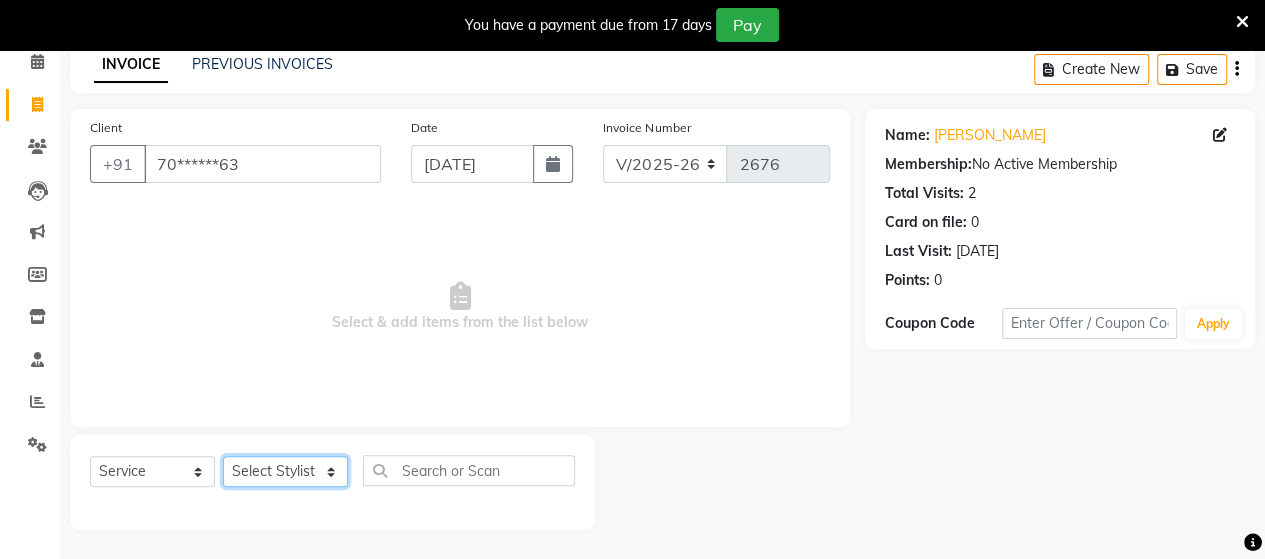click on "Select Stylist Admin [PERSON_NAME]  [PERSON_NAME]  [PERSON_NAME] Rohit [PERSON_NAME]" 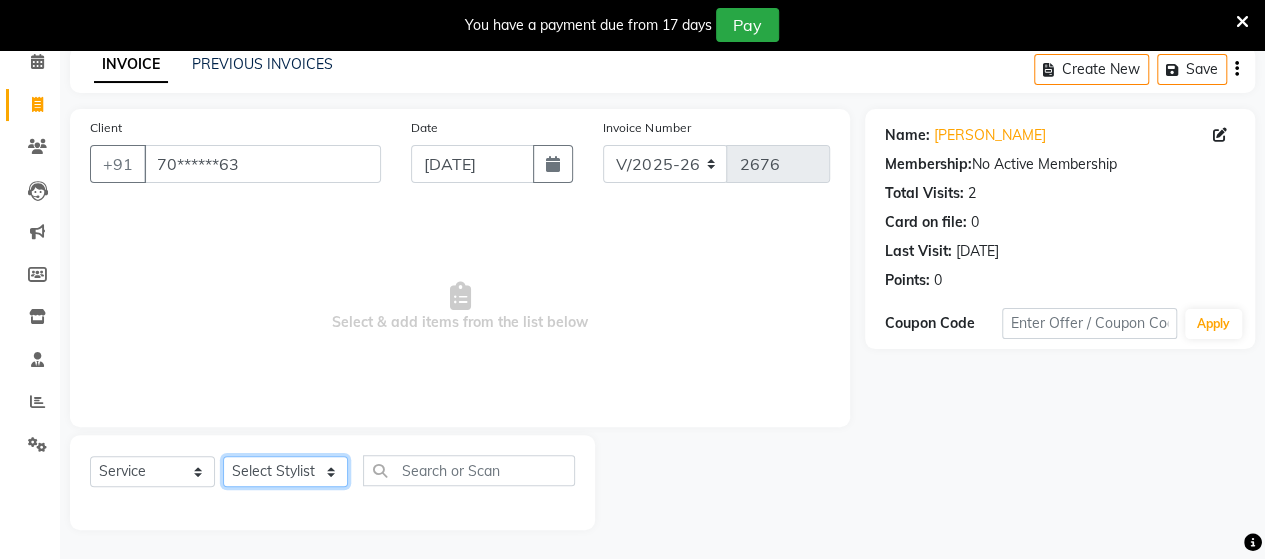 select on "48829" 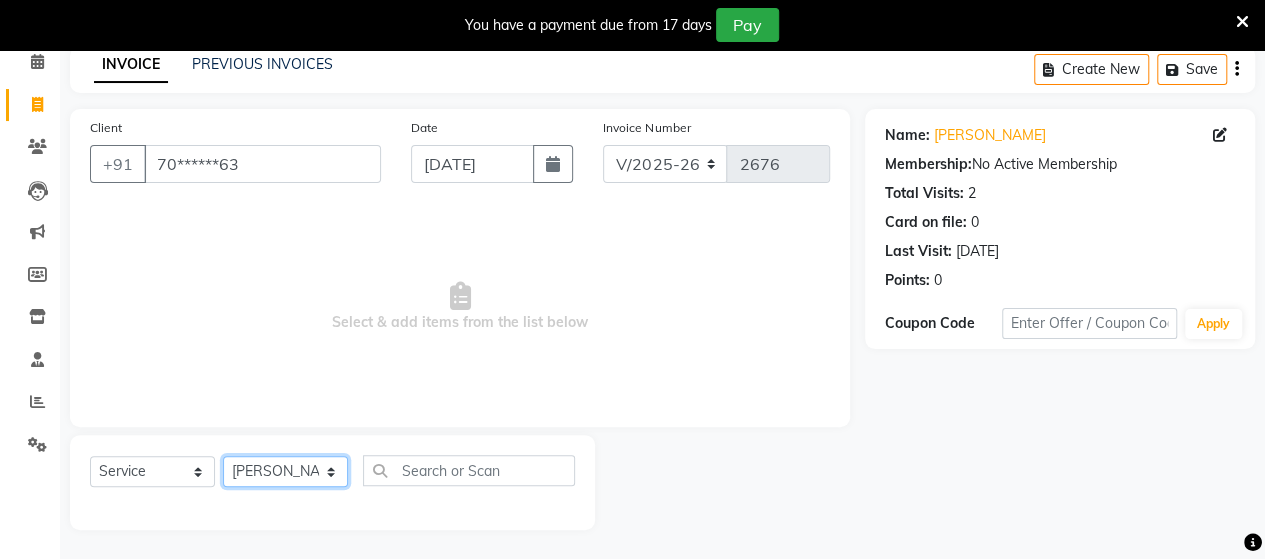 click on "Select Stylist Admin [PERSON_NAME]  [PERSON_NAME]  [PERSON_NAME] Rohit [PERSON_NAME]" 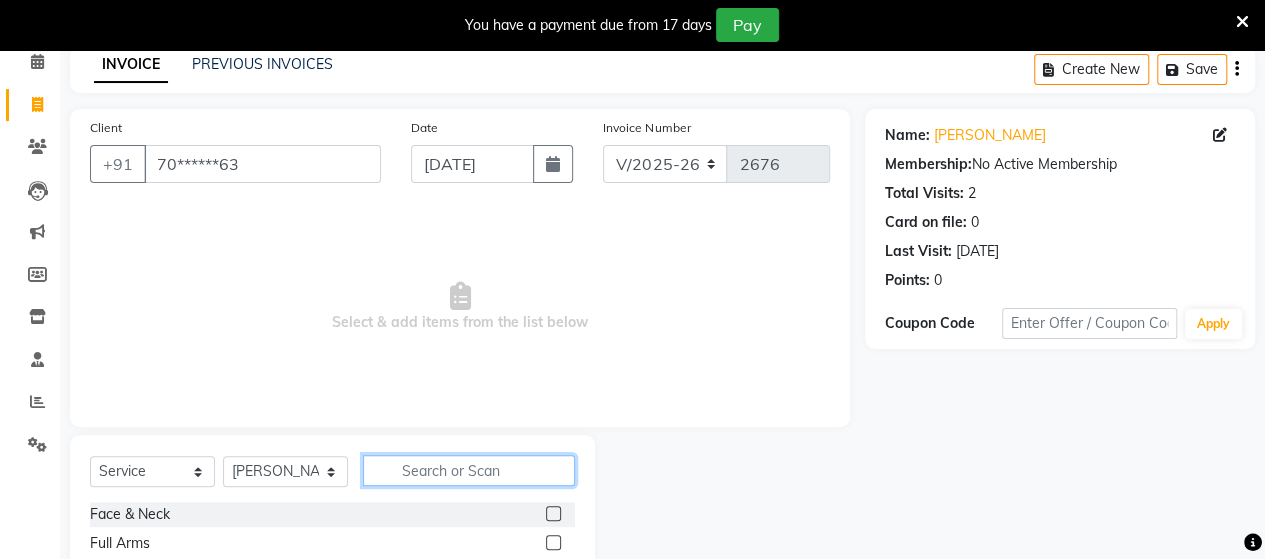click 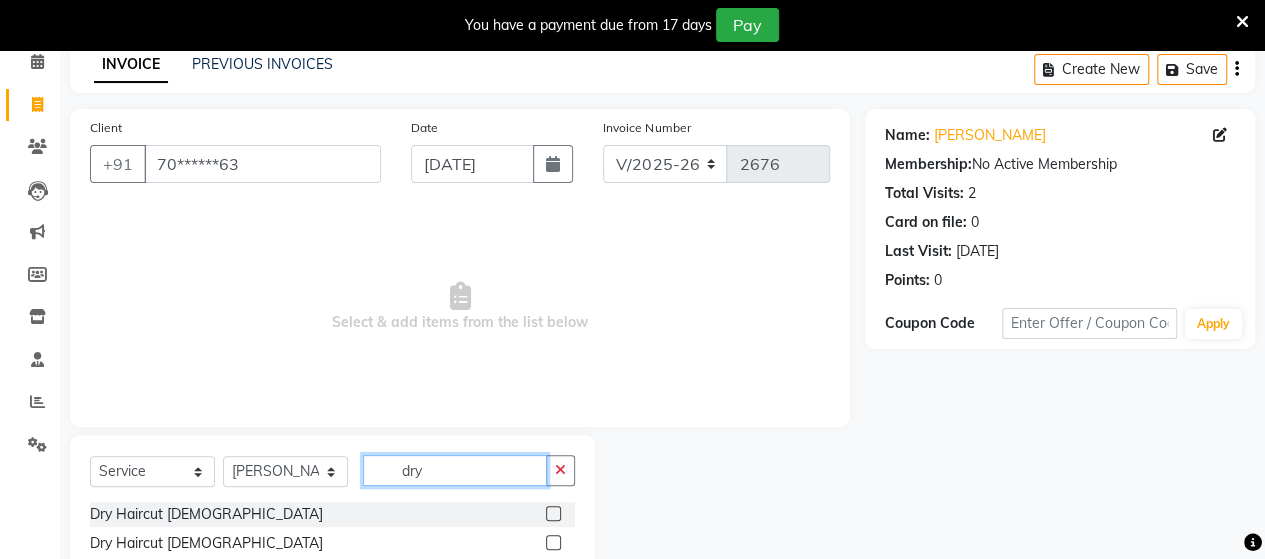 type on "dry" 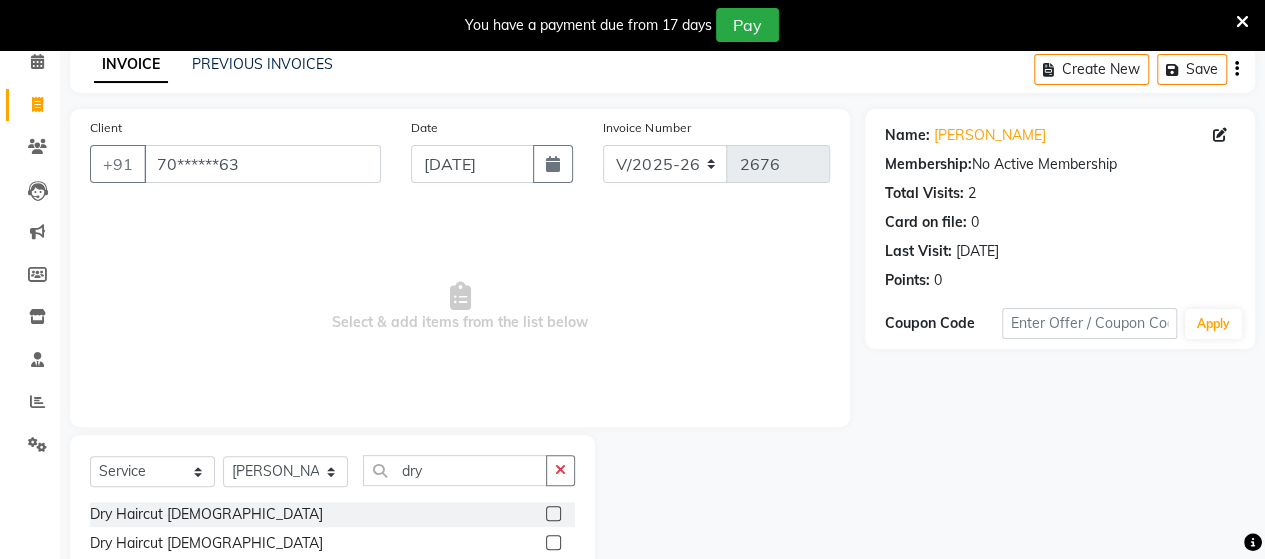 click 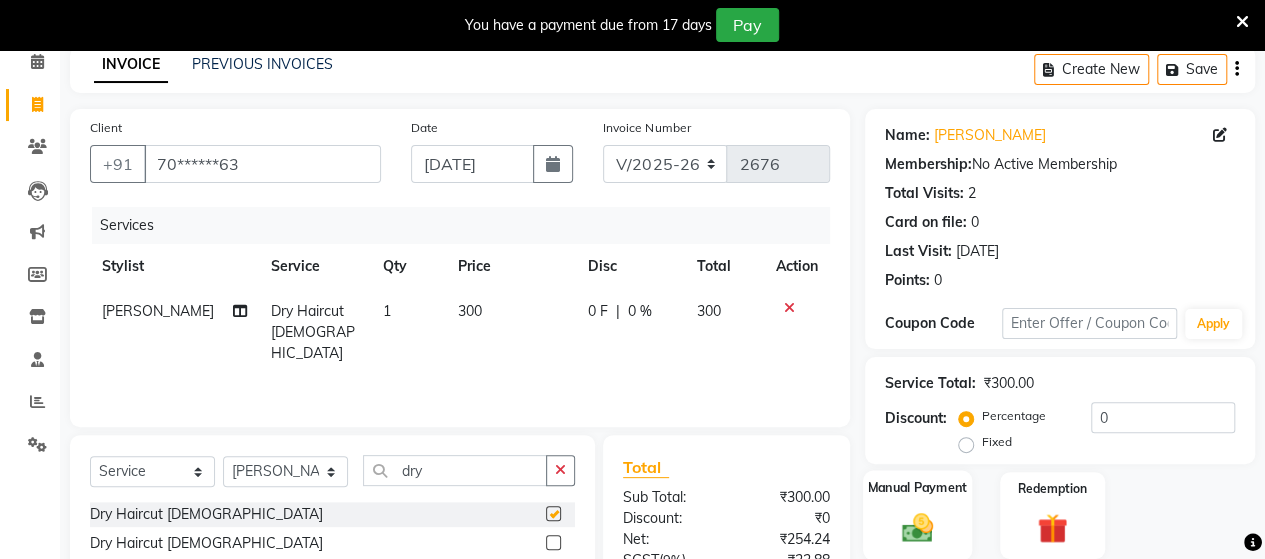 checkbox on "false" 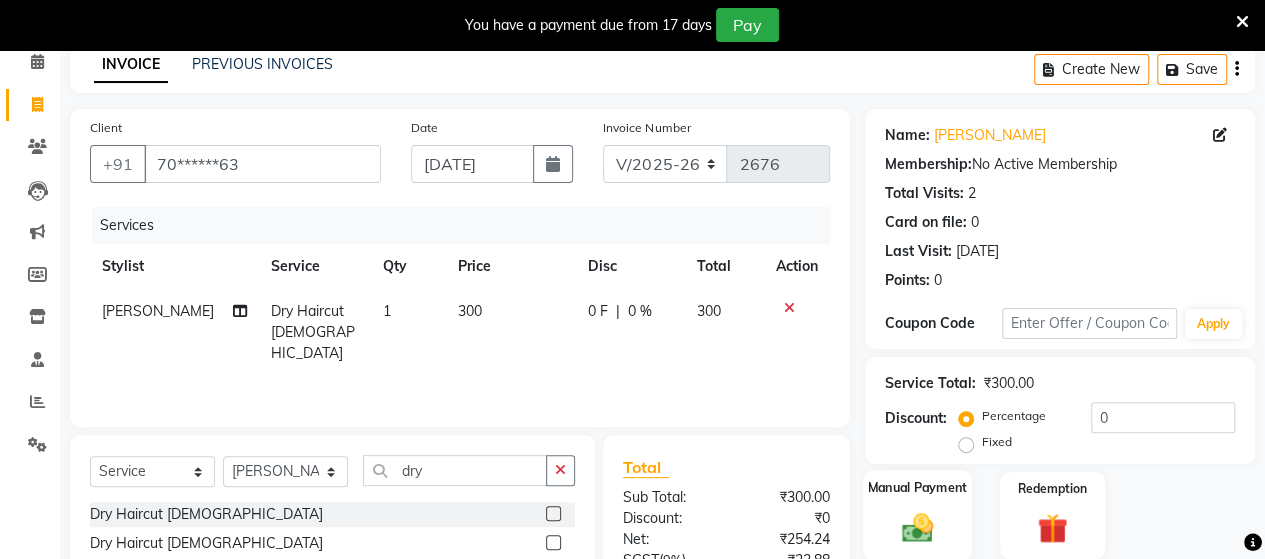click 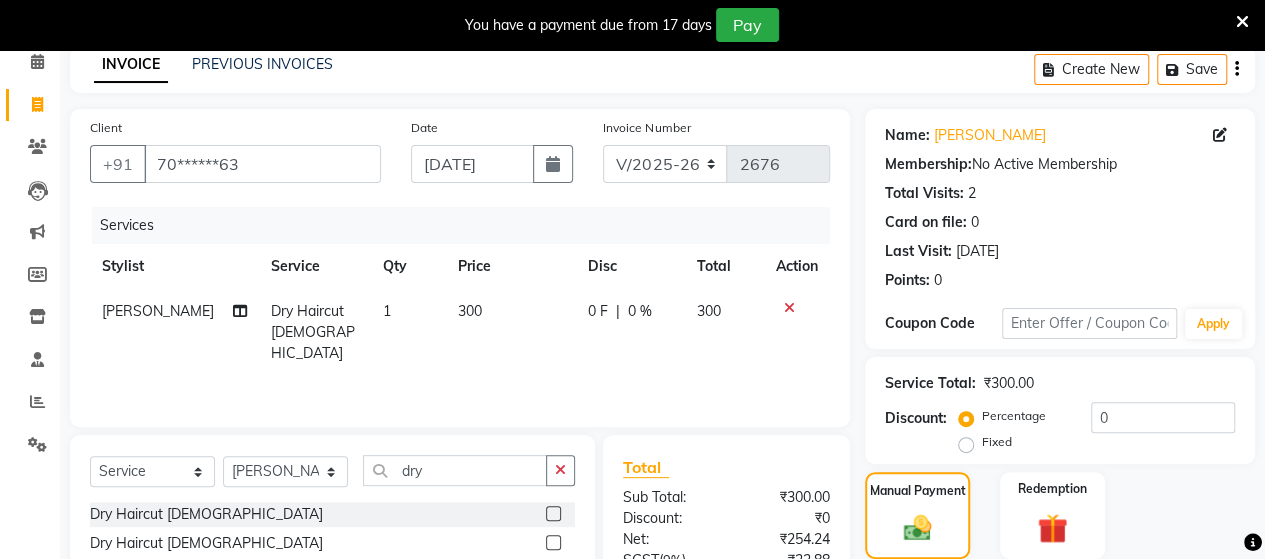 scroll, scrollTop: 288, scrollLeft: 0, axis: vertical 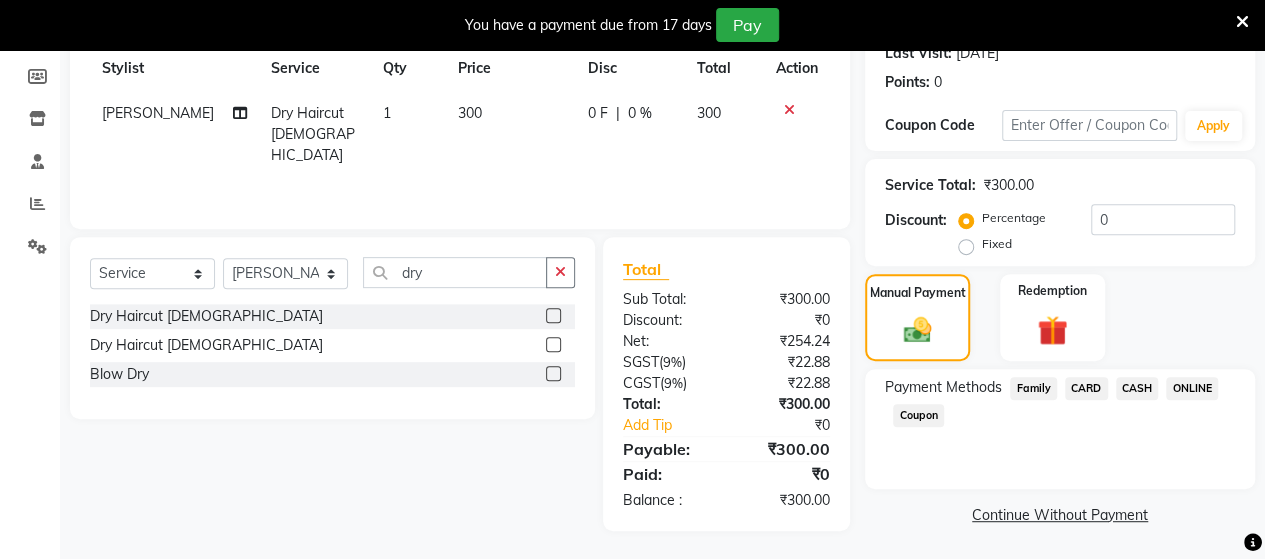 click on "ONLINE" 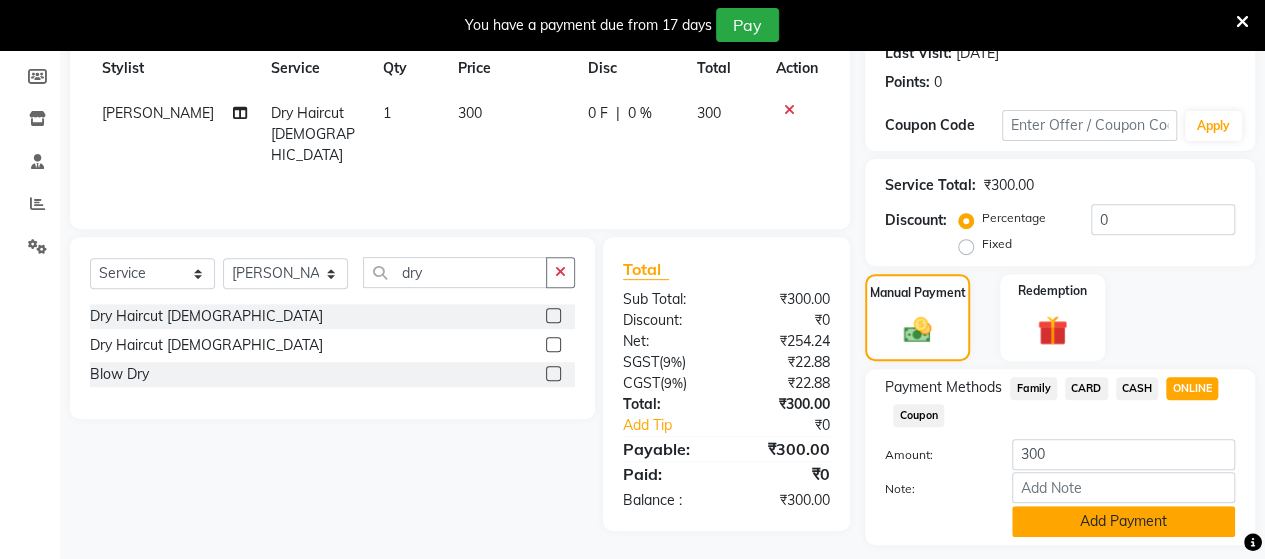 click on "Add Payment" 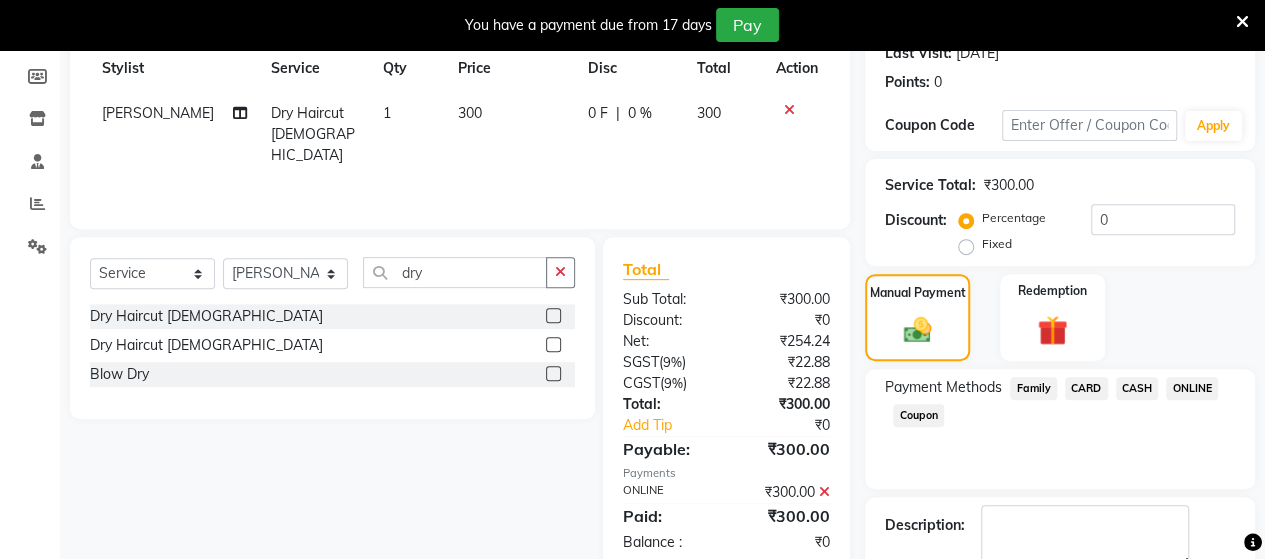 scroll, scrollTop: 400, scrollLeft: 0, axis: vertical 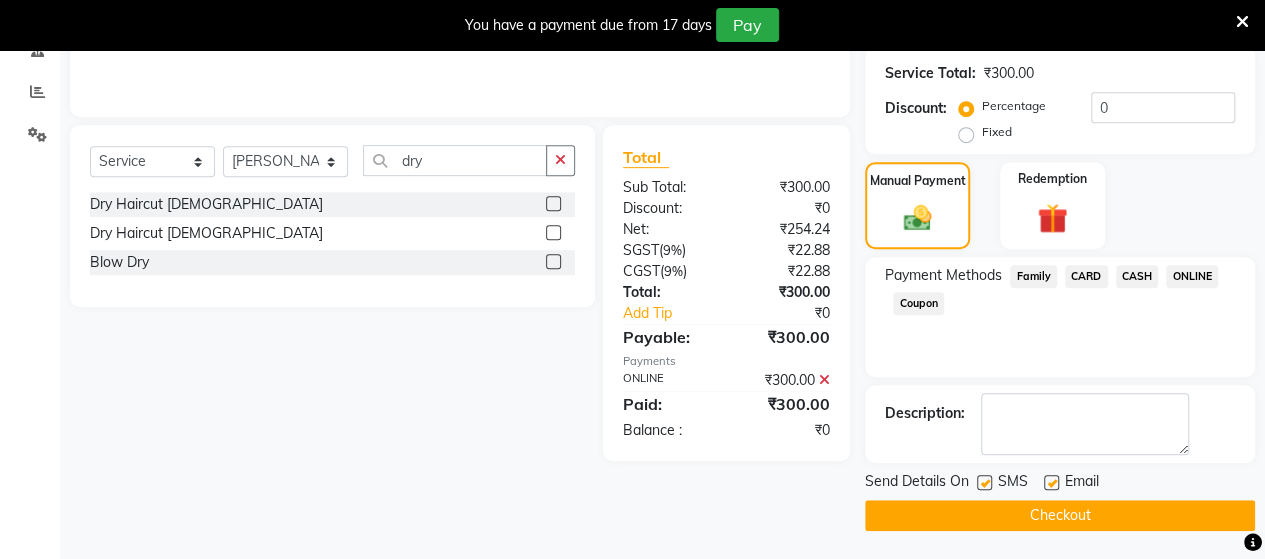 click on "Checkout" 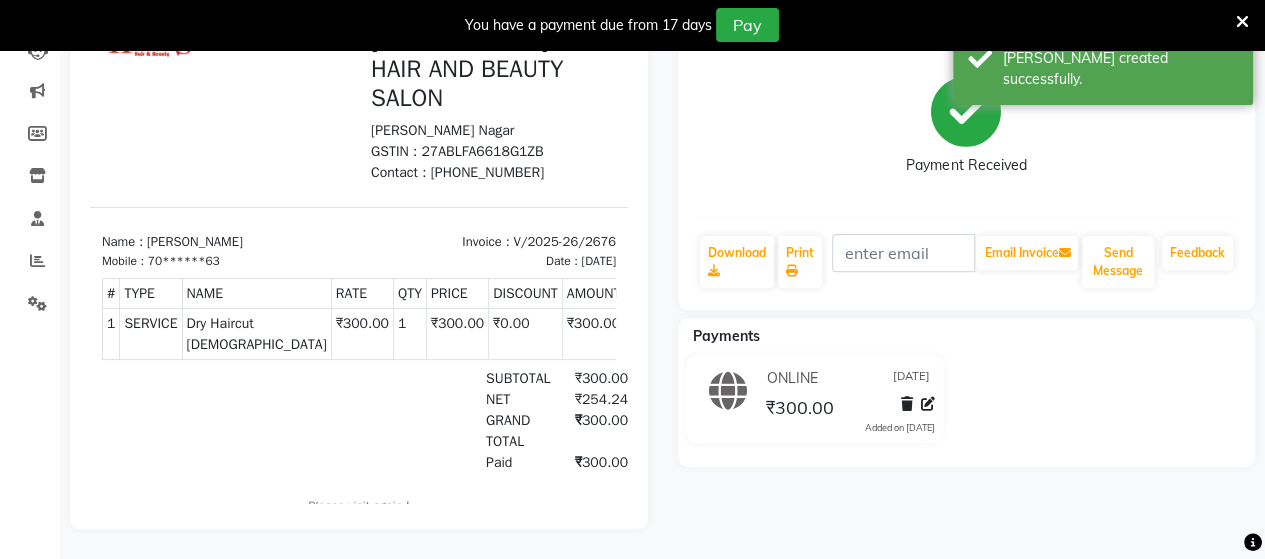 scroll, scrollTop: 0, scrollLeft: 0, axis: both 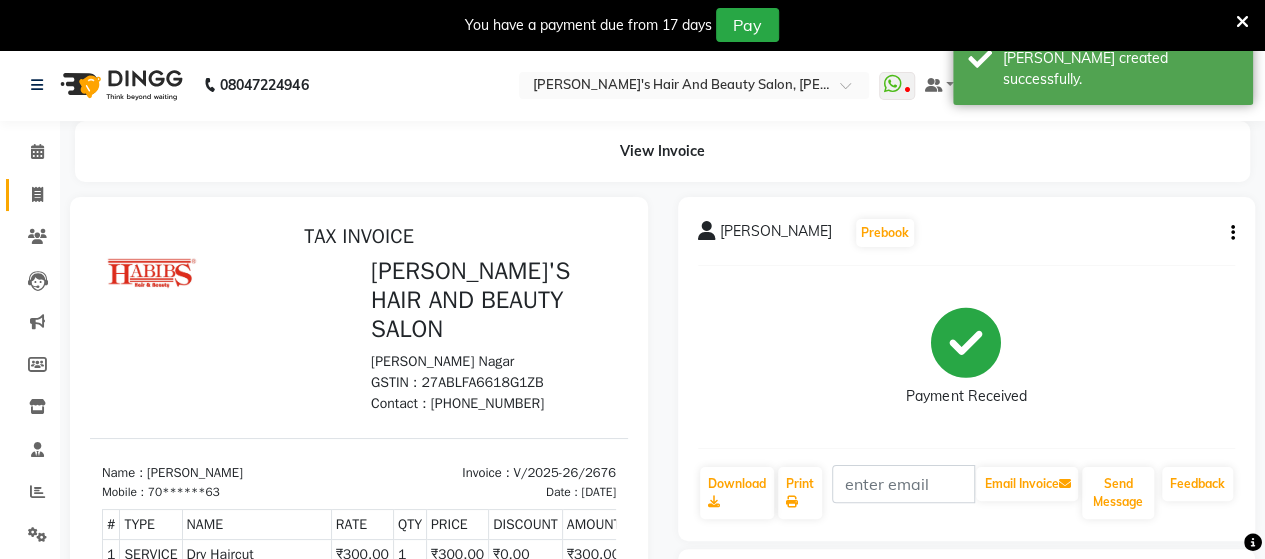 click on "Invoice" 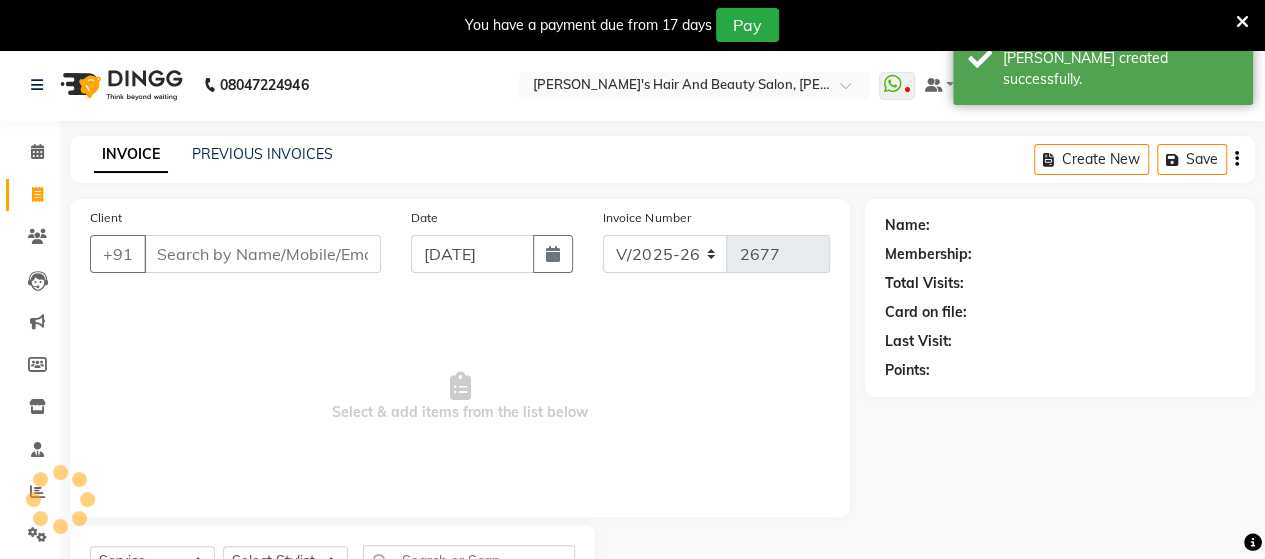 scroll, scrollTop: 90, scrollLeft: 0, axis: vertical 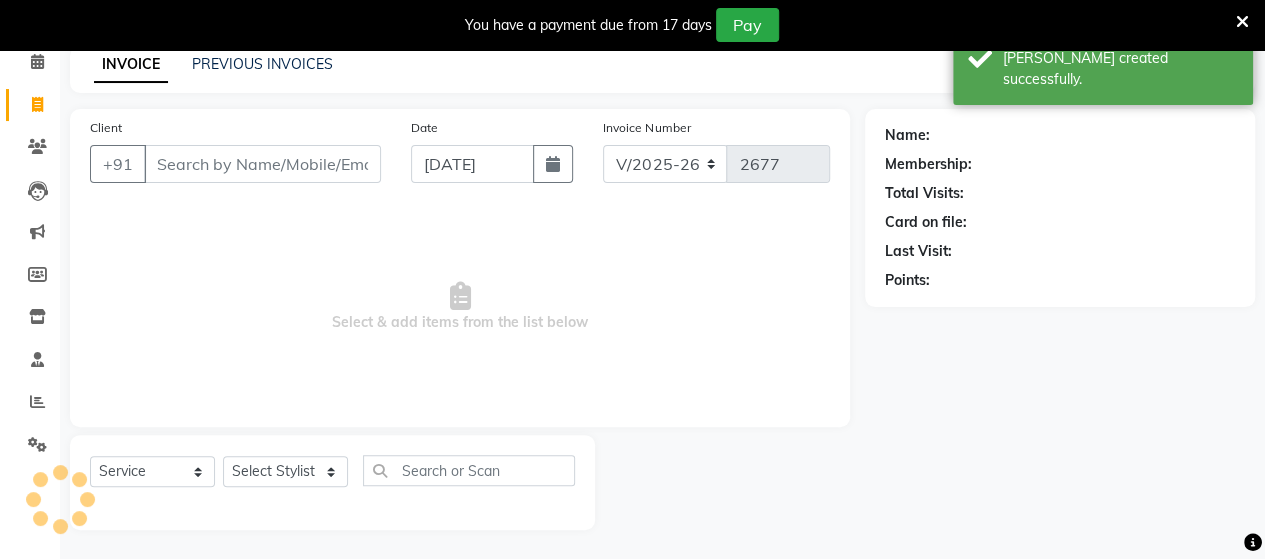 click on "Client" at bounding box center [262, 164] 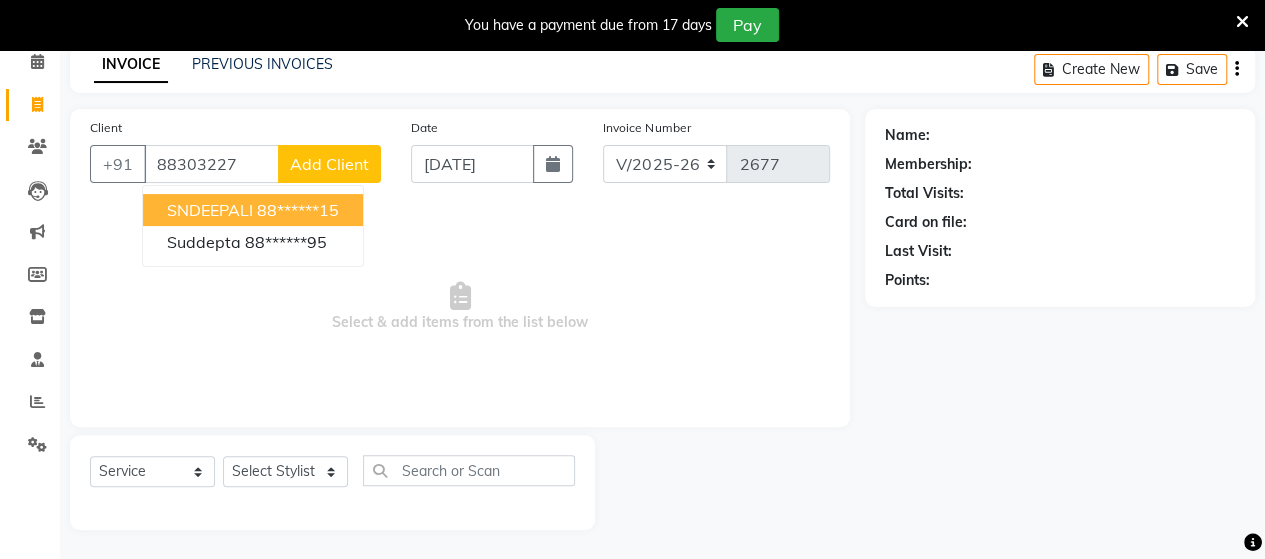 click on "88******15" at bounding box center [298, 210] 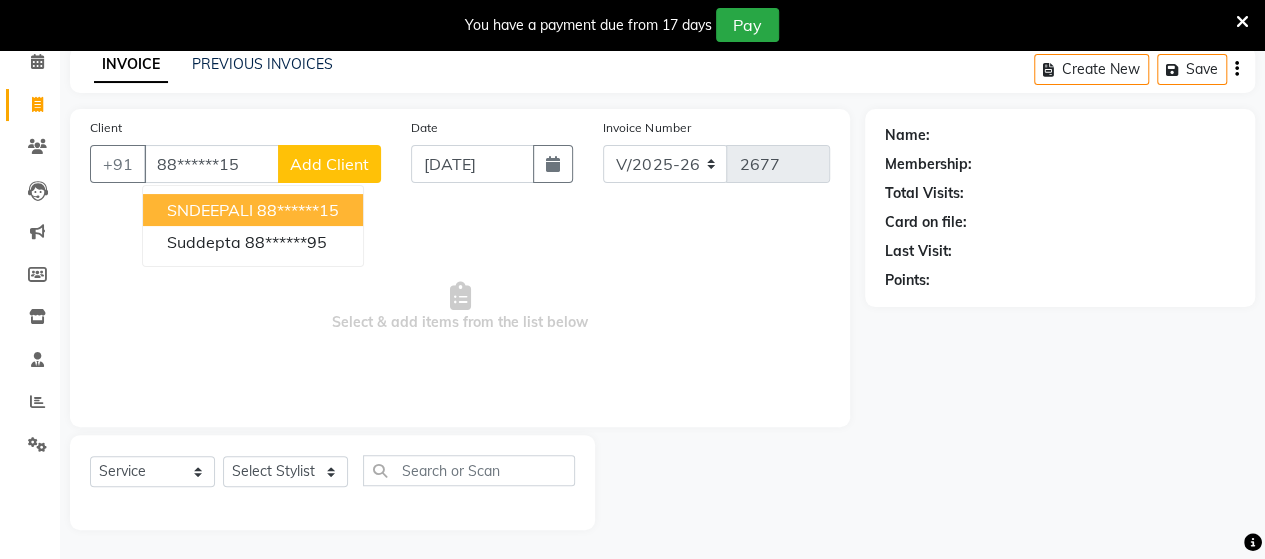 type on "88******15" 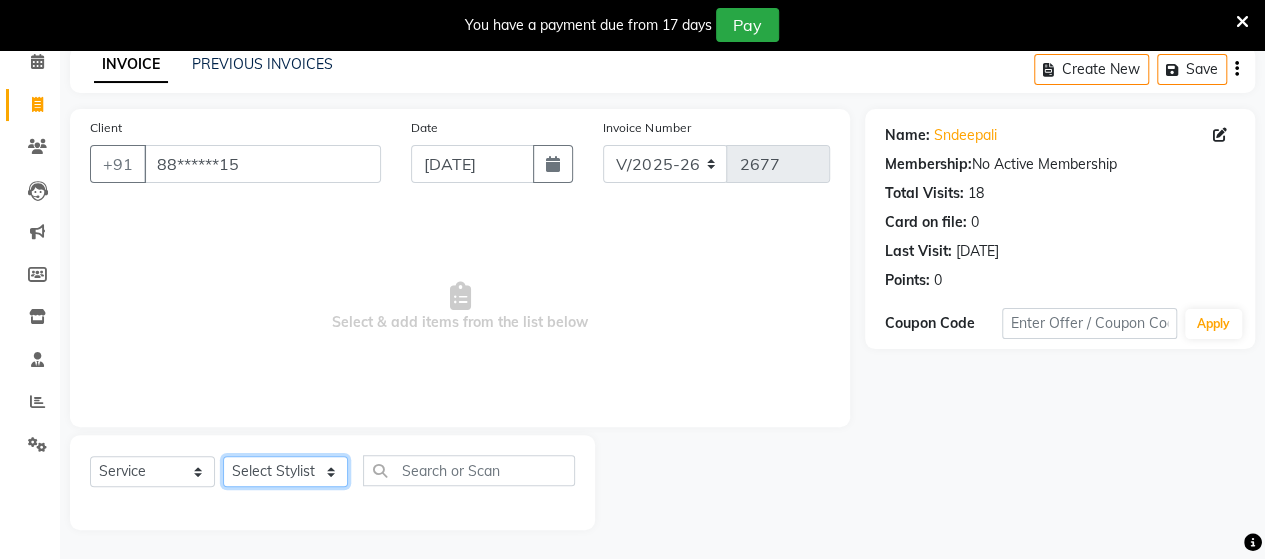 click on "Select Stylist Admin [PERSON_NAME]  [PERSON_NAME]  [PERSON_NAME] Rohit [PERSON_NAME]" 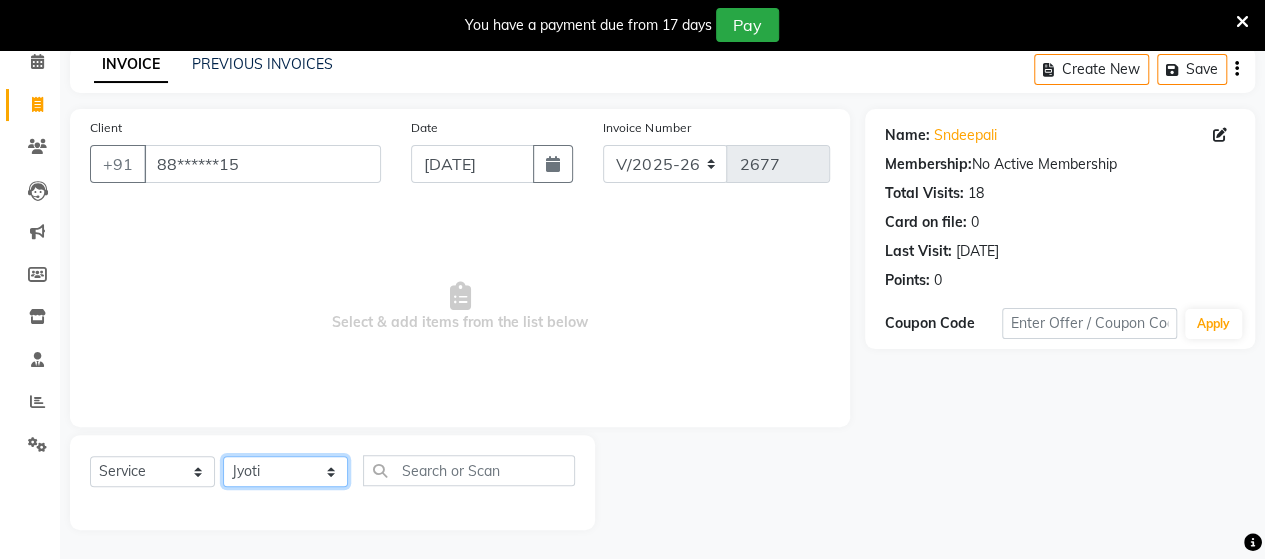 click on "Select Stylist Admin [PERSON_NAME]  [PERSON_NAME]  [PERSON_NAME] Rohit [PERSON_NAME]" 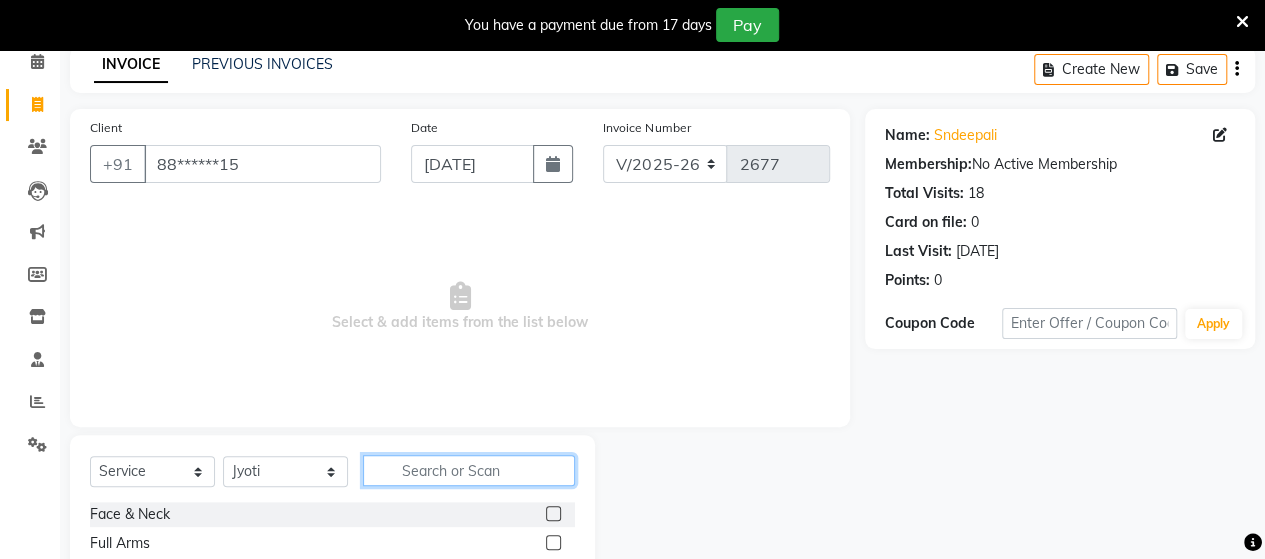 click 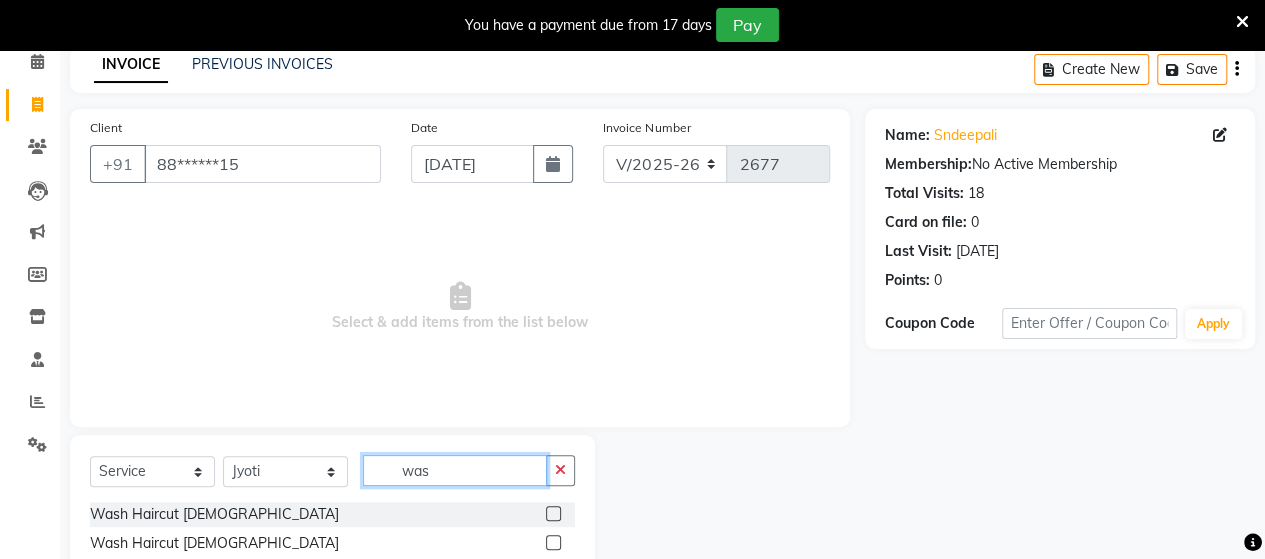 scroll, scrollTop: 206, scrollLeft: 0, axis: vertical 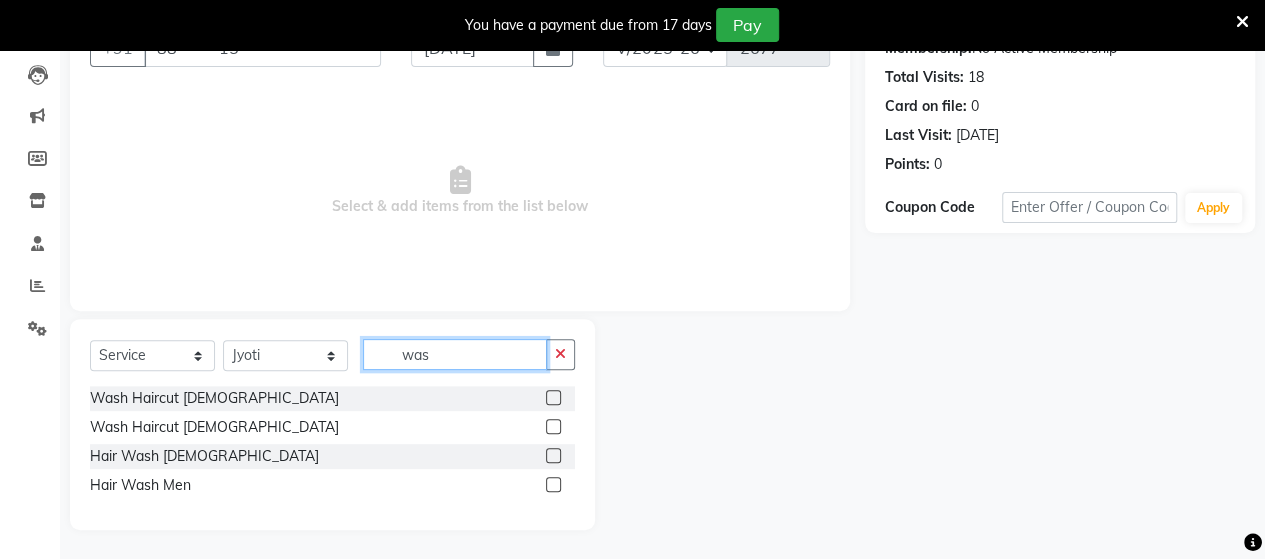 type on "was" 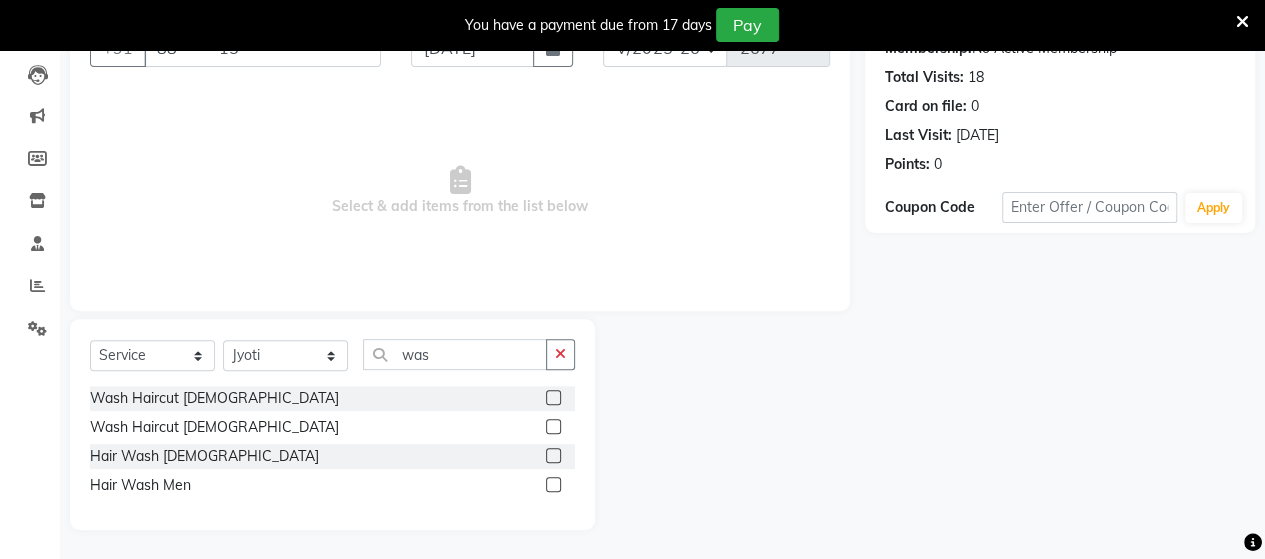 click 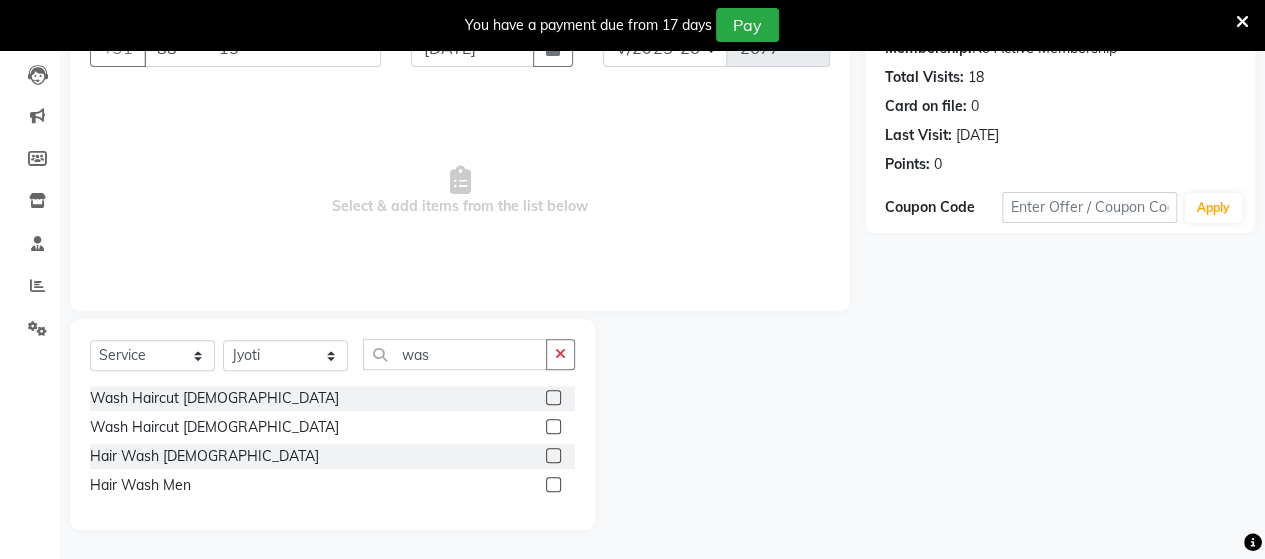 click at bounding box center (552, 456) 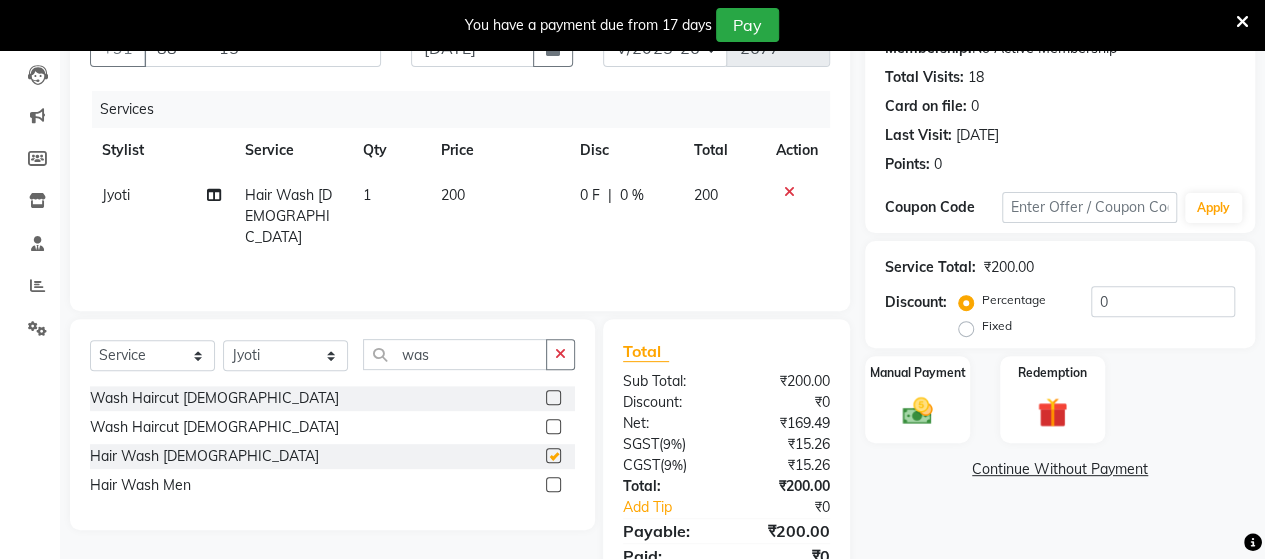 checkbox on "false" 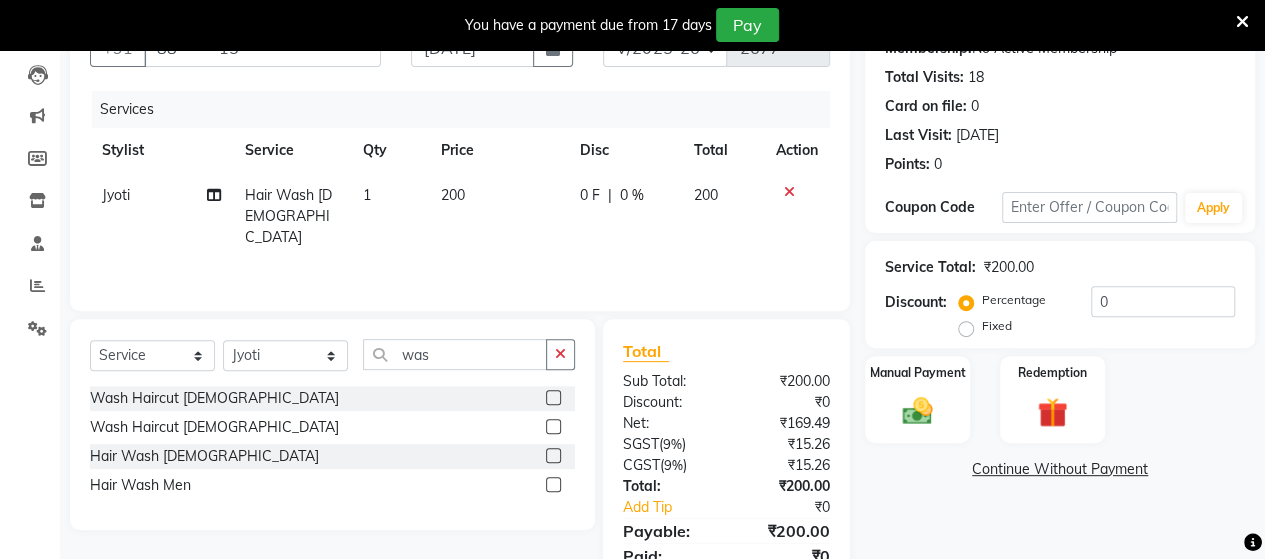 click on "1" 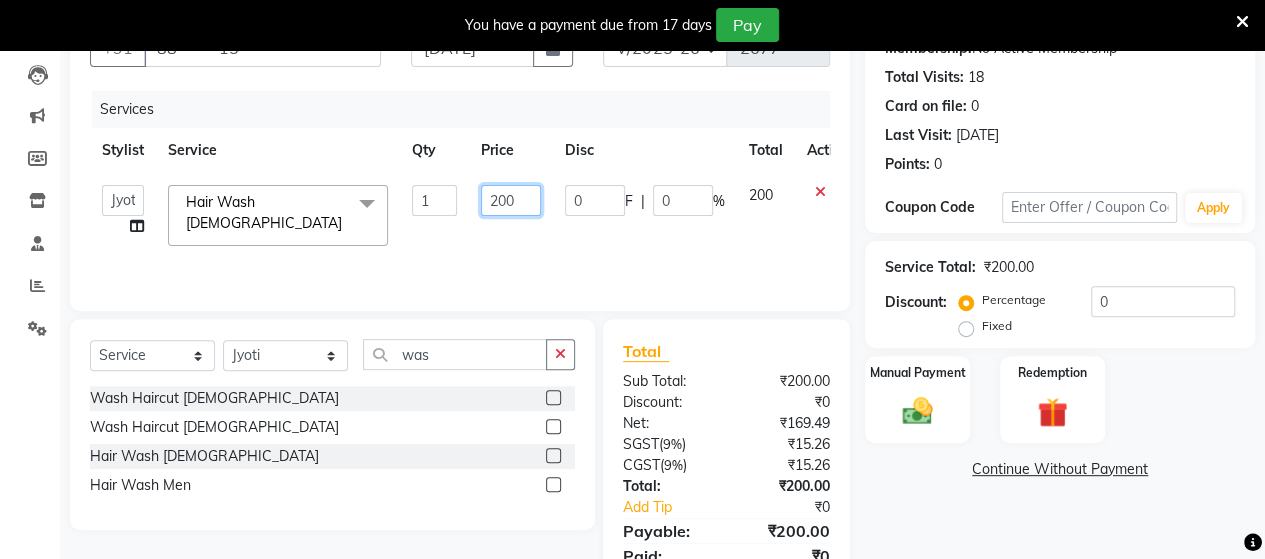 click on "200" 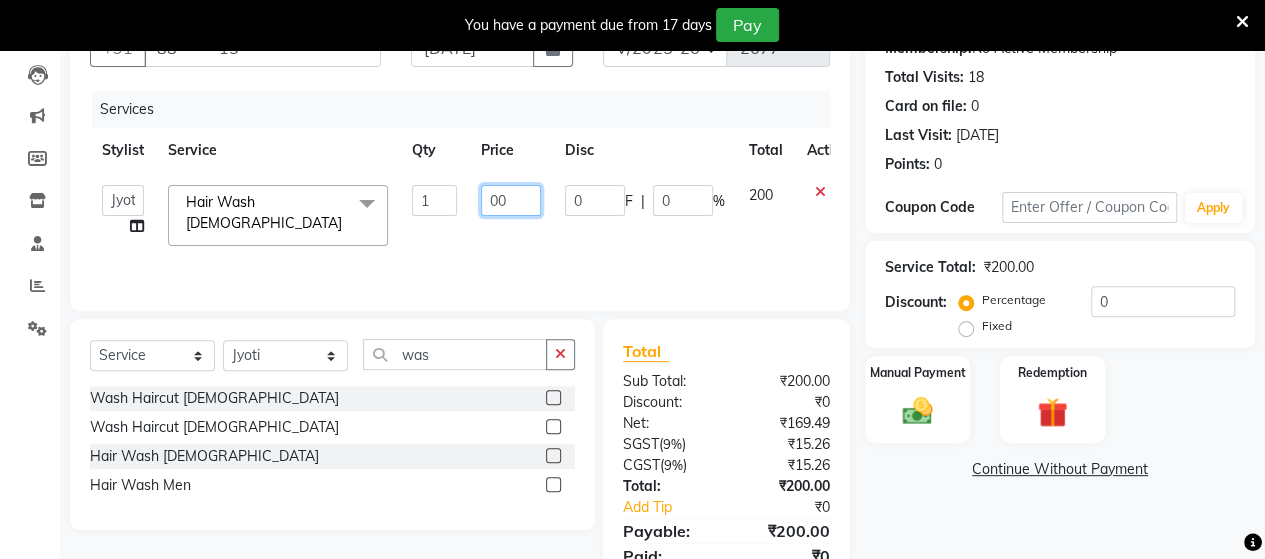type on "400" 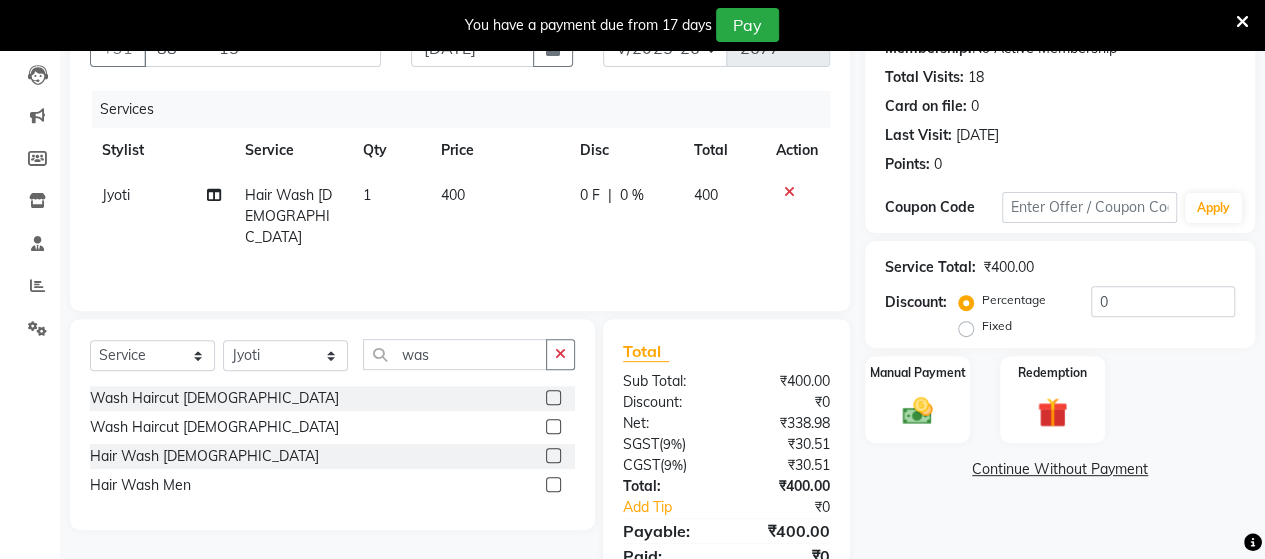 click on "Services Stylist Service Qty Price Disc Total Action Jyoti  Hair Wash [DEMOGRAPHIC_DATA] 1 400 0 F | 0 % 400" 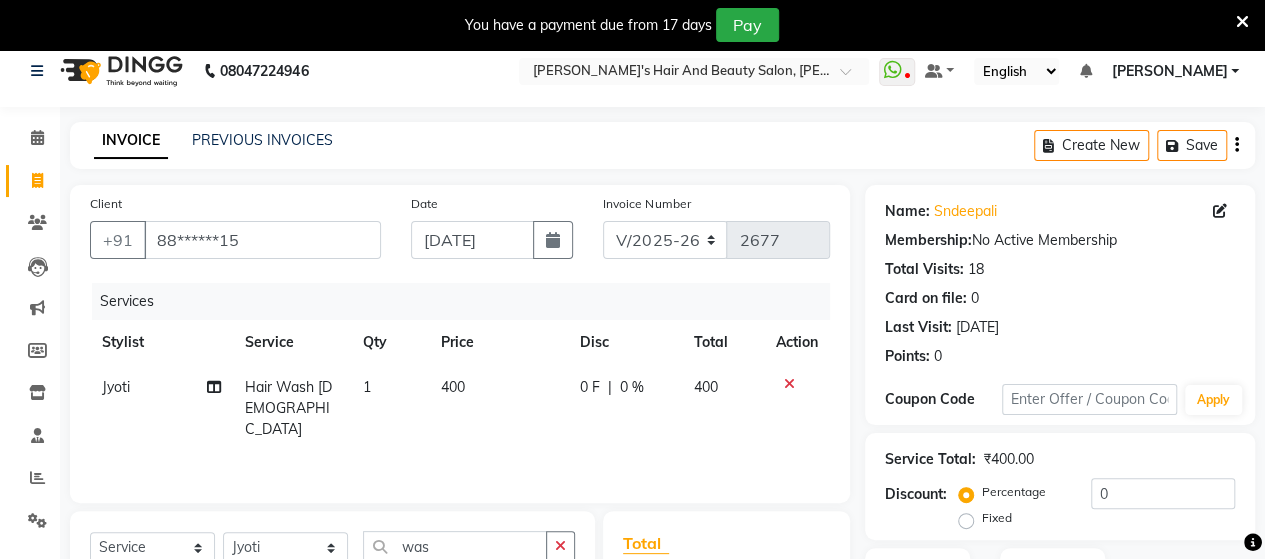 scroll, scrollTop: 13, scrollLeft: 0, axis: vertical 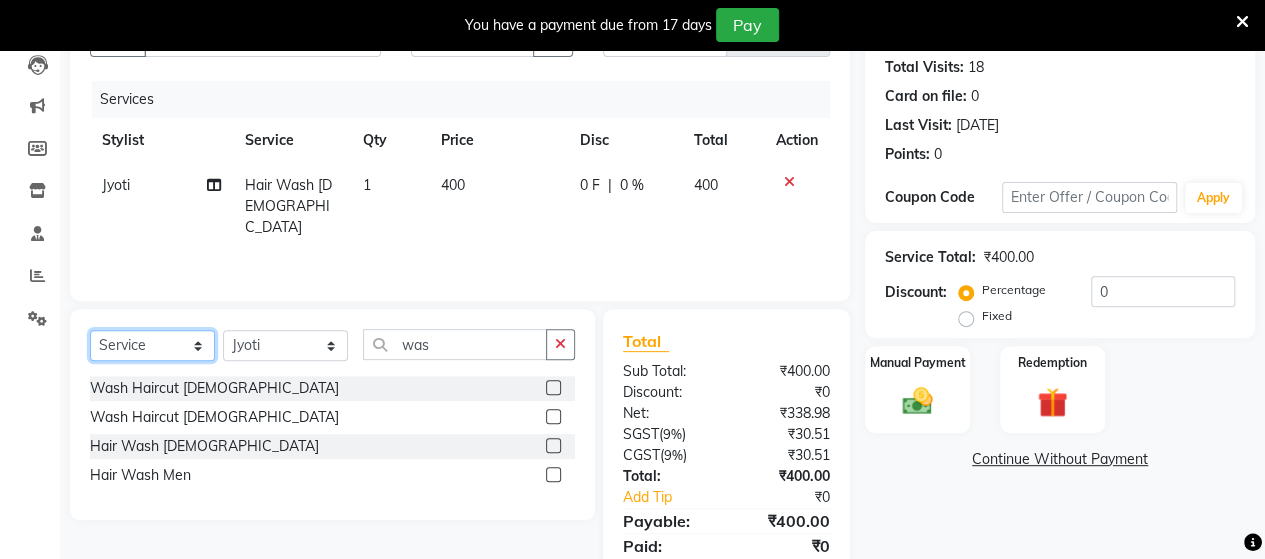 click on "Select  Service  Product  Membership  Package Voucher Prepaid Gift Card" 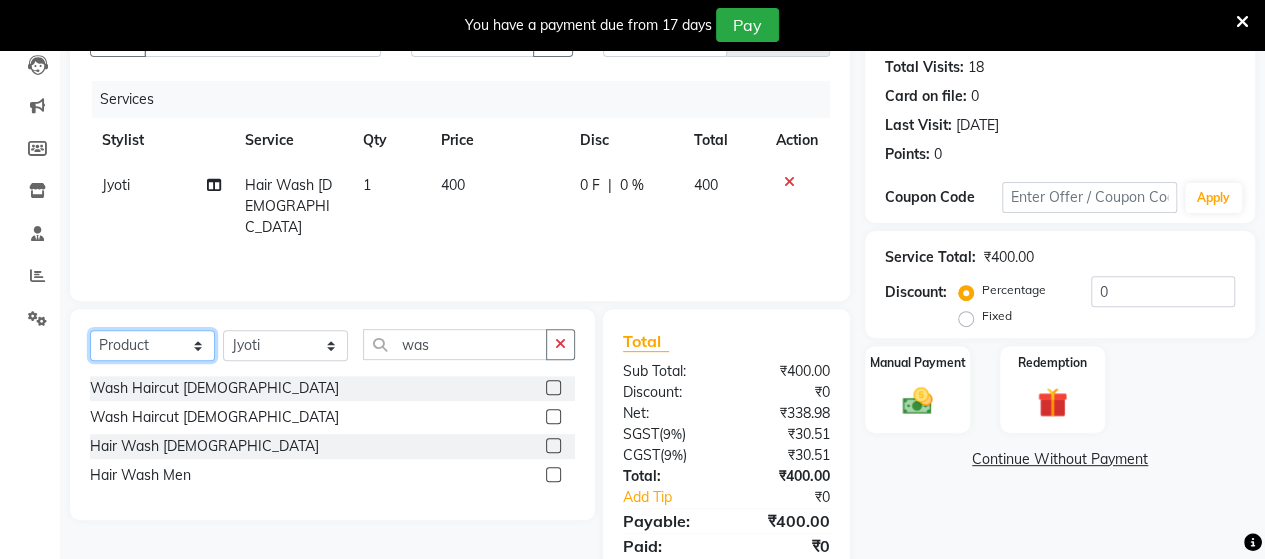 click on "Select  Service  Product  Membership  Package Voucher Prepaid Gift Card" 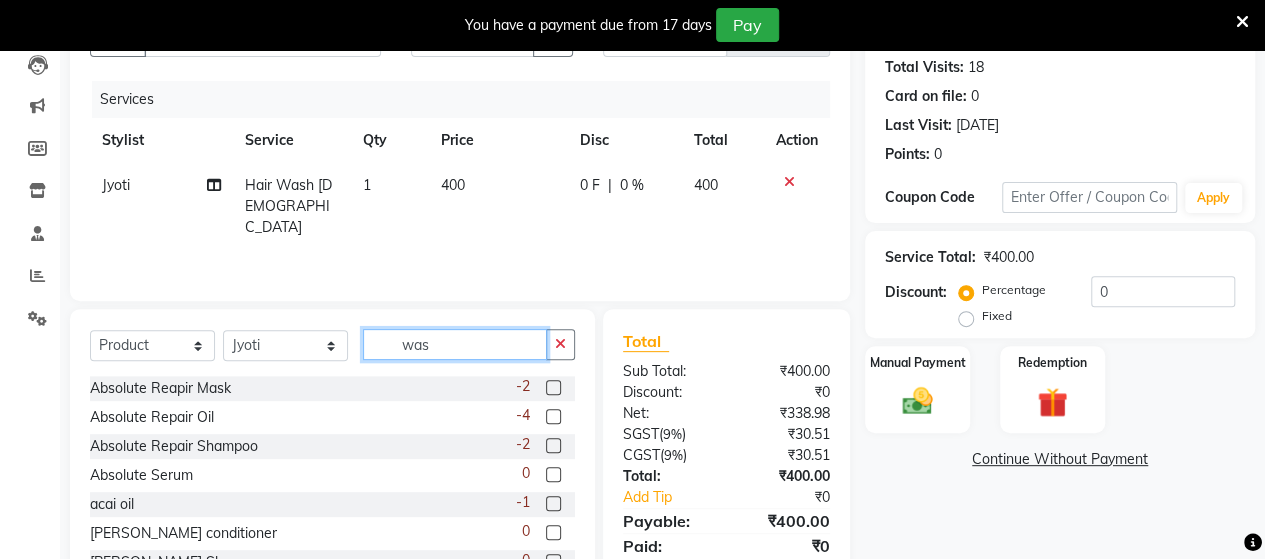 click on "was" 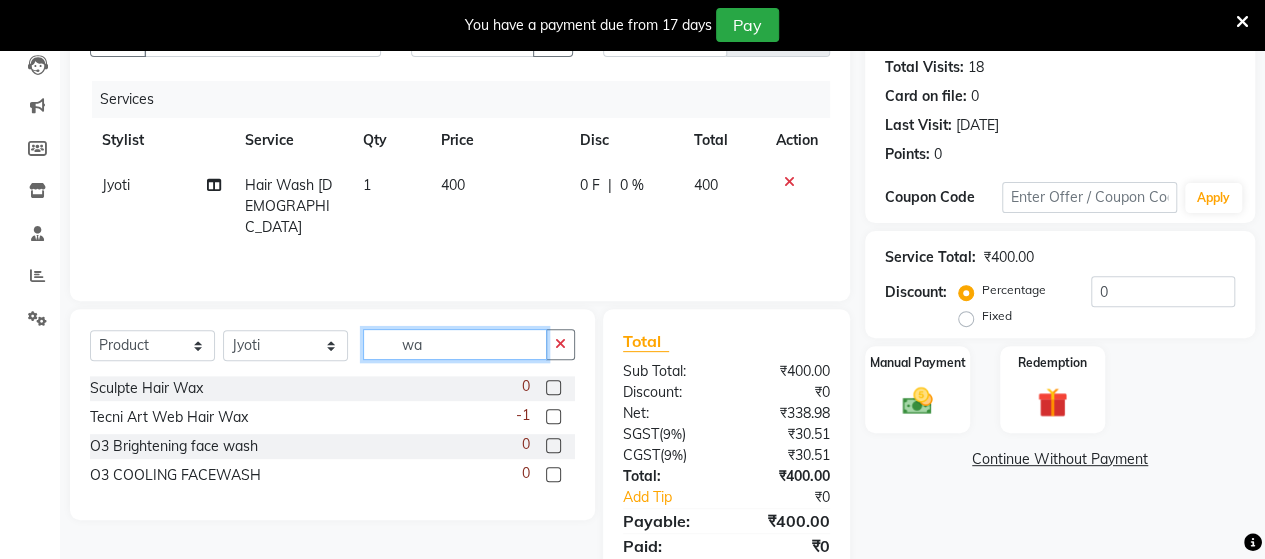 type on "w" 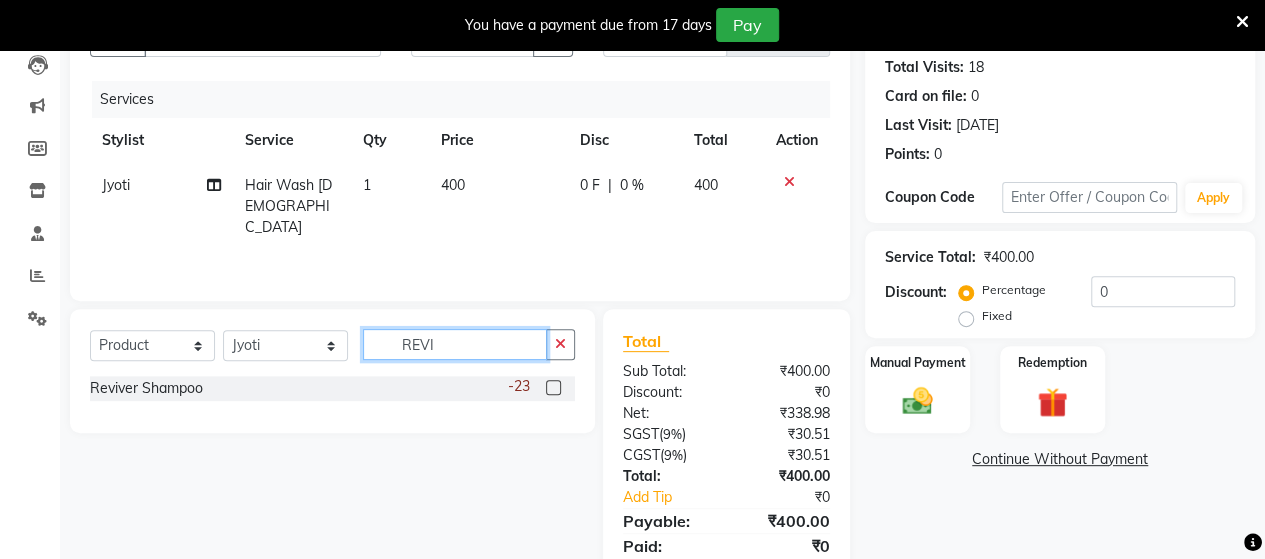 type on "REVI" 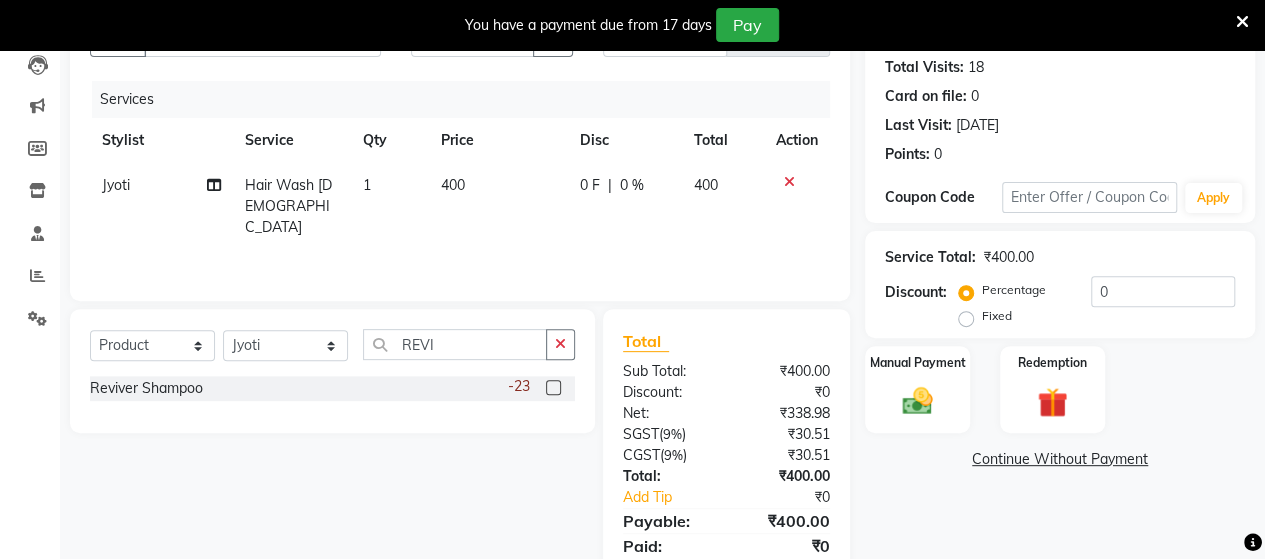 click 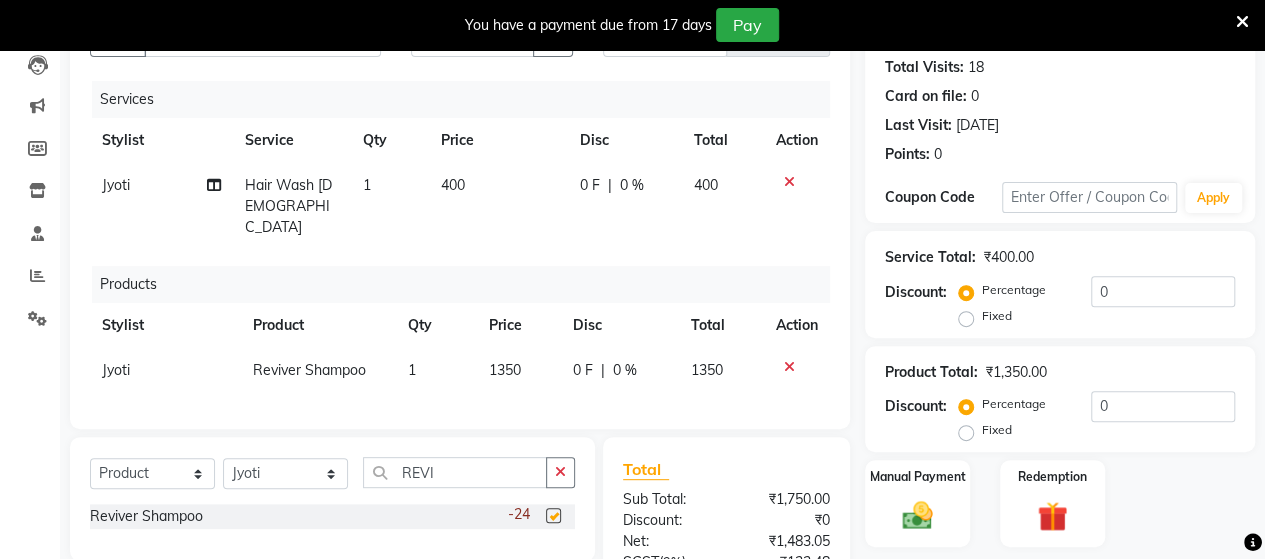 checkbox on "false" 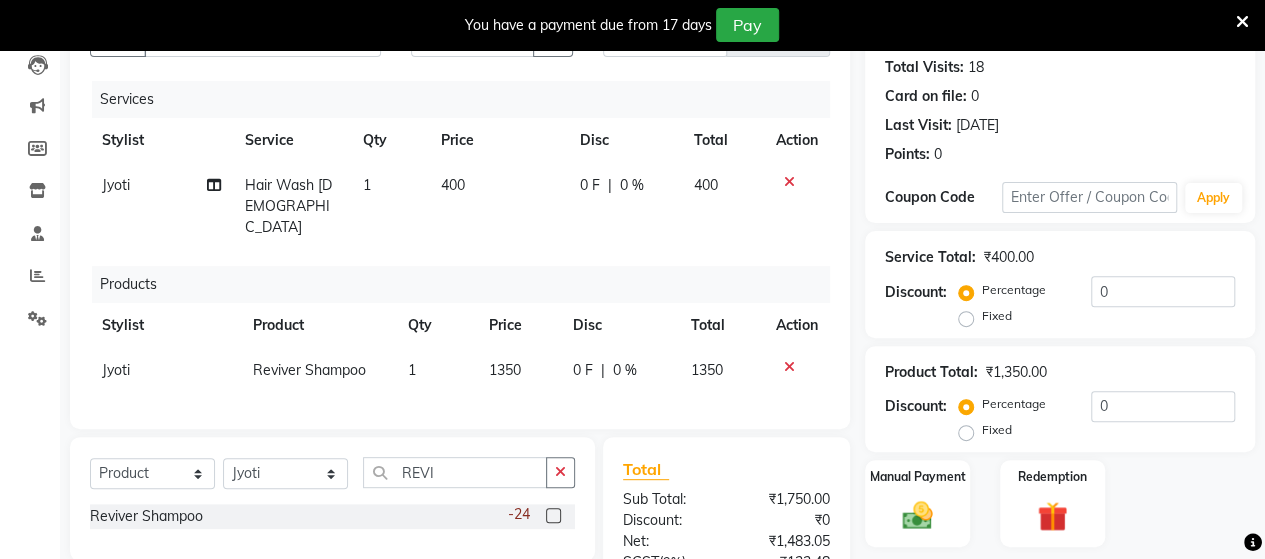 click on "1350" 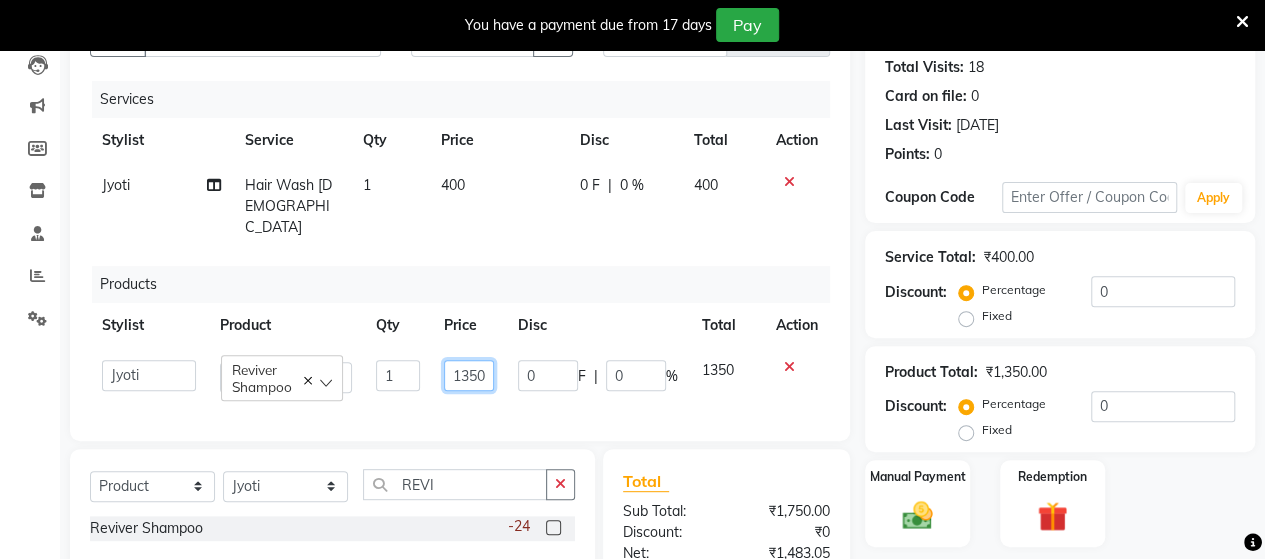 click on "1350" 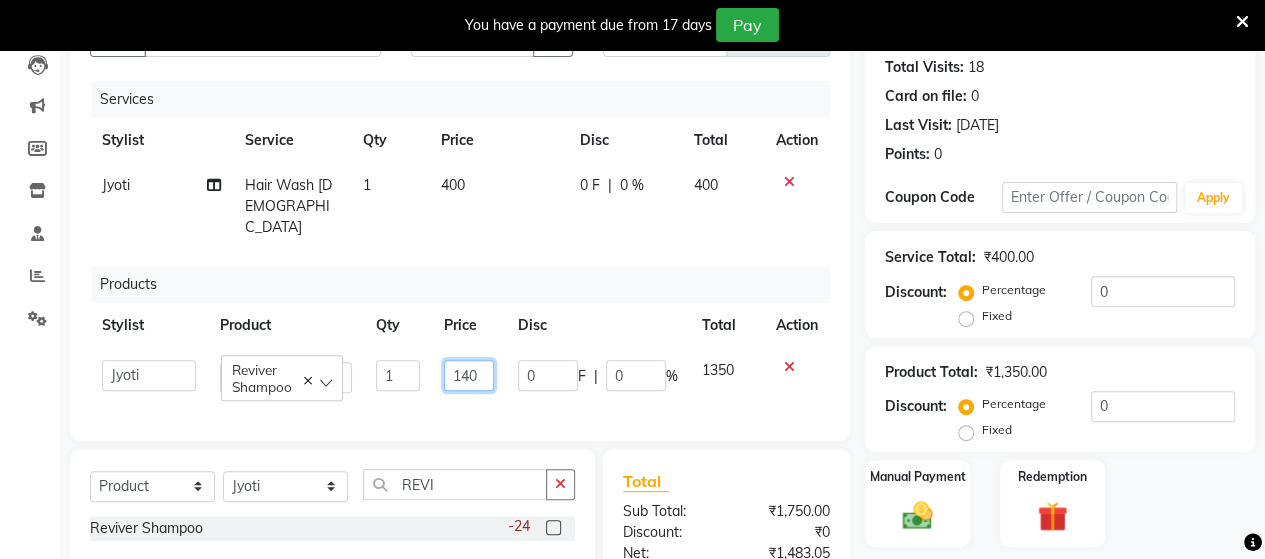 type on "1400" 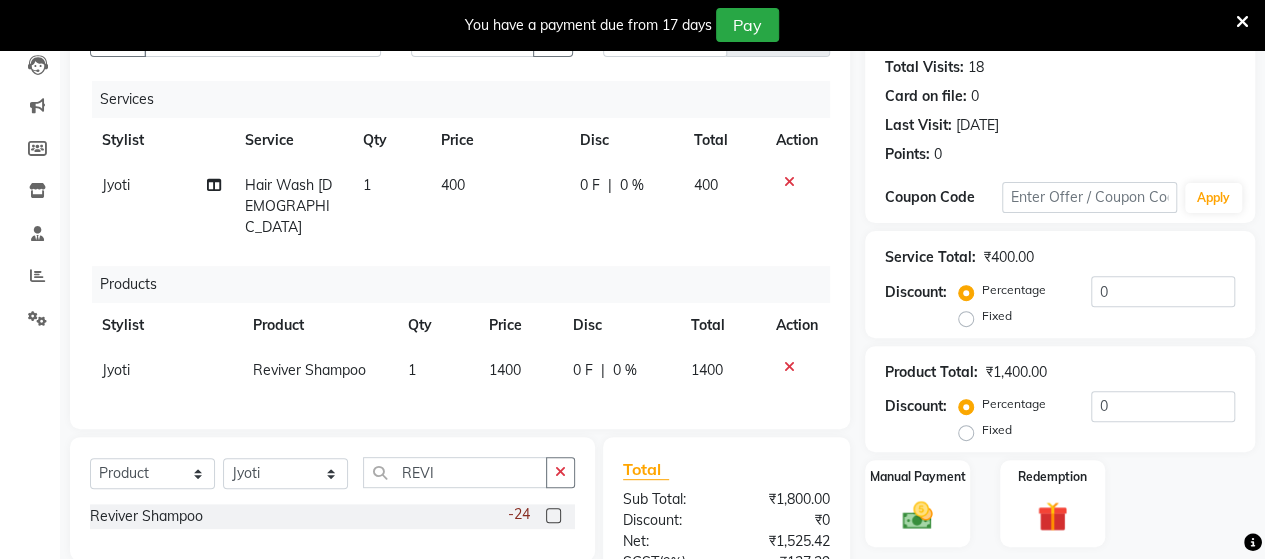 click on "1" 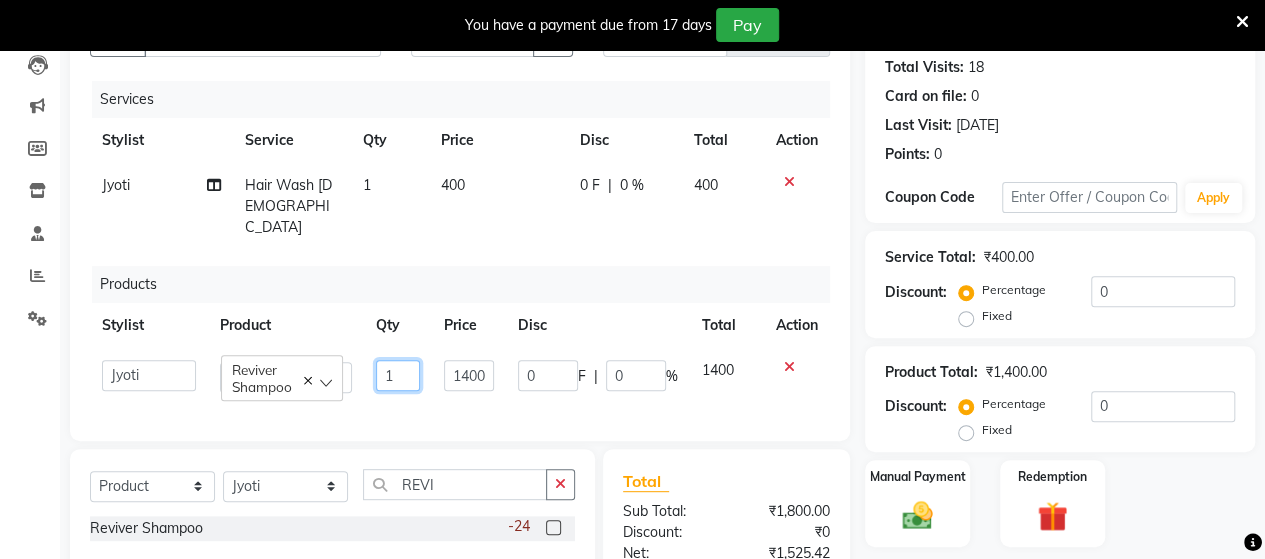 click on "1" 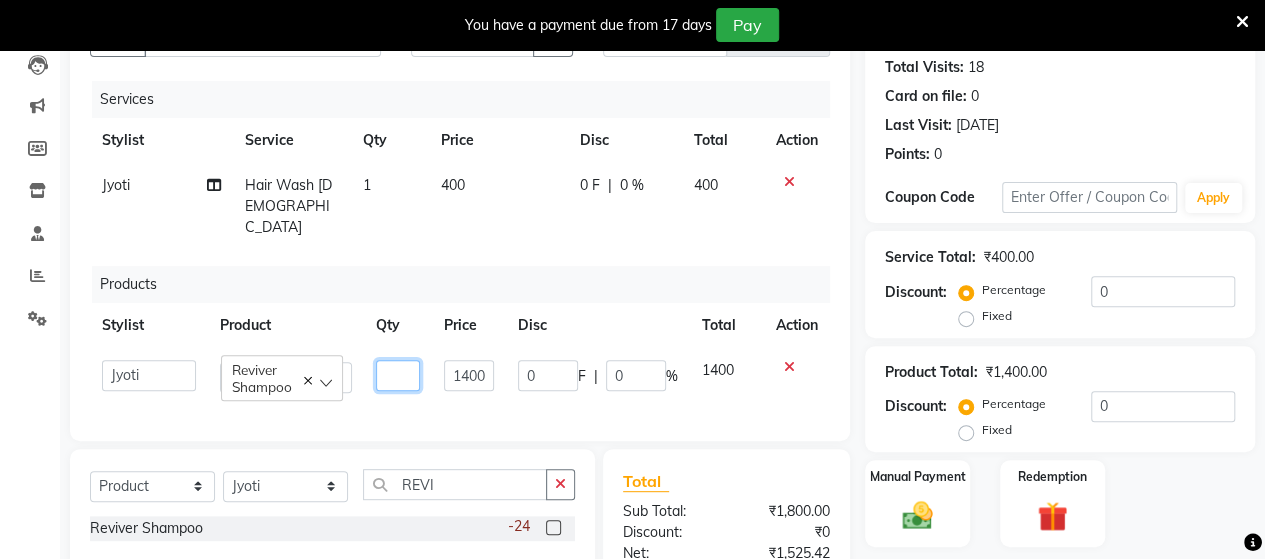 type on "2" 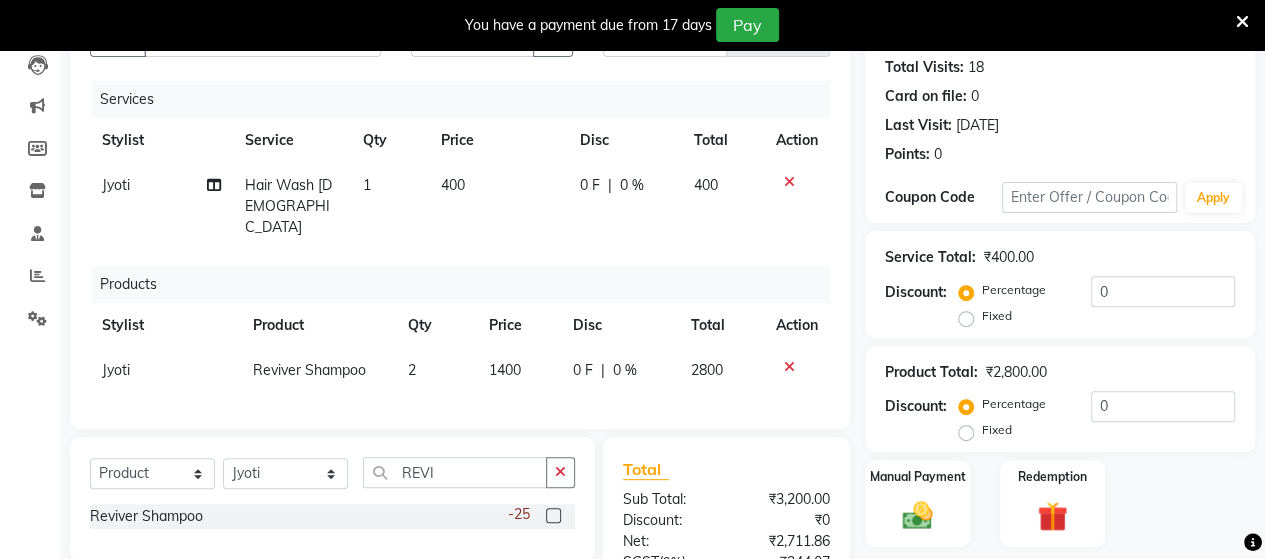 click on "Services Stylist Service Qty Price Disc Total Action Jyoti  Hair Wash [DEMOGRAPHIC_DATA] 1 400 0 F | 0 % 400 Products Stylist Product Qty Price Disc Total Action Jyoti  Reviver Shampoo 2 1400 0 F | 0 % 2800" 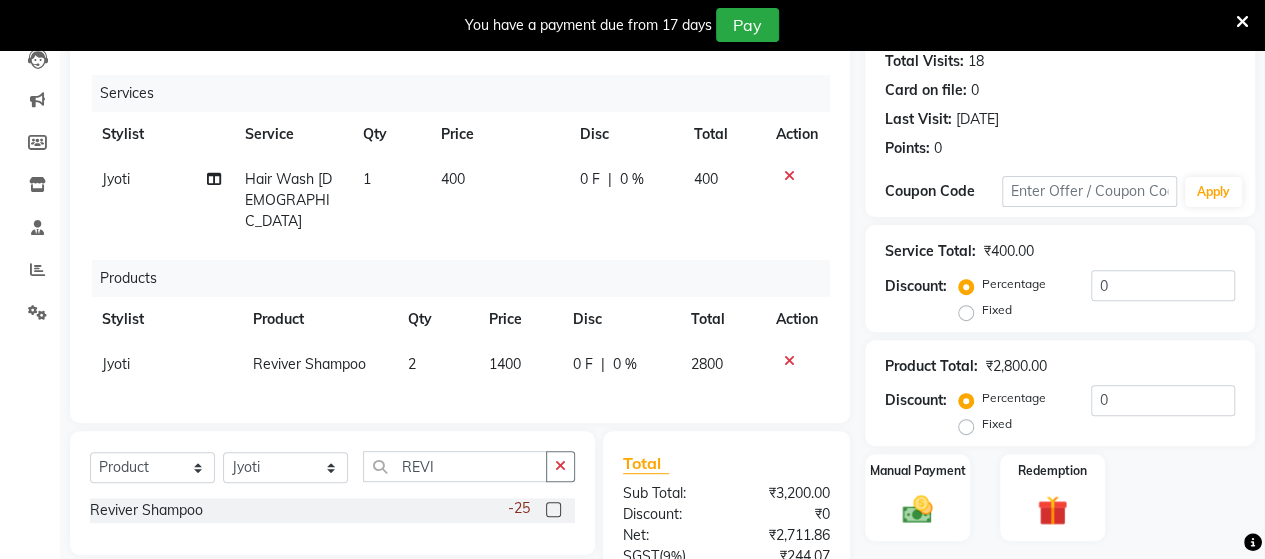 scroll, scrollTop: 219, scrollLeft: 0, axis: vertical 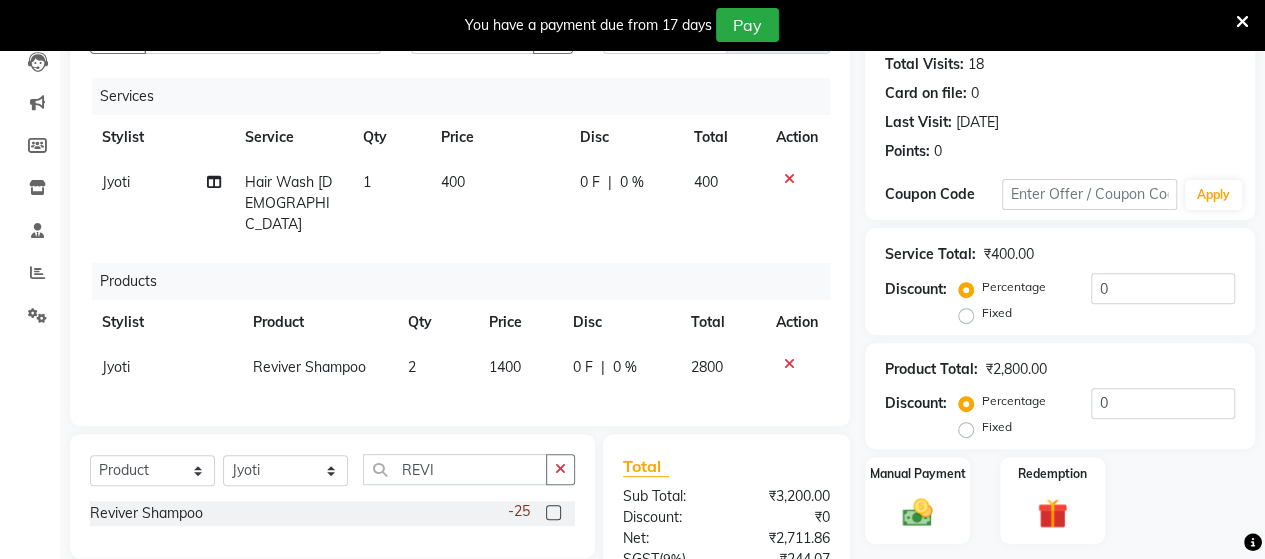 click on "Service Total:  ₹400.00  Discount:  Percentage   Fixed  0" 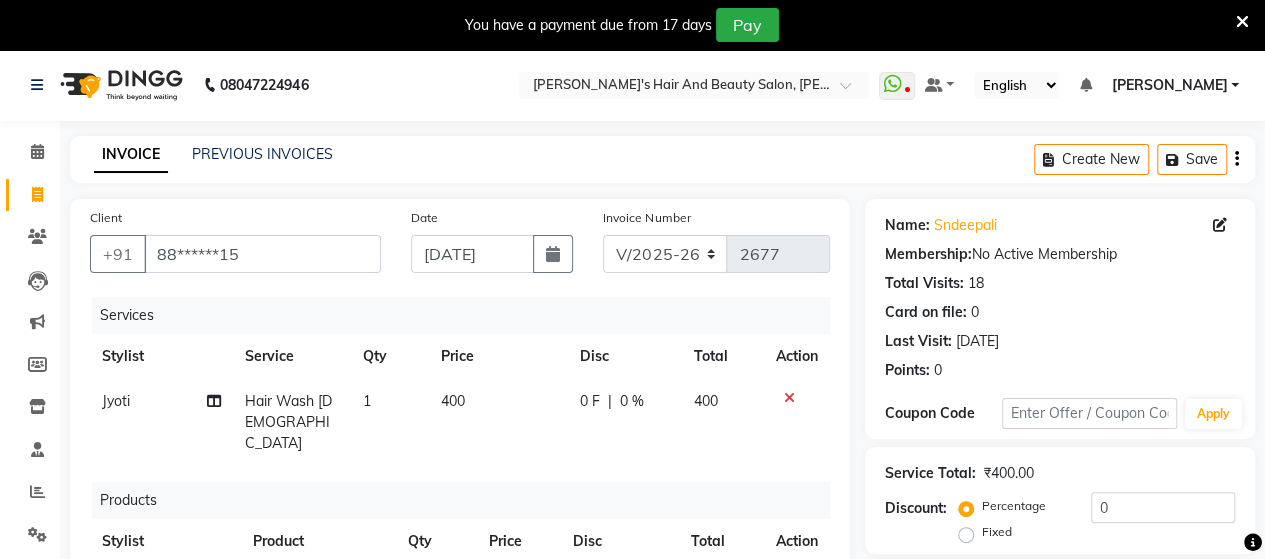 scroll, scrollTop: 410, scrollLeft: 0, axis: vertical 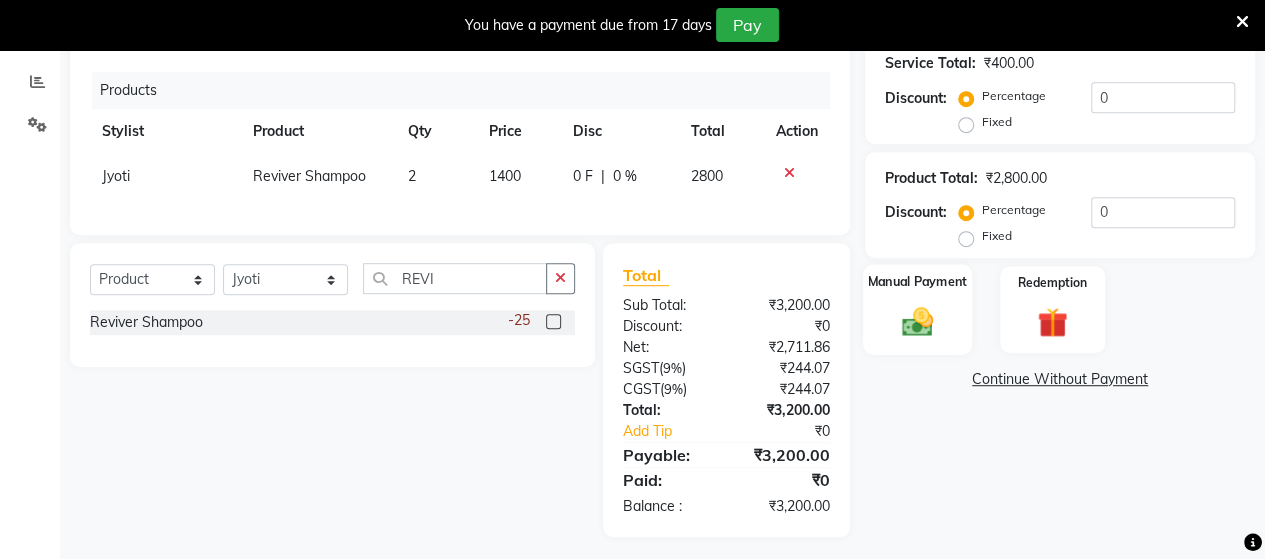 click on "Manual Payment" 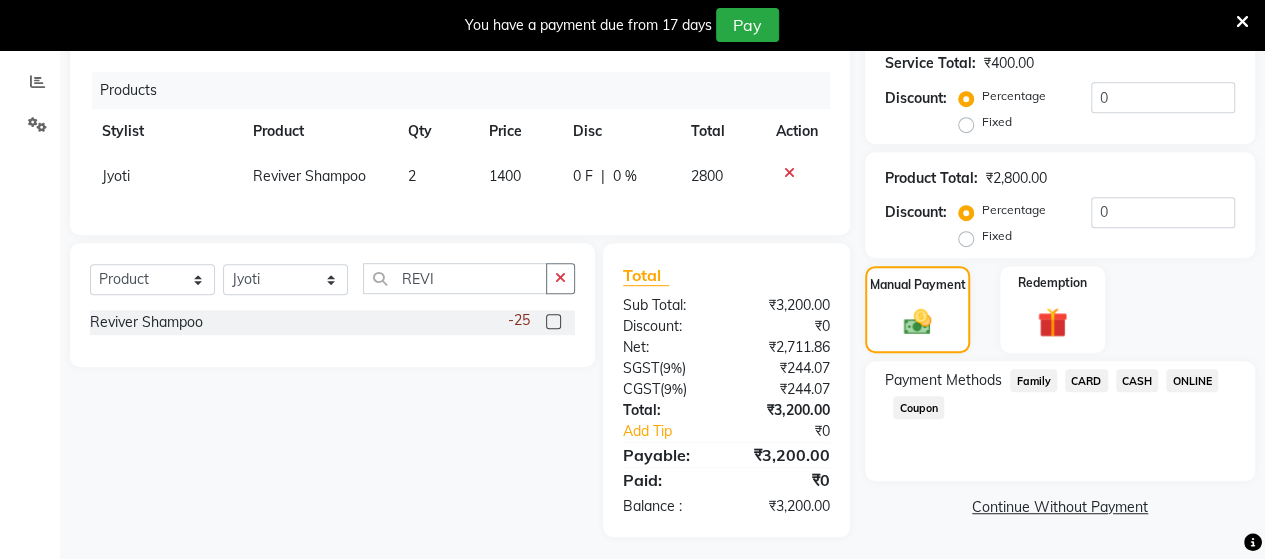 click on "ONLINE" 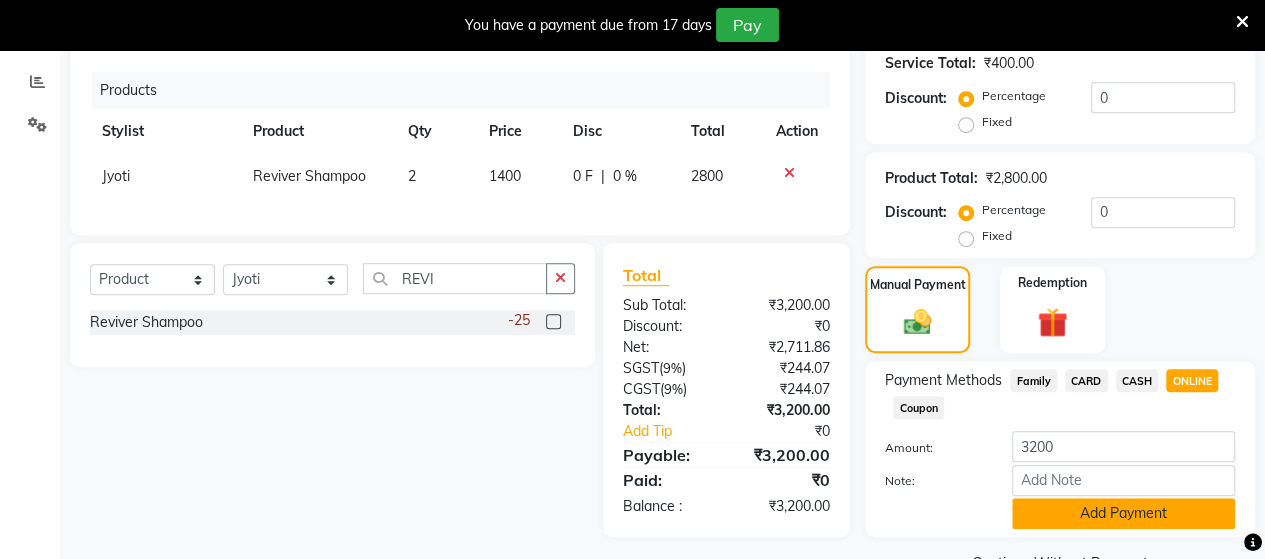 click on "Add Payment" 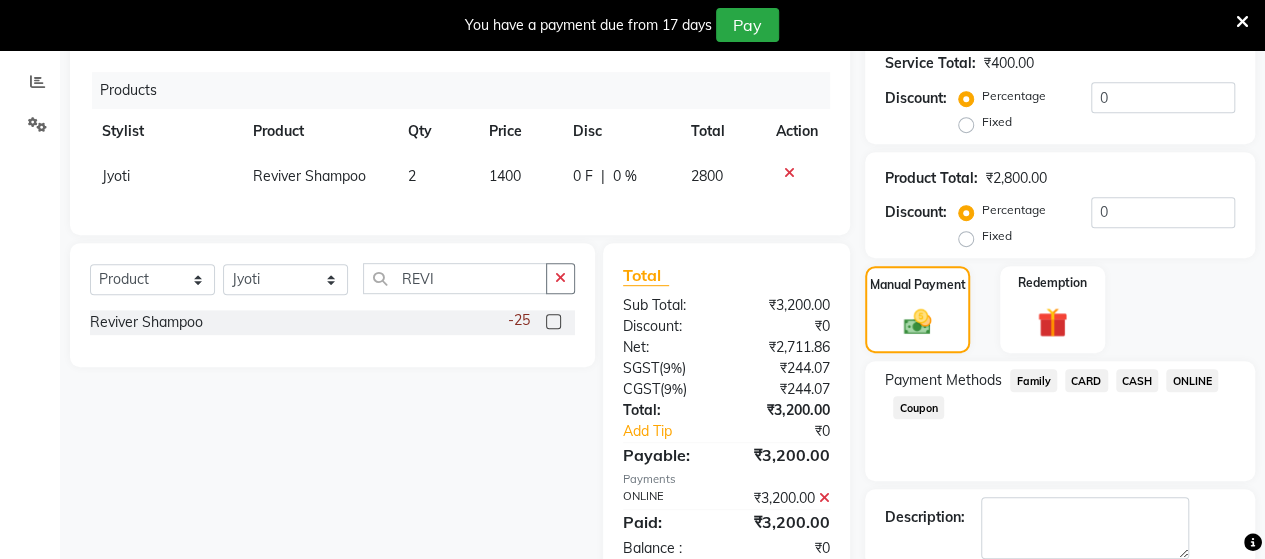 scroll, scrollTop: 514, scrollLeft: 0, axis: vertical 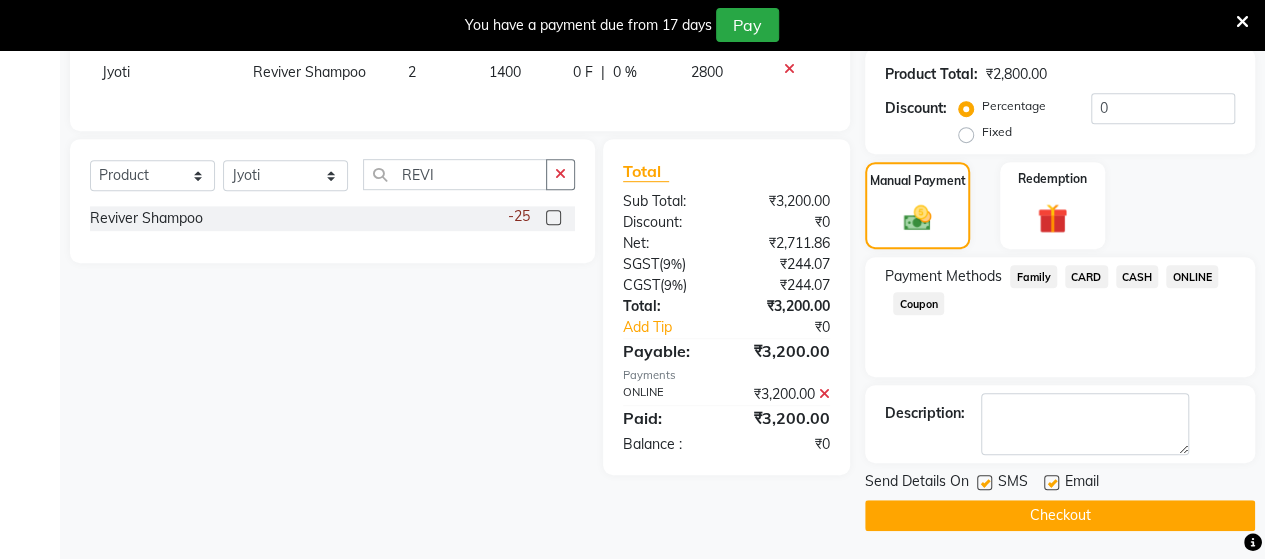 click on "Checkout" 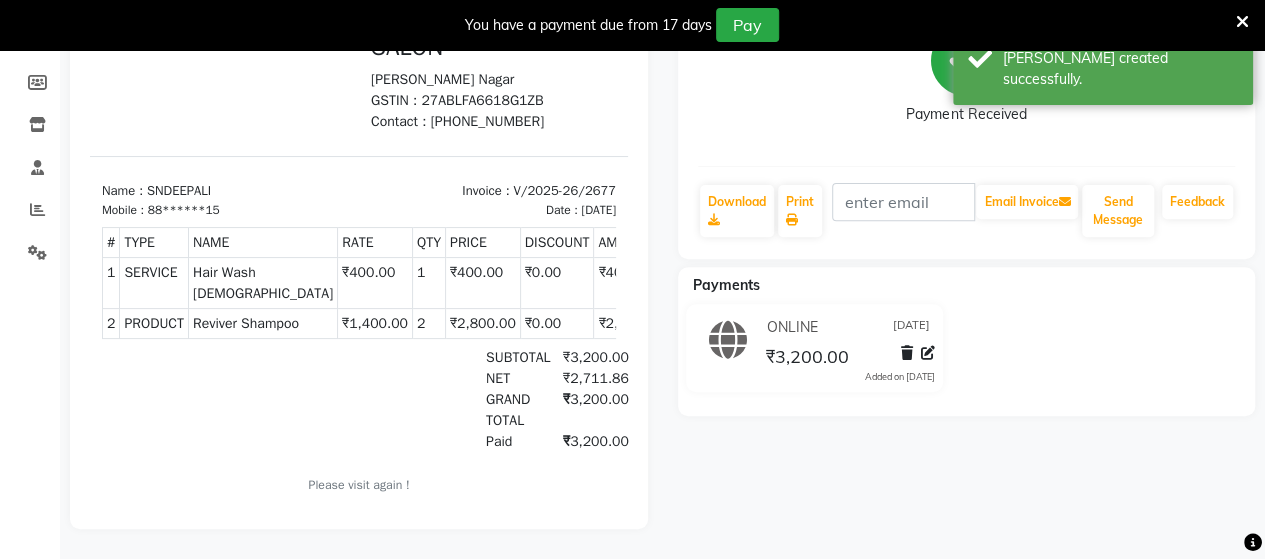 scroll, scrollTop: 0, scrollLeft: 0, axis: both 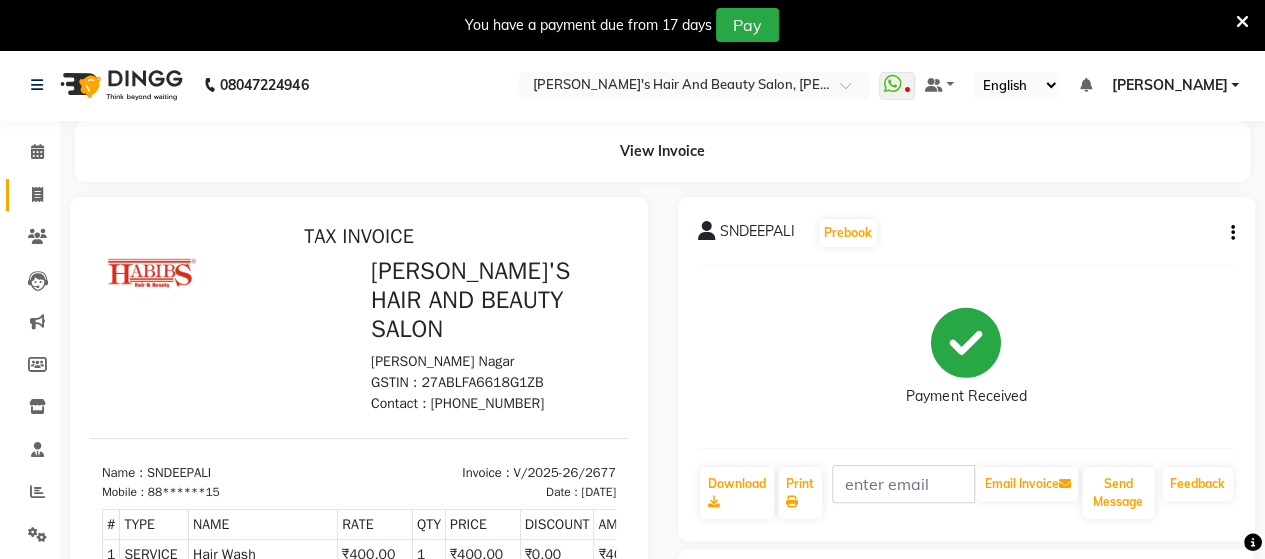 drag, startPoint x: 40, startPoint y: 215, endPoint x: 35, endPoint y: 199, distance: 16.763054 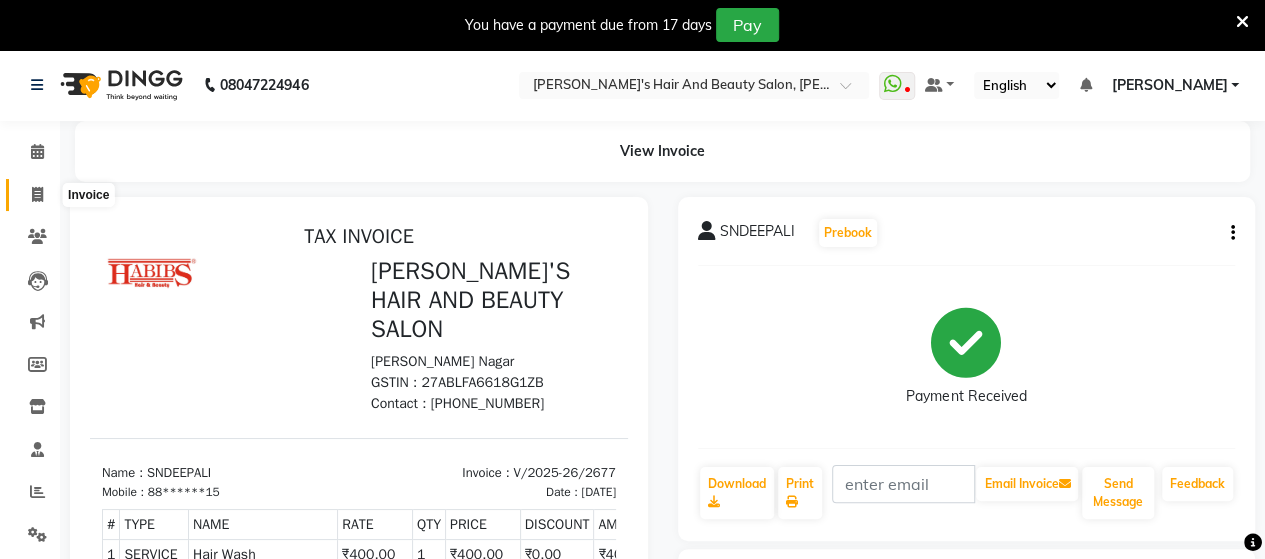 click 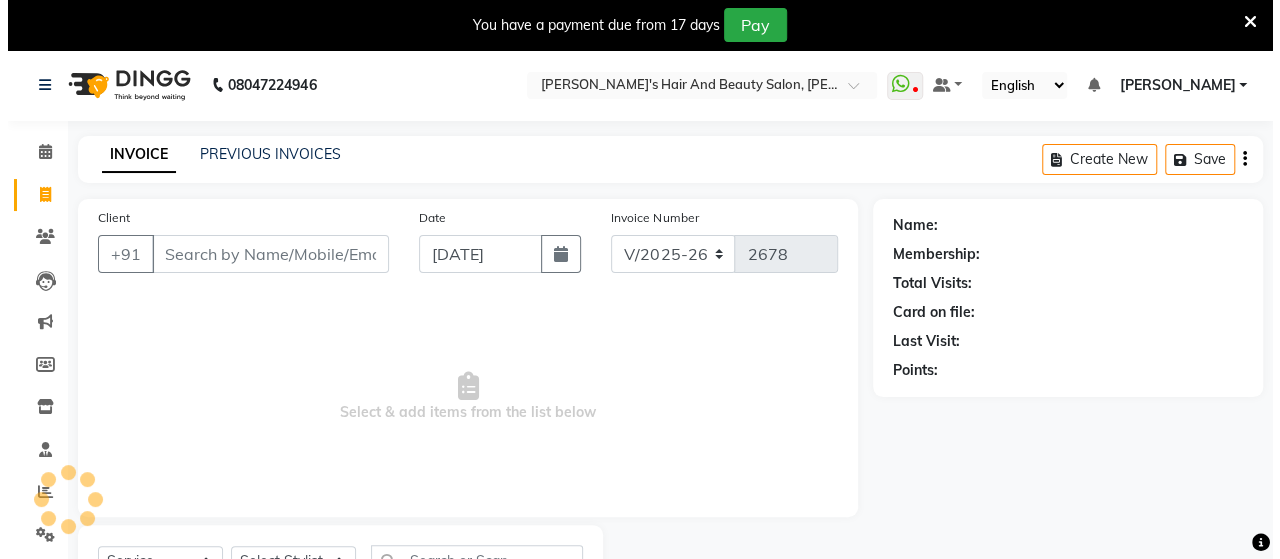 scroll, scrollTop: 90, scrollLeft: 0, axis: vertical 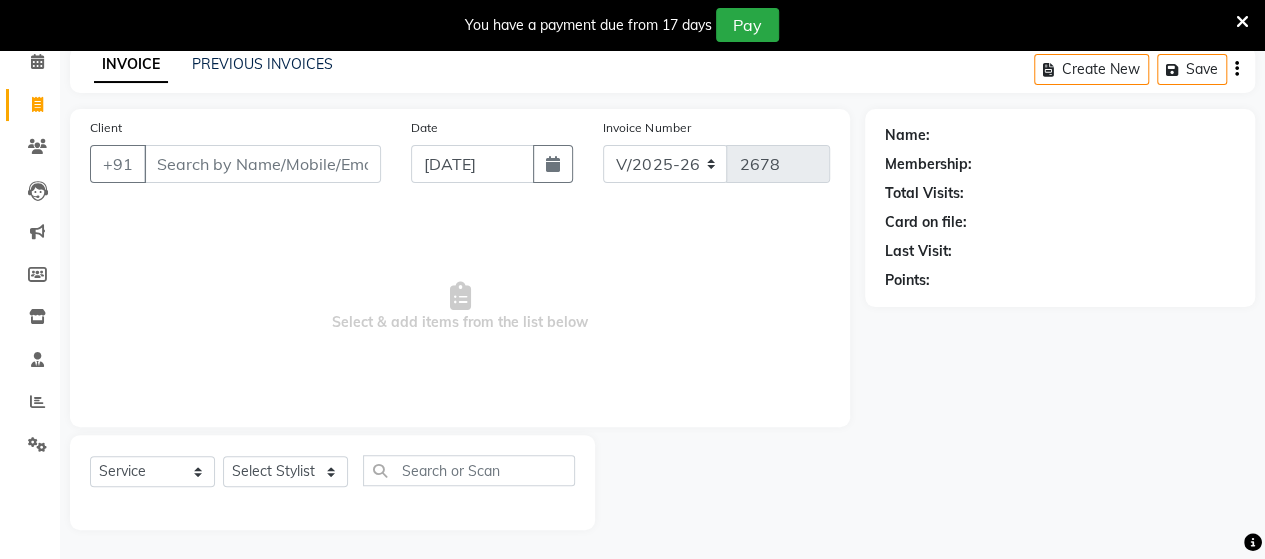 click on "Client" at bounding box center [262, 164] 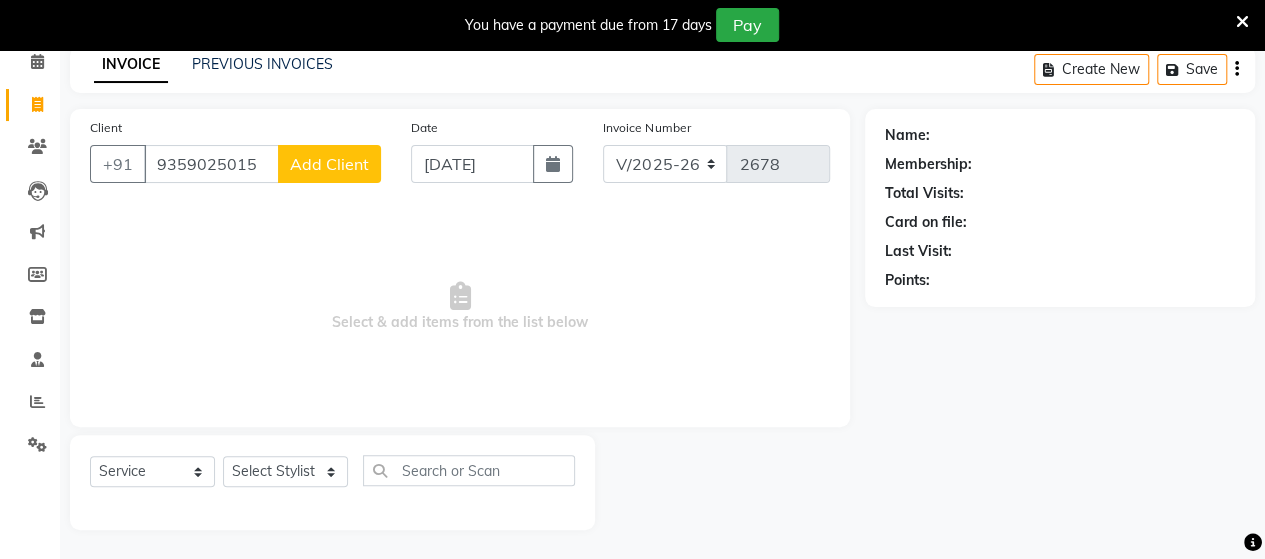 type on "9359025015" 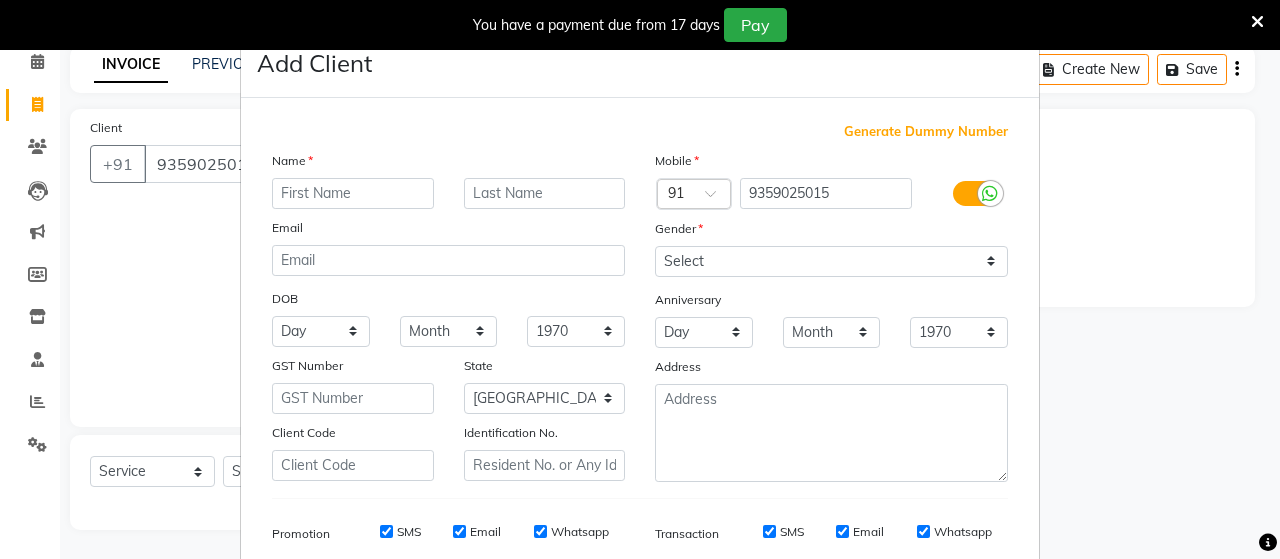 click at bounding box center (353, 193) 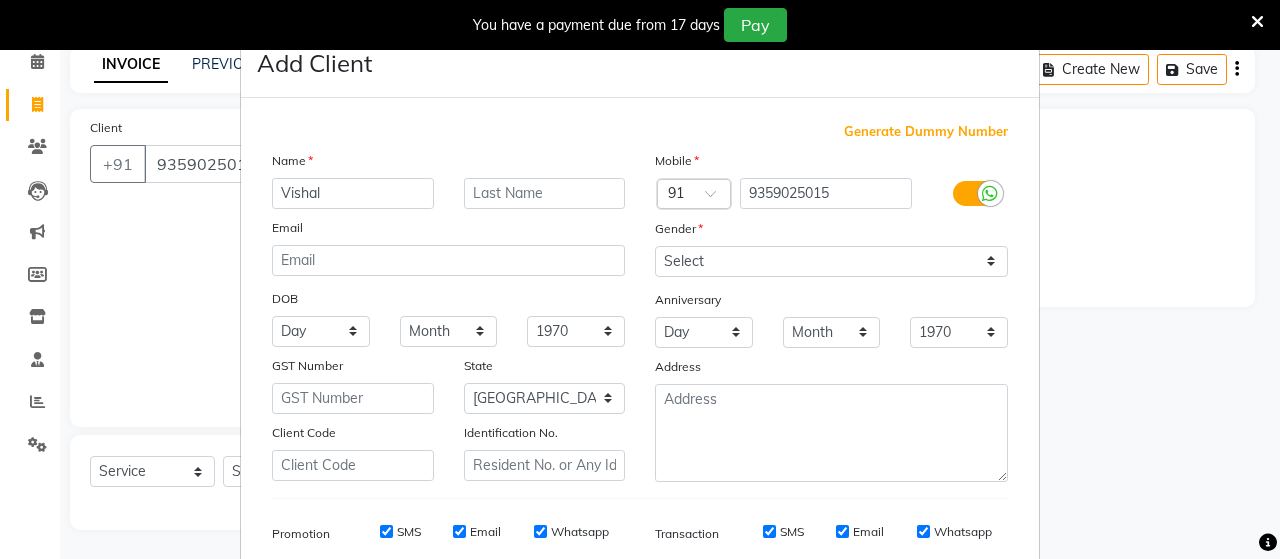 type on "Vishal" 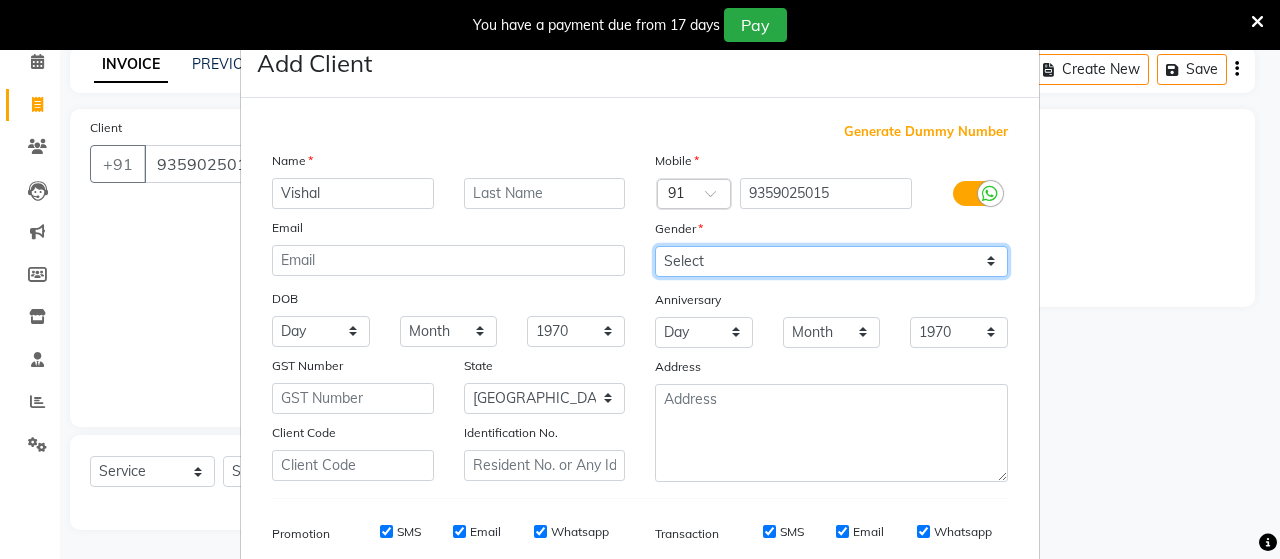 click on "Select [DEMOGRAPHIC_DATA] [DEMOGRAPHIC_DATA] Other Prefer Not To Say" at bounding box center [831, 261] 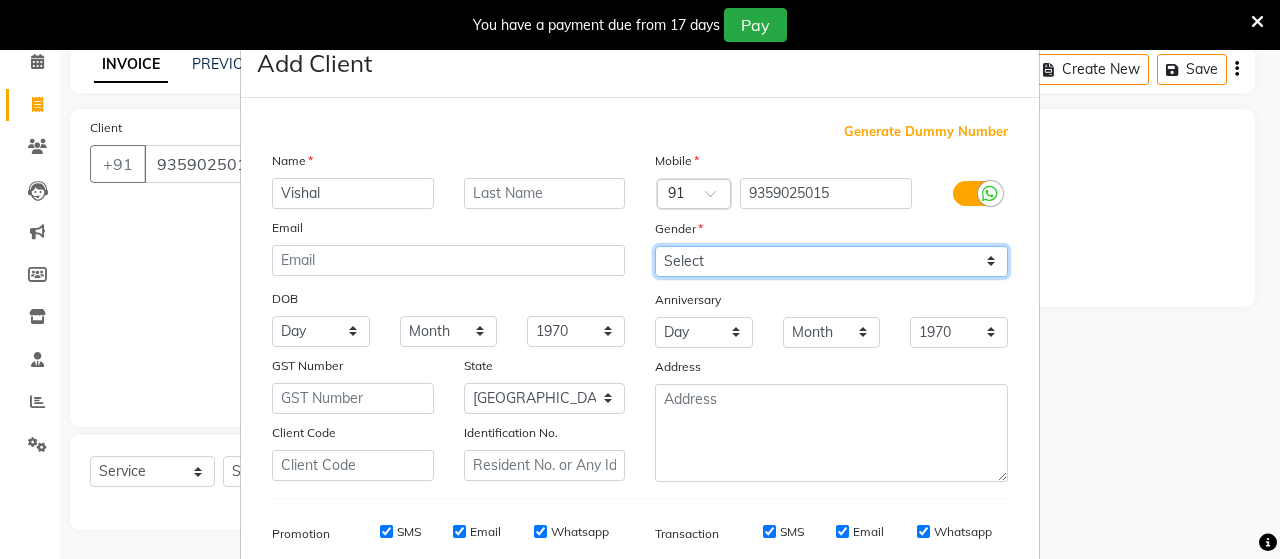 select on "[DEMOGRAPHIC_DATA]" 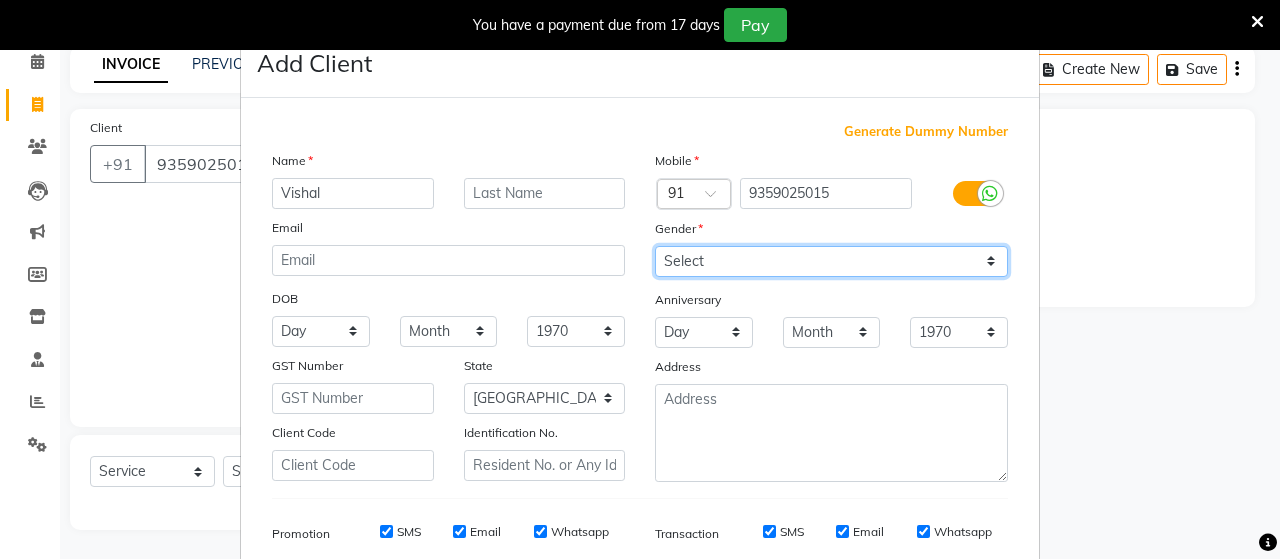 click on "Select [DEMOGRAPHIC_DATA] [DEMOGRAPHIC_DATA] Other Prefer Not To Say" at bounding box center [831, 261] 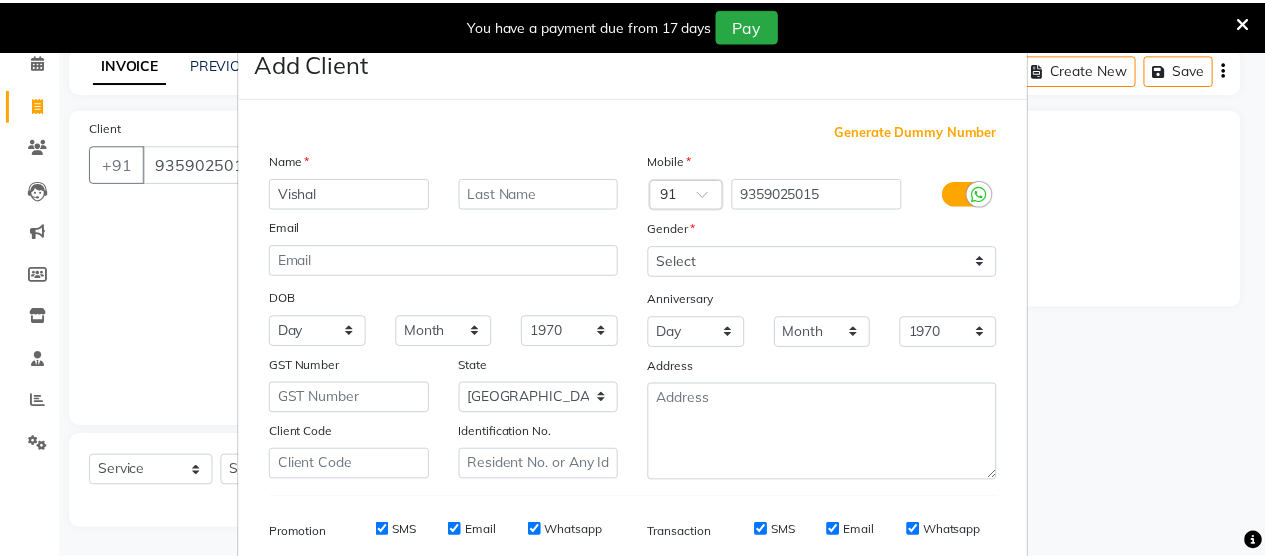 scroll, scrollTop: 286, scrollLeft: 0, axis: vertical 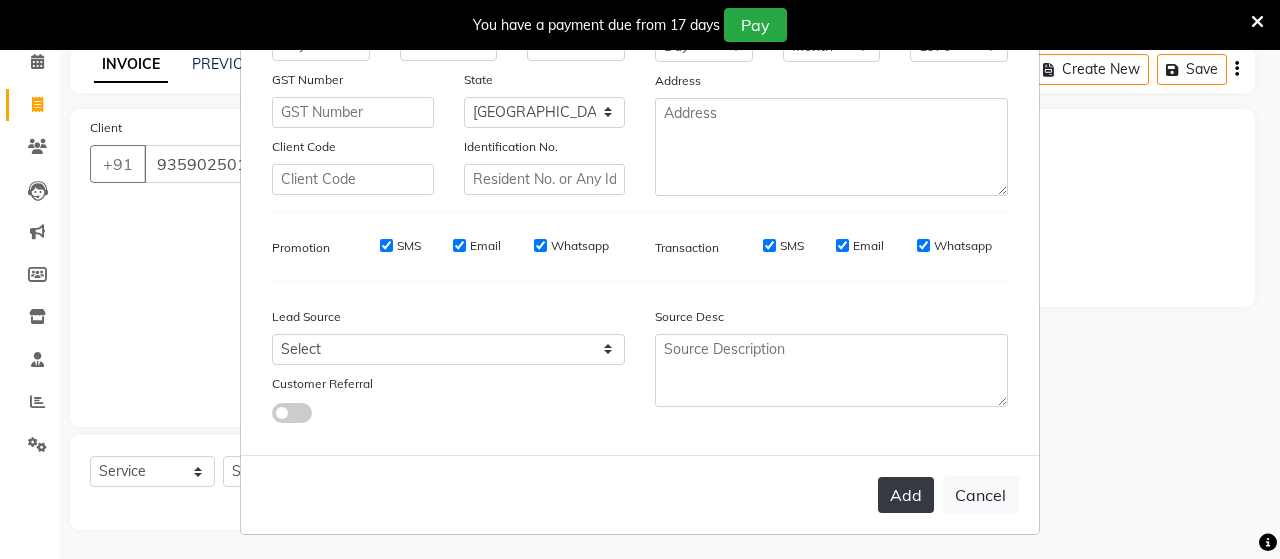 click on "Add" at bounding box center (906, 495) 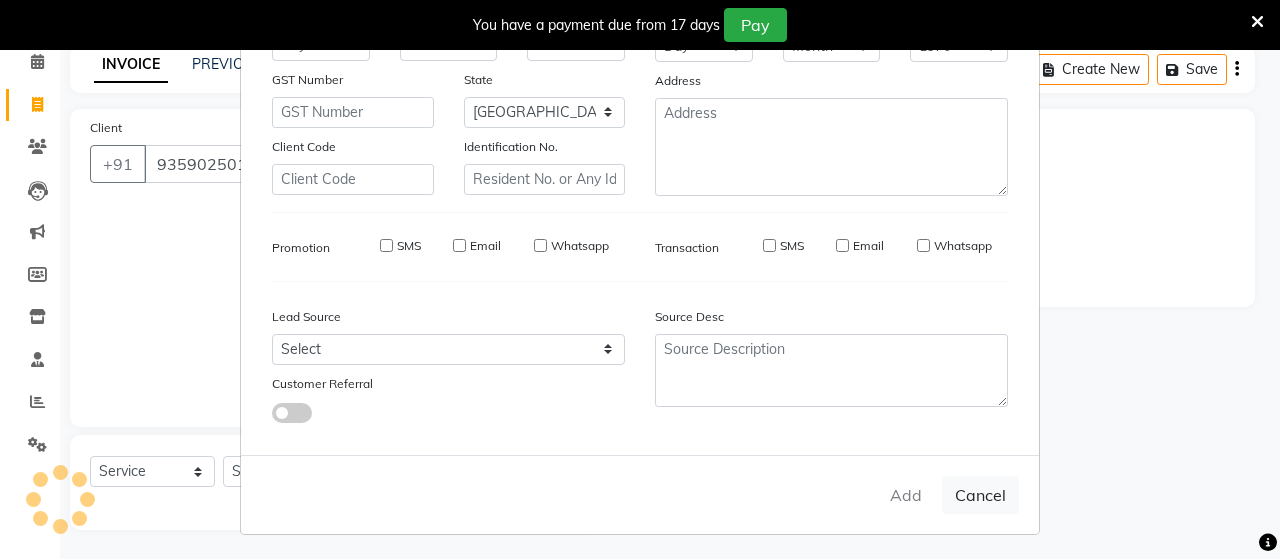 type on "93******15" 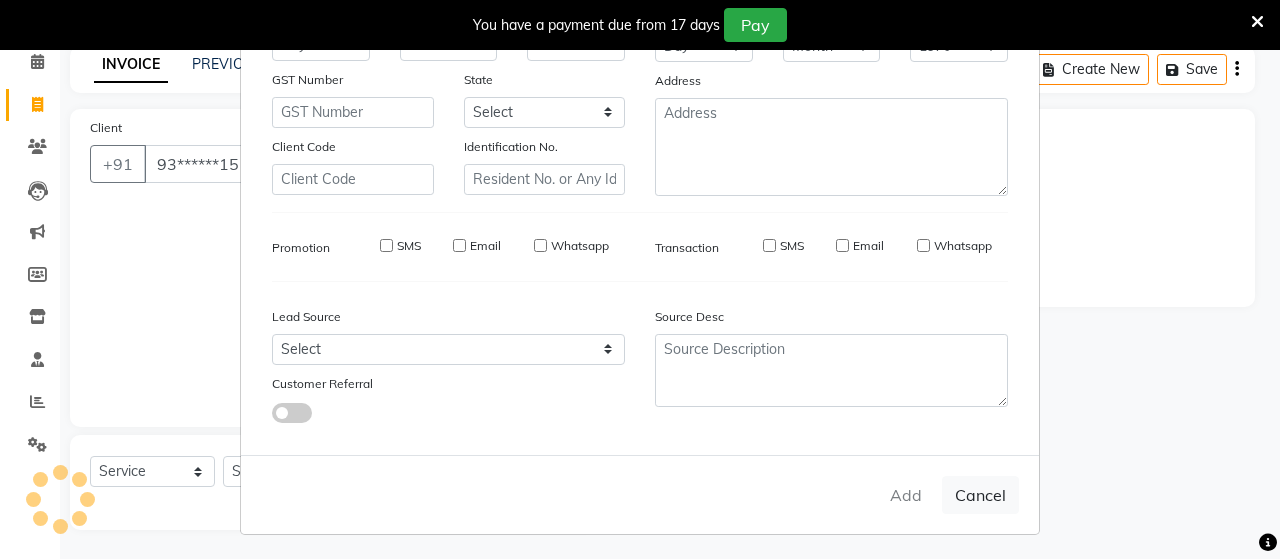 select 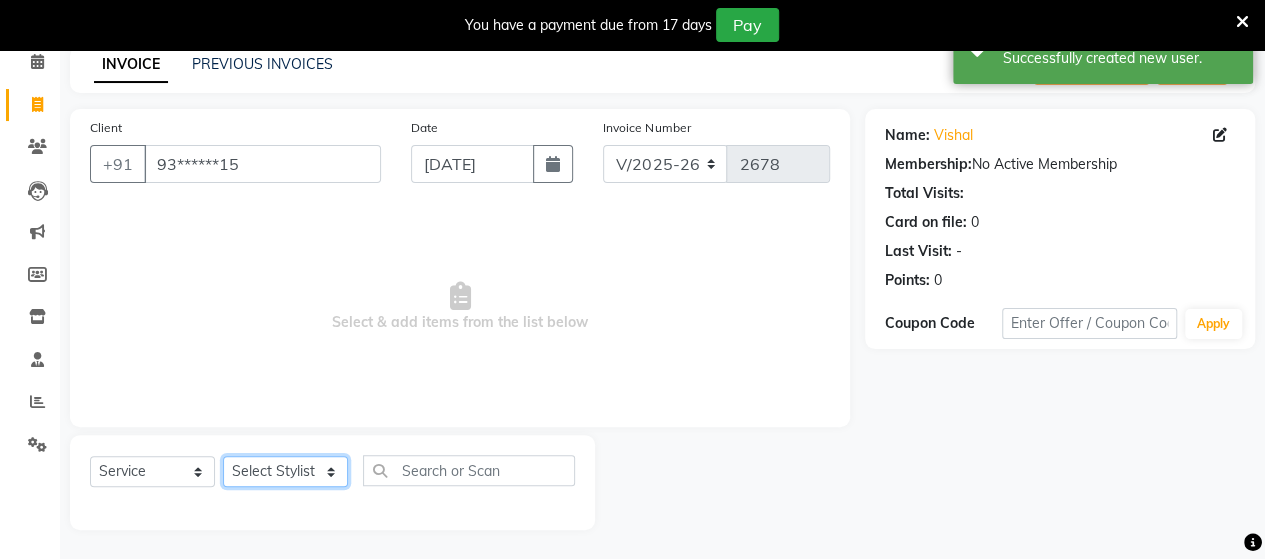 click on "Select Stylist Admin [PERSON_NAME]  [PERSON_NAME]  [PERSON_NAME] Rohit [PERSON_NAME]" 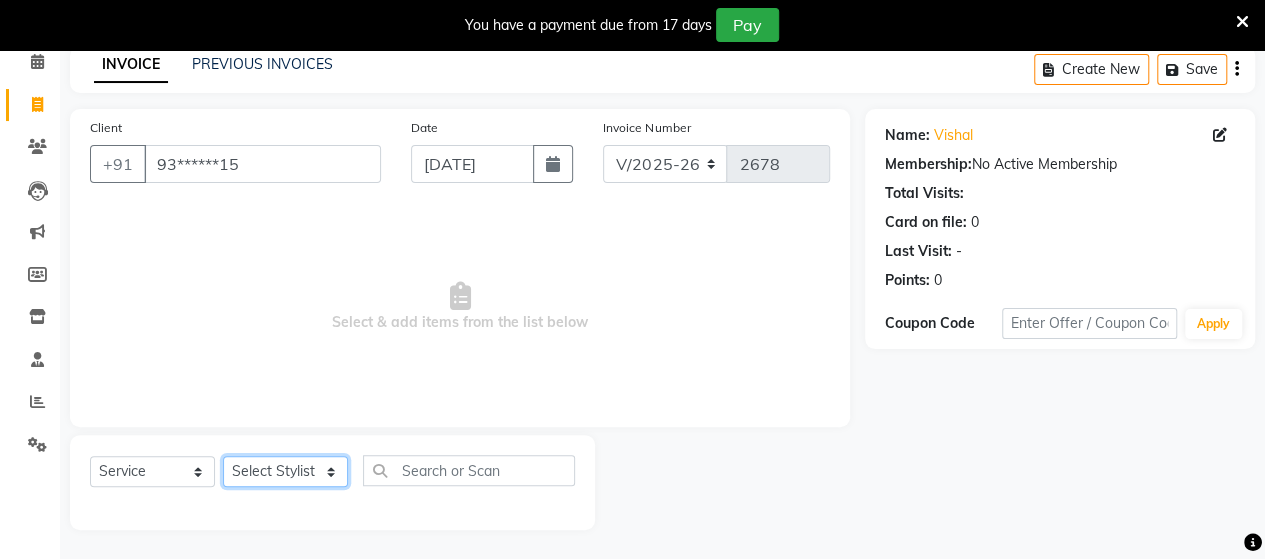 select on "62464" 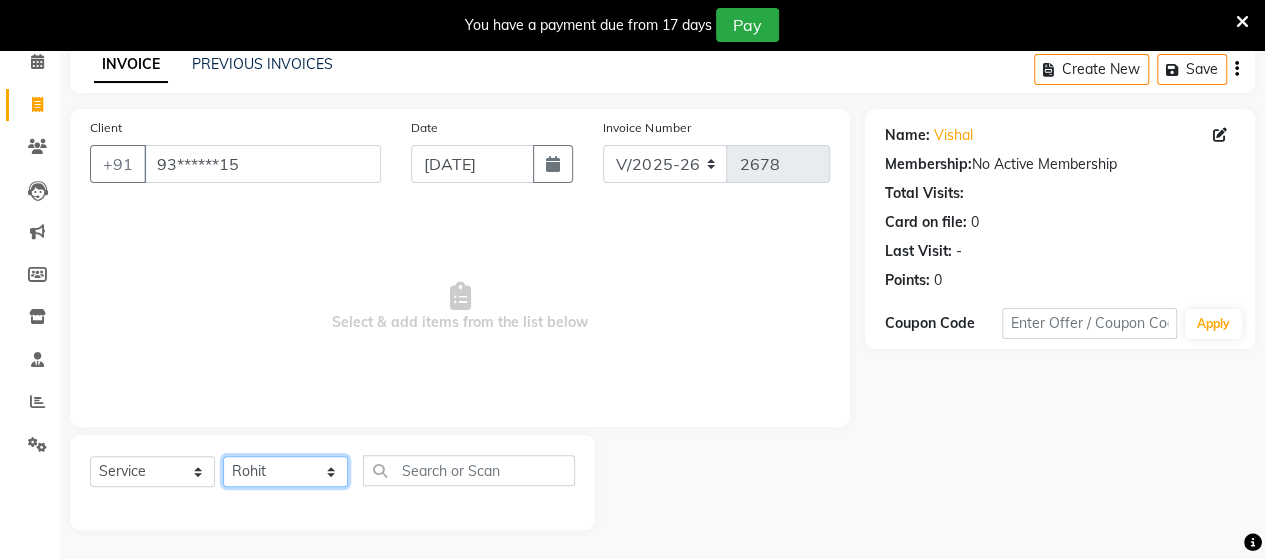 click on "Select Stylist Admin [PERSON_NAME]  [PERSON_NAME]  [PERSON_NAME] Rohit [PERSON_NAME]" 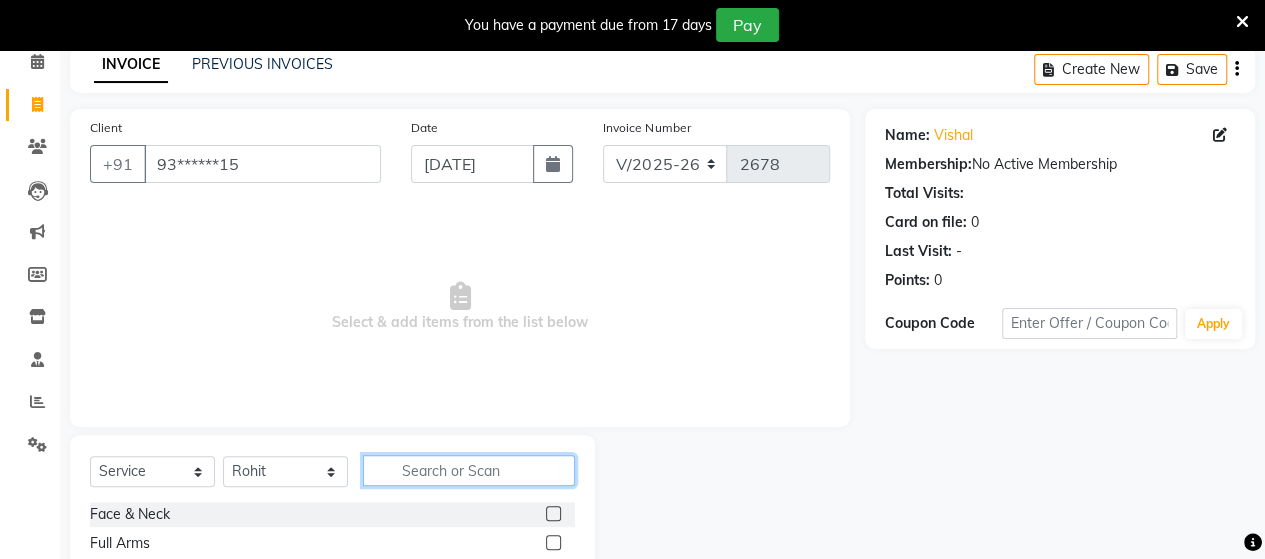 click 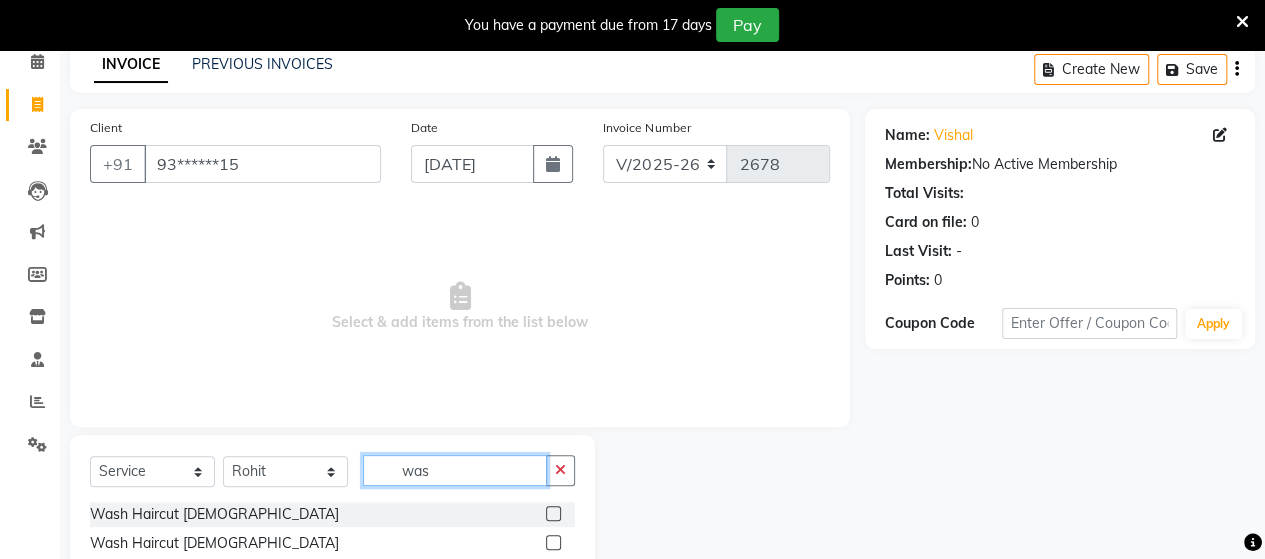 type on "was" 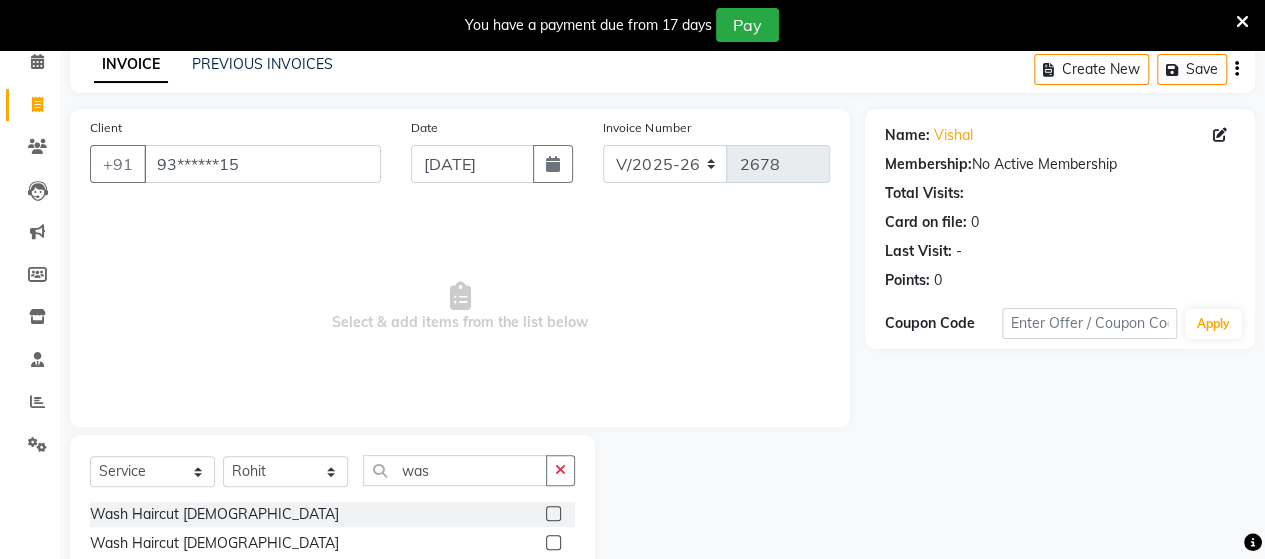 click 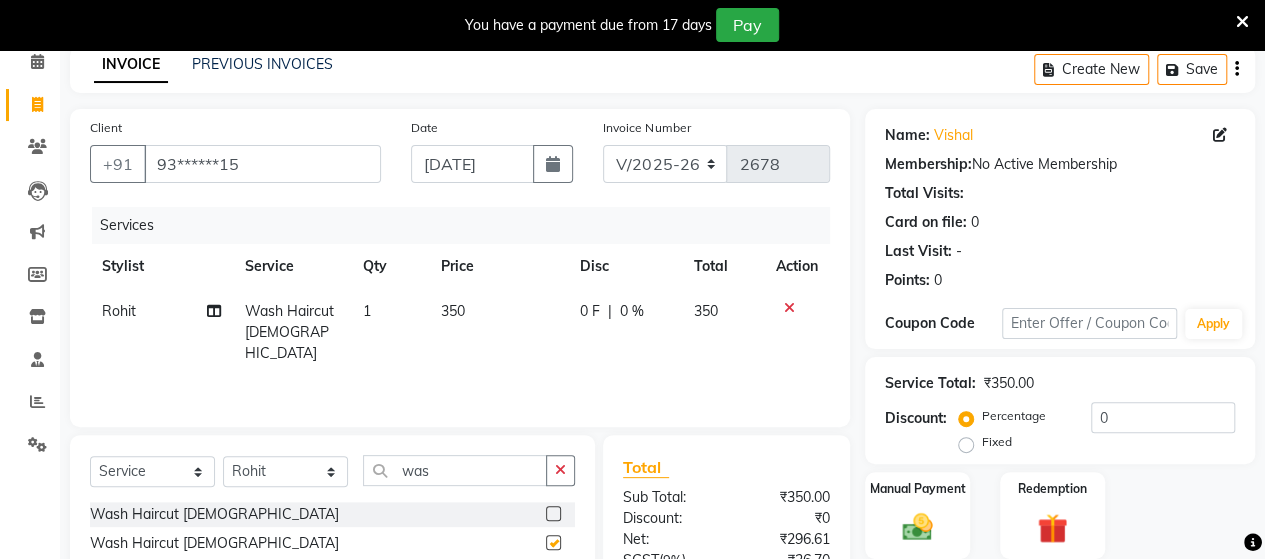checkbox on "false" 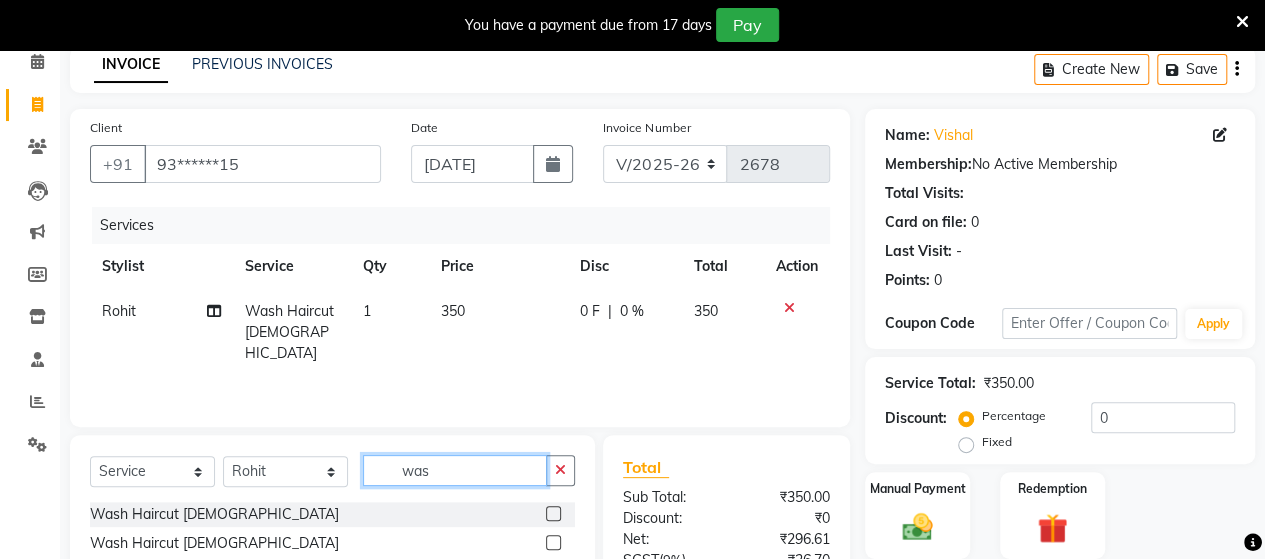 click on "was" 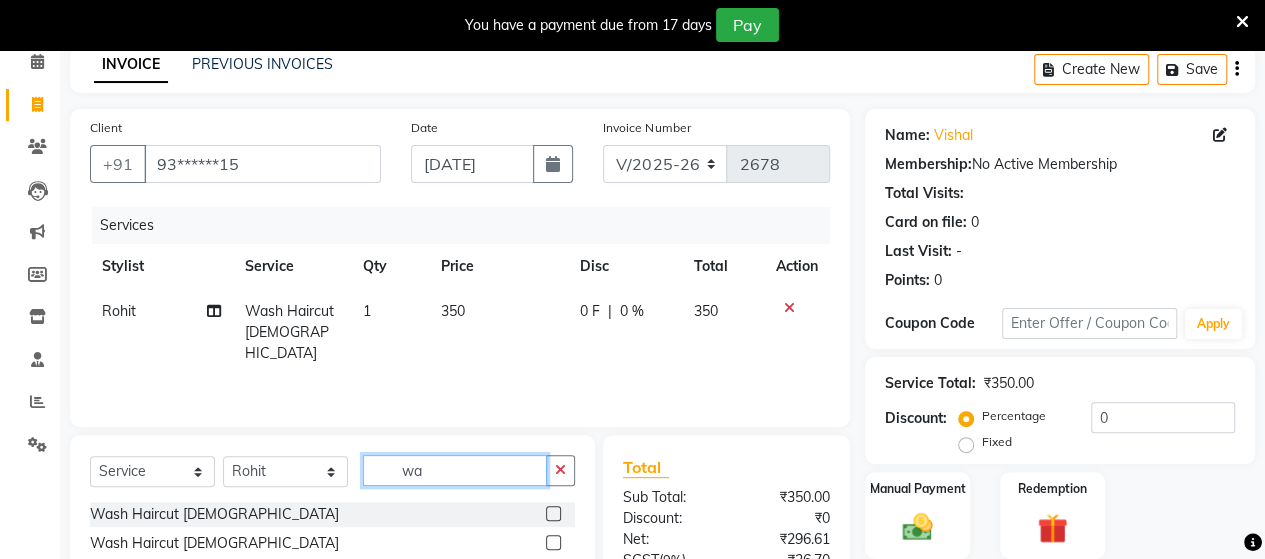 type on "w" 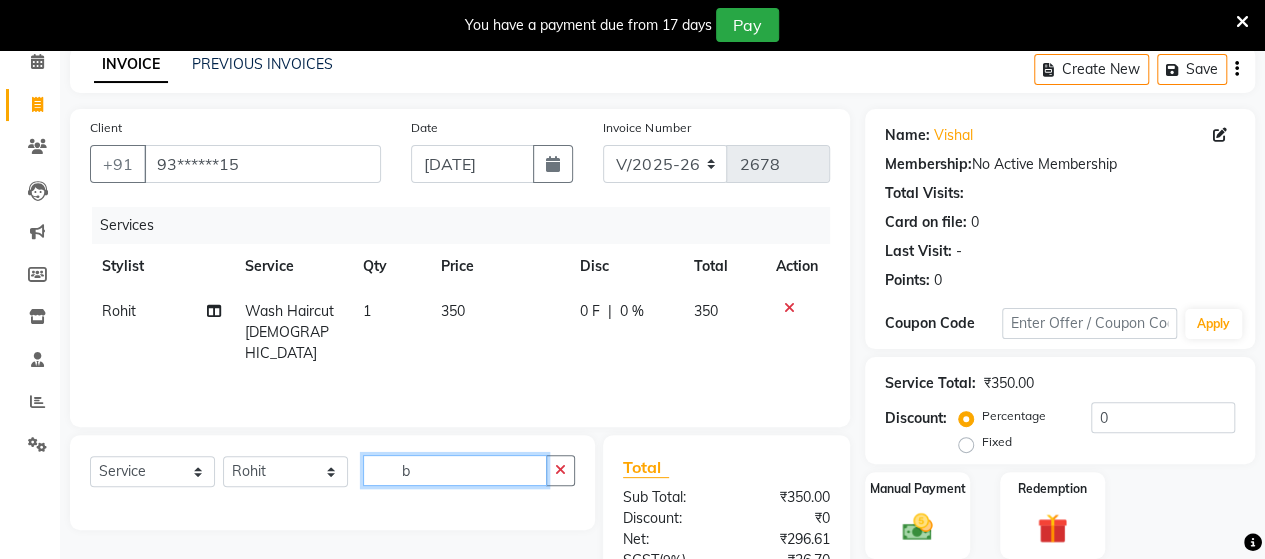 type on "b" 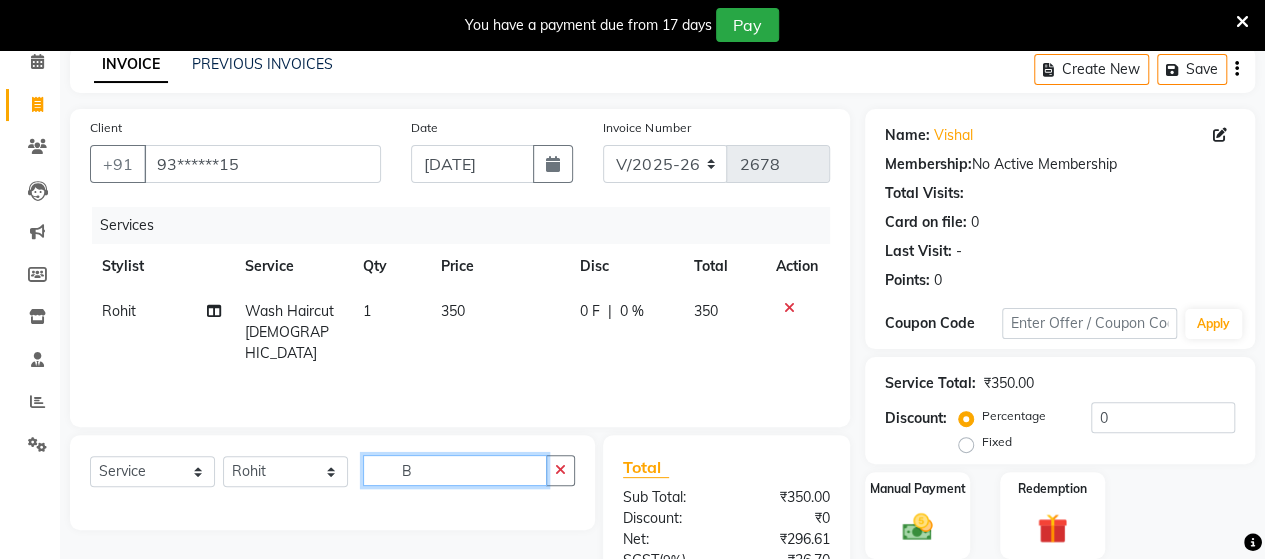 type on "B" 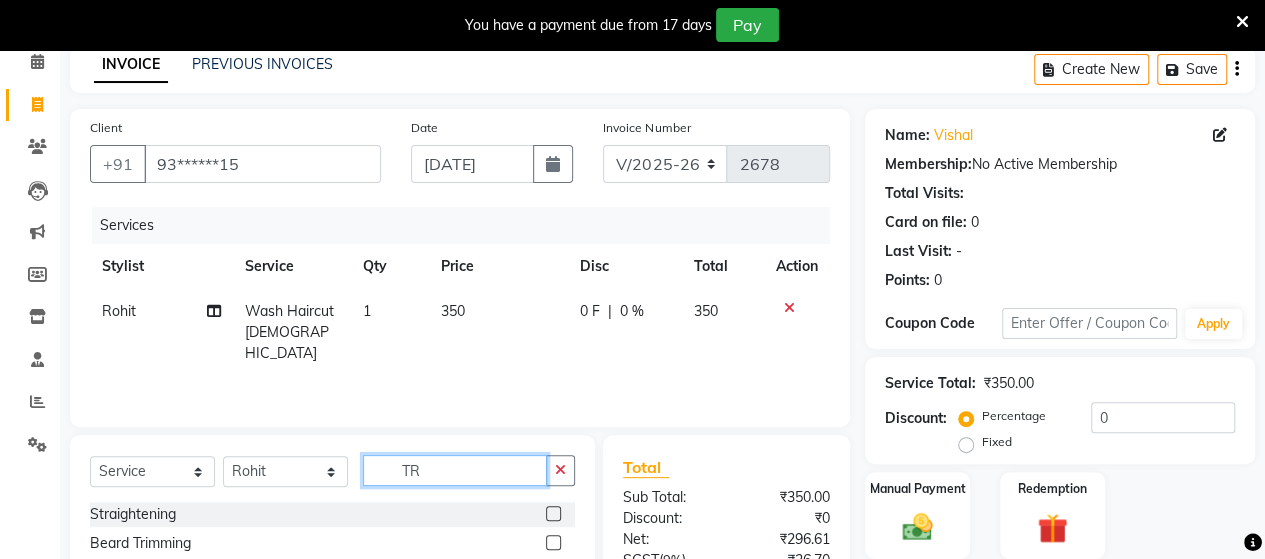 type on "TR" 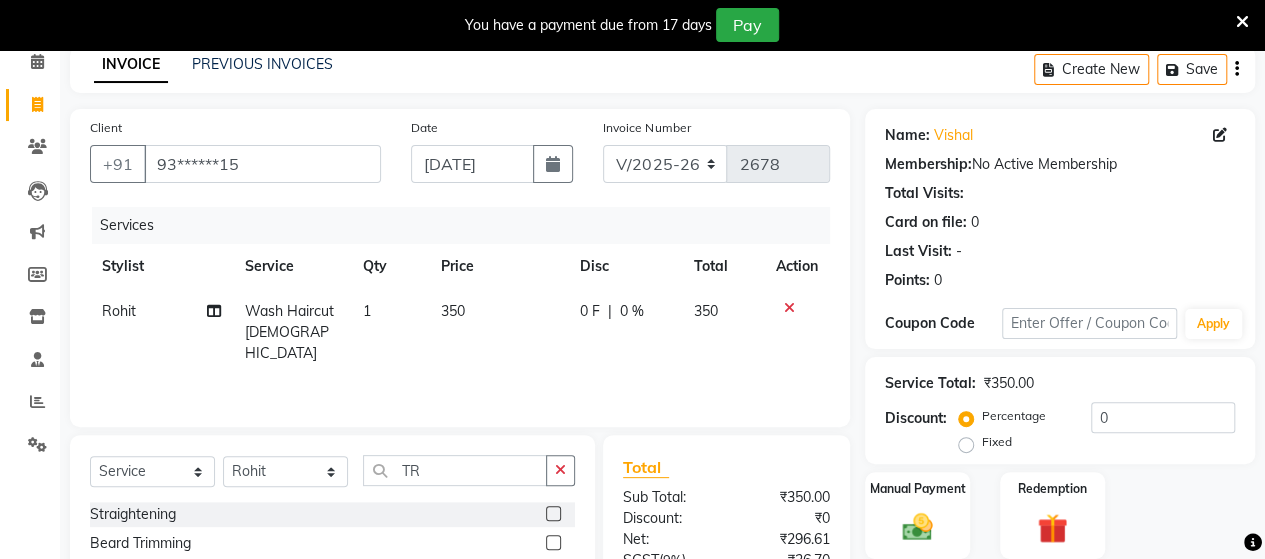 click 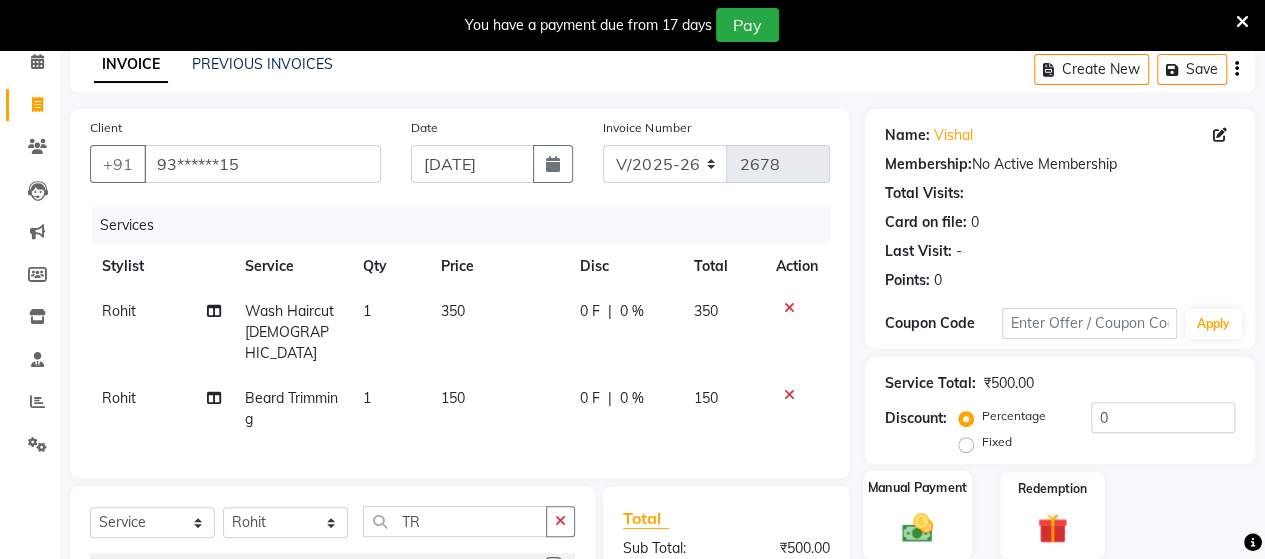 checkbox on "false" 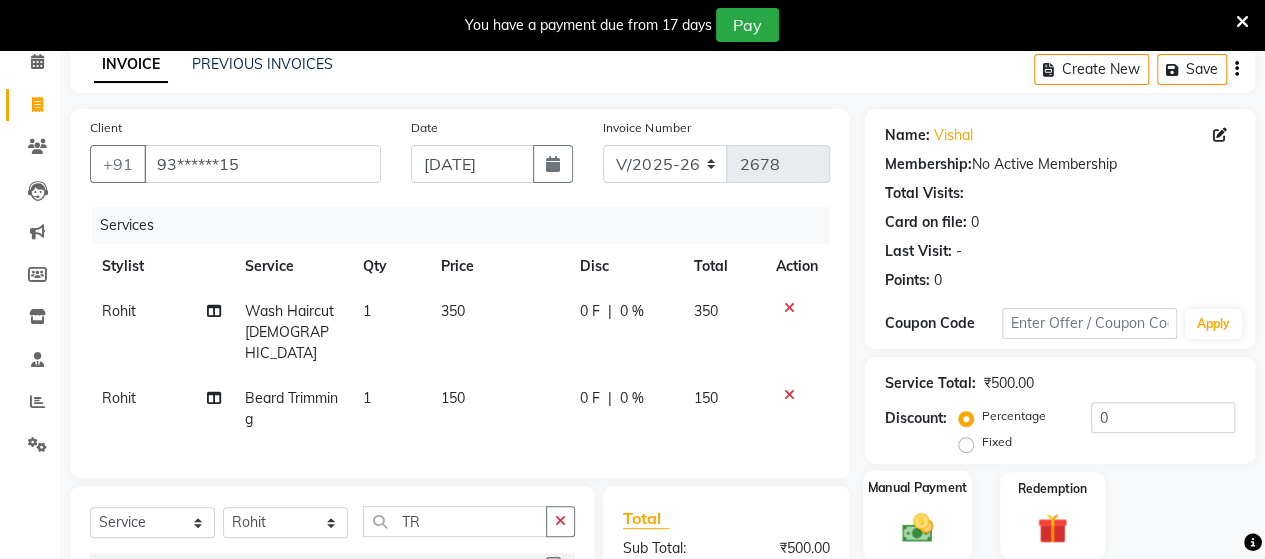 click 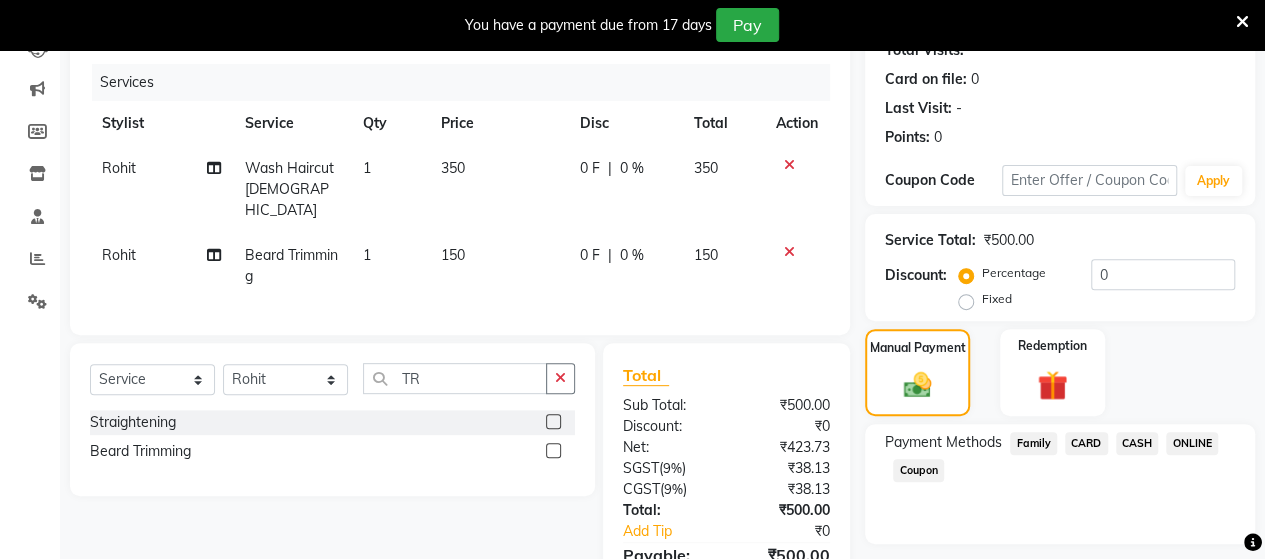 scroll, scrollTop: 334, scrollLeft: 0, axis: vertical 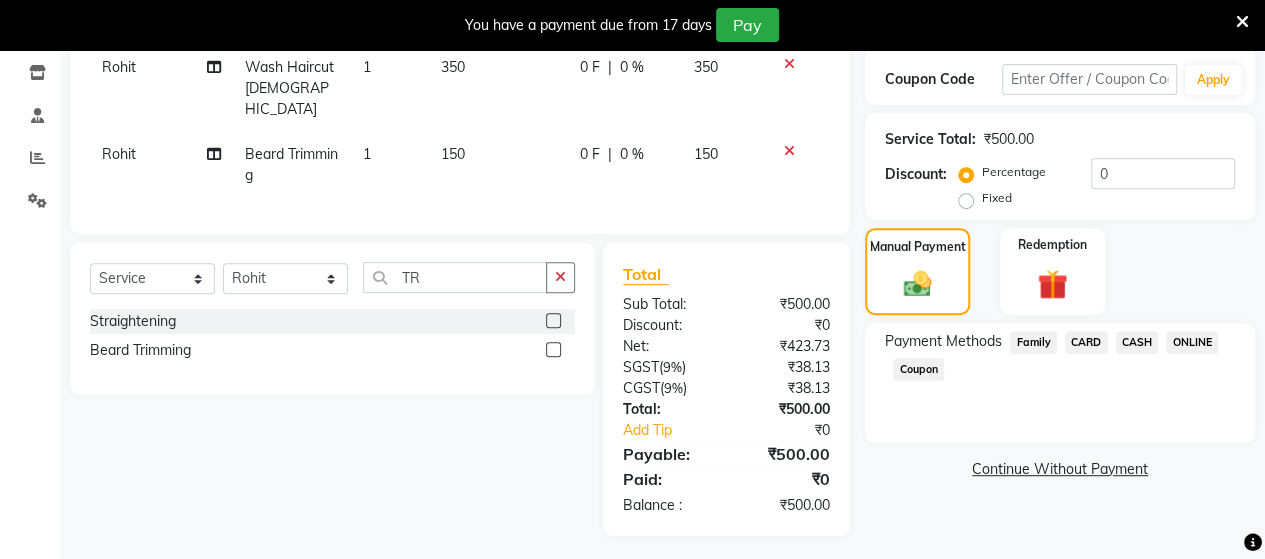 click on "ONLINE" 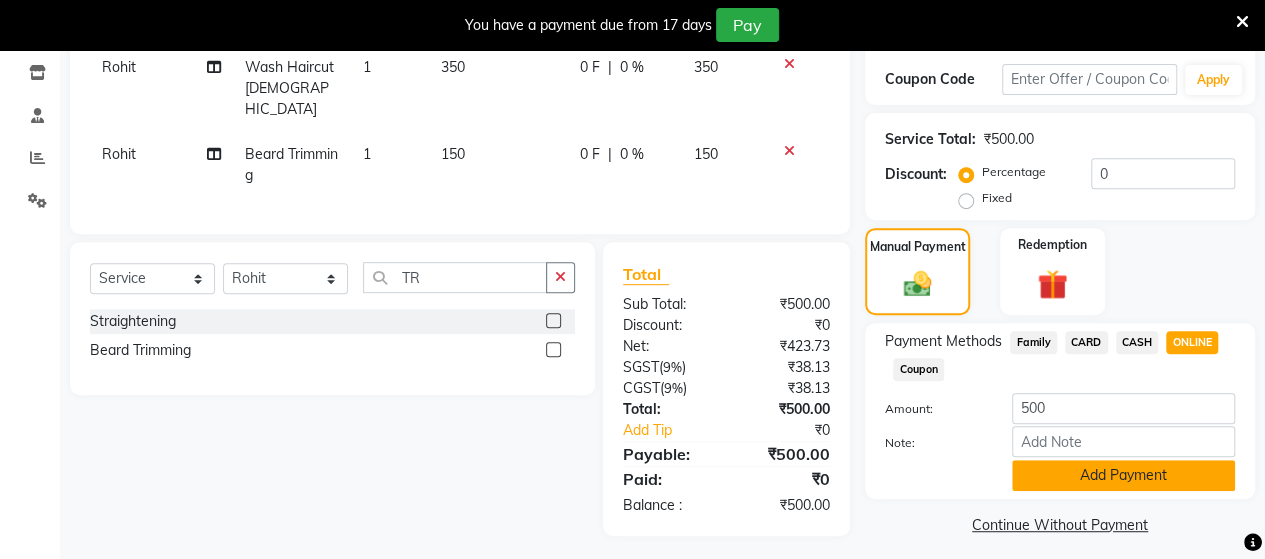 click on "Add Payment" 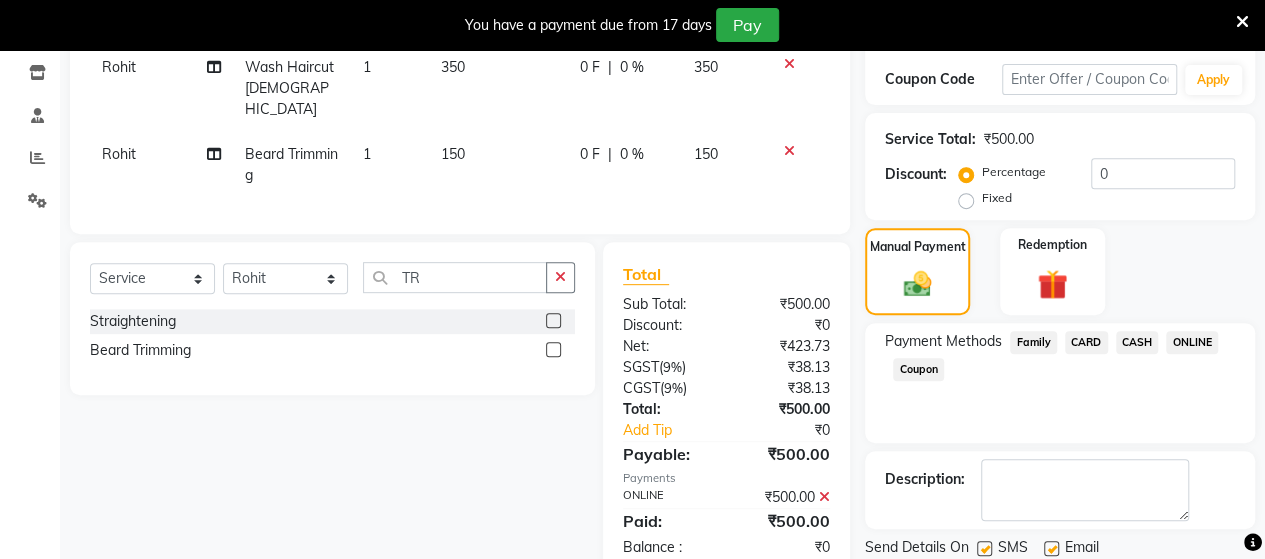 scroll, scrollTop: 400, scrollLeft: 0, axis: vertical 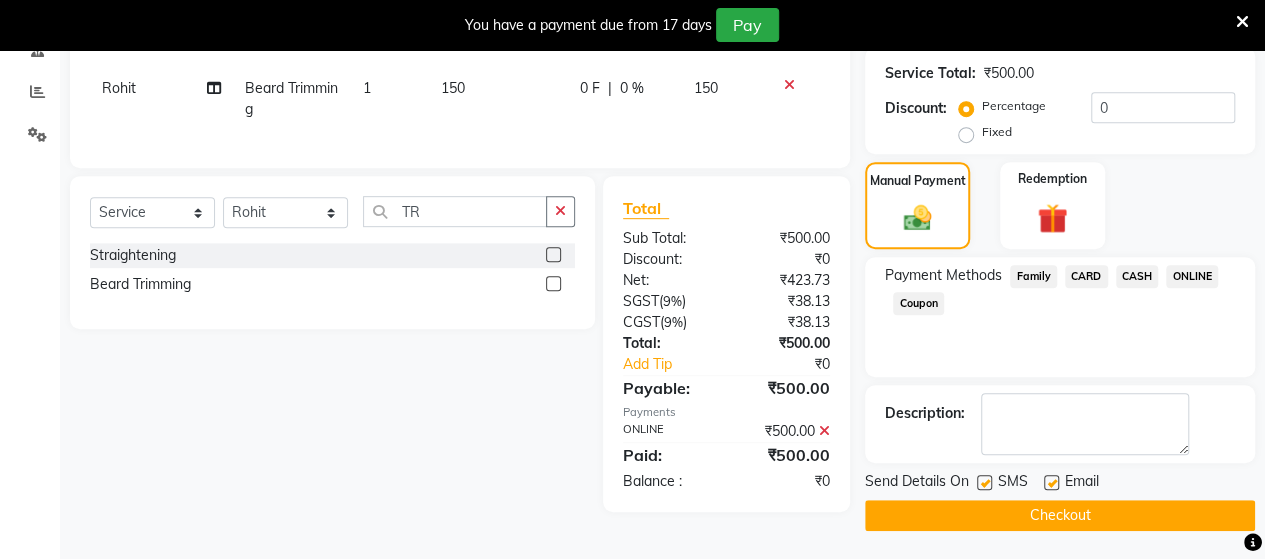 click on "Checkout" 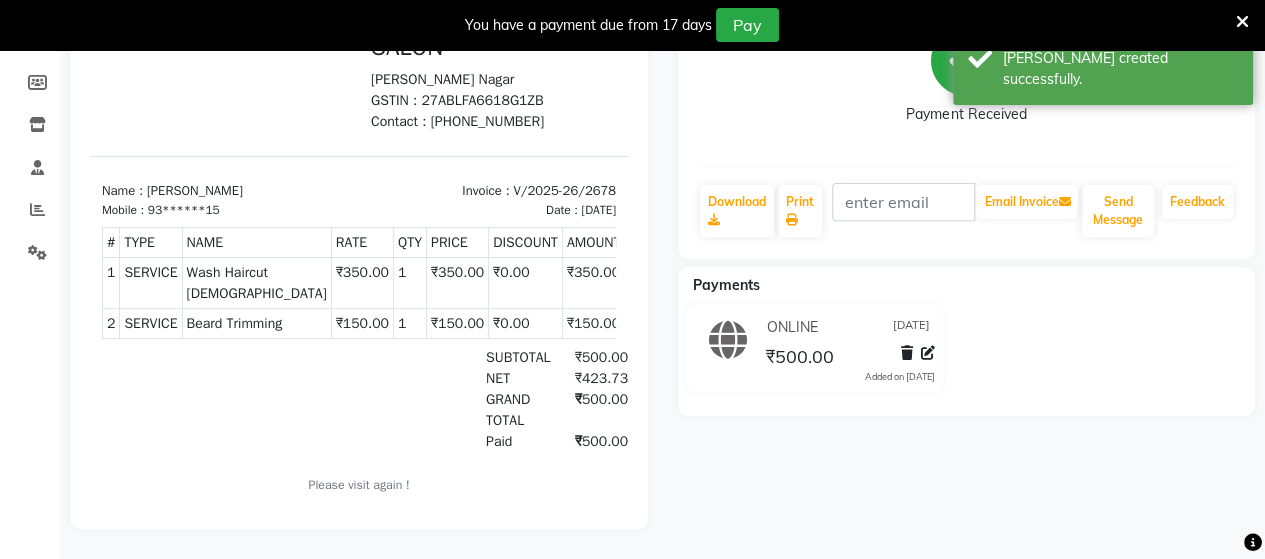 scroll, scrollTop: 0, scrollLeft: 0, axis: both 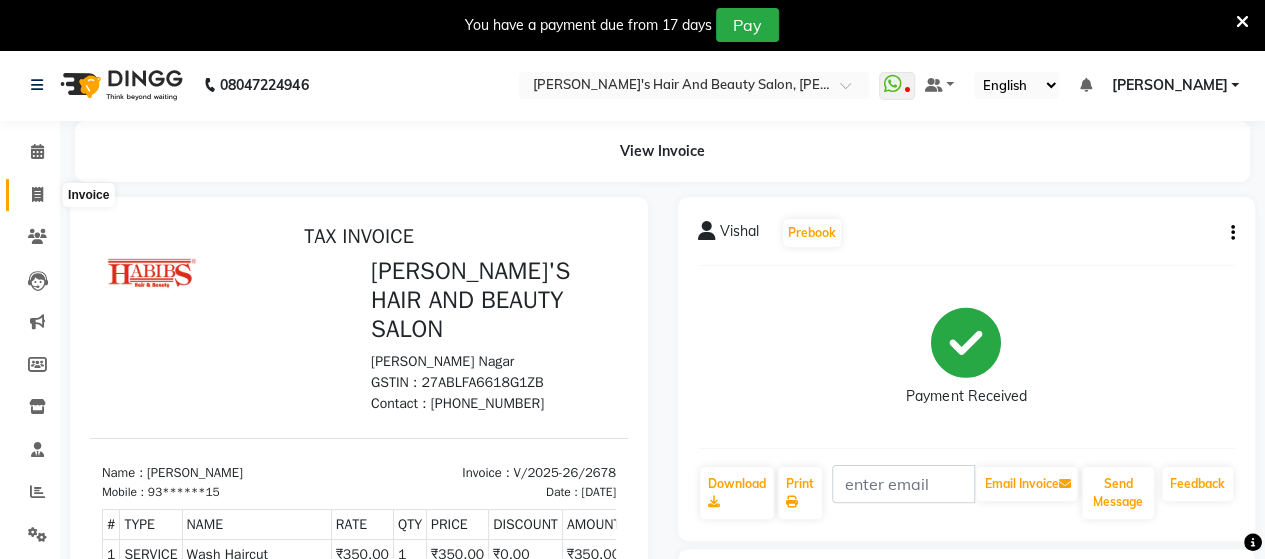 click 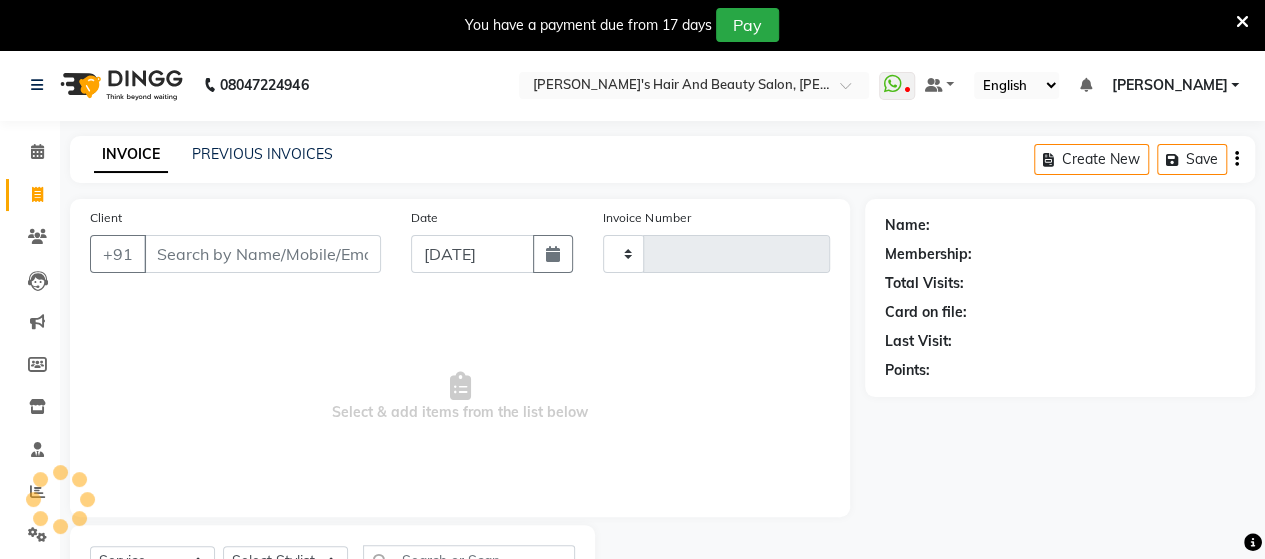 type on "2679" 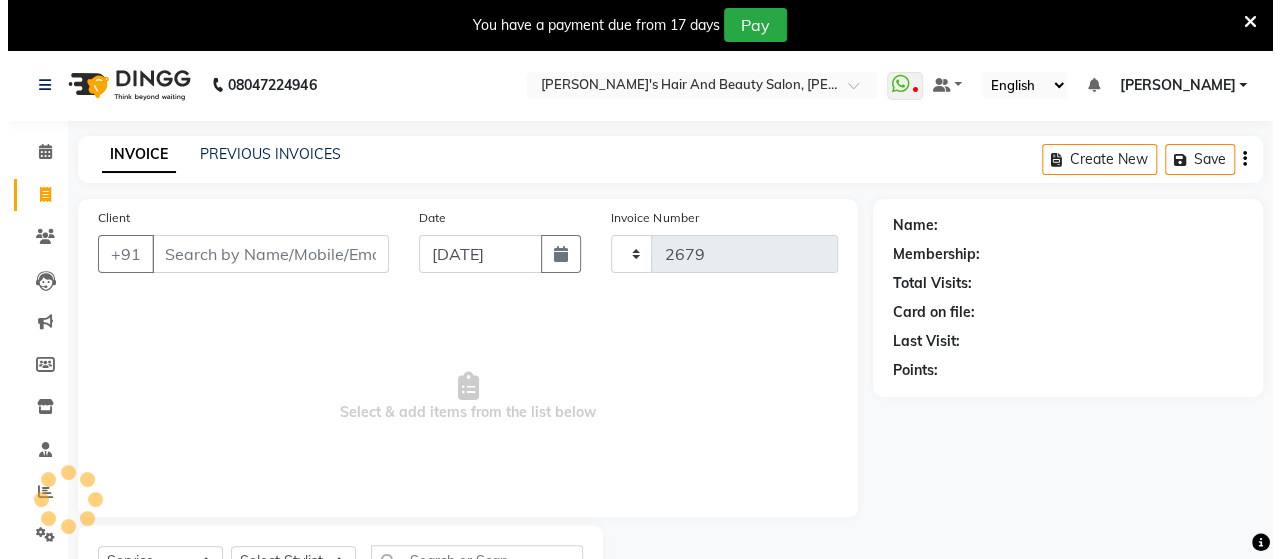 scroll, scrollTop: 90, scrollLeft: 0, axis: vertical 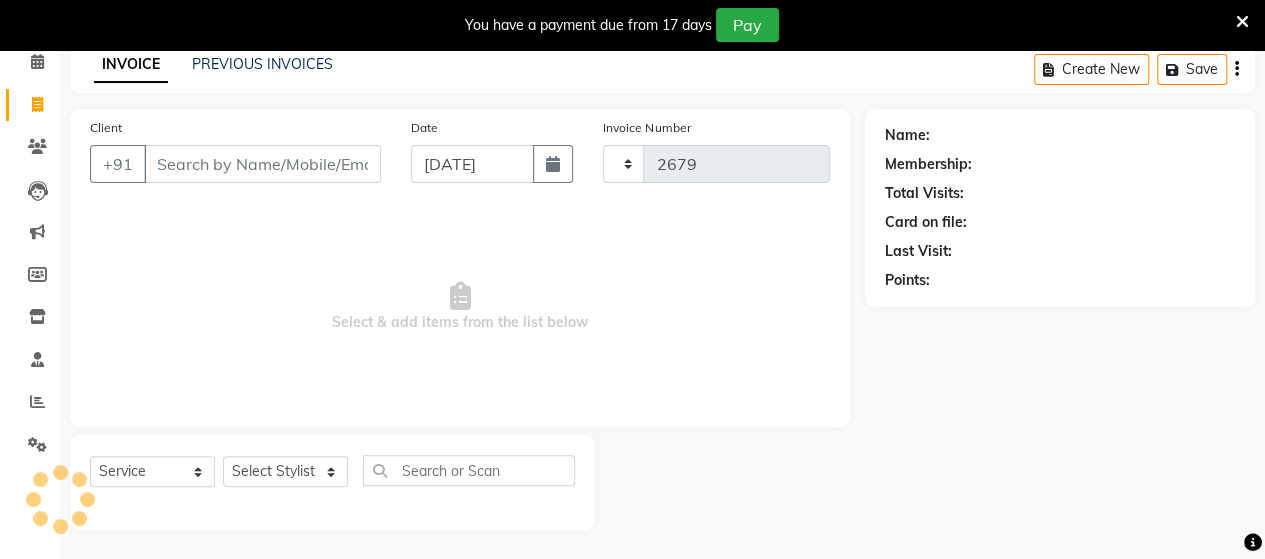 select on "6429" 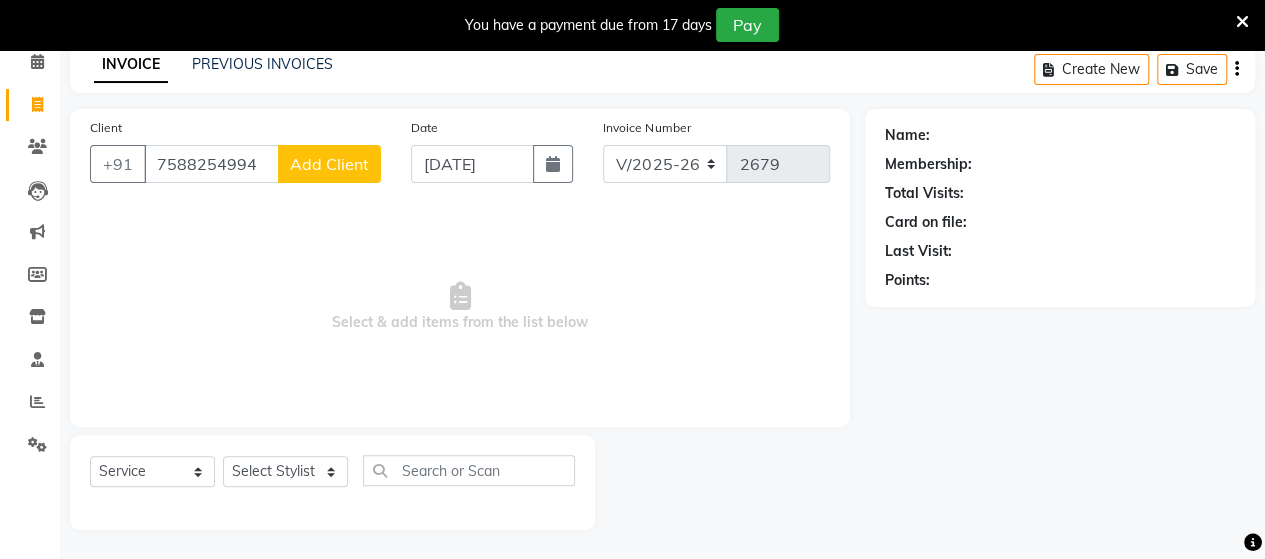 type on "7588254994" 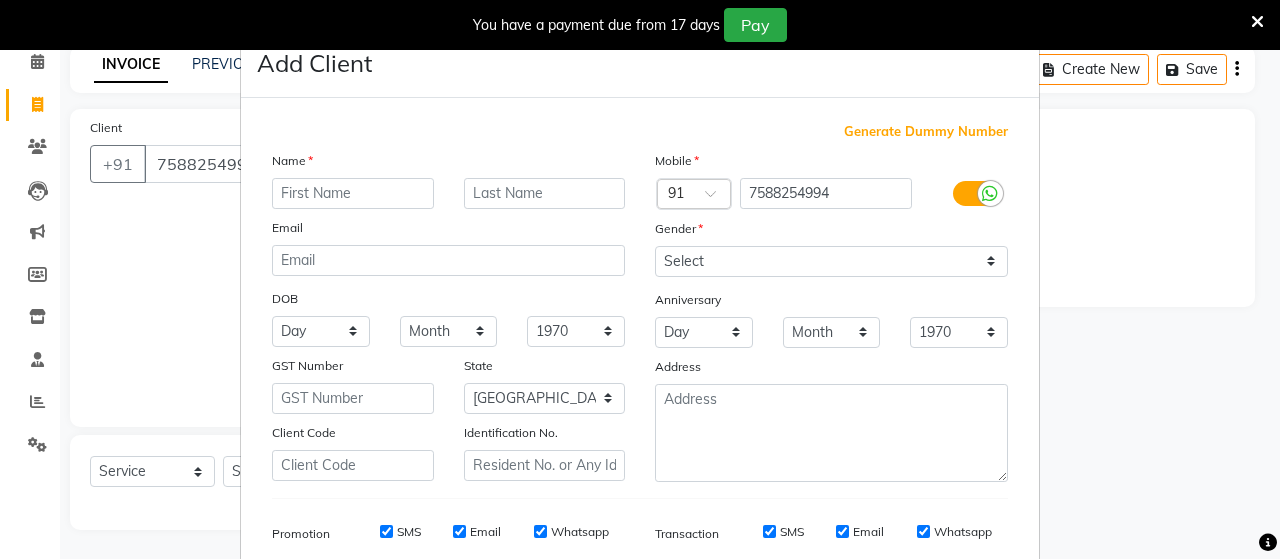 click at bounding box center [353, 193] 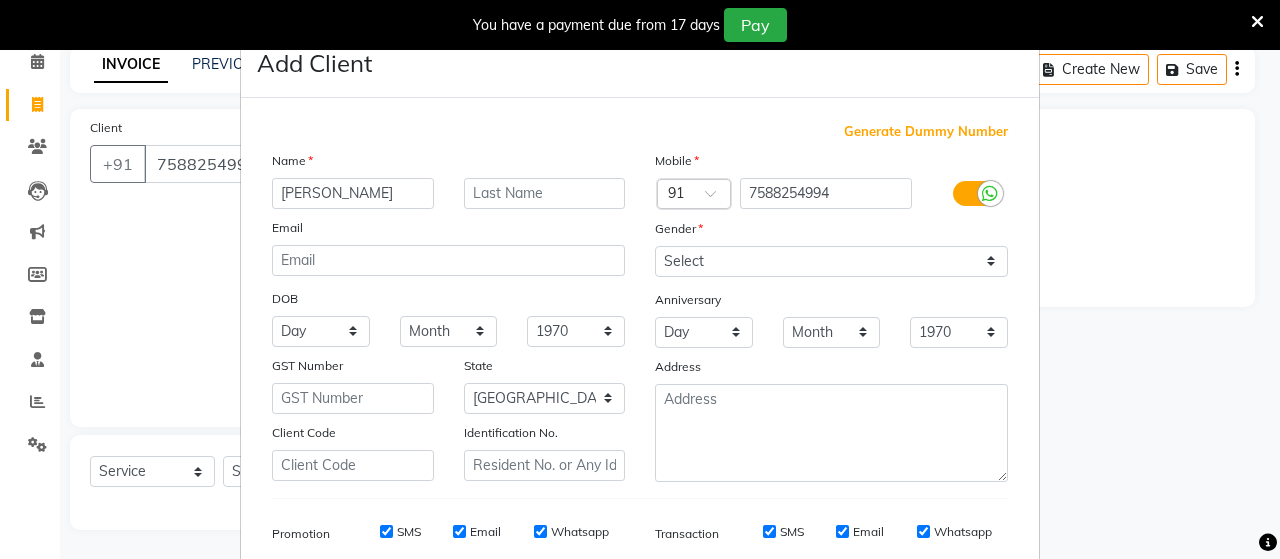type on "[PERSON_NAME]" 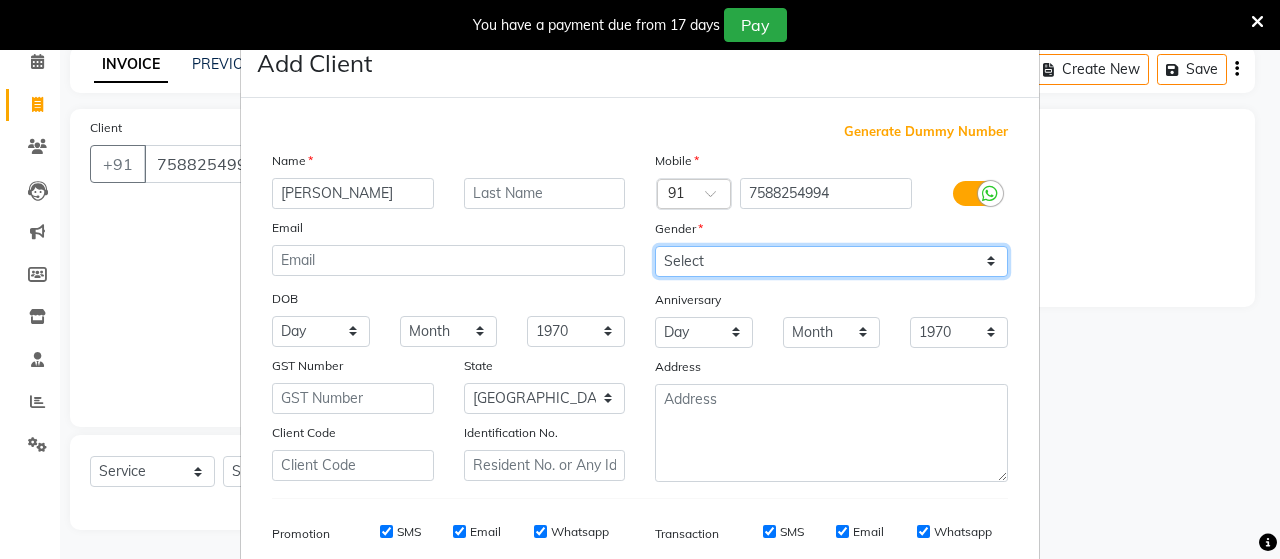 click on "Select [DEMOGRAPHIC_DATA] [DEMOGRAPHIC_DATA] Other Prefer Not To Say" at bounding box center [831, 261] 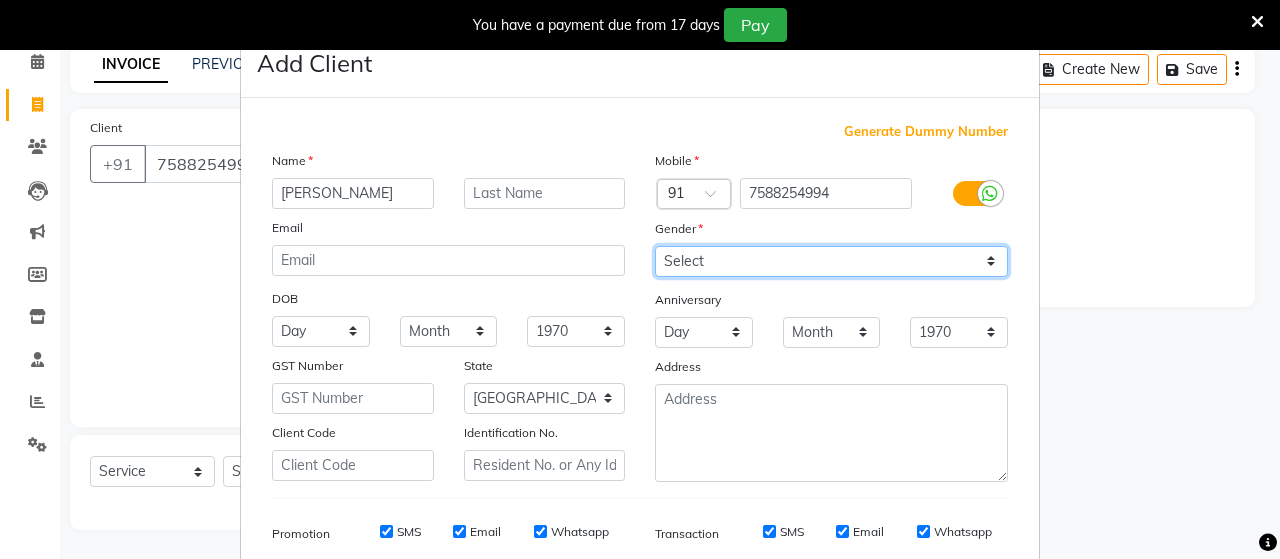 select on "[DEMOGRAPHIC_DATA]" 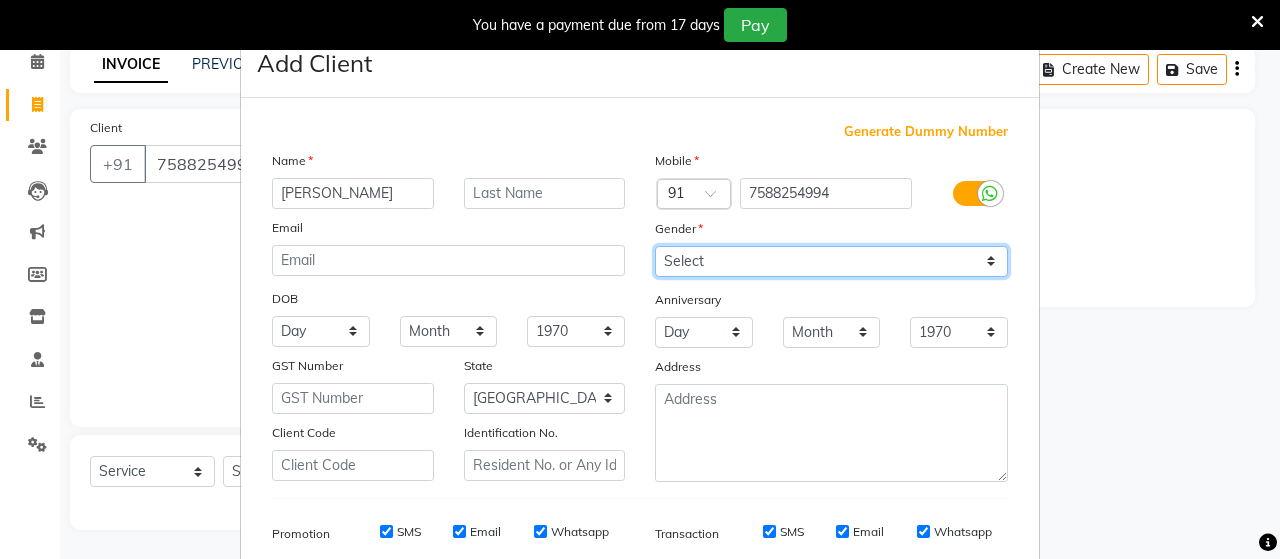 click on "Select [DEMOGRAPHIC_DATA] [DEMOGRAPHIC_DATA] Other Prefer Not To Say" at bounding box center [831, 261] 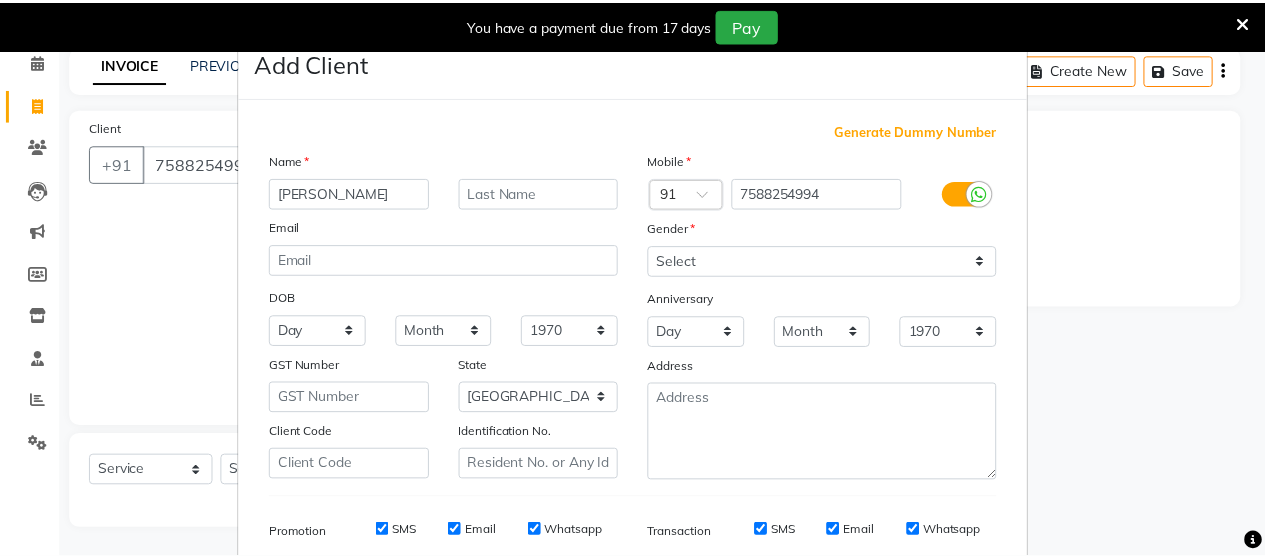 scroll, scrollTop: 286, scrollLeft: 0, axis: vertical 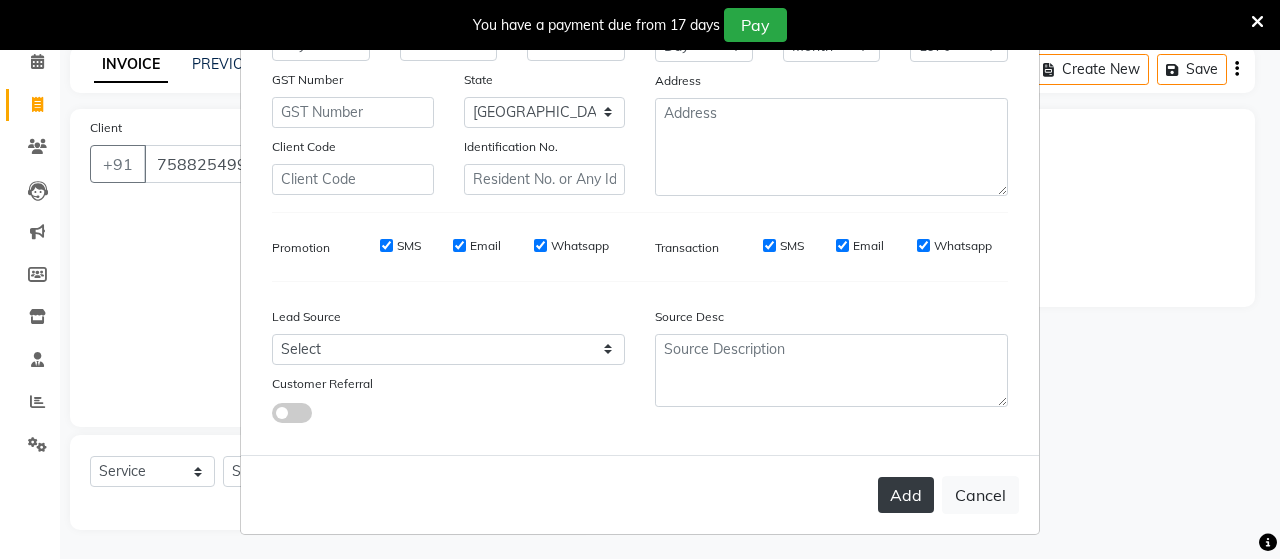 click on "Add" at bounding box center [906, 495] 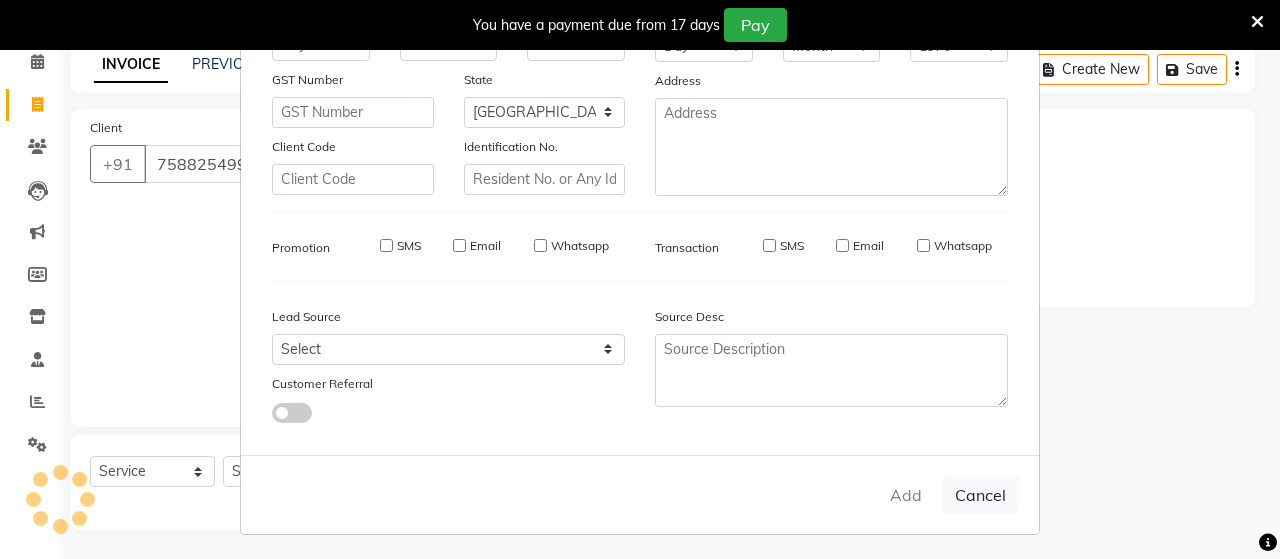 type on "75******94" 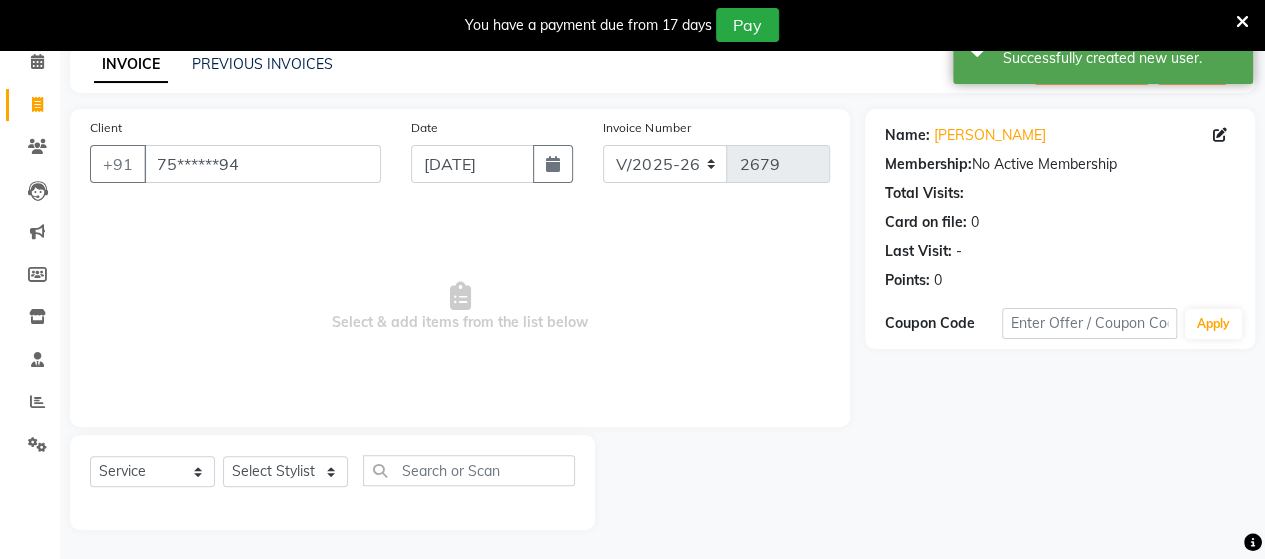 click on "Select  Service  Product  Membership  Package Voucher Prepaid Gift Card  Select Stylist Admin [PERSON_NAME]  [PERSON_NAME]  [PERSON_NAME] Rohit [PERSON_NAME]" 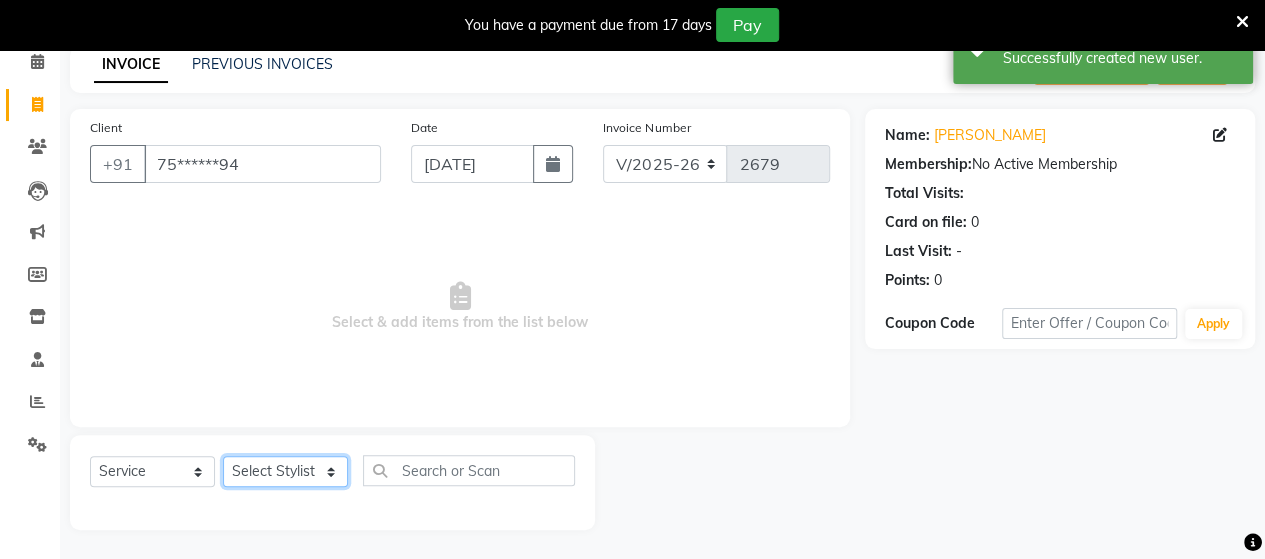 drag, startPoint x: 285, startPoint y: 475, endPoint x: 297, endPoint y: 335, distance: 140.51335 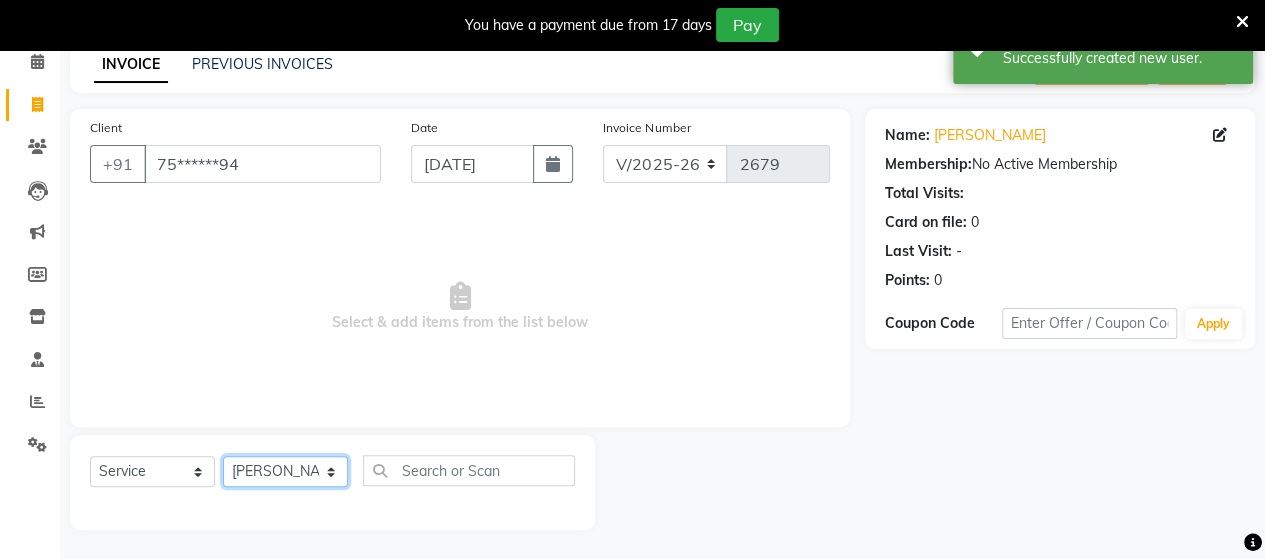 click on "Select Stylist Admin [PERSON_NAME]  [PERSON_NAME]  [PERSON_NAME] Rohit [PERSON_NAME]" 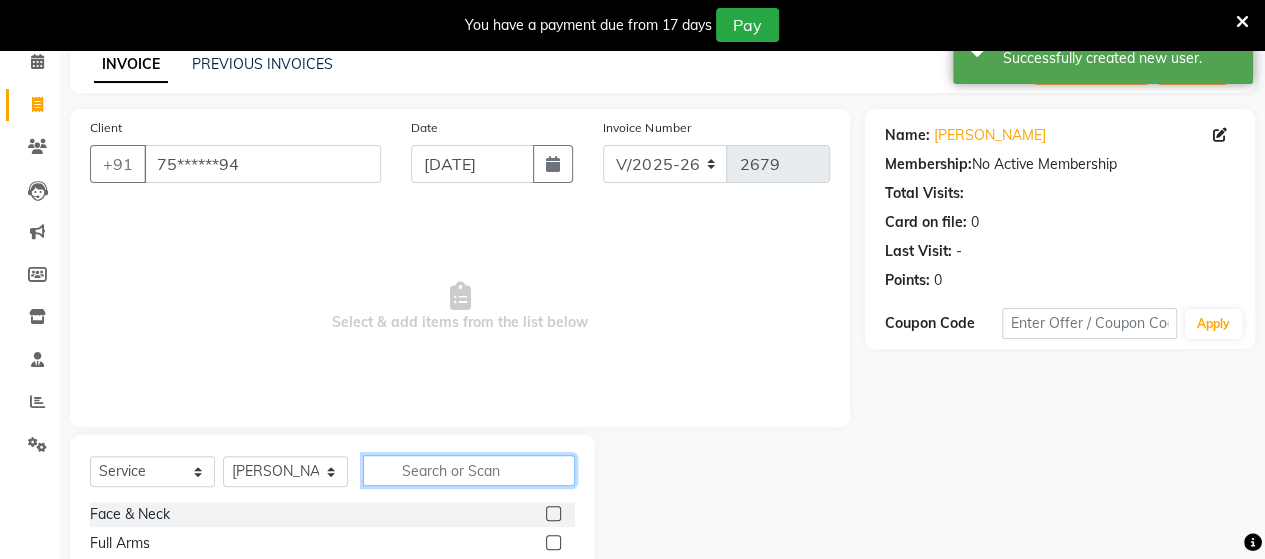click 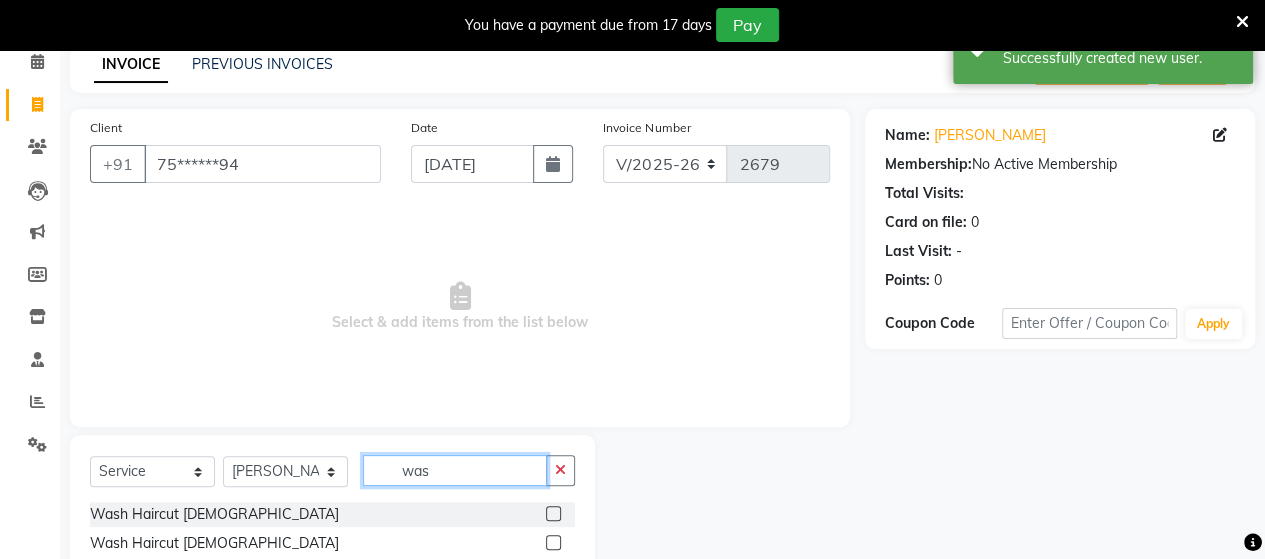 type on "was" 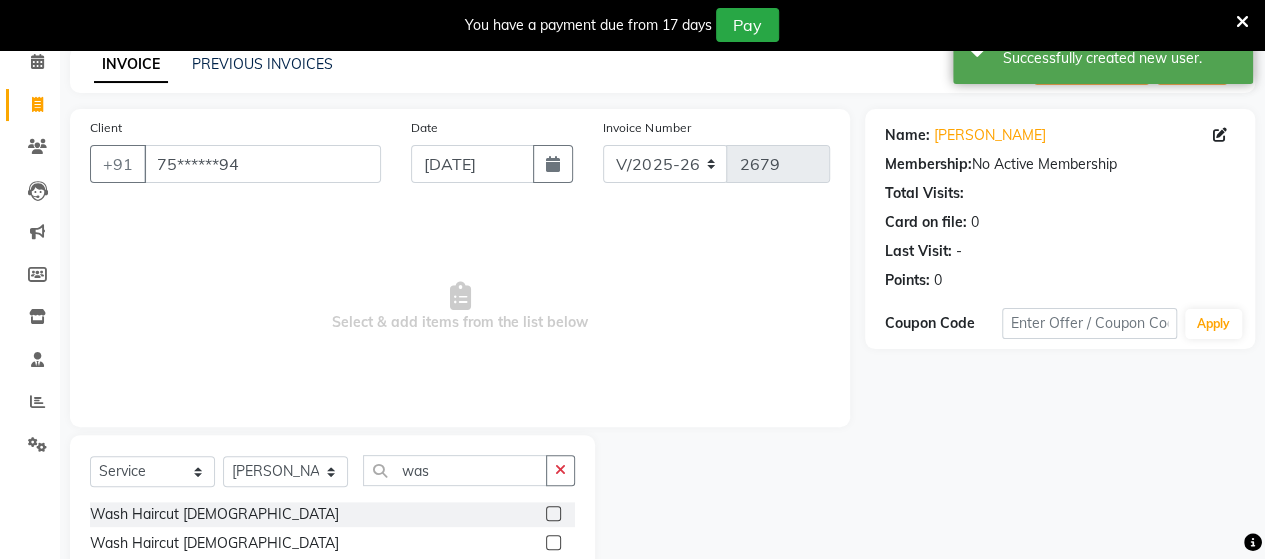 click 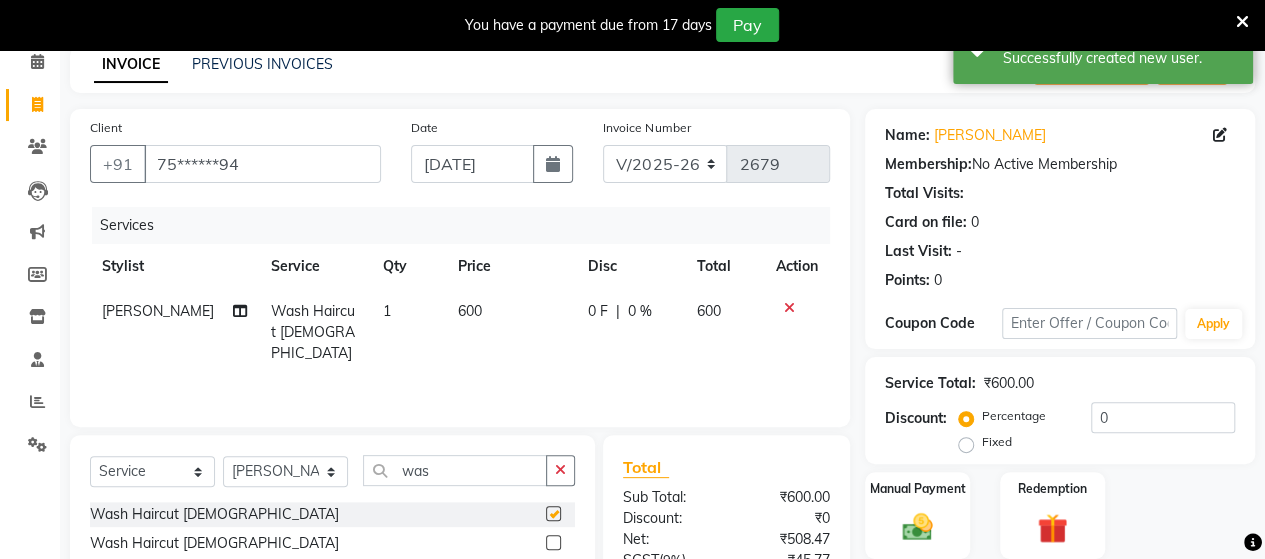 checkbox on "false" 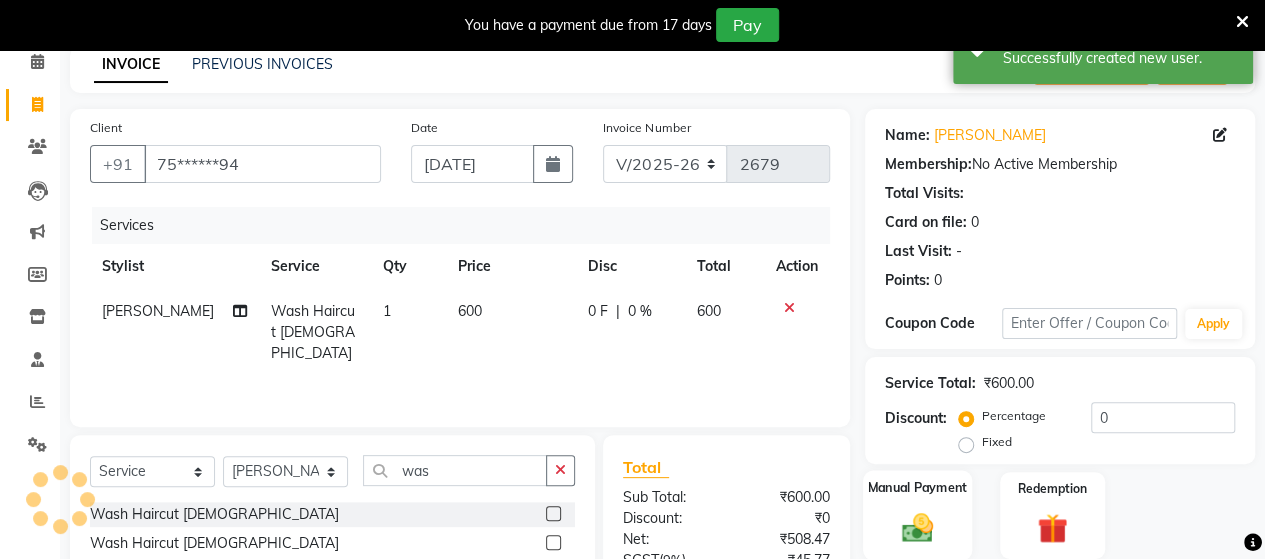 click 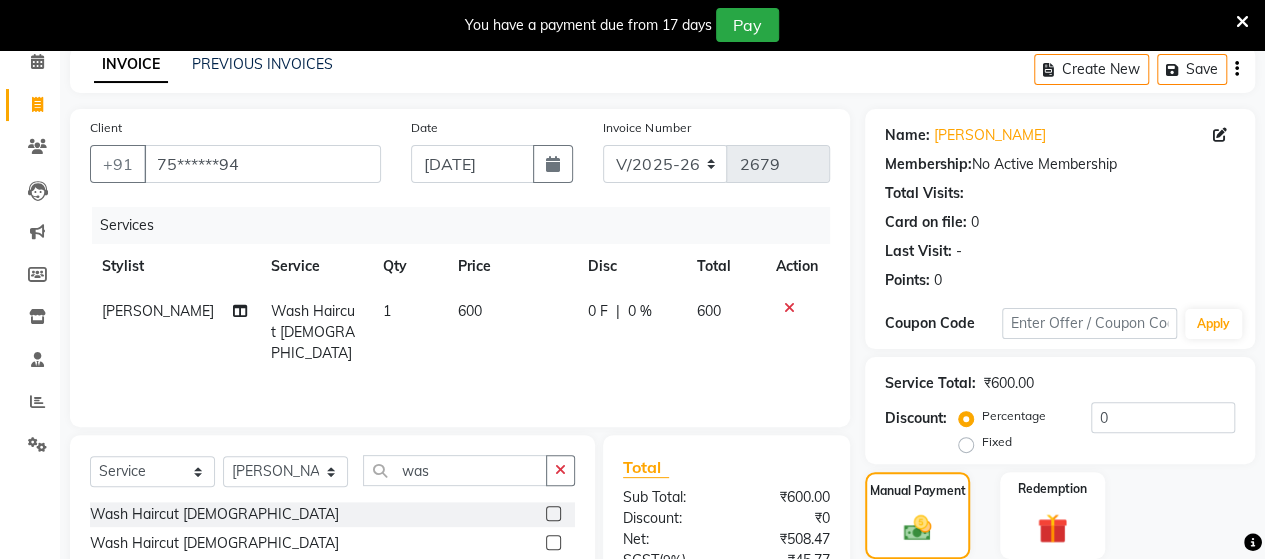 scroll, scrollTop: 288, scrollLeft: 0, axis: vertical 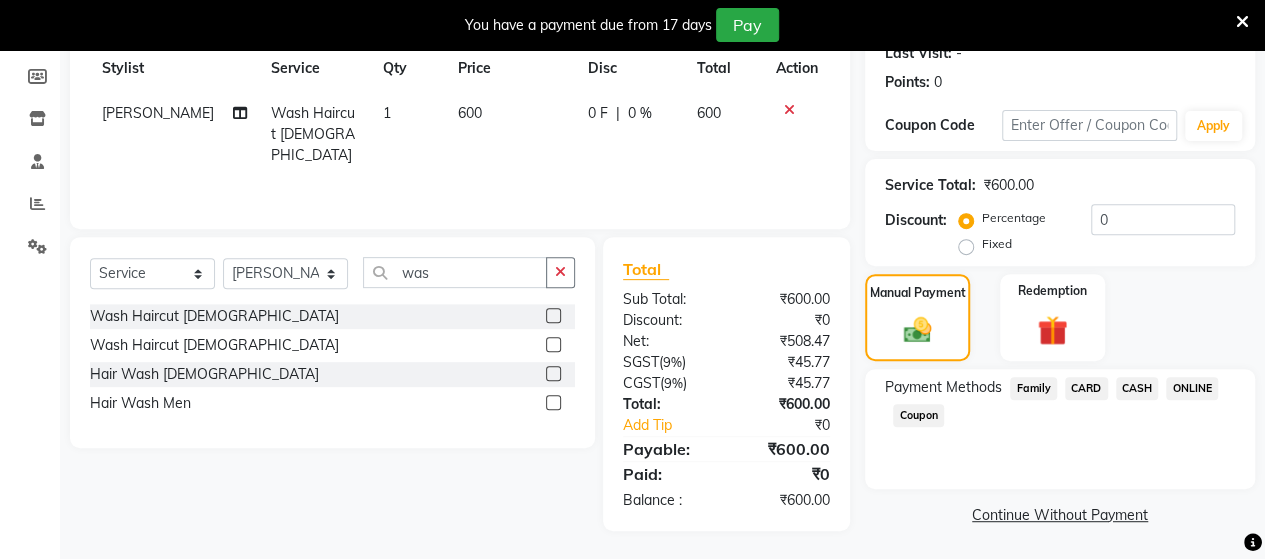 click on "ONLINE" 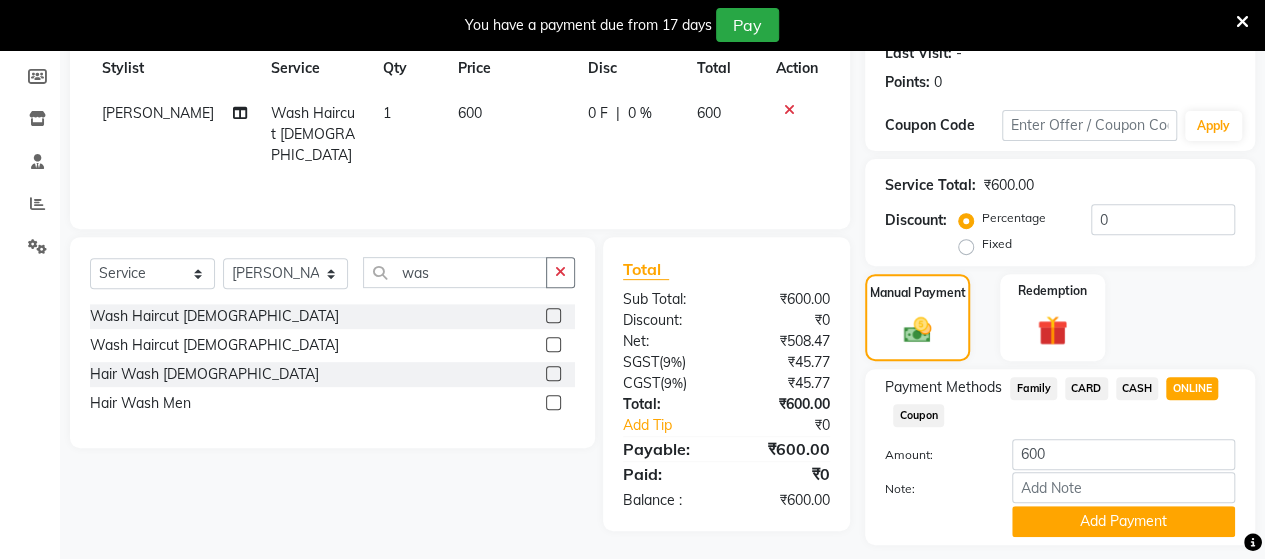 scroll, scrollTop: 344, scrollLeft: 0, axis: vertical 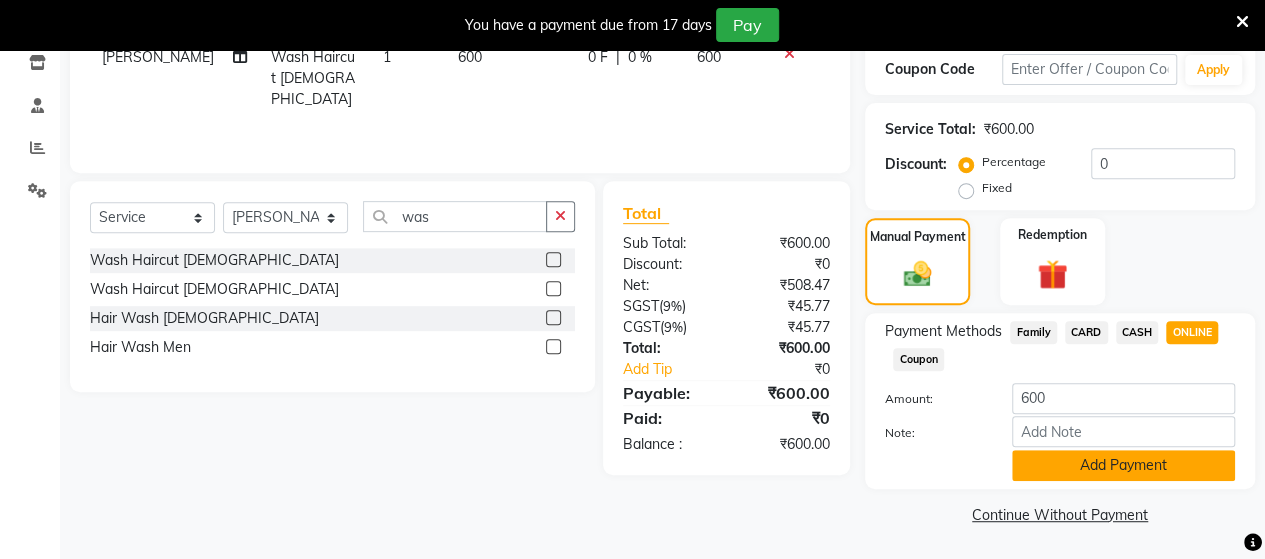 click on "Add Payment" 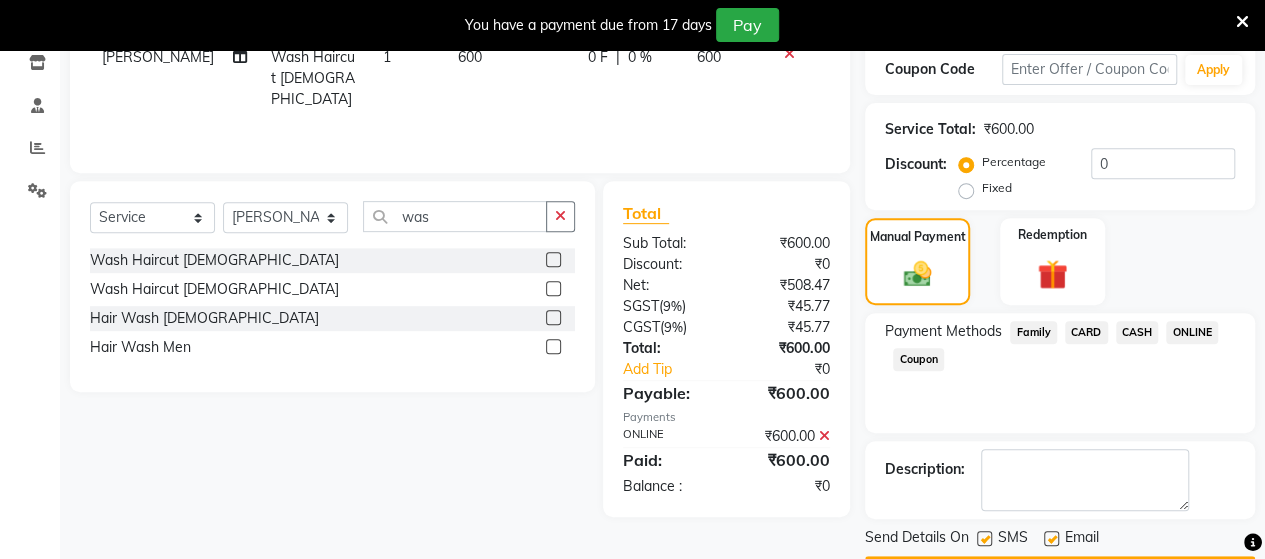 scroll, scrollTop: 400, scrollLeft: 0, axis: vertical 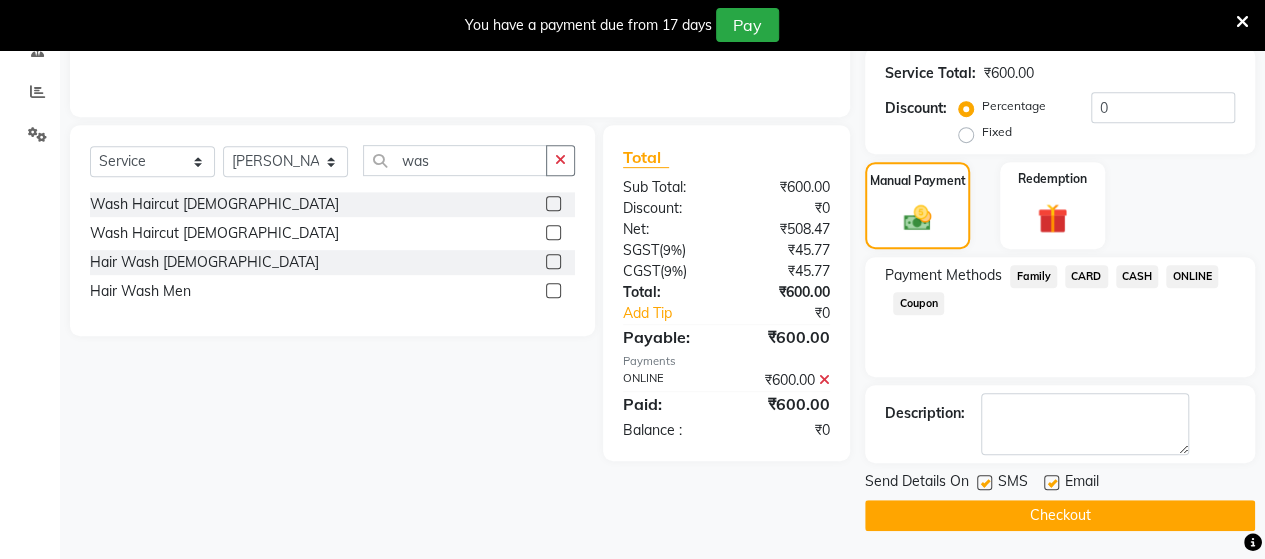 click on "Checkout" 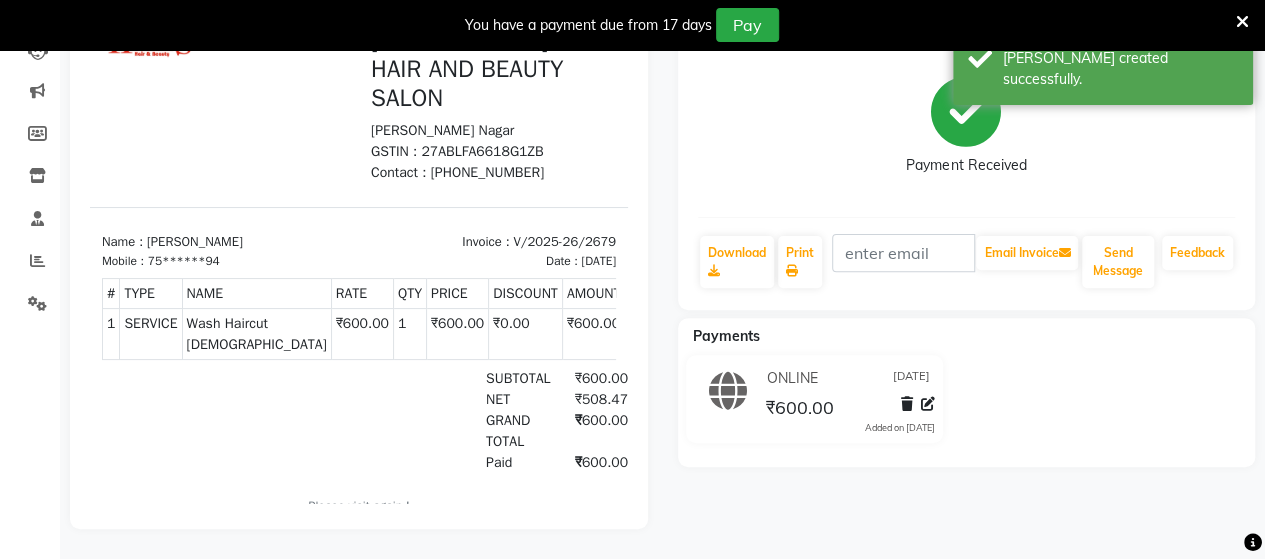 scroll, scrollTop: 0, scrollLeft: 0, axis: both 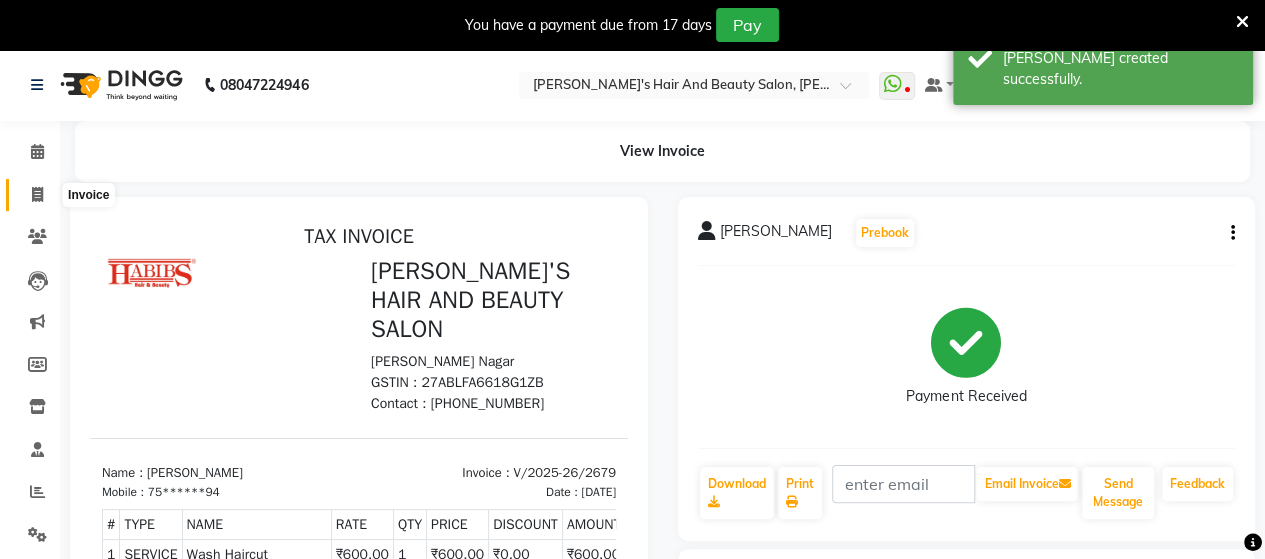 click 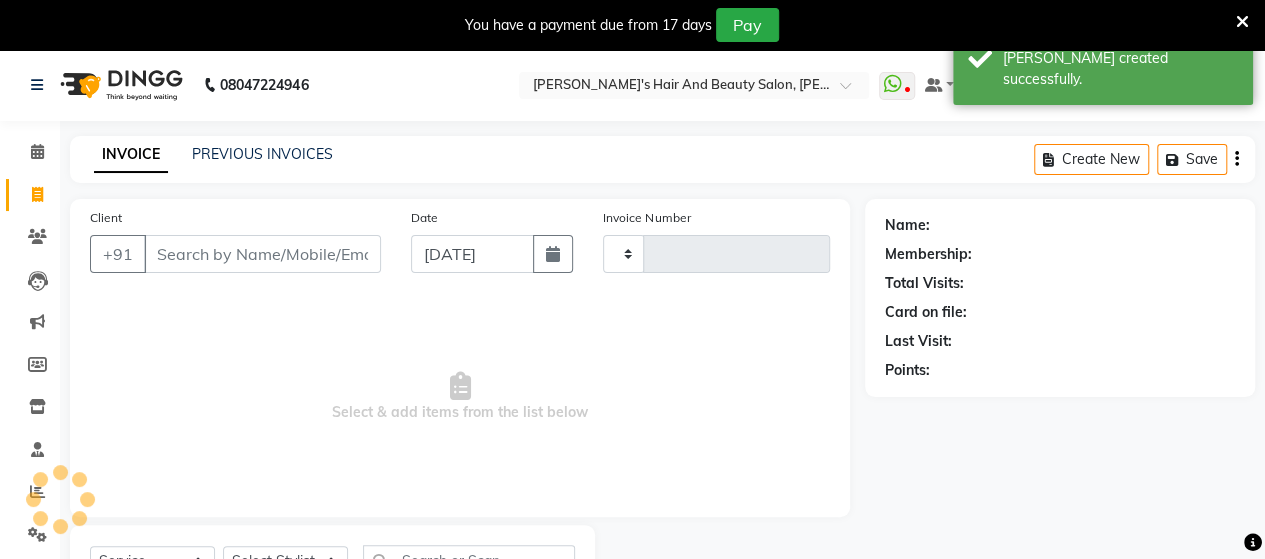 scroll, scrollTop: 90, scrollLeft: 0, axis: vertical 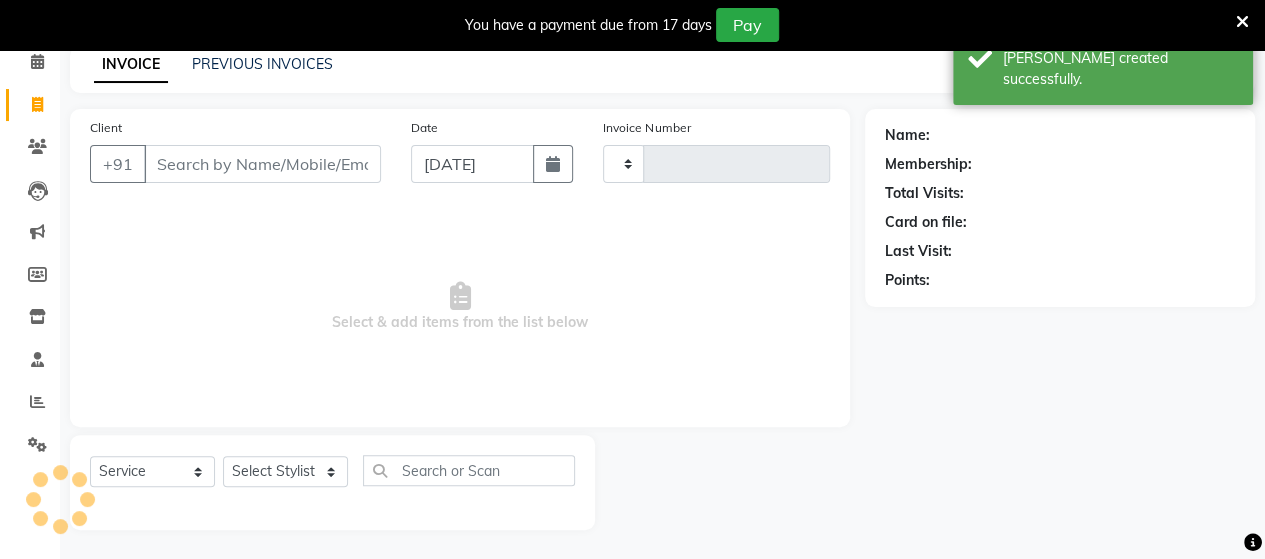 type on "2680" 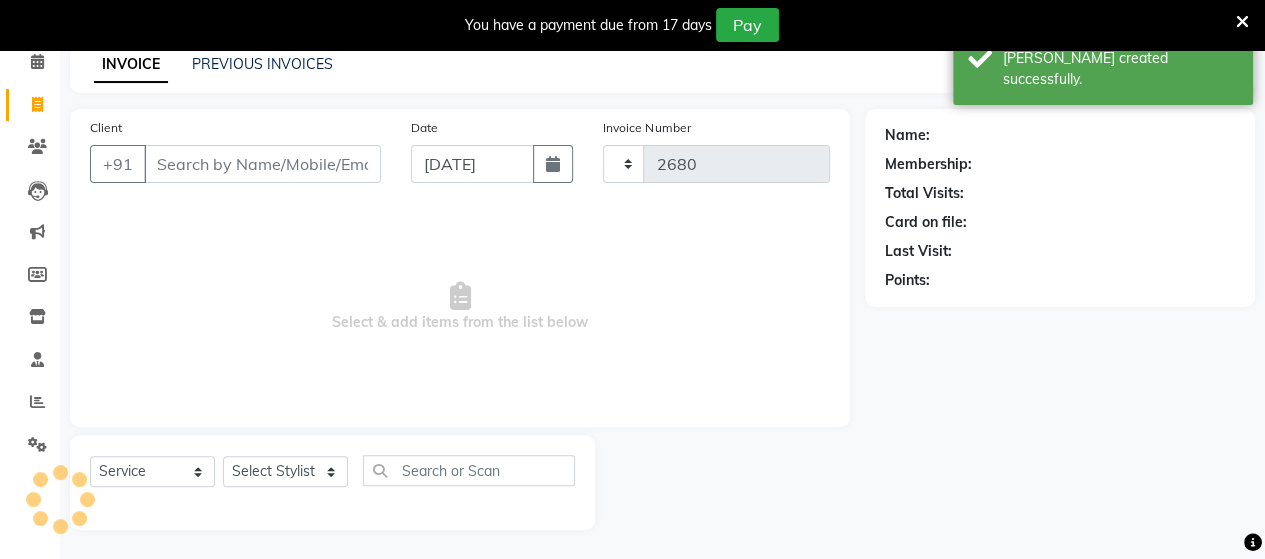 select on "6429" 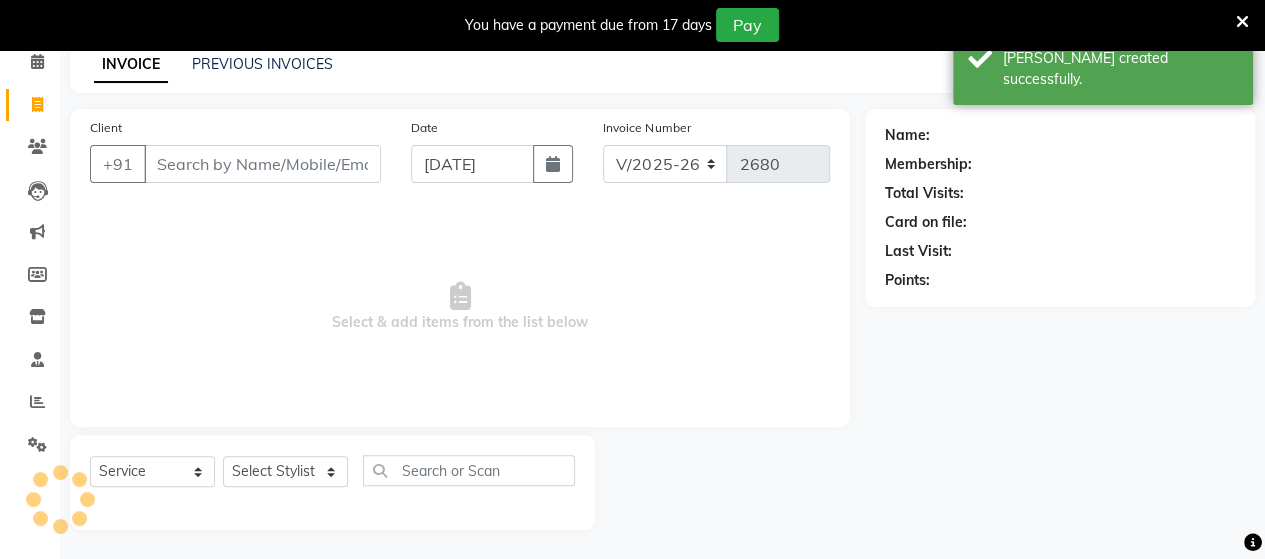 click on "Client" at bounding box center [262, 164] 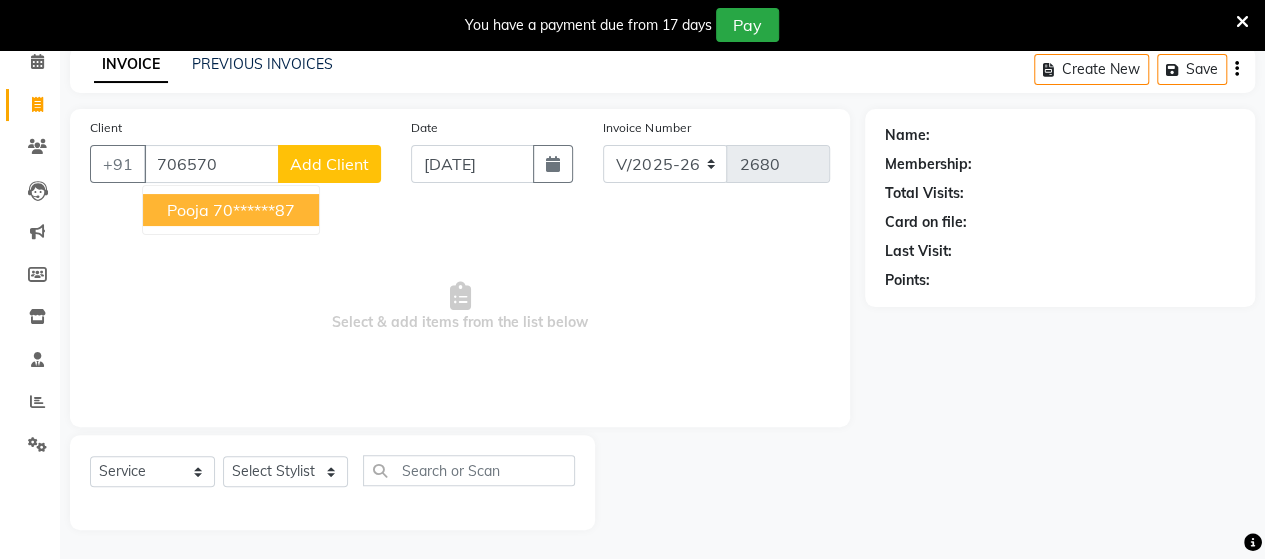 click on "pooja  70******87" at bounding box center [231, 210] 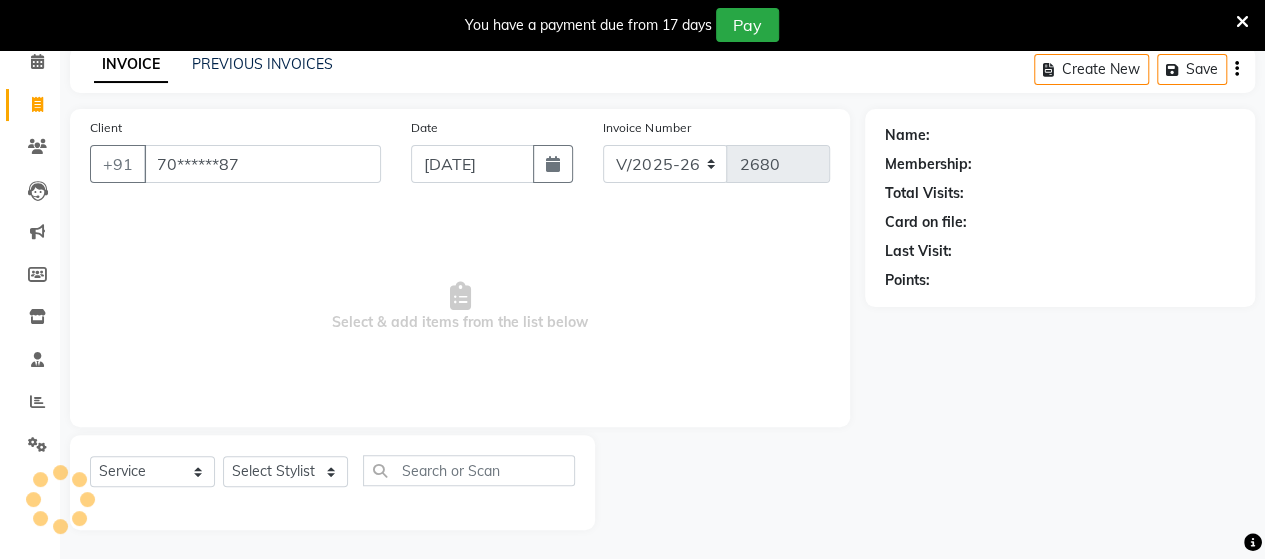 type on "70******87" 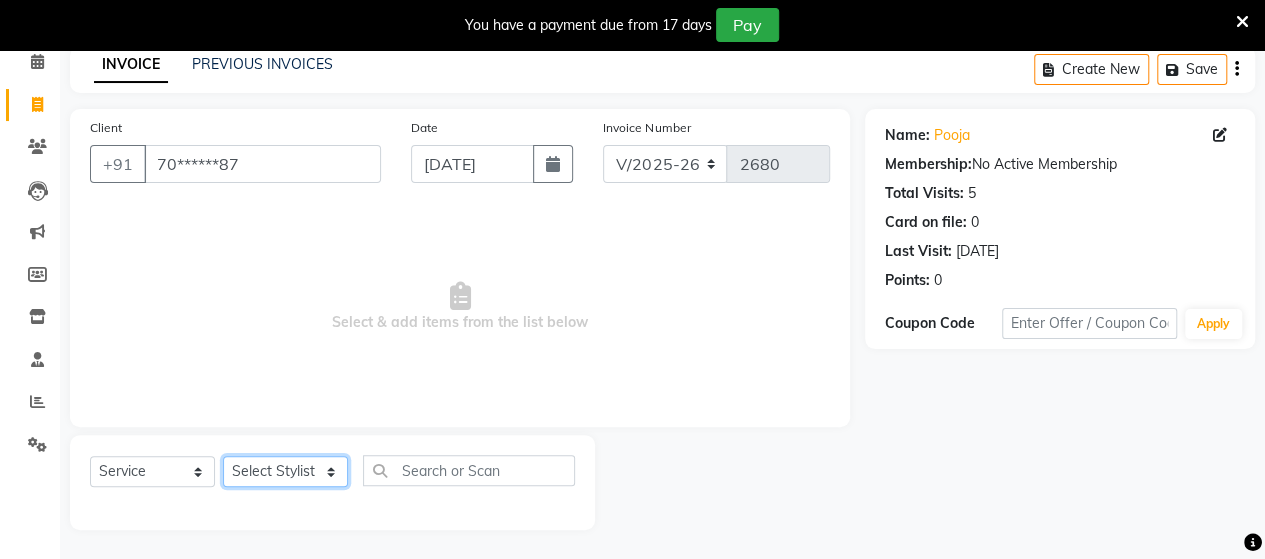 click on "Select Stylist Admin [PERSON_NAME]  [PERSON_NAME]  [PERSON_NAME] Rohit [PERSON_NAME]" 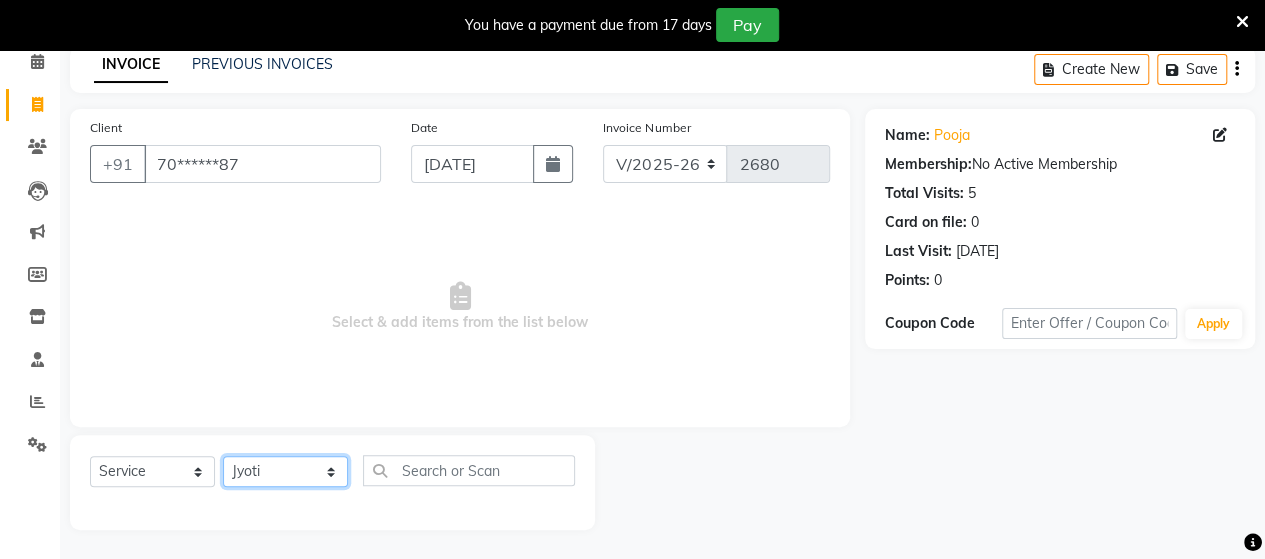 click on "Select Stylist Admin [PERSON_NAME]  [PERSON_NAME]  [PERSON_NAME] Rohit [PERSON_NAME]" 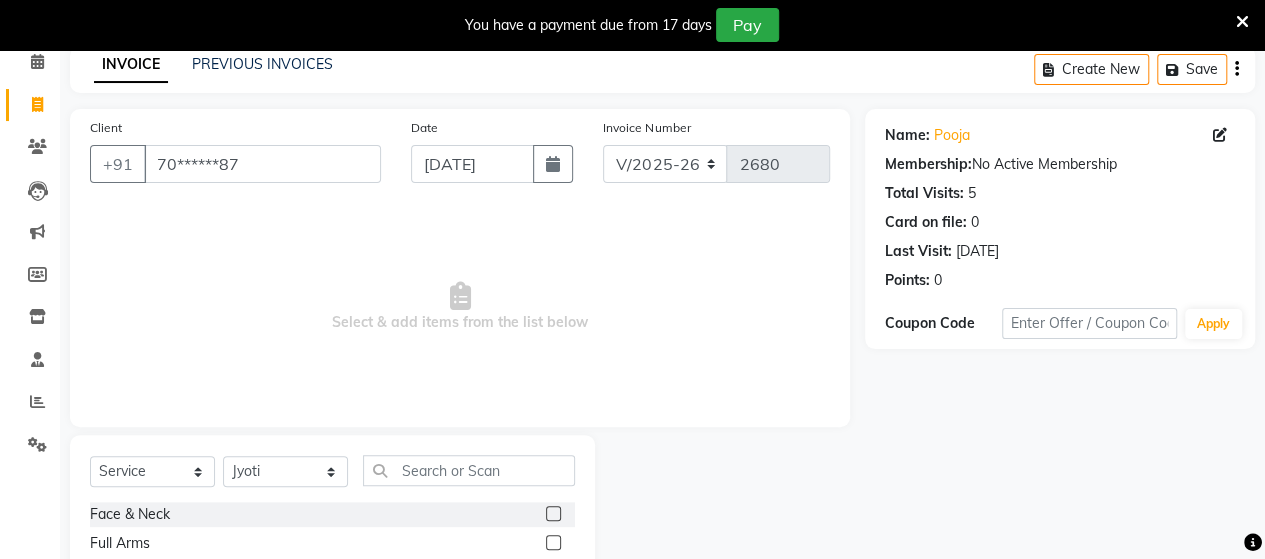 click on "Select  Service  Product  Membership  Package Voucher Prepaid Gift Card  Select Stylist Admin [PERSON_NAME]  [PERSON_NAME]  [PERSON_NAME] Rohit [PERSON_NAME]" 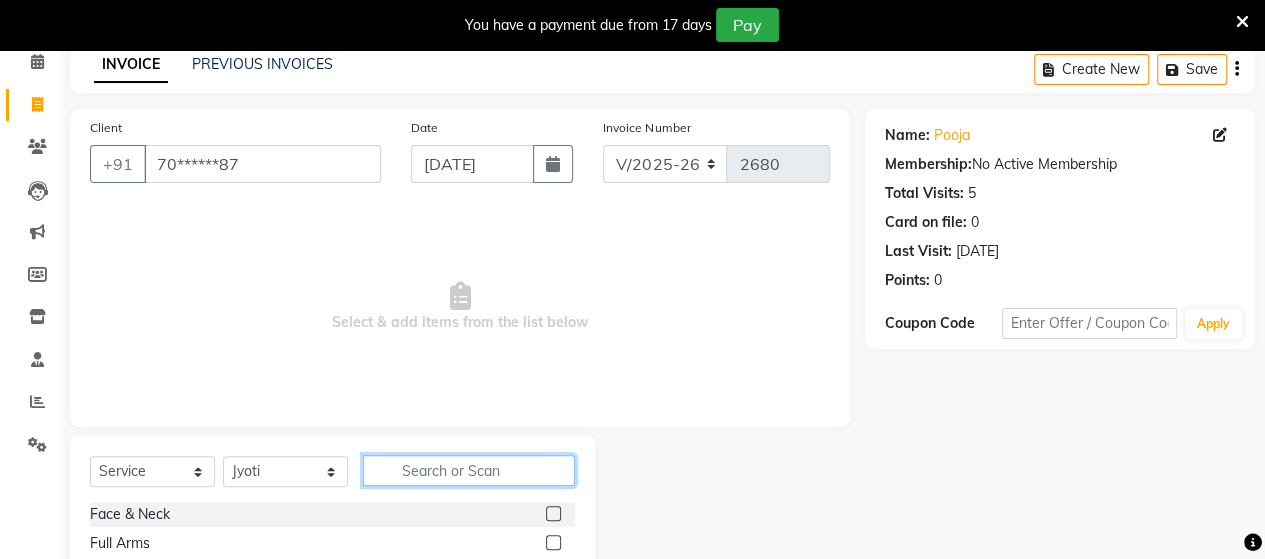 click 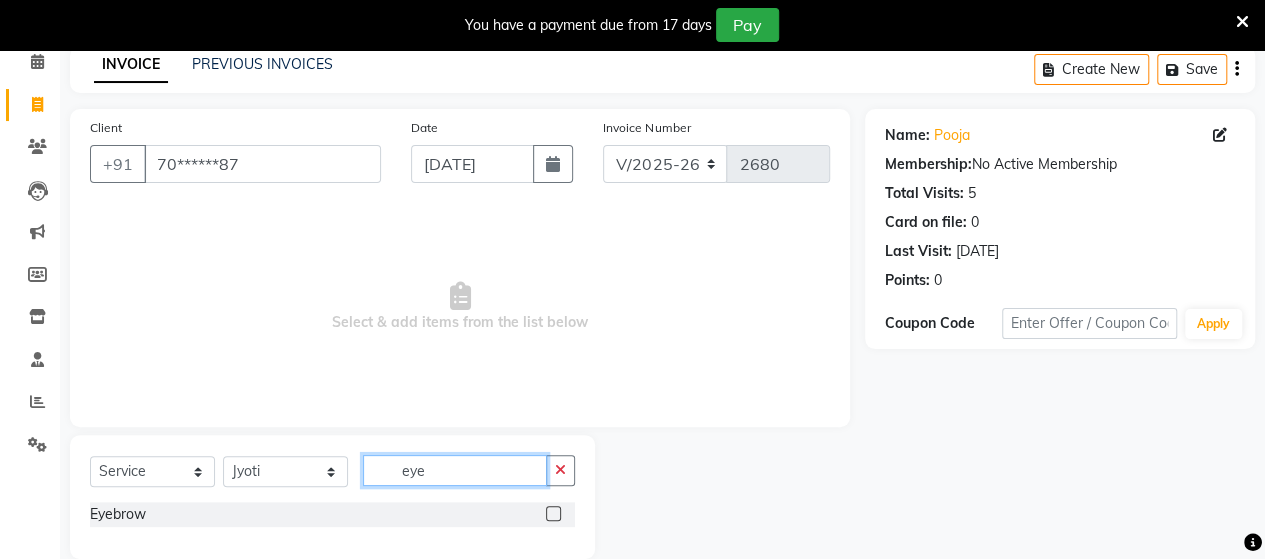 type on "eye" 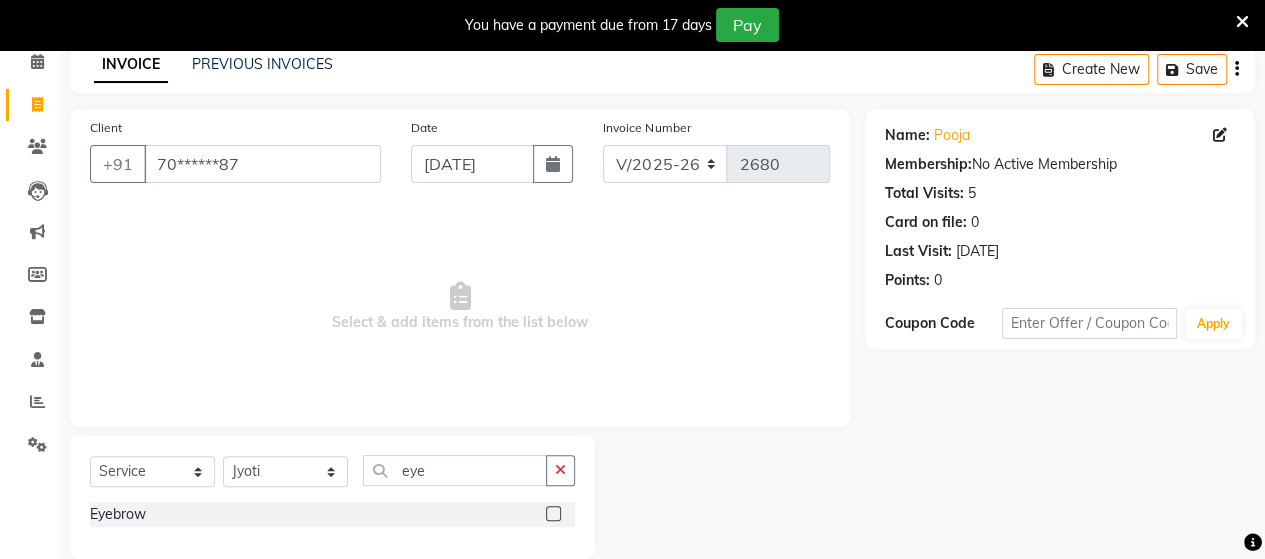 click 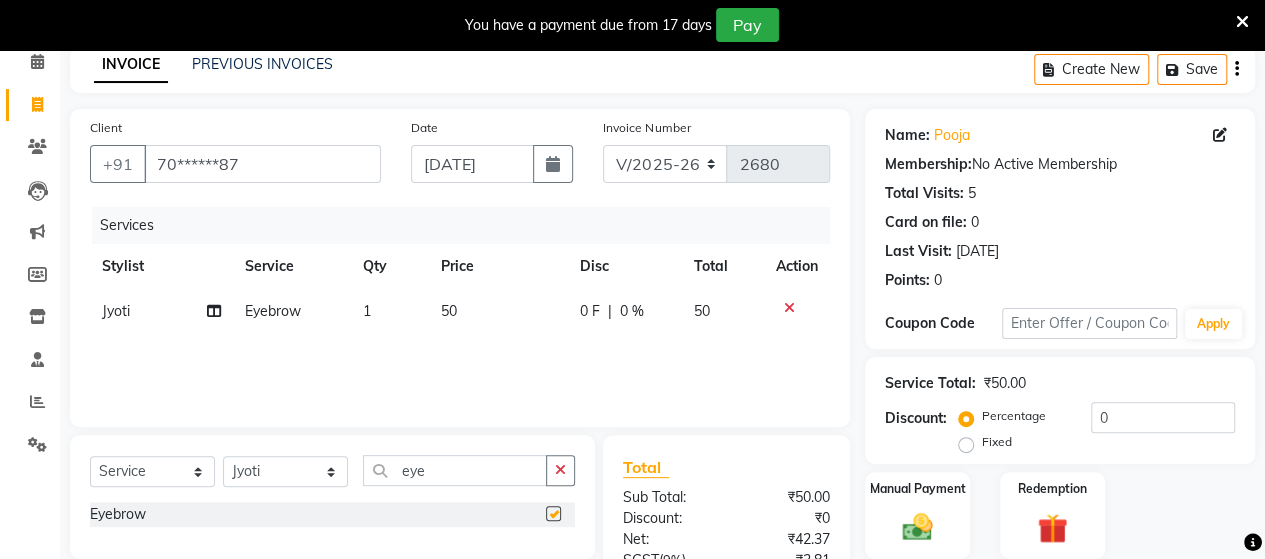 checkbox on "false" 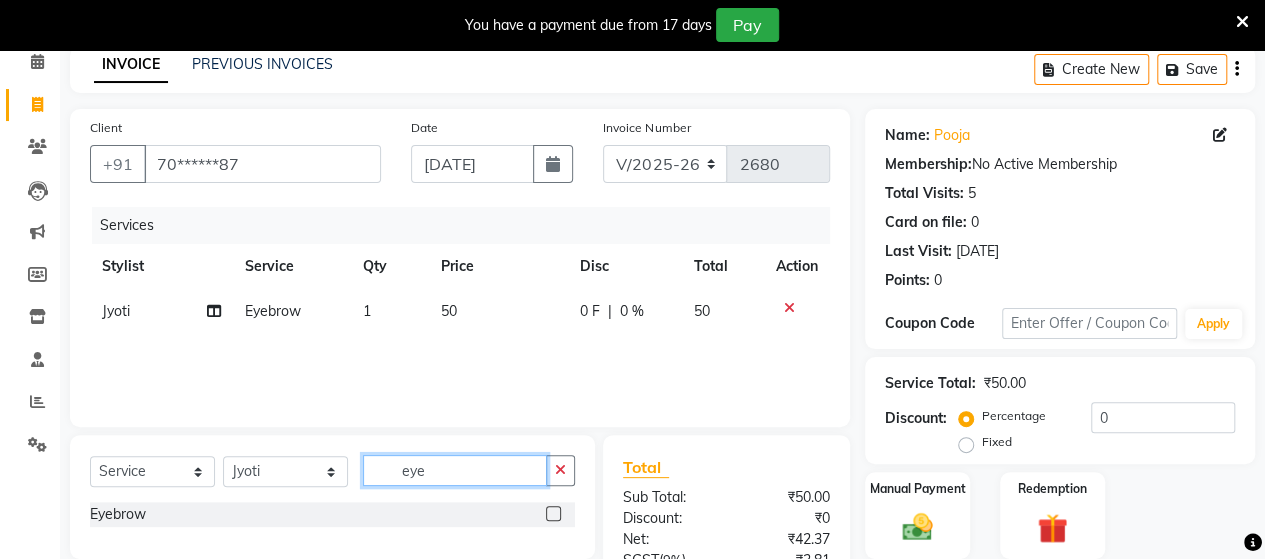 click on "eye" 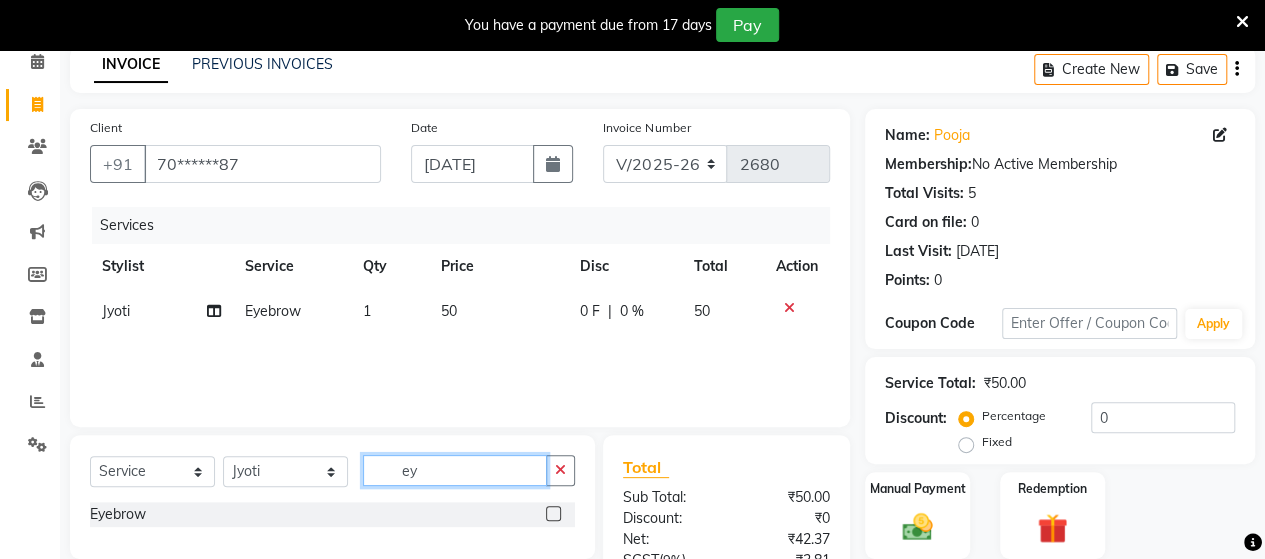 type on "e" 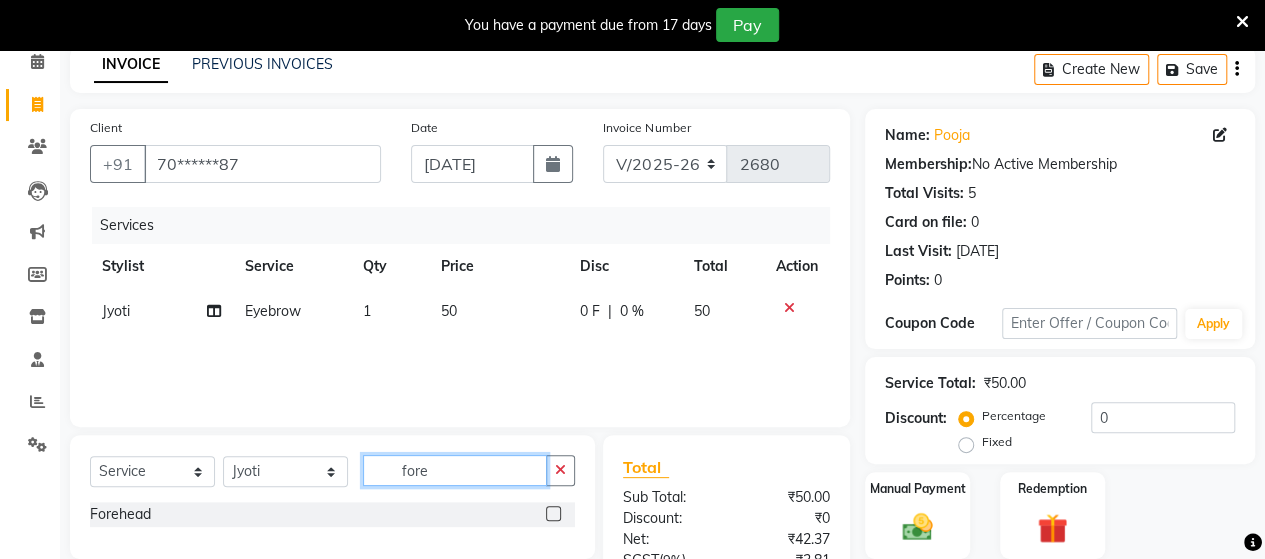 type on "fore" 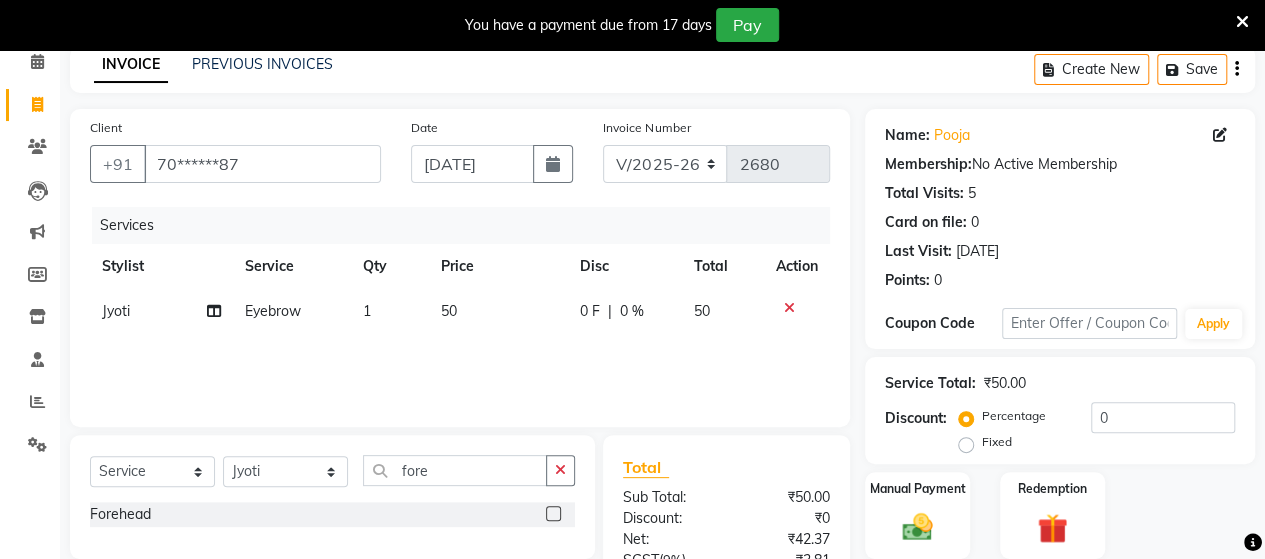 click 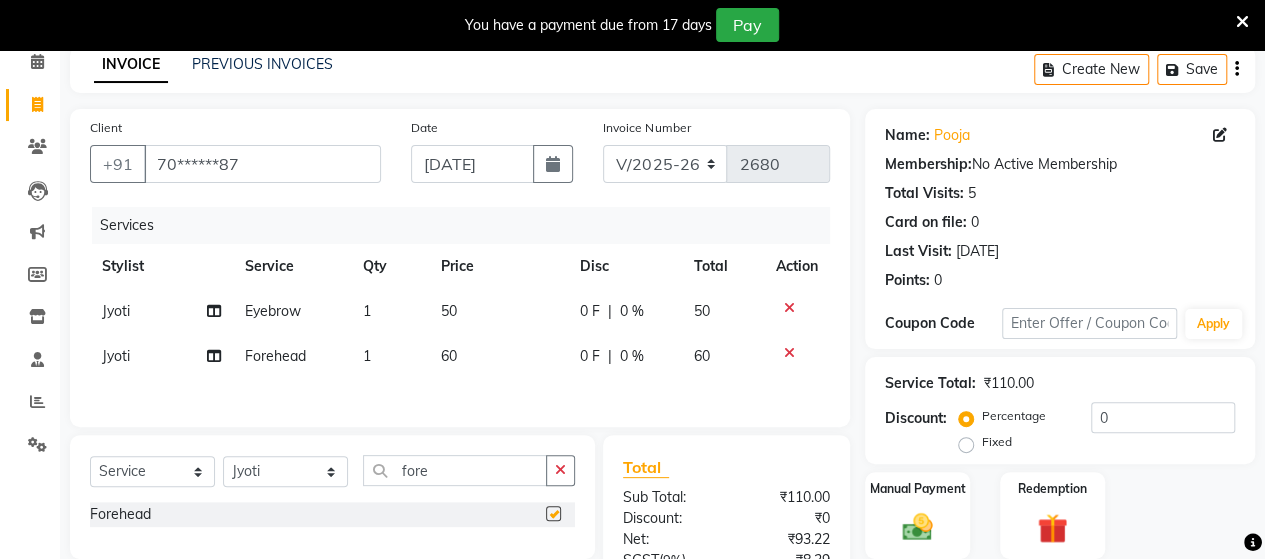 checkbox on "false" 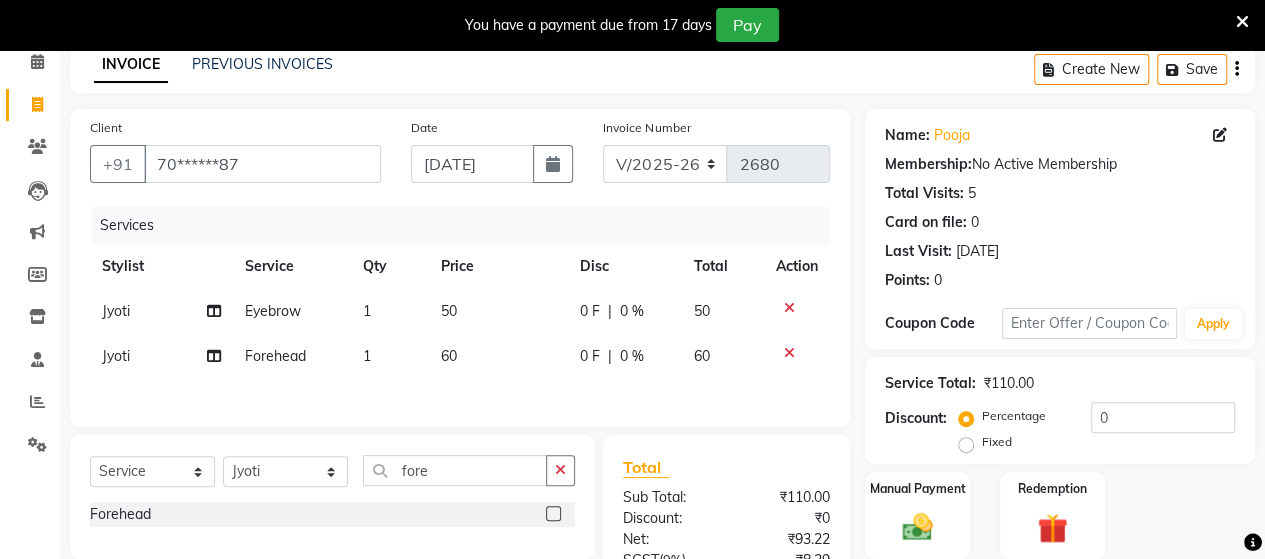 click on "60" 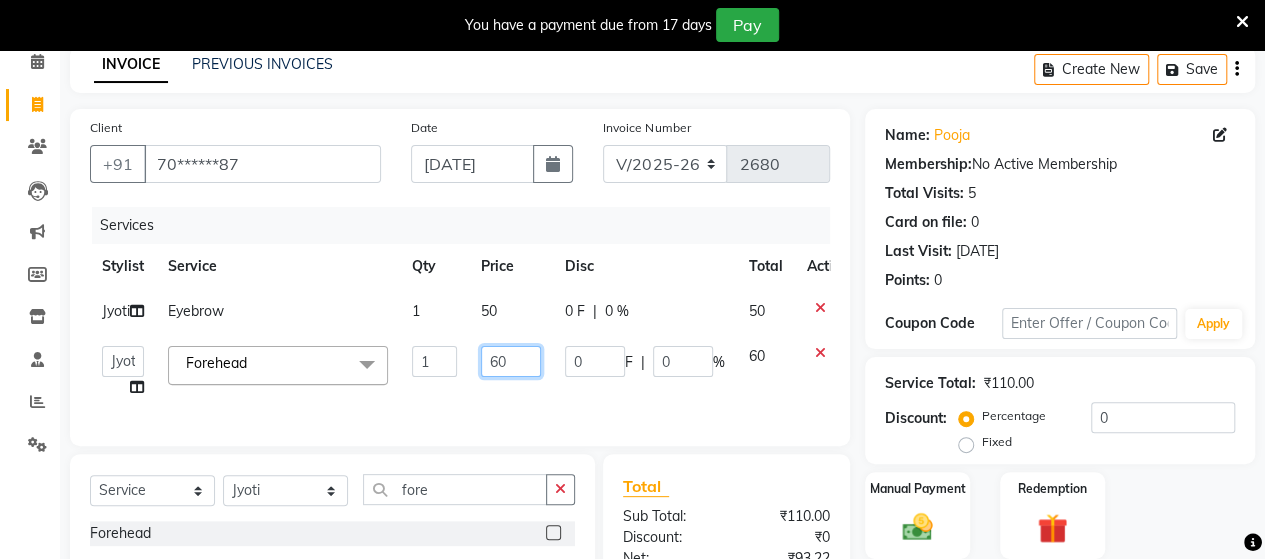 click on "60" 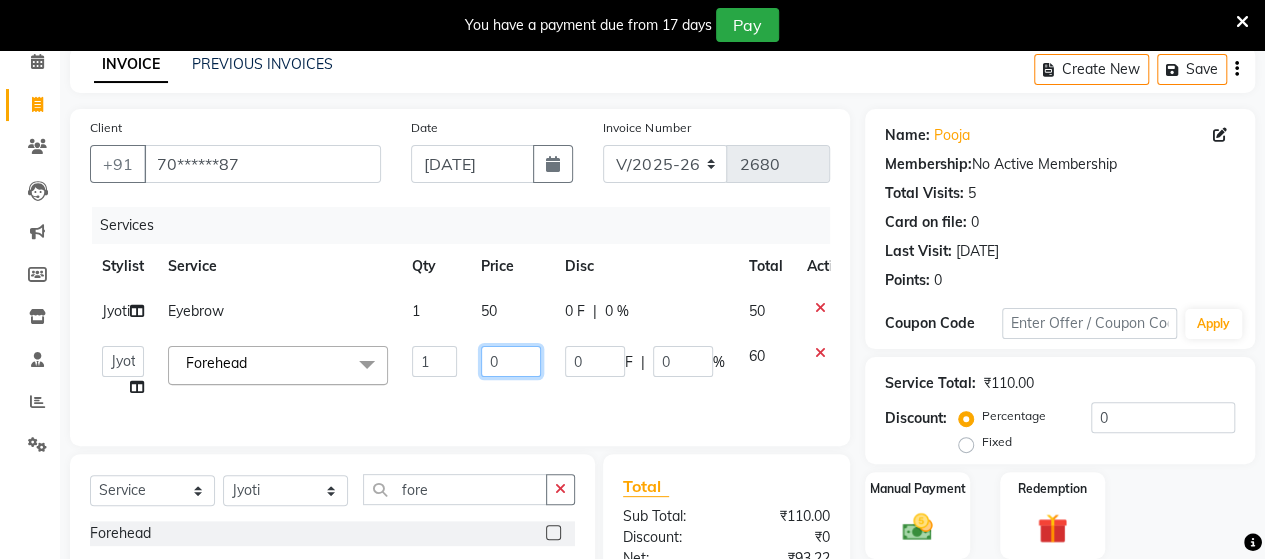 type on "50" 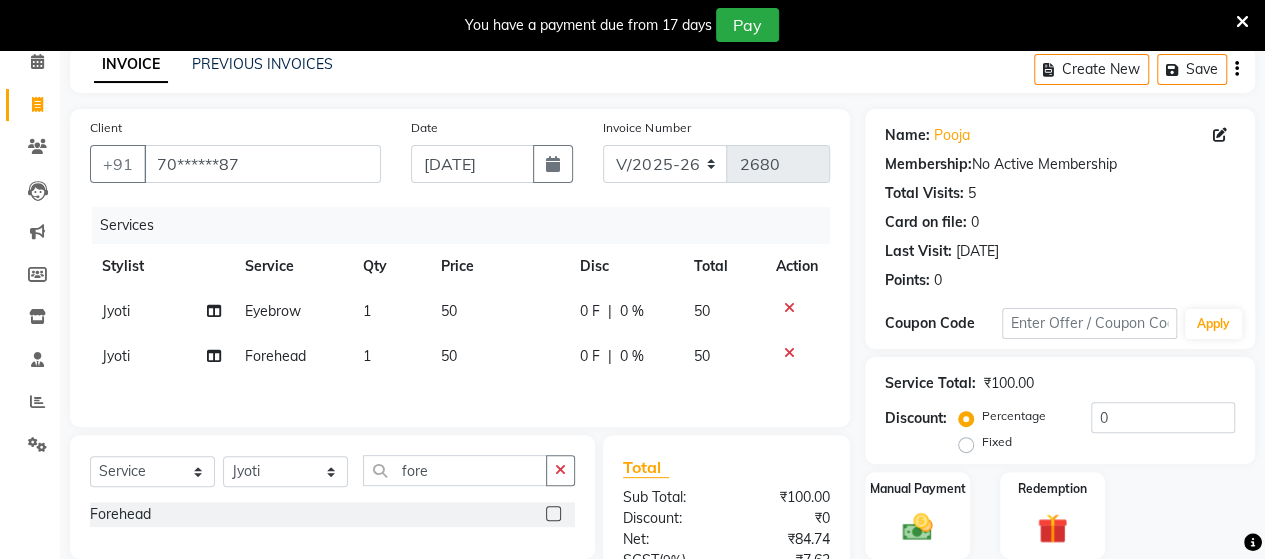 click on "Services Stylist Service Qty Price Disc Total Action Jyoti  Eyebrow 1 50 0 F | 0 % 50 Jyoti  Forehead 1 50 0 F | 0 % 50" 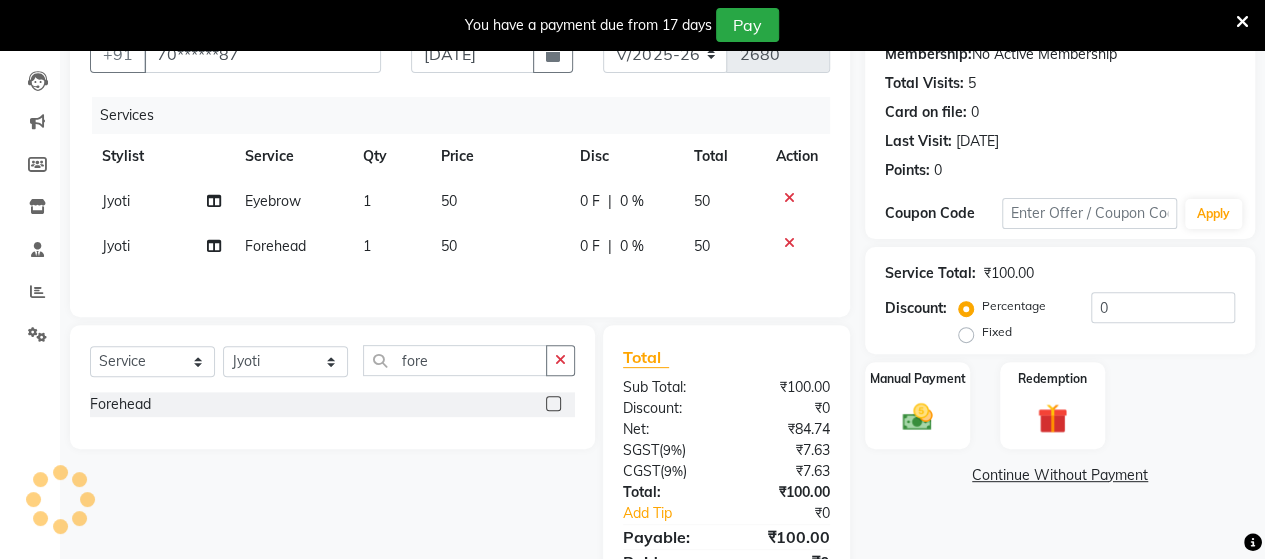 scroll, scrollTop: 292, scrollLeft: 0, axis: vertical 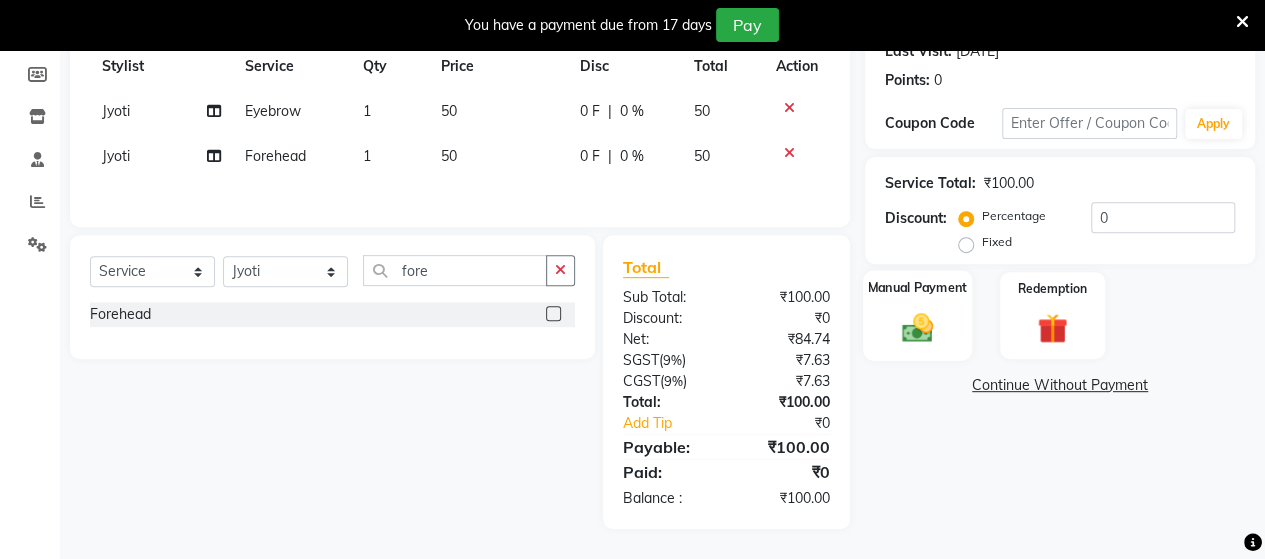 click on "Manual Payment" 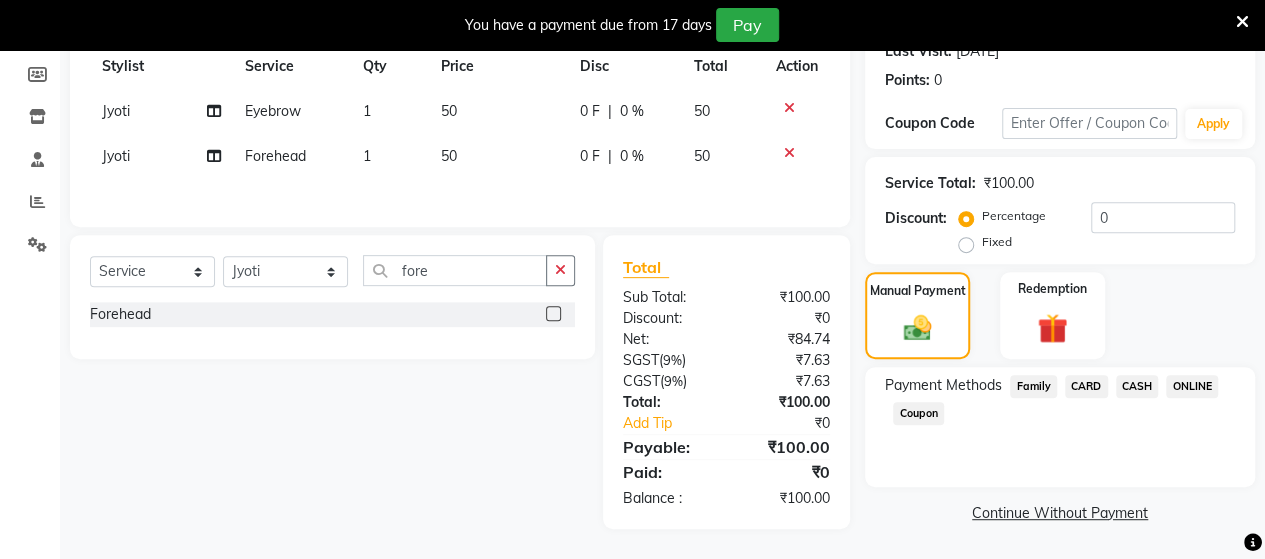 click on "ONLINE" 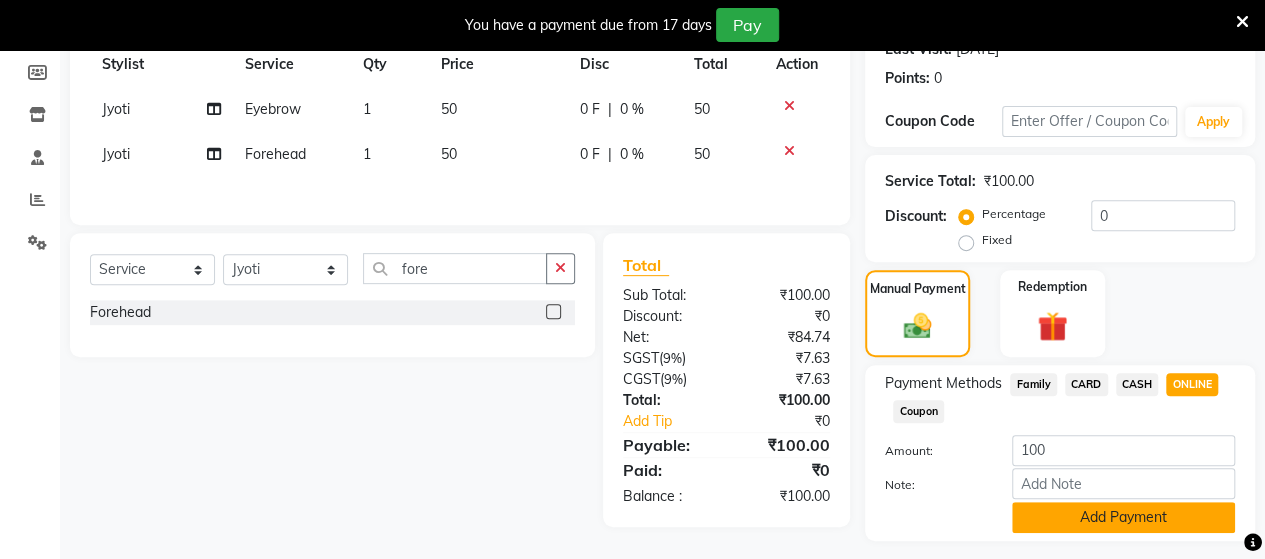 click on "Add Payment" 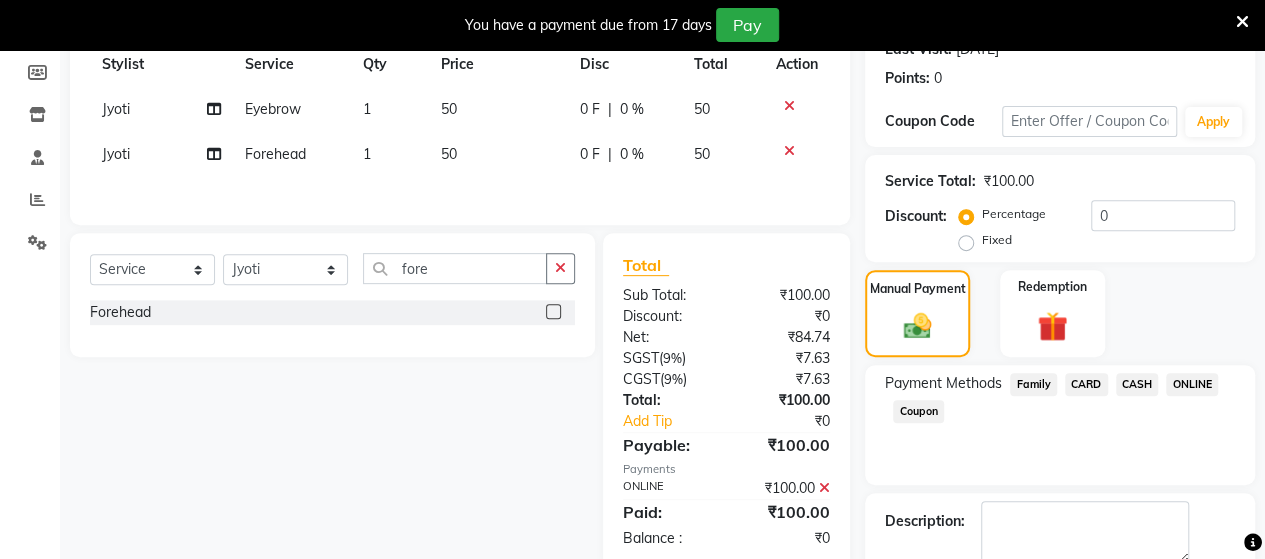 scroll, scrollTop: 400, scrollLeft: 0, axis: vertical 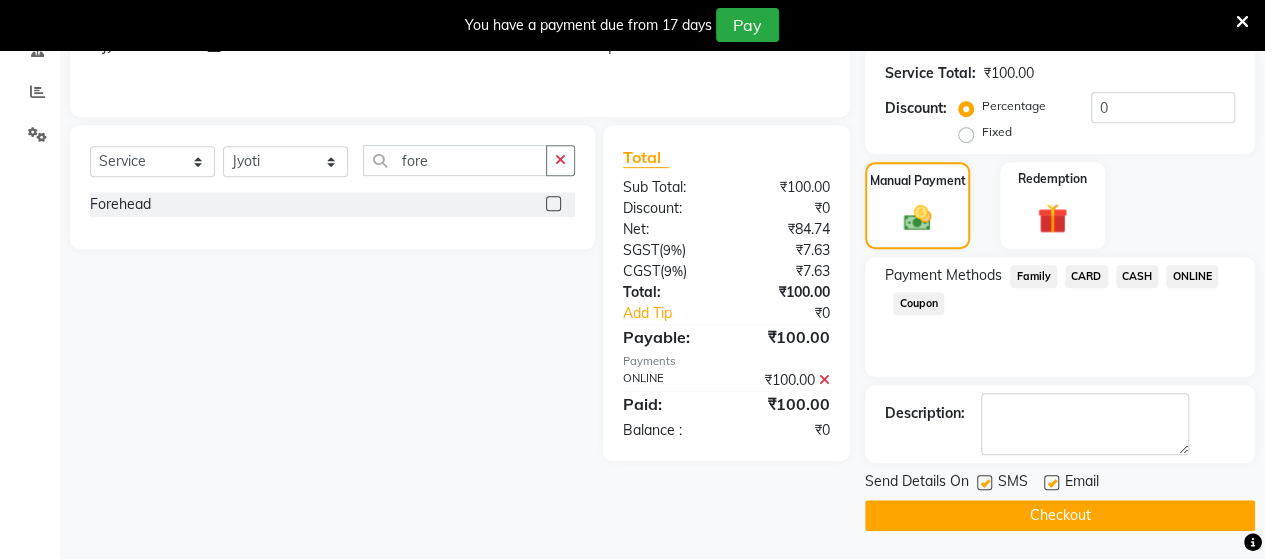 click on "Checkout" 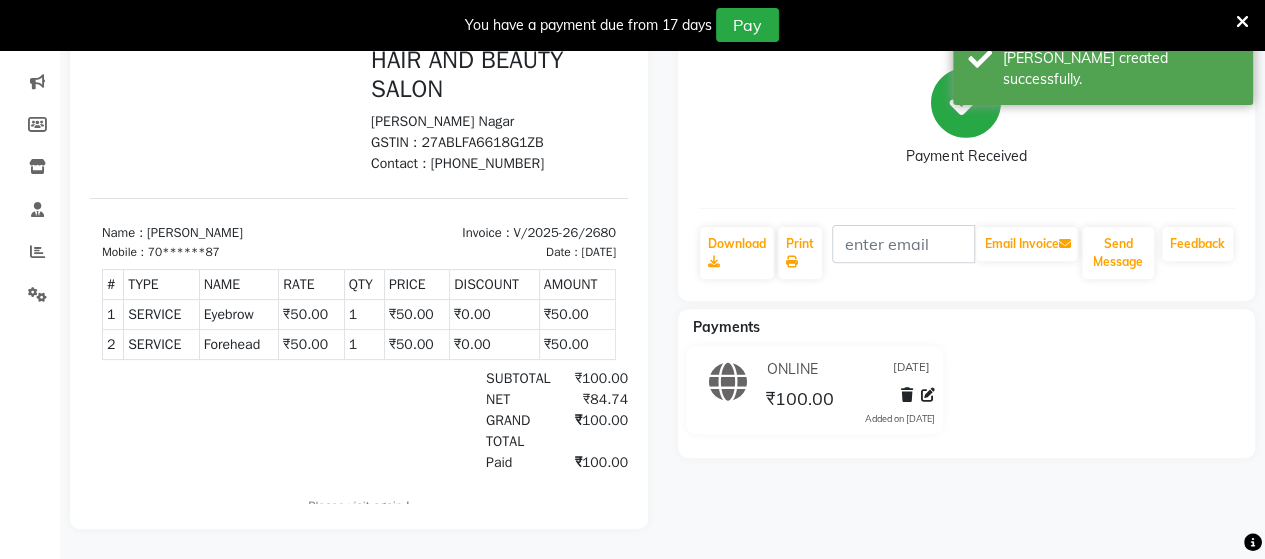 scroll, scrollTop: 0, scrollLeft: 0, axis: both 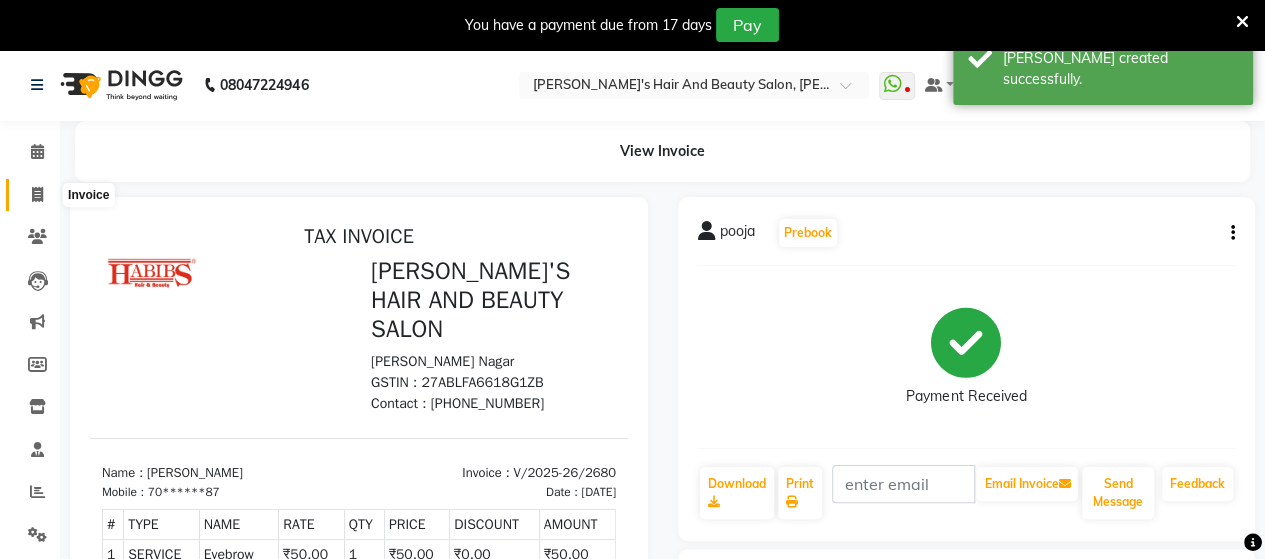 click 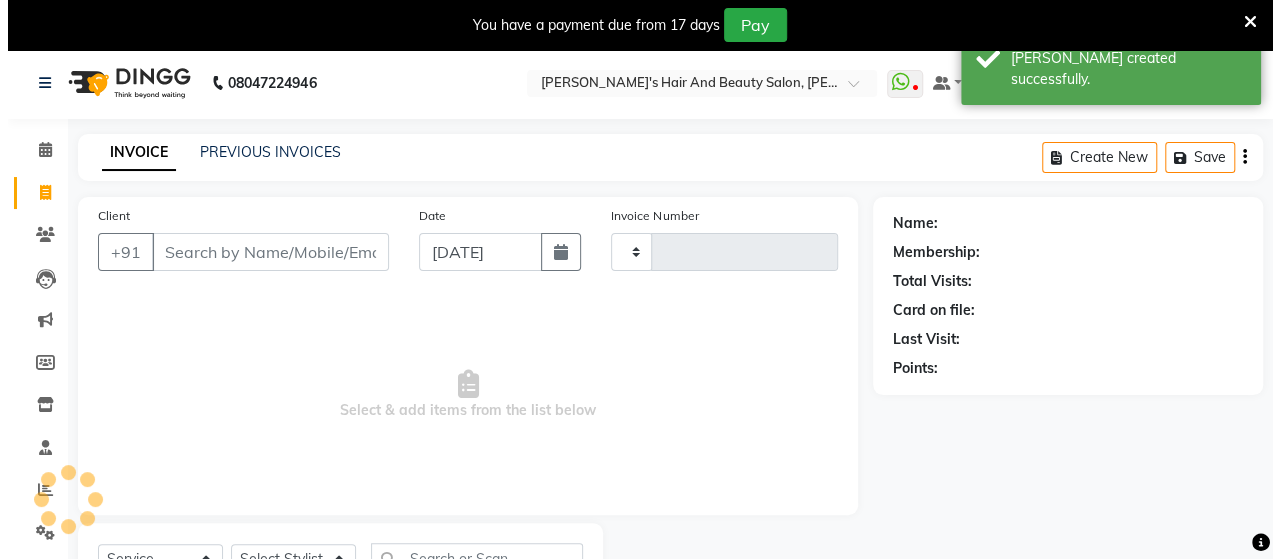 scroll, scrollTop: 90, scrollLeft: 0, axis: vertical 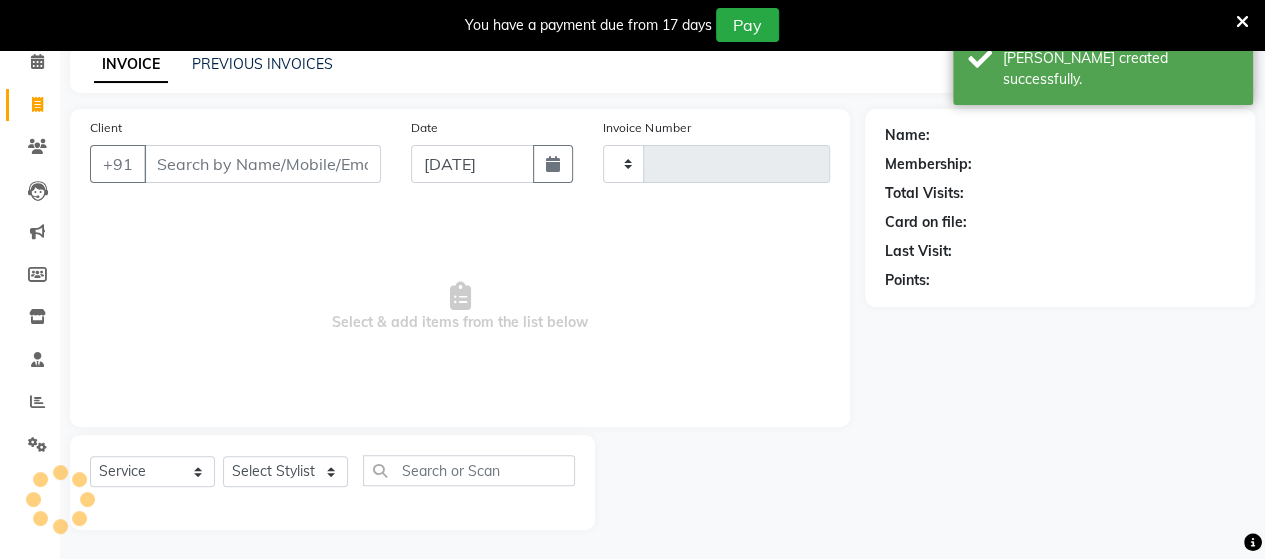 type on "2681" 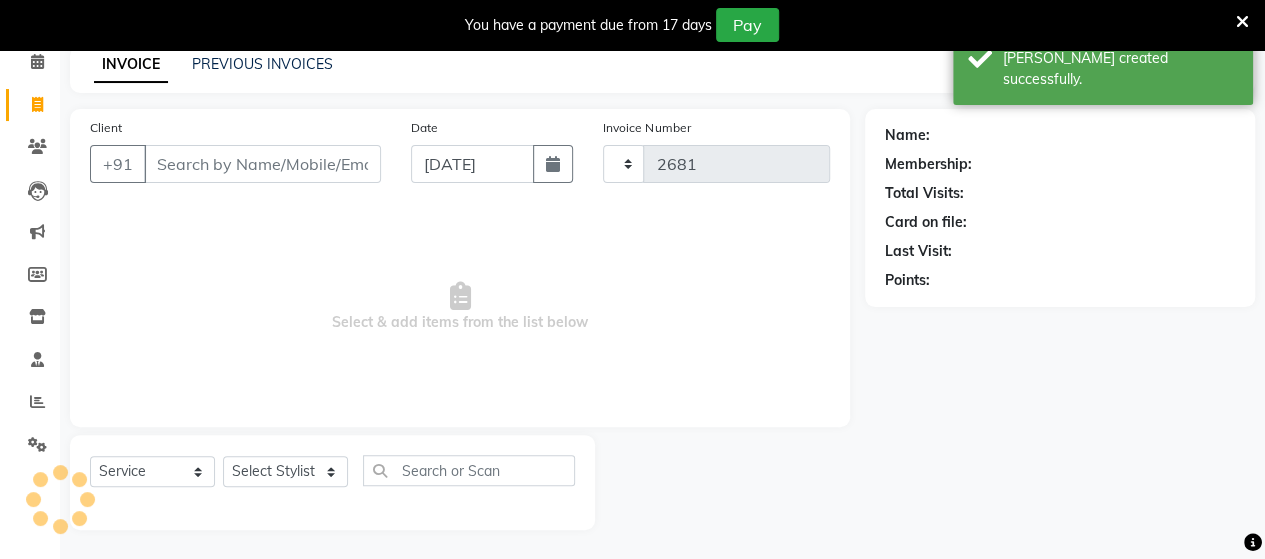 select on "6429" 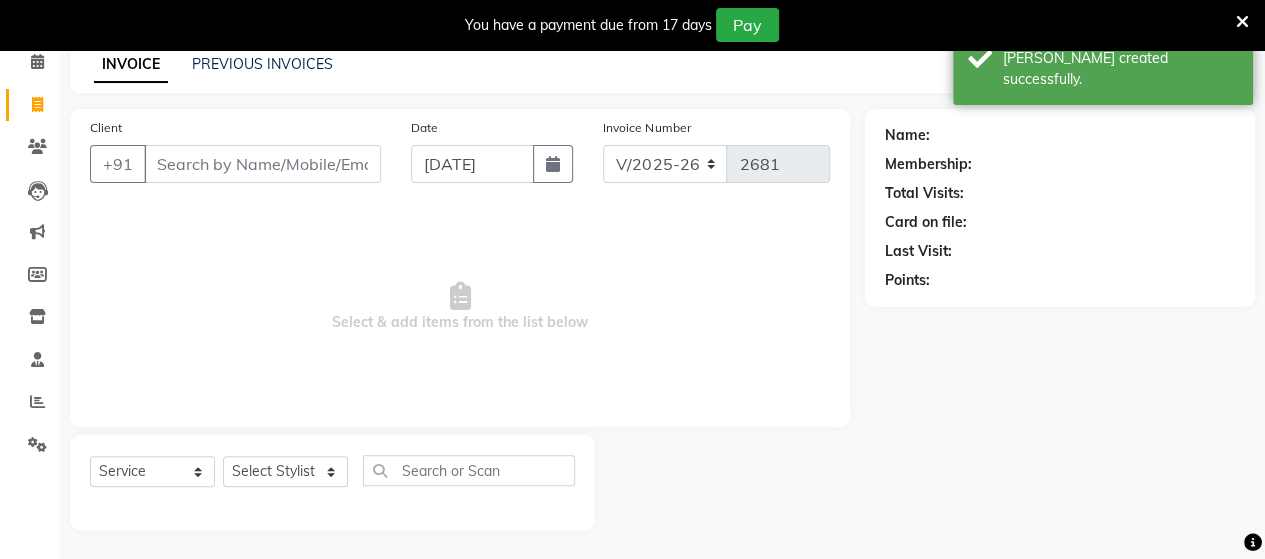 click on "Client" at bounding box center [262, 164] 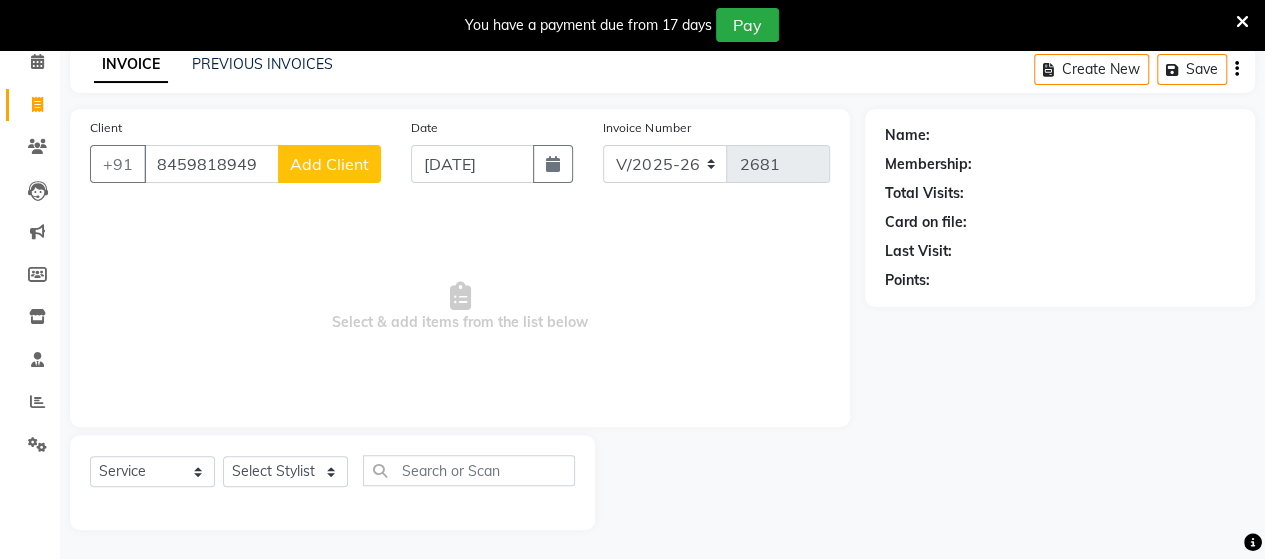 type on "8459818949" 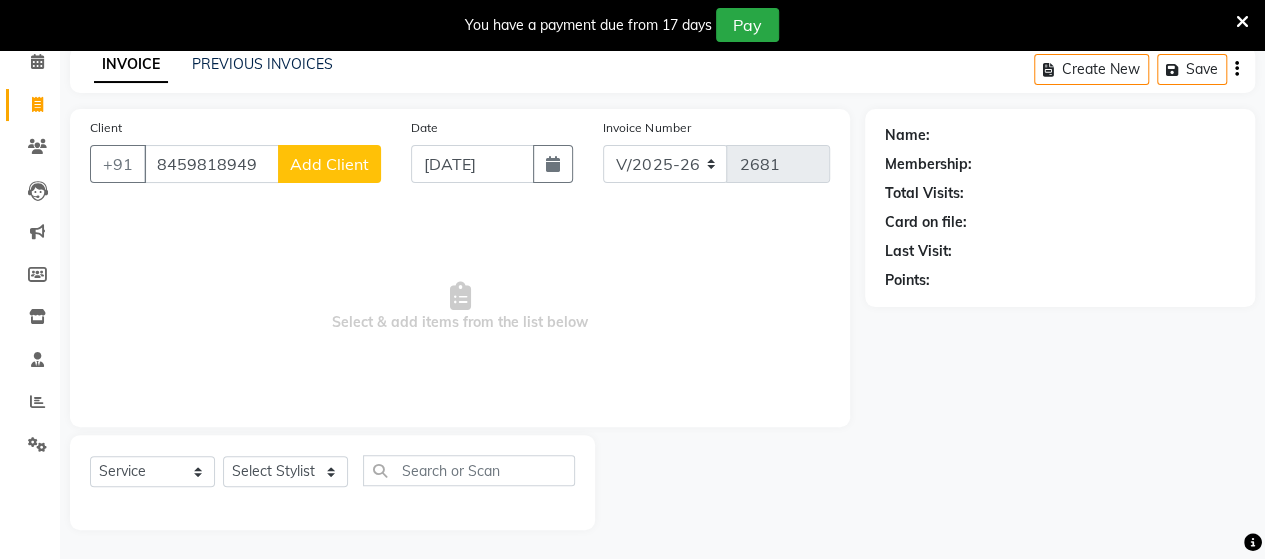 click on "Add Client" 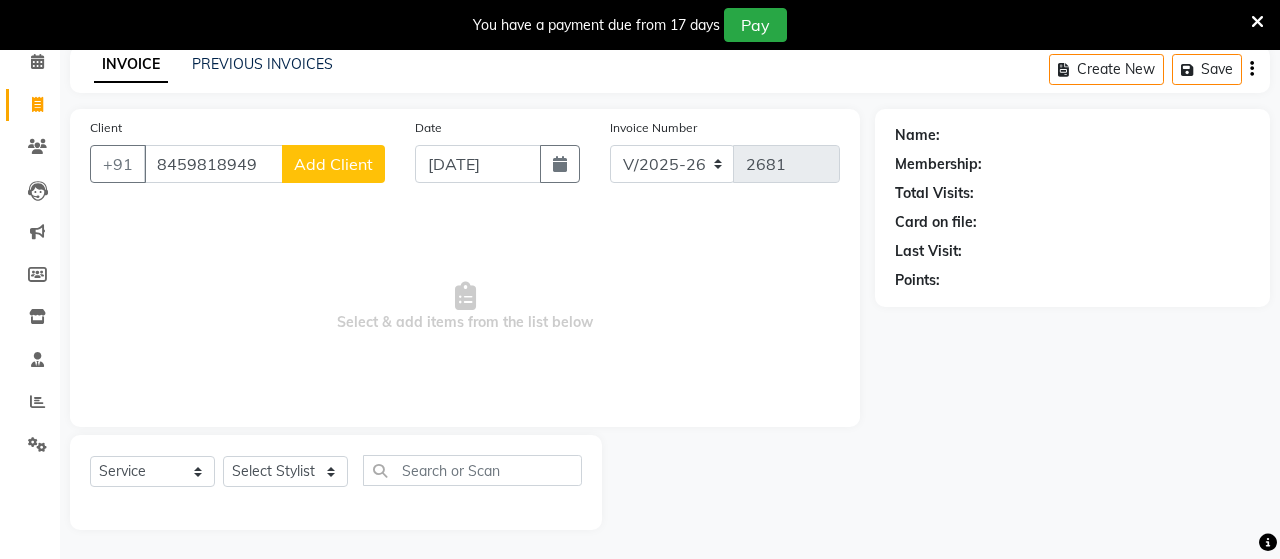select on "22" 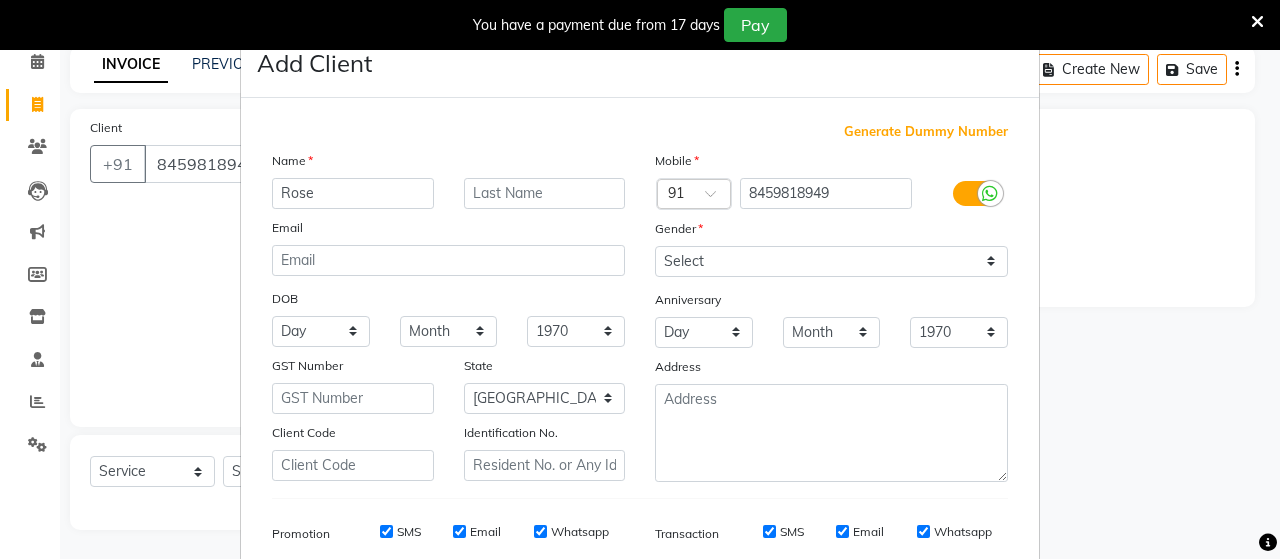 type on "Rose" 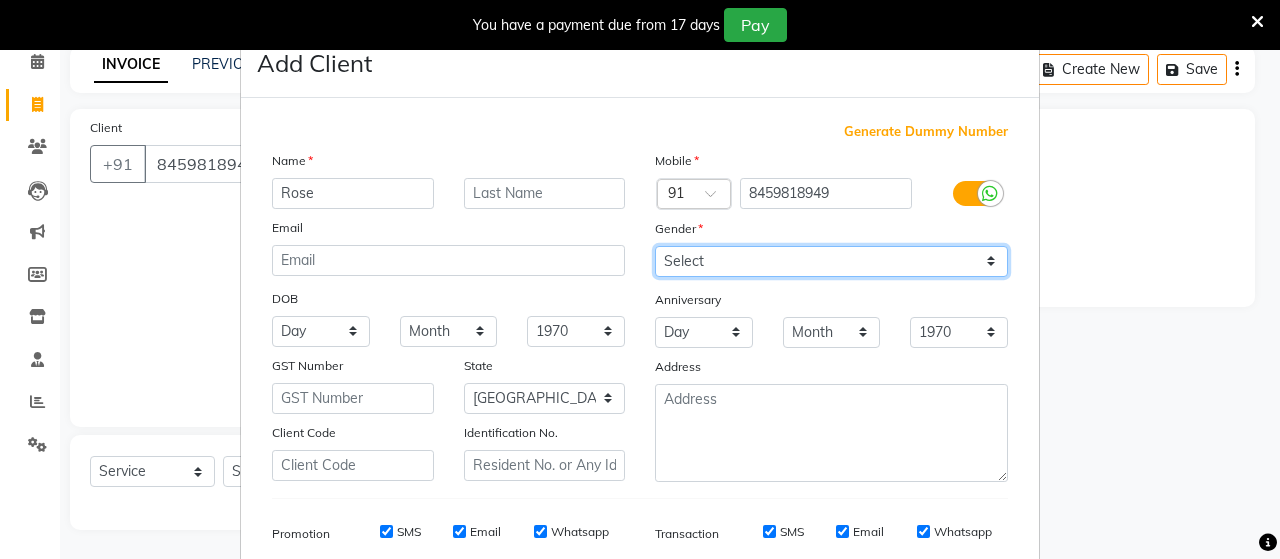 click on "Select [DEMOGRAPHIC_DATA] [DEMOGRAPHIC_DATA] Other Prefer Not To Say" at bounding box center (831, 261) 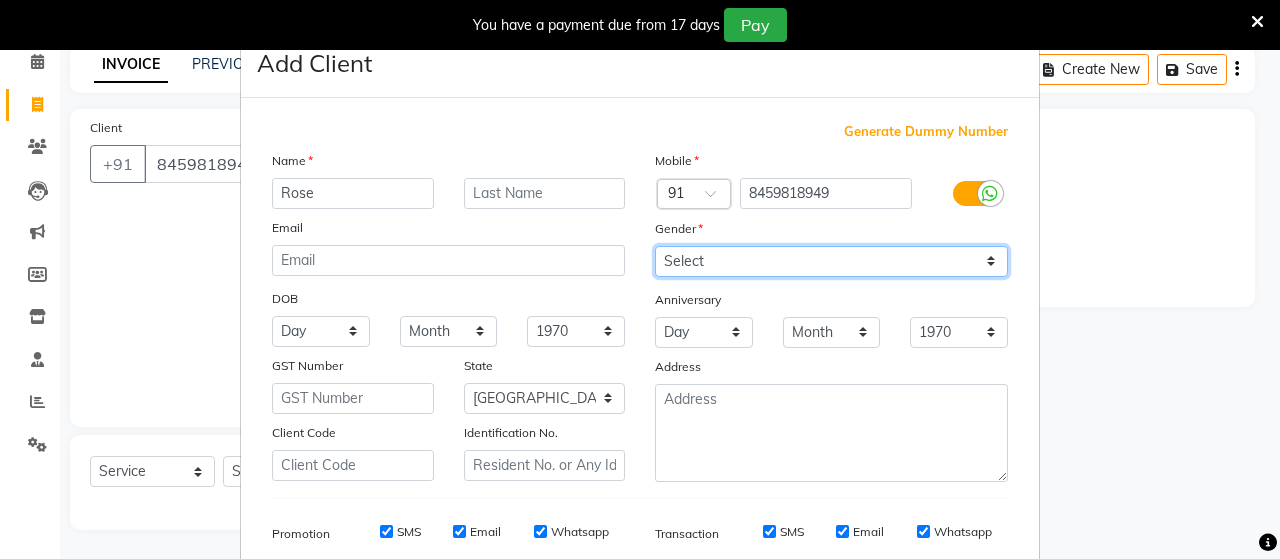 select on "[DEMOGRAPHIC_DATA]" 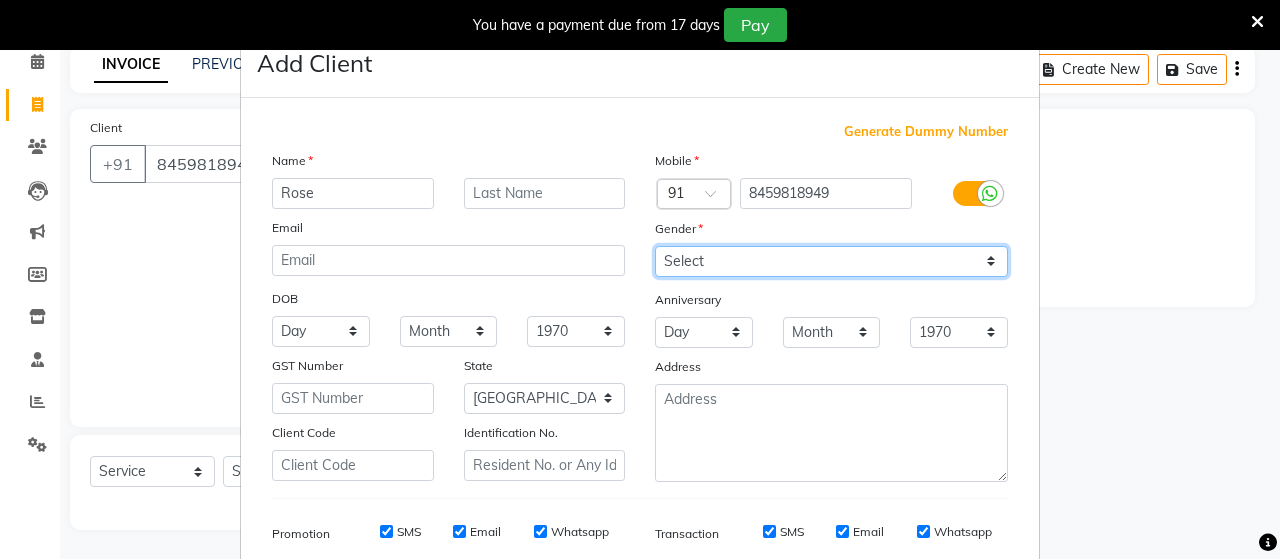 click on "Select [DEMOGRAPHIC_DATA] [DEMOGRAPHIC_DATA] Other Prefer Not To Say" at bounding box center (831, 261) 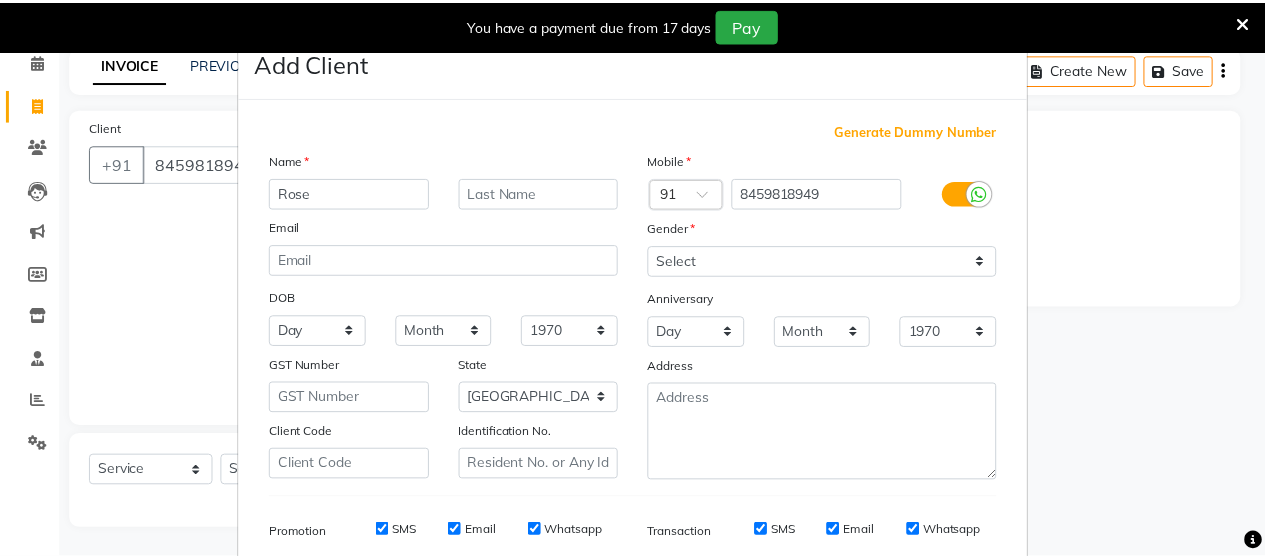 scroll, scrollTop: 286, scrollLeft: 0, axis: vertical 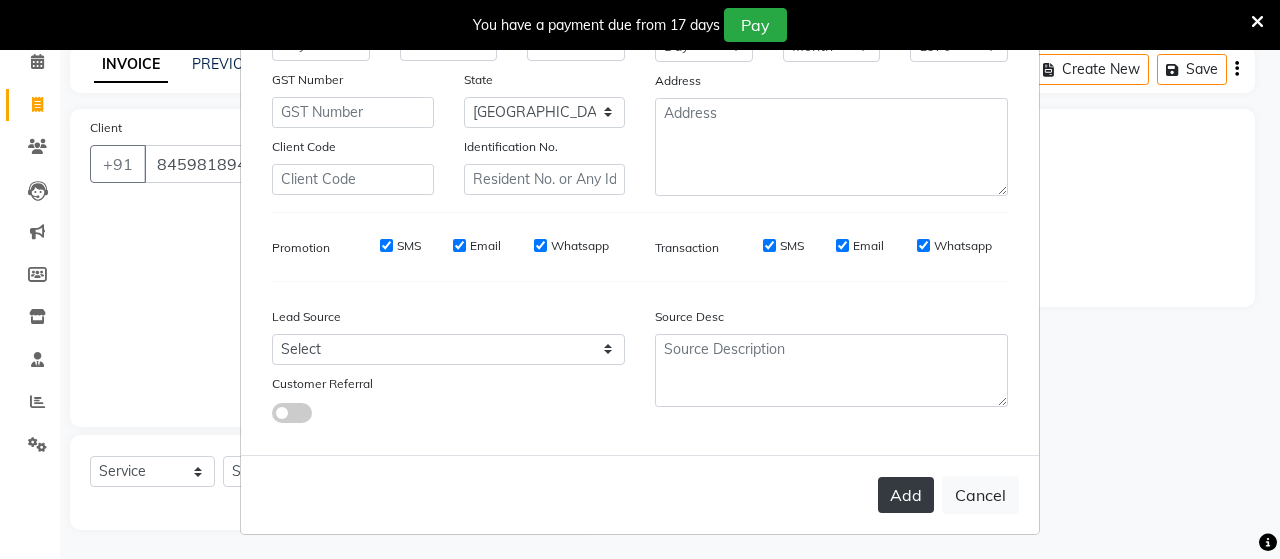 click on "Add" at bounding box center (906, 495) 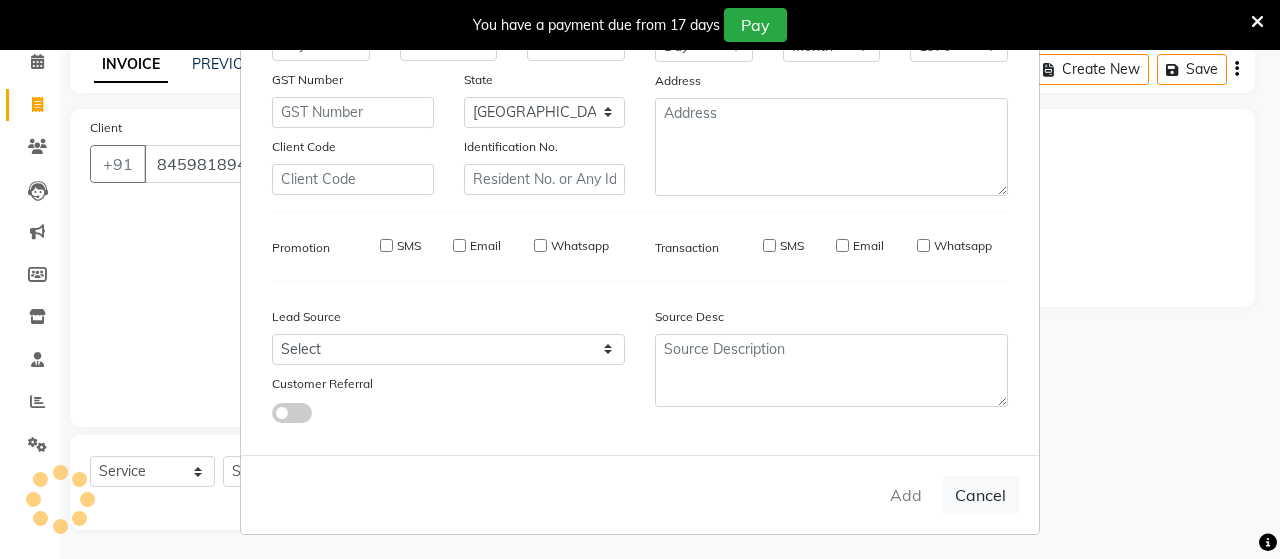 type on "84******49" 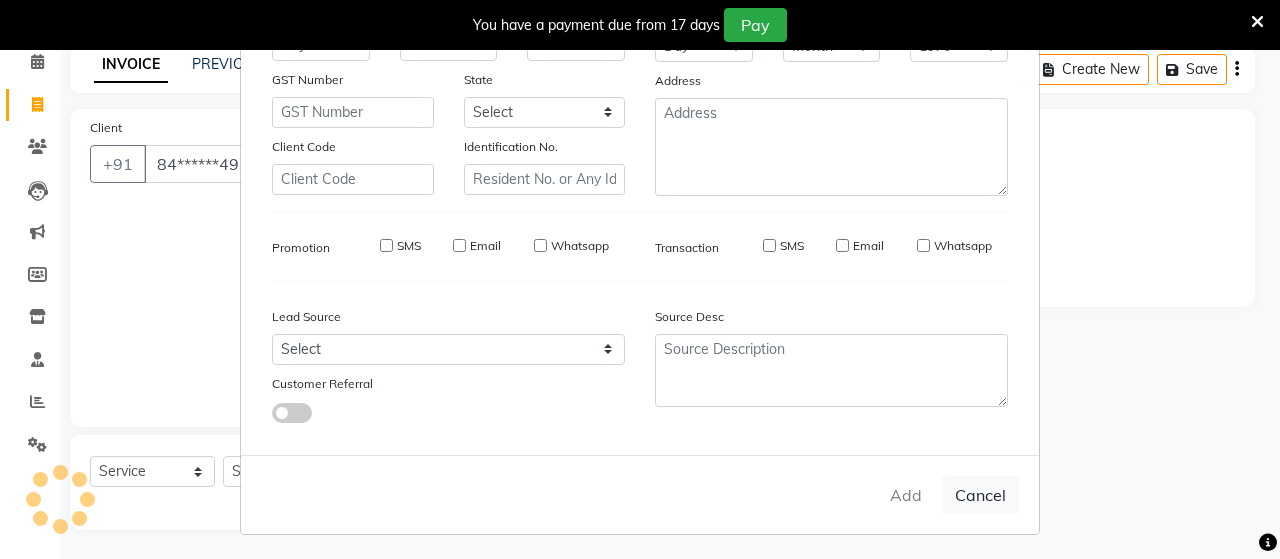 select 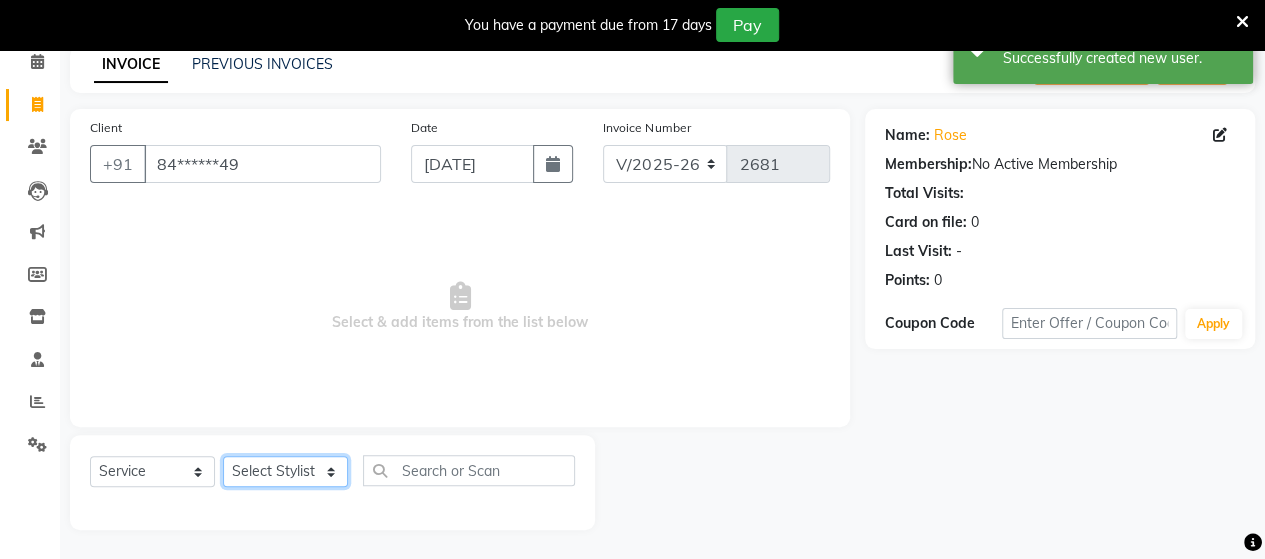 click on "Select Stylist Admin [PERSON_NAME]  [PERSON_NAME]  [PERSON_NAME] Rohit [PERSON_NAME]" 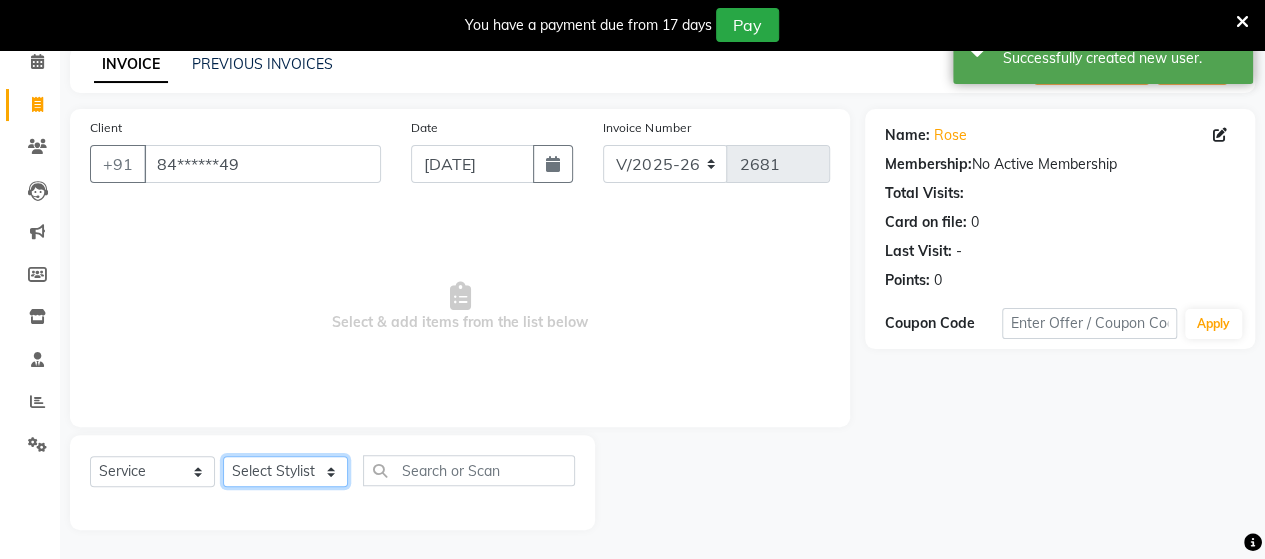 select on "48826" 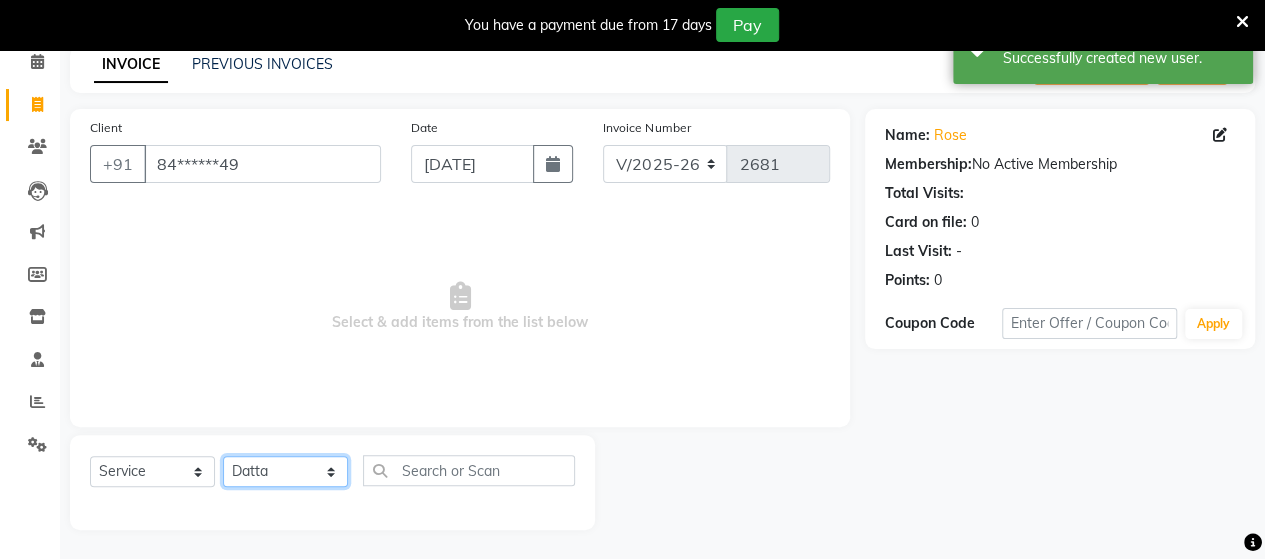 click on "Select Stylist Admin [PERSON_NAME]  [PERSON_NAME]  [PERSON_NAME] Rohit [PERSON_NAME]" 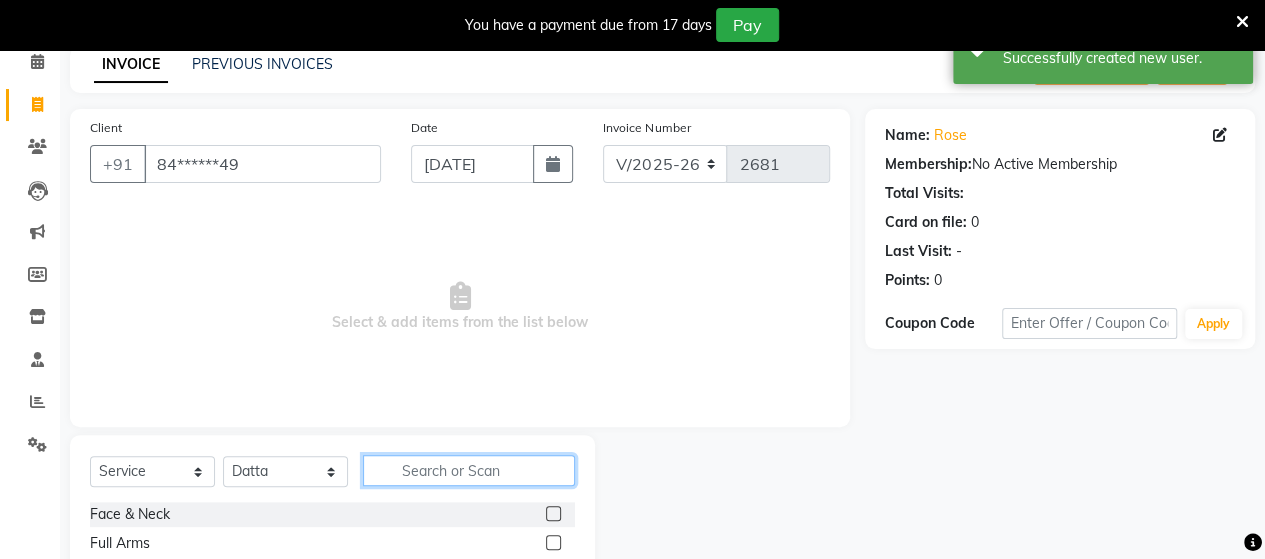 click 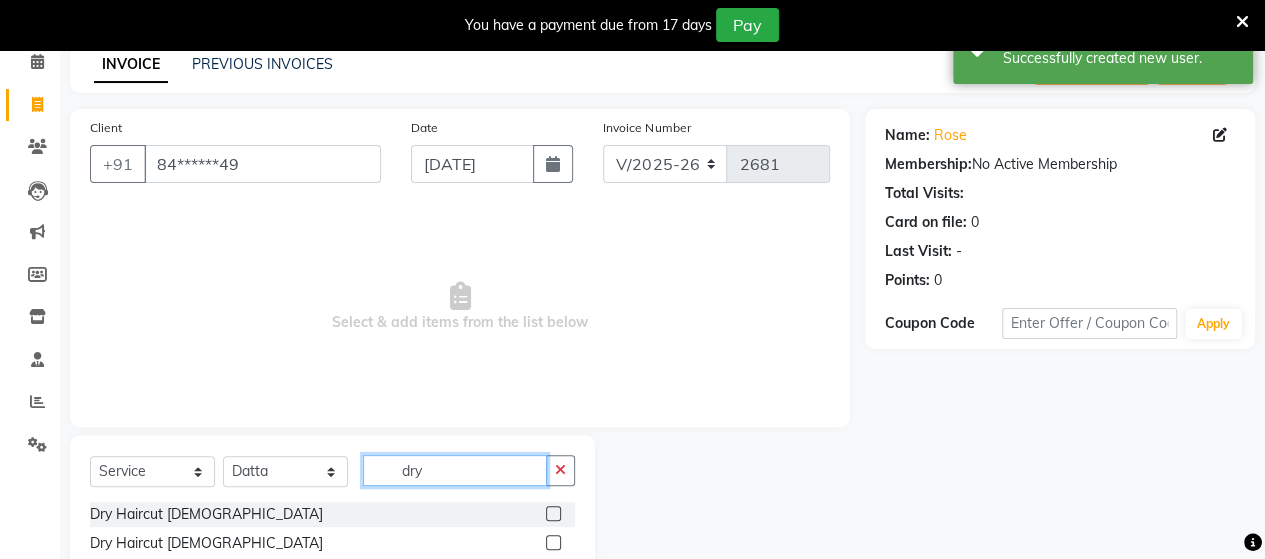type on "dry" 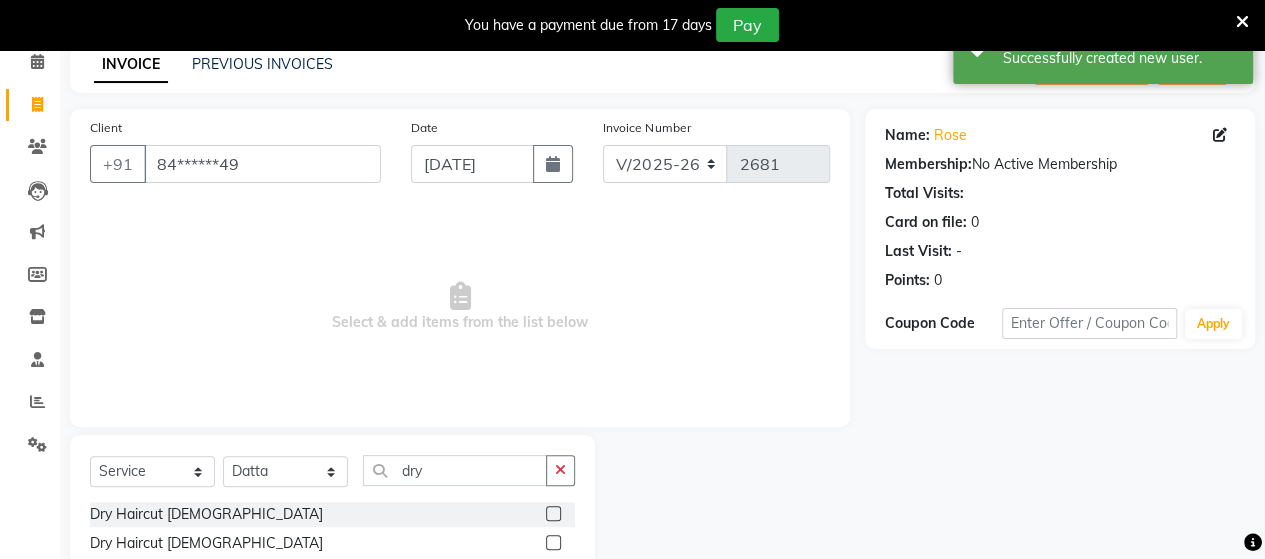 click 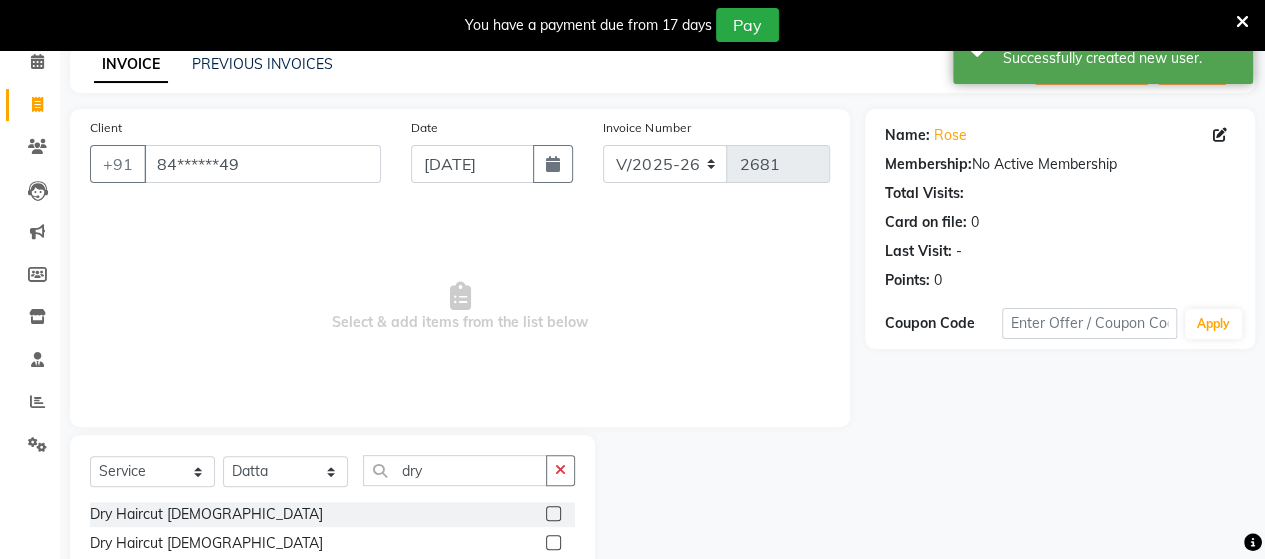 click at bounding box center [552, 514] 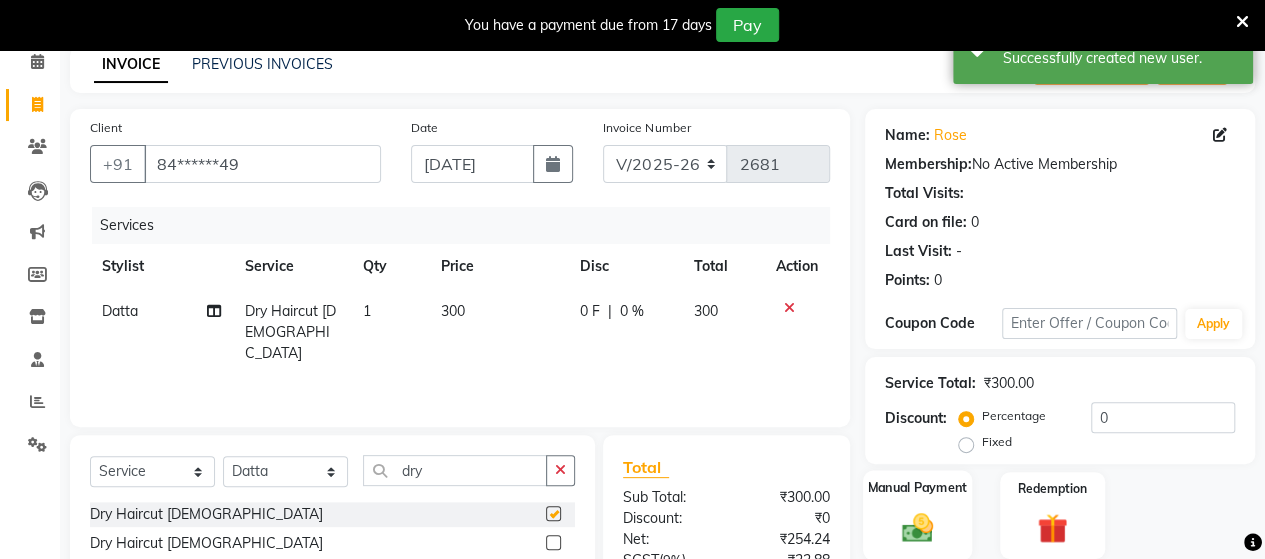 checkbox on "false" 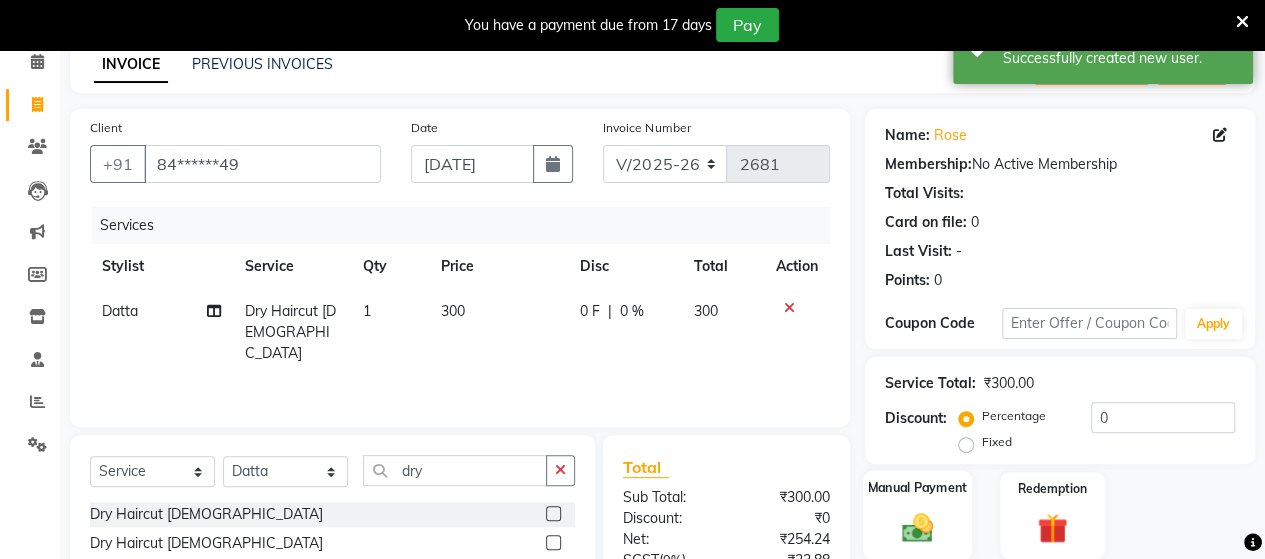 click on "Manual Payment" 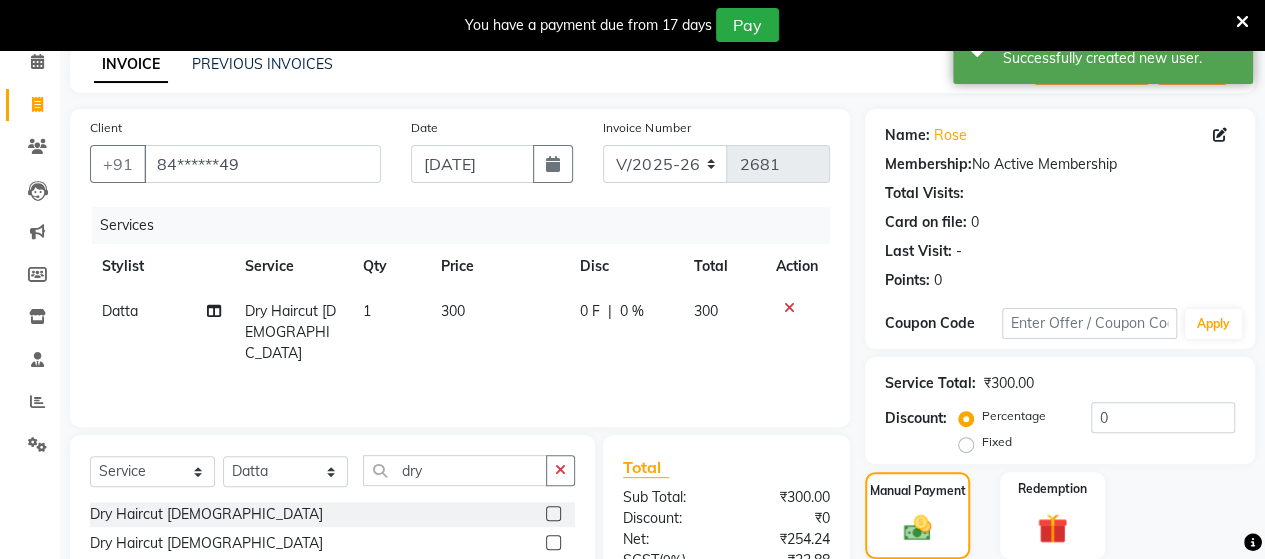 scroll, scrollTop: 288, scrollLeft: 0, axis: vertical 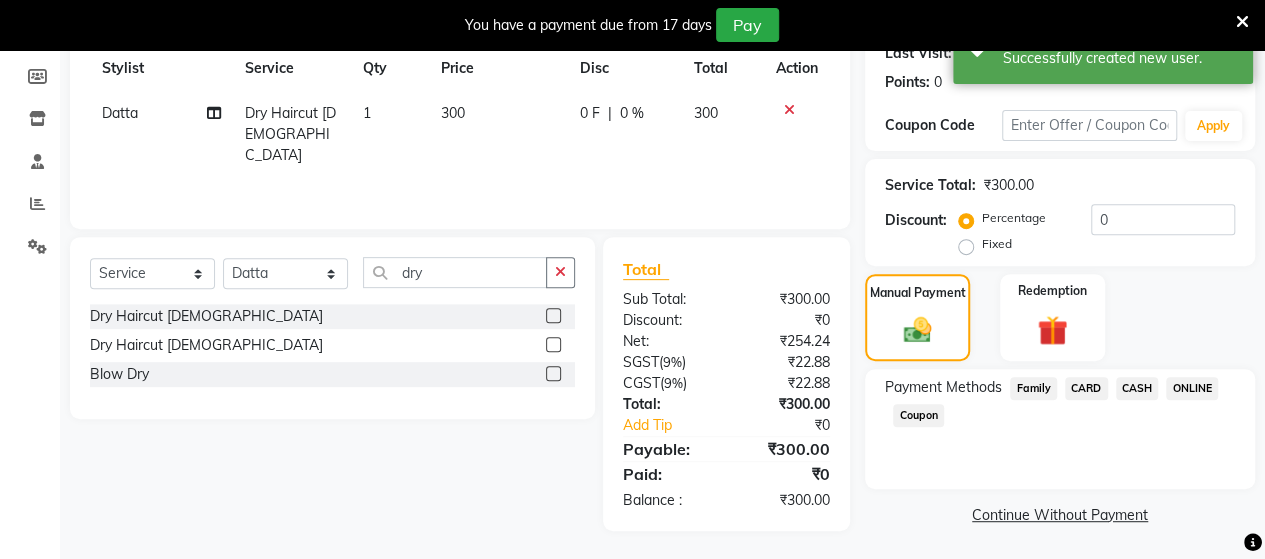 click on "CASH" 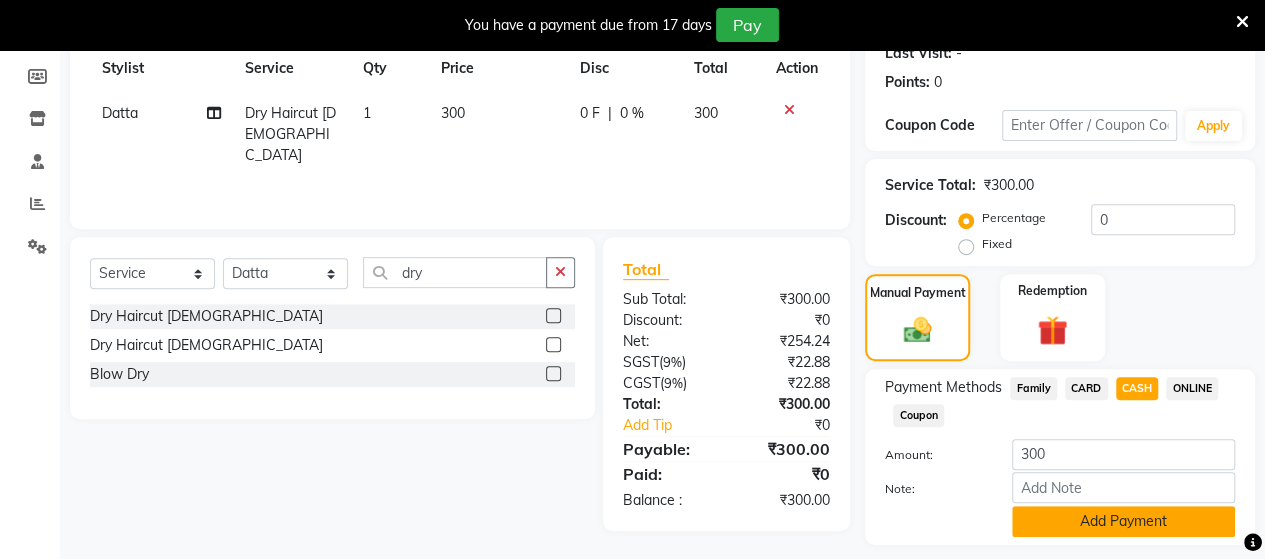 click on "Add Payment" 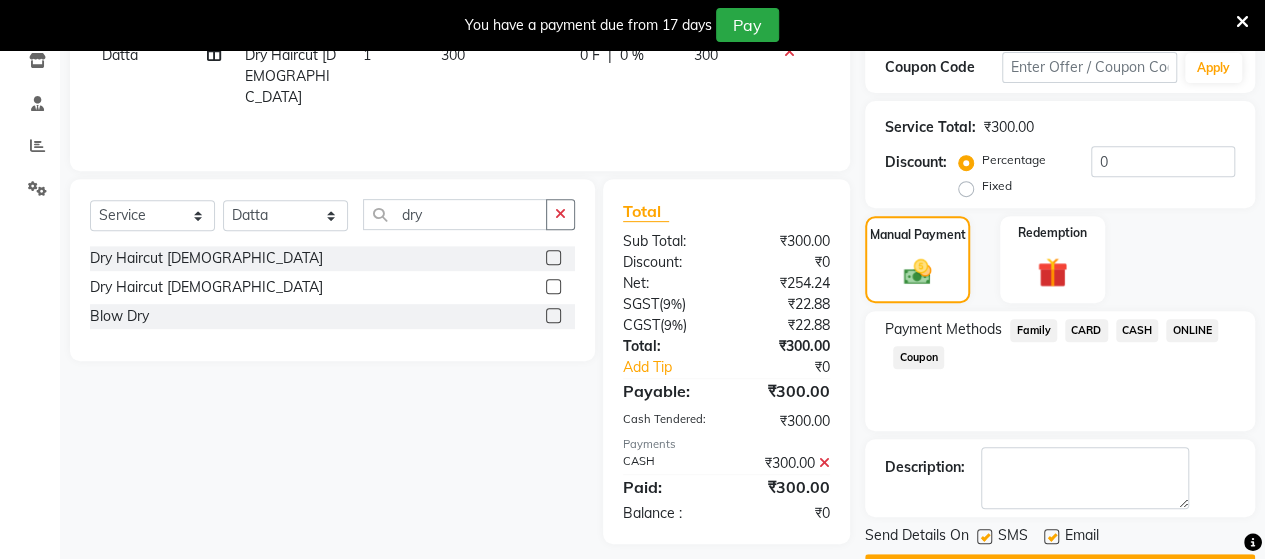 scroll, scrollTop: 400, scrollLeft: 0, axis: vertical 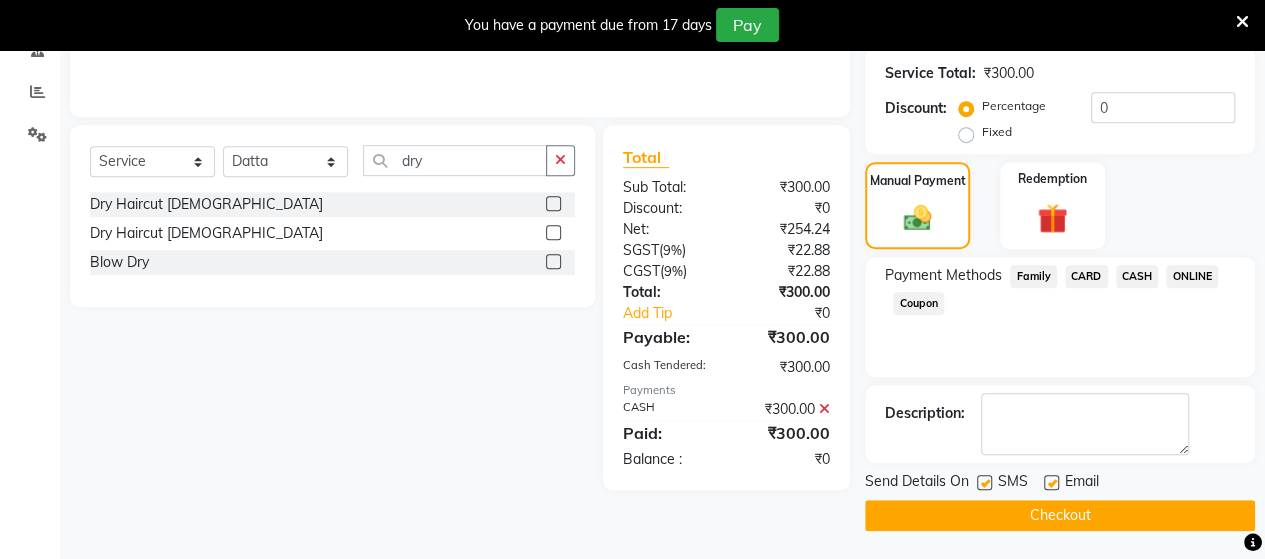 click on "Checkout" 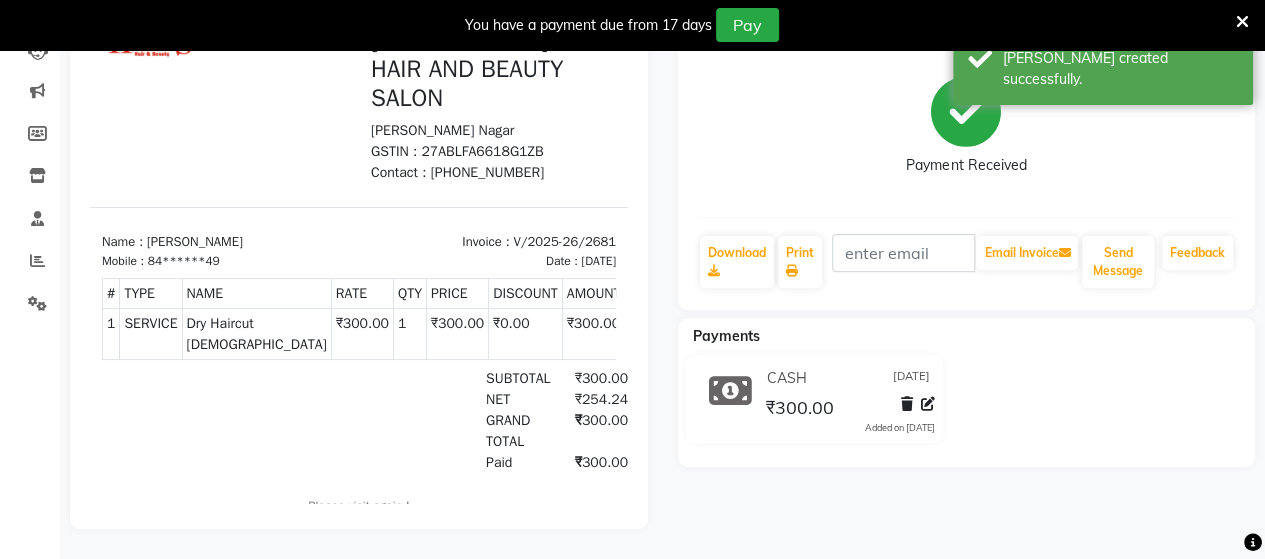 scroll, scrollTop: 0, scrollLeft: 0, axis: both 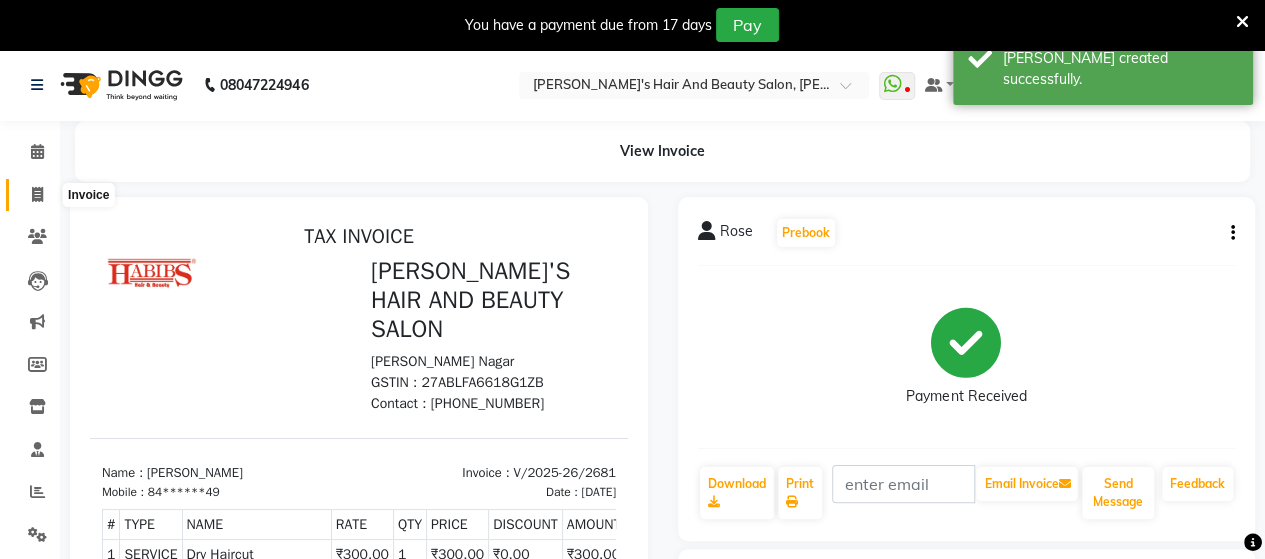 click 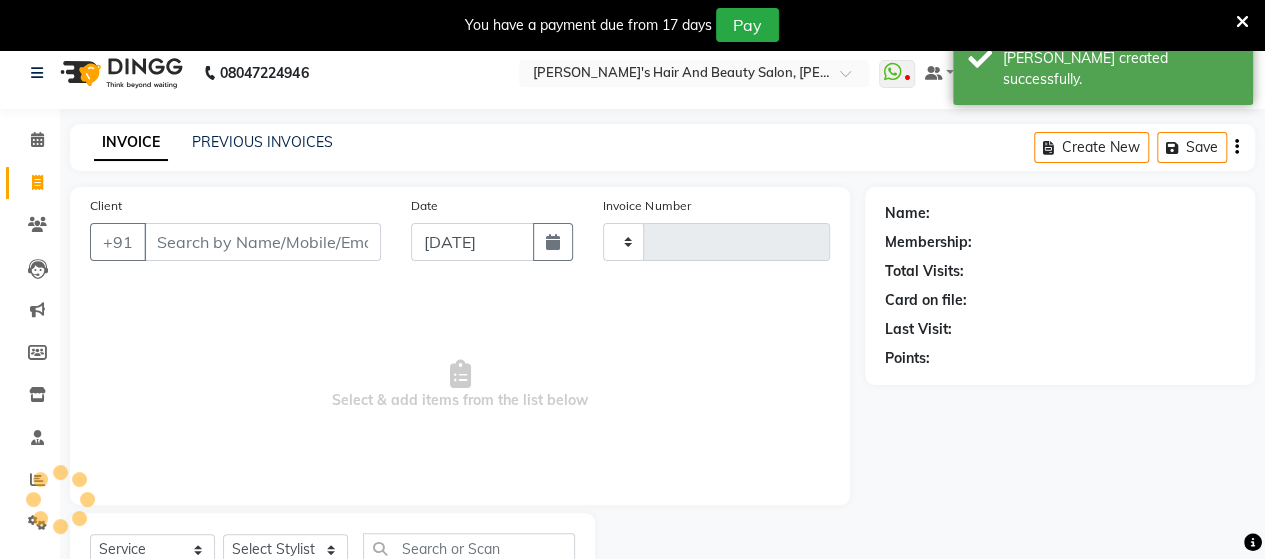 type on "2682" 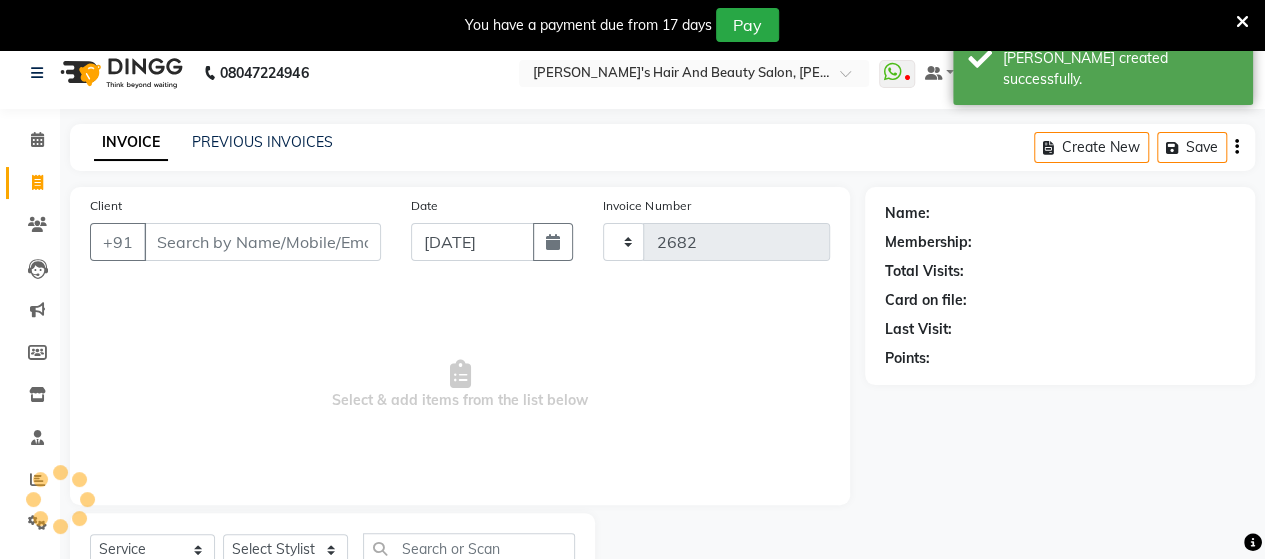select on "6429" 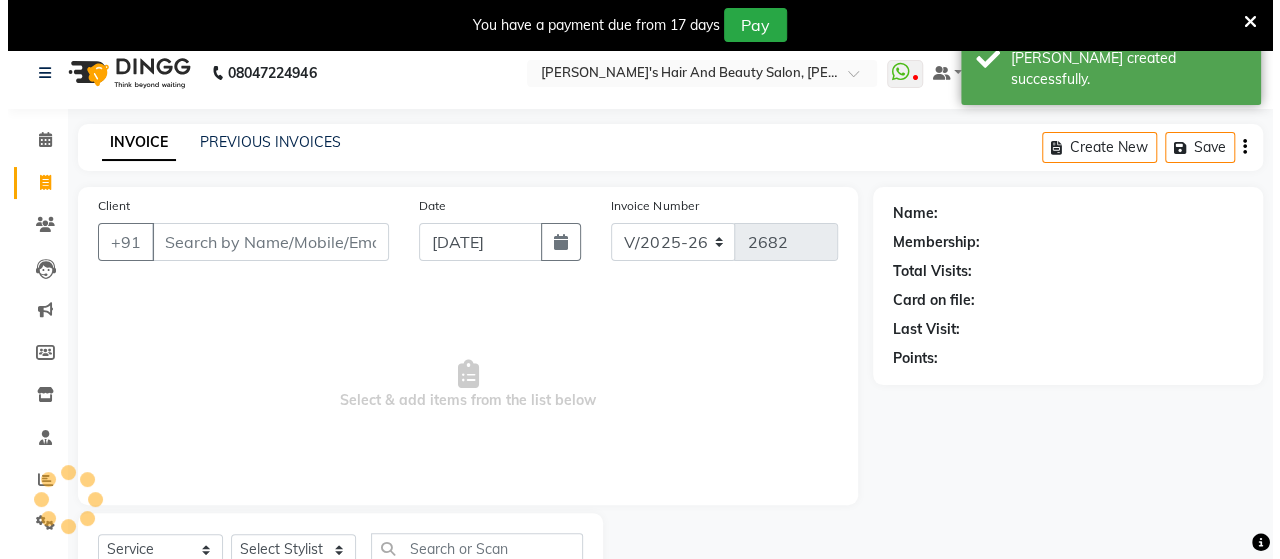 scroll, scrollTop: 90, scrollLeft: 0, axis: vertical 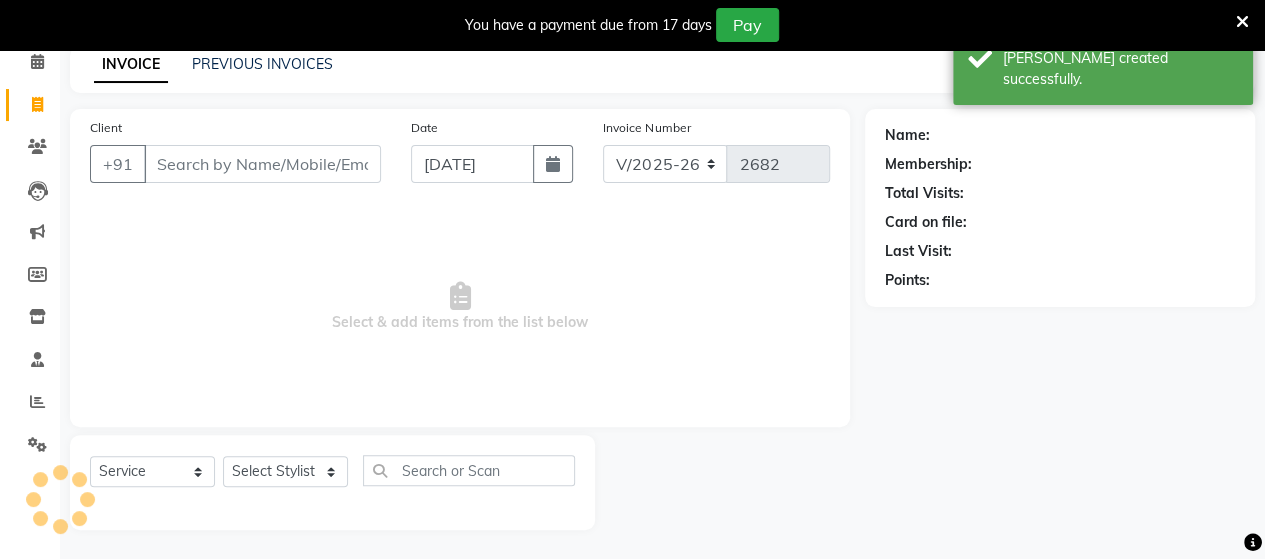 click on "Client" at bounding box center [262, 164] 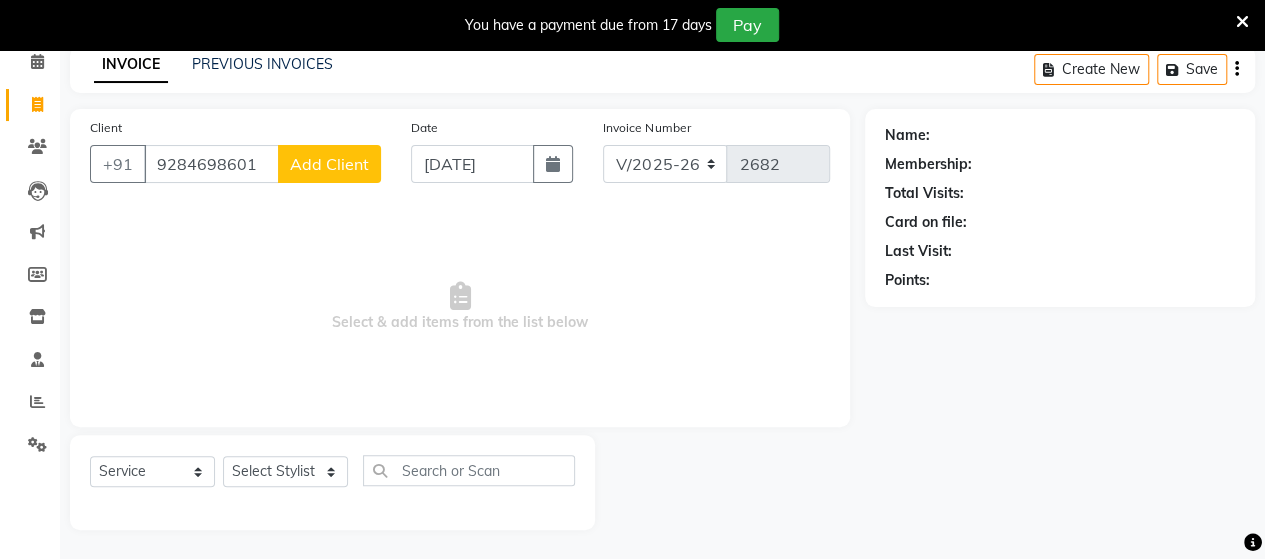 type on "9284698601" 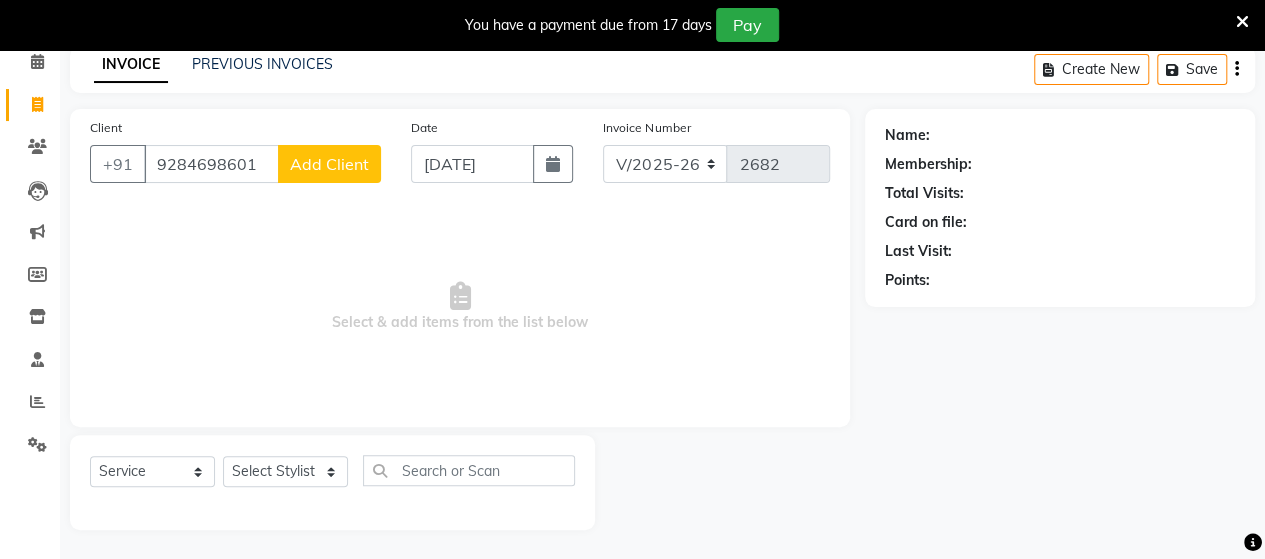 click on "Add Client" 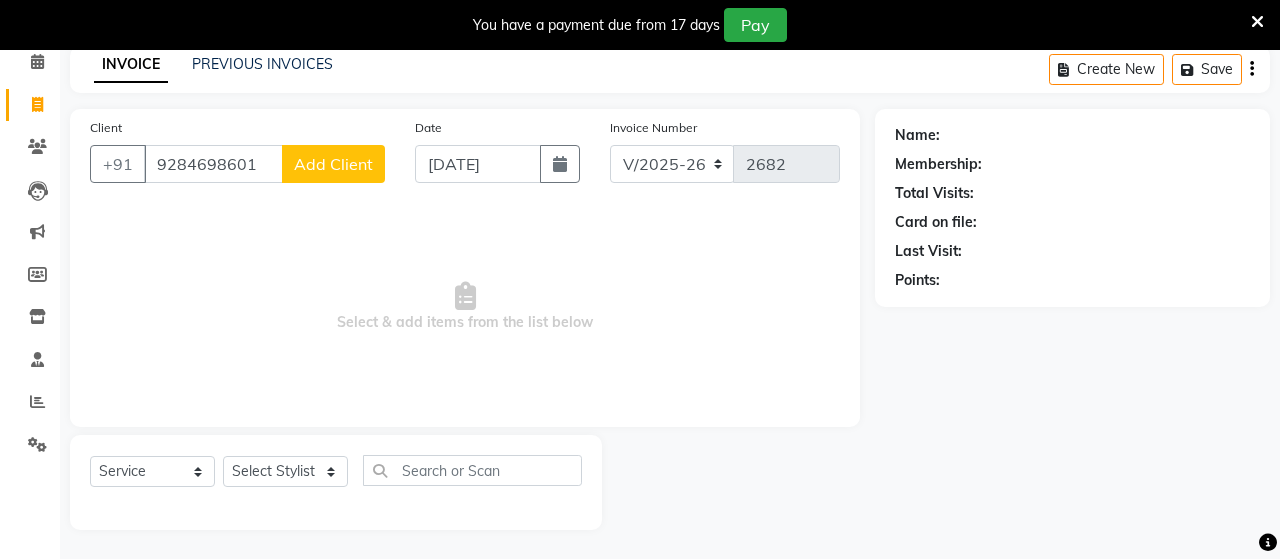 select on "22" 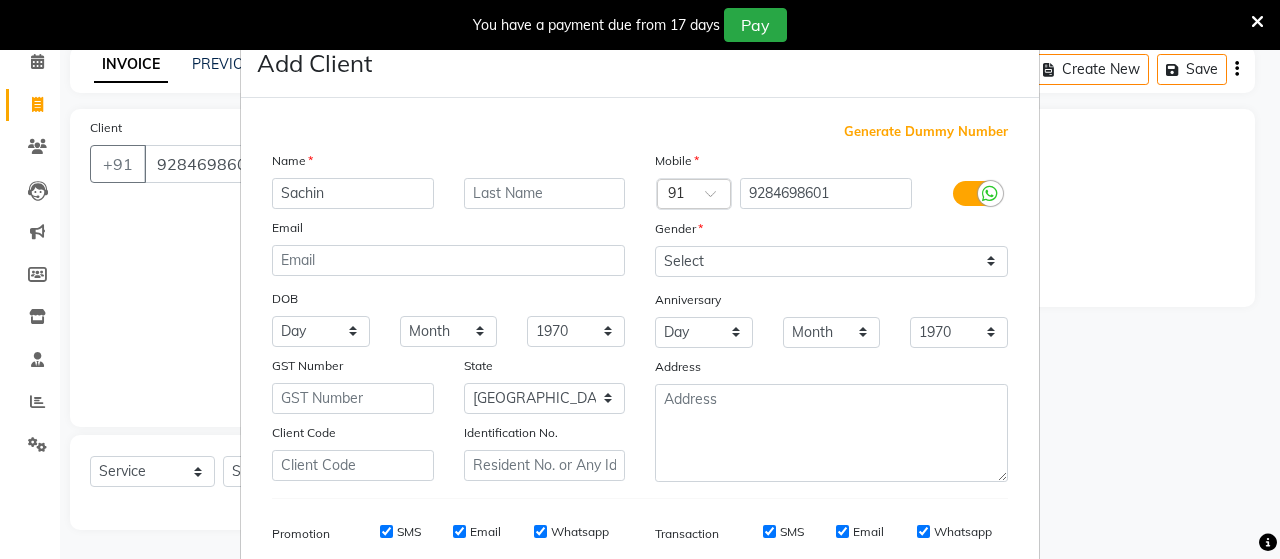 type on "Sachin" 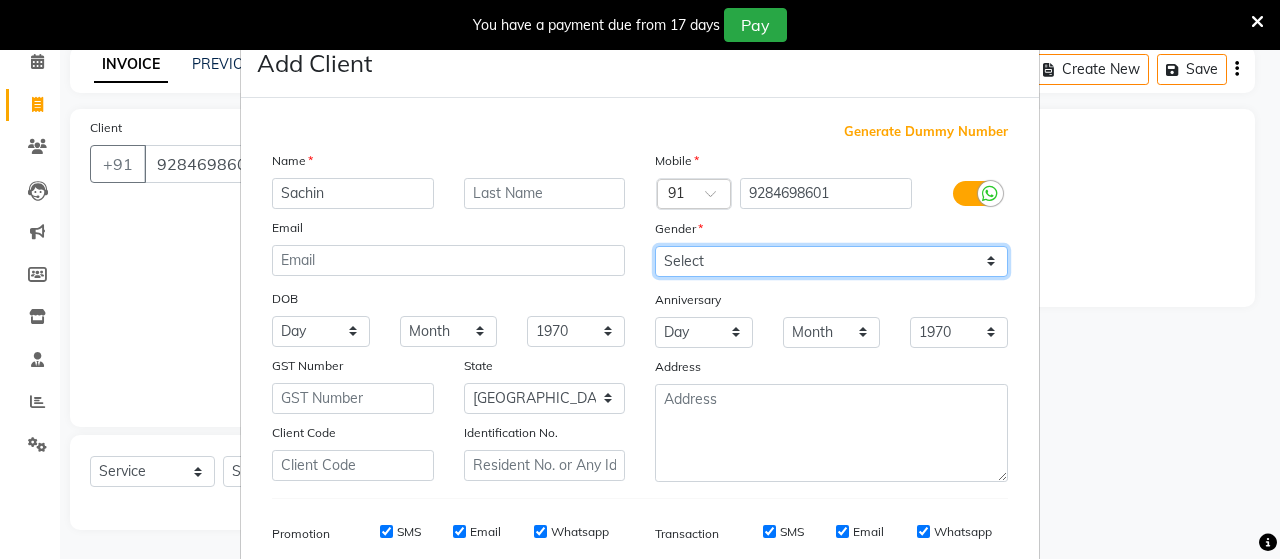 click on "Select [DEMOGRAPHIC_DATA] [DEMOGRAPHIC_DATA] Other Prefer Not To Say" at bounding box center (831, 261) 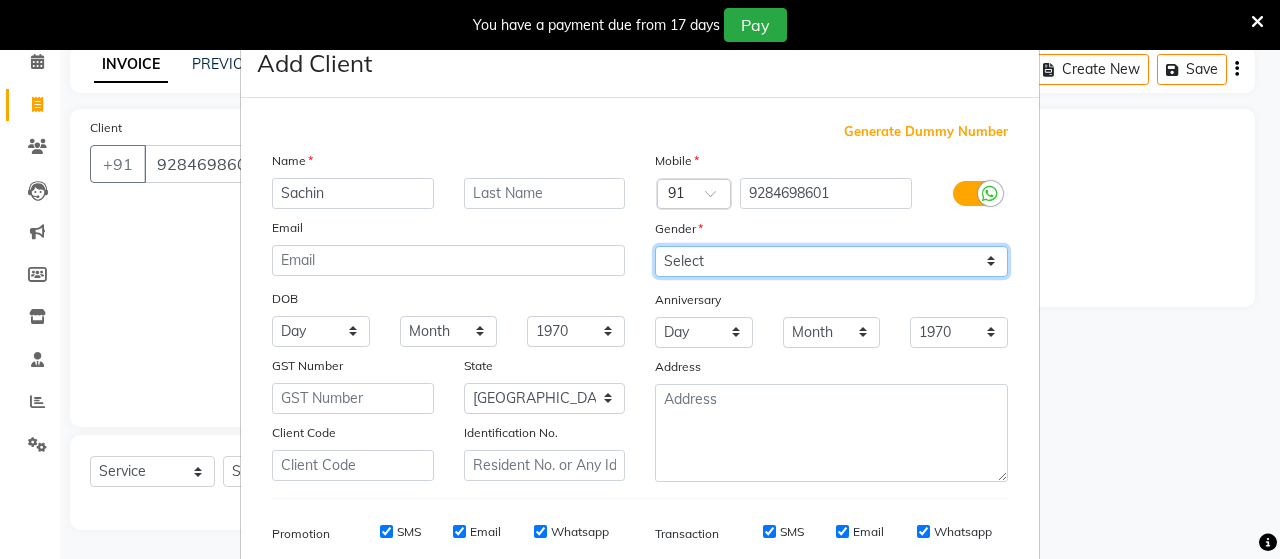 select on "[DEMOGRAPHIC_DATA]" 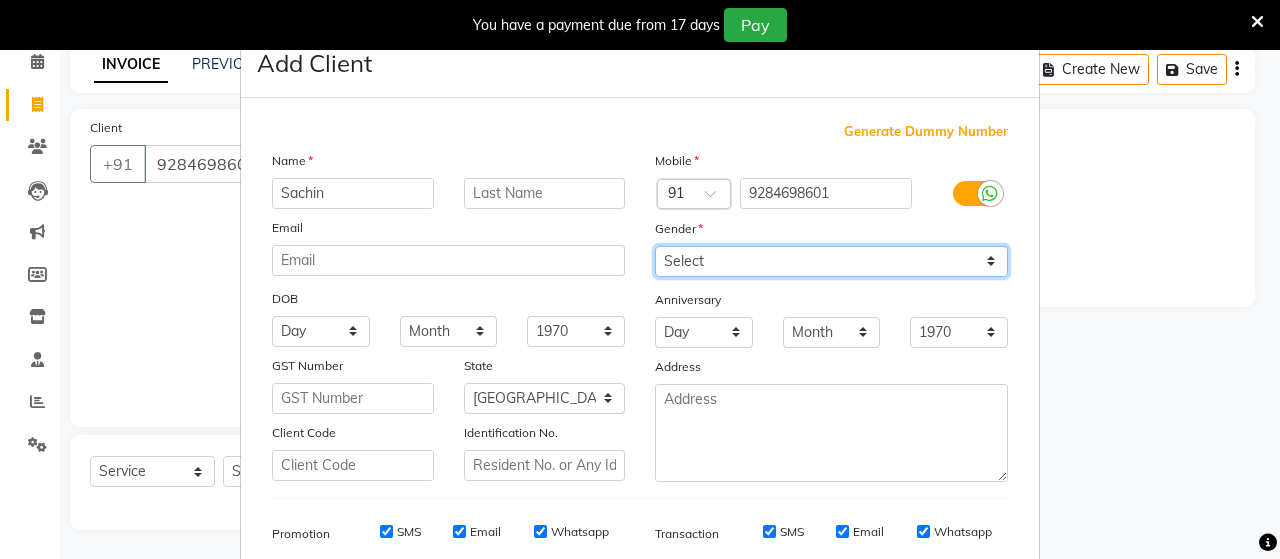 click on "Select [DEMOGRAPHIC_DATA] [DEMOGRAPHIC_DATA] Other Prefer Not To Say" at bounding box center [831, 261] 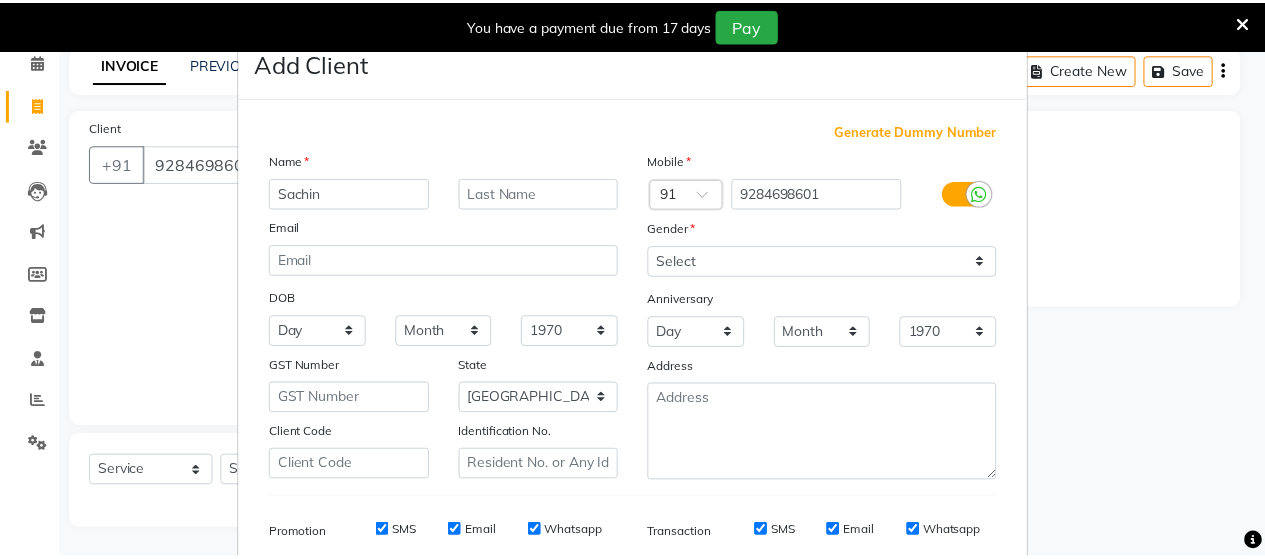 scroll, scrollTop: 286, scrollLeft: 0, axis: vertical 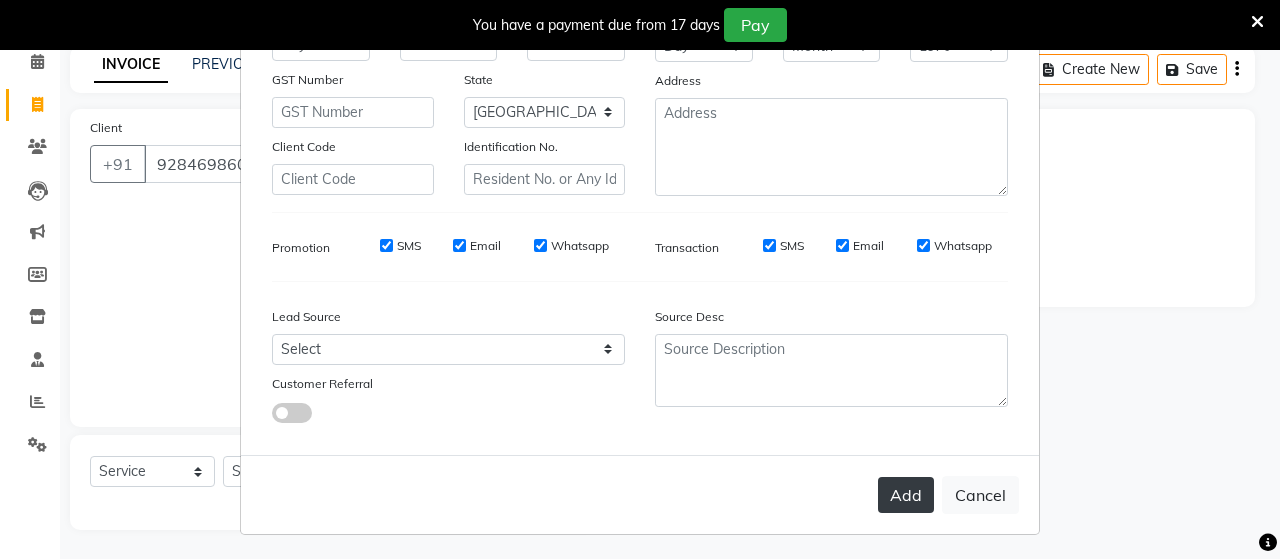 click on "Add" at bounding box center [906, 495] 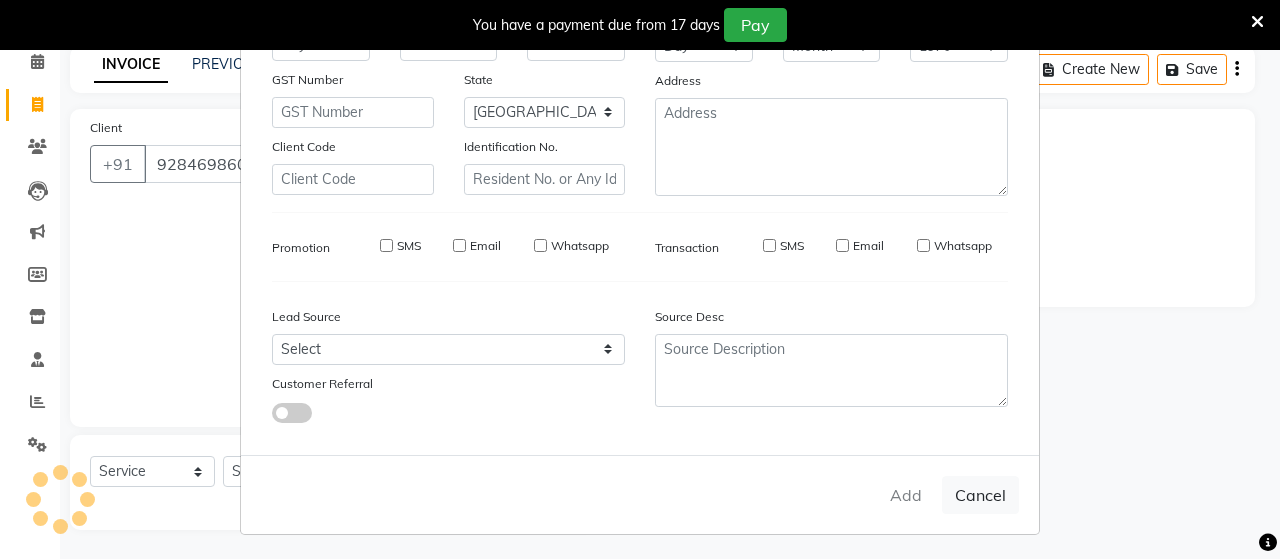 type on "92******01" 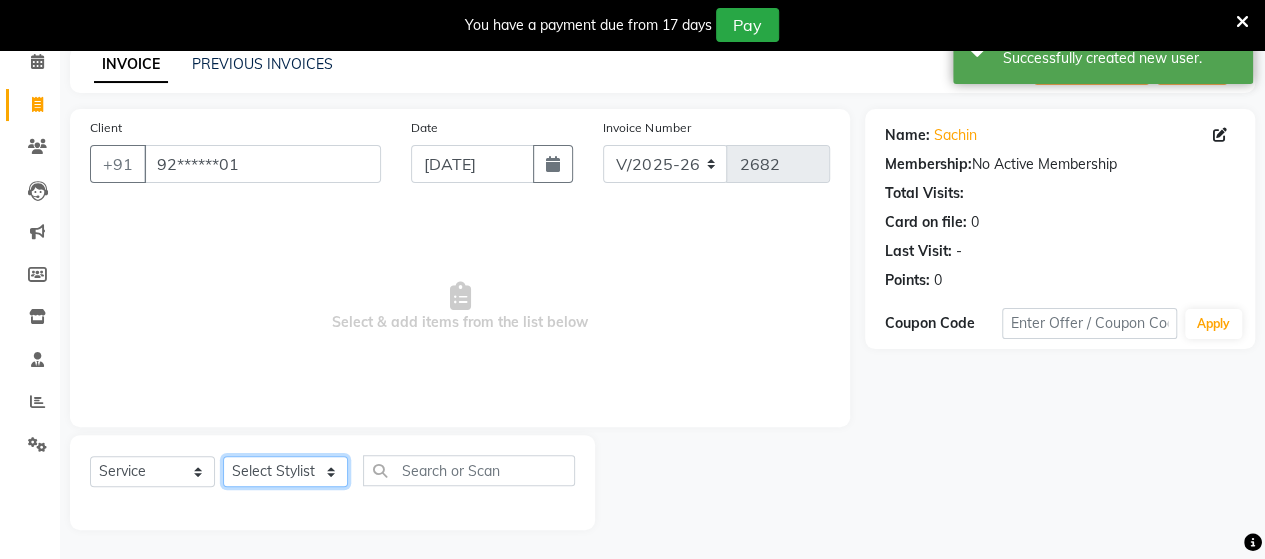 click on "Select Stylist Admin [PERSON_NAME]  [PERSON_NAME]  [PERSON_NAME] Rohit [PERSON_NAME]" 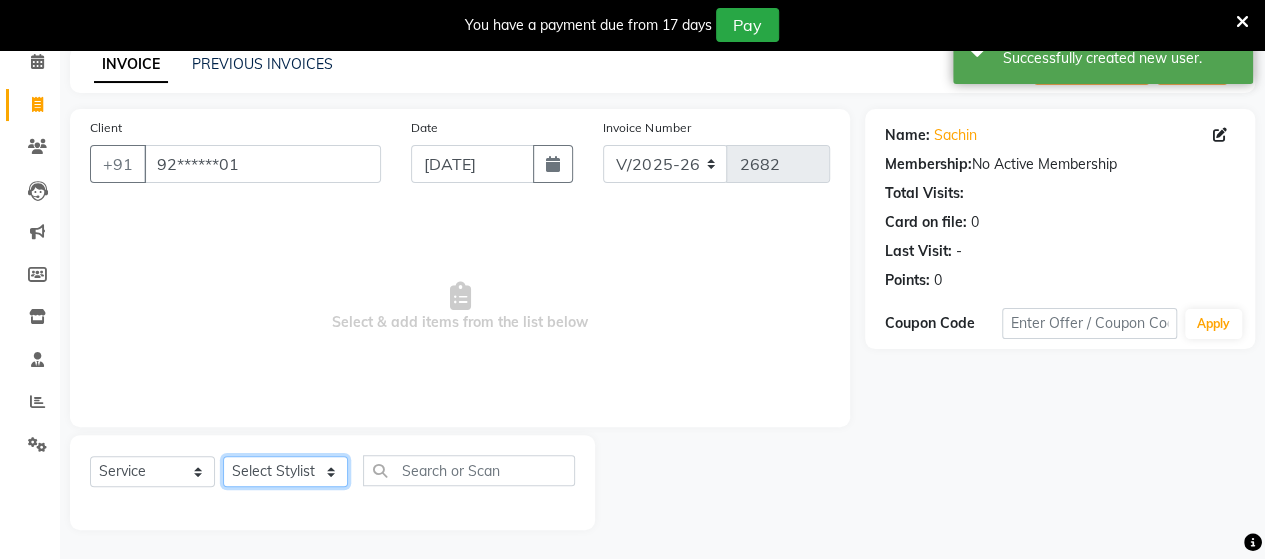 select on "58673" 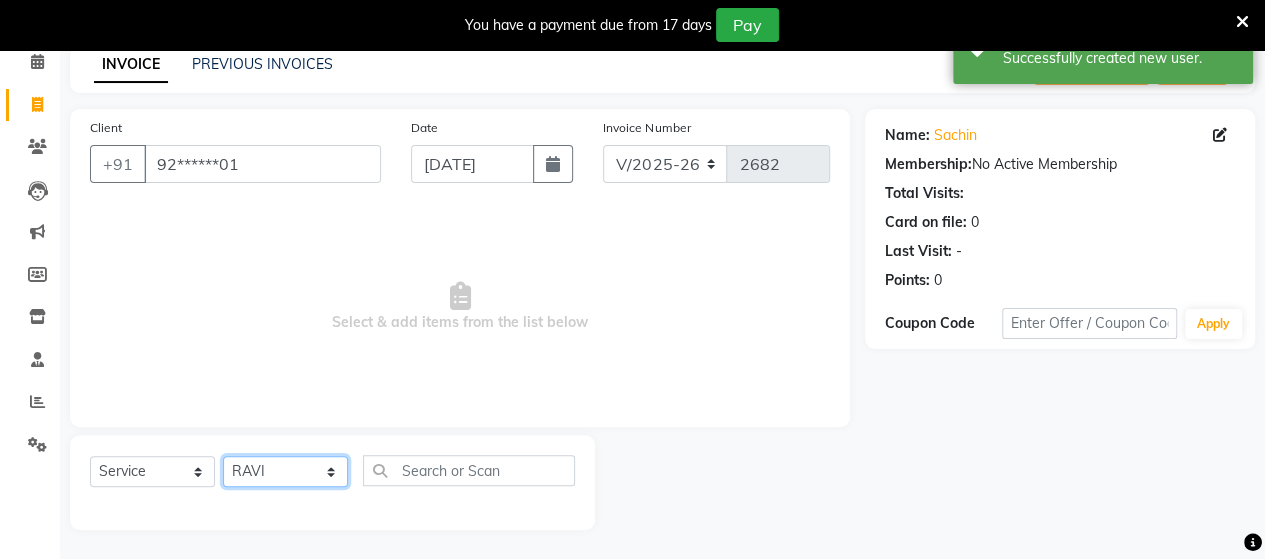 click on "Select Stylist Admin [PERSON_NAME]  [PERSON_NAME]  [PERSON_NAME] Rohit [PERSON_NAME]" 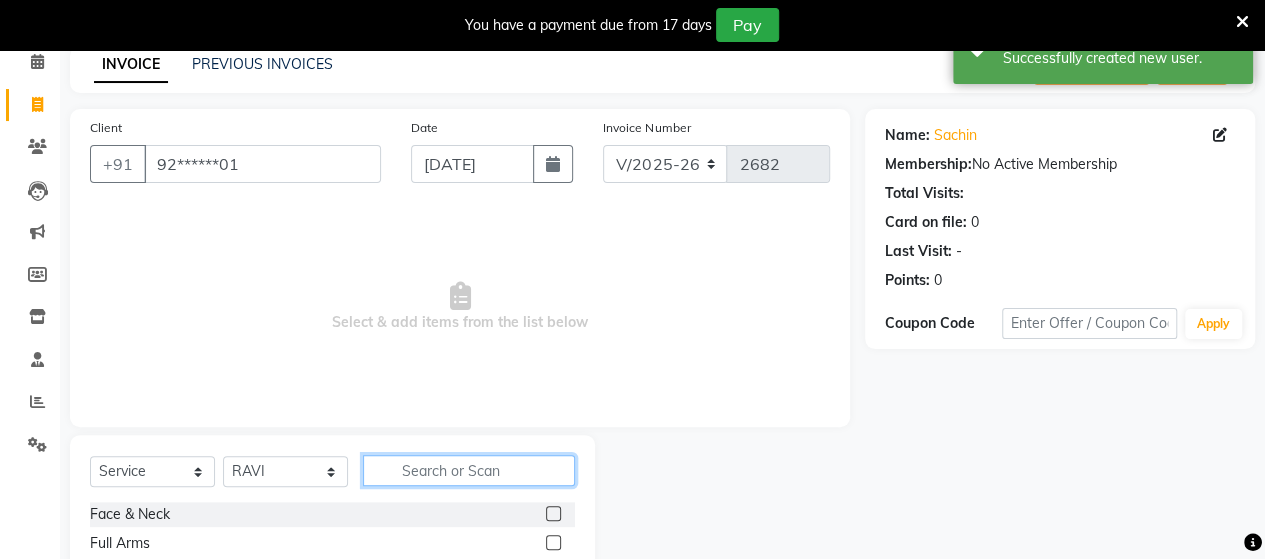 click 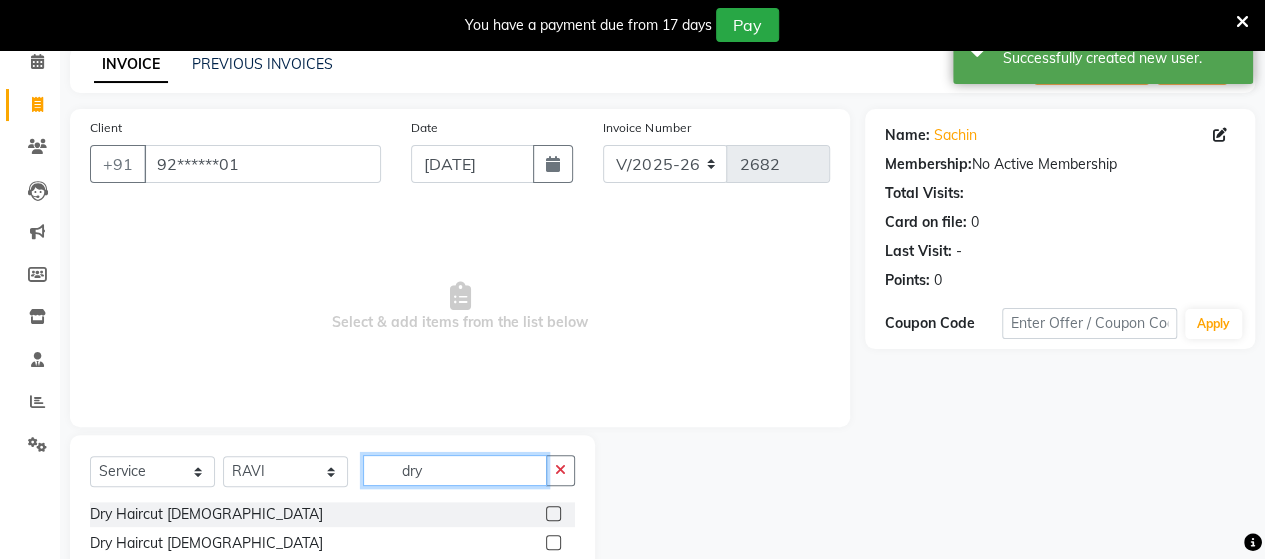 type on "dry" 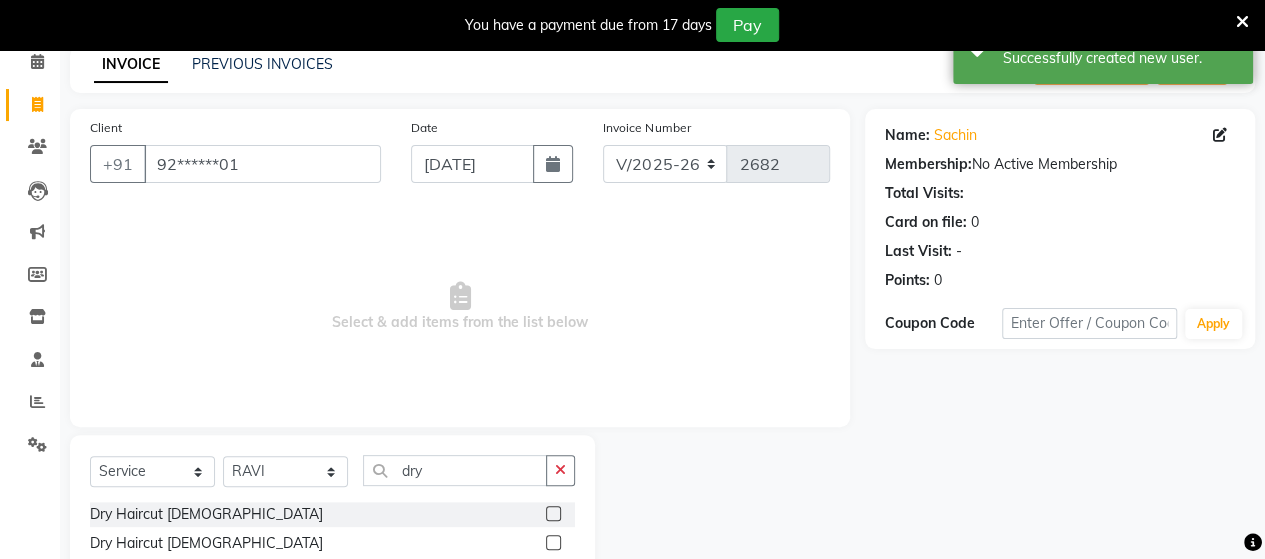 click 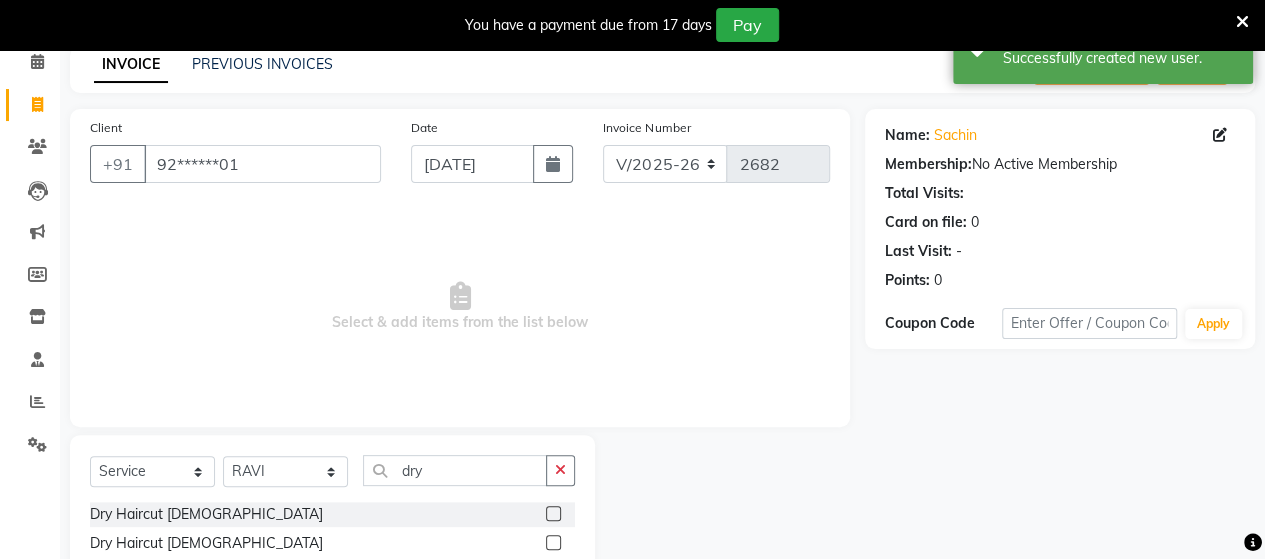 click at bounding box center (552, 543) 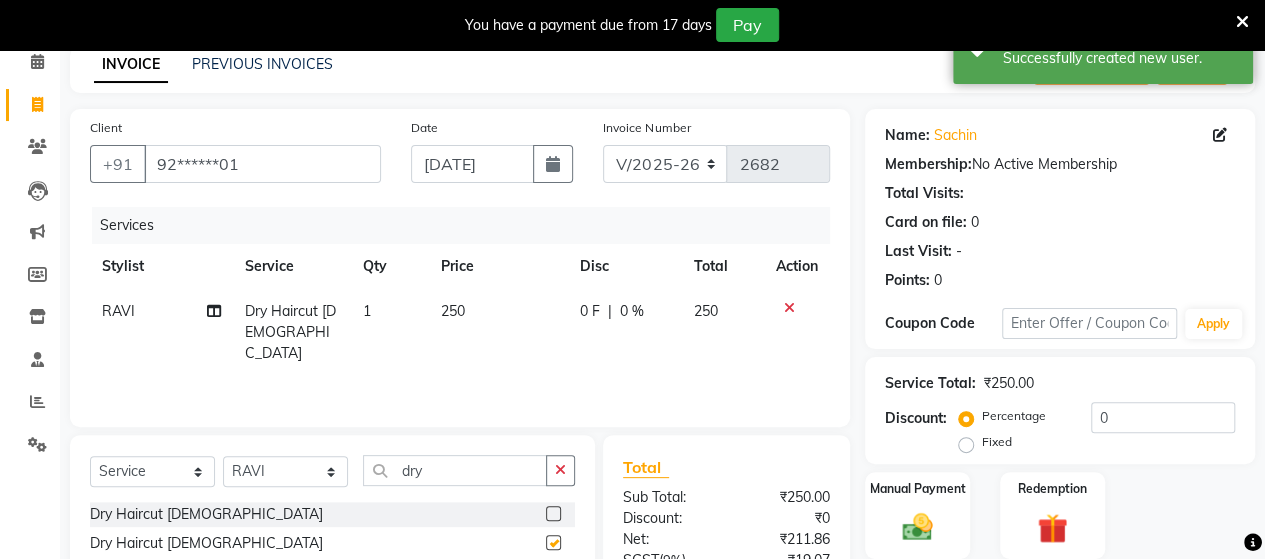 checkbox on "false" 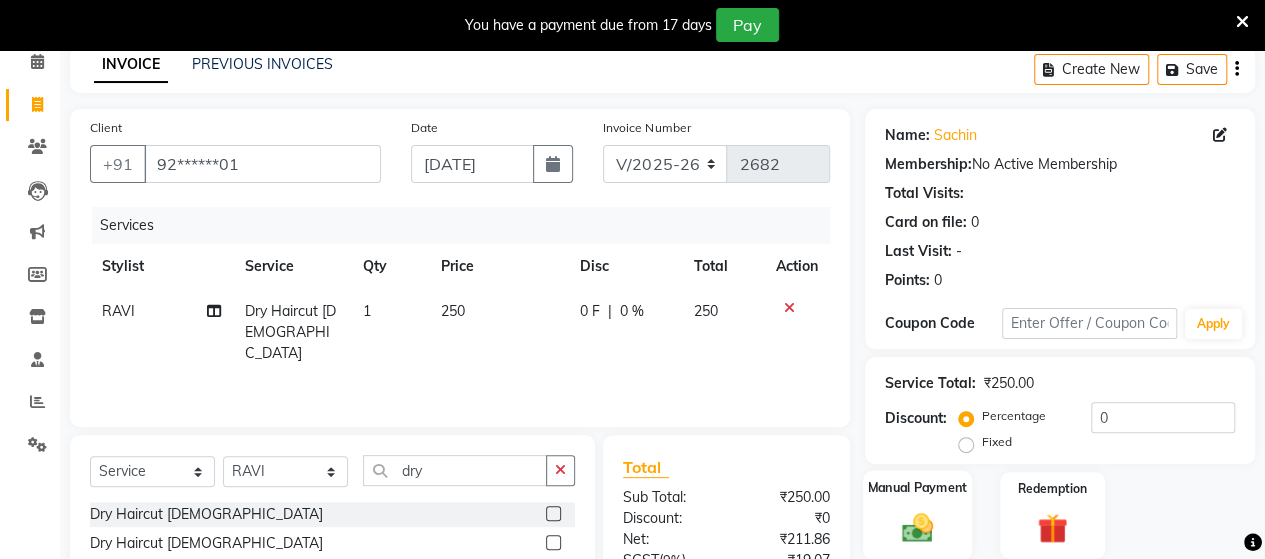 click 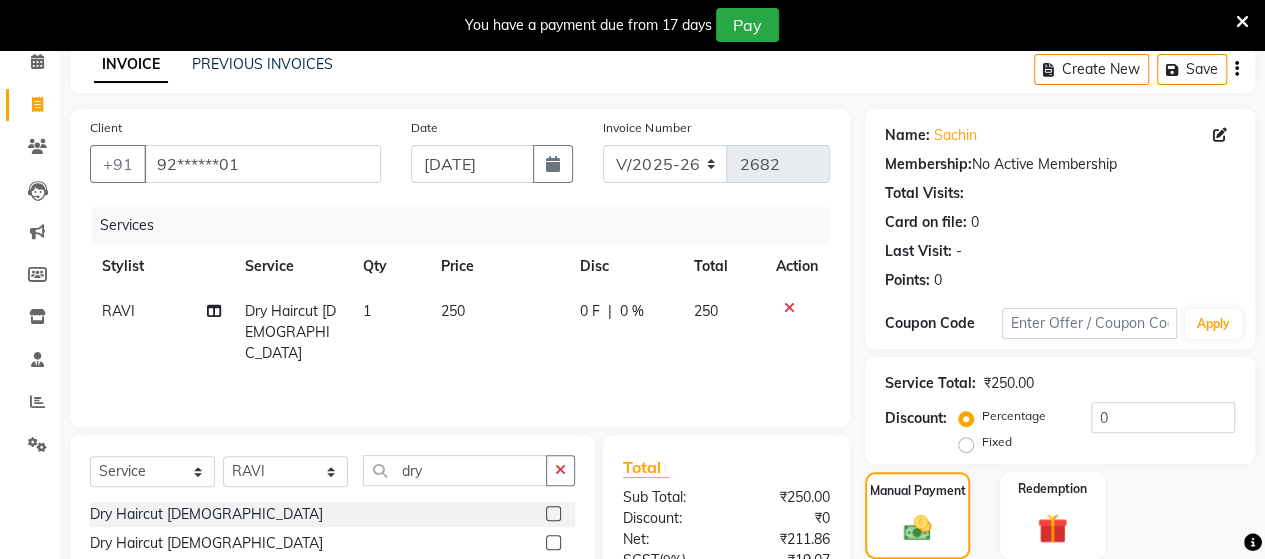 scroll, scrollTop: 288, scrollLeft: 0, axis: vertical 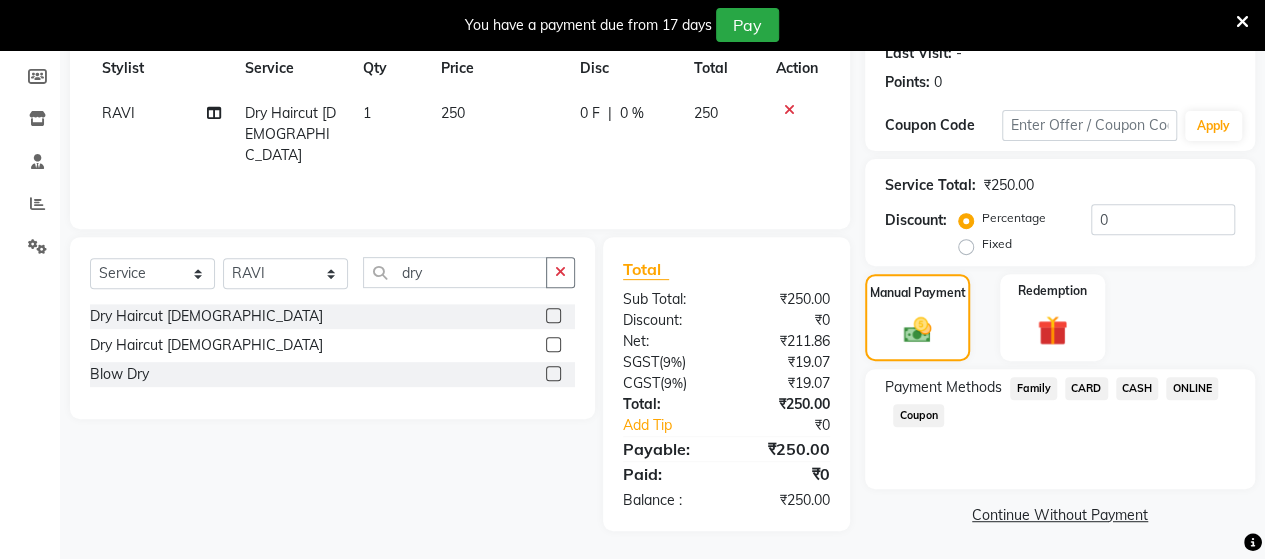 click on "ONLINE" 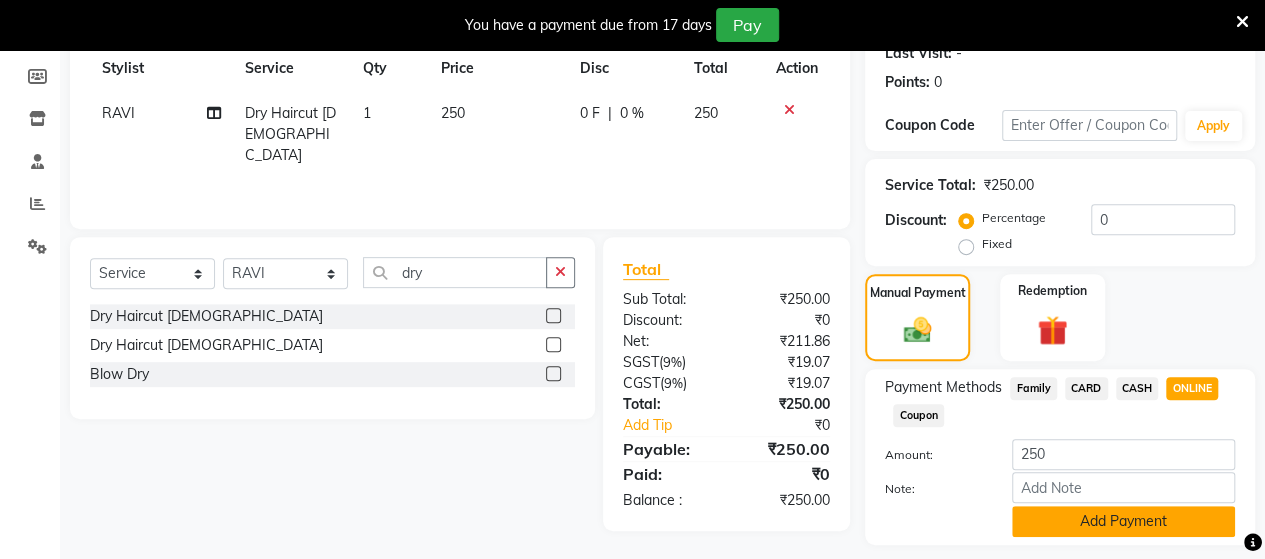 click on "Add Payment" 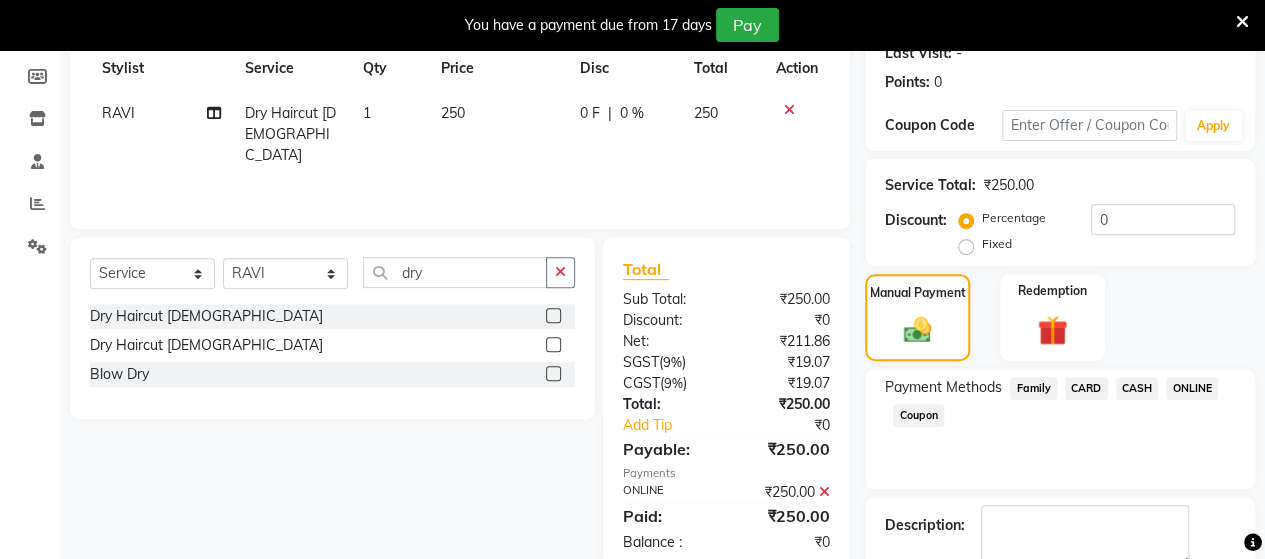 scroll, scrollTop: 400, scrollLeft: 0, axis: vertical 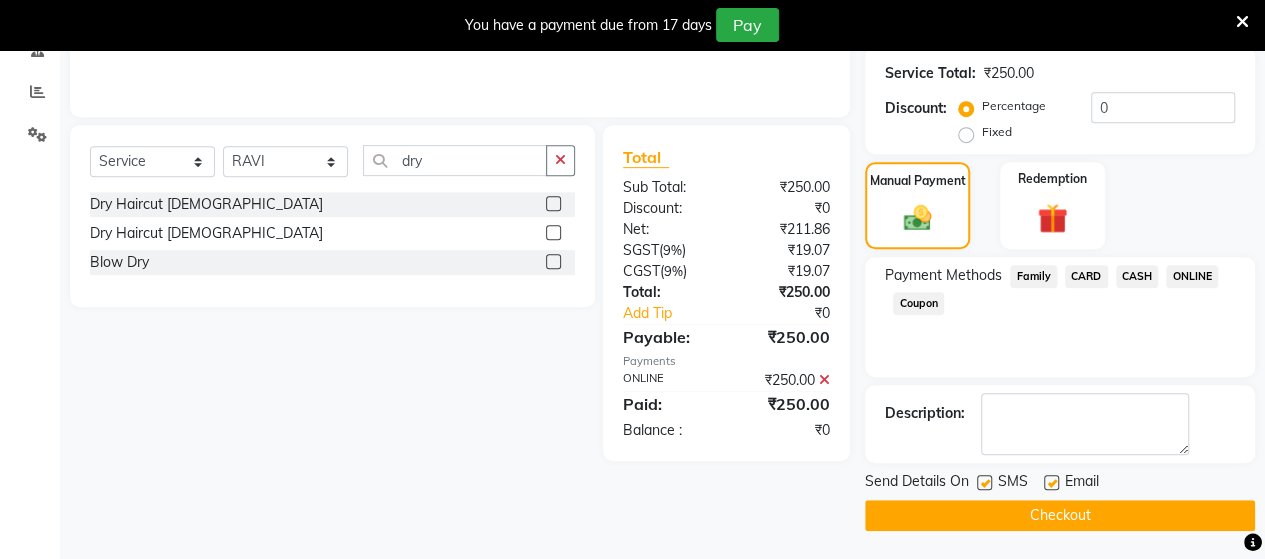 click on "Checkout" 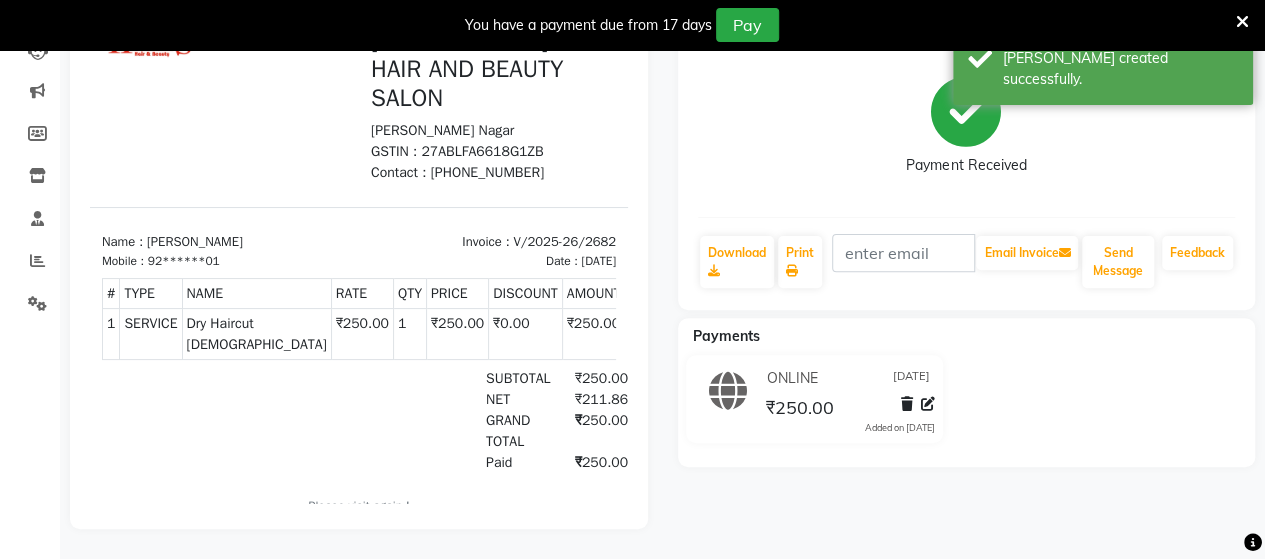 scroll, scrollTop: 0, scrollLeft: 0, axis: both 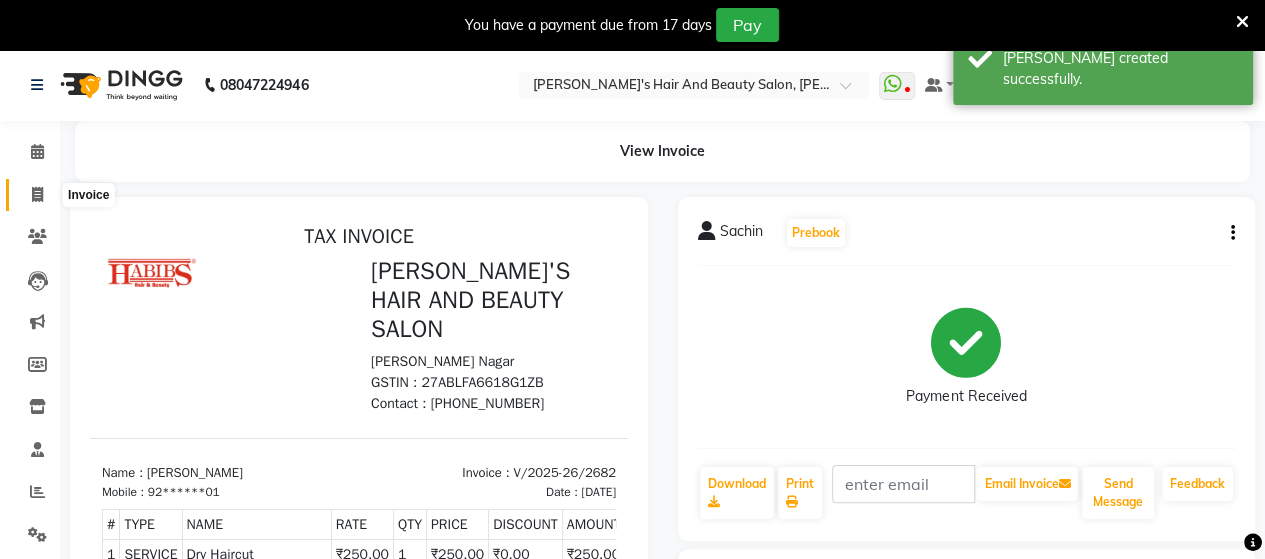 click 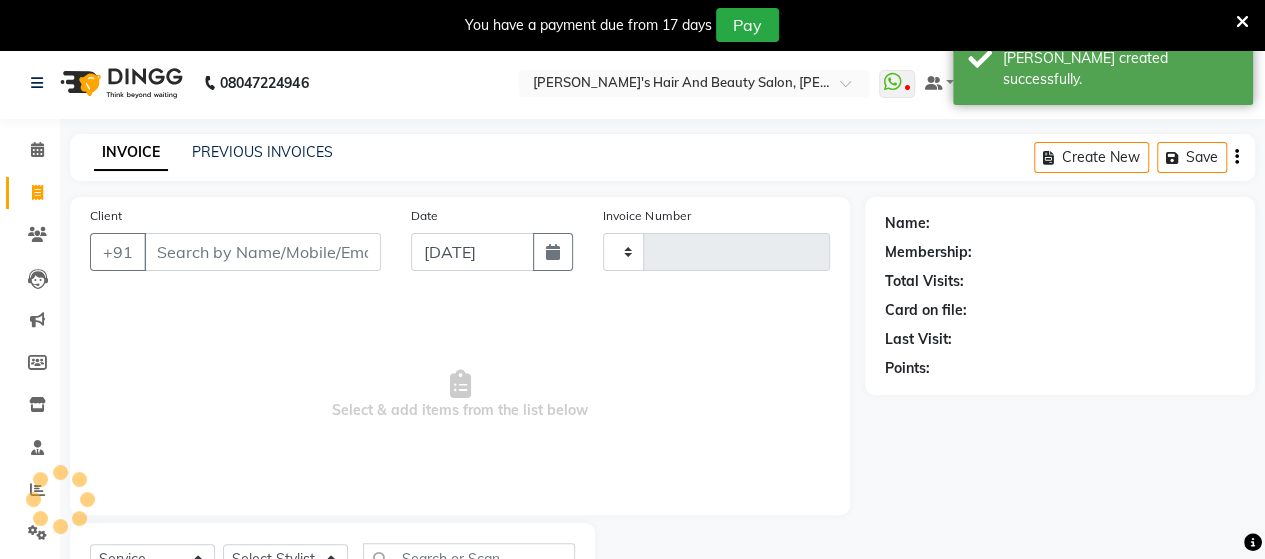 scroll, scrollTop: 90, scrollLeft: 0, axis: vertical 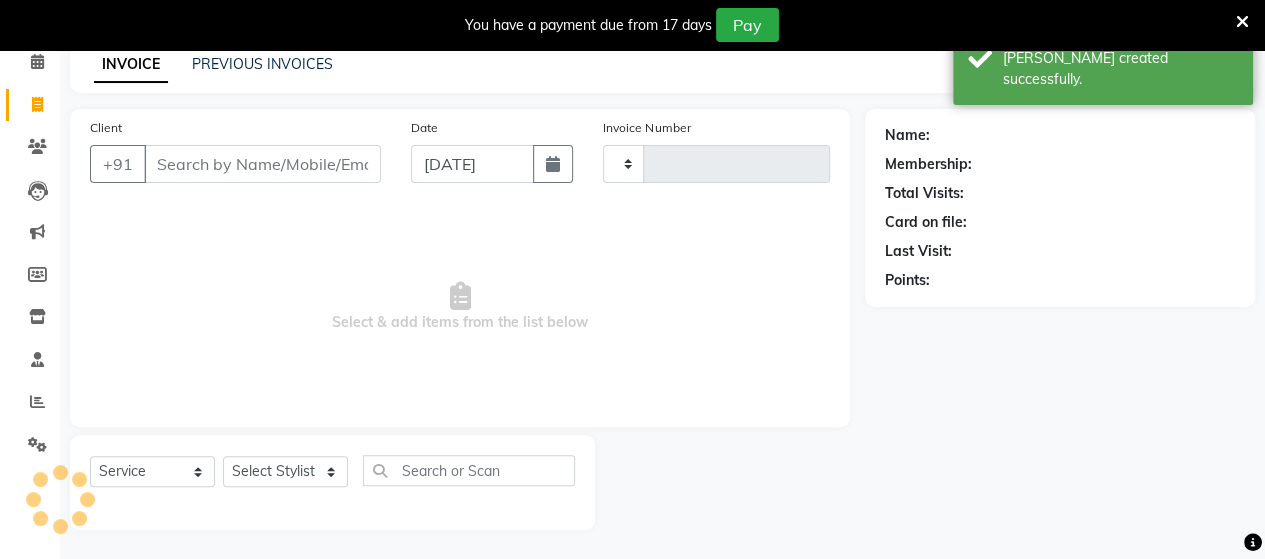 type on "2683" 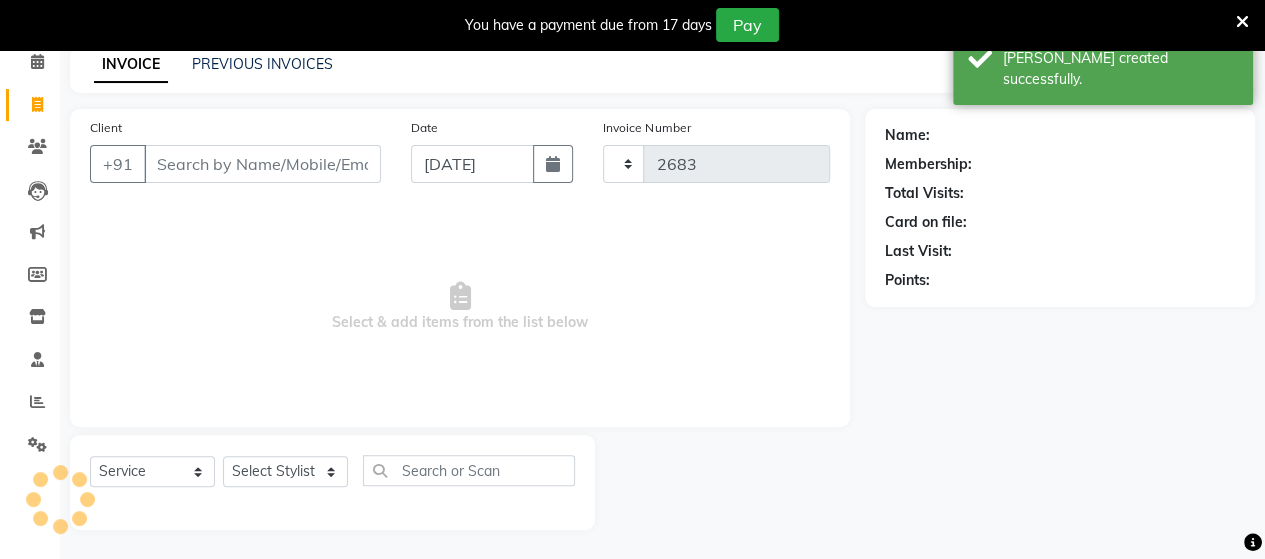 select on "6429" 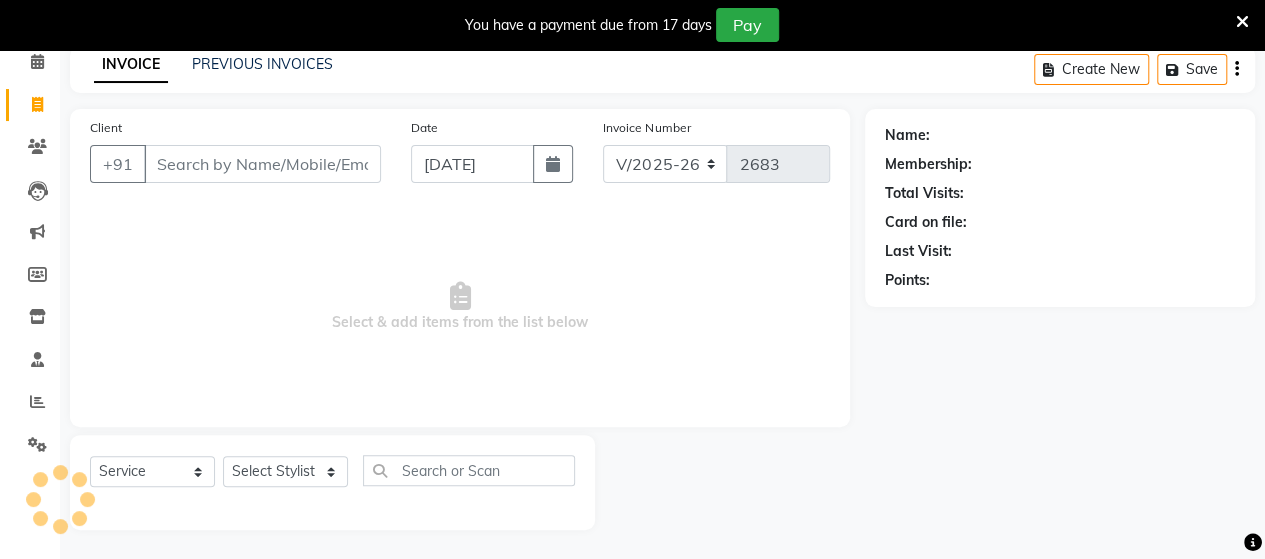 click on "Client" at bounding box center (262, 164) 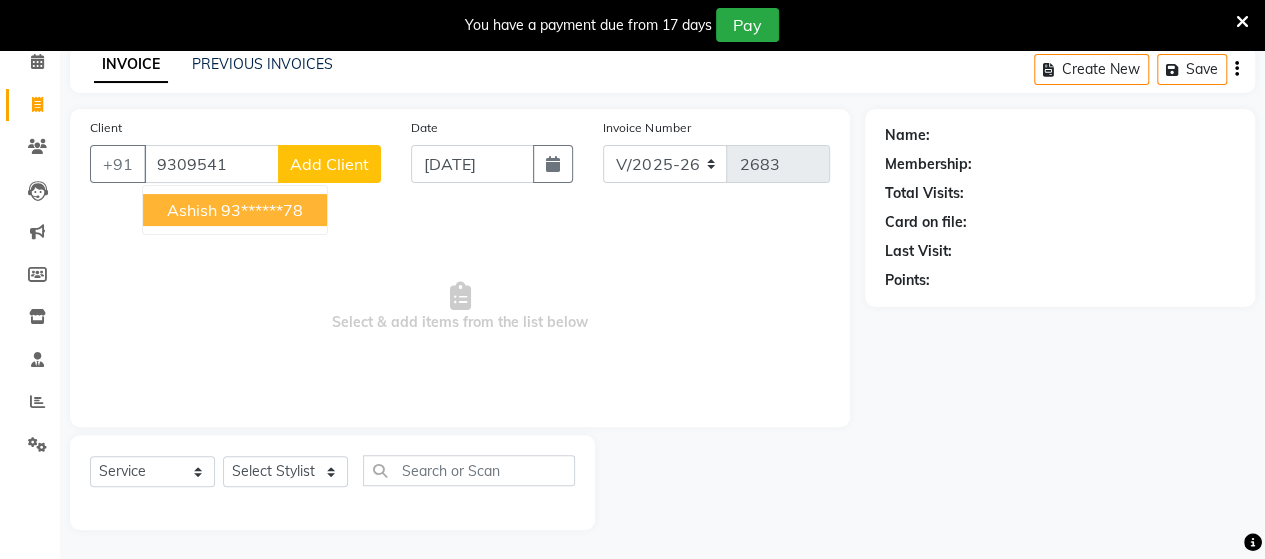 click on "Ashish  93******78" at bounding box center (235, 210) 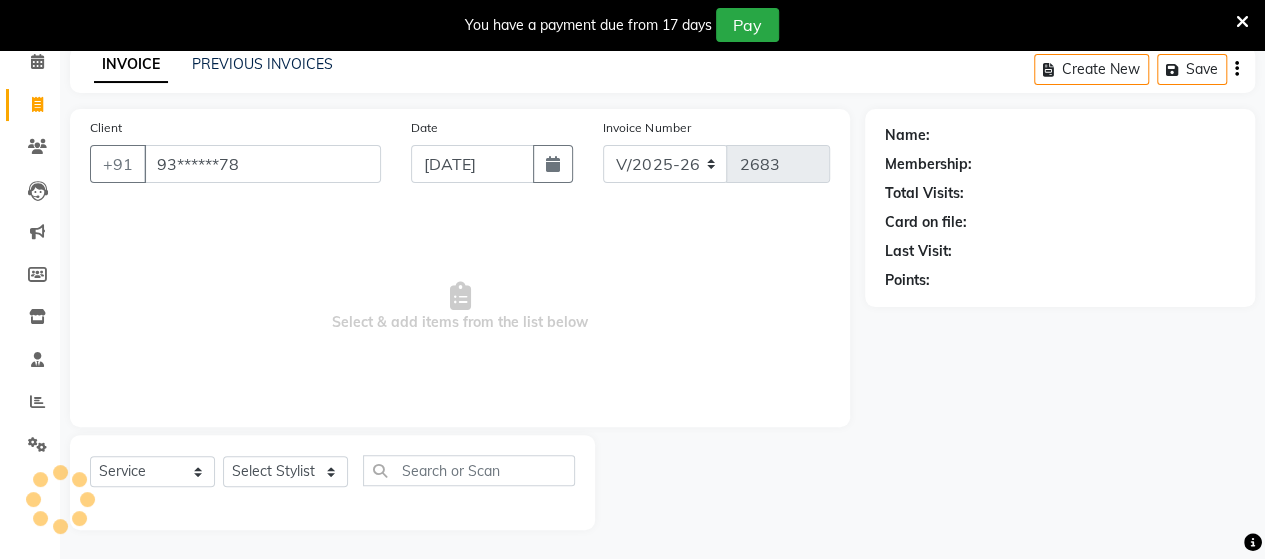 type on "93******78" 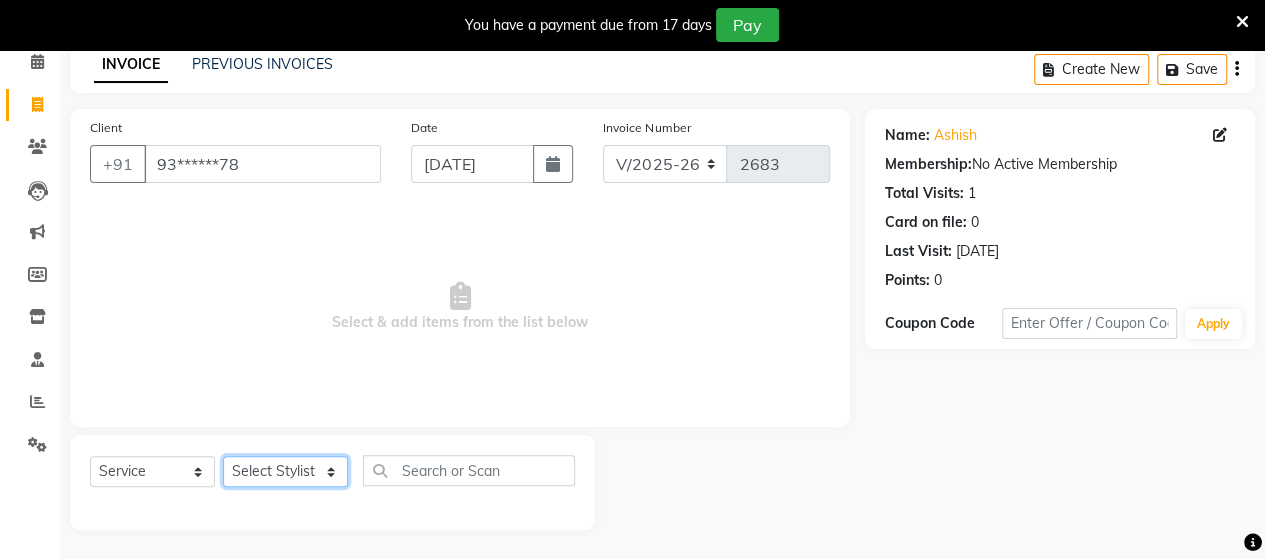 click on "Select Stylist Admin [PERSON_NAME]  [PERSON_NAME]  [PERSON_NAME] Rohit [PERSON_NAME]" 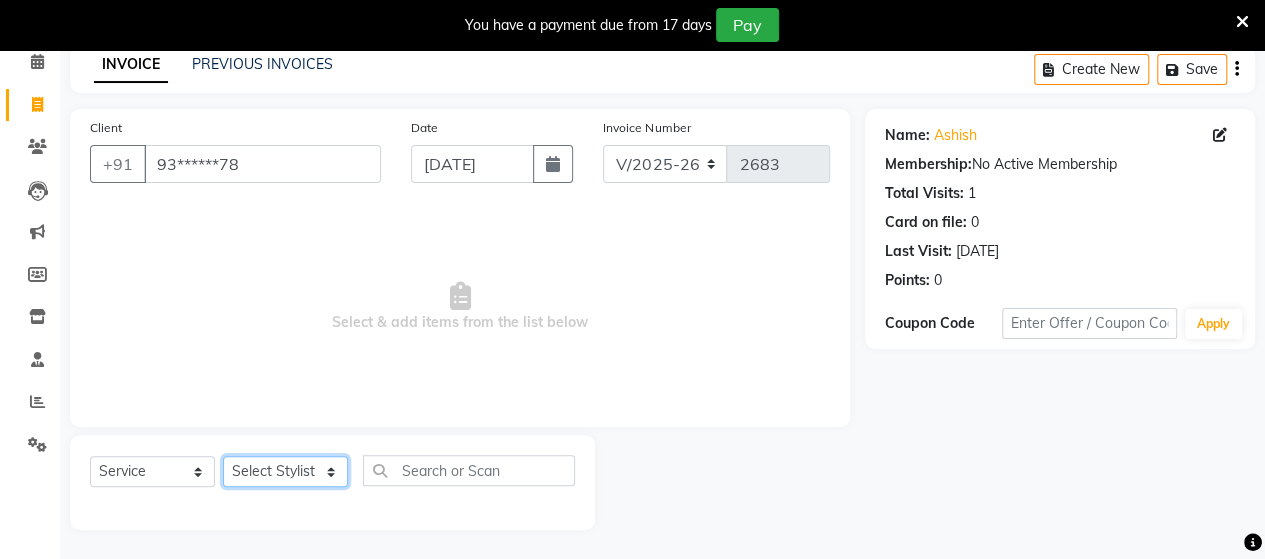 select on "62464" 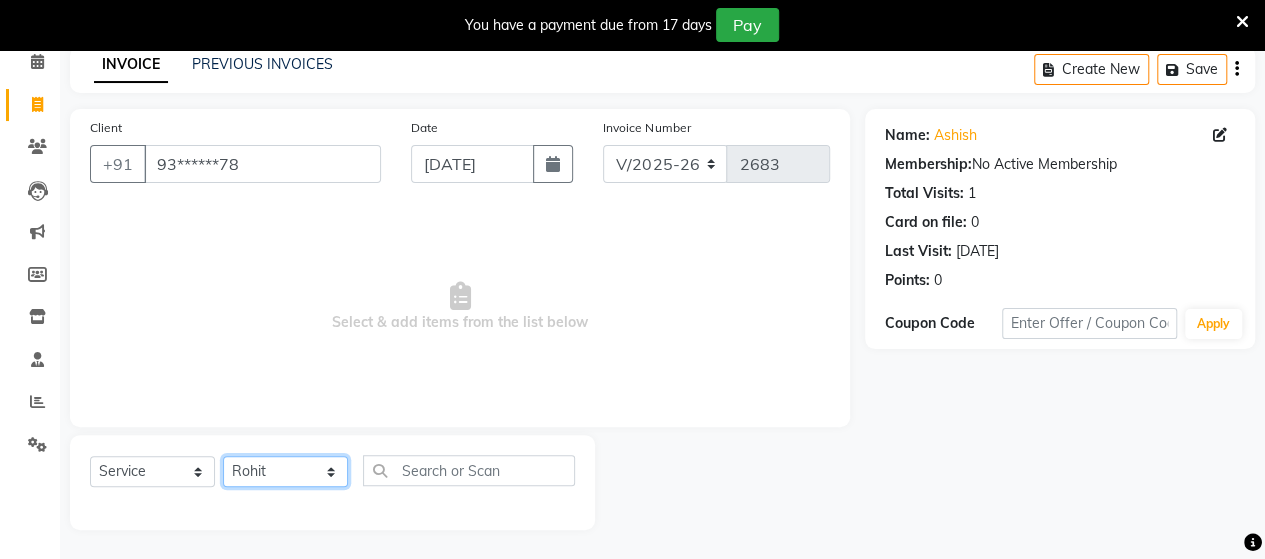 click on "Select Stylist Admin [PERSON_NAME]  [PERSON_NAME]  [PERSON_NAME] Rohit [PERSON_NAME]" 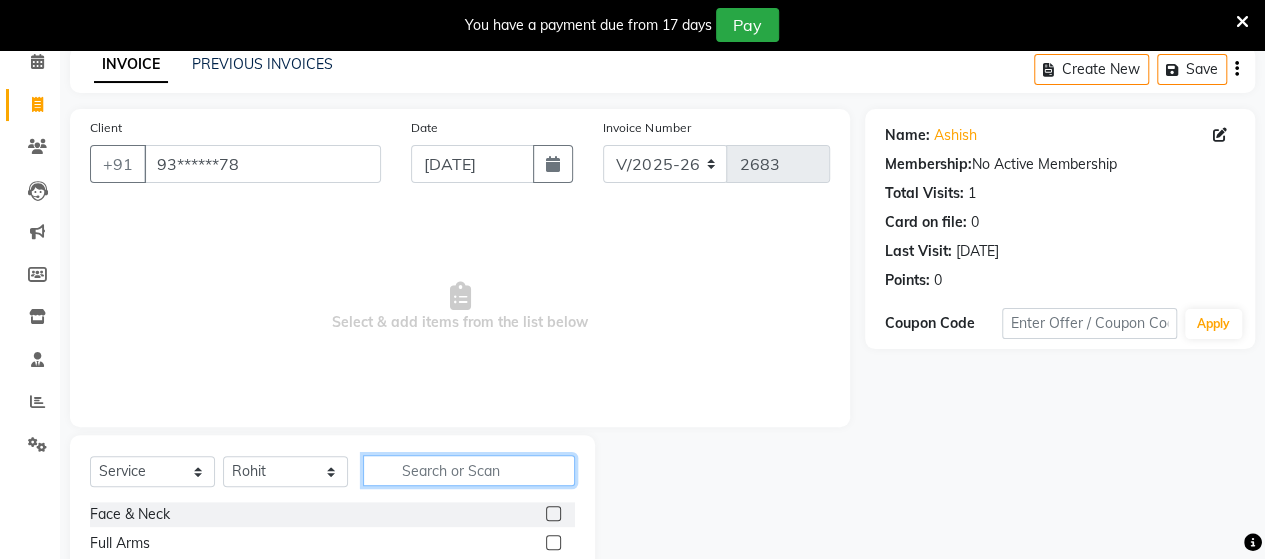 click 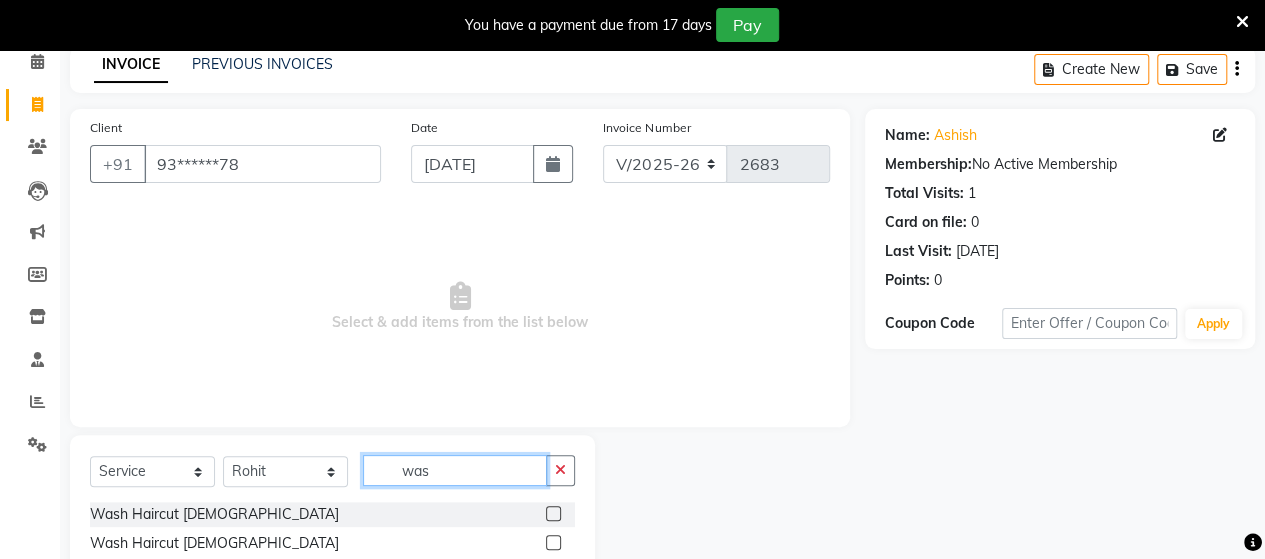 type on "was" 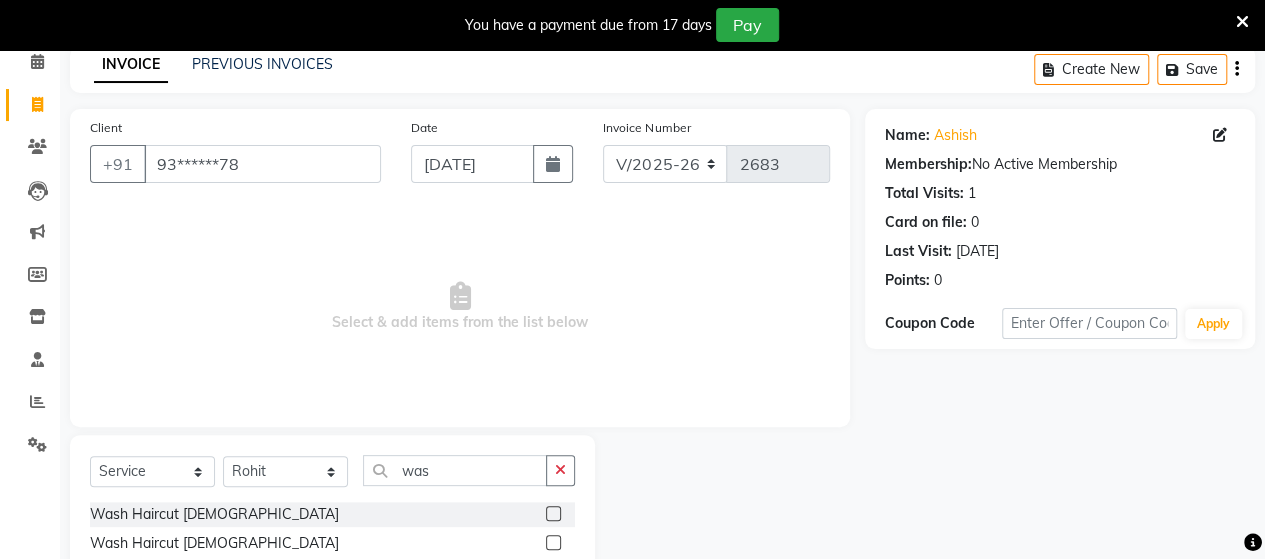 click 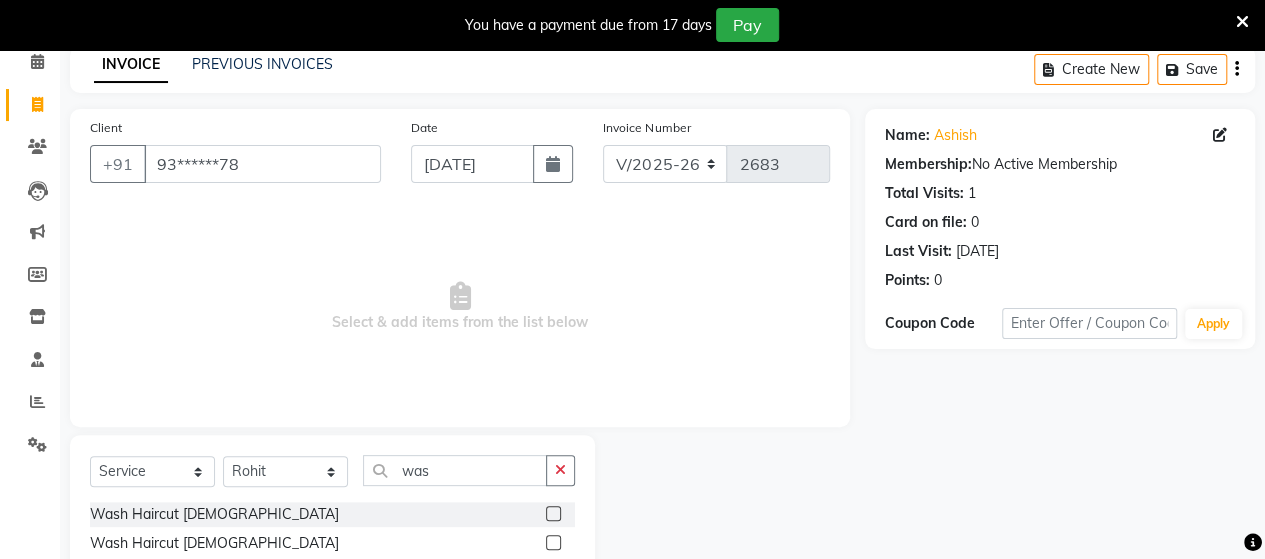 click at bounding box center [552, 543] 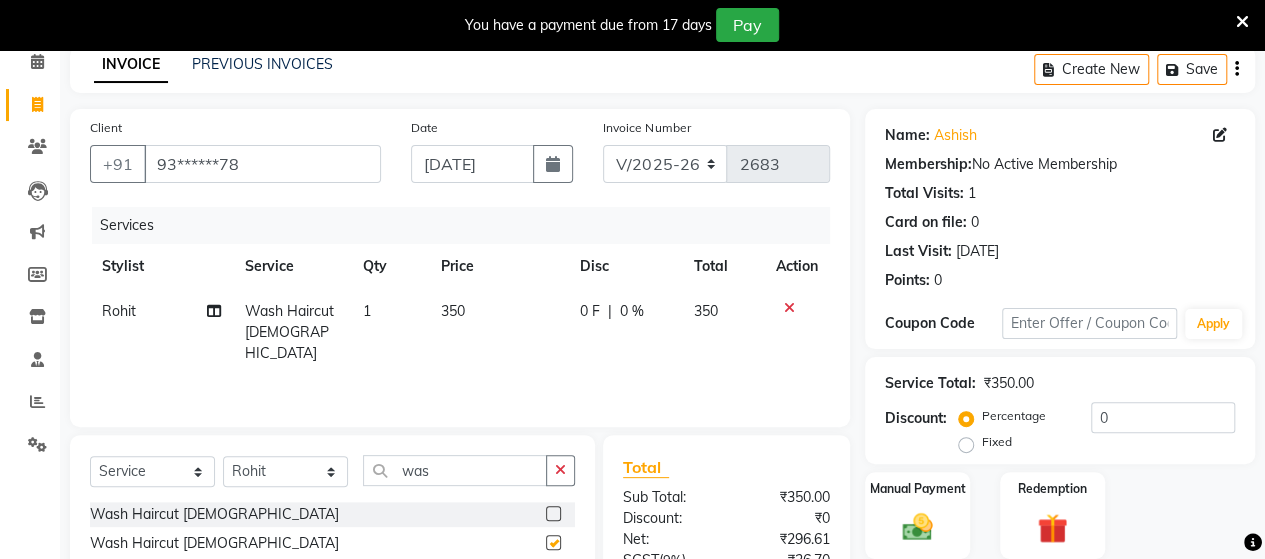 checkbox on "false" 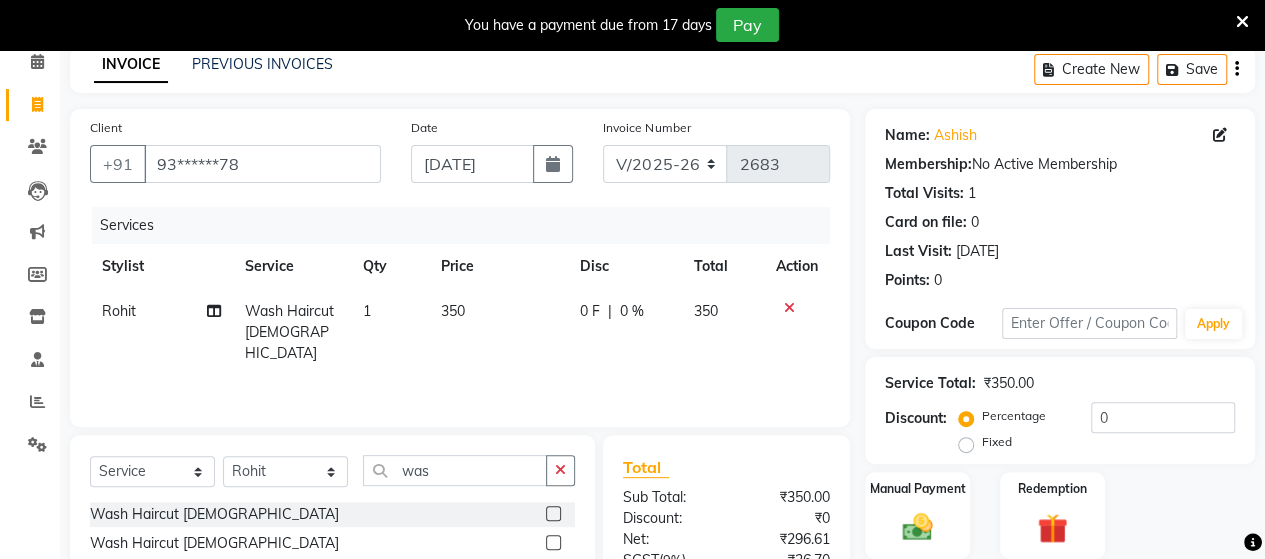 click on "350" 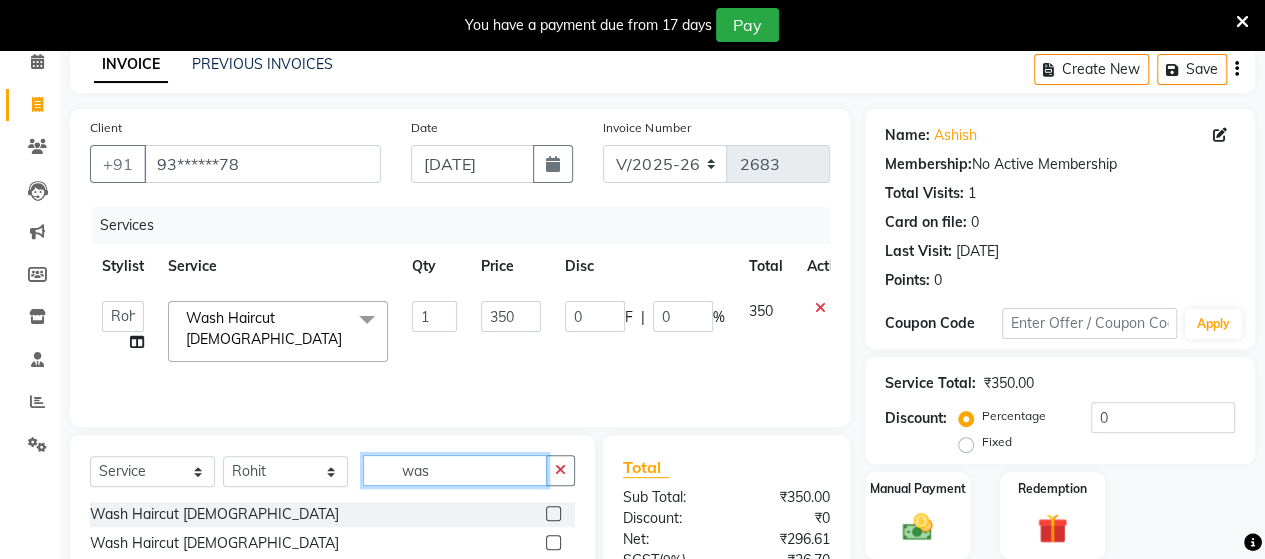 click on "was" 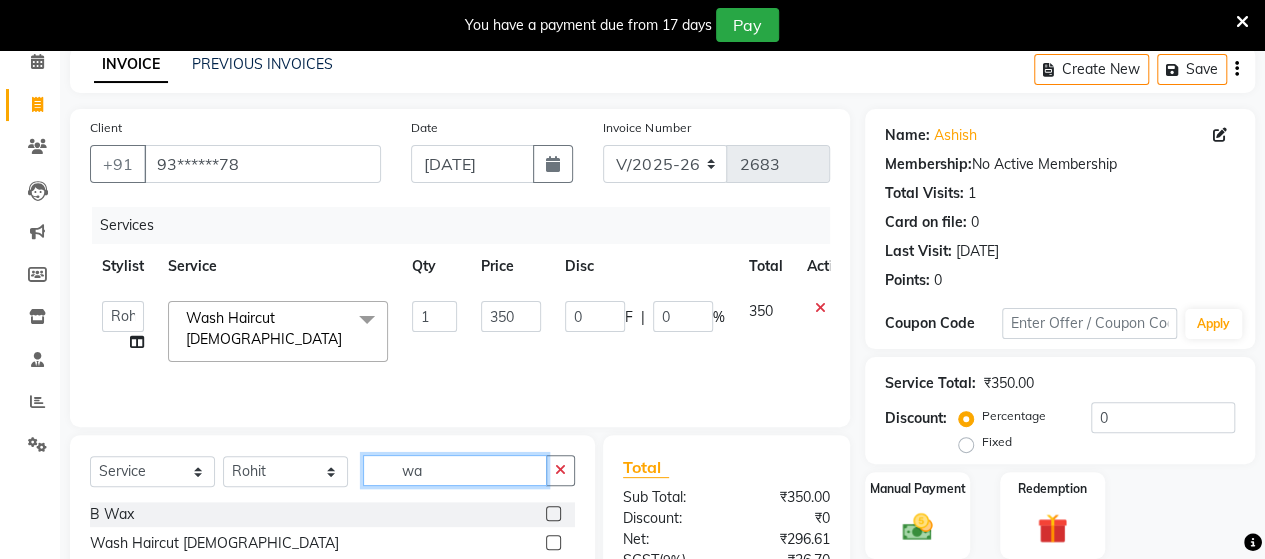 type on "w" 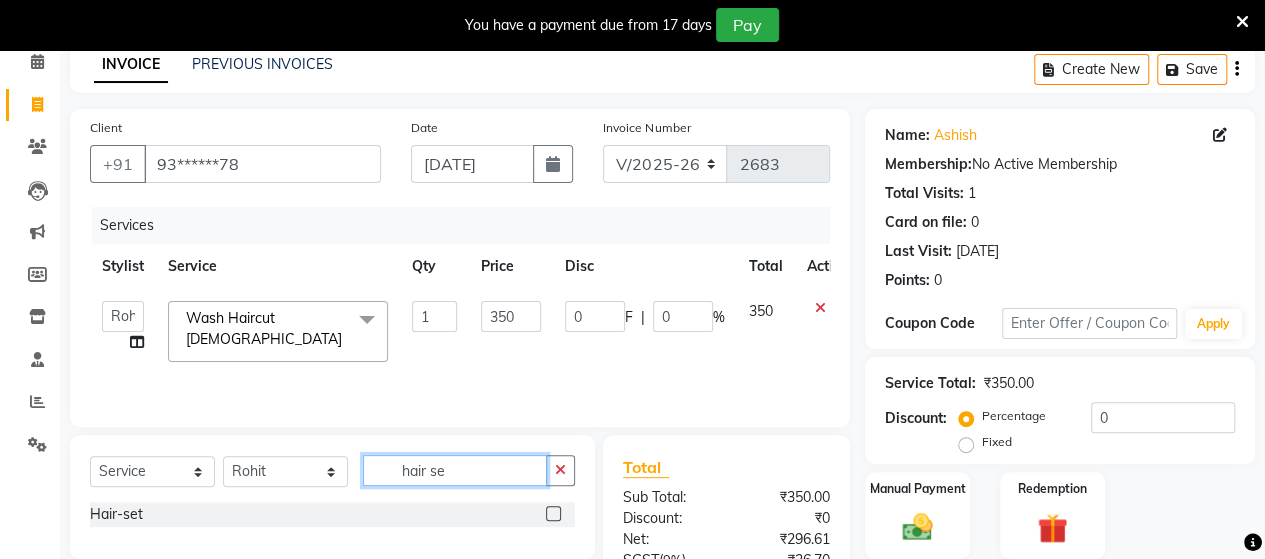 type on "hair se" 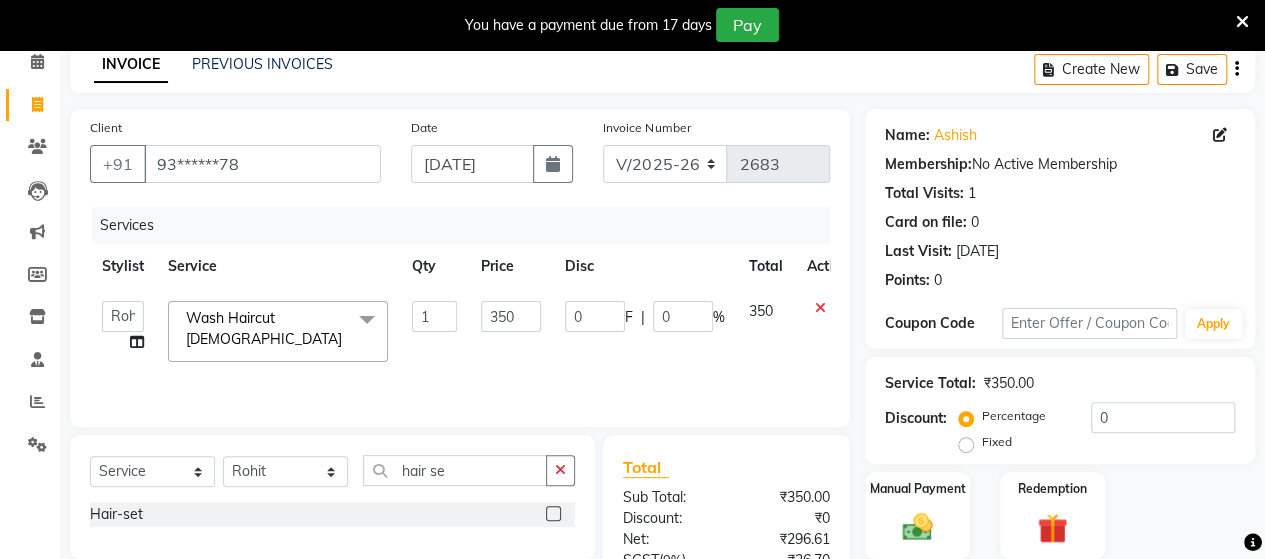 click 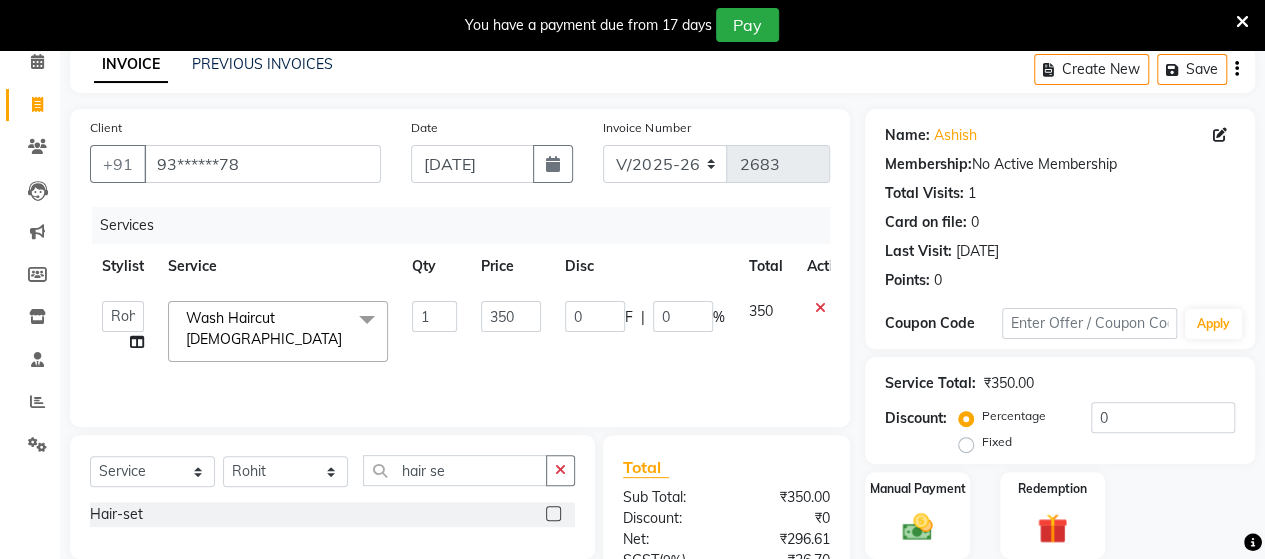 click 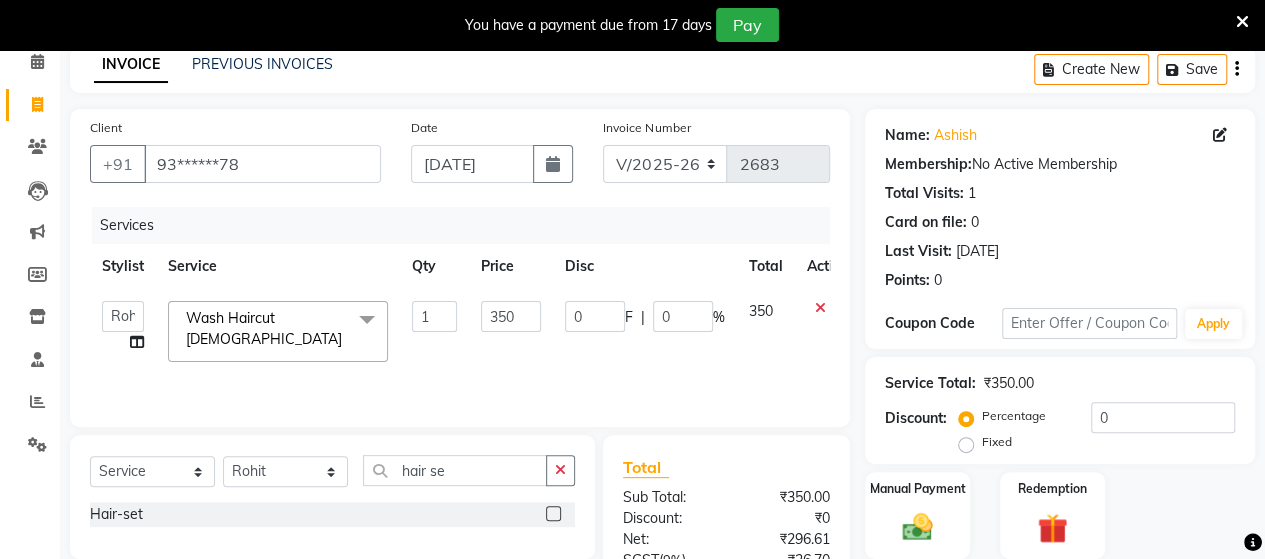 click at bounding box center [552, 514] 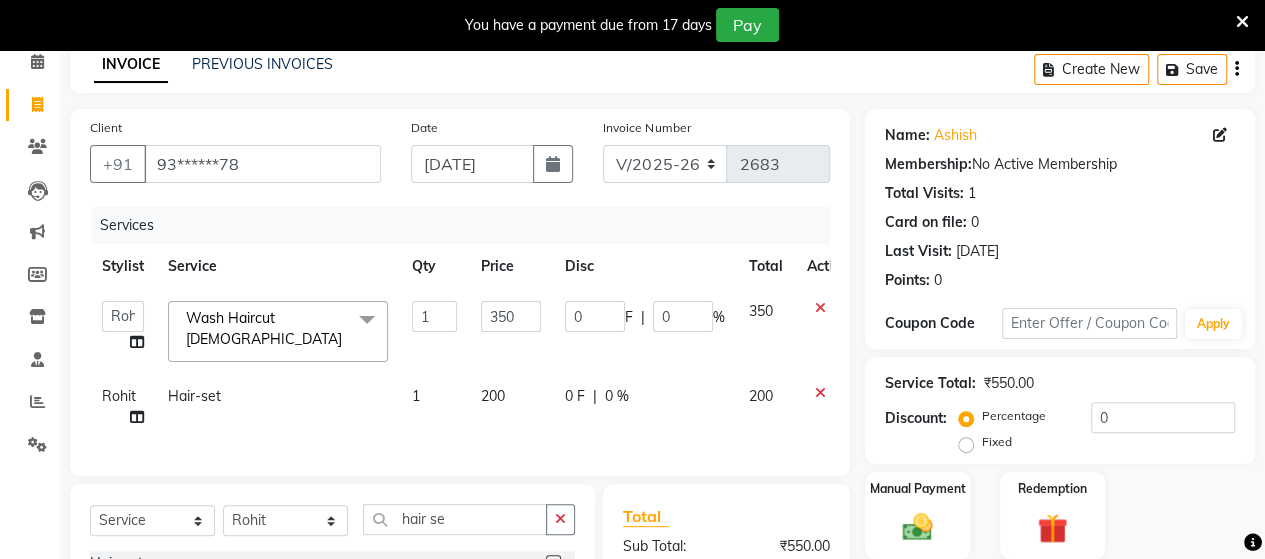 checkbox on "false" 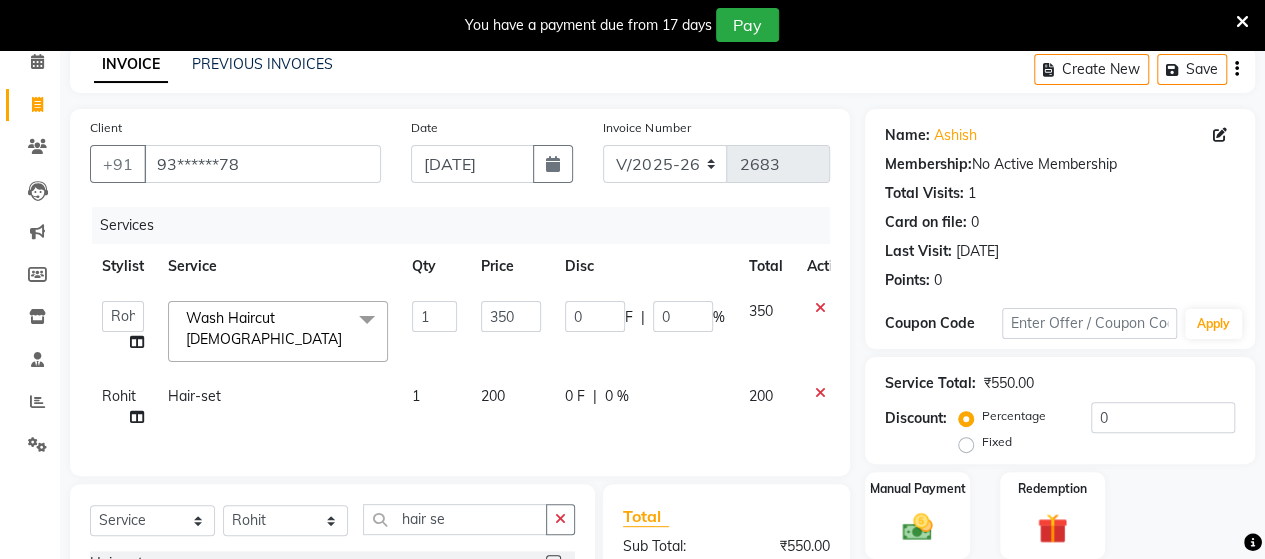 click on "200" 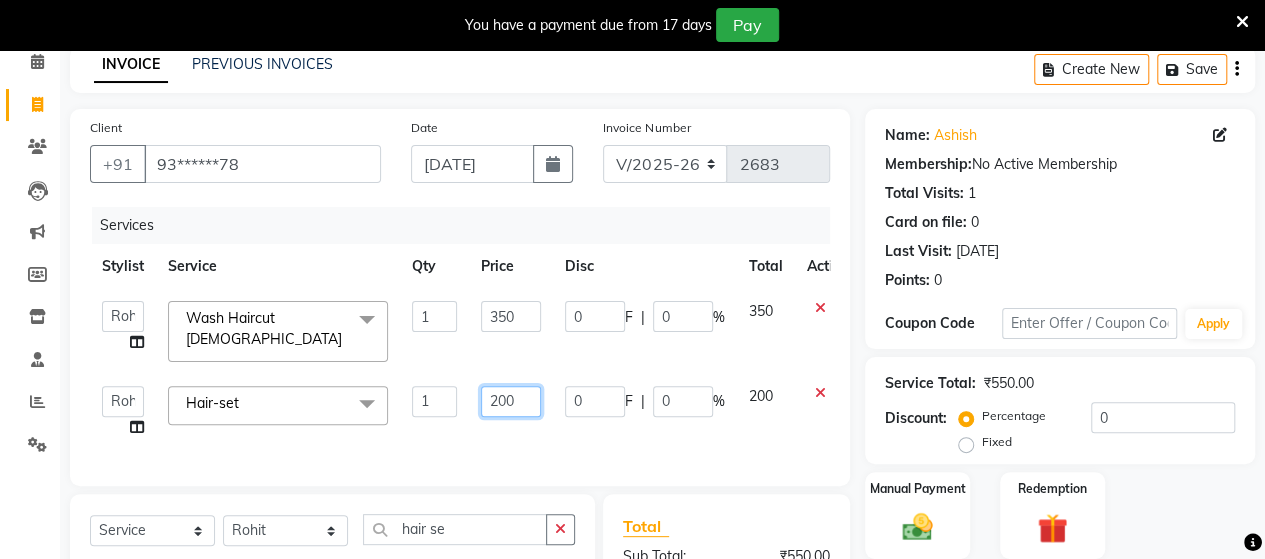 click on "200" 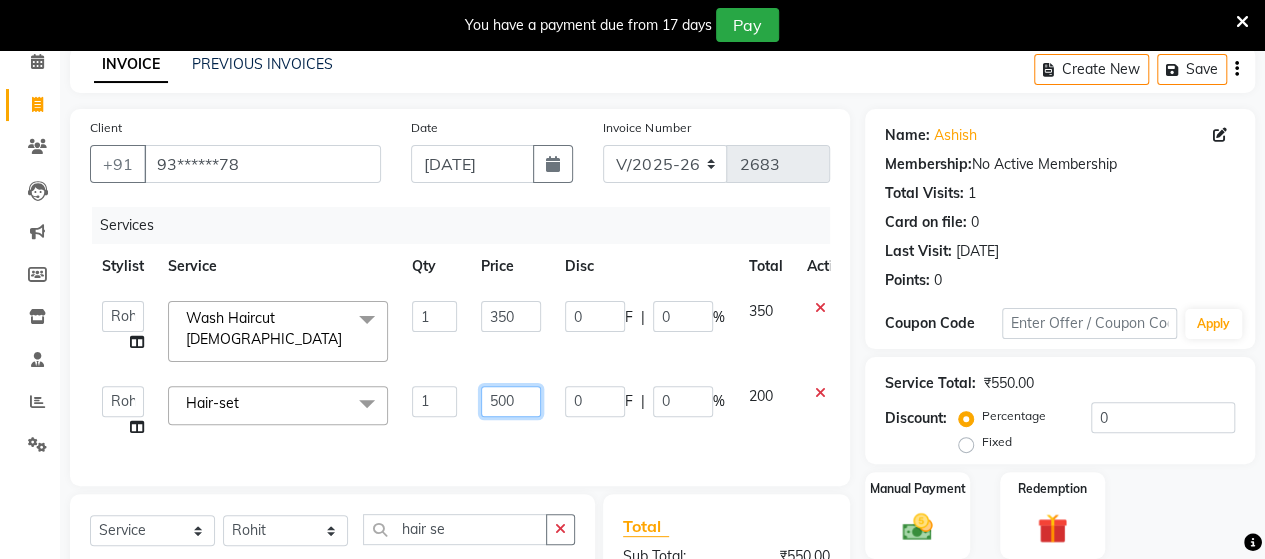 type on "50" 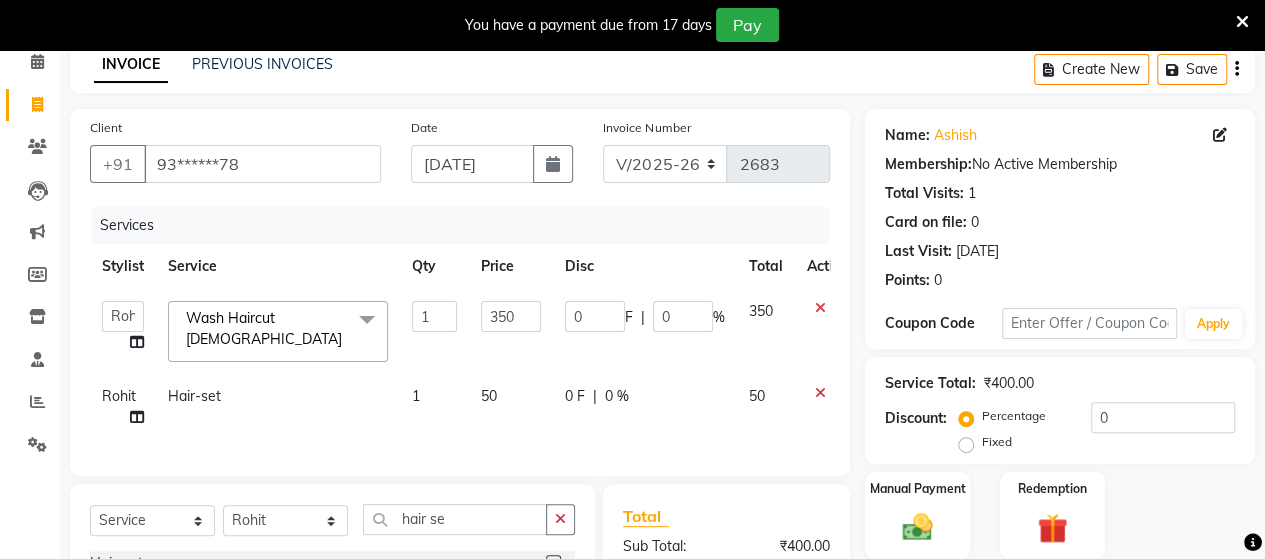 click on "Services Stylist Service Qty Price Disc Total Action  Admin   [PERSON_NAME]    [PERSON_NAME]    [PERSON_NAME]   Rohit   [PERSON_NAME]   Wash Haircut [DEMOGRAPHIC_DATA]  x Face & Neck Full Arms Full Back Bleach Full Body Underarms hydra [MEDICAL_DATA] CUT +[PERSON_NAME] HAIR CUT D TAN FACE D TAN NECK D TAN HAND D TAN FEET Full Body(Without Bikini) Polishing B Wax Upperlips Brazilian Keratin Smoothening Straightening Anti-Tan Cleanup Basic Clean Up O3+ Cleanup Saree Draping Cheryals Luxuzry Facial O3+ Facial Crown Highlights Global Color Men Global Color Women Global Fashion Shade Global Highlights Root Tuch Up Global color Boy Hair Cut Dry Haircut [DEMOGRAPHIC_DATA] [DEMOGRAPHIC_DATA] Hair Cut & BD Girl Hair Cut Hair-set Shaving Wash Haircut [DEMOGRAPHIC_DATA] Wash Haircut [DEMOGRAPHIC_DATA] Dry Haircut [DEMOGRAPHIC_DATA]  Ironing Tong Basic Manicure Basic Pedicure Spa Manicure Spa Pedicure Full Body(Without Bikini) Honey Wax Full Hands Honey Wax Full Legs Honey Wax Half Legs Honey Wax Ubderarms Honey Wax Bridal Makeup Engagement Makeup Party Makeup(Sider Makeup) Reception Makeup O3 Mask Back Massage Bwax" 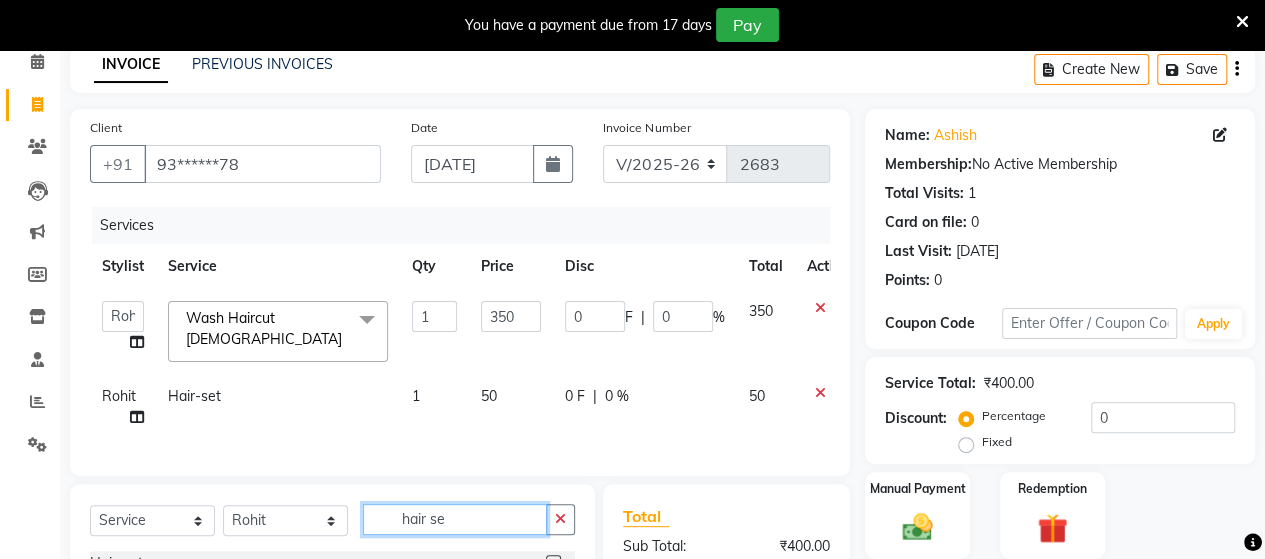 click on "hair se" 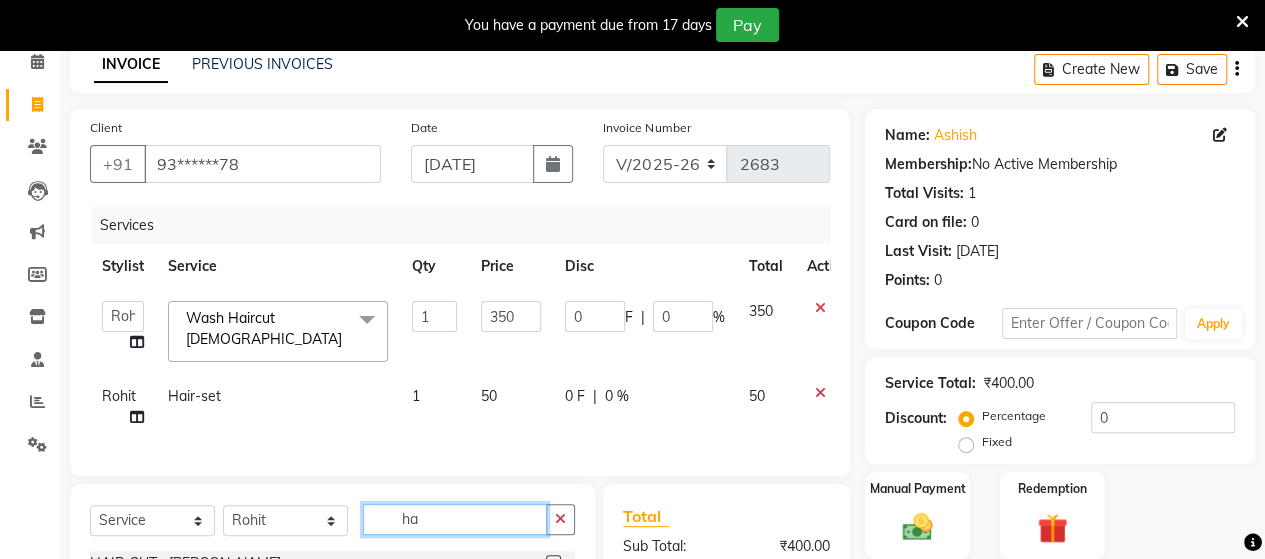 type on "h" 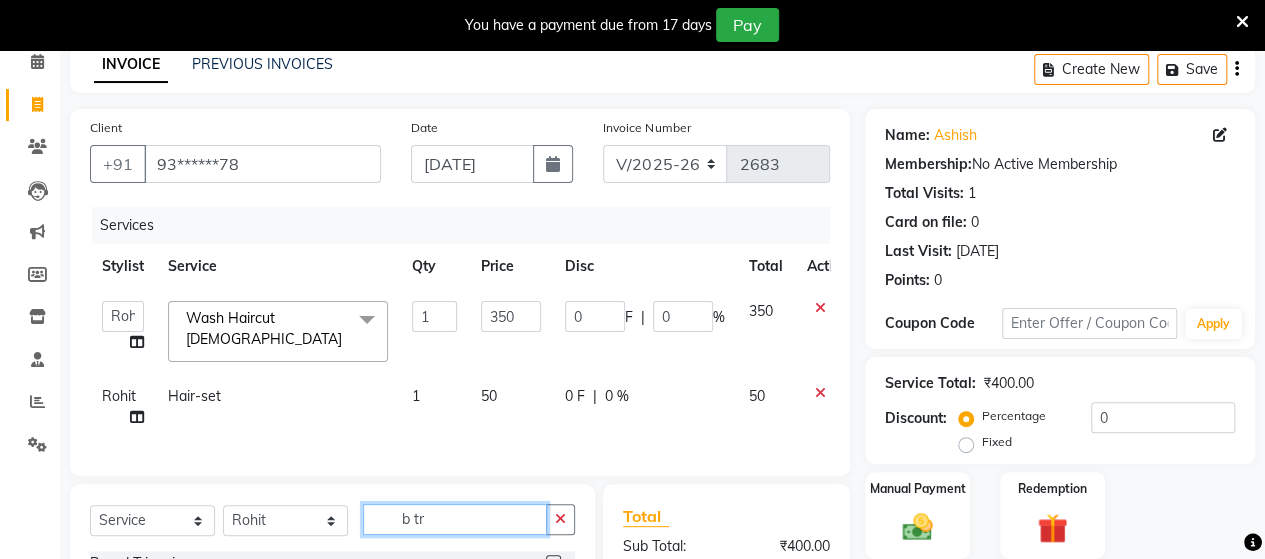 scroll, scrollTop: 344, scrollLeft: 0, axis: vertical 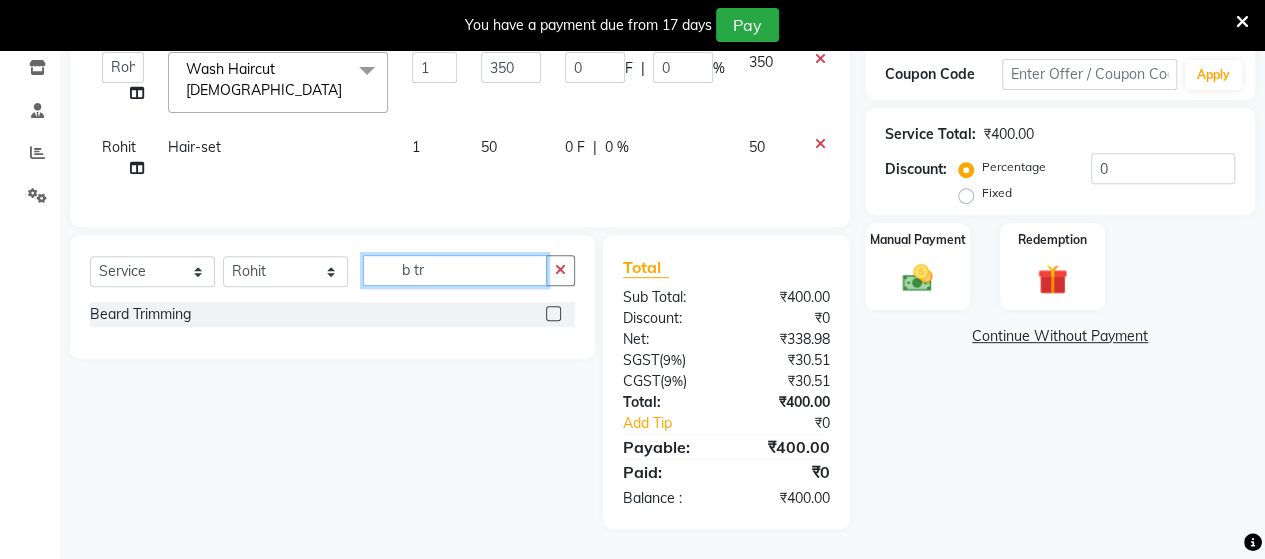 type 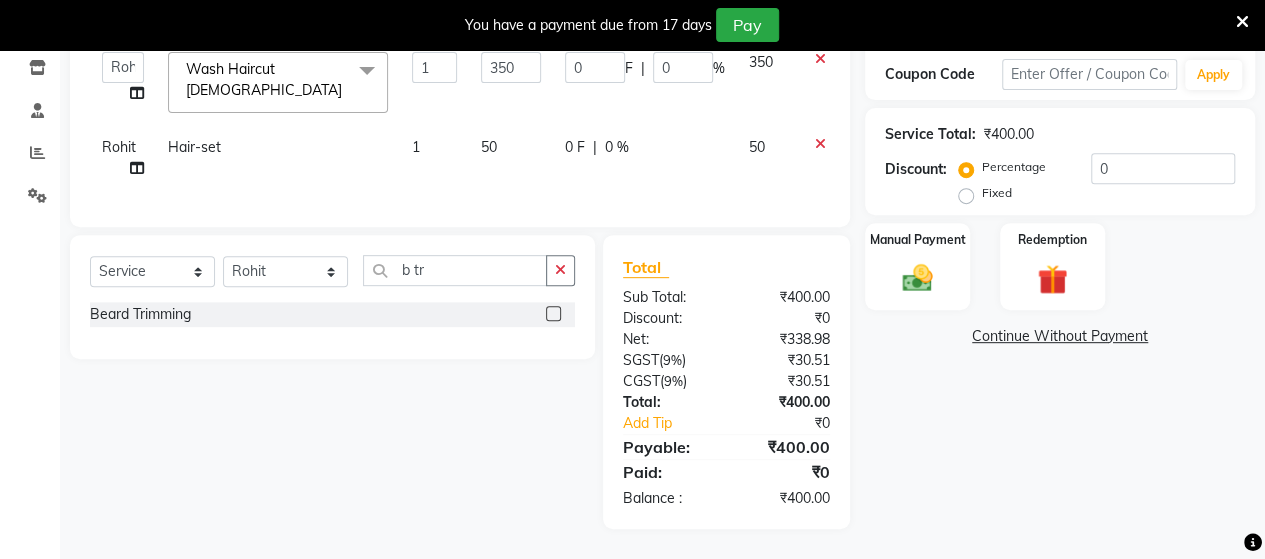 click 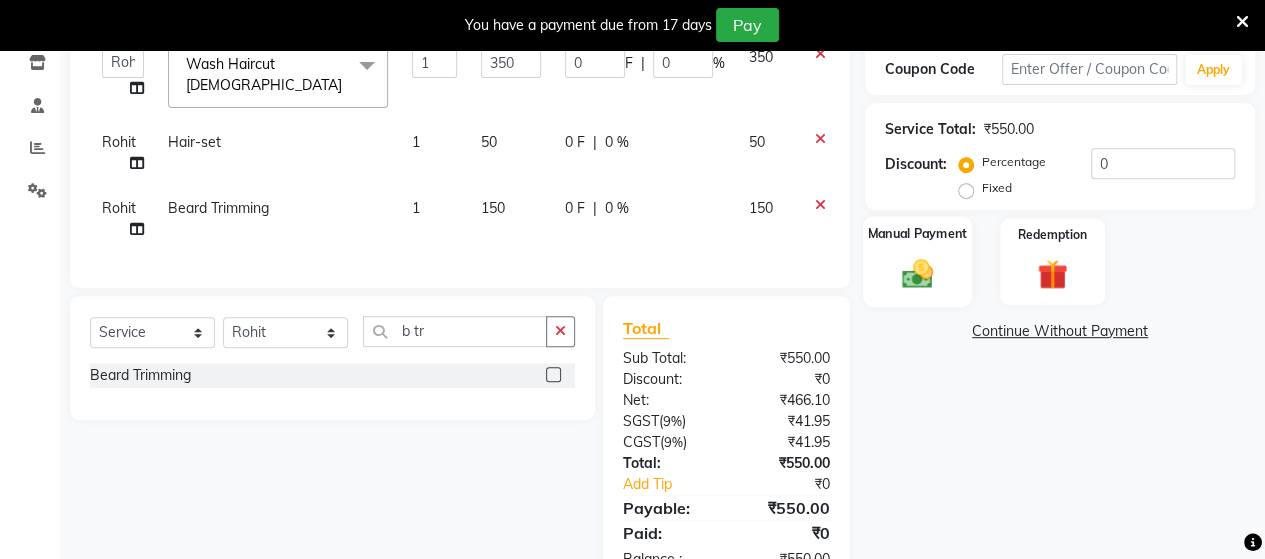 click 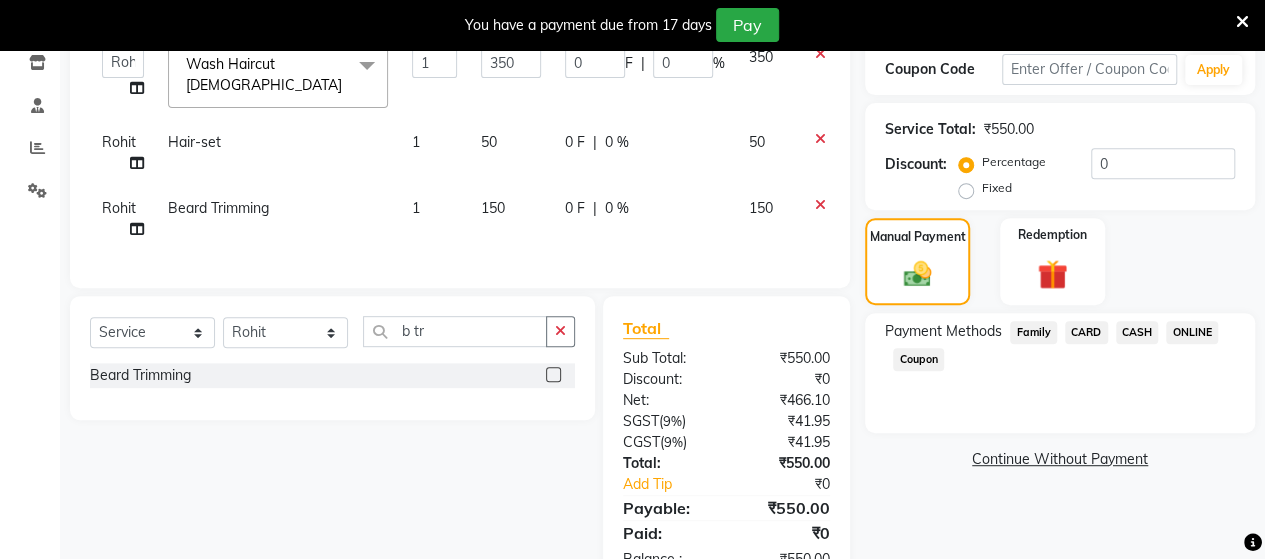 click on "ONLINE" 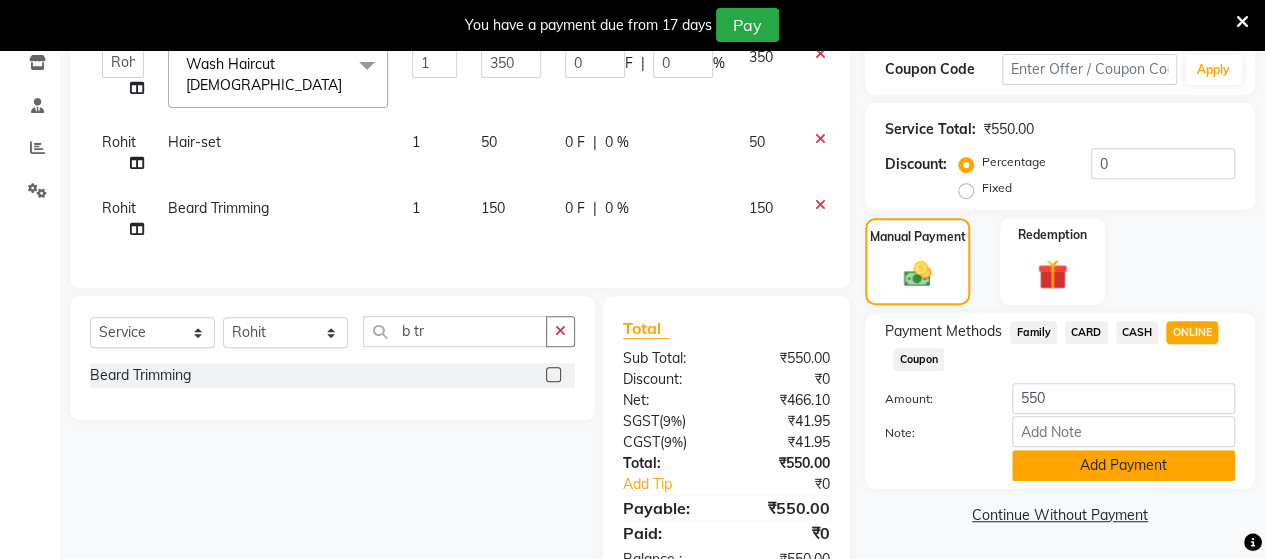 click on "Add Payment" 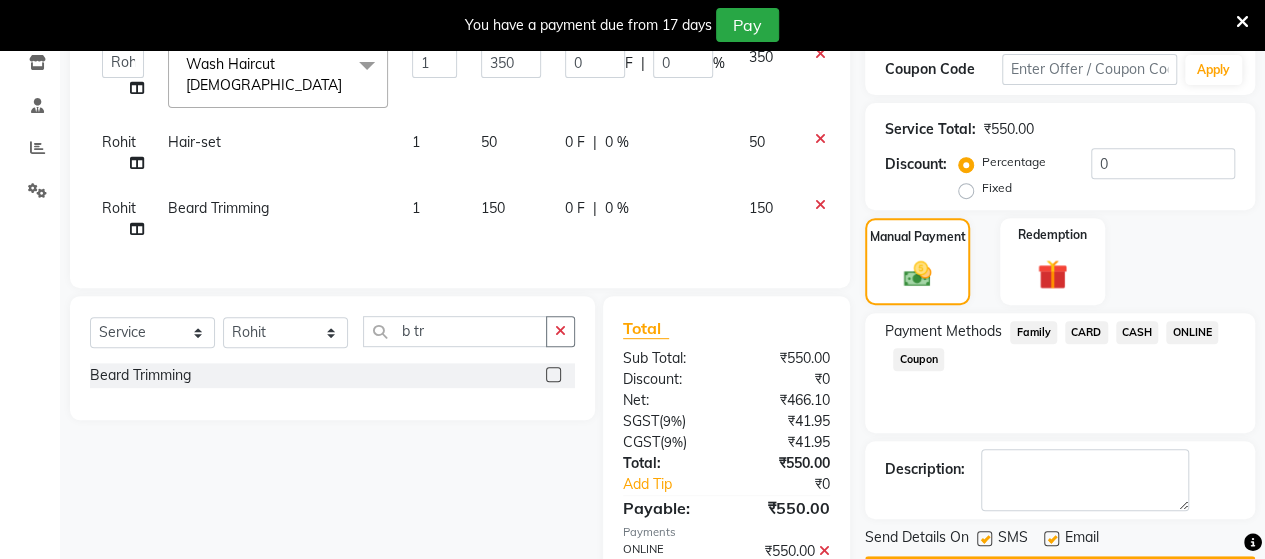 scroll, scrollTop: 451, scrollLeft: 0, axis: vertical 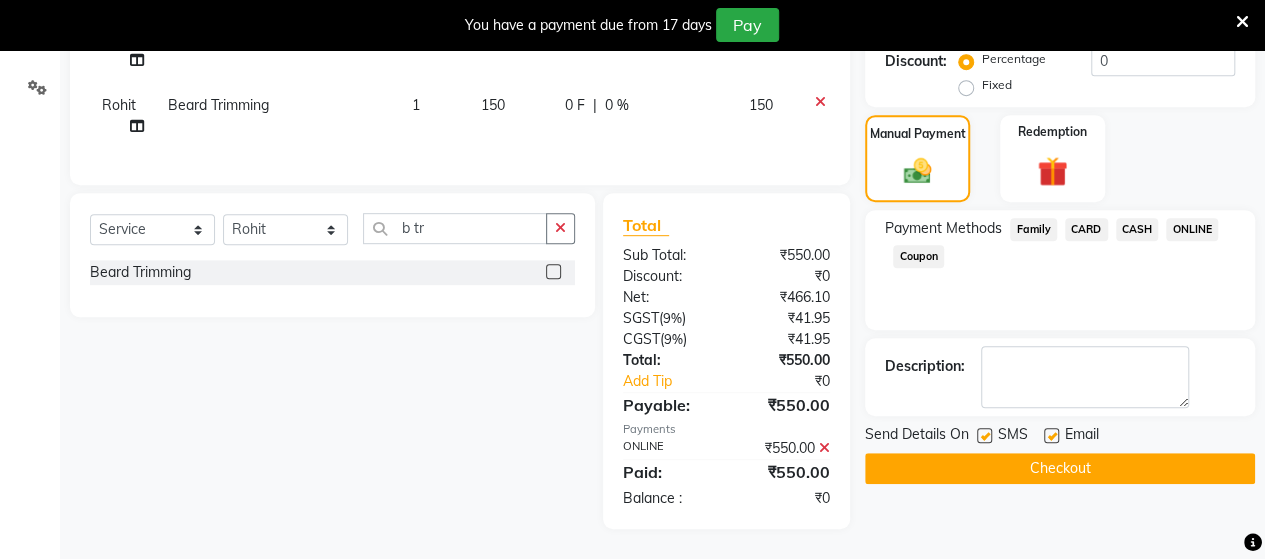 click on "Name: Ashish  Membership:  No Active Membership  Total Visits:  1 Card on file:  0 Last Visit:   [DATE] Points:   0  Coupon Code Apply Service Total:  ₹550.00  Discount:  Percentage   Fixed  0 Manual Payment Redemption Payment Methods  Family   CARD   CASH   ONLINE   Coupon  Description:                  Send Details On SMS Email  Checkout" 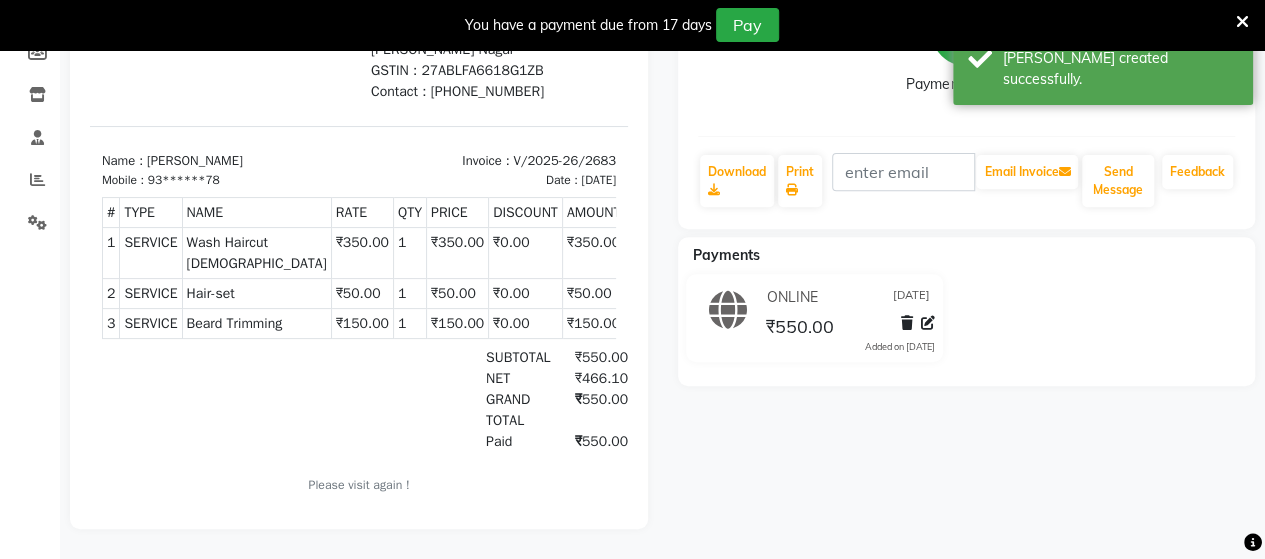 scroll, scrollTop: 0, scrollLeft: 0, axis: both 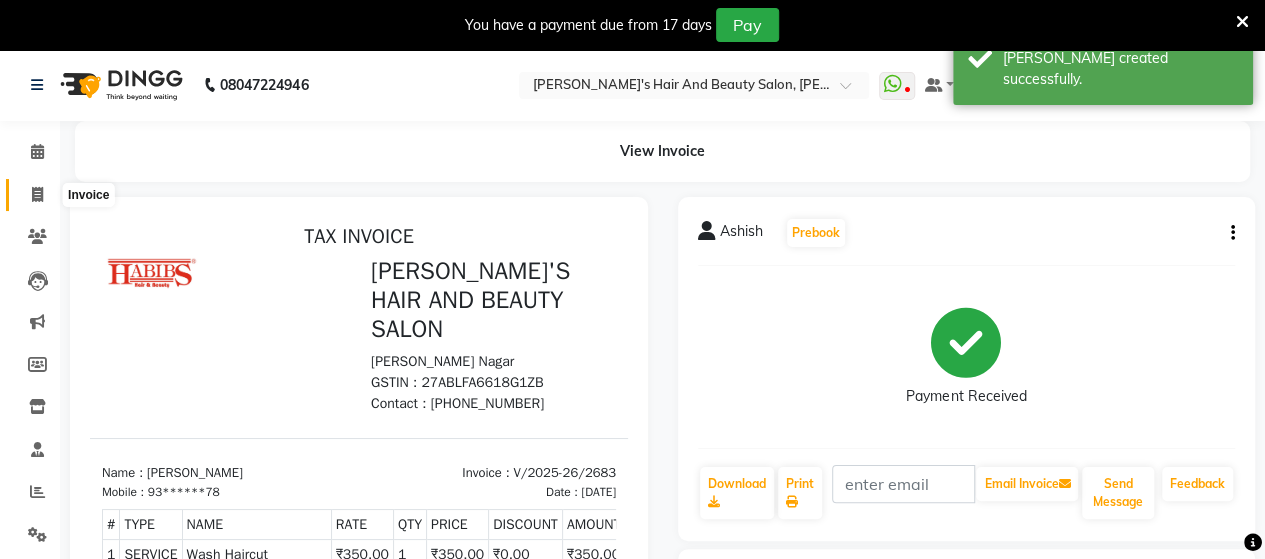click 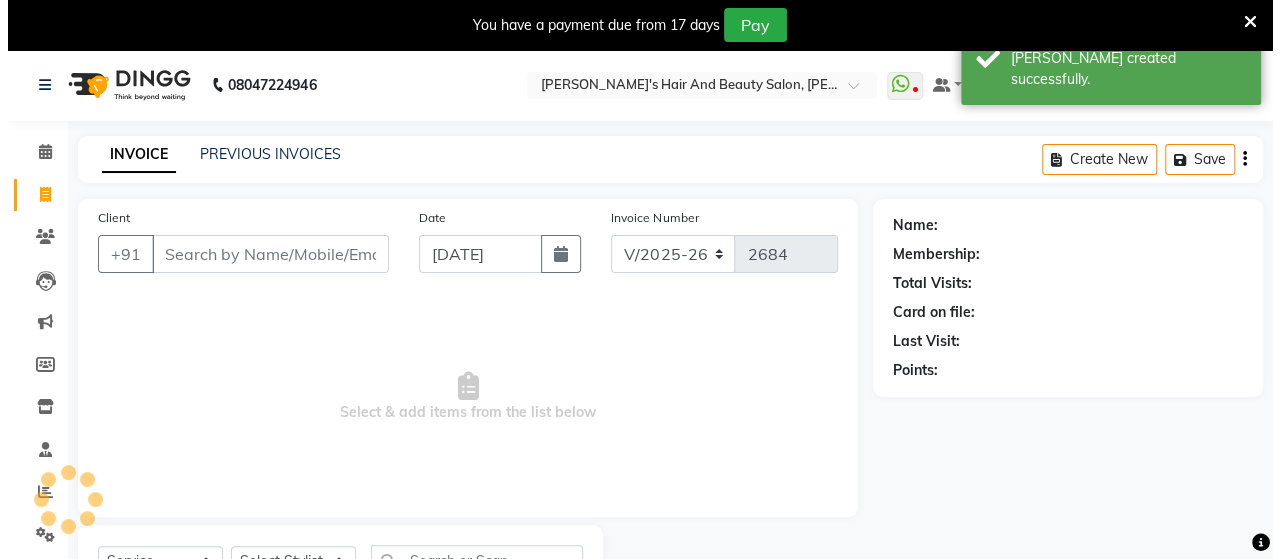 scroll, scrollTop: 90, scrollLeft: 0, axis: vertical 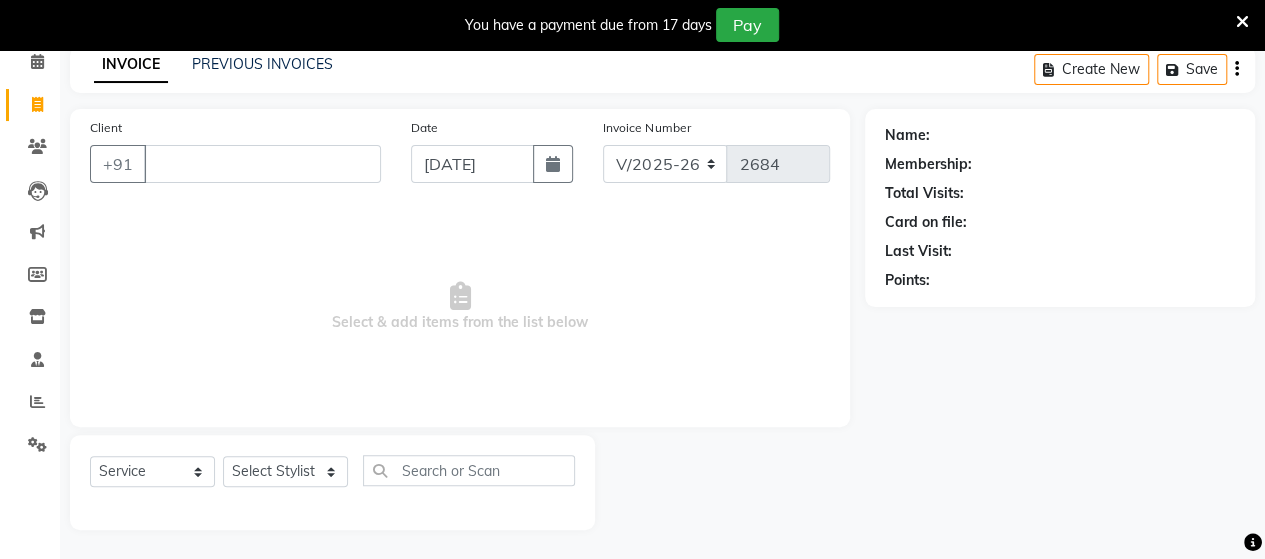 click on "Client" at bounding box center (262, 164) 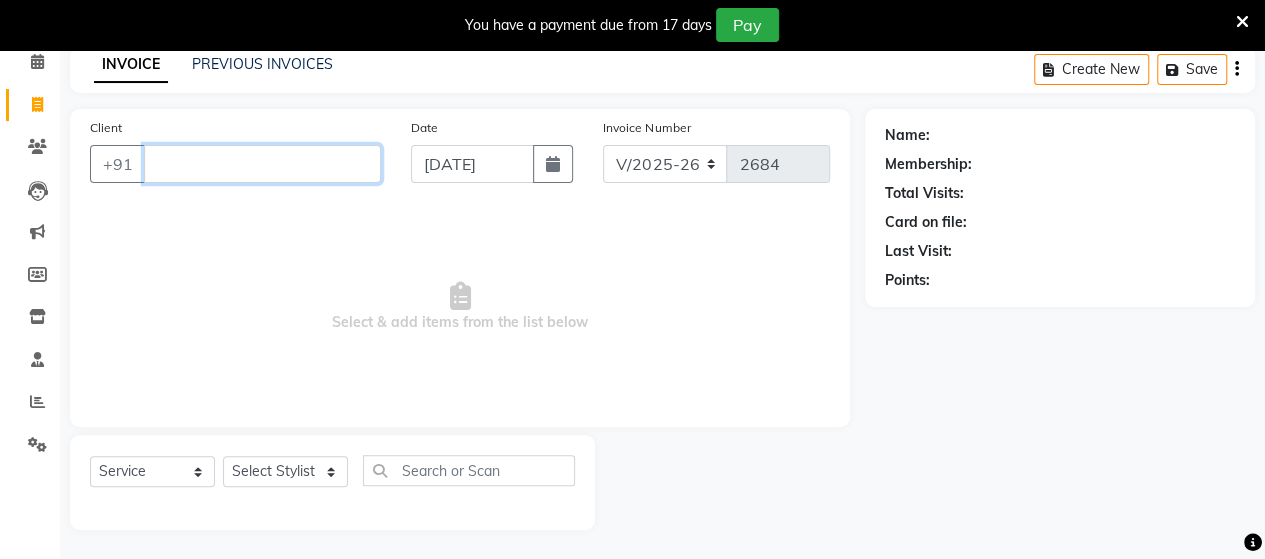 click on "Client" at bounding box center [262, 164] 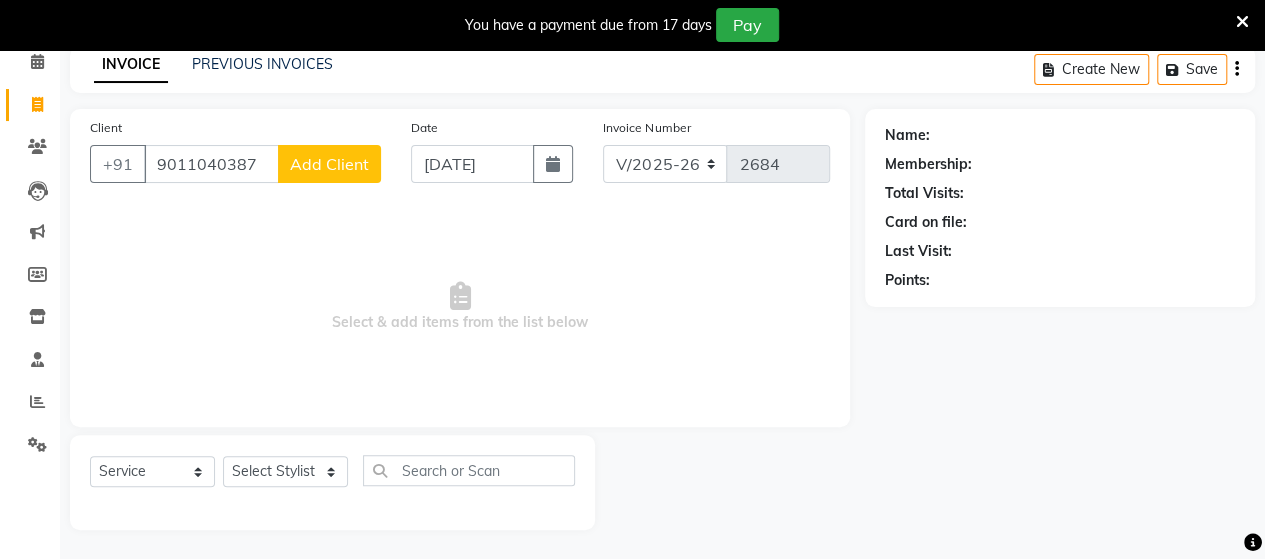 click on "Add Client" 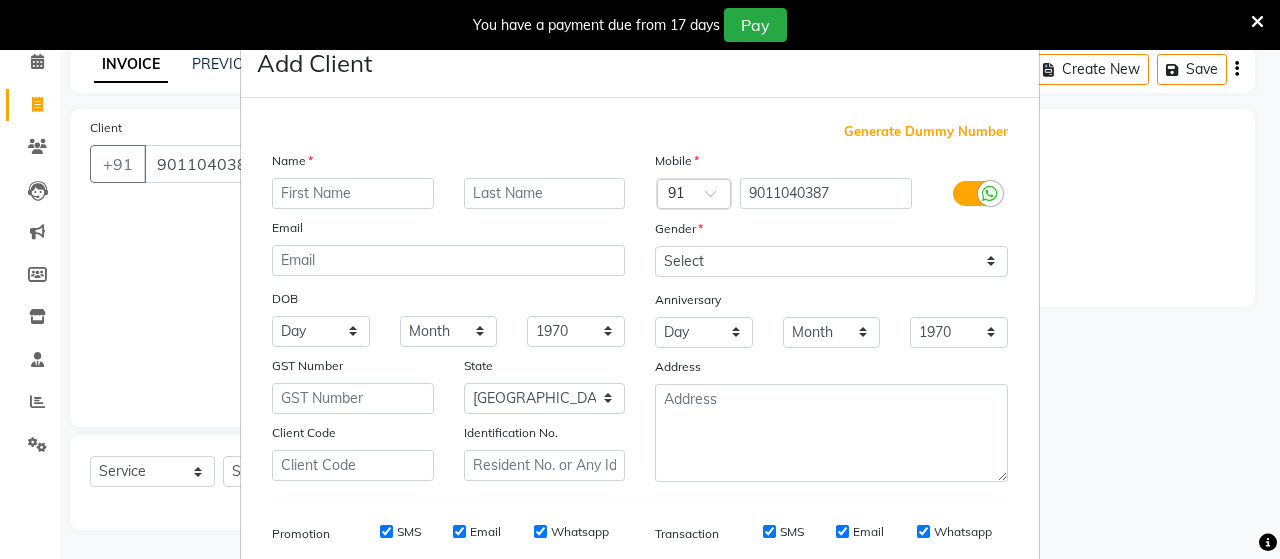 click at bounding box center (353, 193) 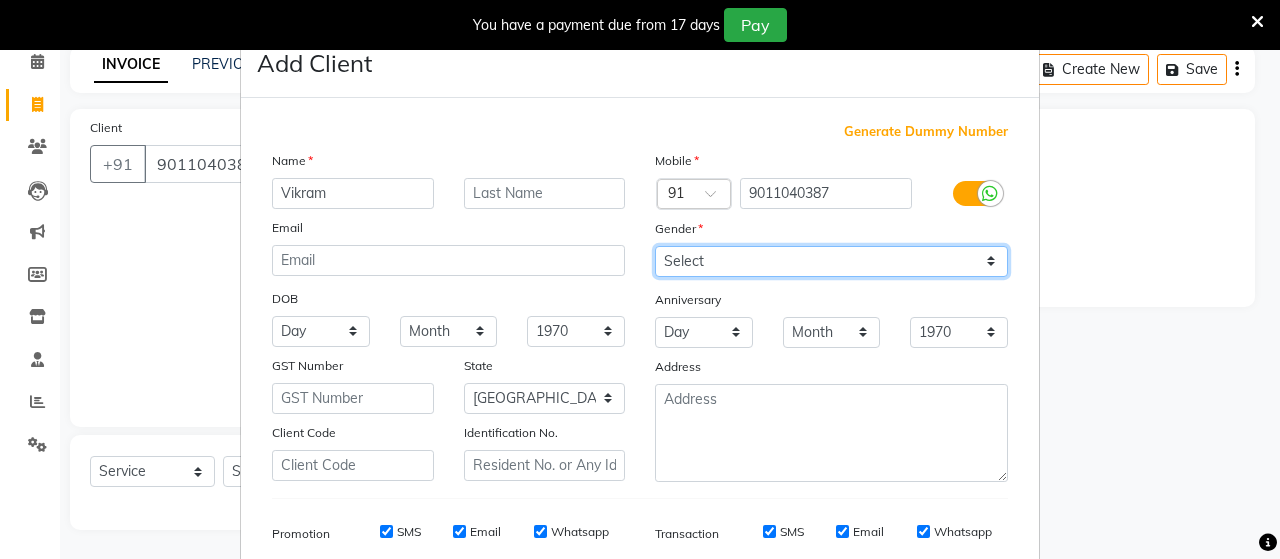 click on "Select [DEMOGRAPHIC_DATA] [DEMOGRAPHIC_DATA] Other Prefer Not To Say" at bounding box center (831, 261) 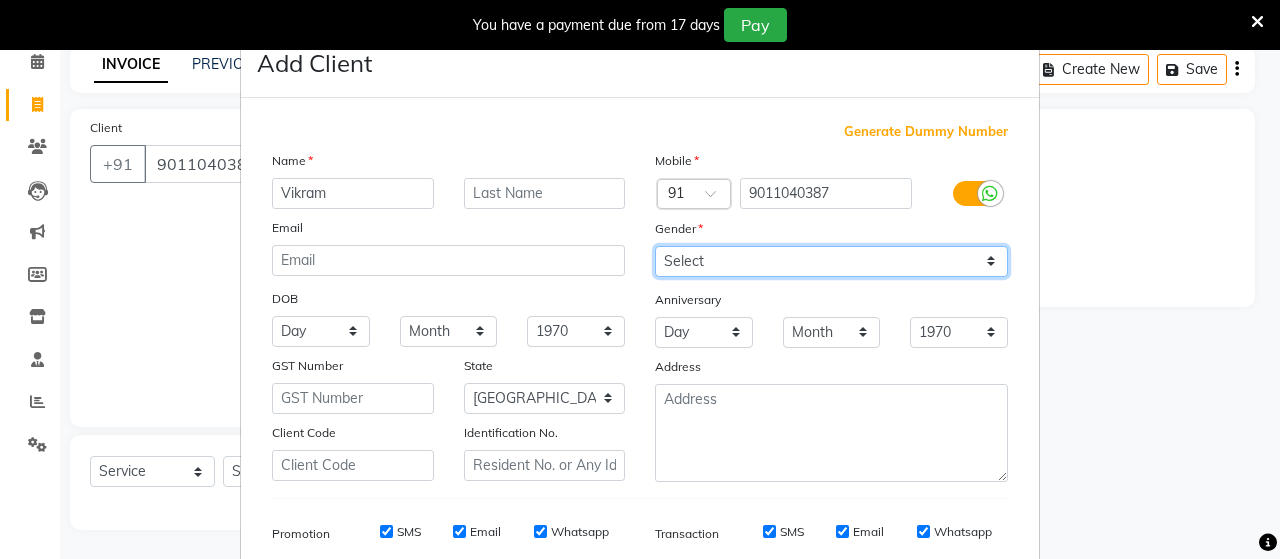 click on "Select [DEMOGRAPHIC_DATA] [DEMOGRAPHIC_DATA] Other Prefer Not To Say" at bounding box center [831, 261] 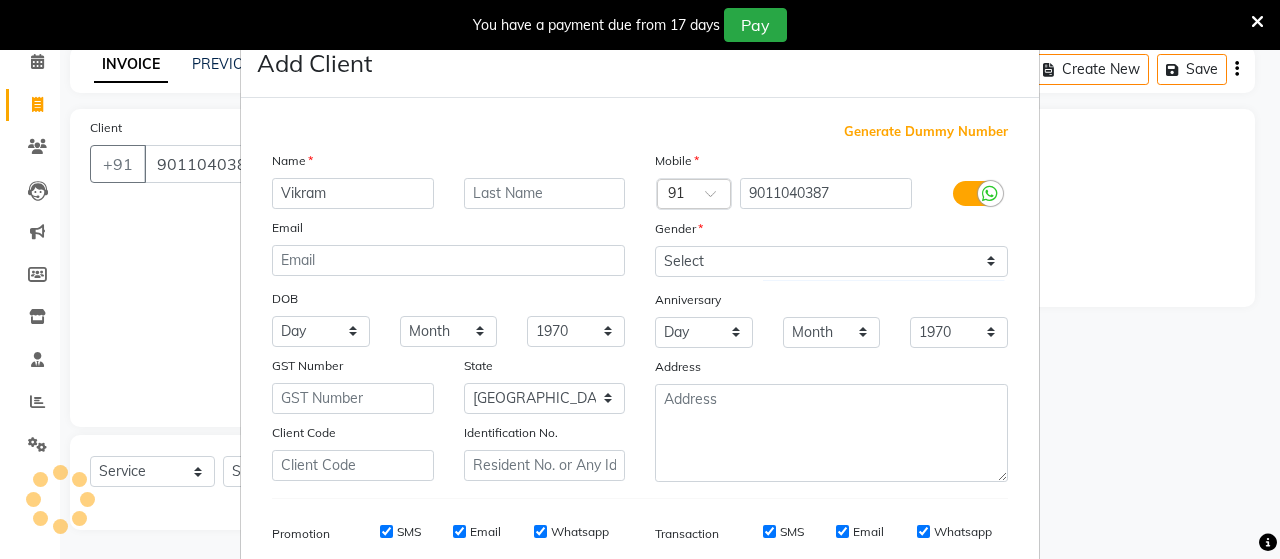 scroll, scrollTop: 286, scrollLeft: 0, axis: vertical 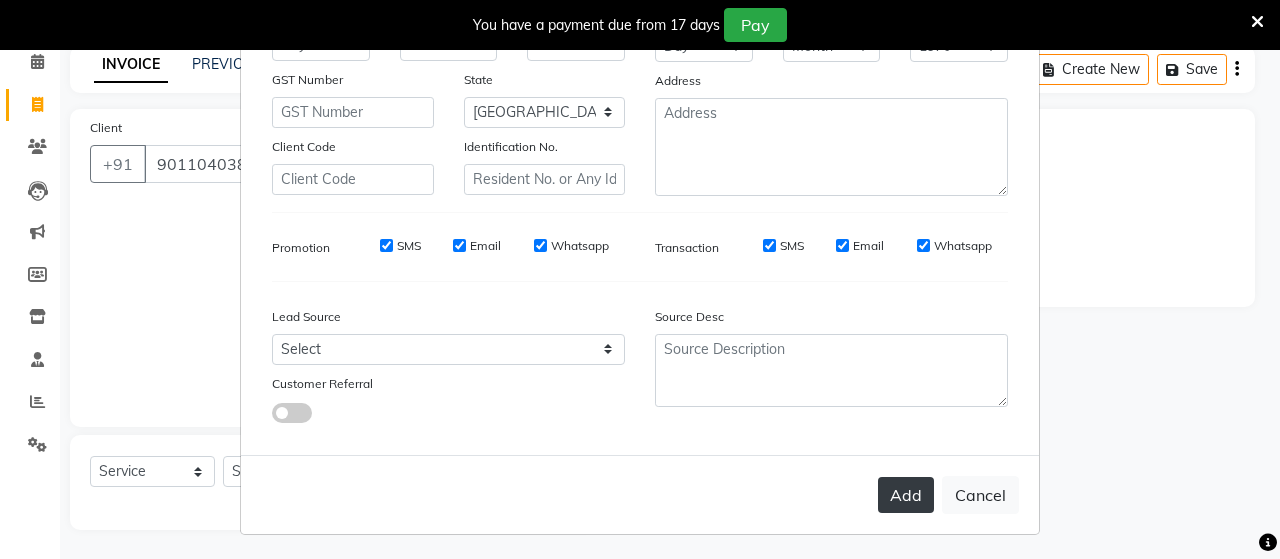 click on "Add" at bounding box center [906, 495] 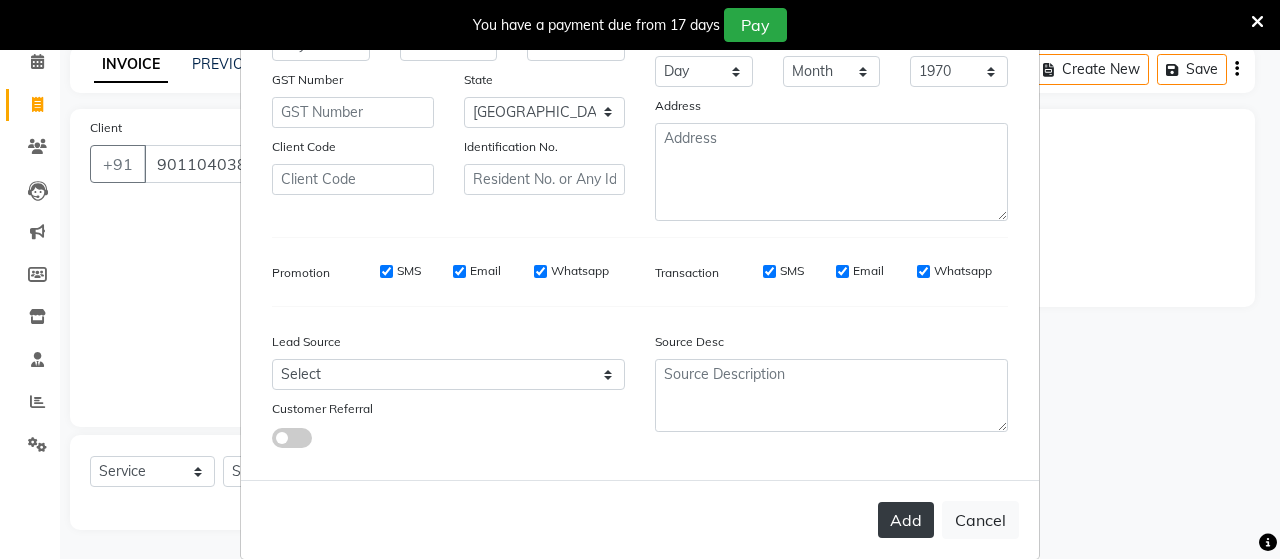 click on "Add   Cancel" at bounding box center [640, 519] 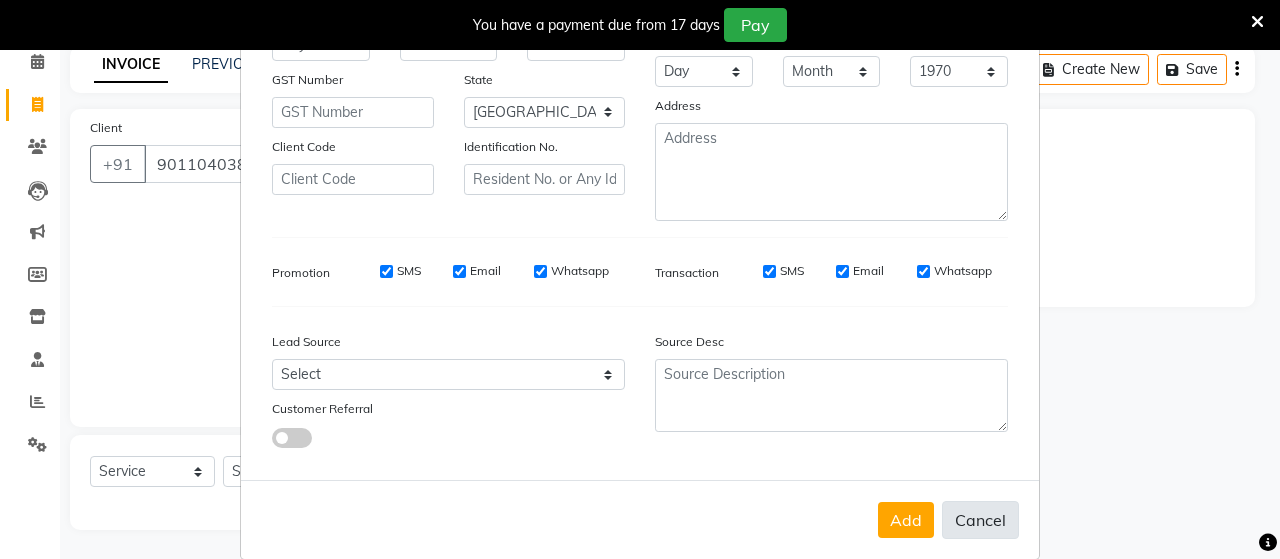 click on "Cancel" at bounding box center [980, 520] 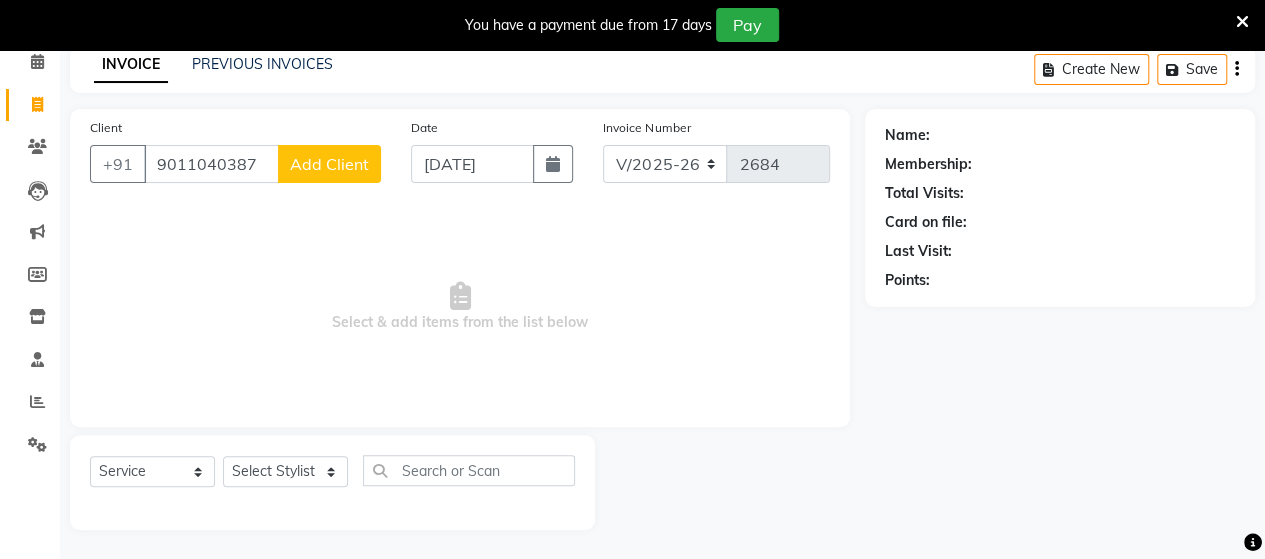 click on "Add Client" 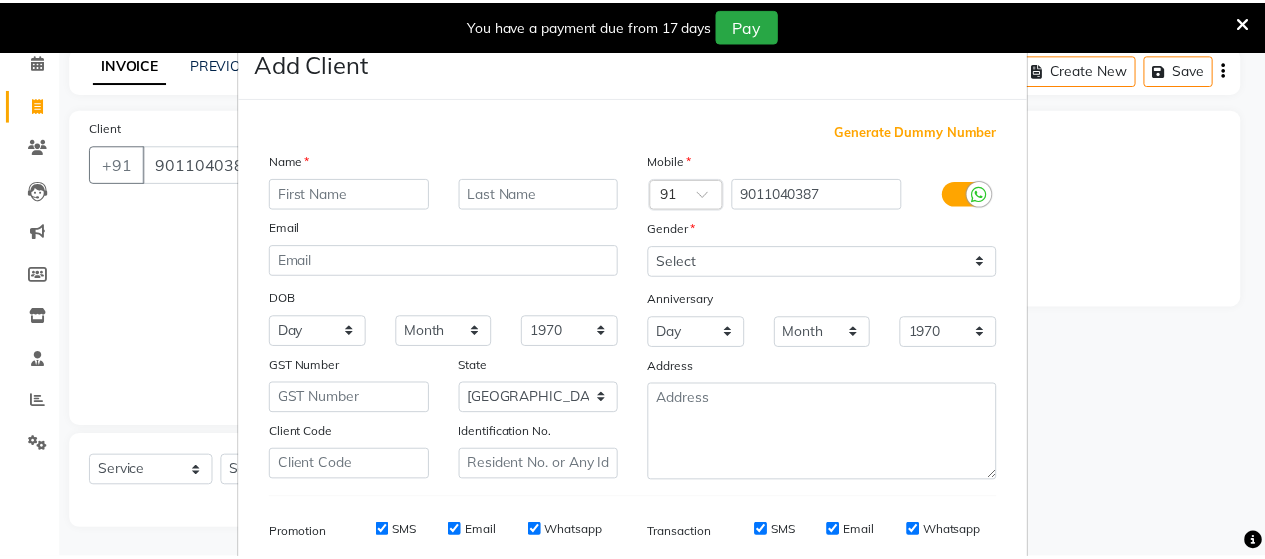 scroll, scrollTop: 286, scrollLeft: 0, axis: vertical 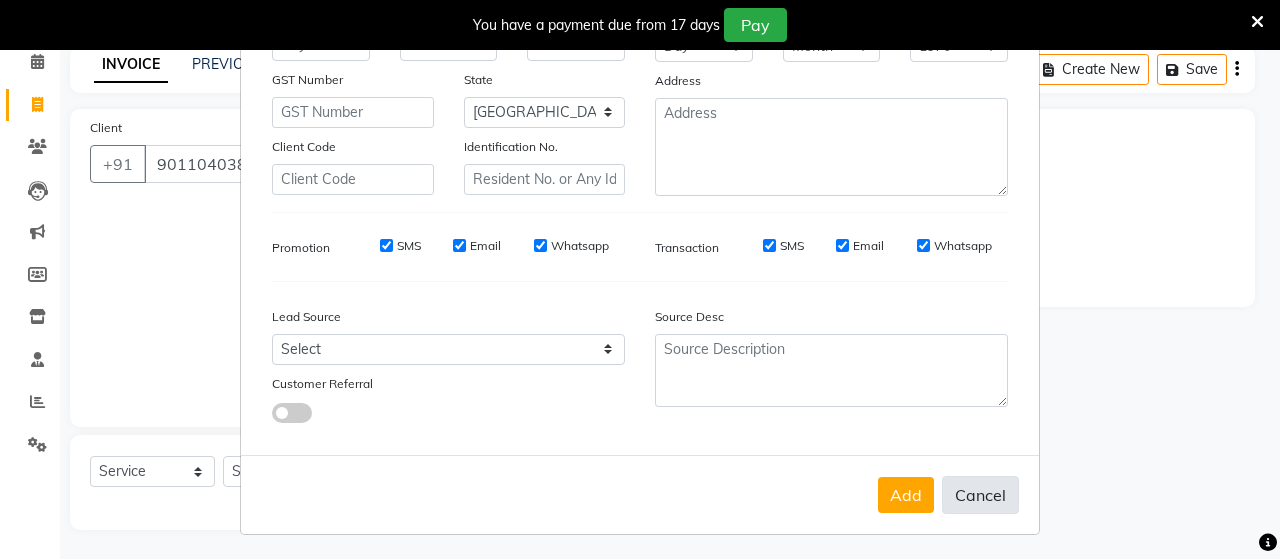 click on "Cancel" at bounding box center [980, 495] 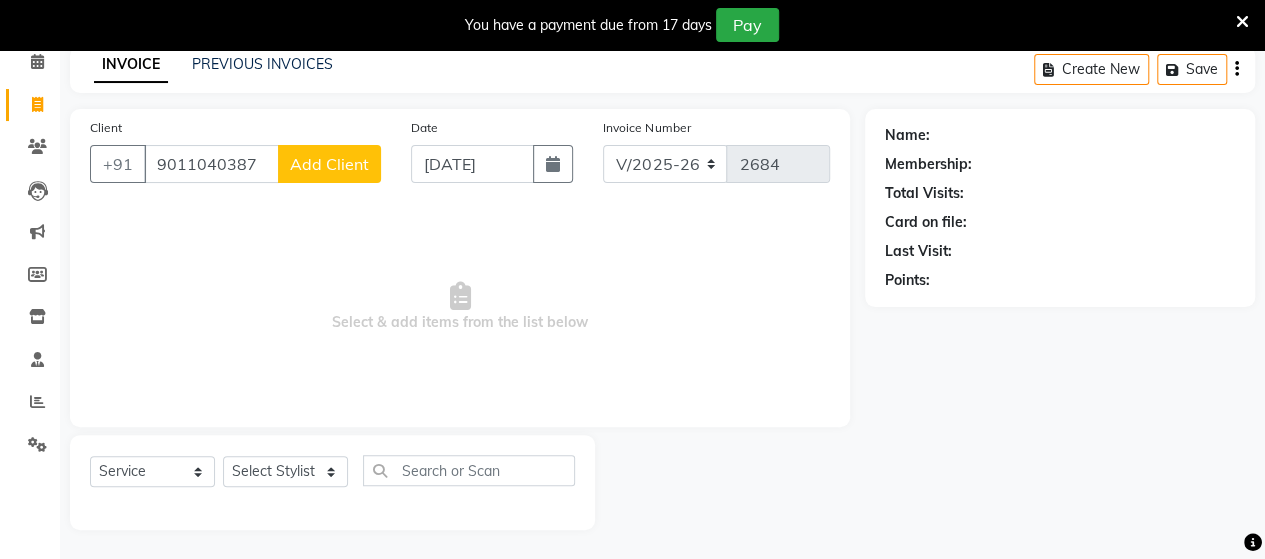 scroll, scrollTop: 64, scrollLeft: 0, axis: vertical 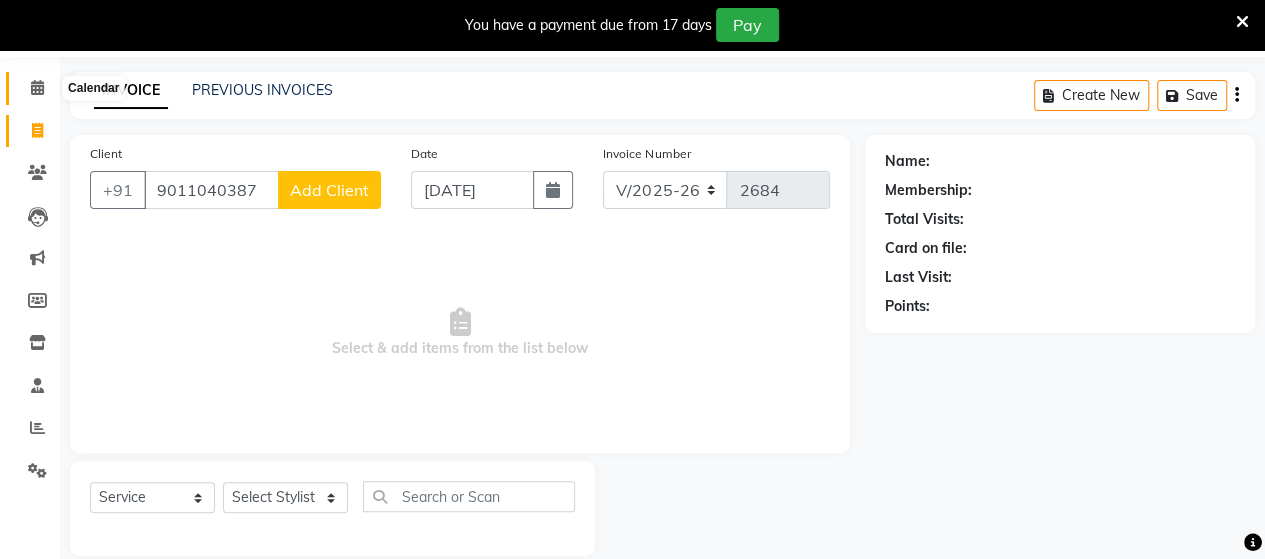 click 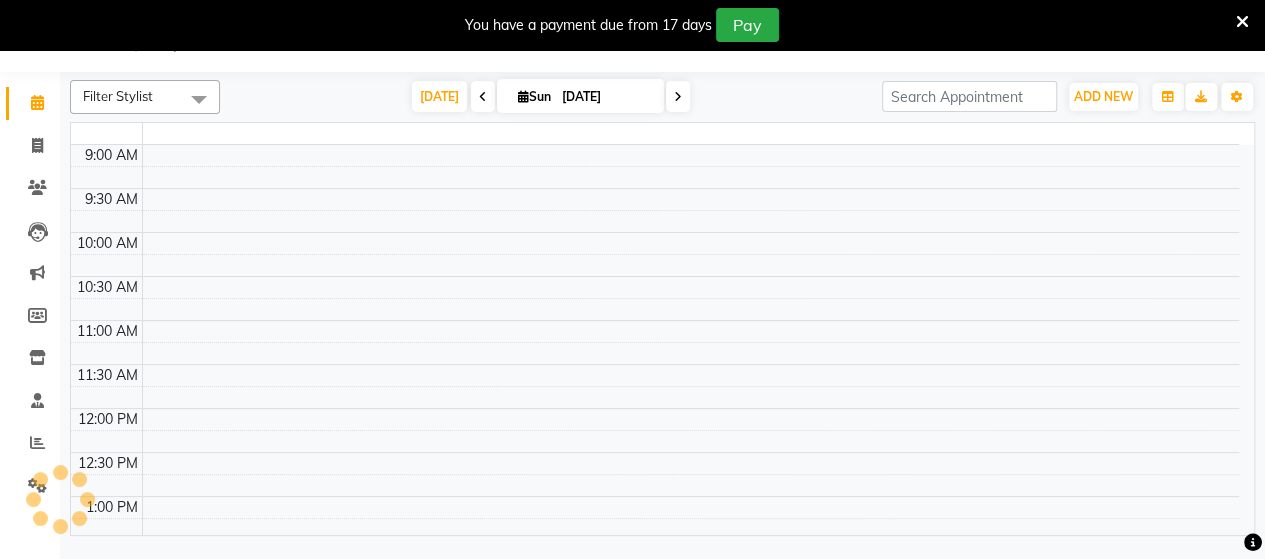 scroll, scrollTop: 49, scrollLeft: 0, axis: vertical 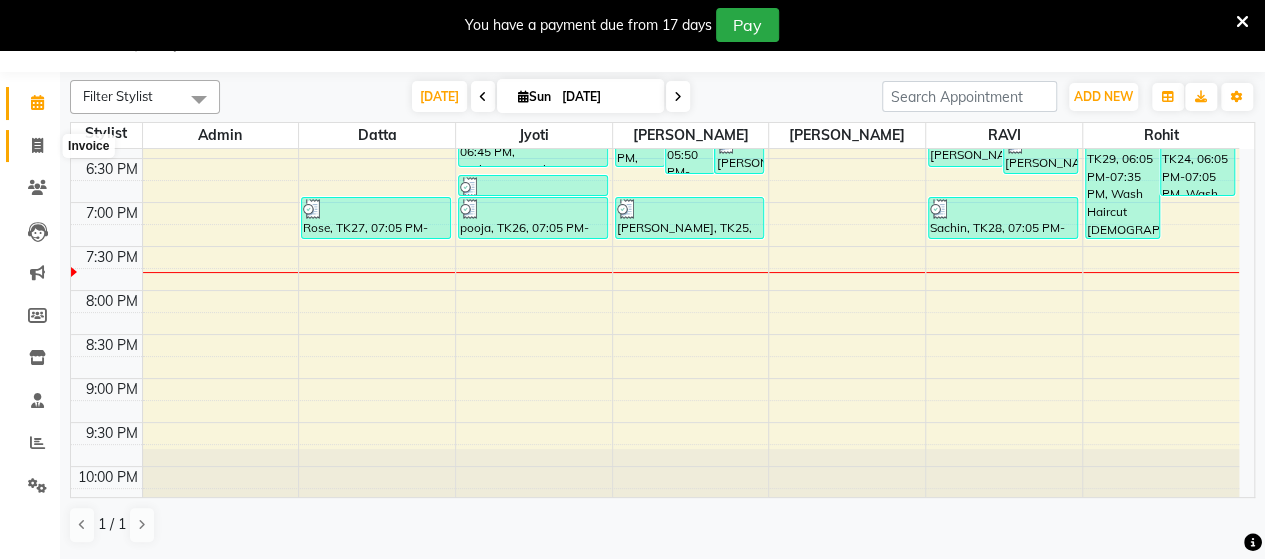 click 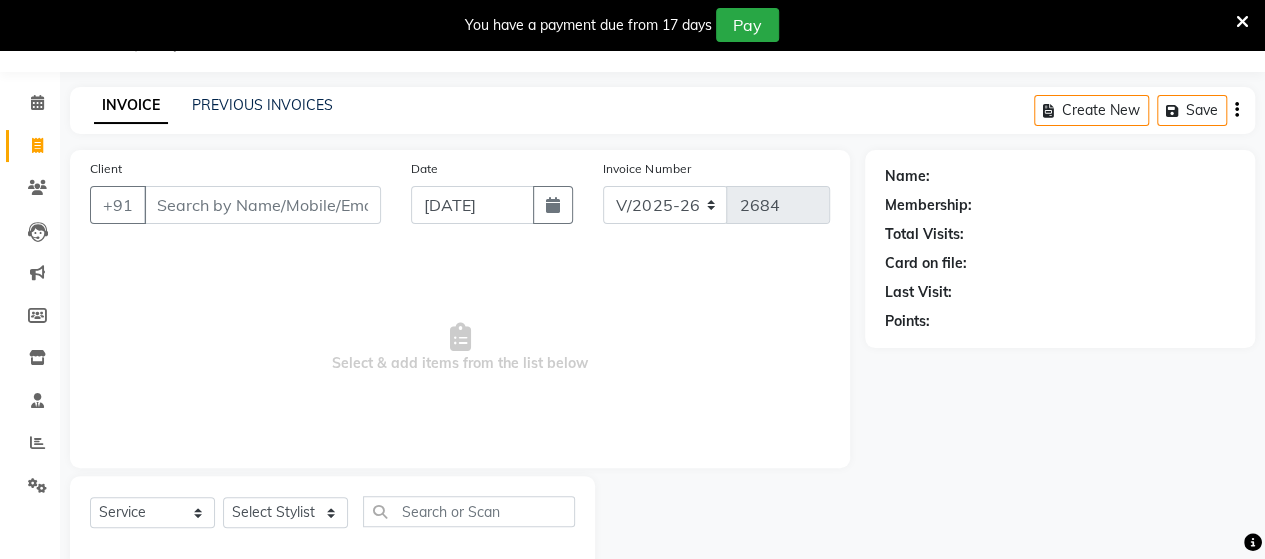 click on "Client" at bounding box center (262, 205) 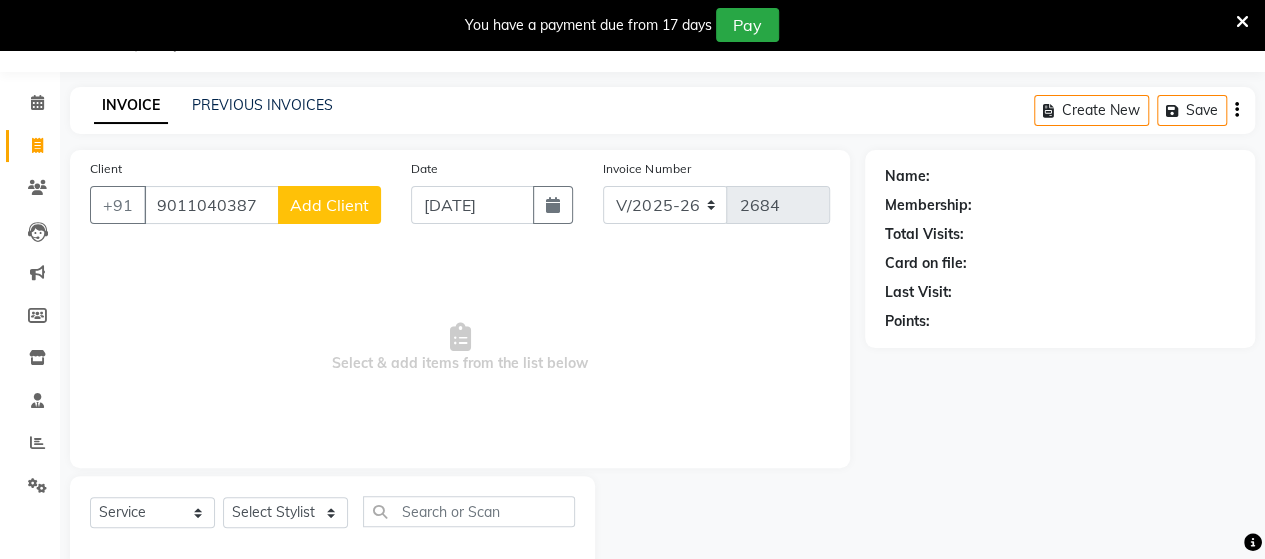 click on "Add Client" 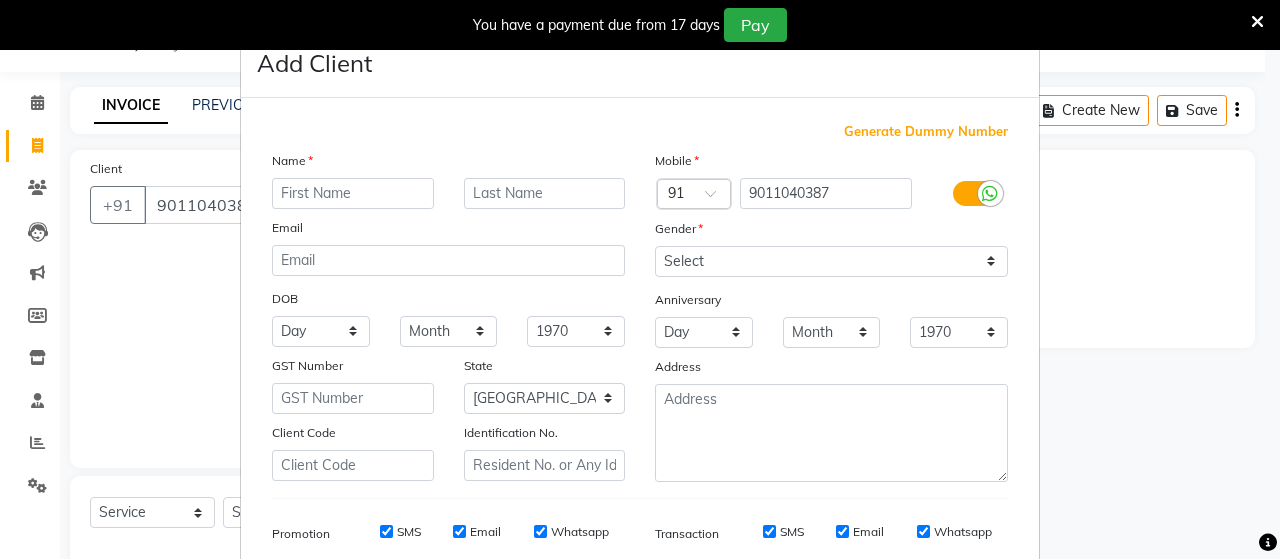 click at bounding box center (353, 193) 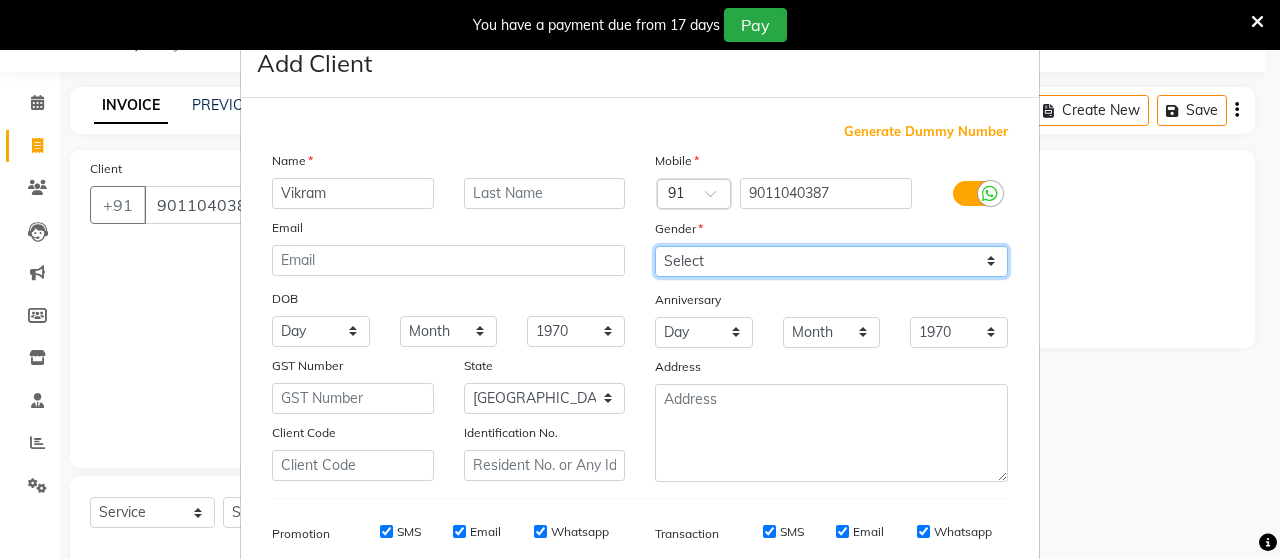 click on "Select [DEMOGRAPHIC_DATA] [DEMOGRAPHIC_DATA] Other Prefer Not To Say" at bounding box center [831, 261] 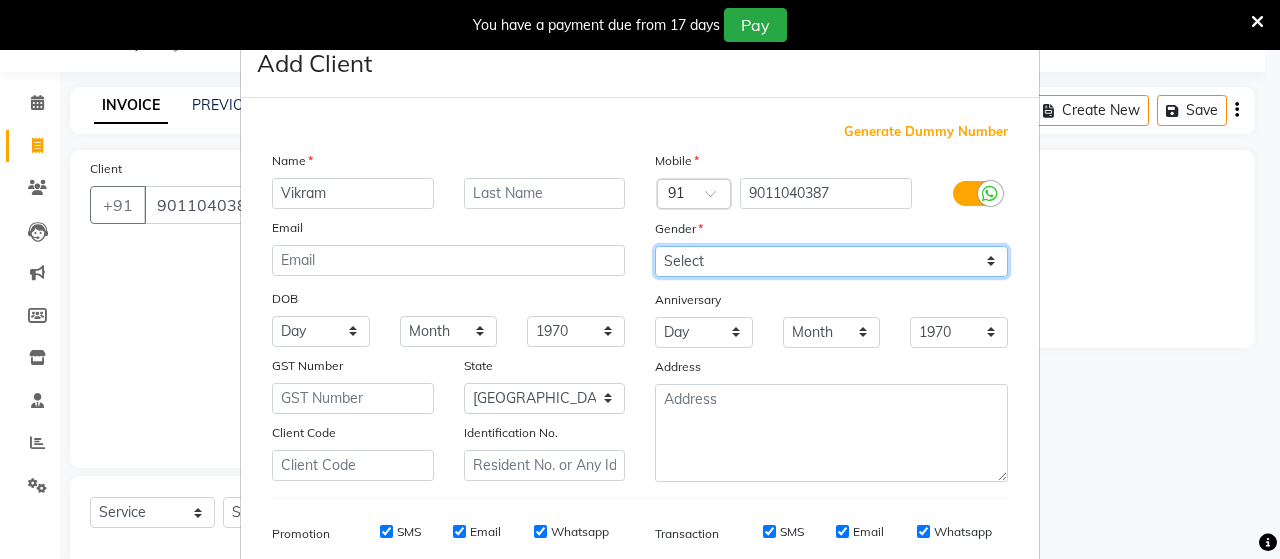 click on "Select [DEMOGRAPHIC_DATA] [DEMOGRAPHIC_DATA] Other Prefer Not To Say" at bounding box center (831, 261) 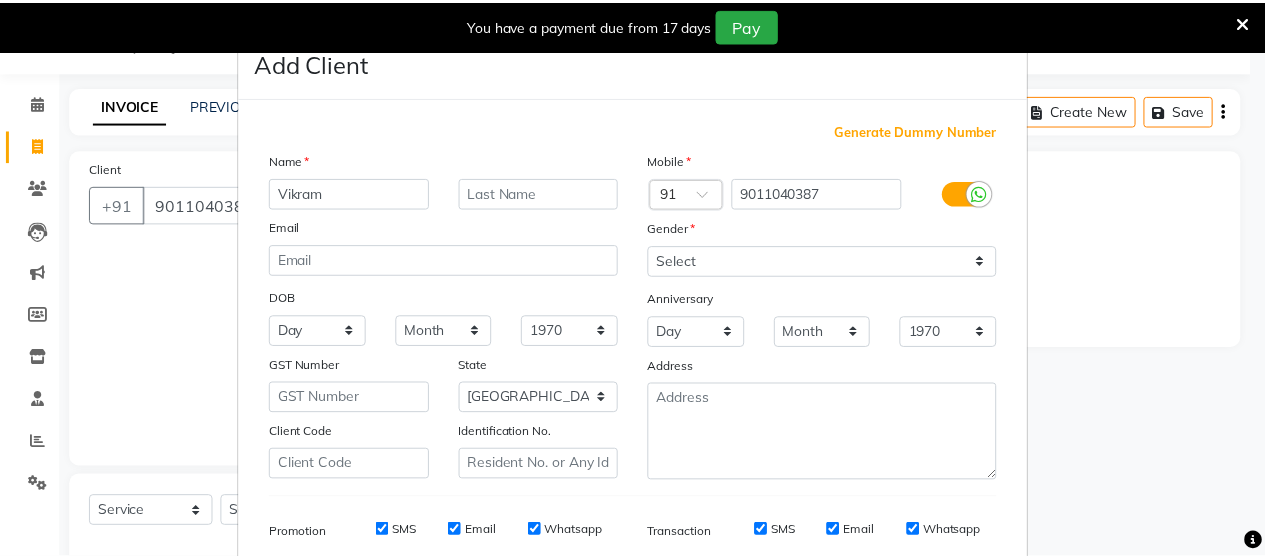 scroll, scrollTop: 286, scrollLeft: 0, axis: vertical 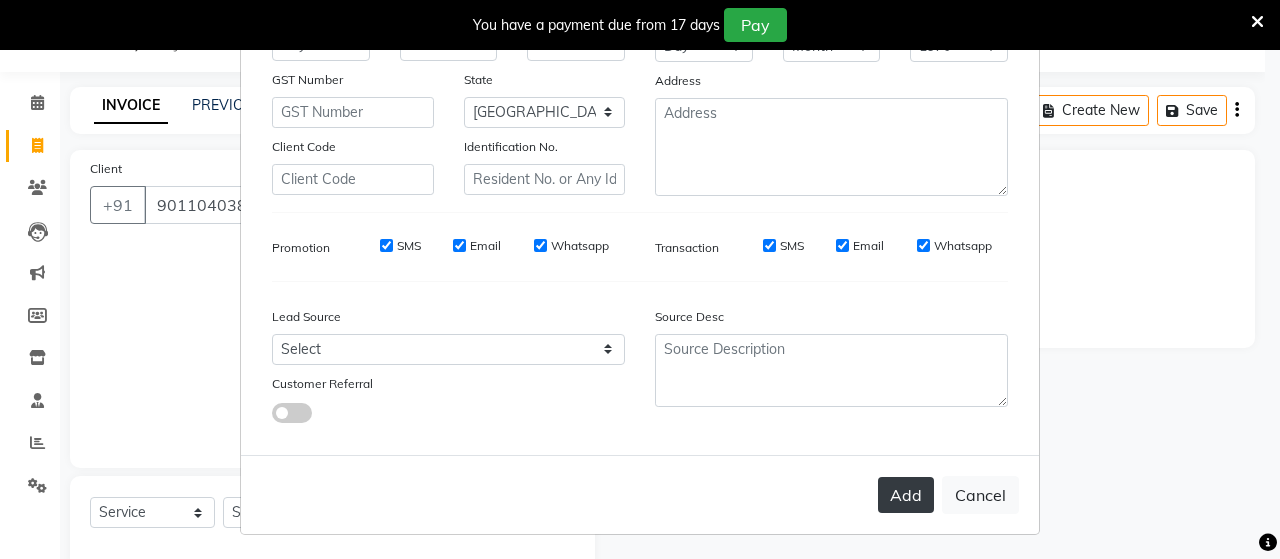 click on "Add" at bounding box center [906, 495] 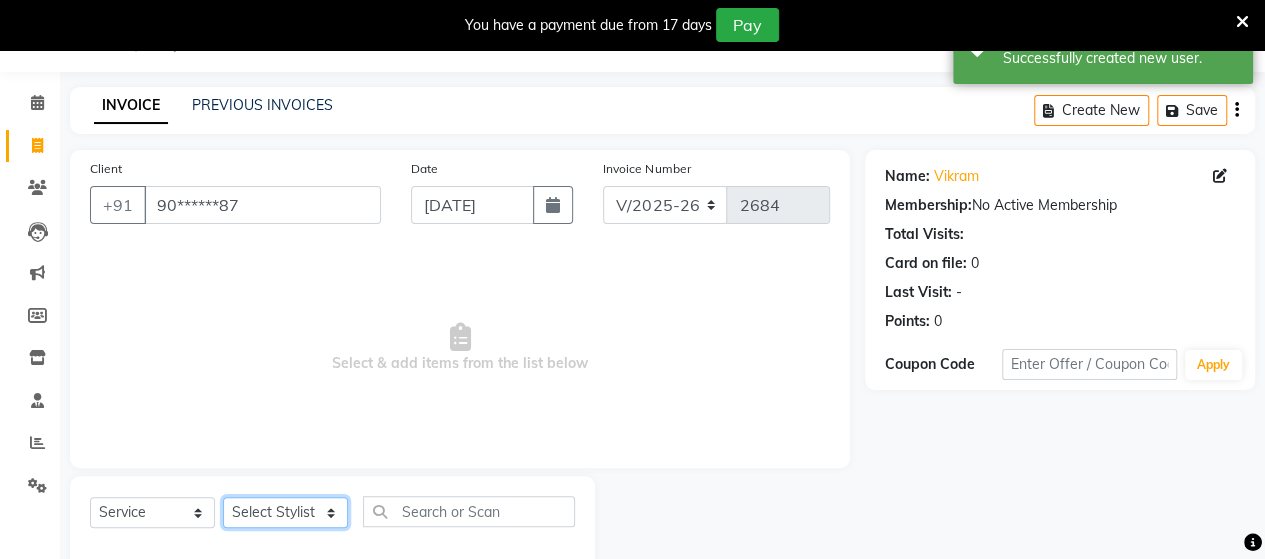 click on "Select Stylist Admin [PERSON_NAME]  [PERSON_NAME]  [PERSON_NAME] Rohit [PERSON_NAME]" 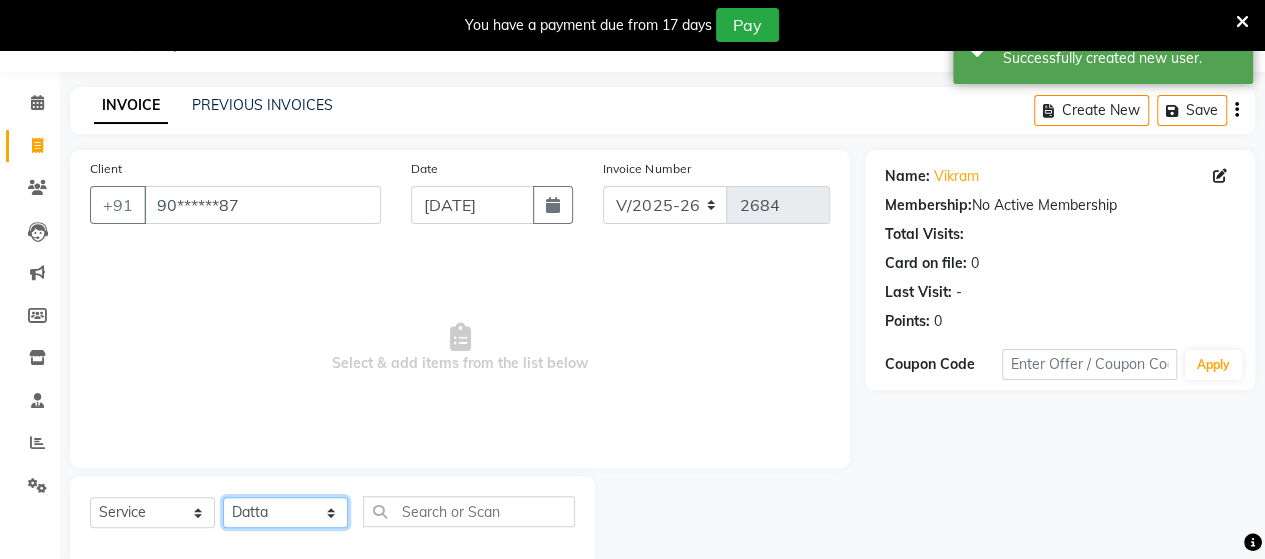 click on "Select Stylist Admin [PERSON_NAME]  [PERSON_NAME]  [PERSON_NAME] Rohit [PERSON_NAME]" 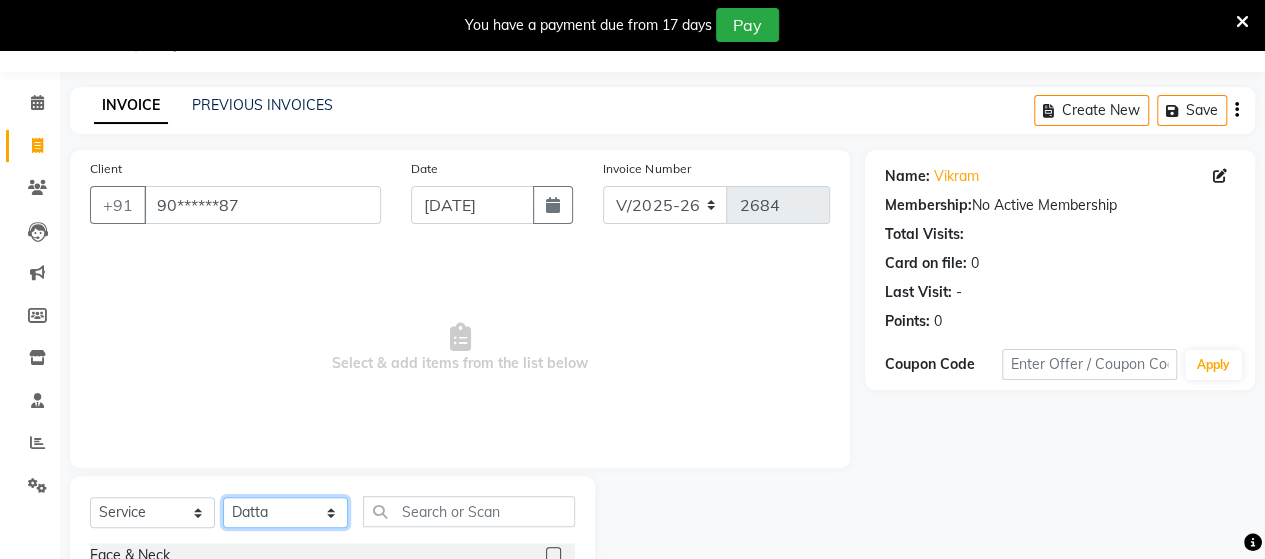 click on "Select Stylist Admin [PERSON_NAME]  [PERSON_NAME]  [PERSON_NAME] Rohit [PERSON_NAME]" 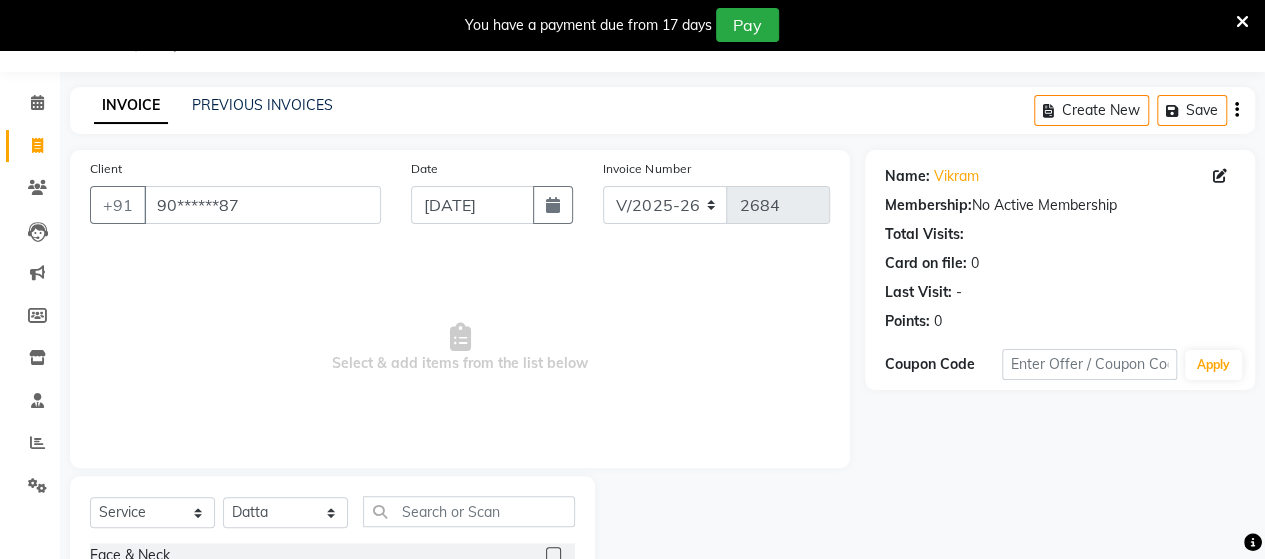 click on "Select  Service  Product  Membership  Package Voucher Prepaid Gift Card  Select Stylist Admin [PERSON_NAME]  [PERSON_NAME]  [PERSON_NAME] Rohit [PERSON_NAME]" 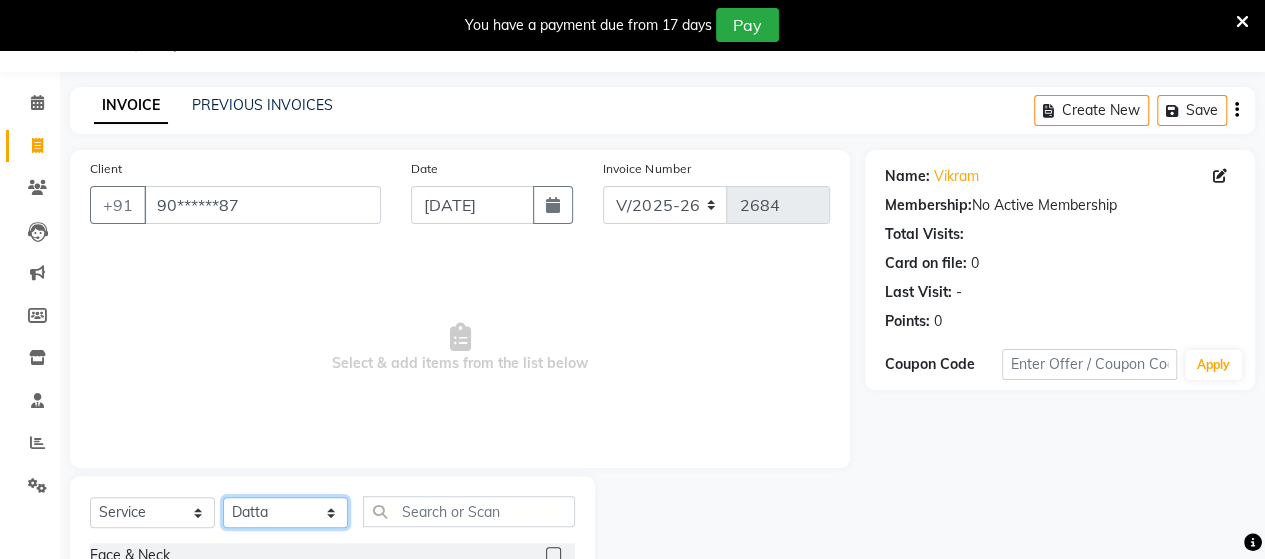 click on "Select Stylist Admin [PERSON_NAME]  [PERSON_NAME]  [PERSON_NAME] Rohit [PERSON_NAME]" 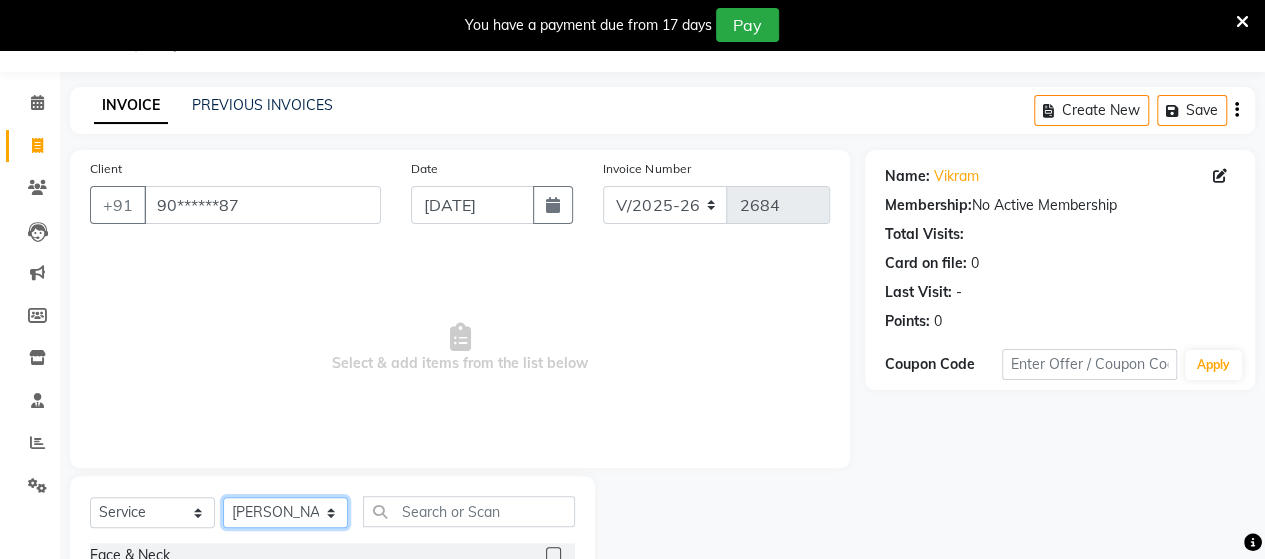 click on "Select Stylist Admin [PERSON_NAME]  [PERSON_NAME]  [PERSON_NAME] Rohit [PERSON_NAME]" 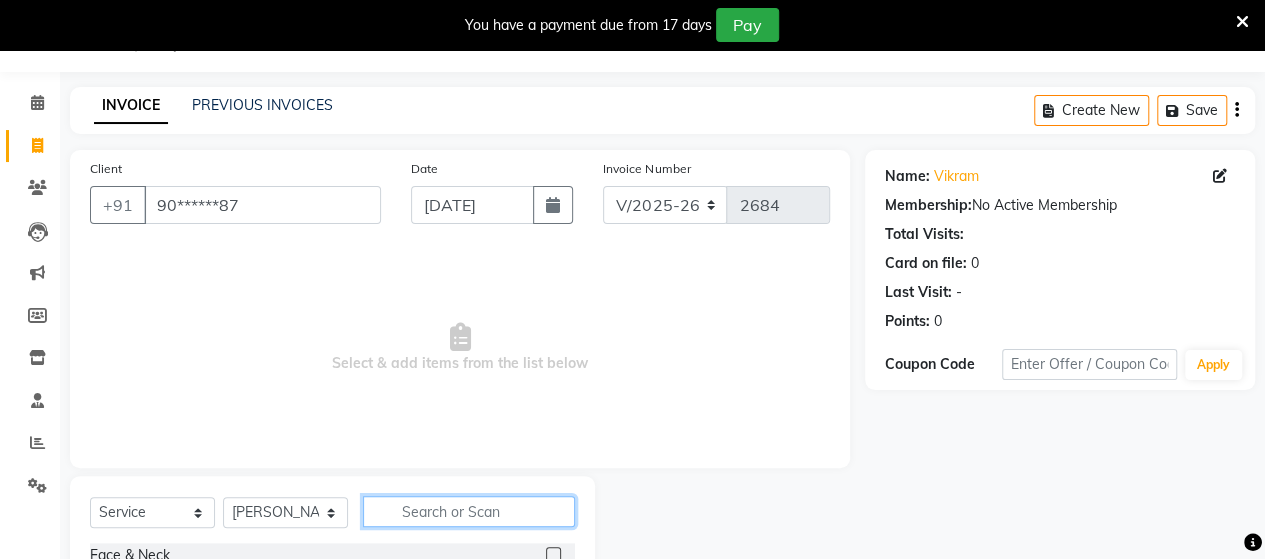 click 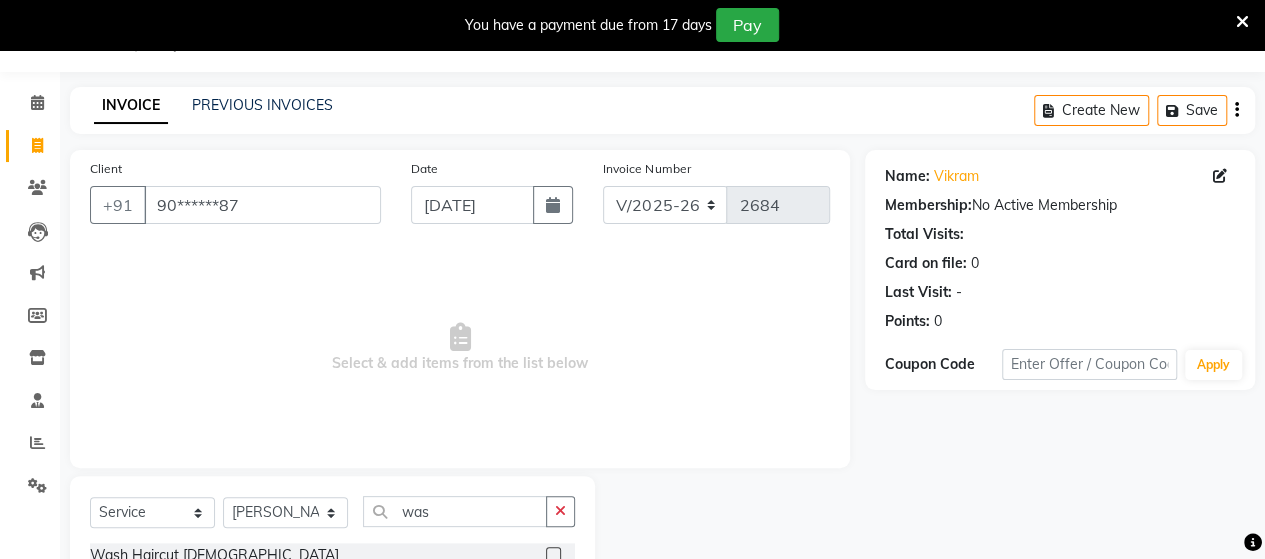click 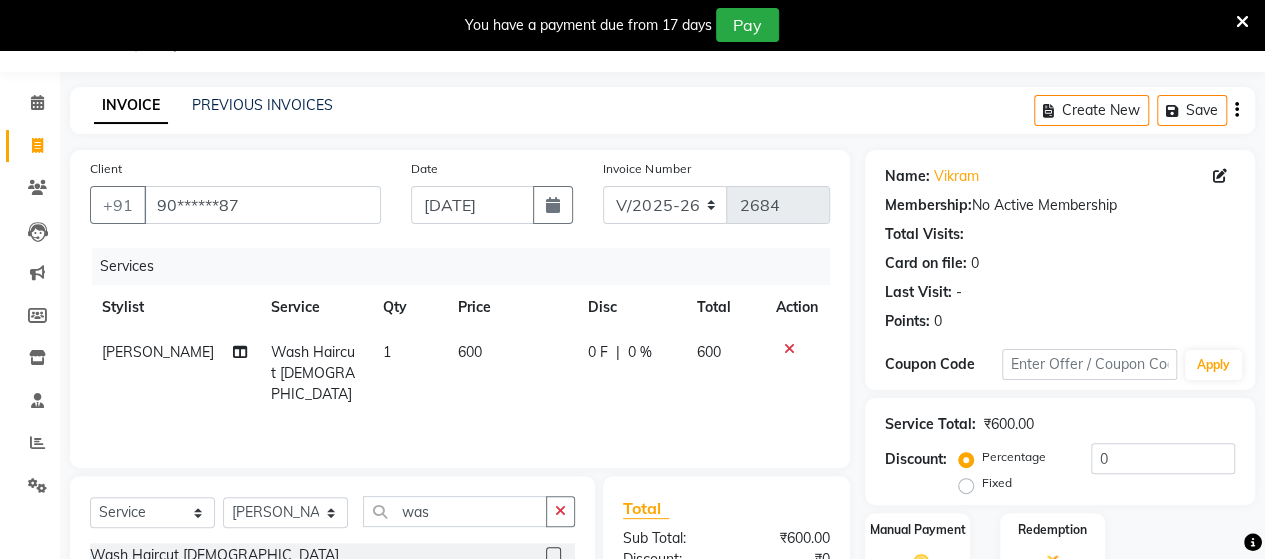 scroll, scrollTop: 288, scrollLeft: 0, axis: vertical 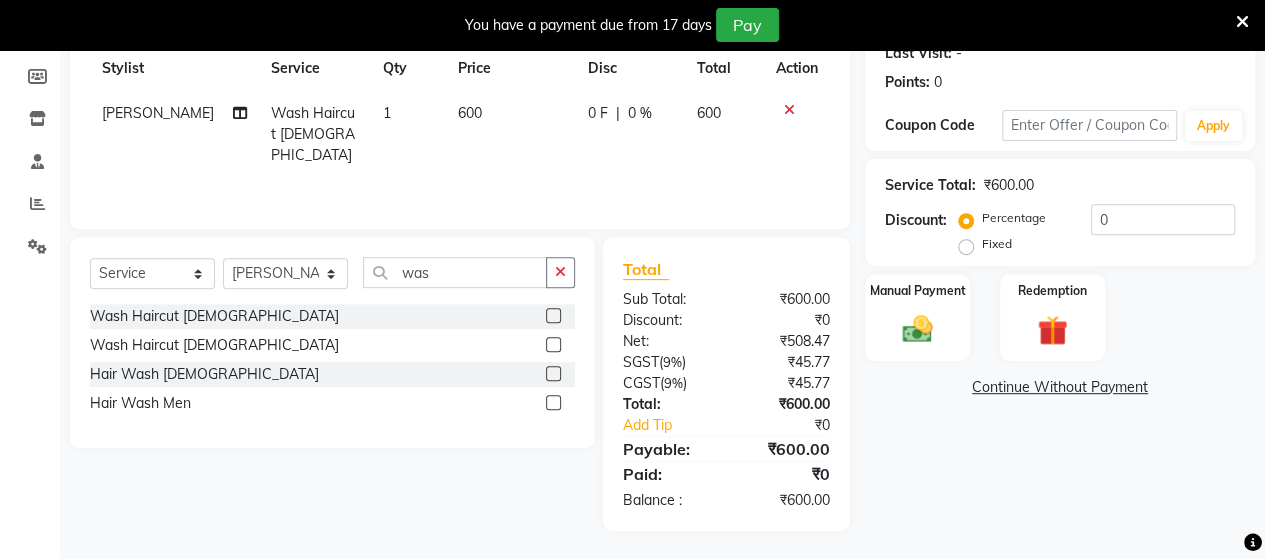 drag, startPoint x: 1238, startPoint y: 343, endPoint x: 1277, endPoint y: 598, distance: 257.96512 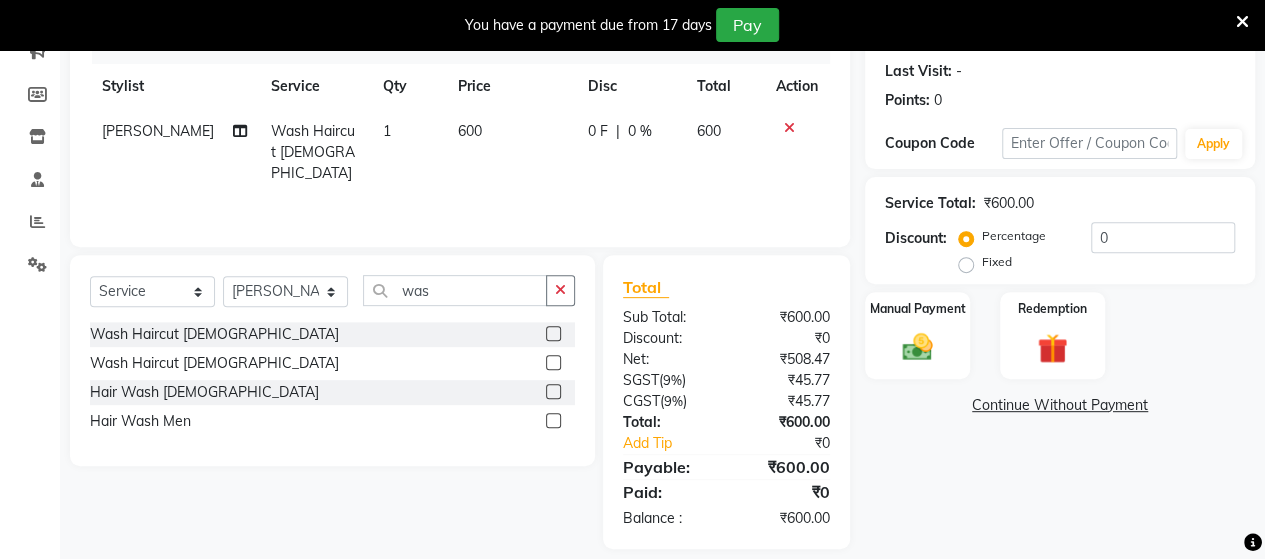 scroll, scrollTop: 288, scrollLeft: 0, axis: vertical 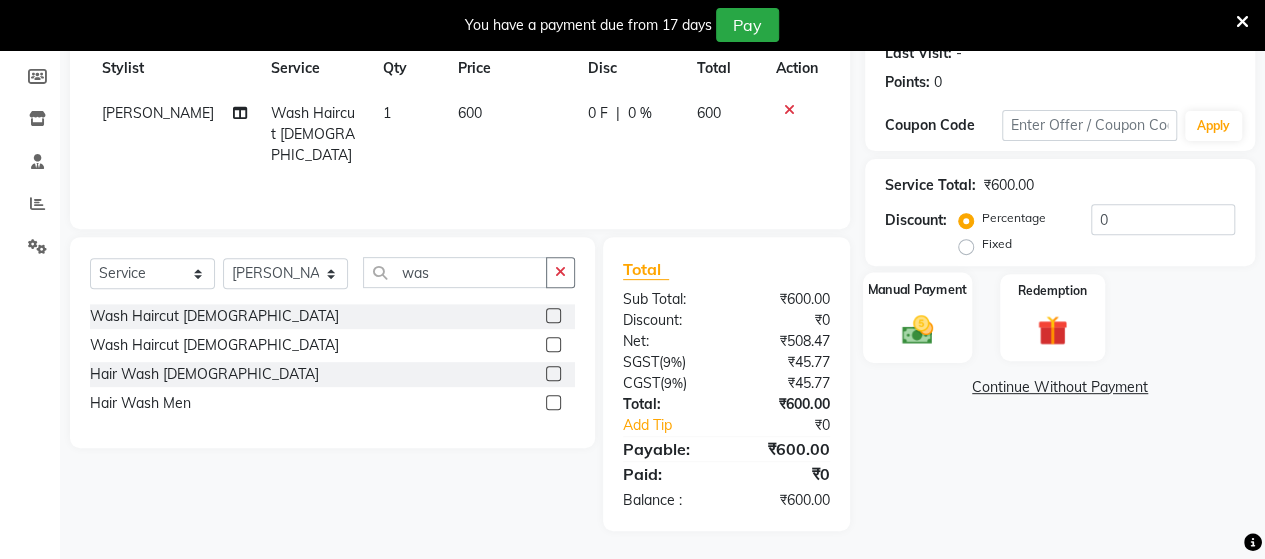 click on "Manual Payment" 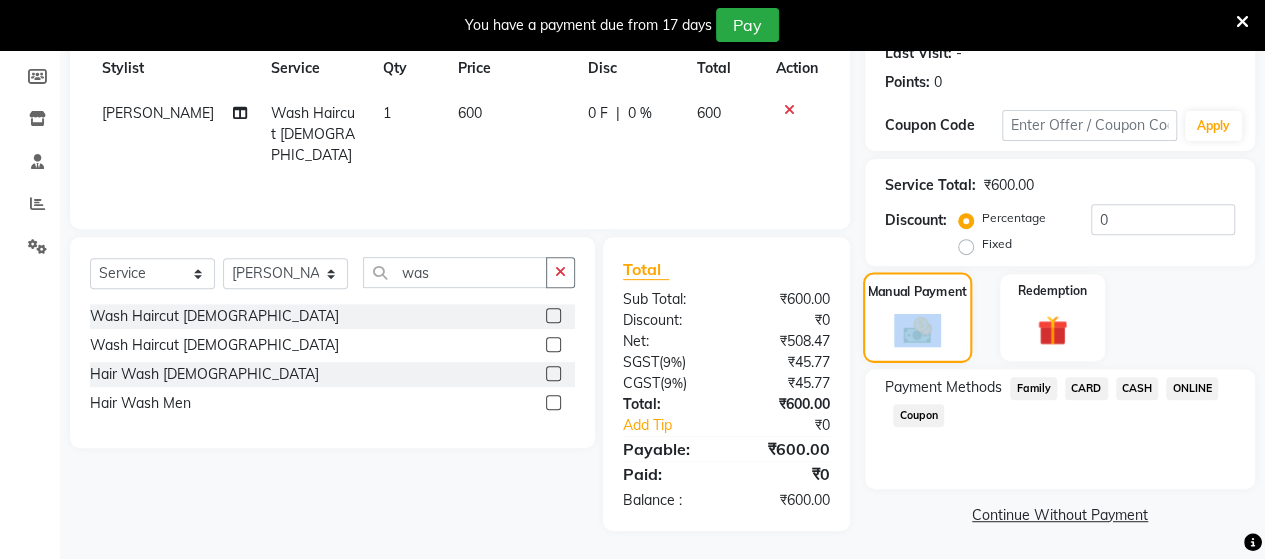 click on "Manual Payment" 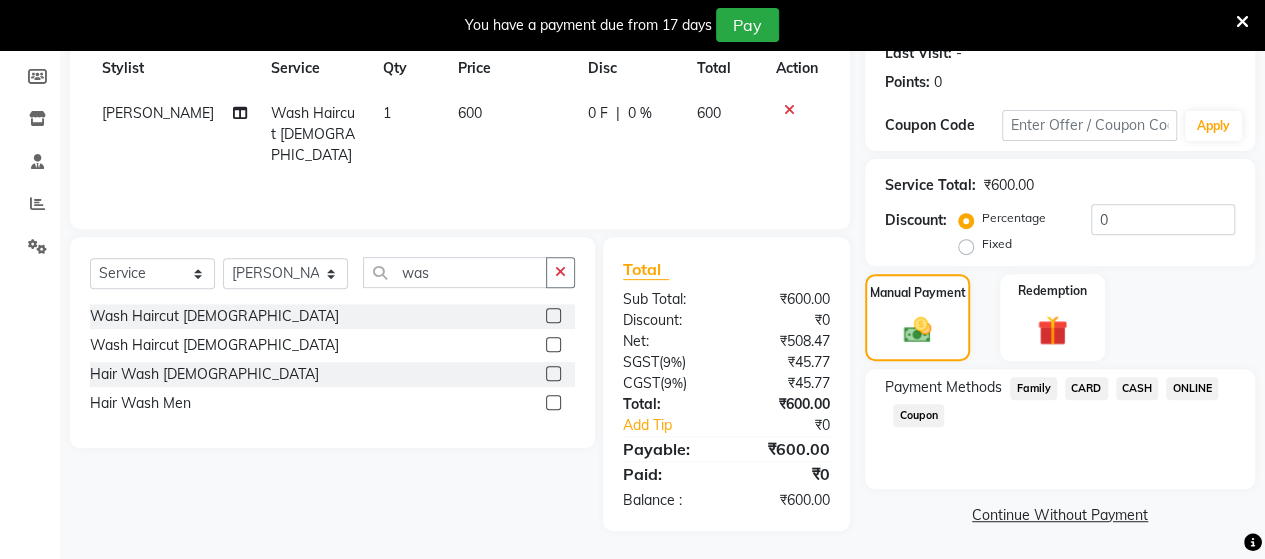 click on "ONLINE" 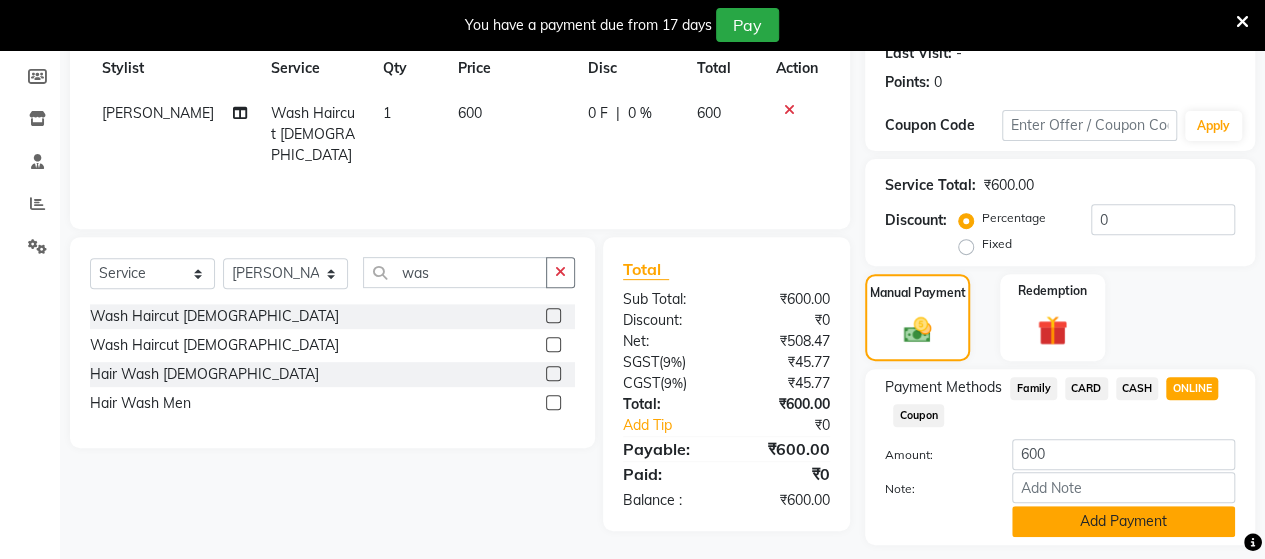 click on "Add Payment" 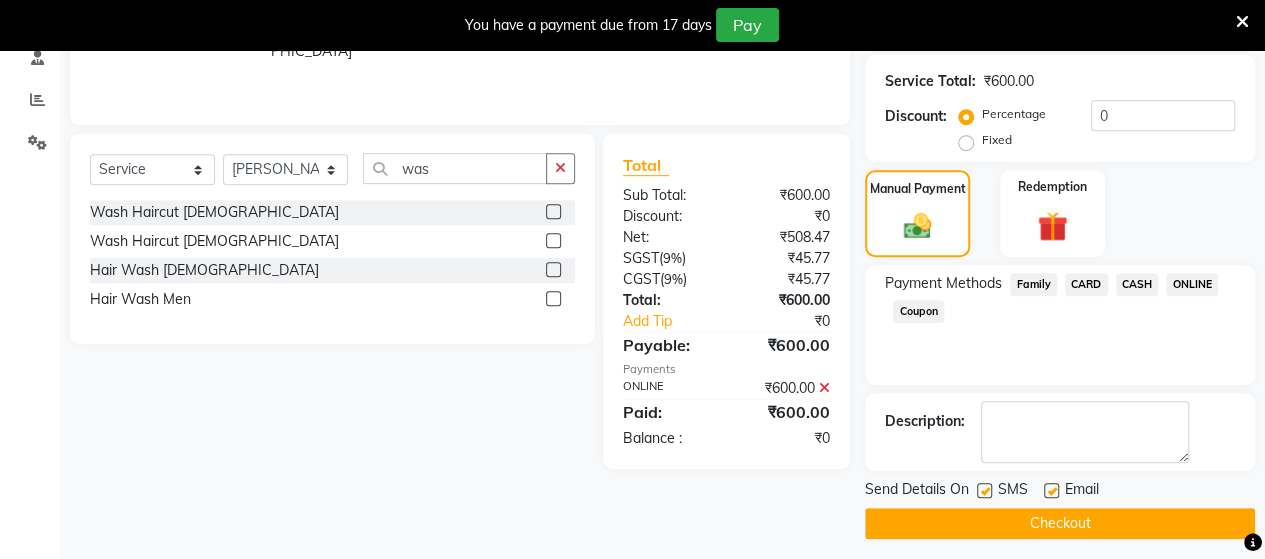 scroll, scrollTop: 400, scrollLeft: 0, axis: vertical 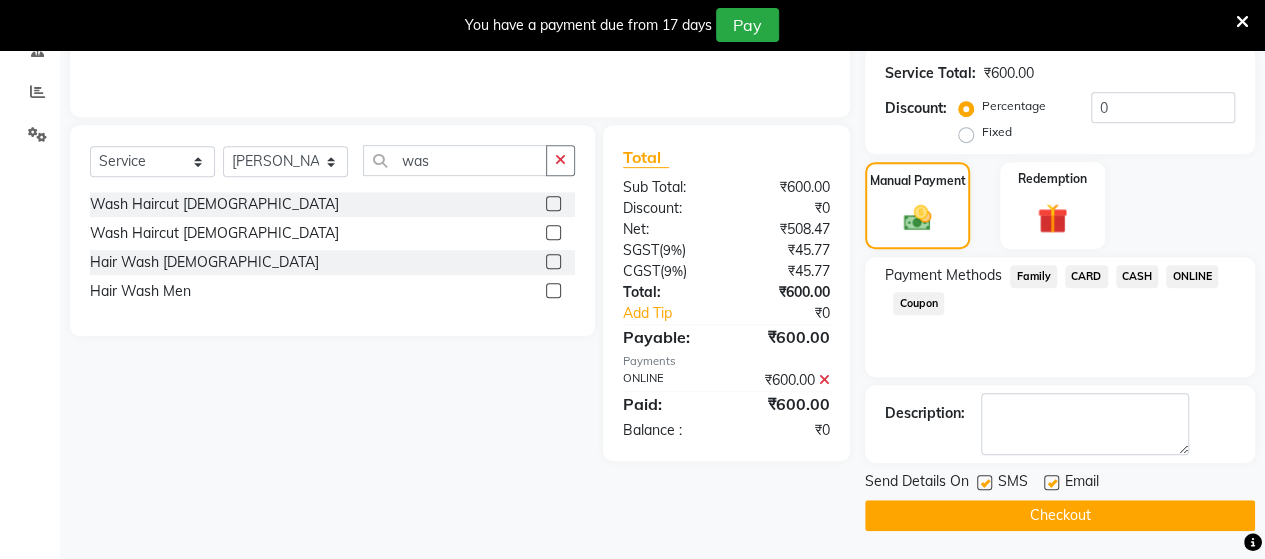 click on "Checkout" 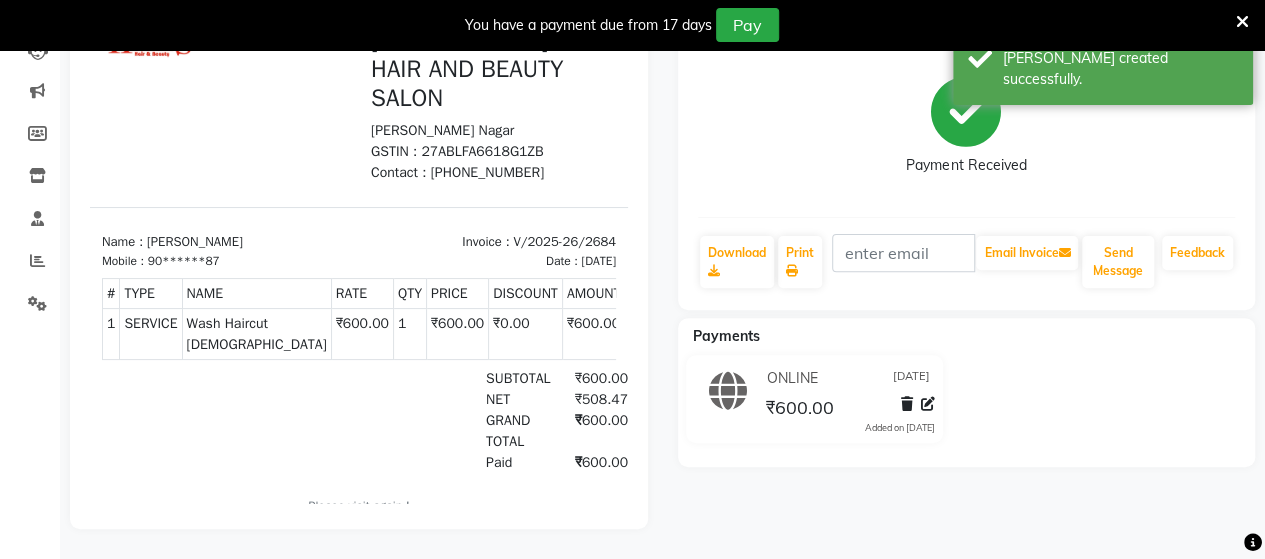 scroll, scrollTop: 0, scrollLeft: 0, axis: both 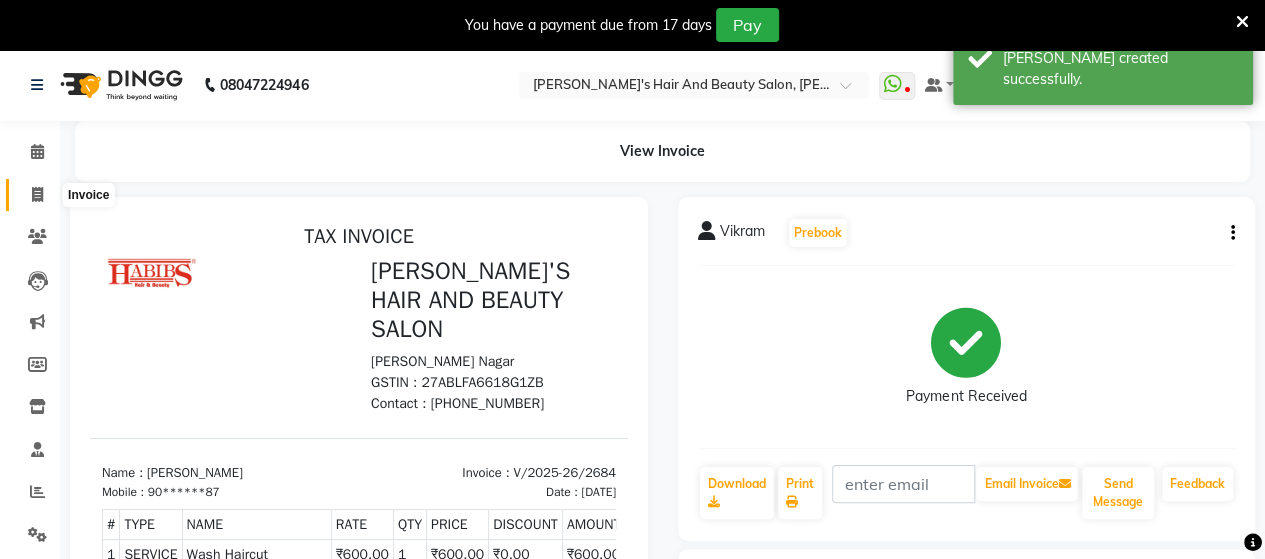 click 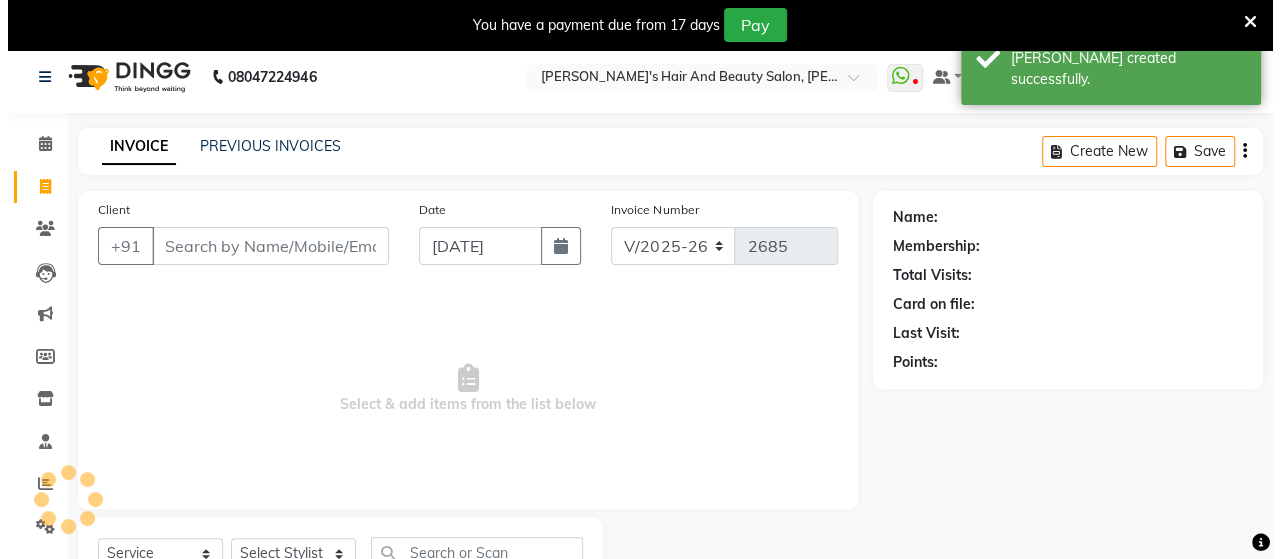 scroll, scrollTop: 90, scrollLeft: 0, axis: vertical 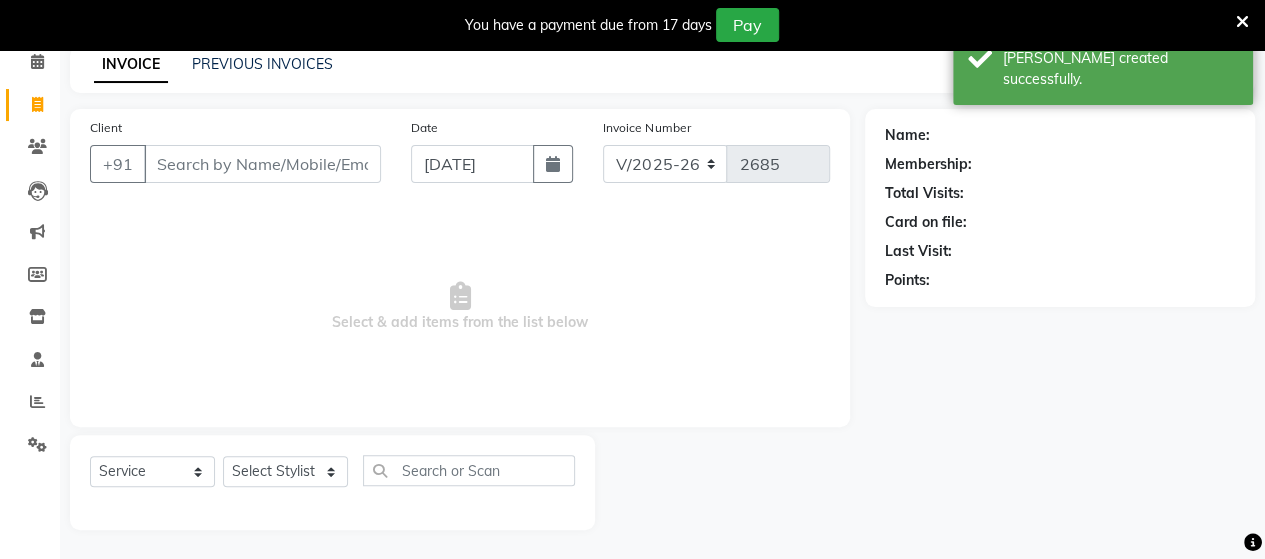 click on "Client" at bounding box center [262, 164] 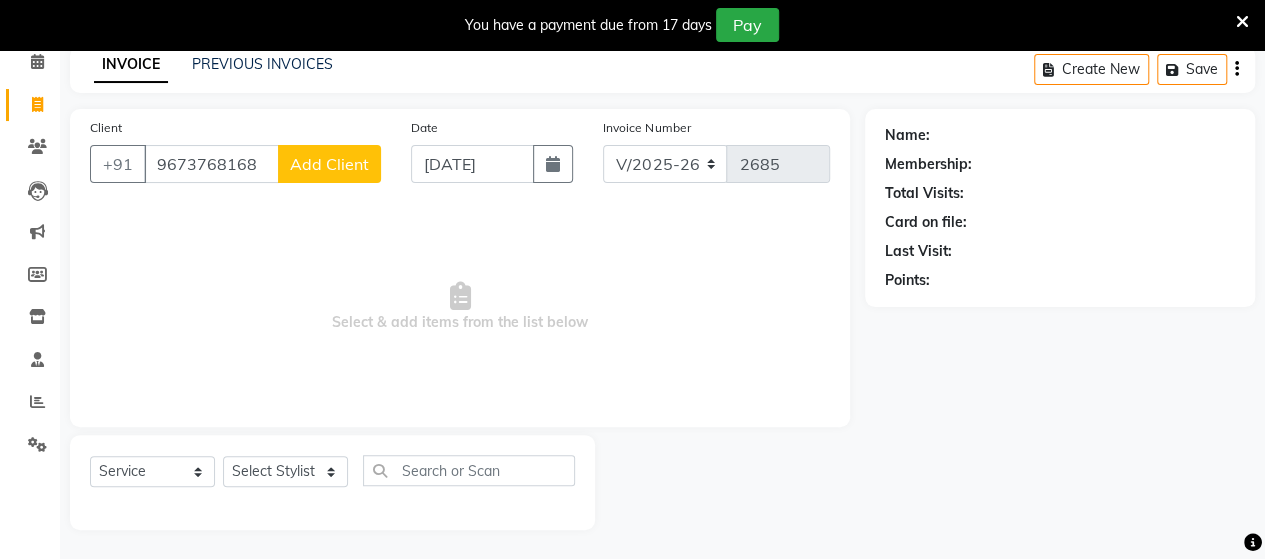 click on "Add Client" 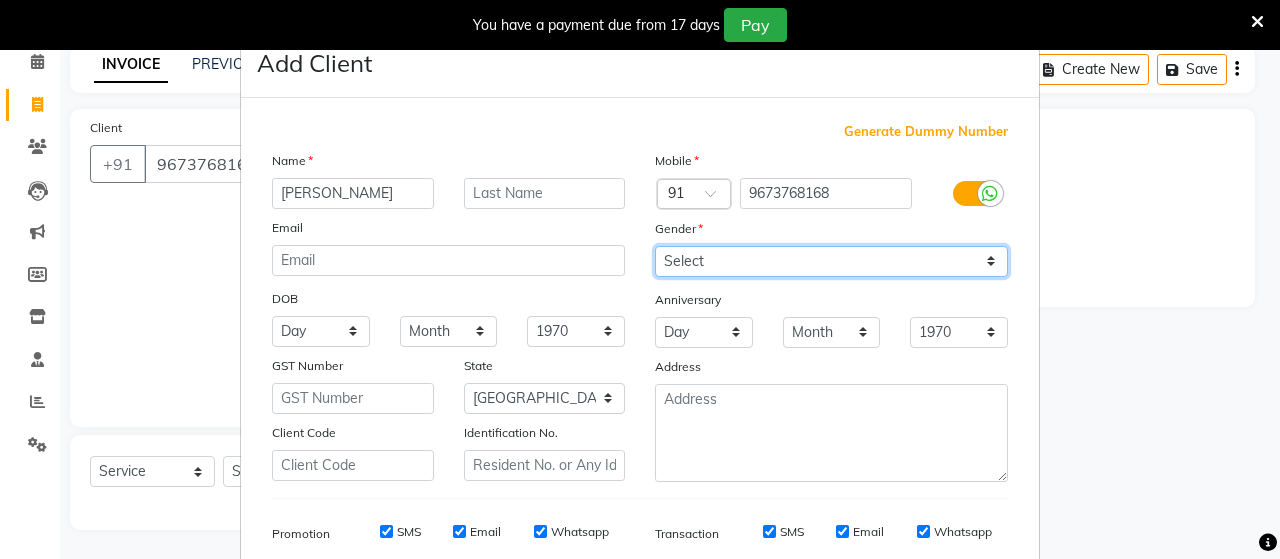 click on "Select [DEMOGRAPHIC_DATA] [DEMOGRAPHIC_DATA] Other Prefer Not To Say" at bounding box center [831, 261] 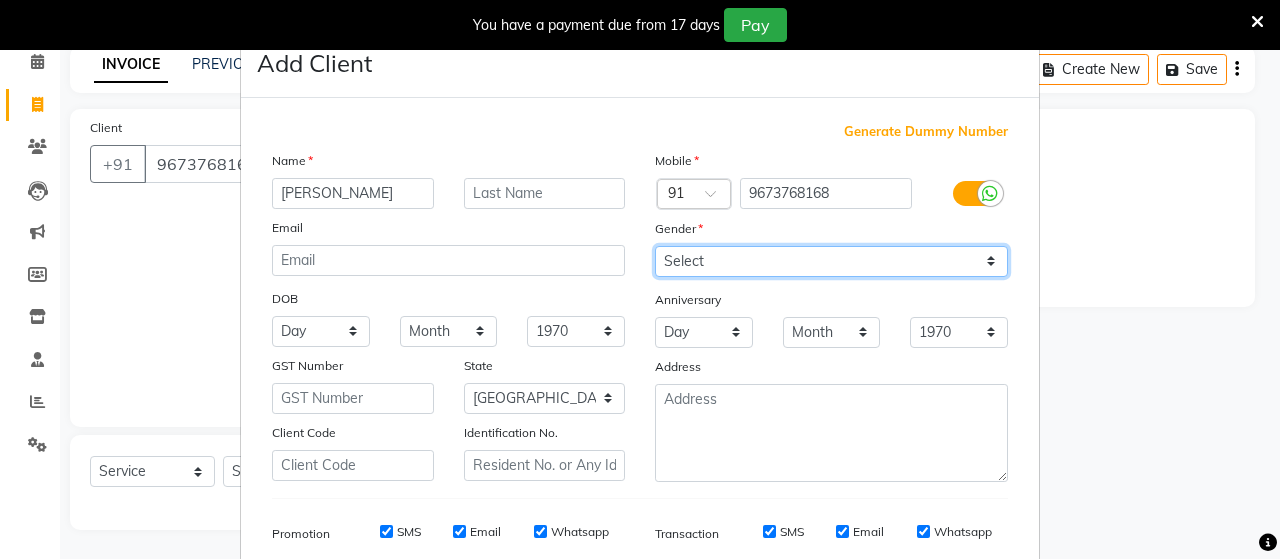 click on "Select [DEMOGRAPHIC_DATA] [DEMOGRAPHIC_DATA] Other Prefer Not To Say" at bounding box center (831, 261) 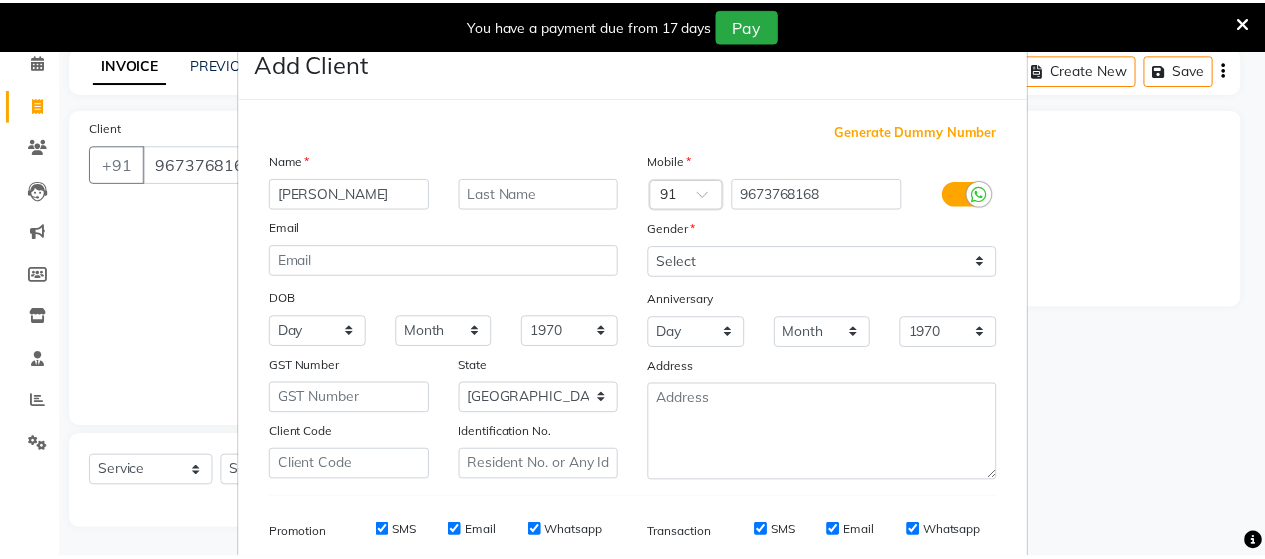 scroll, scrollTop: 286, scrollLeft: 0, axis: vertical 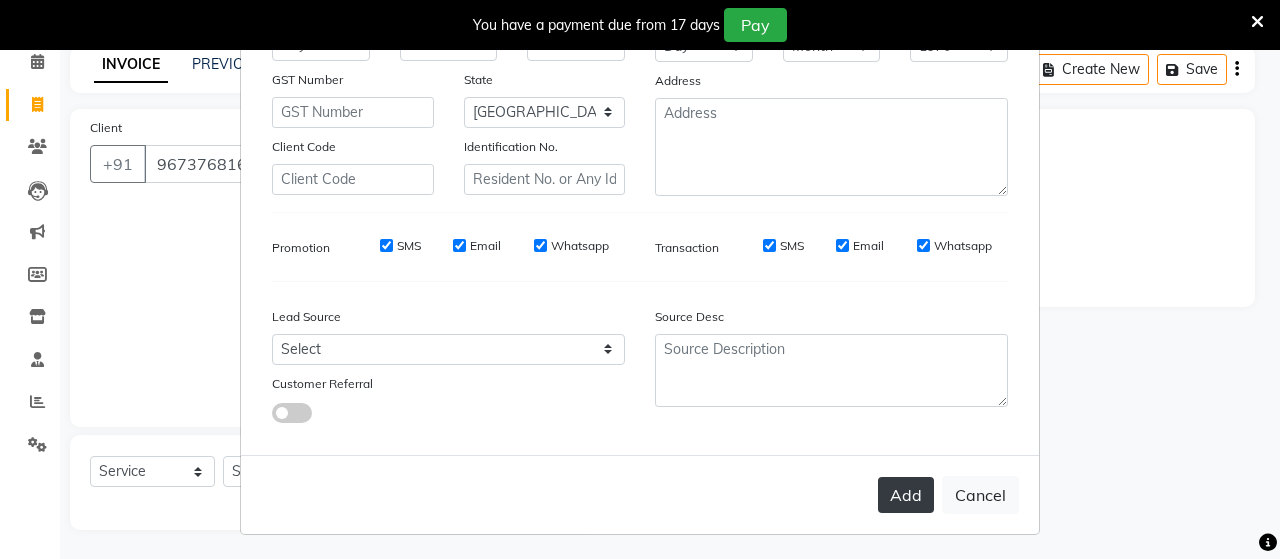 click on "Add" at bounding box center (906, 495) 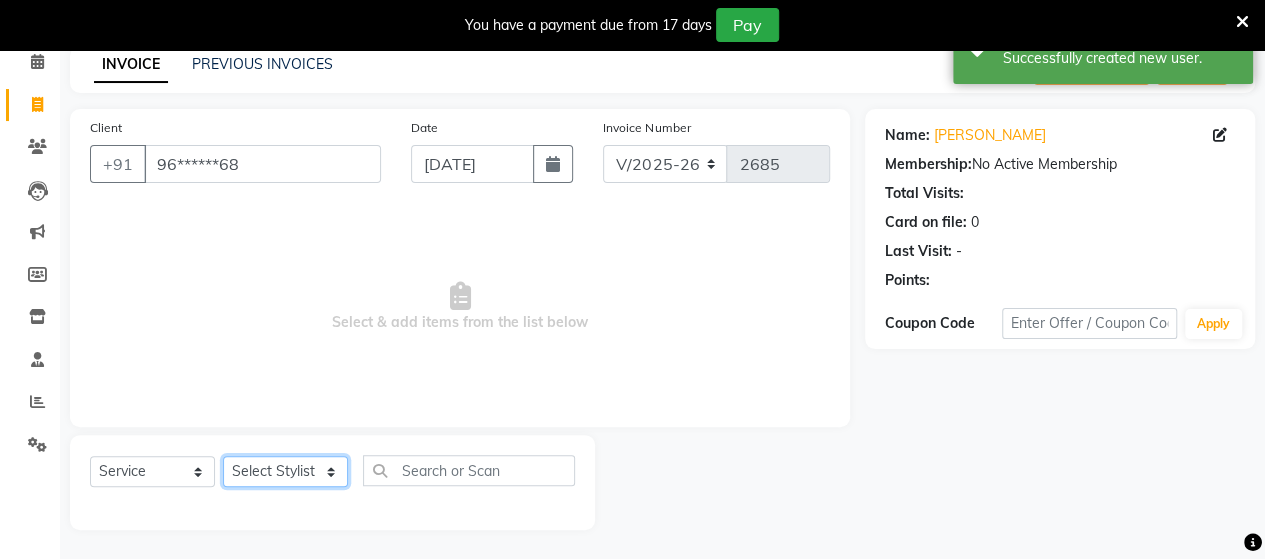 click on "Select Stylist Admin [PERSON_NAME]  [PERSON_NAME]  [PERSON_NAME] Rohit [PERSON_NAME]" 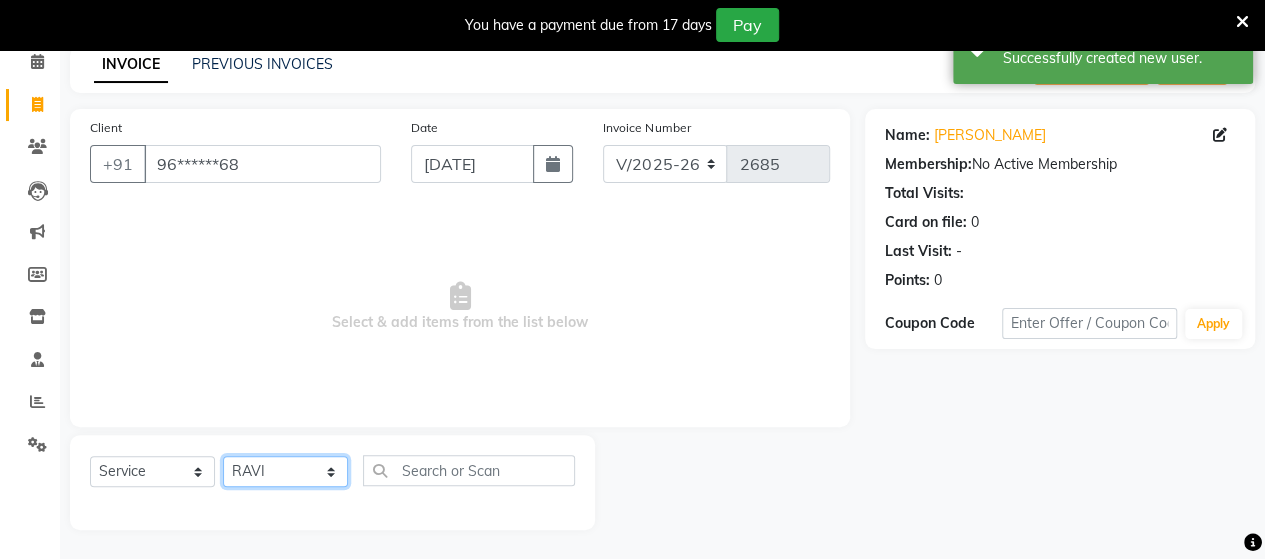 click on "Select Stylist Admin [PERSON_NAME]  [PERSON_NAME]  [PERSON_NAME] Rohit [PERSON_NAME]" 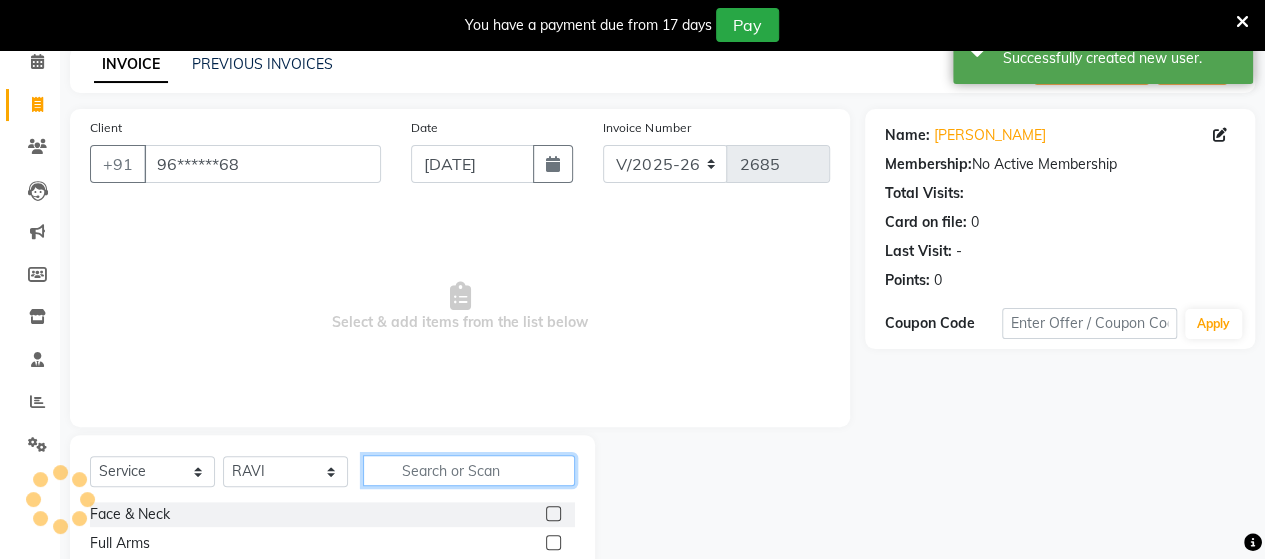 click 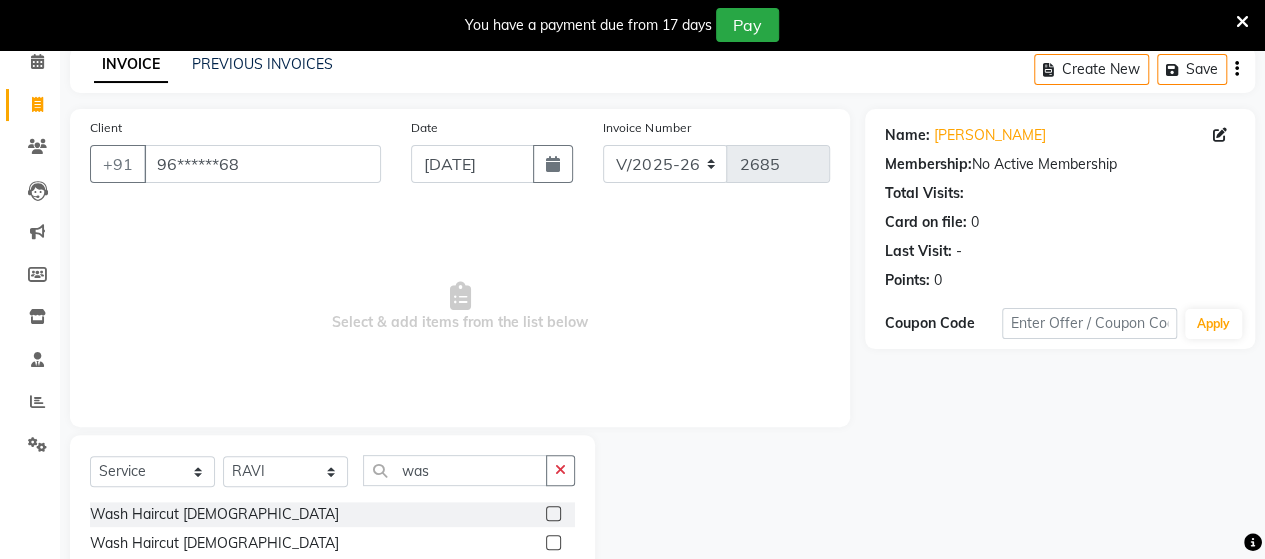 click 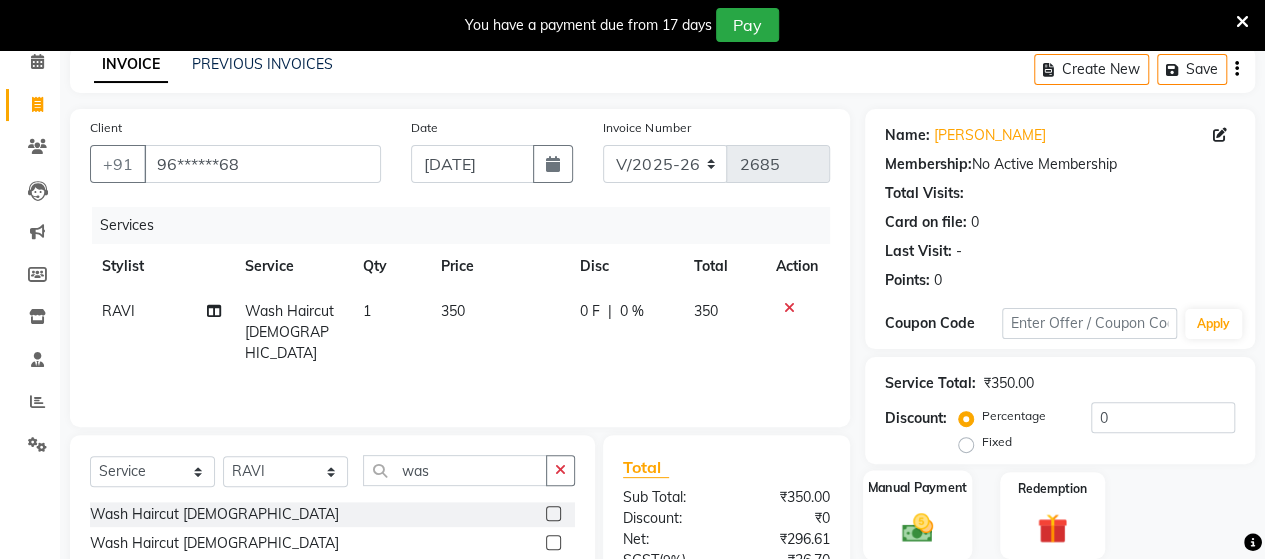 click on "Manual Payment" 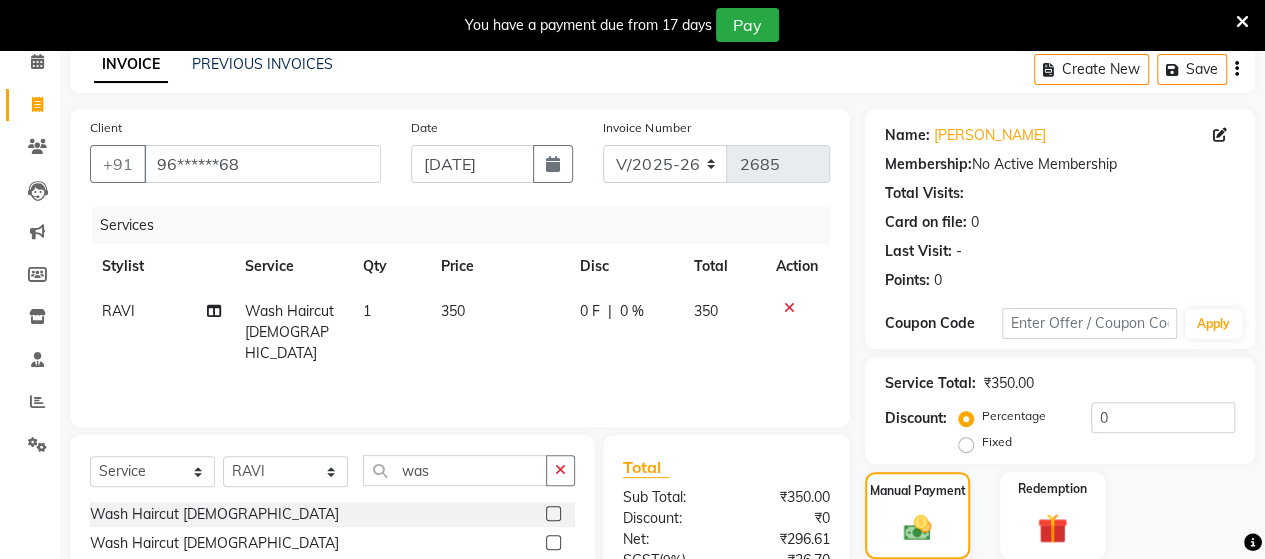 scroll, scrollTop: 288, scrollLeft: 0, axis: vertical 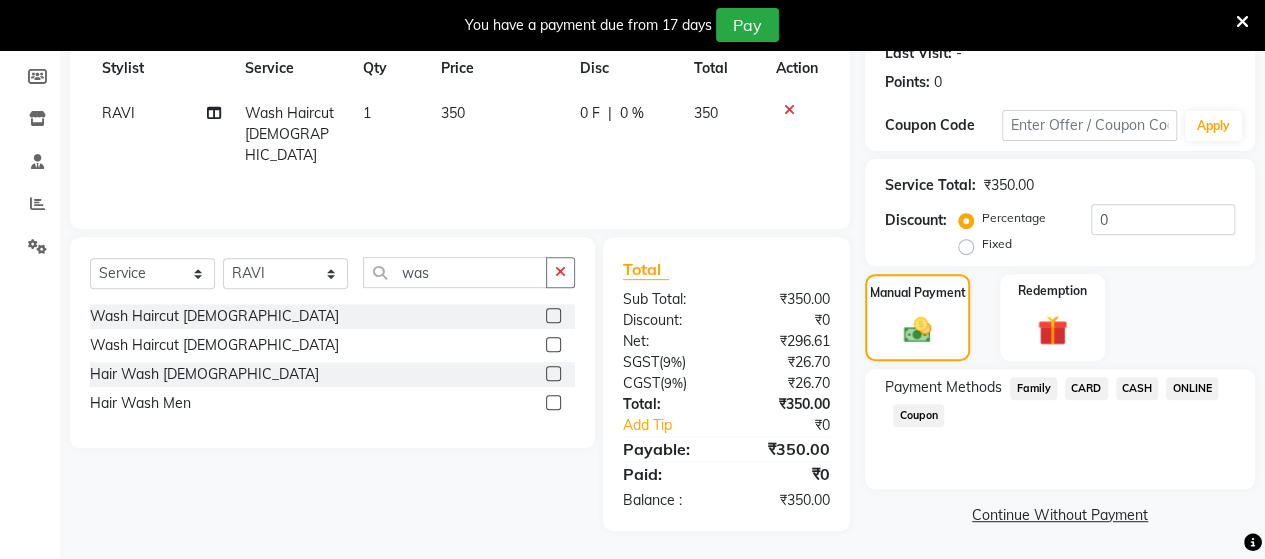 click on "ONLINE" 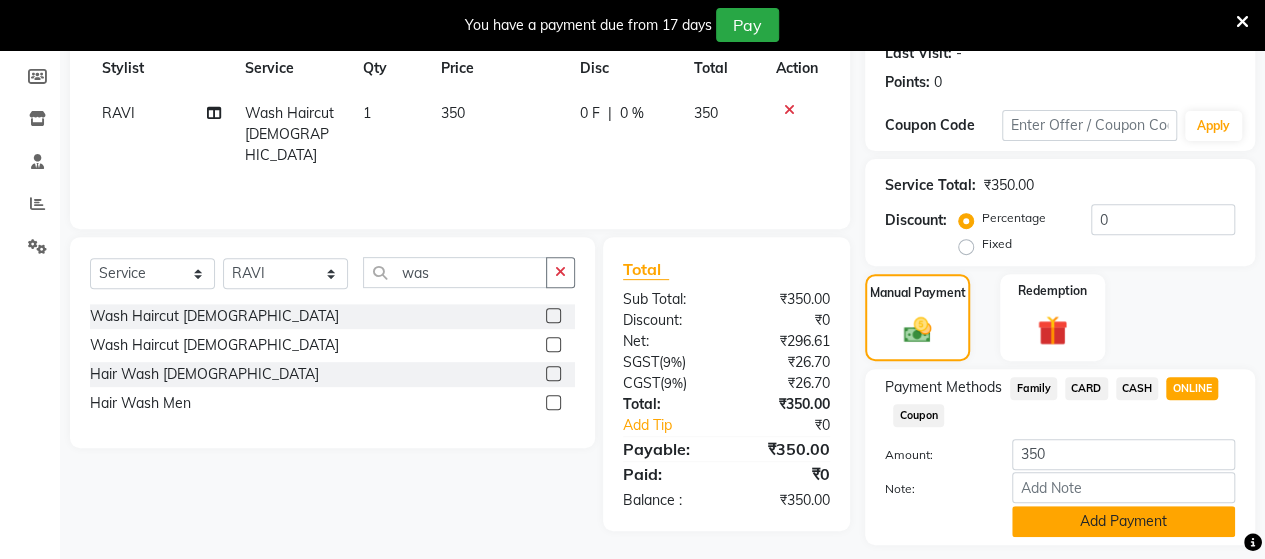 click on "Add Payment" 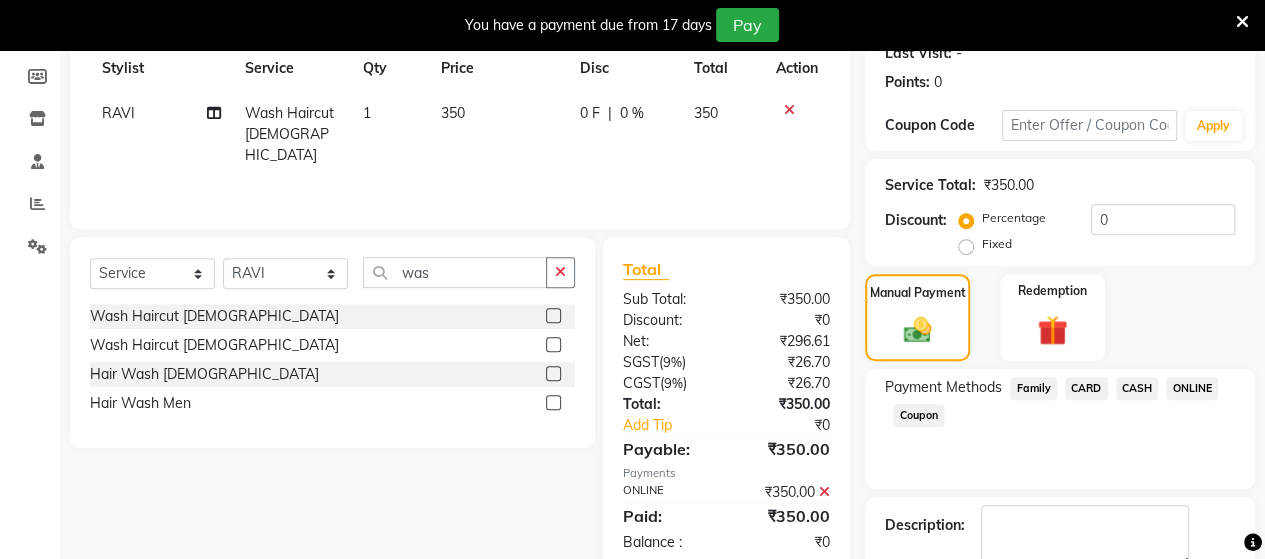 scroll, scrollTop: 400, scrollLeft: 0, axis: vertical 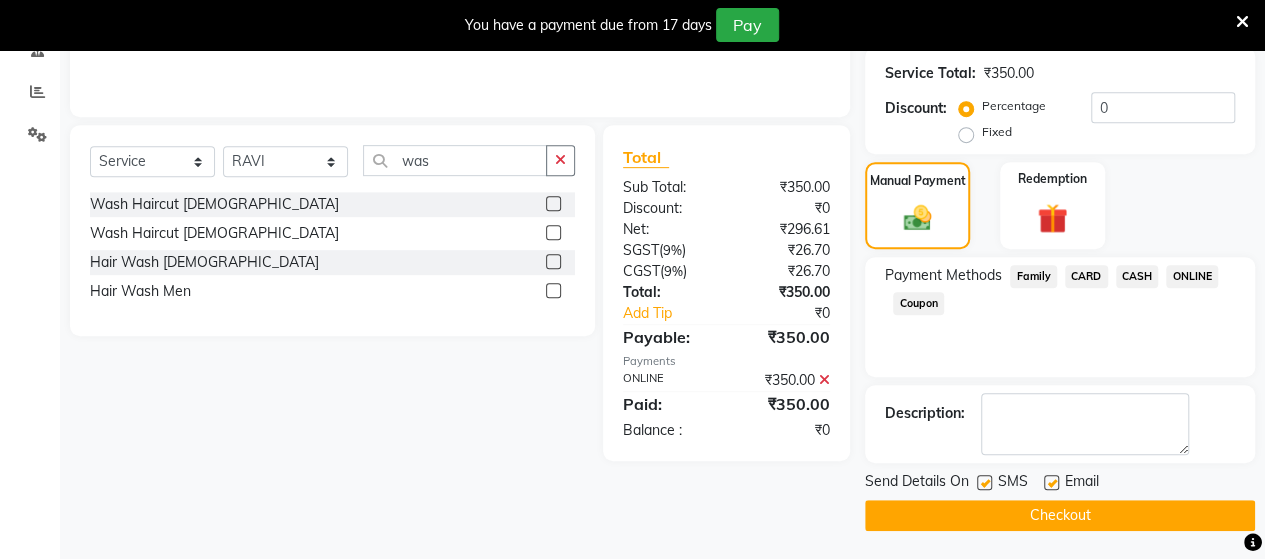 click on "Checkout" 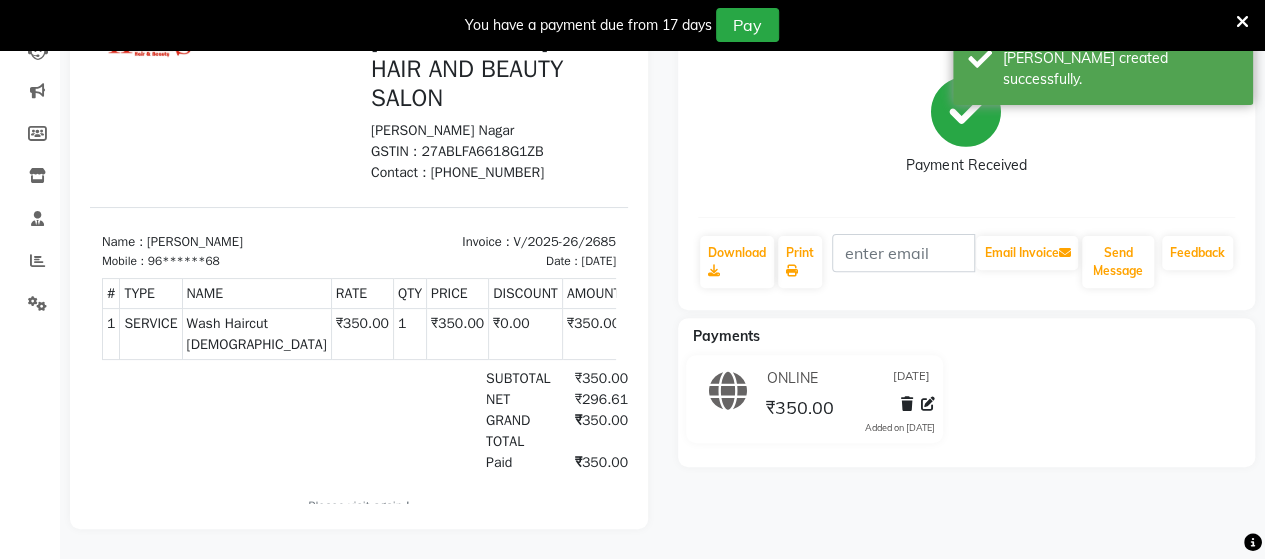 scroll, scrollTop: 0, scrollLeft: 0, axis: both 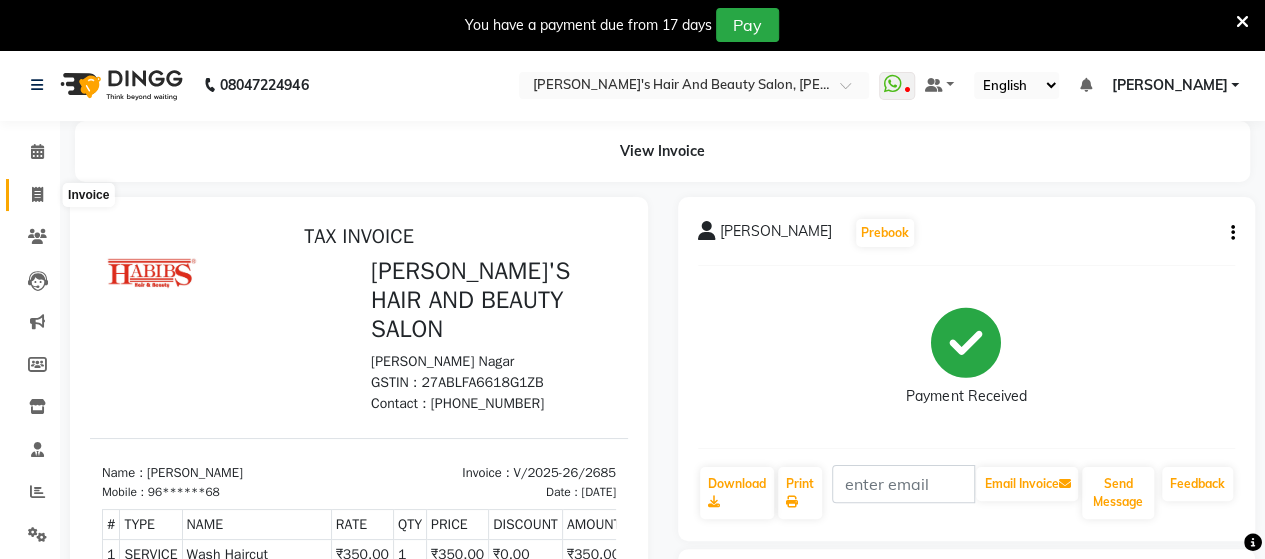 click 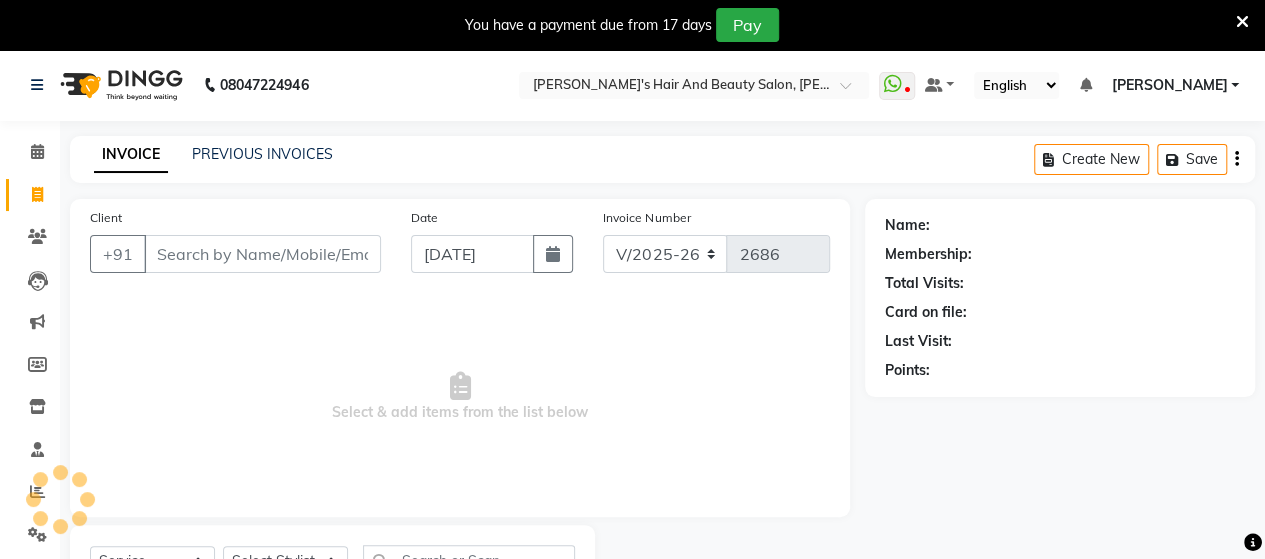scroll, scrollTop: 90, scrollLeft: 0, axis: vertical 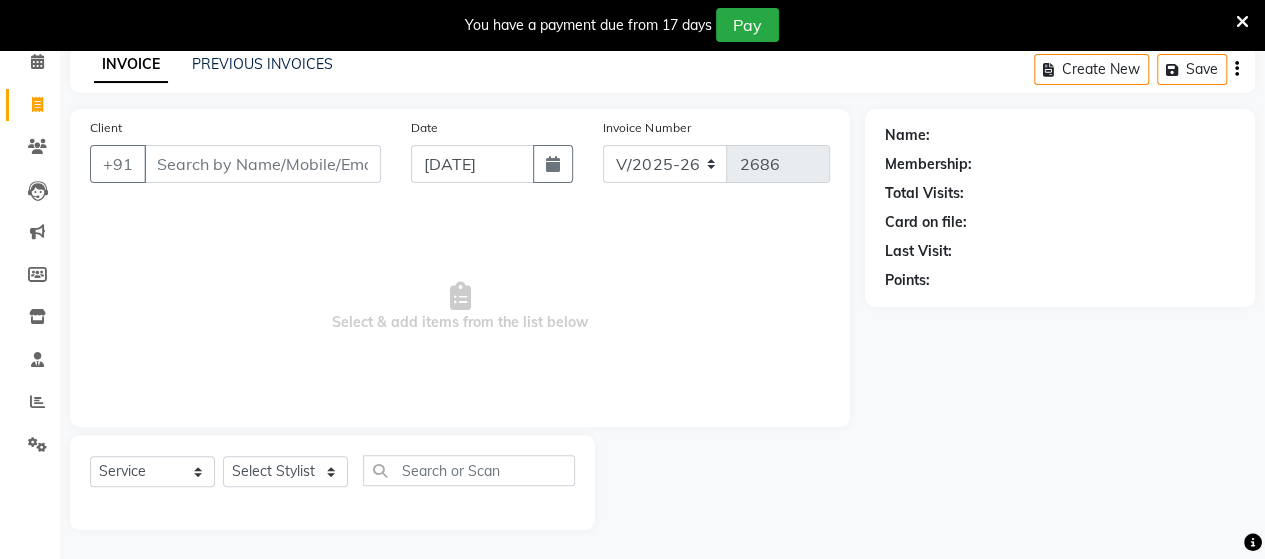 click on "Client" at bounding box center [262, 164] 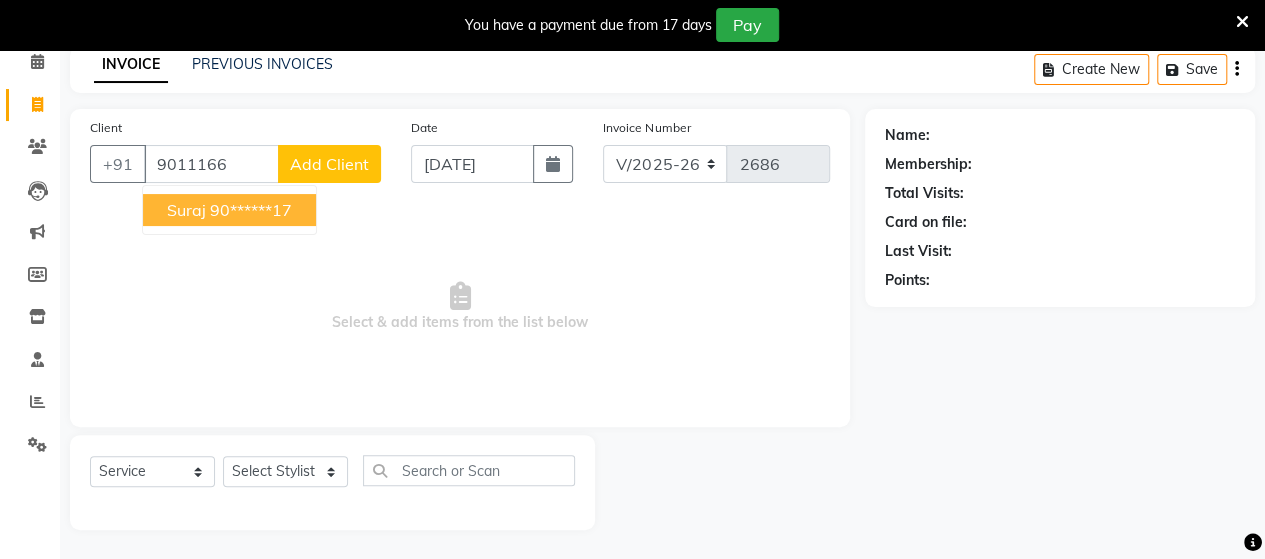 click on "90******17" at bounding box center (251, 210) 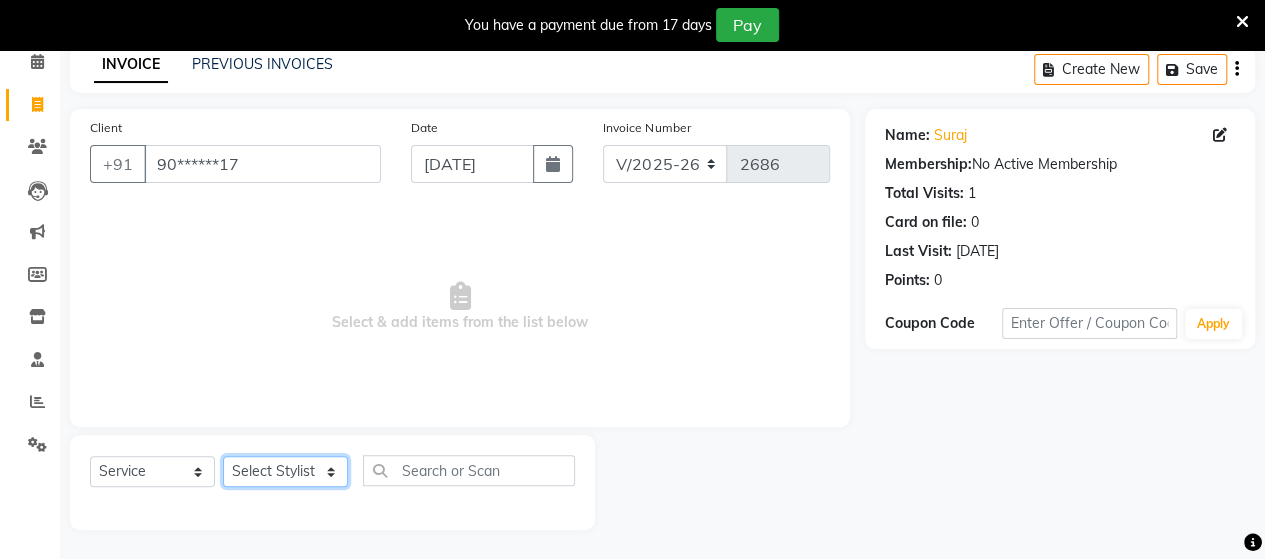 click on "Select Stylist Admin [PERSON_NAME]  [PERSON_NAME]  [PERSON_NAME] Rohit [PERSON_NAME]" 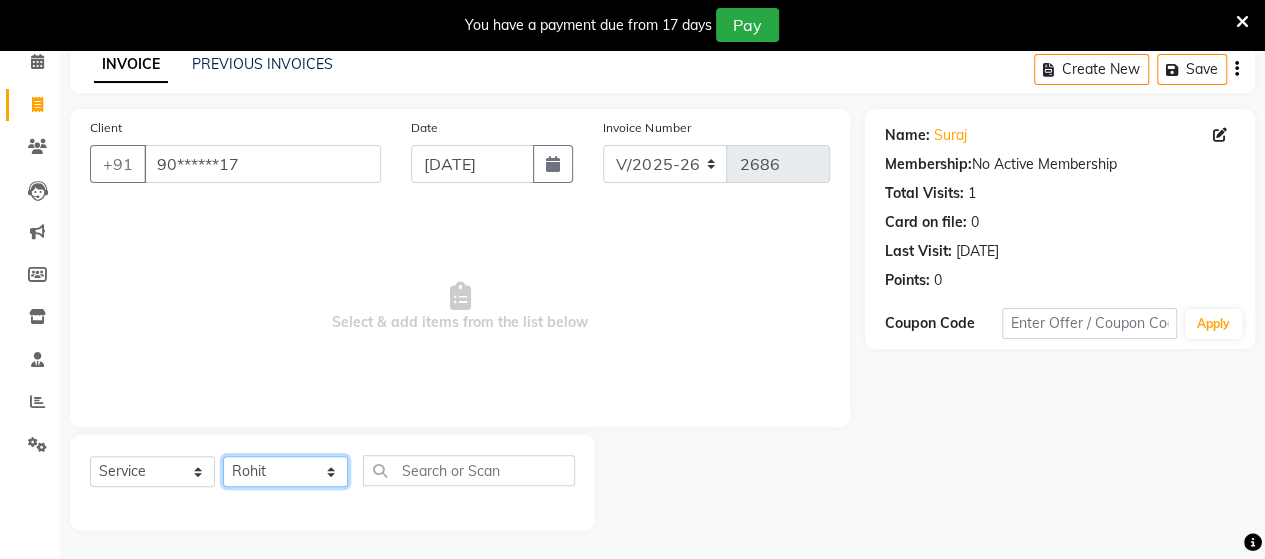 click on "Select Stylist Admin [PERSON_NAME]  [PERSON_NAME]  [PERSON_NAME] Rohit [PERSON_NAME]" 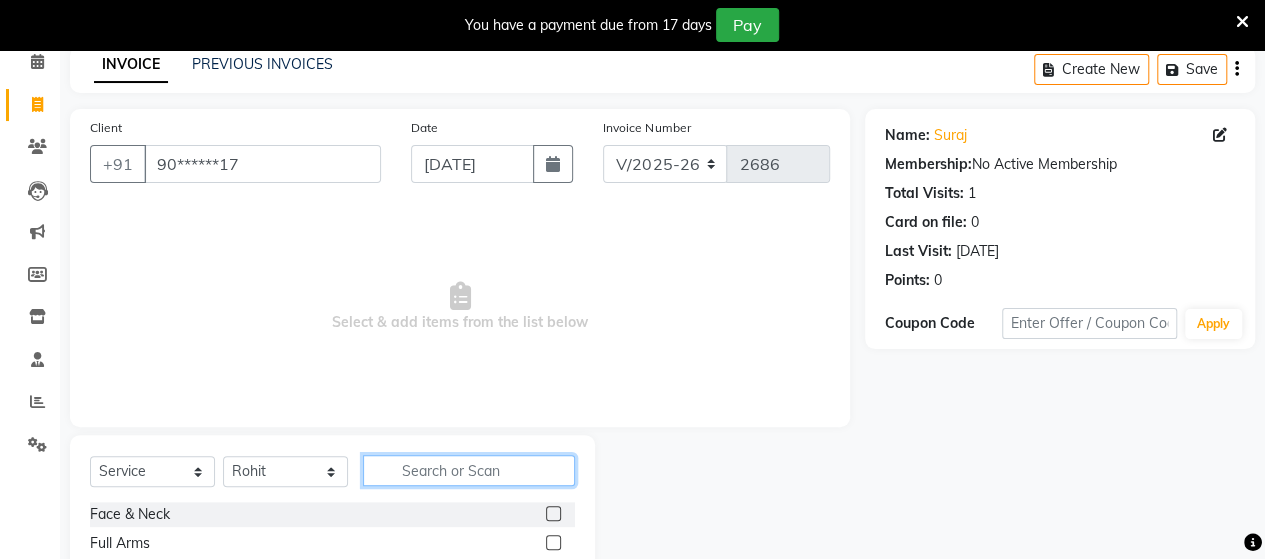 click 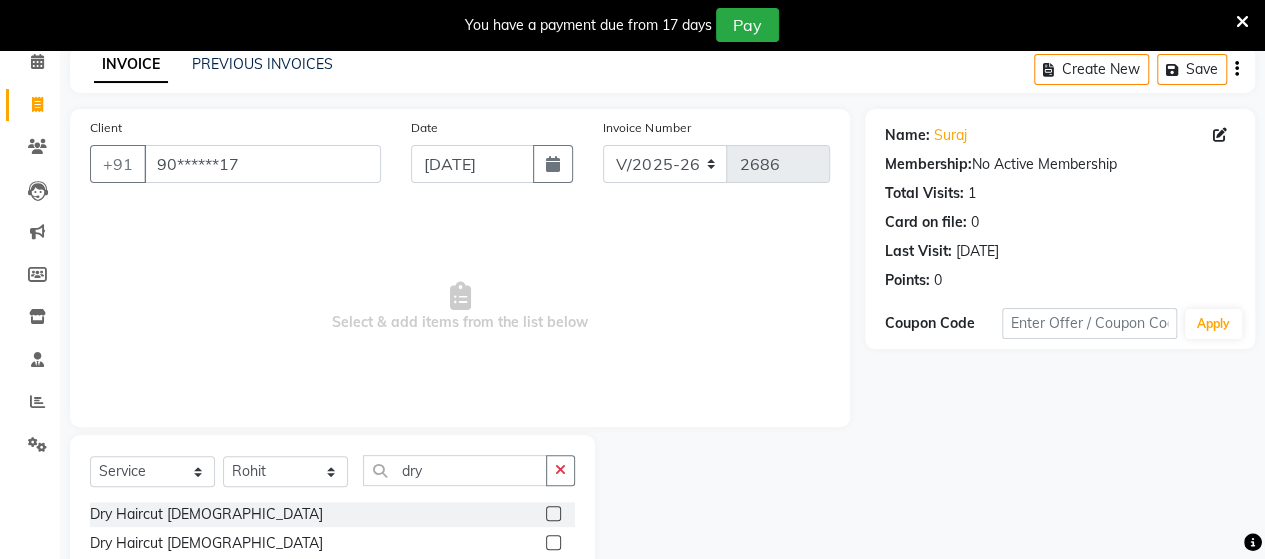 click 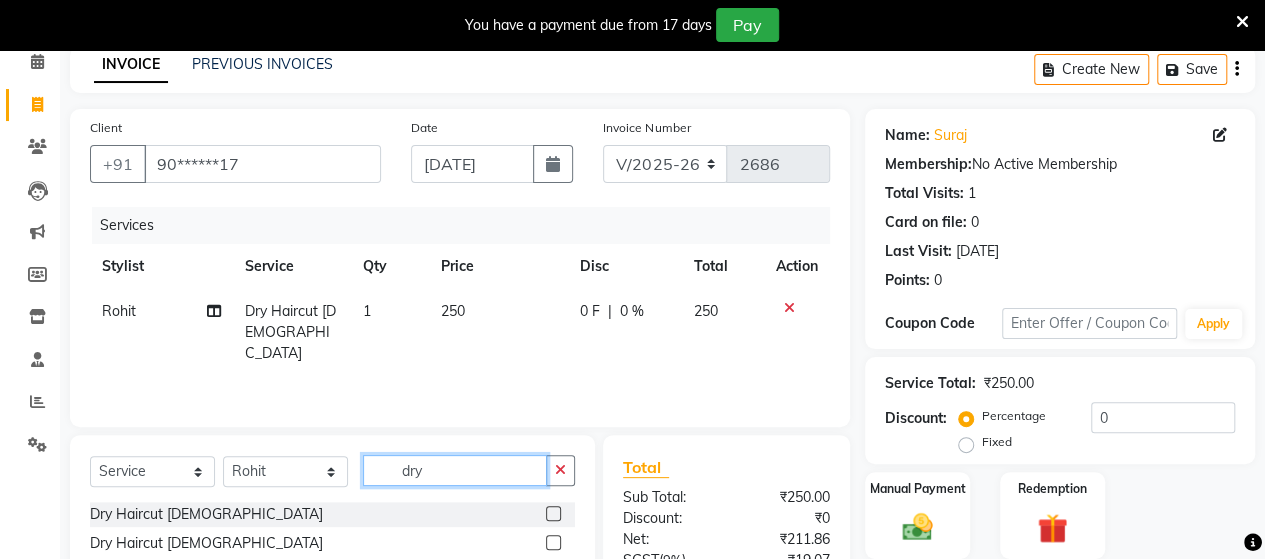click on "dry" 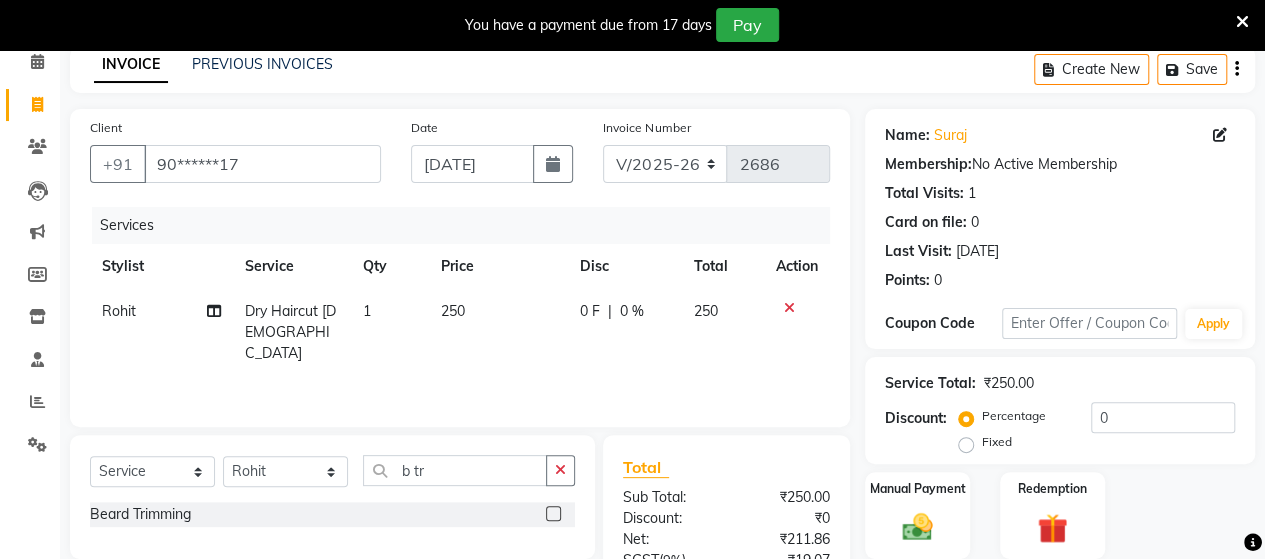 click 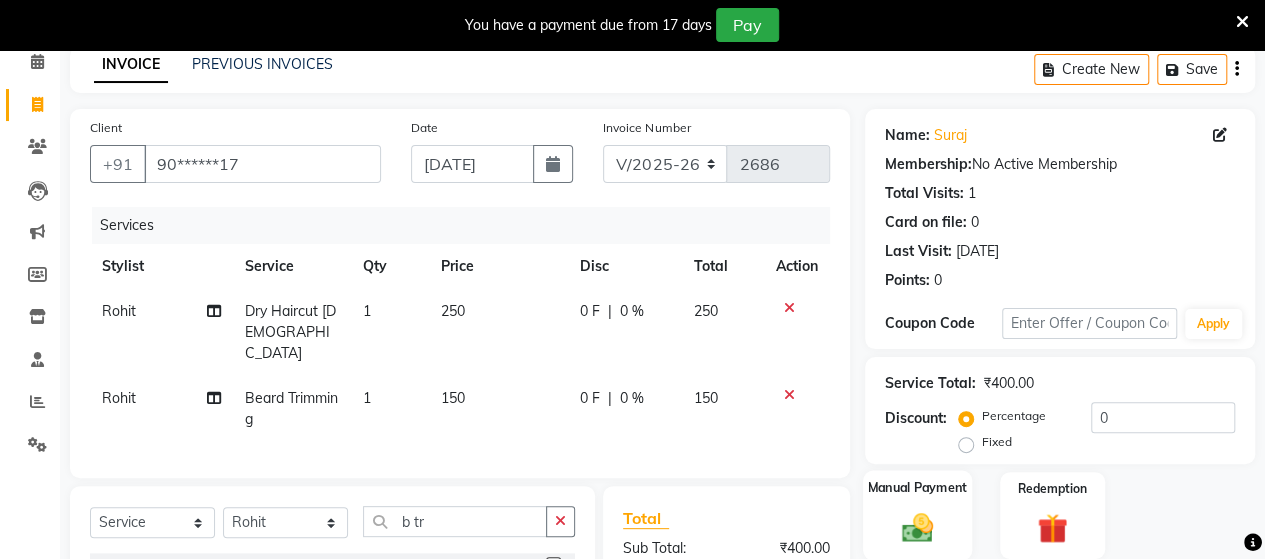 click 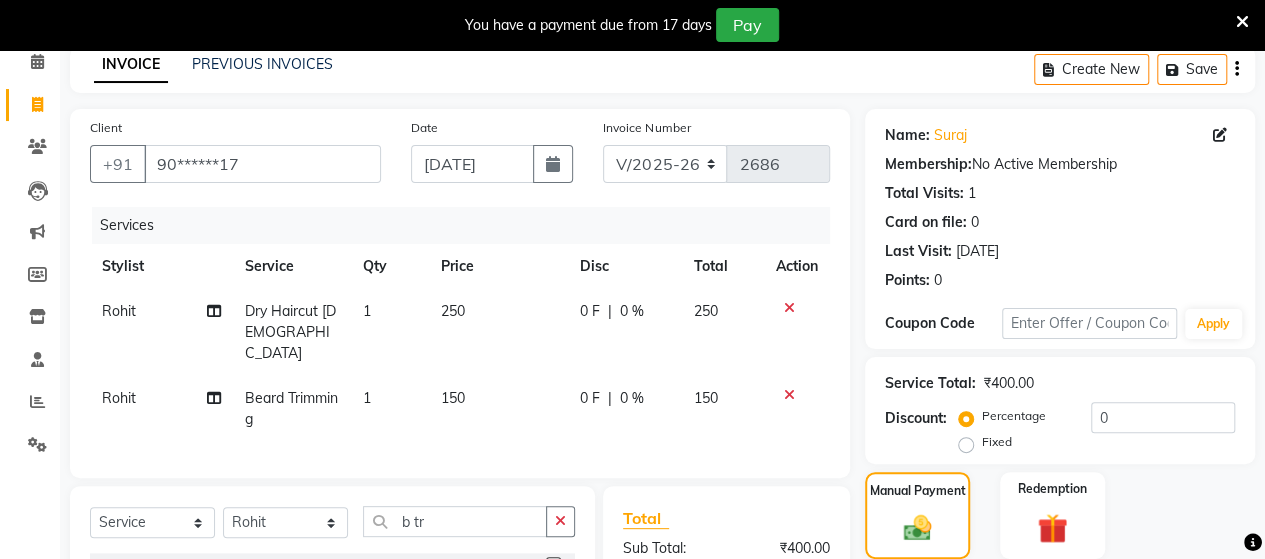 scroll, scrollTop: 334, scrollLeft: 0, axis: vertical 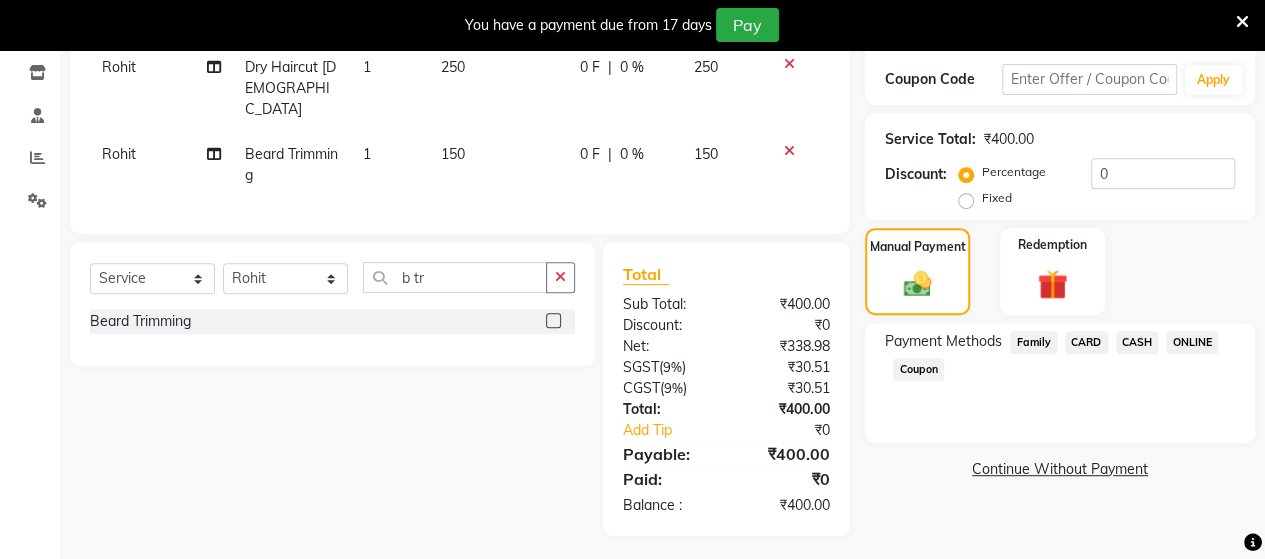 click on "ONLINE" 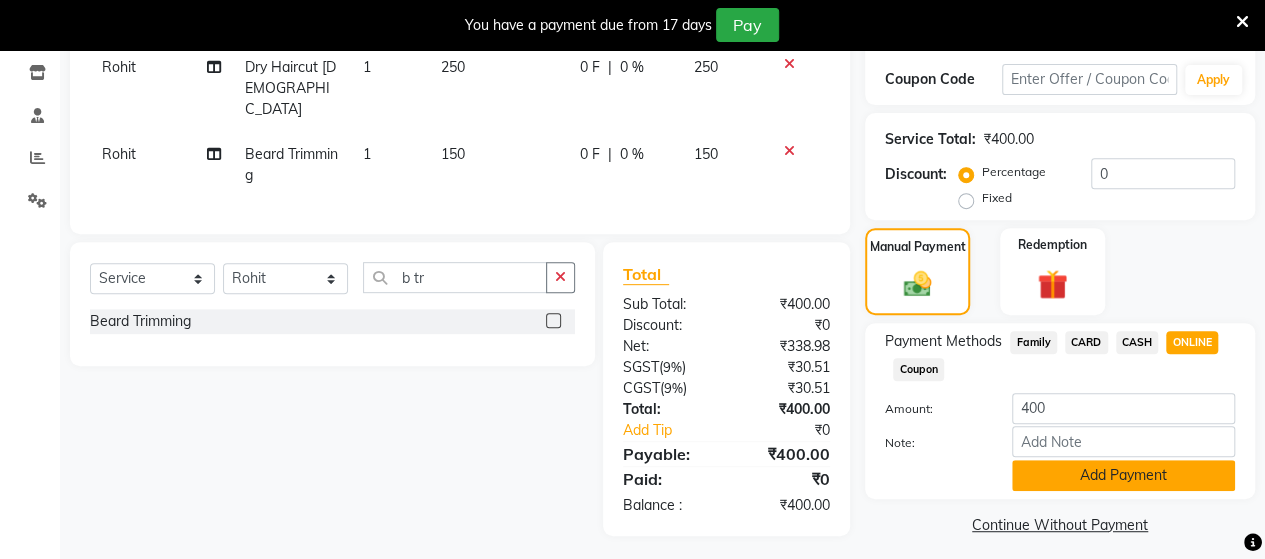 click on "Add Payment" 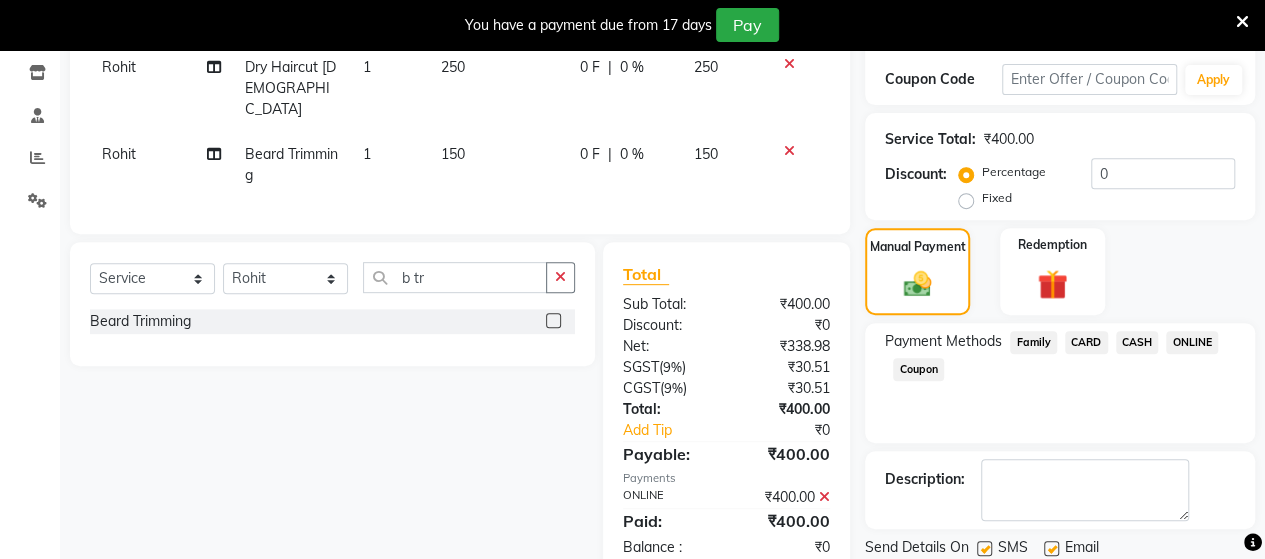 scroll, scrollTop: 400, scrollLeft: 0, axis: vertical 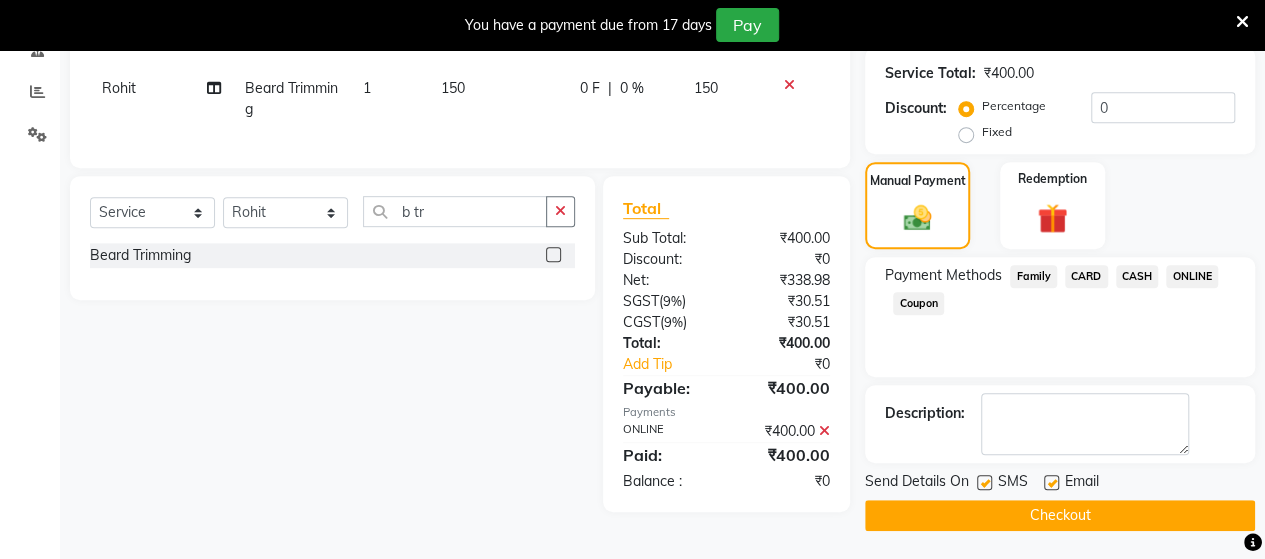 click on "Checkout" 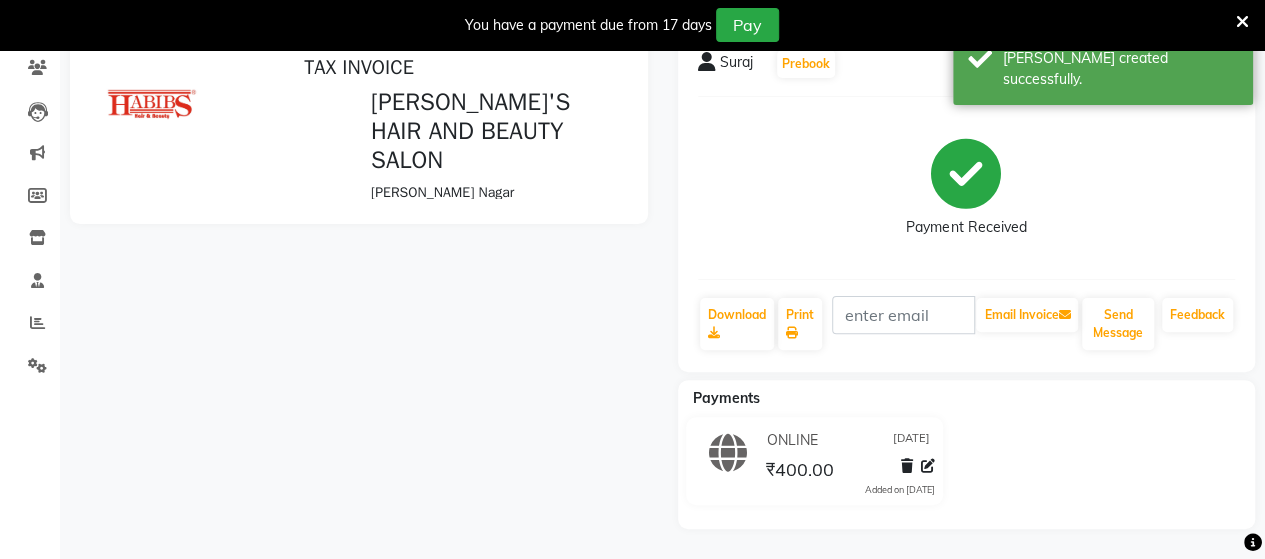 scroll, scrollTop: 0, scrollLeft: 0, axis: both 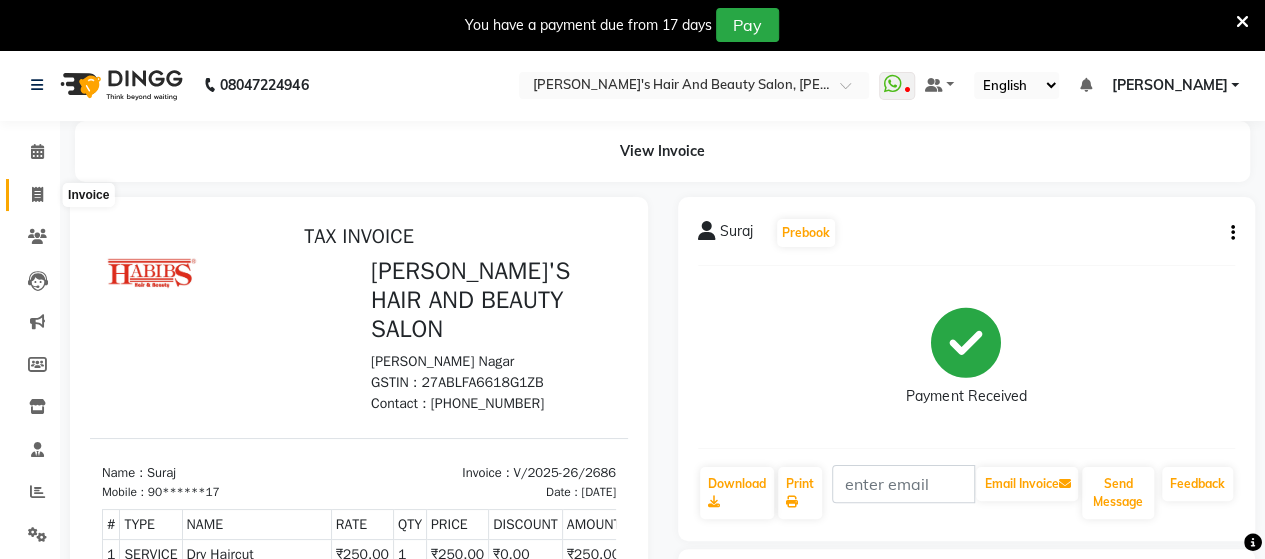 click 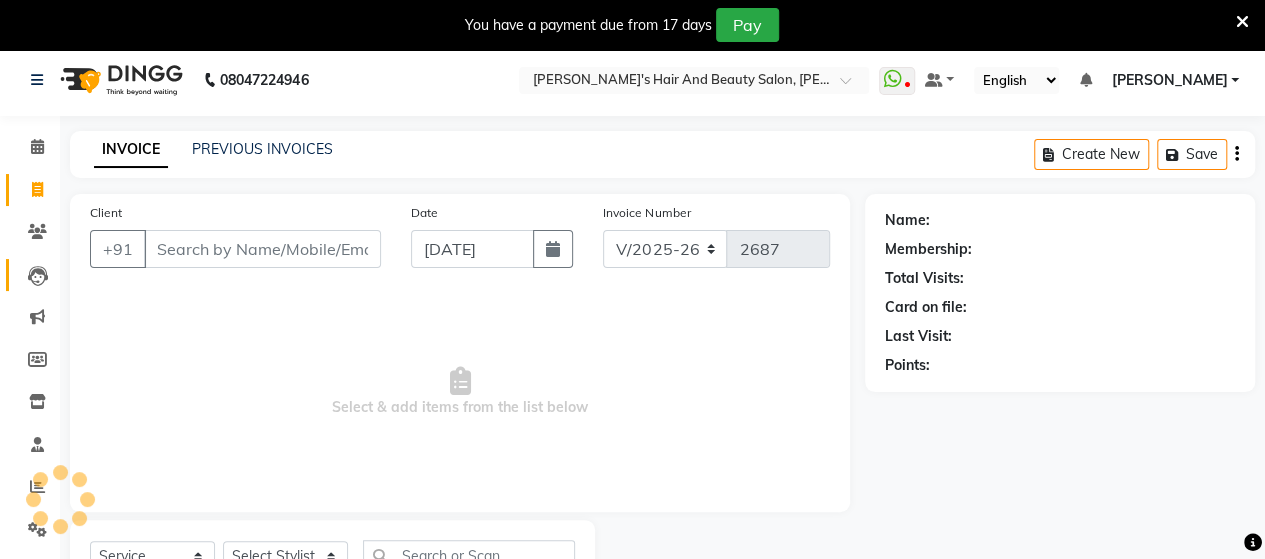 scroll, scrollTop: 90, scrollLeft: 0, axis: vertical 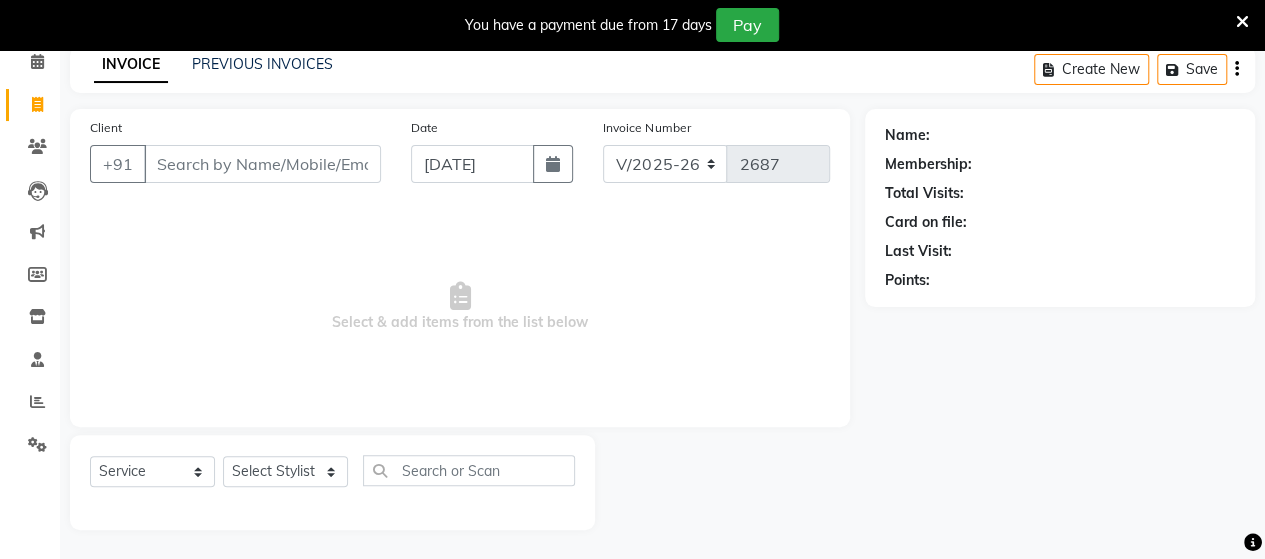 click on "Client" at bounding box center [262, 164] 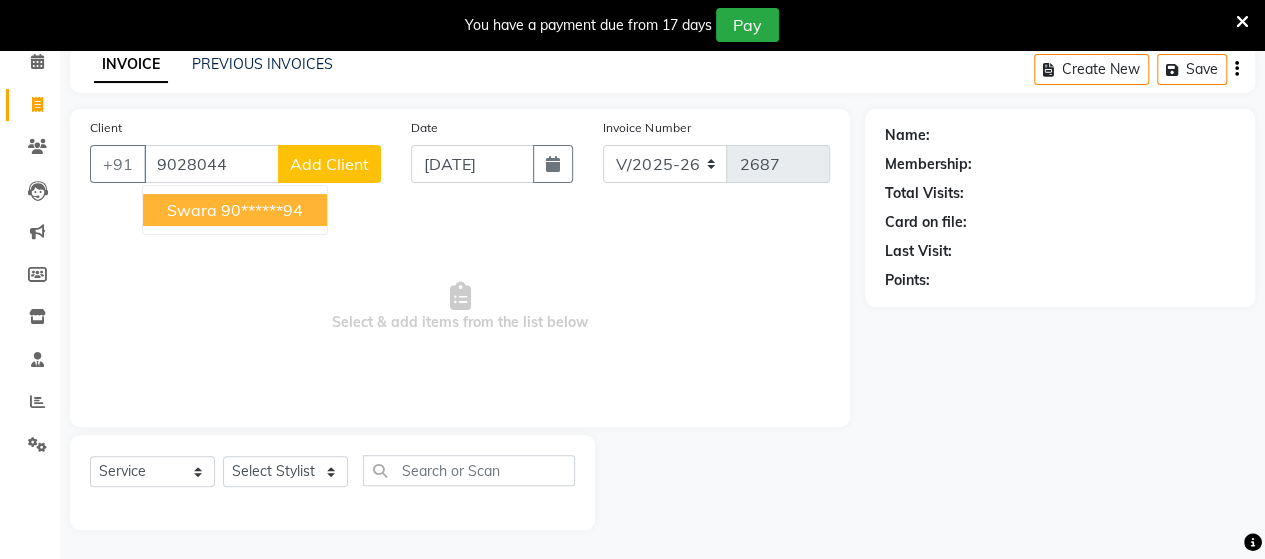 click on "90******94" at bounding box center [262, 210] 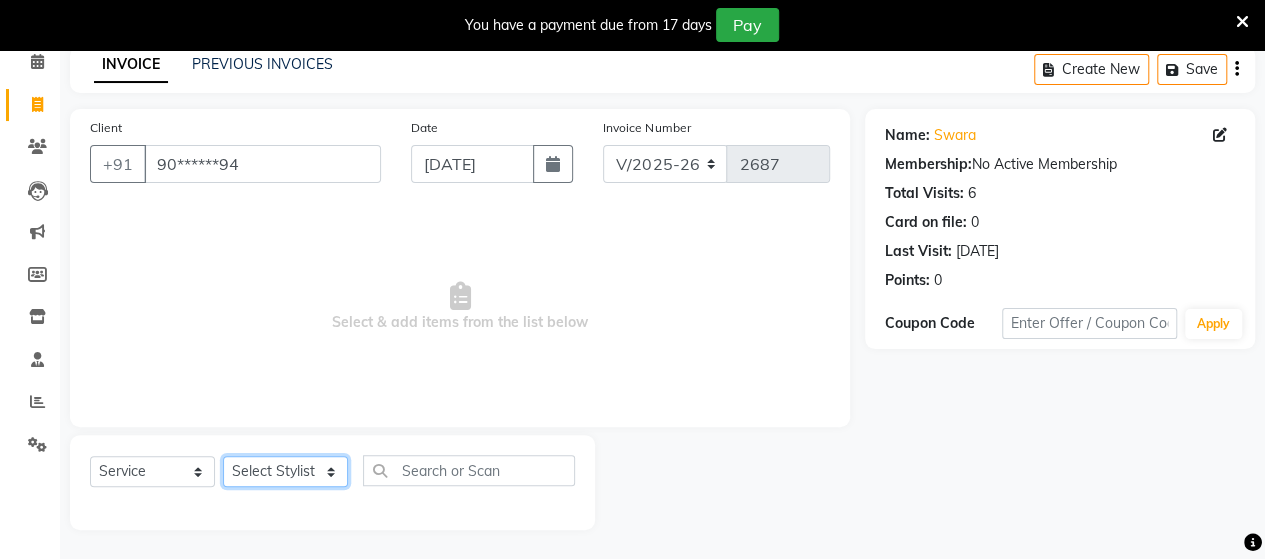 click on "Select Stylist Admin [PERSON_NAME]  [PERSON_NAME]  [PERSON_NAME] Rohit [PERSON_NAME]" 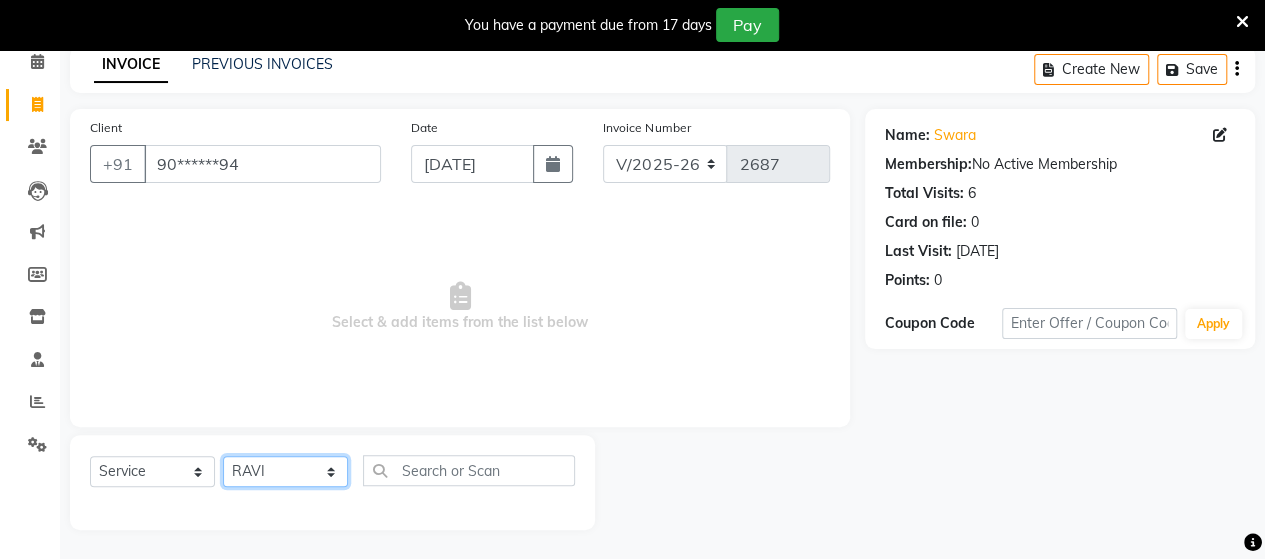 click on "Select Stylist Admin [PERSON_NAME]  [PERSON_NAME]  [PERSON_NAME] Rohit [PERSON_NAME]" 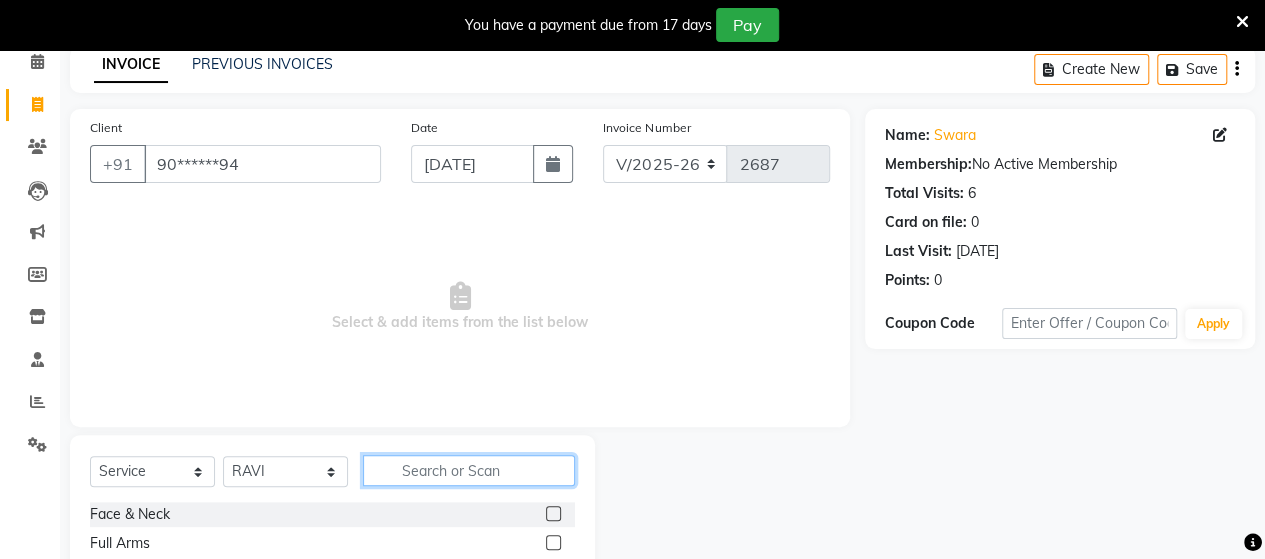 click 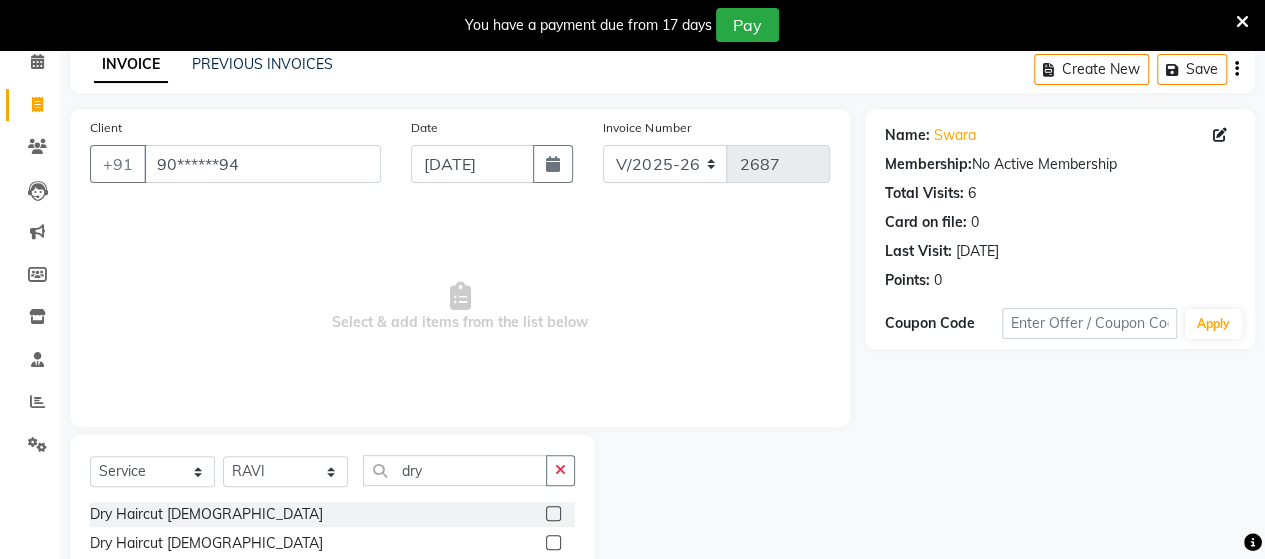 click 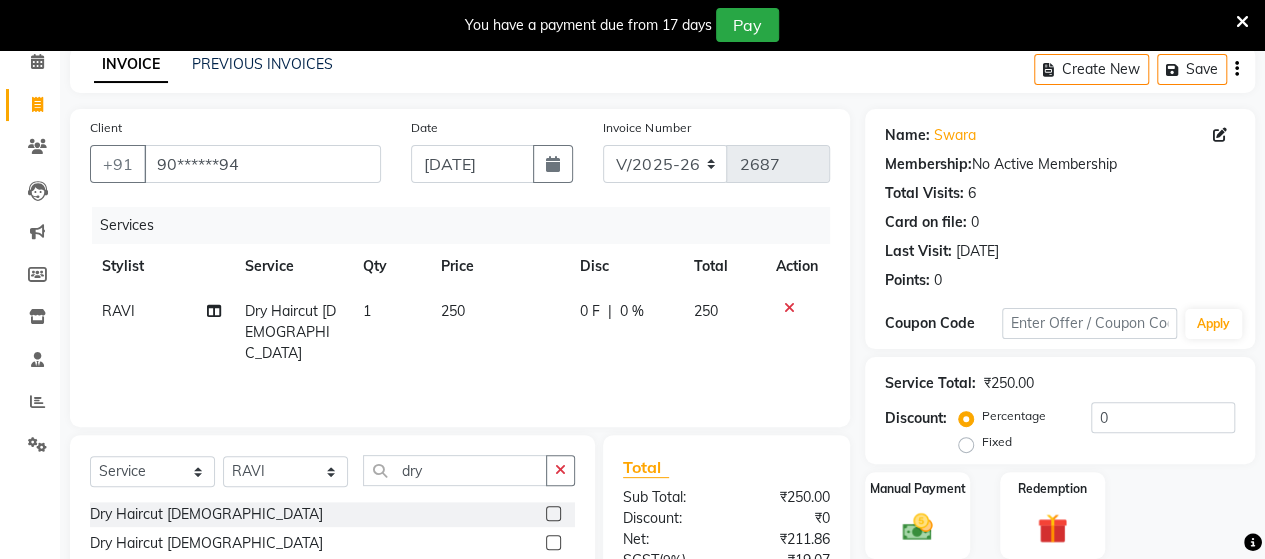 click 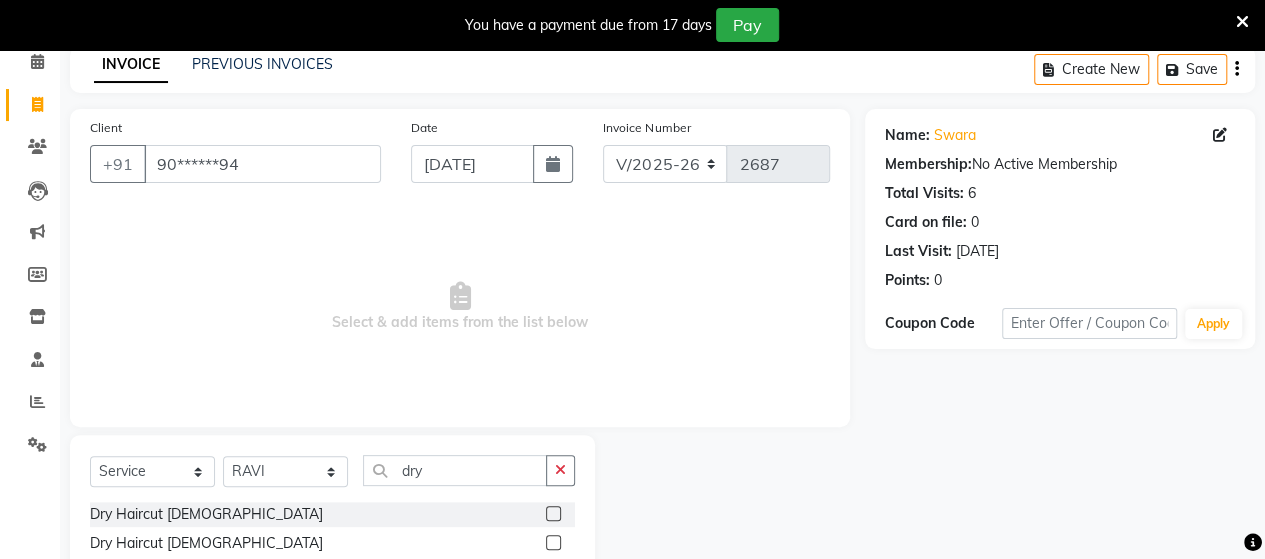 click 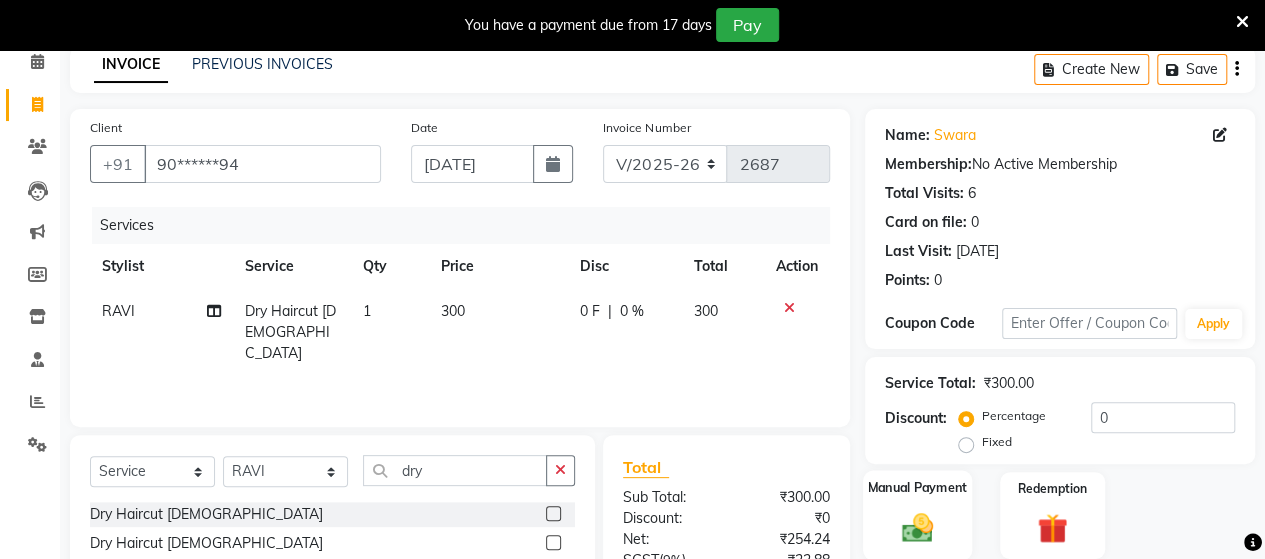 click 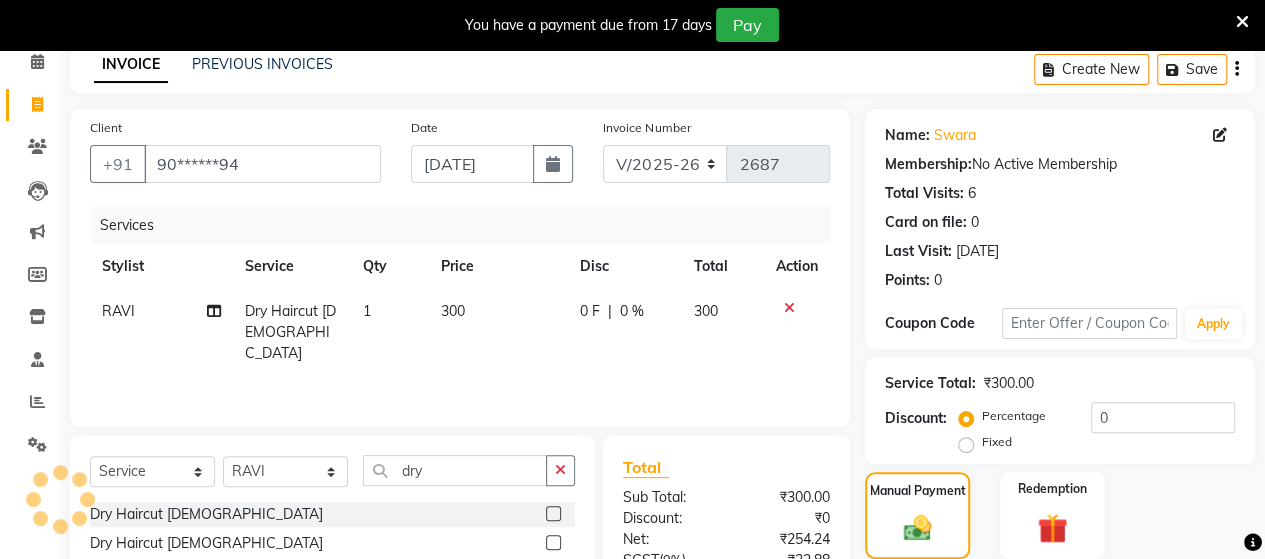 scroll, scrollTop: 288, scrollLeft: 0, axis: vertical 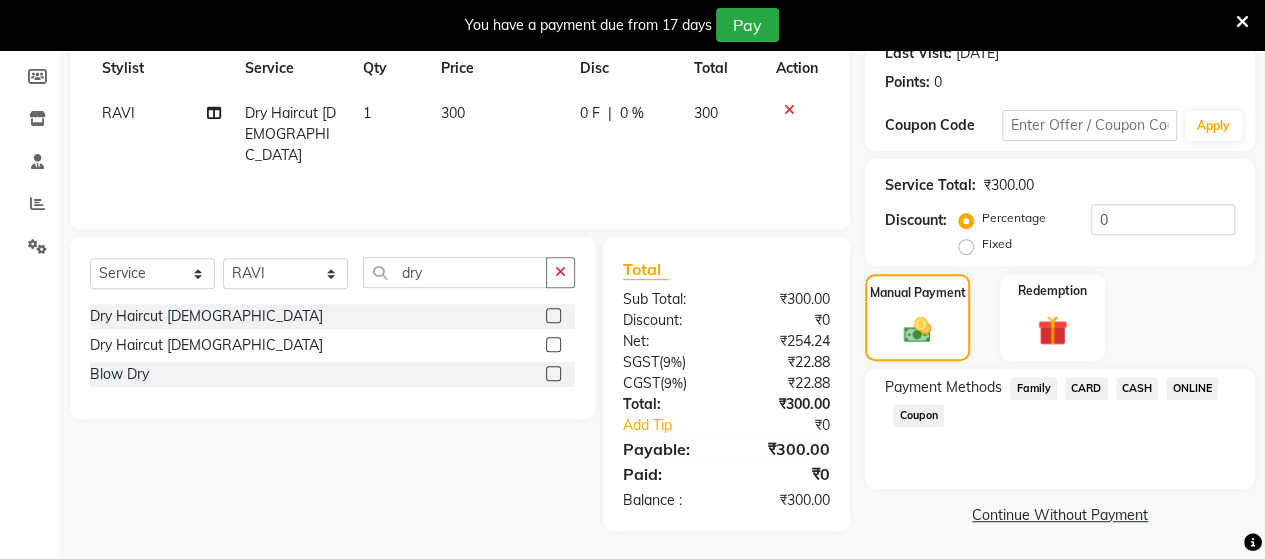 click on "ONLINE" 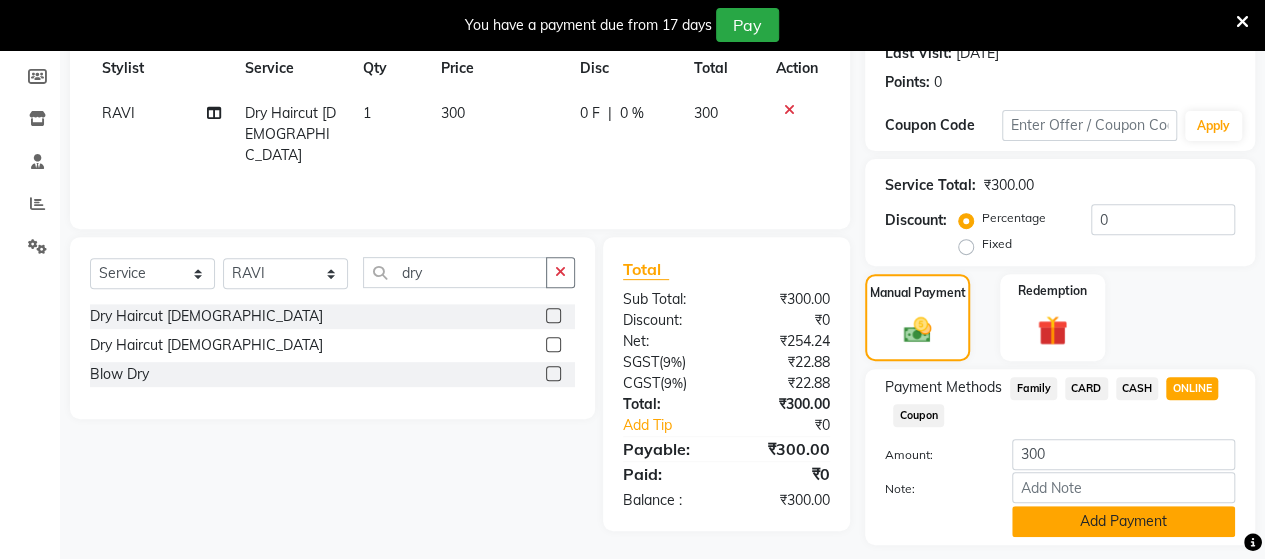 click on "Add Payment" 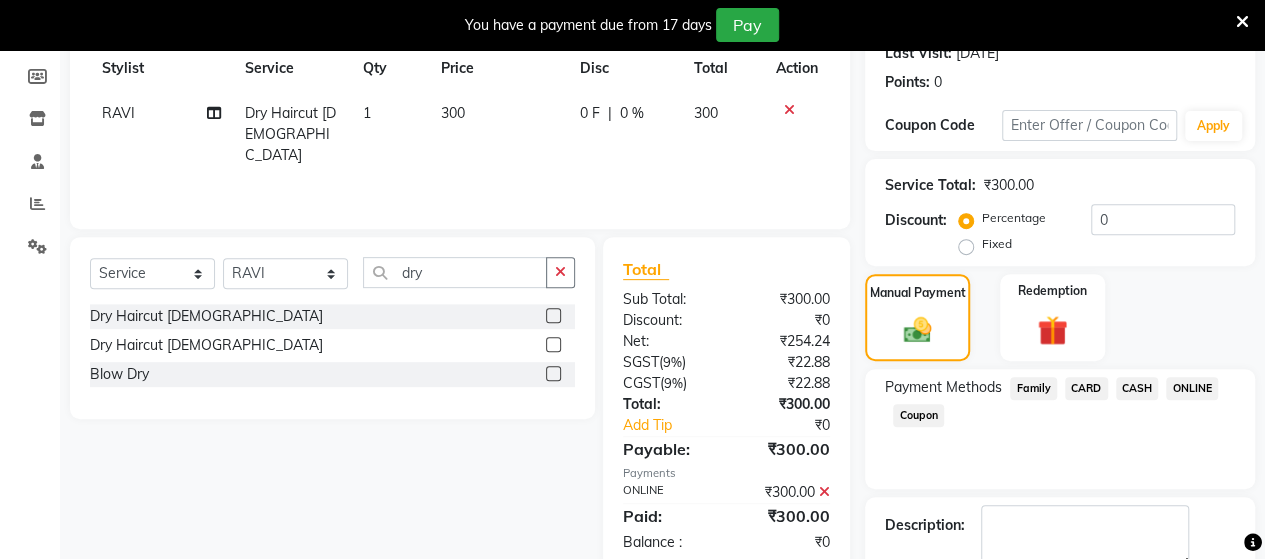 scroll, scrollTop: 400, scrollLeft: 0, axis: vertical 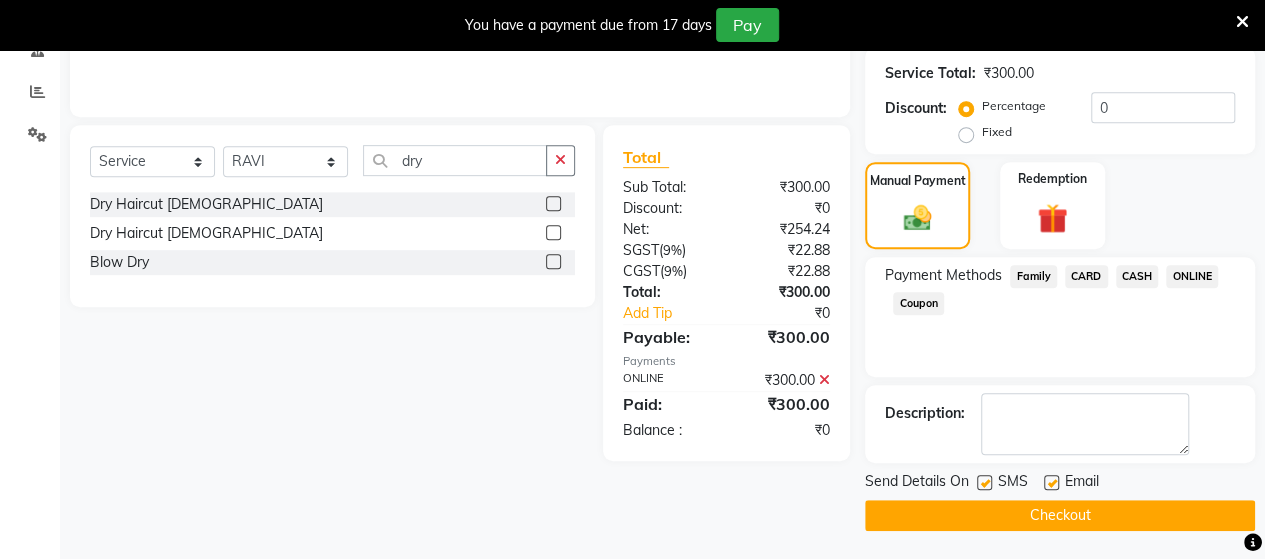 click on "Checkout" 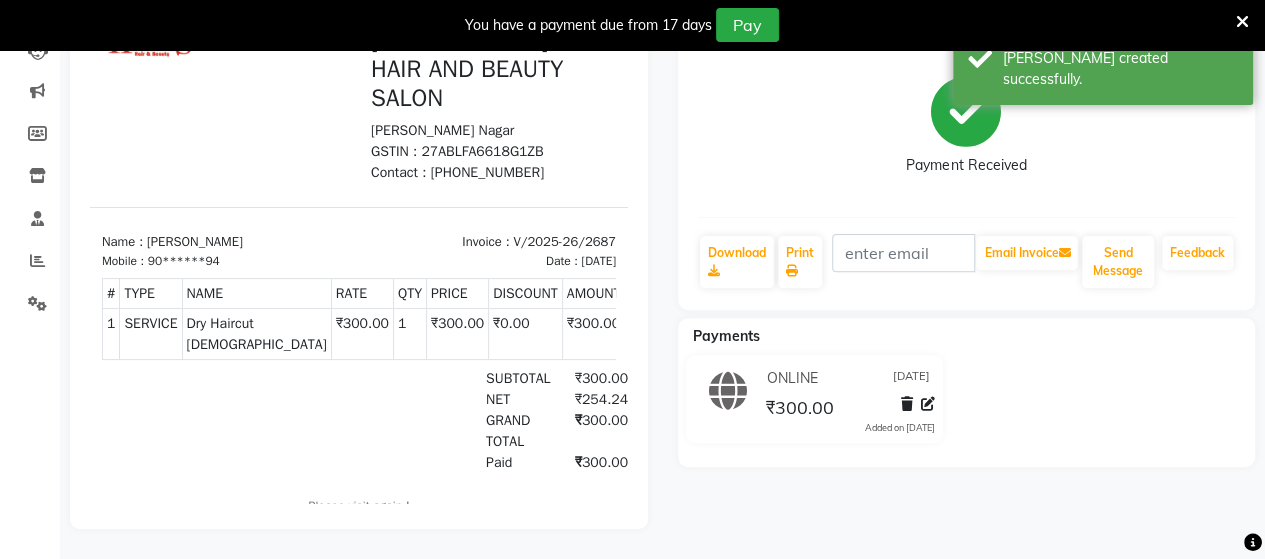 scroll, scrollTop: 0, scrollLeft: 0, axis: both 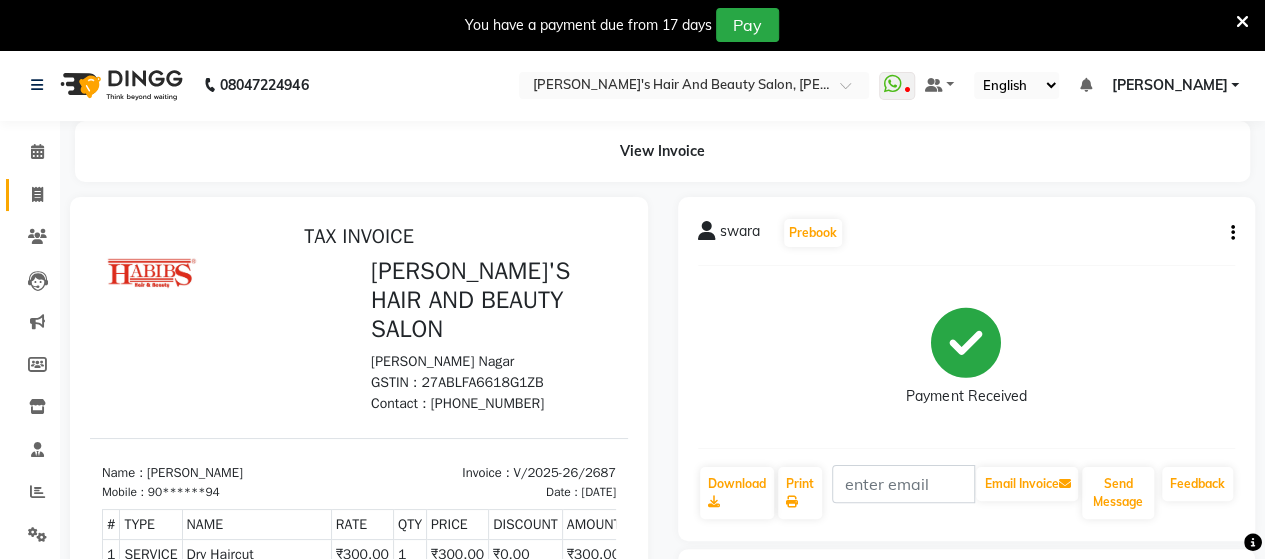 click on "Invoice" 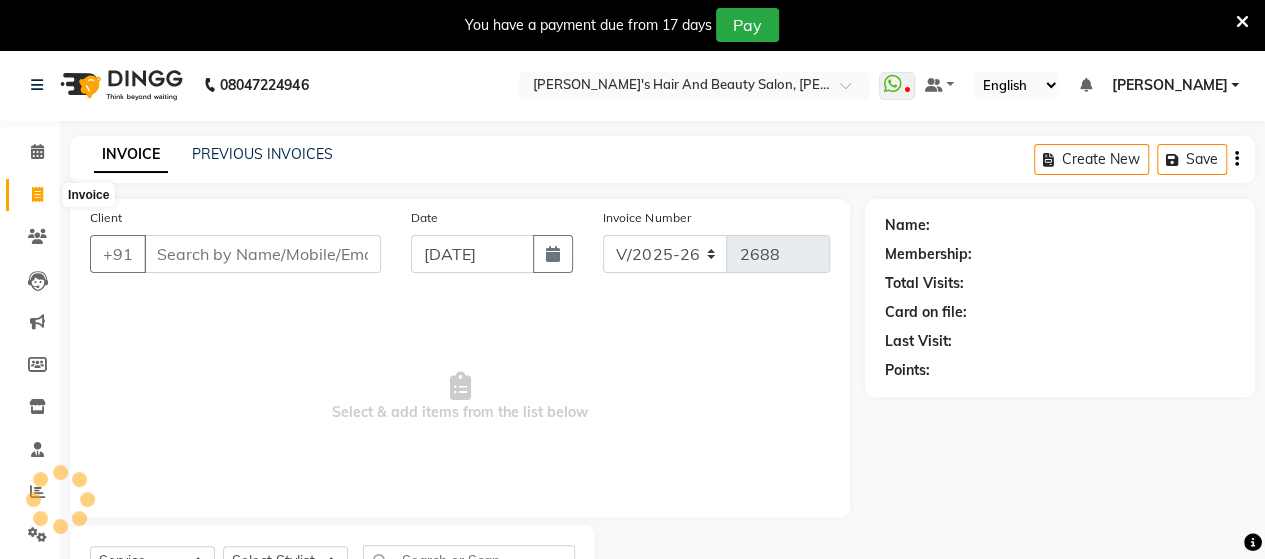 scroll, scrollTop: 90, scrollLeft: 0, axis: vertical 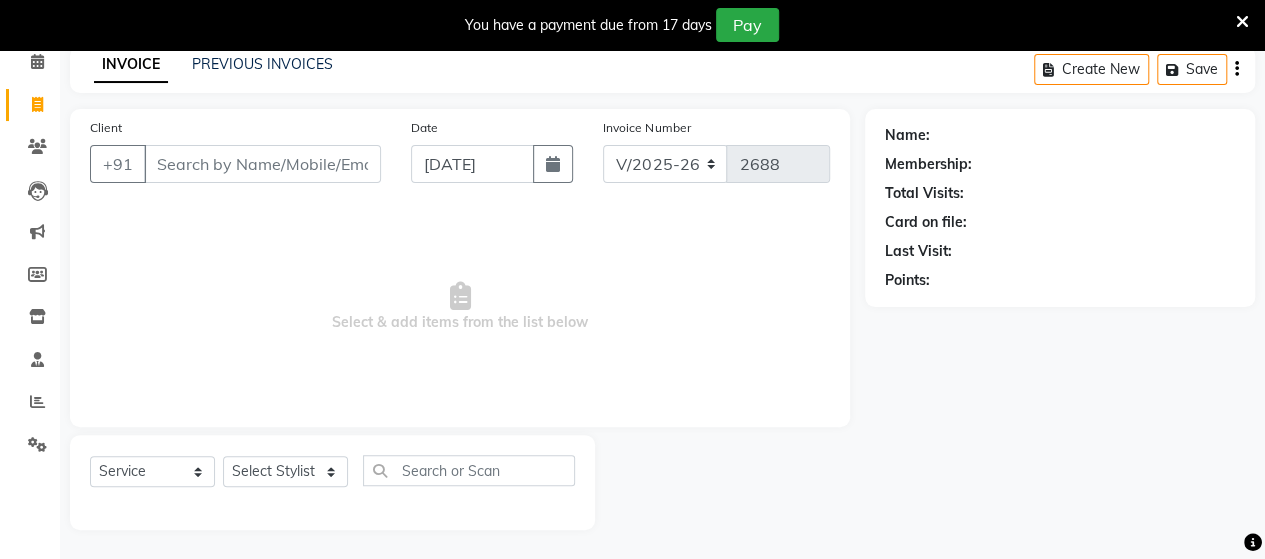 click on "Client" at bounding box center [262, 164] 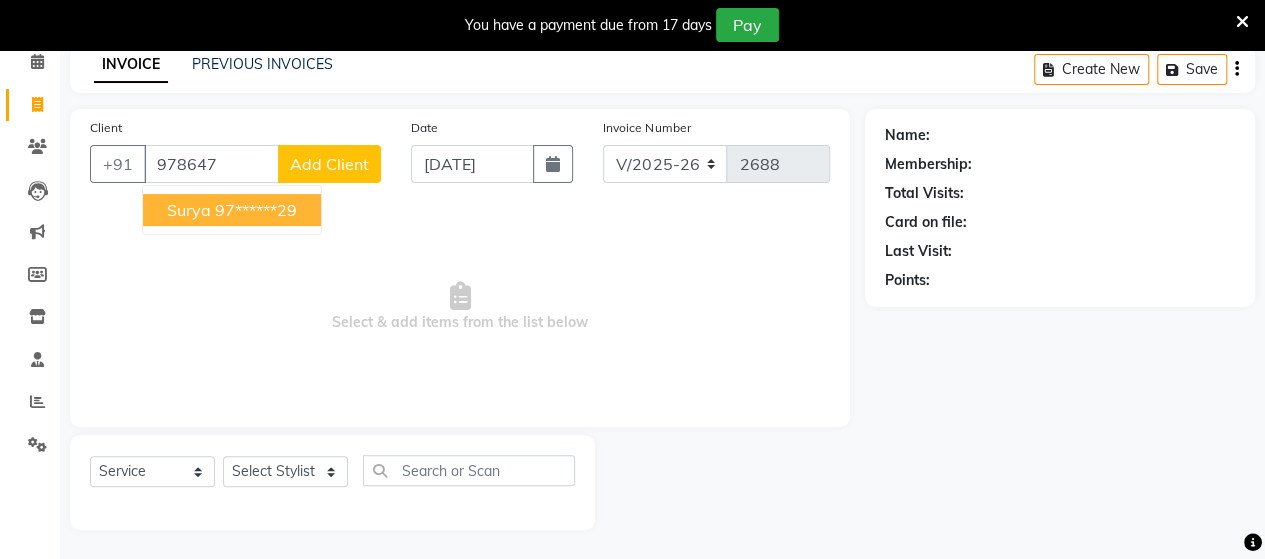 click on "Surya  97******29" at bounding box center (232, 210) 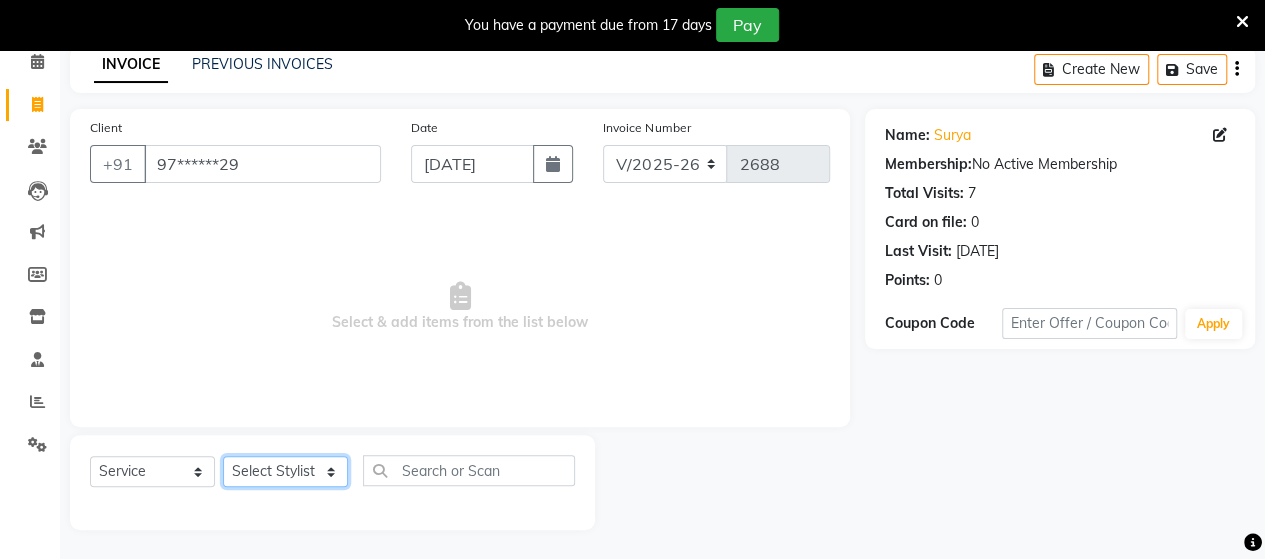 click on "Select Stylist Admin [PERSON_NAME]  [PERSON_NAME]  [PERSON_NAME] Rohit [PERSON_NAME]" 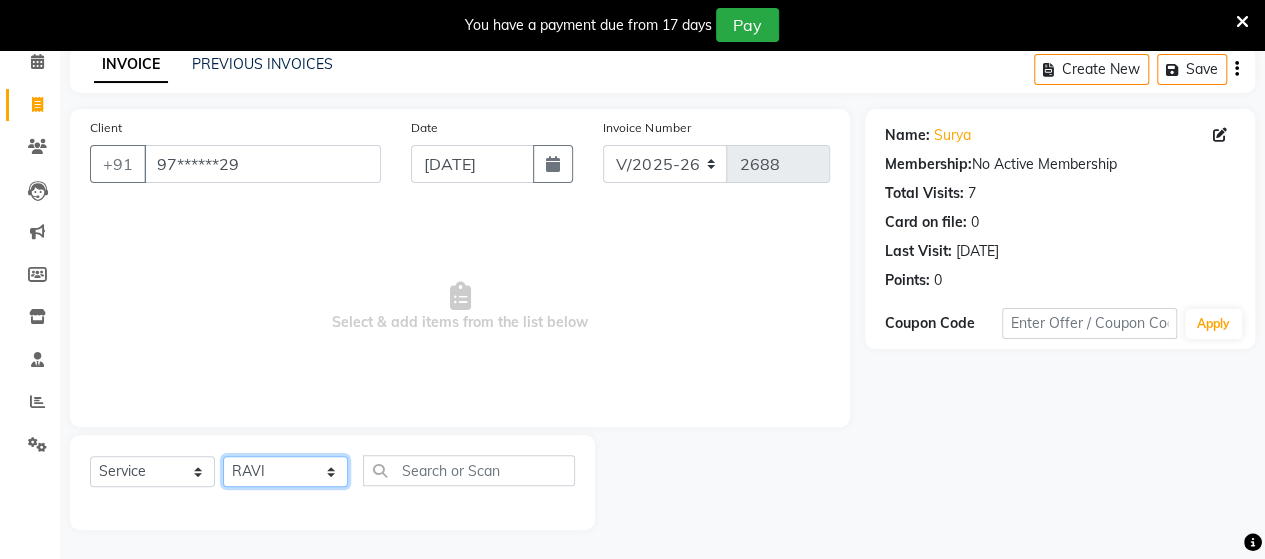 click on "Select Stylist Admin [PERSON_NAME]  [PERSON_NAME]  [PERSON_NAME] Rohit [PERSON_NAME]" 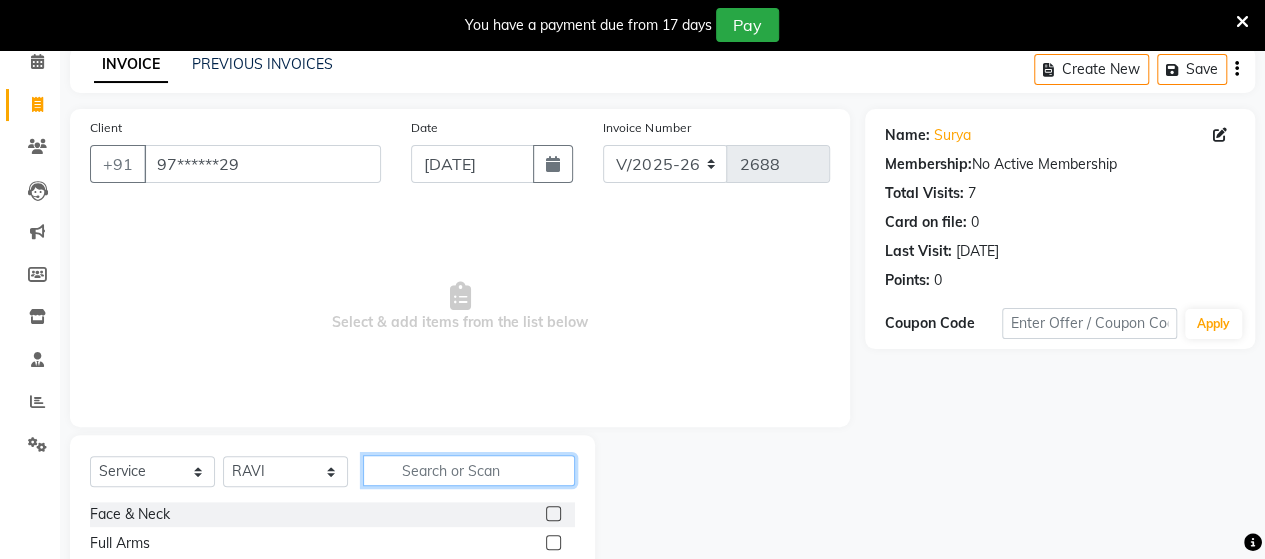 click 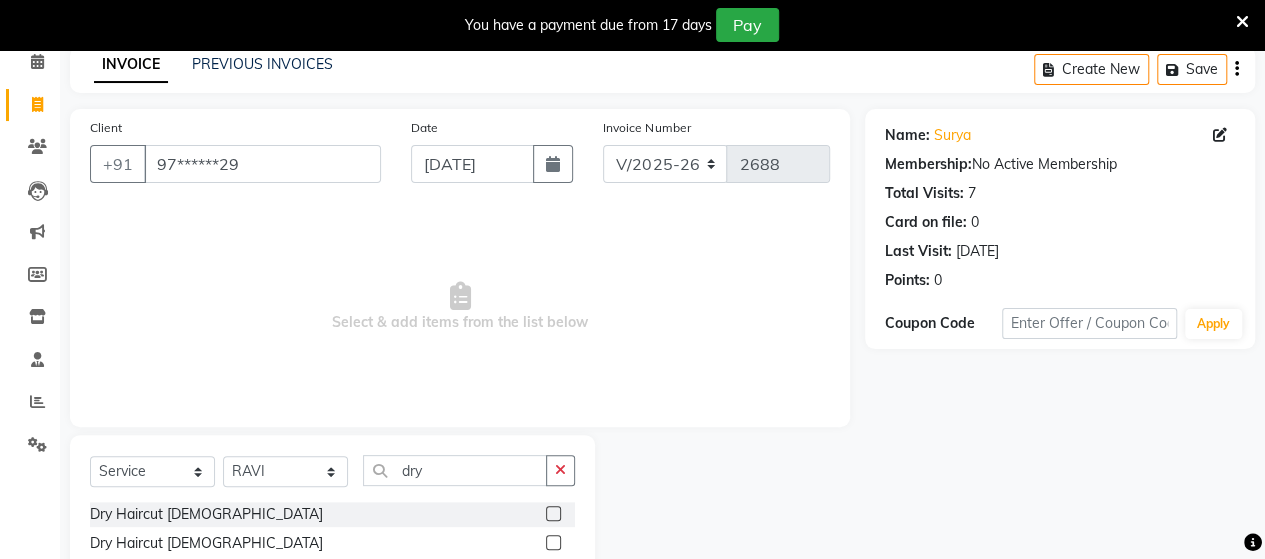 click 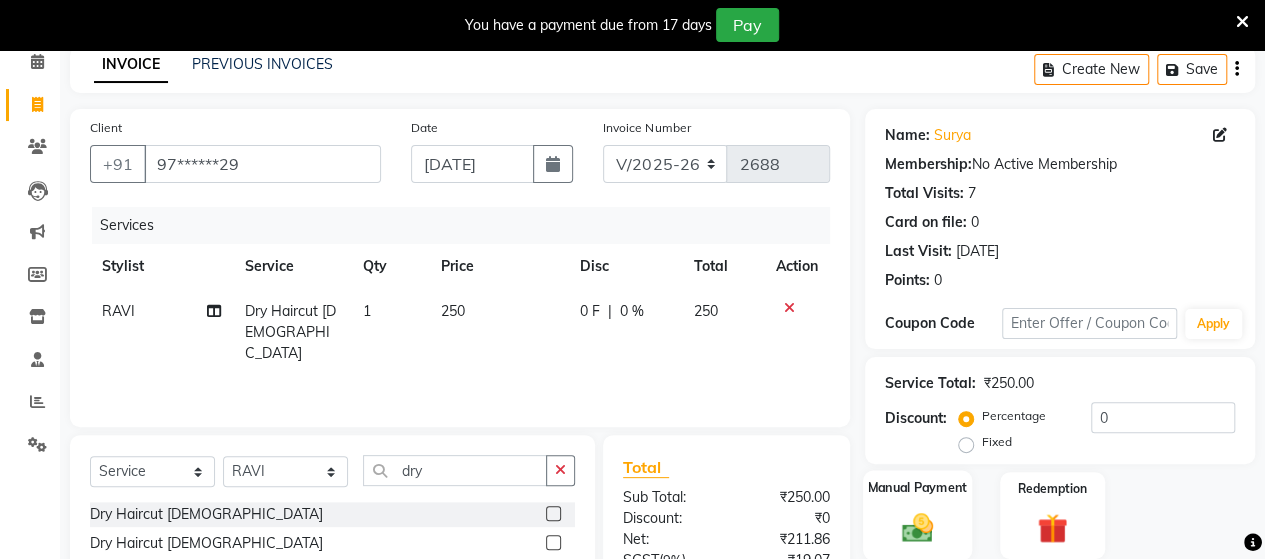 click on "Manual Payment" 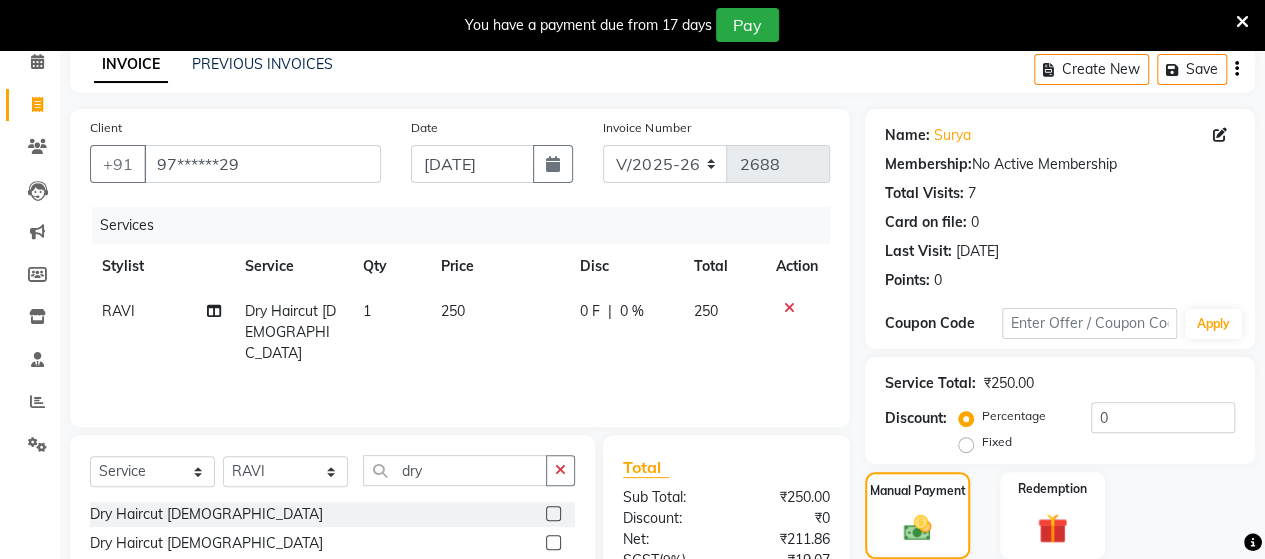 scroll, scrollTop: 288, scrollLeft: 0, axis: vertical 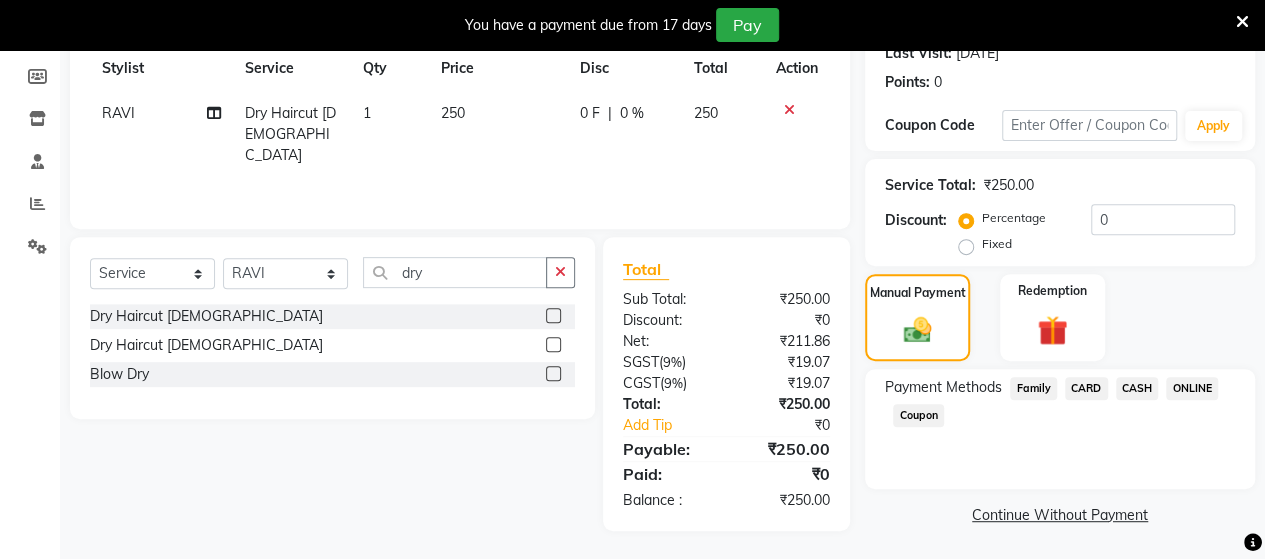 click on "ONLINE" 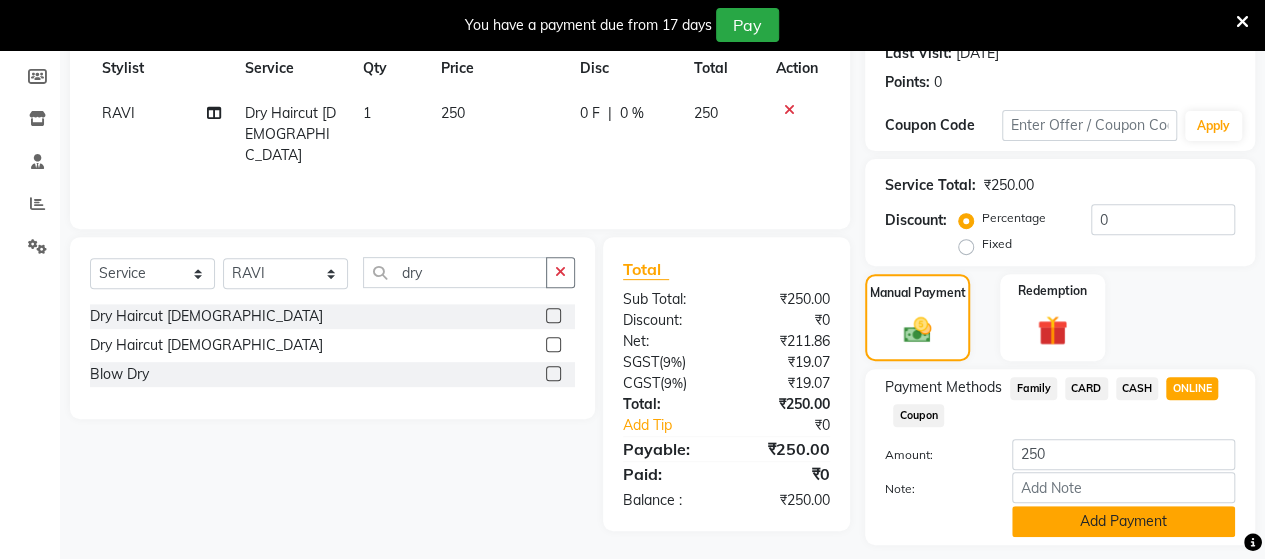 click on "Add Payment" 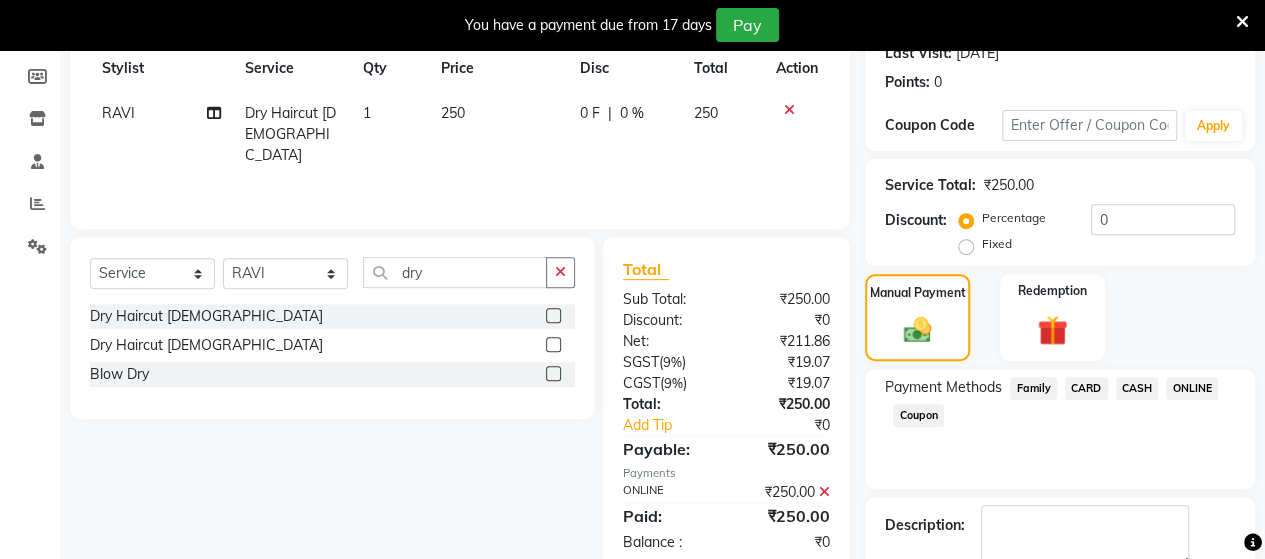 scroll, scrollTop: 400, scrollLeft: 0, axis: vertical 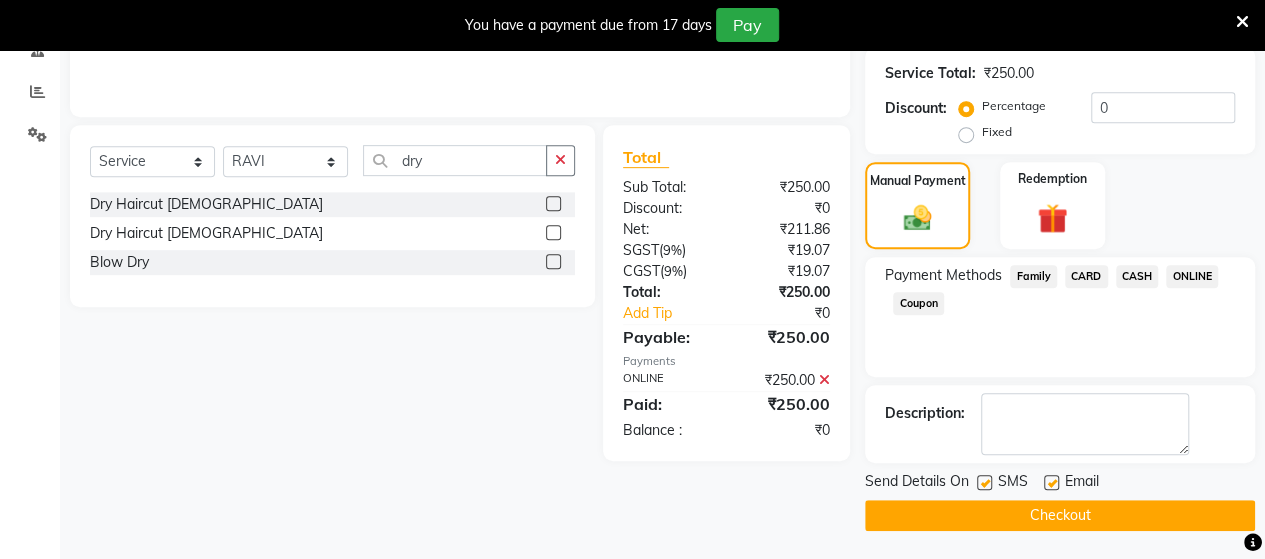 click on "Checkout" 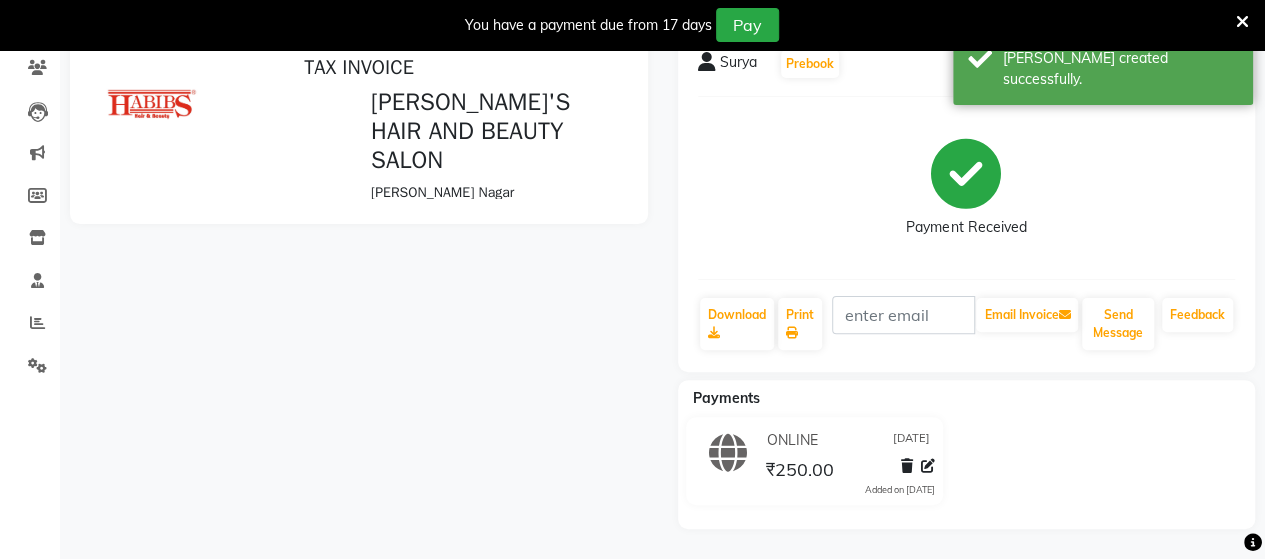 scroll, scrollTop: 0, scrollLeft: 0, axis: both 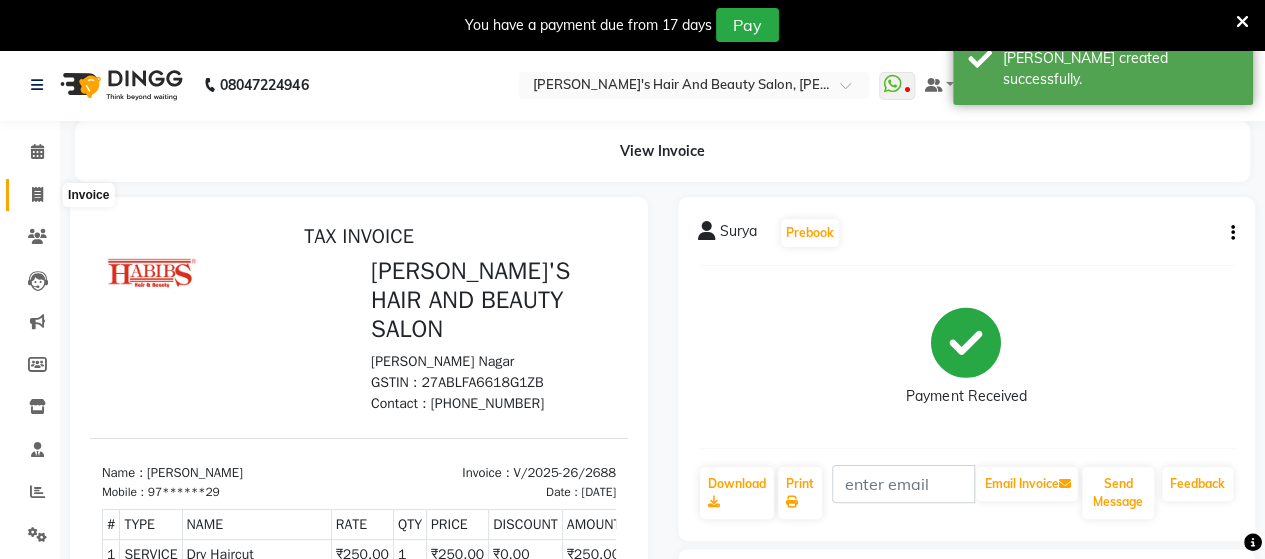 click 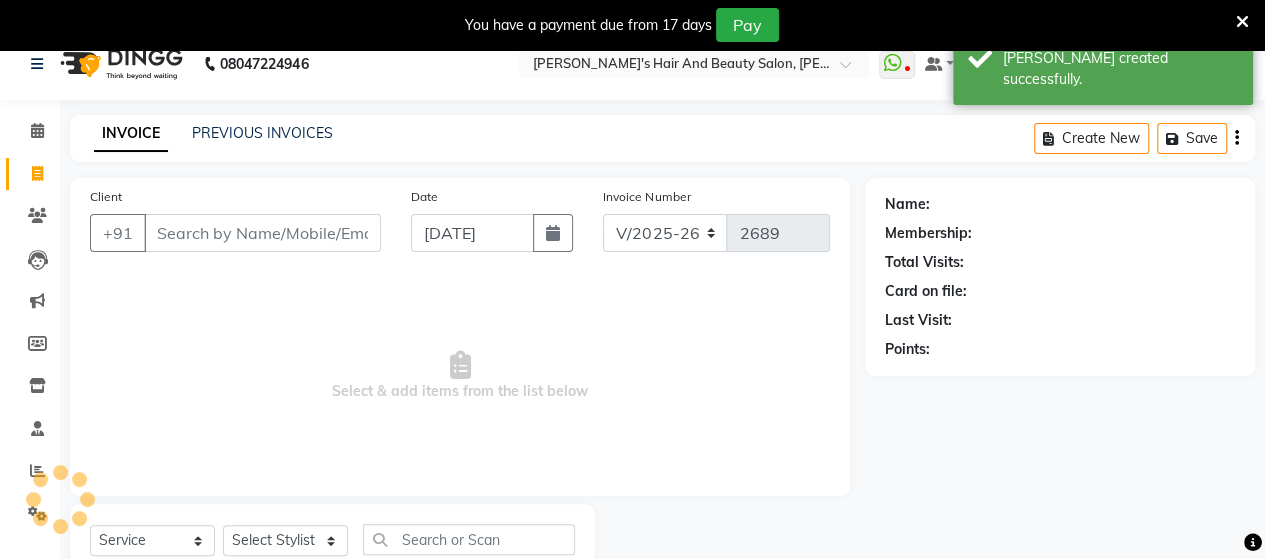 scroll, scrollTop: 90, scrollLeft: 0, axis: vertical 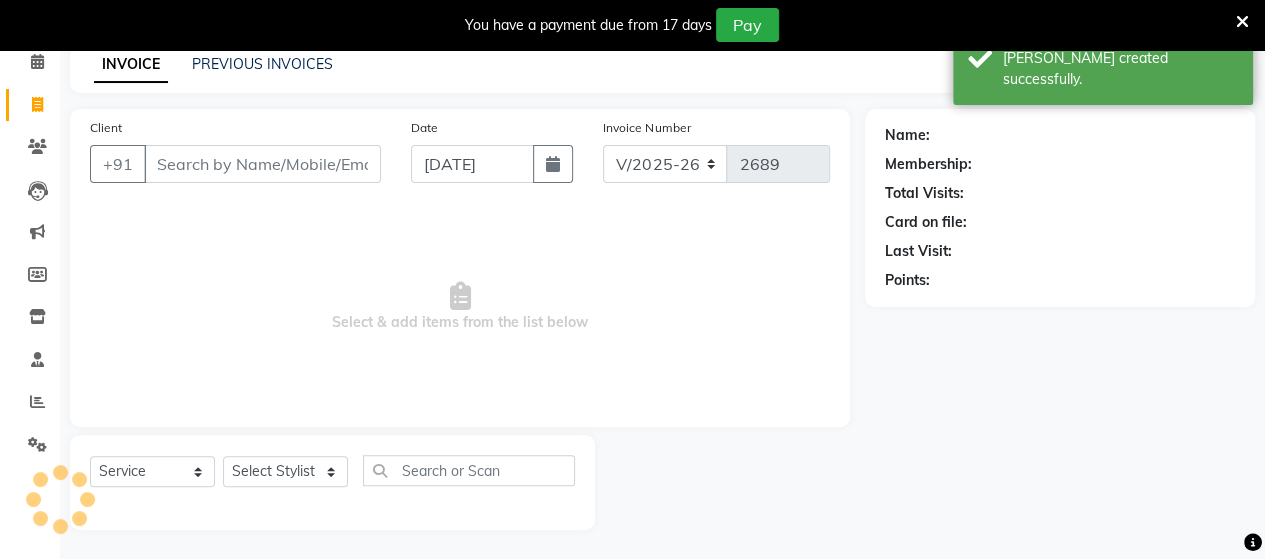 click on "Client" at bounding box center [262, 164] 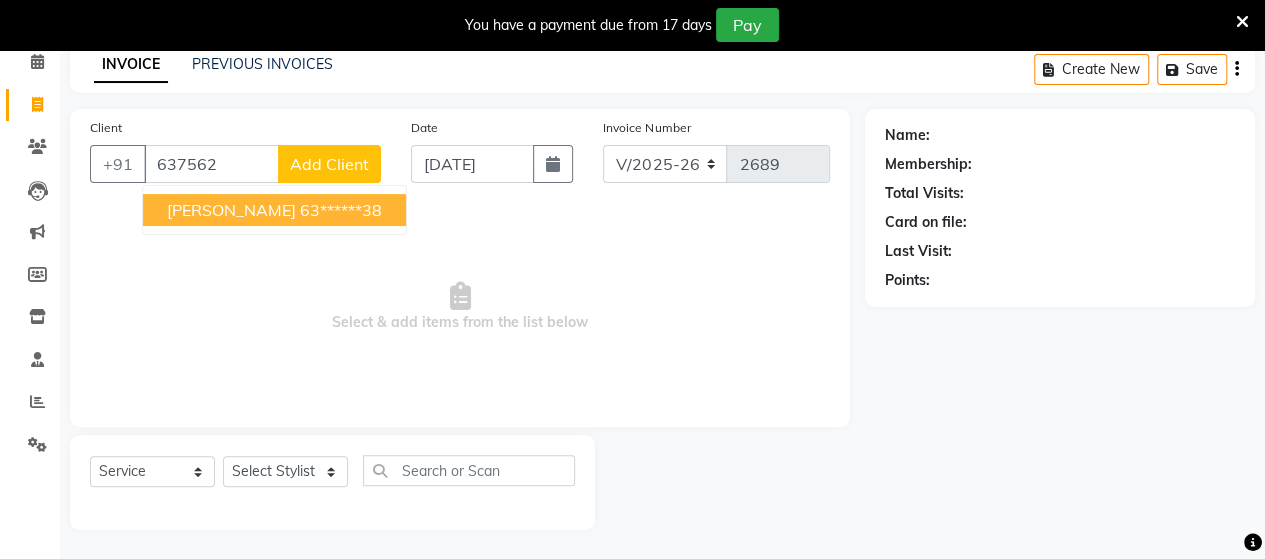click on "63******38" at bounding box center [341, 210] 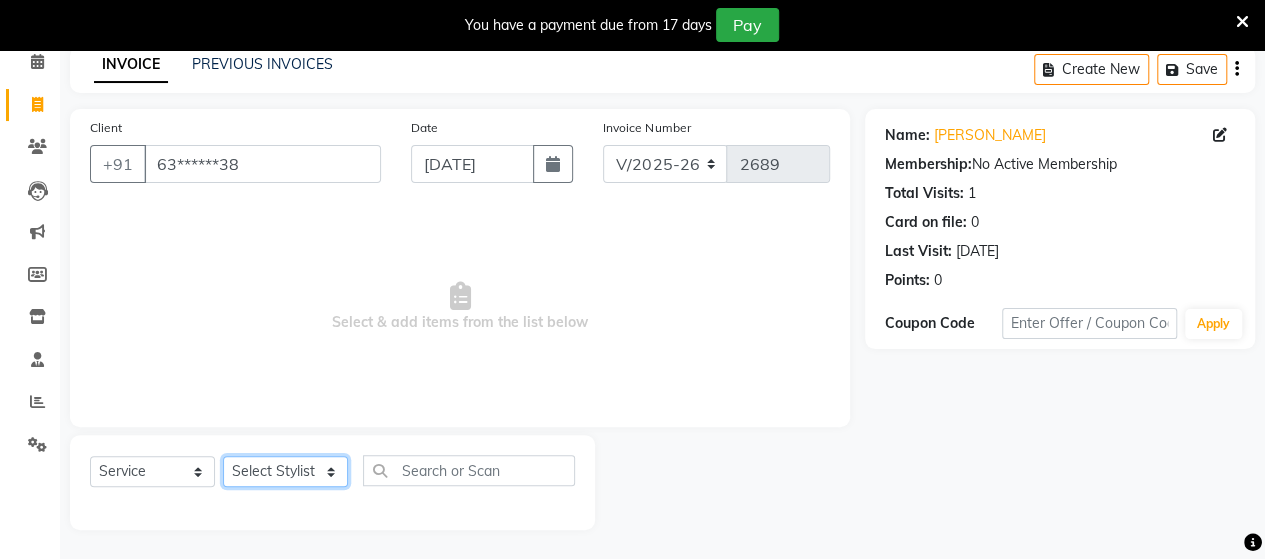 click on "Select Stylist Admin [PERSON_NAME]  [PERSON_NAME]  [PERSON_NAME] Rohit [PERSON_NAME]" 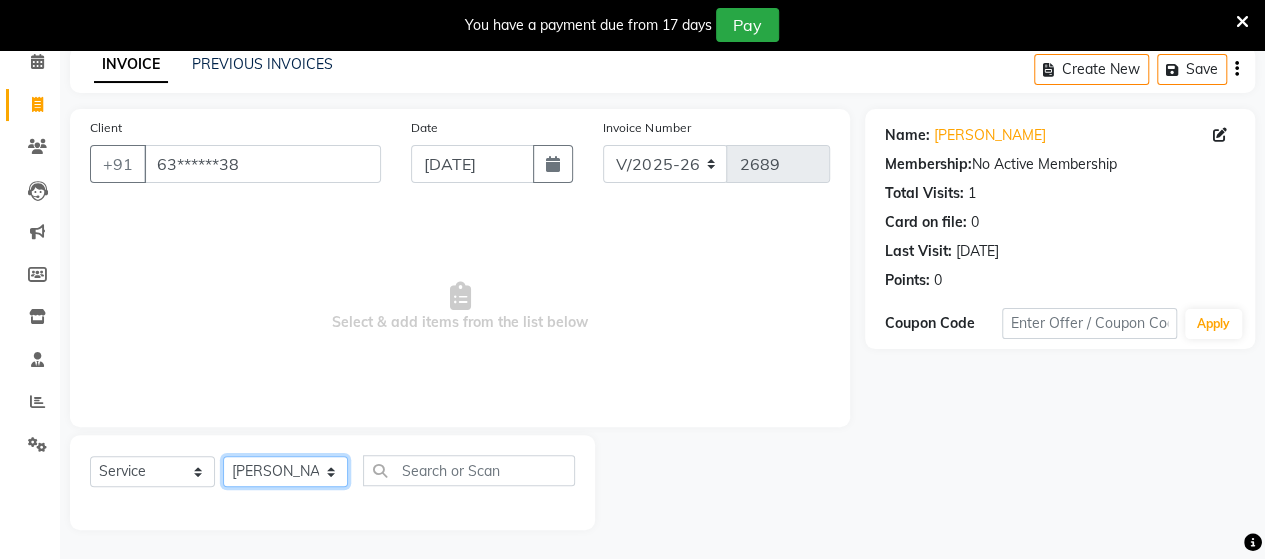 click on "Select Stylist Admin [PERSON_NAME]  [PERSON_NAME]  [PERSON_NAME] Rohit [PERSON_NAME]" 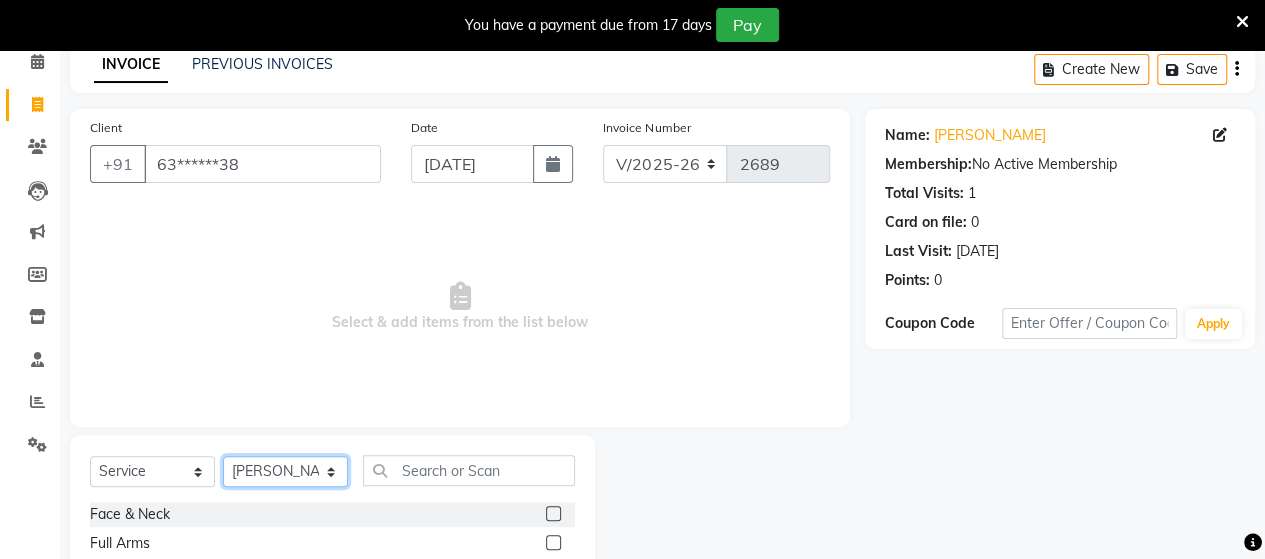 click on "Select Stylist Admin [PERSON_NAME]  [PERSON_NAME]  [PERSON_NAME] Rohit [PERSON_NAME]" 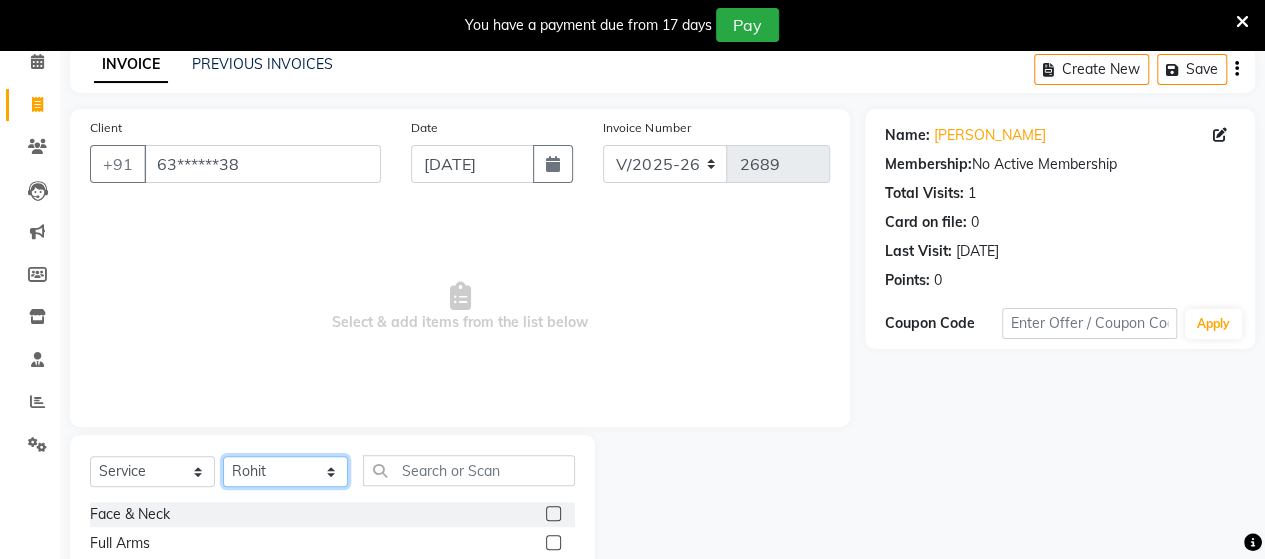 click on "Select Stylist Admin [PERSON_NAME]  [PERSON_NAME]  [PERSON_NAME] Rohit [PERSON_NAME]" 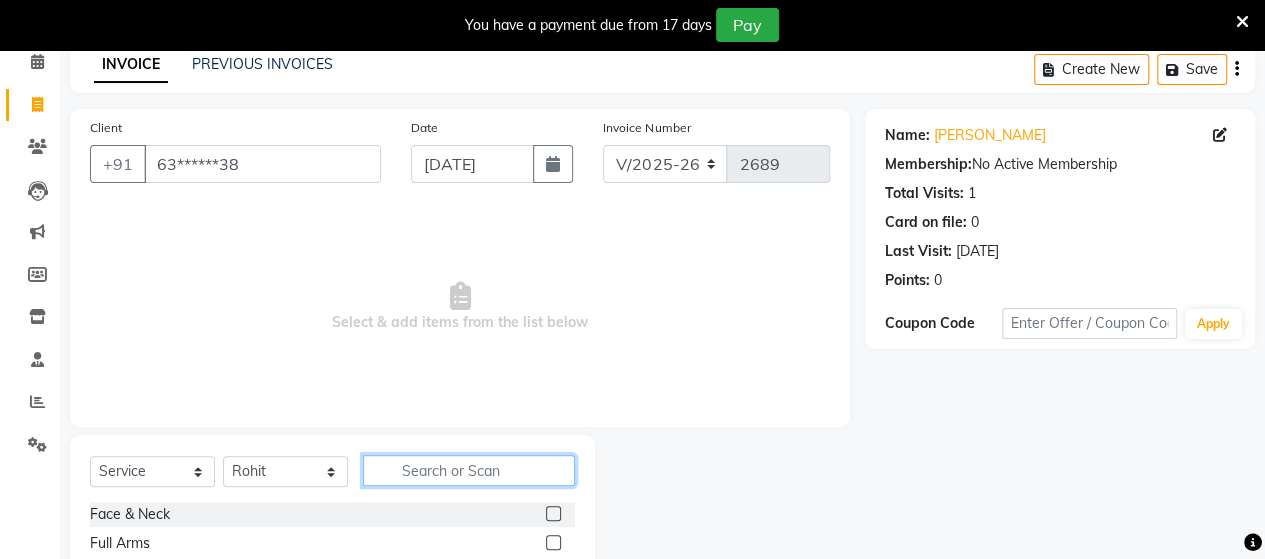 click 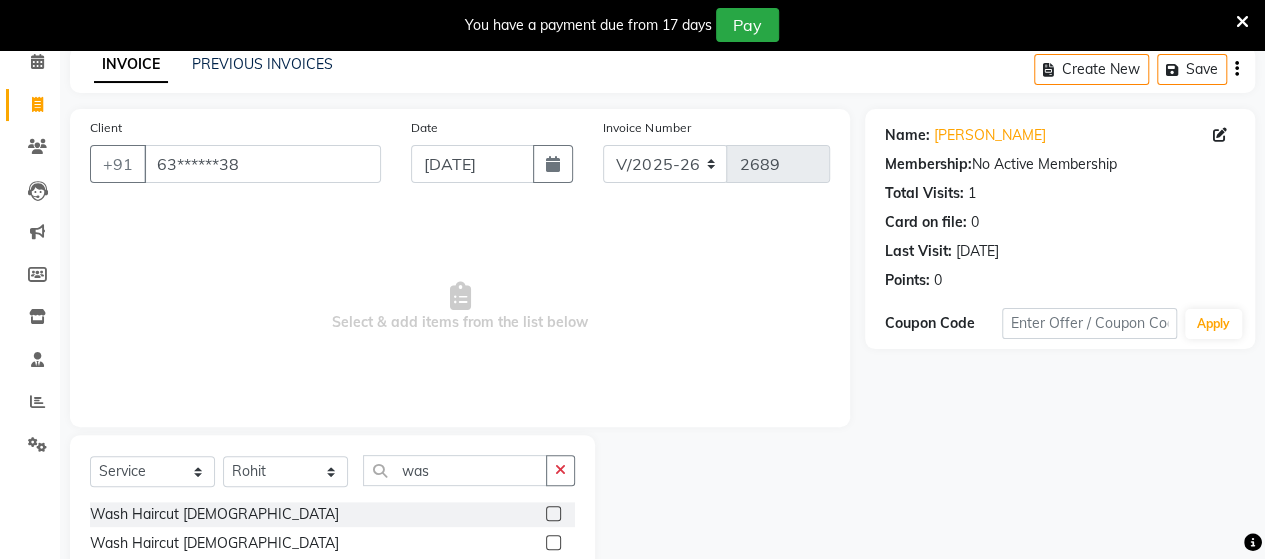 click 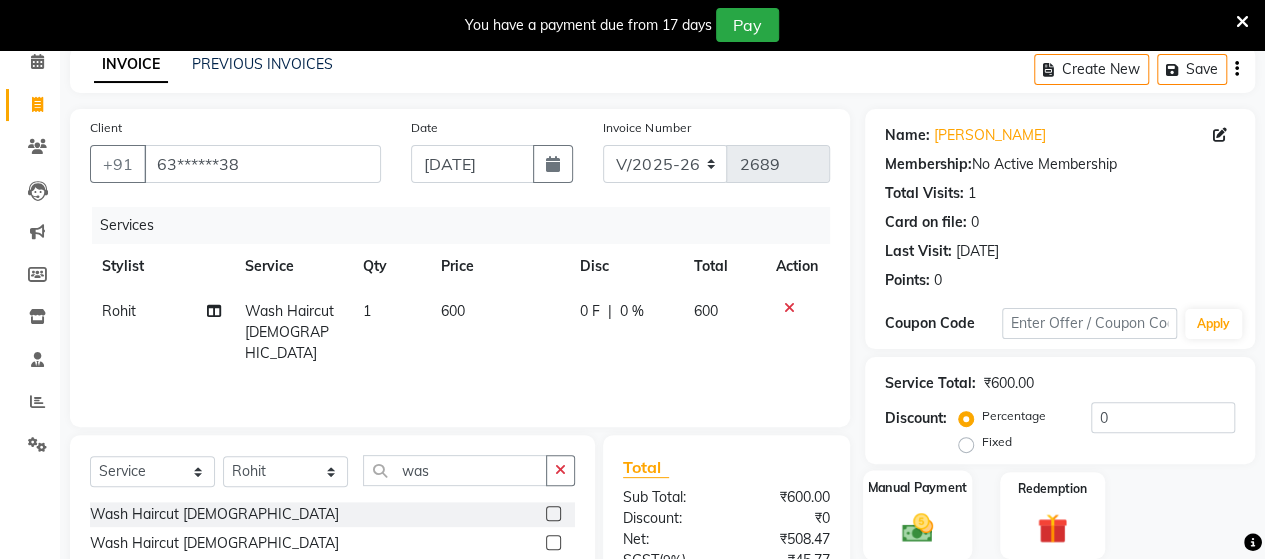 click on "Manual Payment" 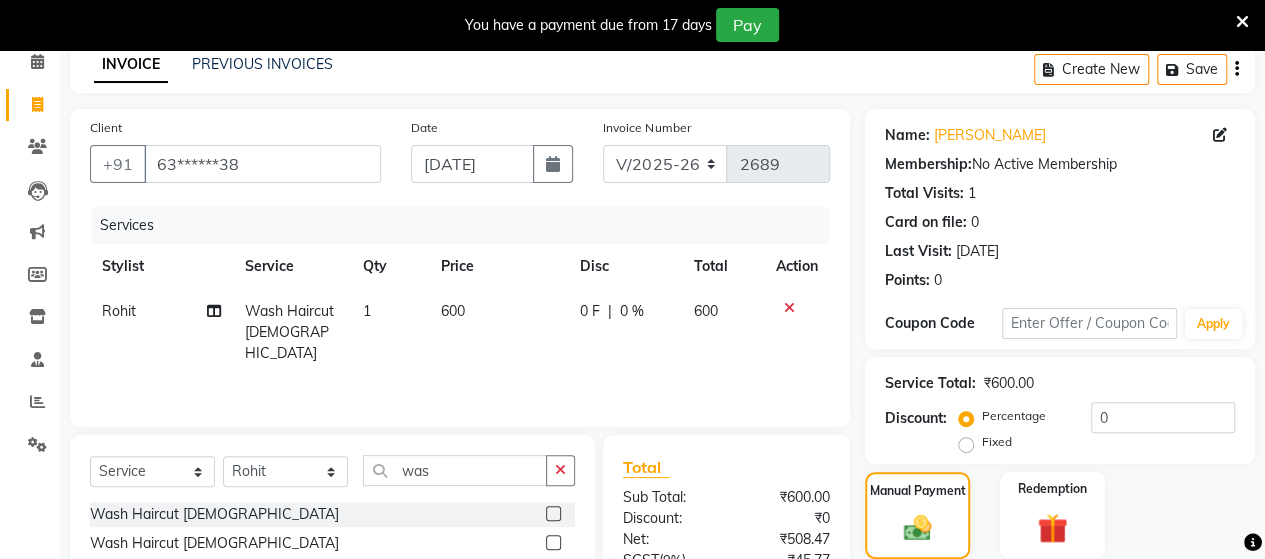 scroll, scrollTop: 288, scrollLeft: 0, axis: vertical 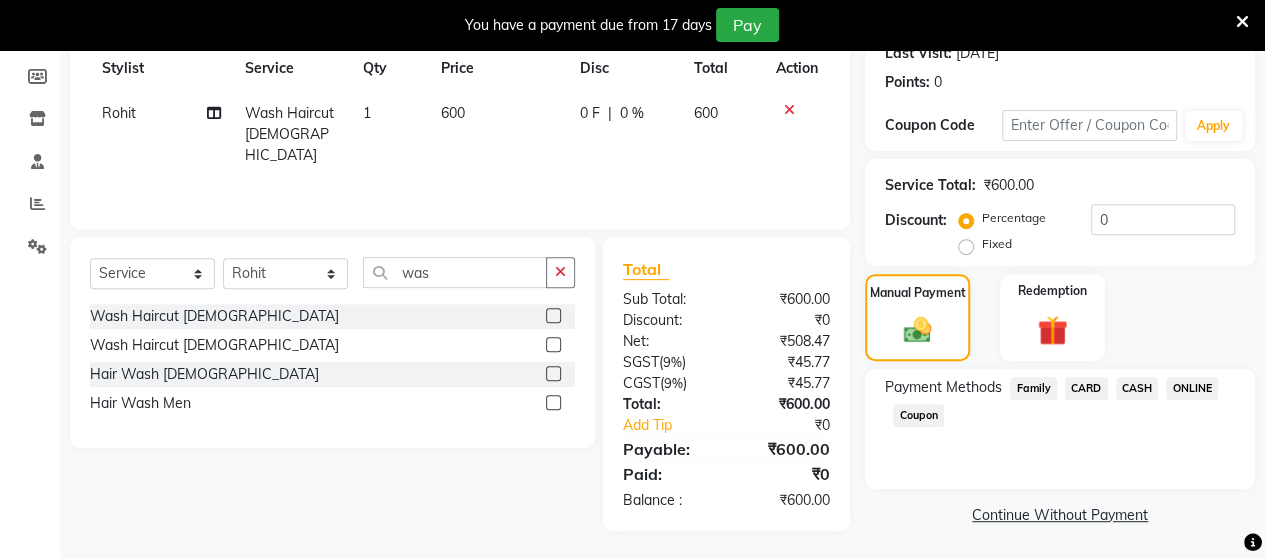click on "ONLINE" 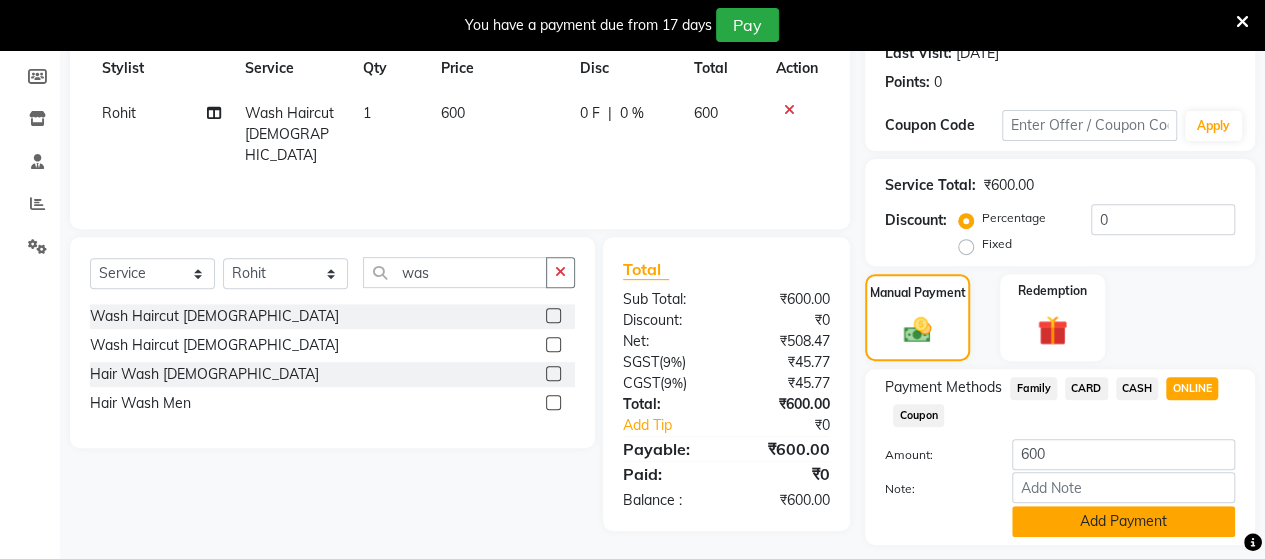 click on "Add Payment" 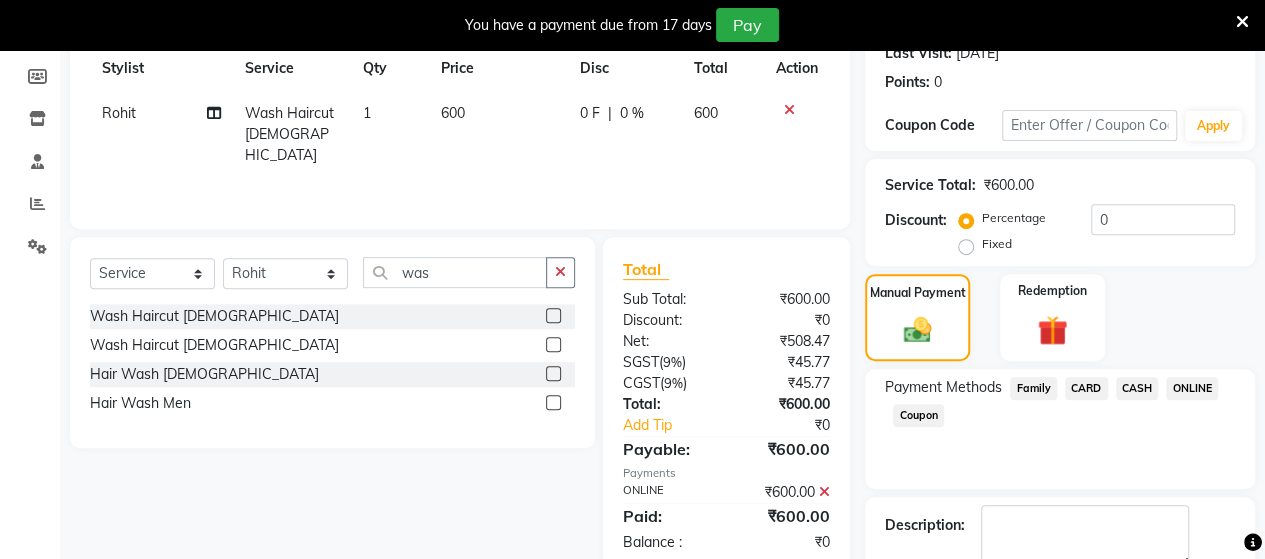scroll, scrollTop: 400, scrollLeft: 0, axis: vertical 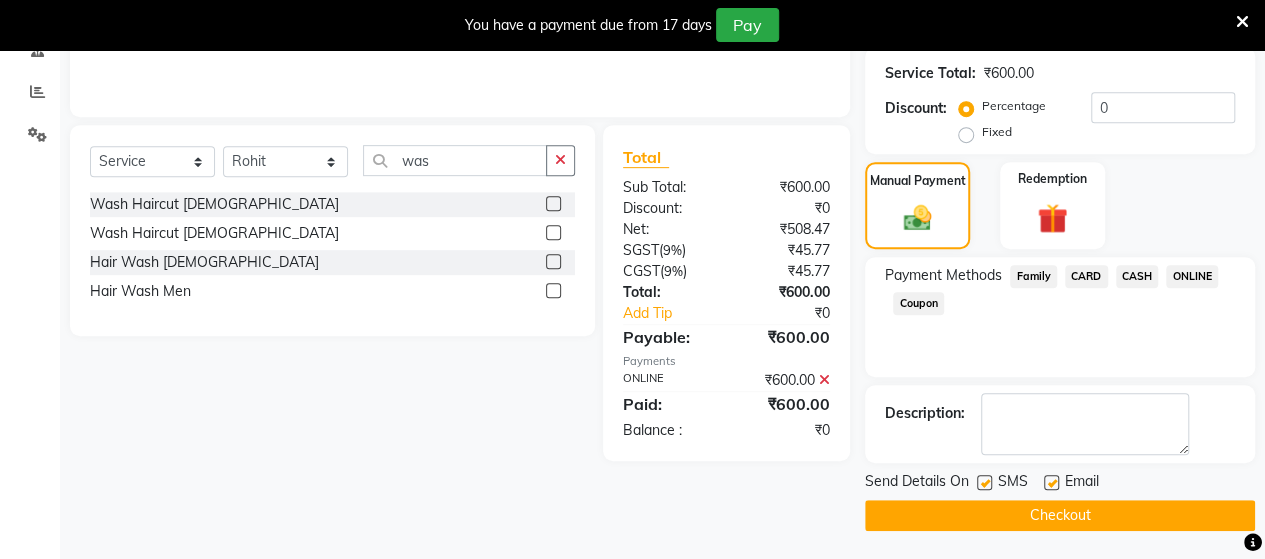 click on "Checkout" 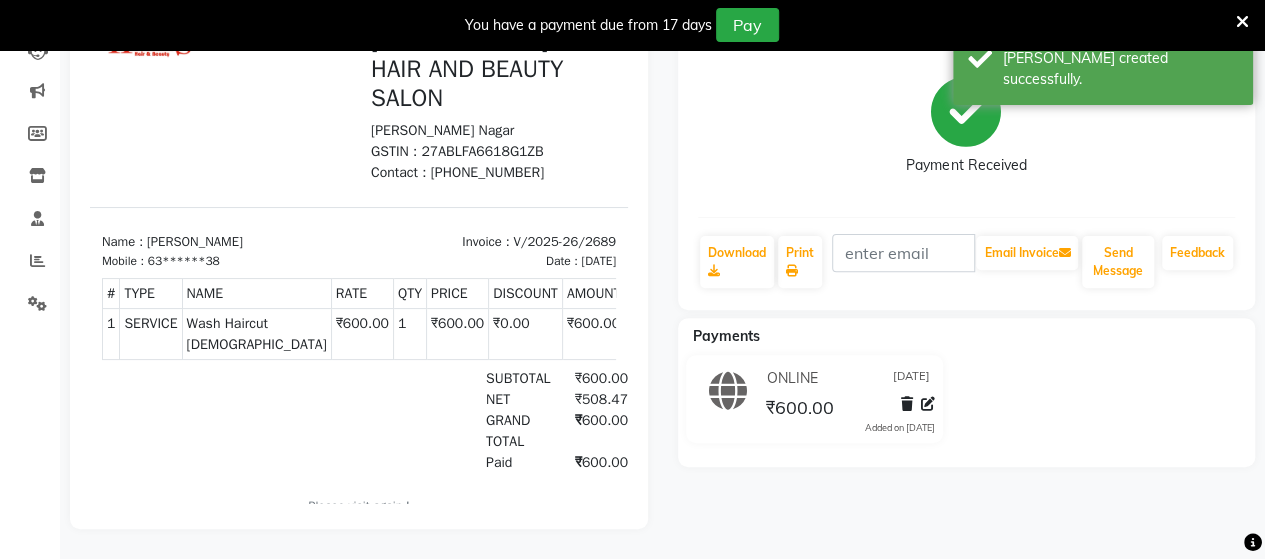 scroll, scrollTop: 0, scrollLeft: 0, axis: both 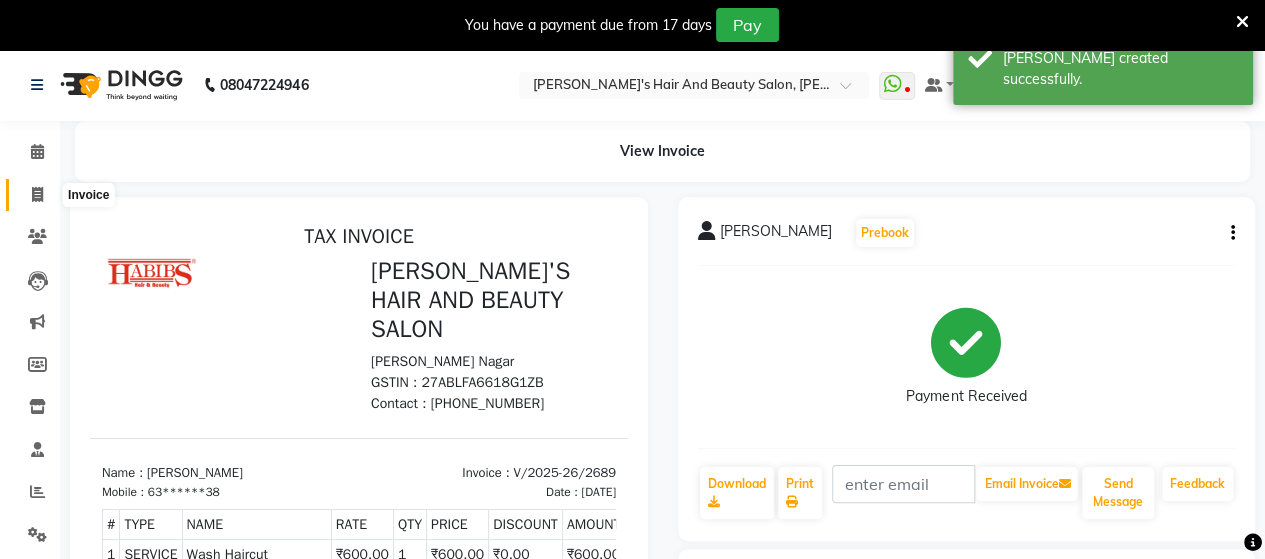 click 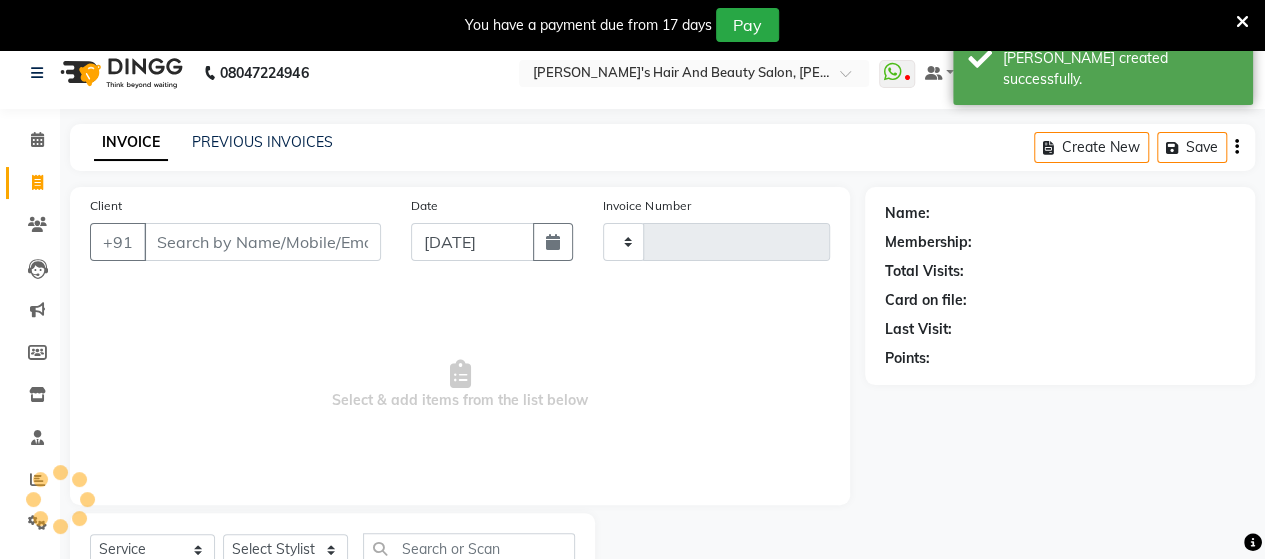 scroll, scrollTop: 90, scrollLeft: 0, axis: vertical 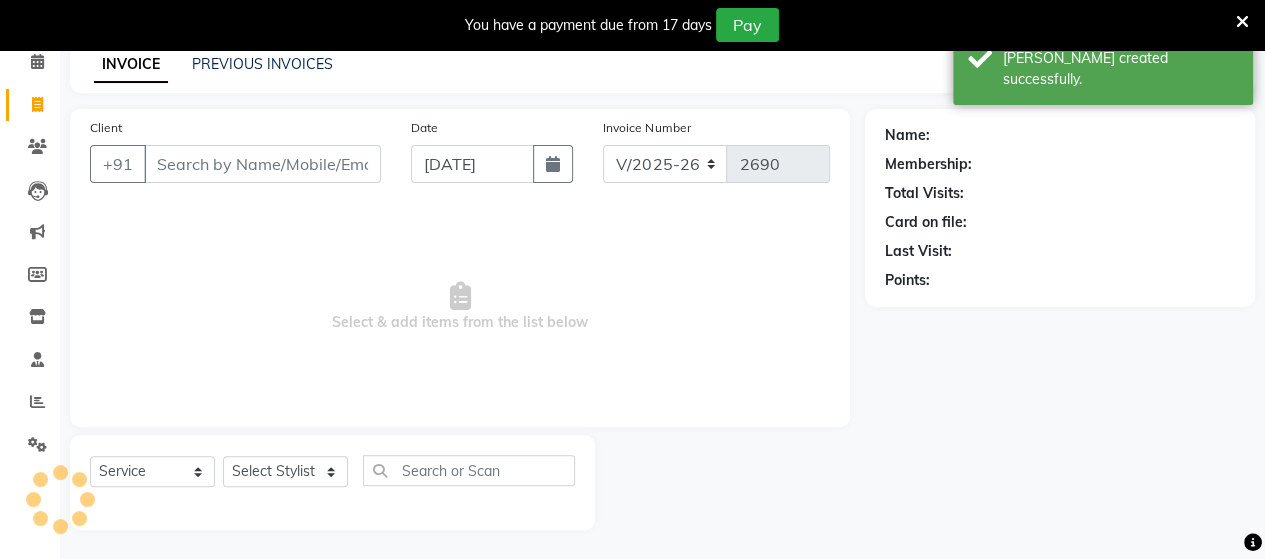 click on "Client" at bounding box center [262, 164] 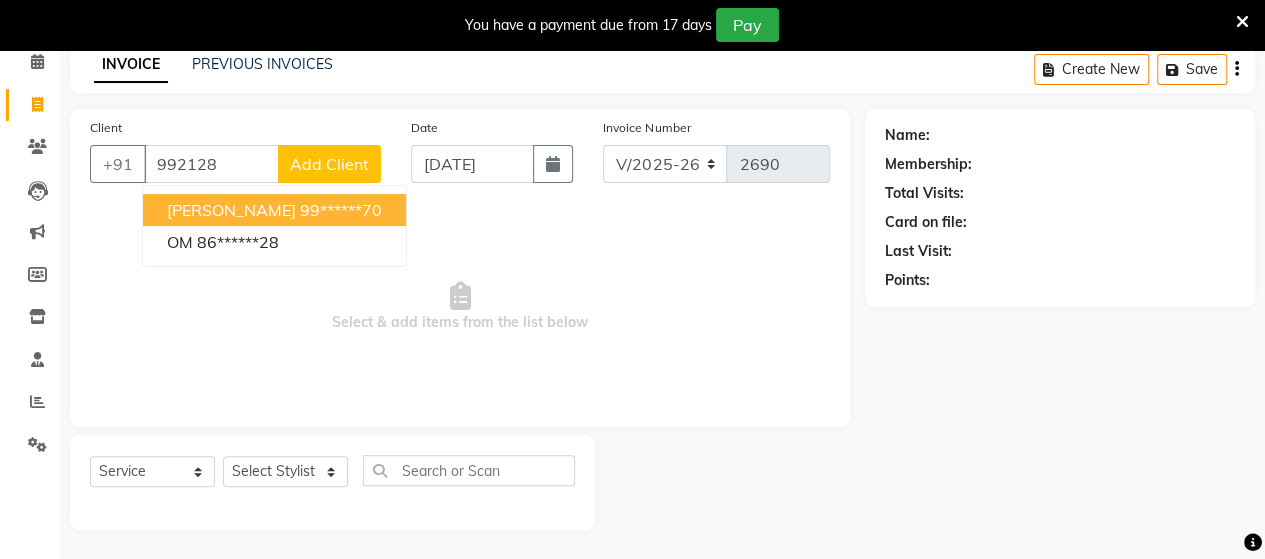 click on "99******70" at bounding box center (341, 210) 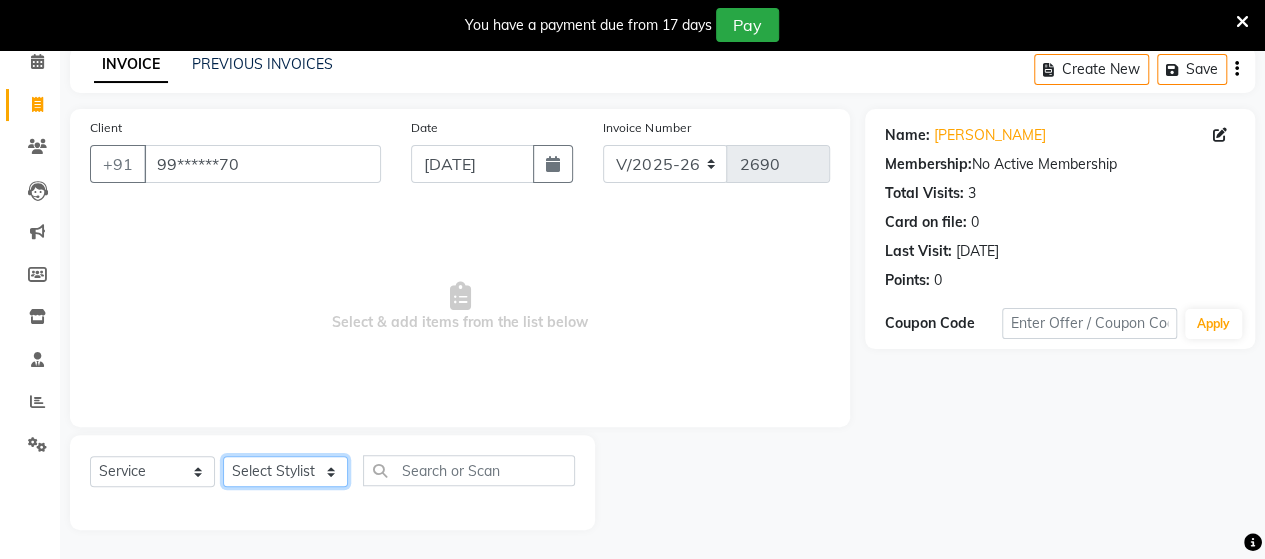 click on "Select Stylist Admin [PERSON_NAME]  [PERSON_NAME]  [PERSON_NAME] Rohit [PERSON_NAME]" 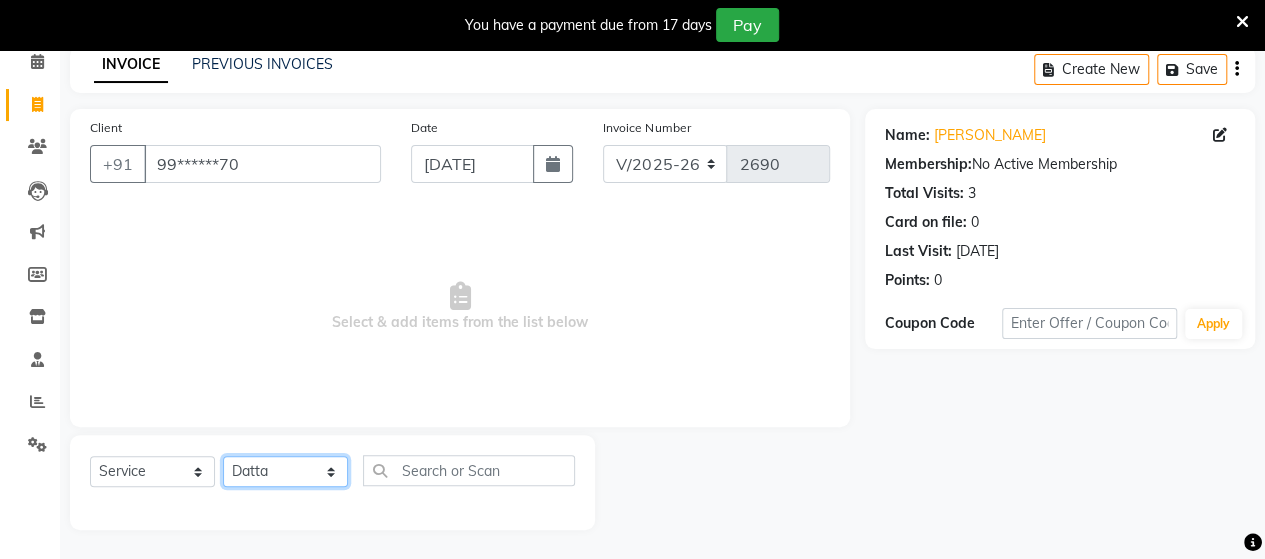 click on "Select Stylist Admin [PERSON_NAME]  [PERSON_NAME]  [PERSON_NAME] Rohit [PERSON_NAME]" 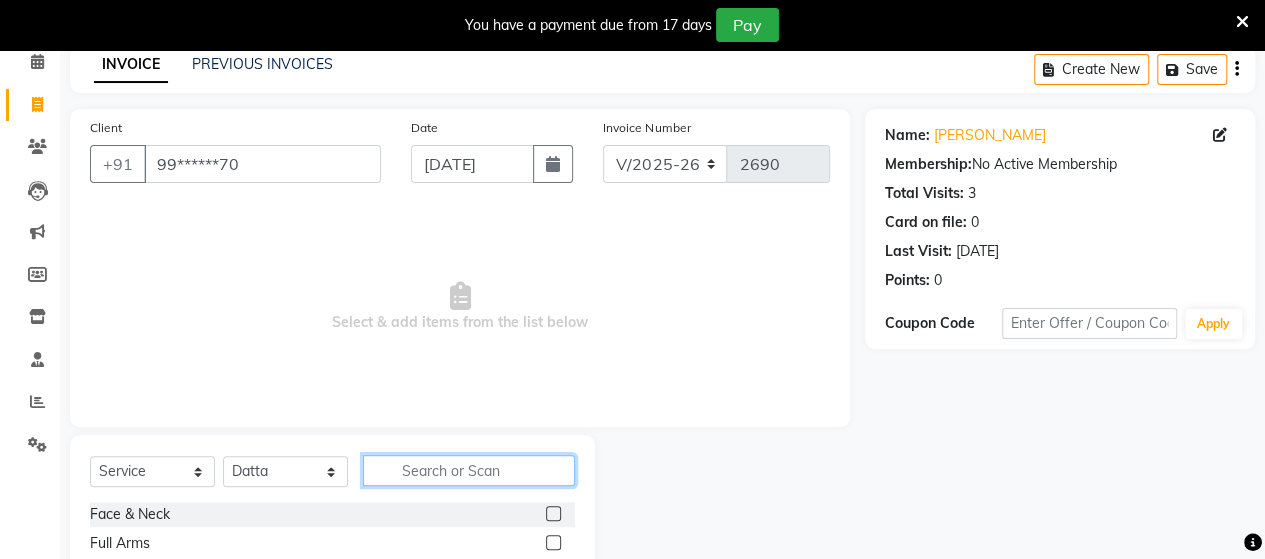 click 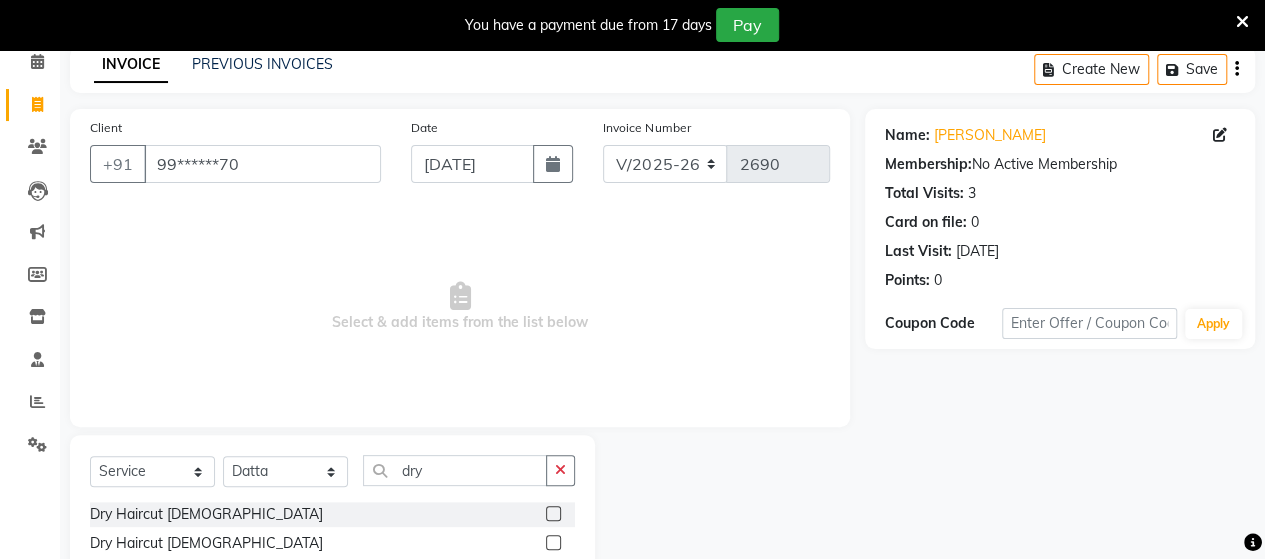 click 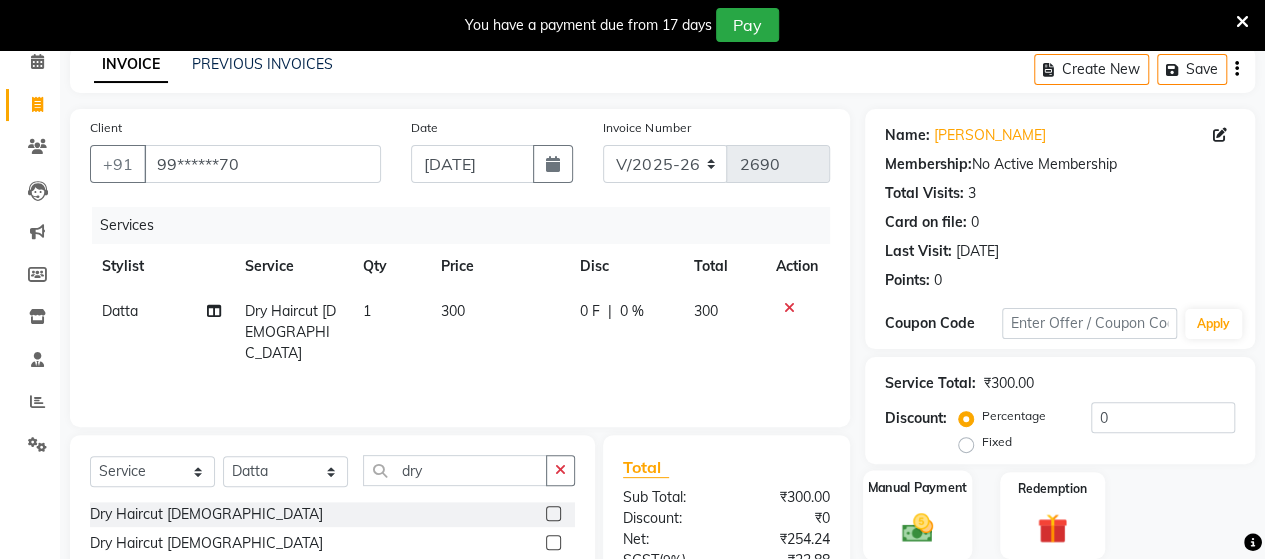 click on "Manual Payment" 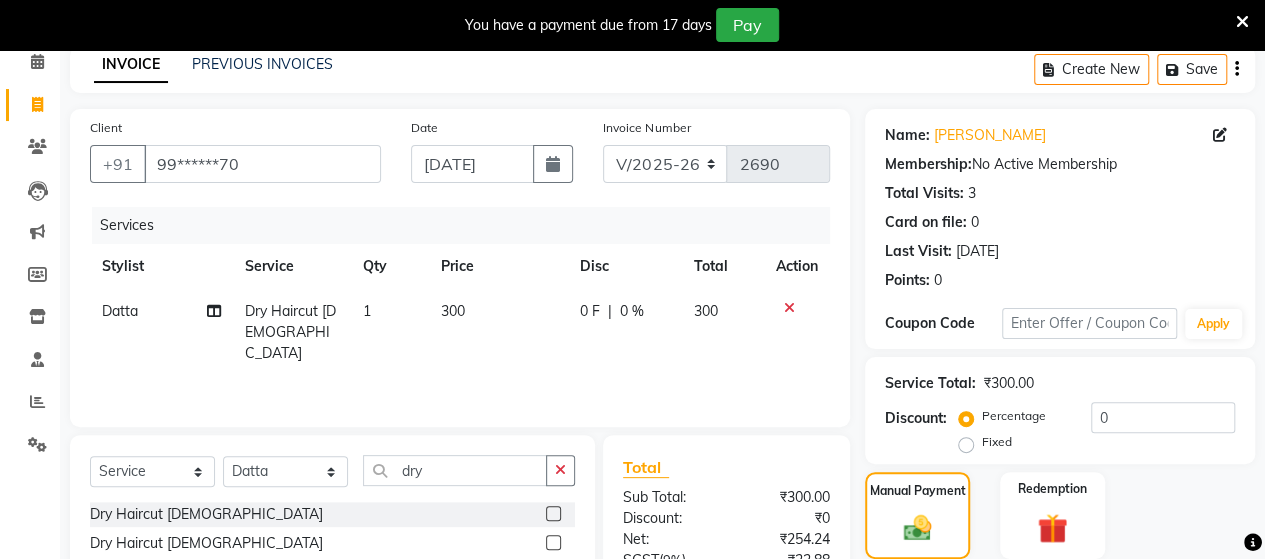 scroll, scrollTop: 288, scrollLeft: 0, axis: vertical 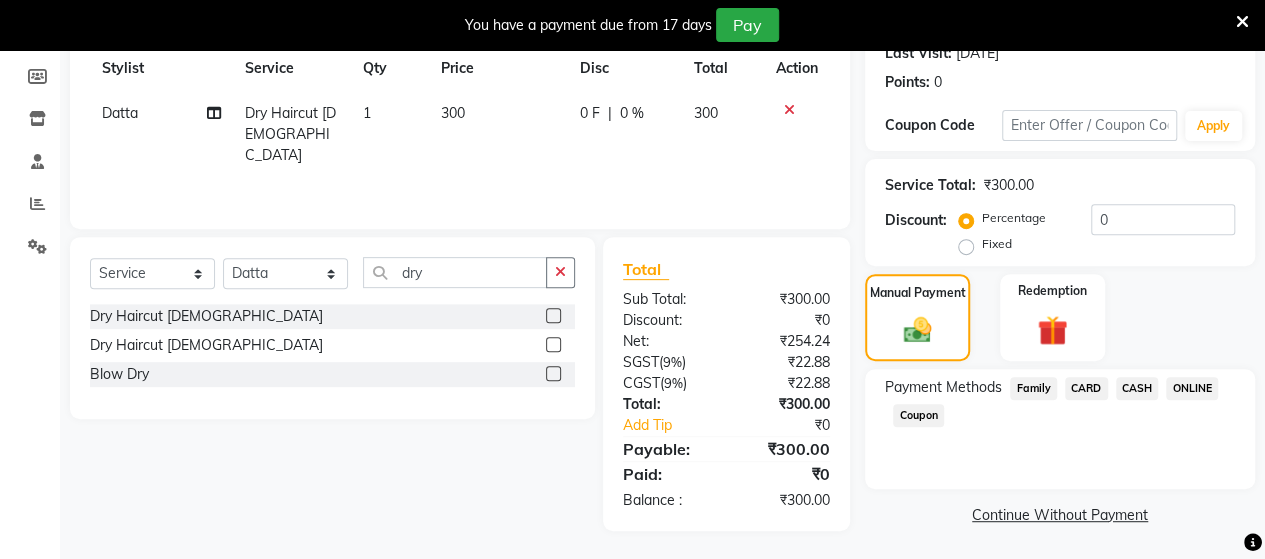 click on "ONLINE" 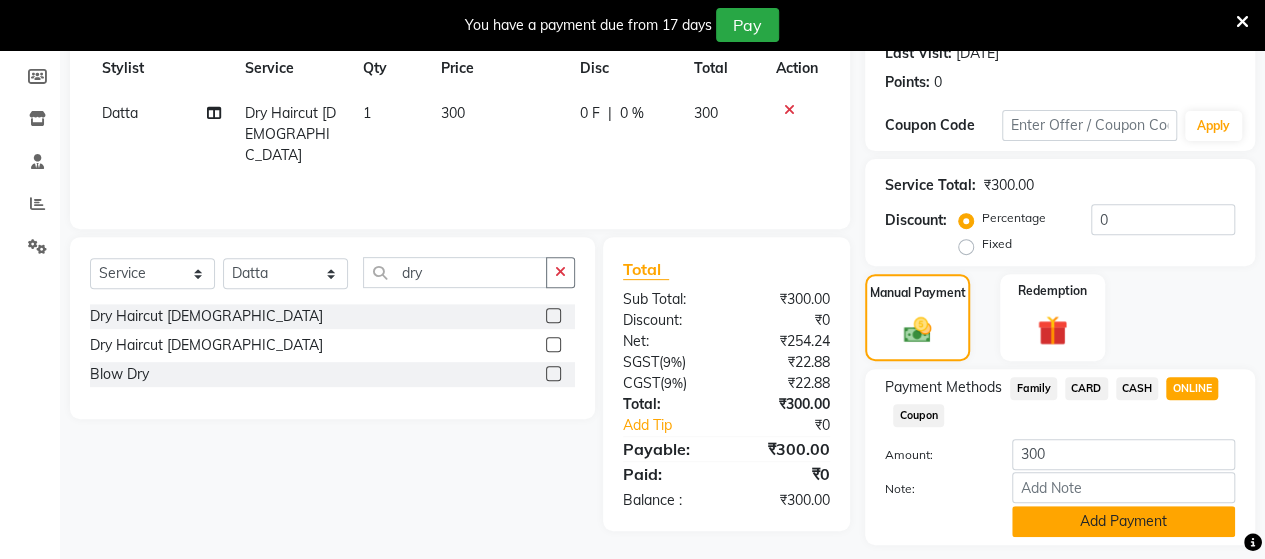 click on "Add Payment" 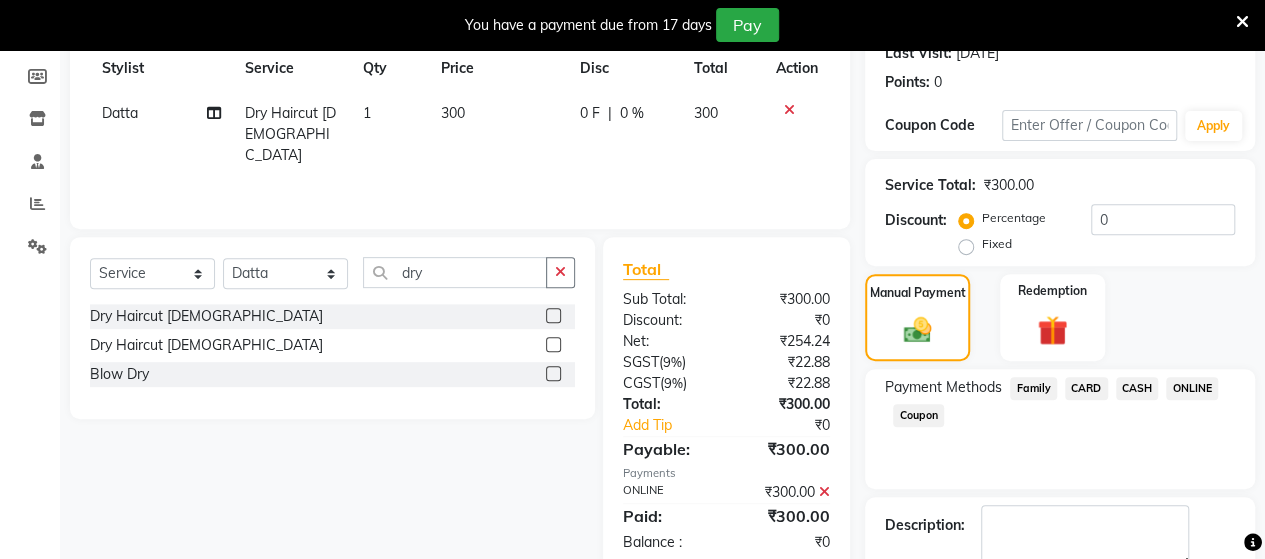 scroll, scrollTop: 400, scrollLeft: 0, axis: vertical 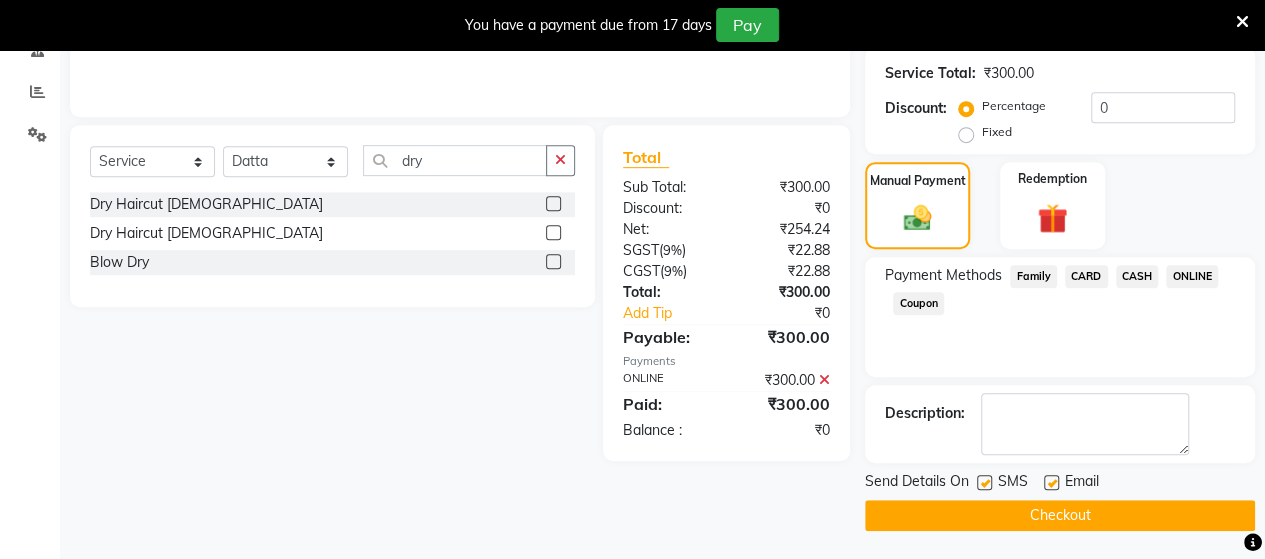 click on "Checkout" 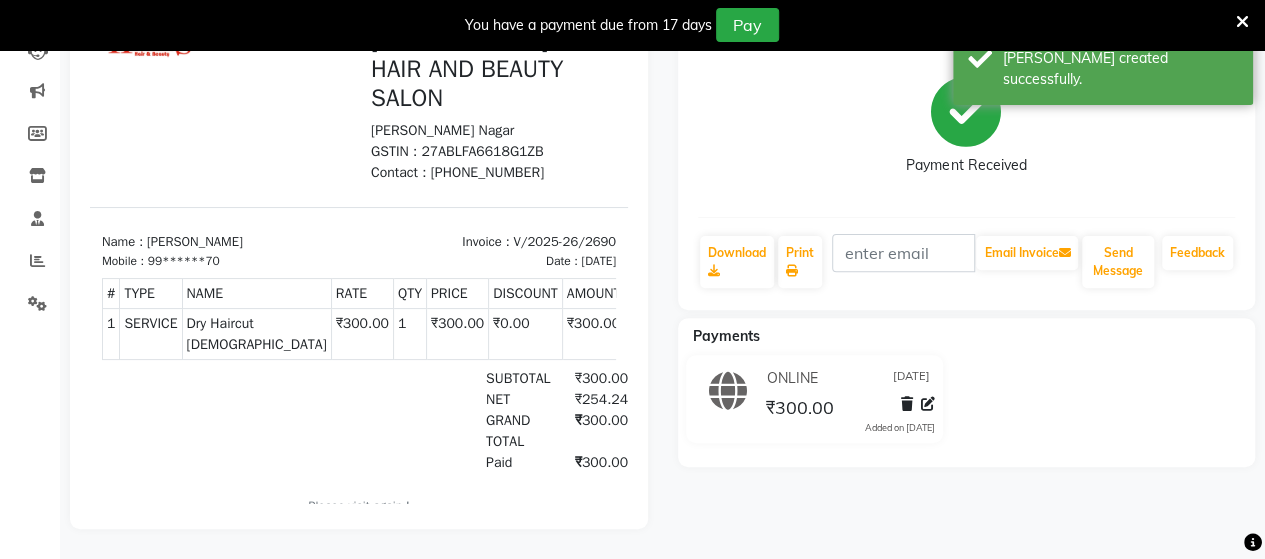 scroll, scrollTop: 0, scrollLeft: 0, axis: both 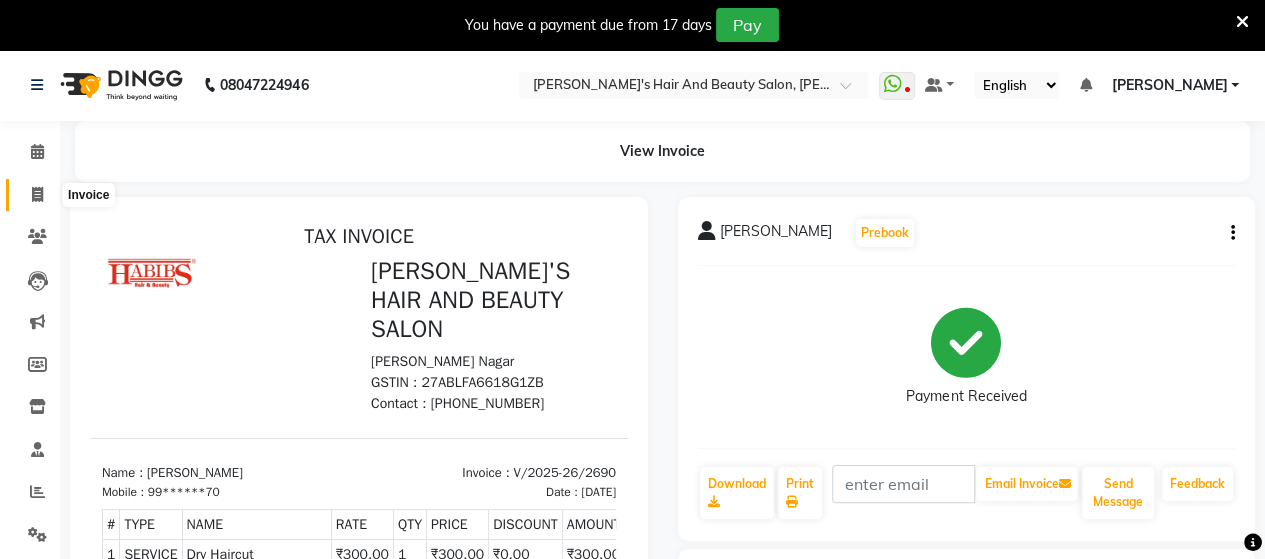 click 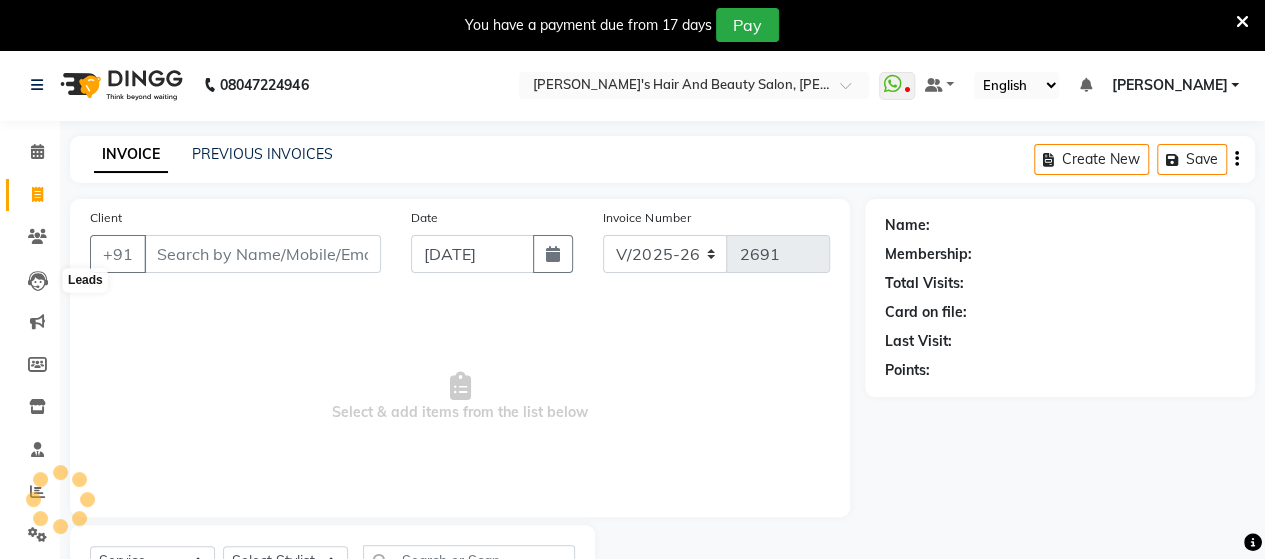 scroll, scrollTop: 90, scrollLeft: 0, axis: vertical 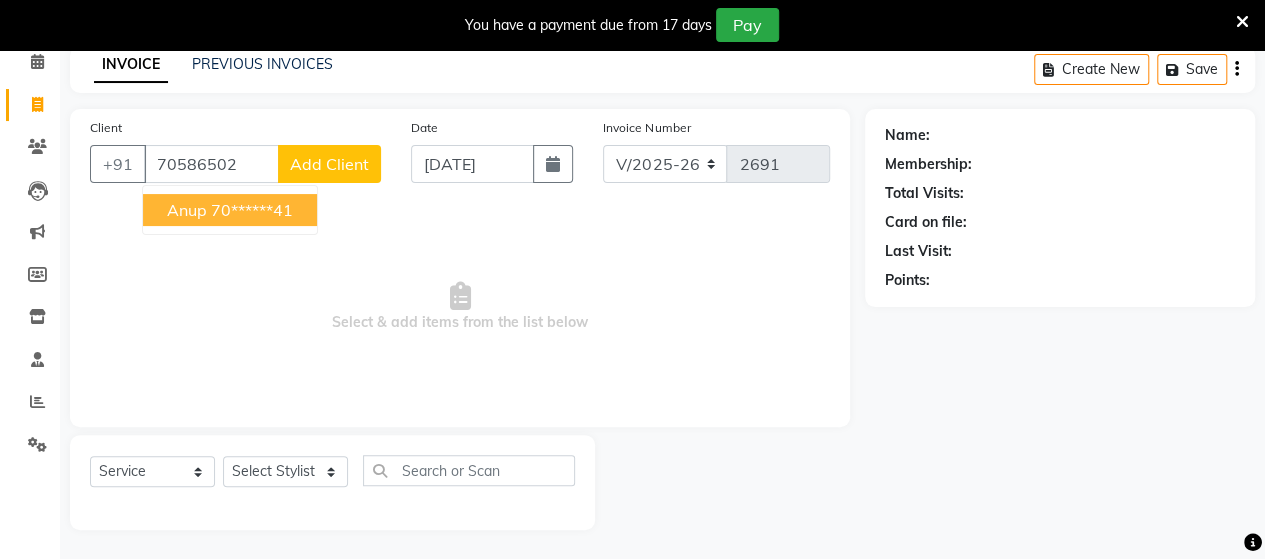 click on "70******41" at bounding box center (252, 210) 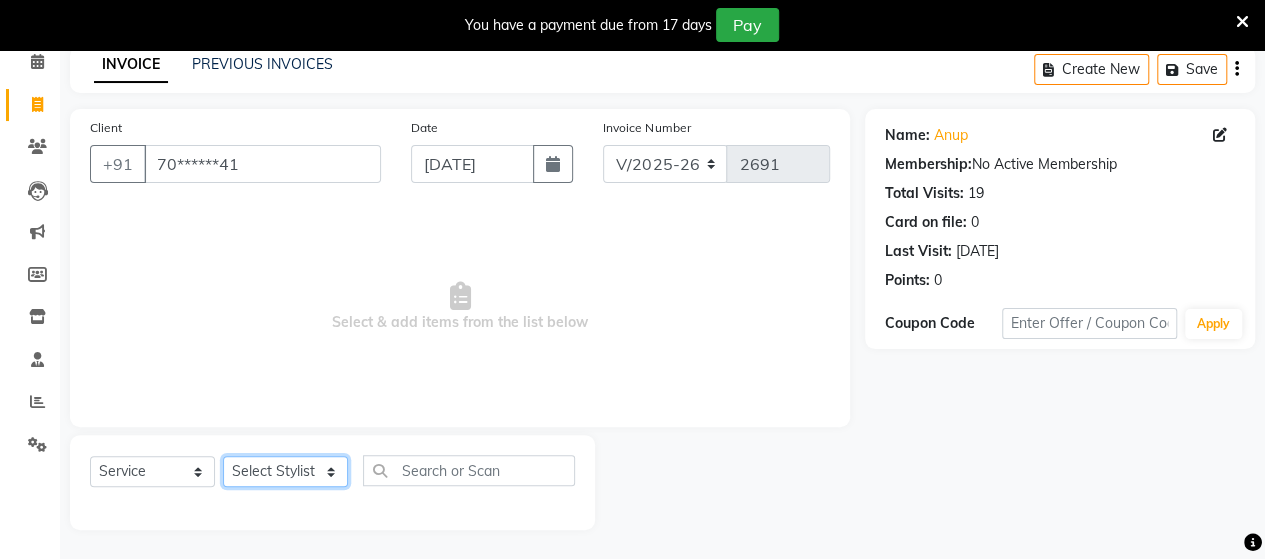 click on "Select Stylist Admin [PERSON_NAME]  [PERSON_NAME]  [PERSON_NAME] Rohit [PERSON_NAME]" 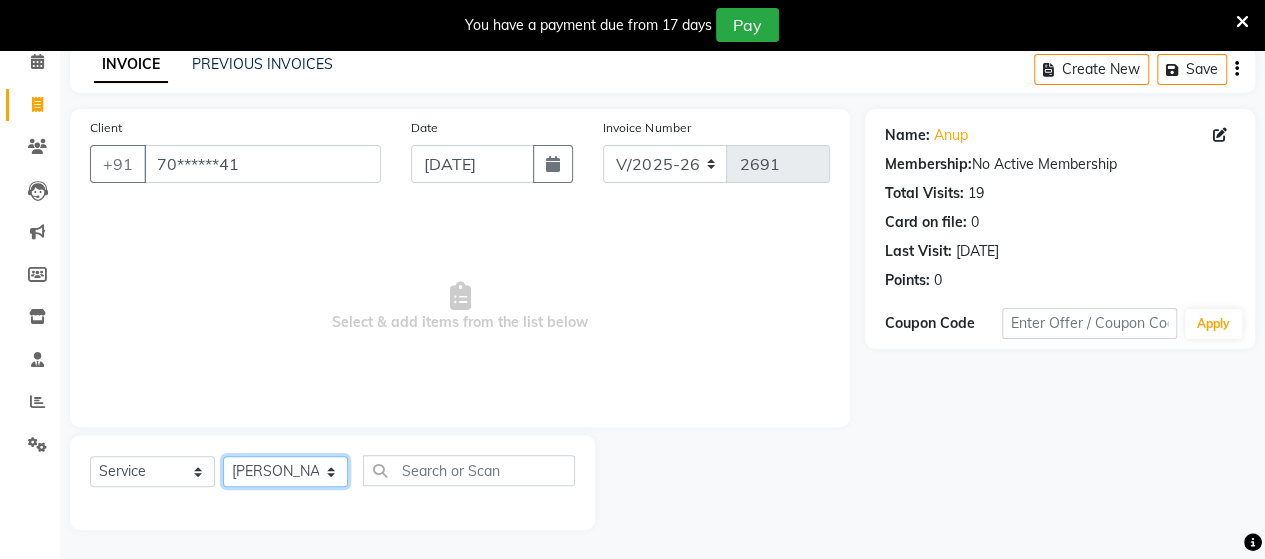 click on "Select Stylist Admin [PERSON_NAME]  [PERSON_NAME]  [PERSON_NAME] Rohit [PERSON_NAME]" 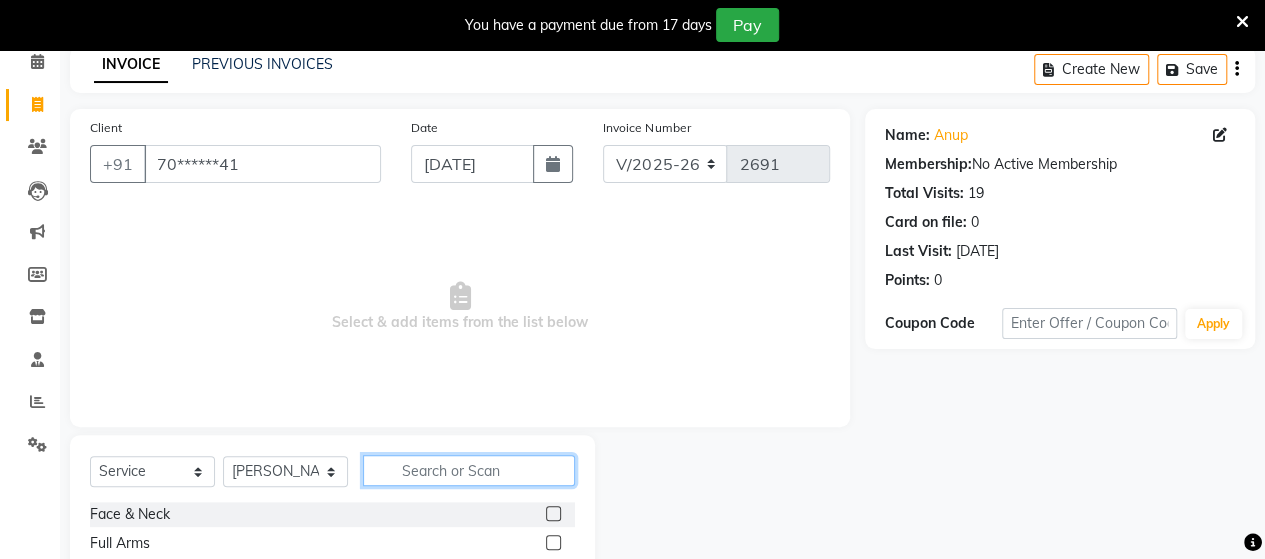 click 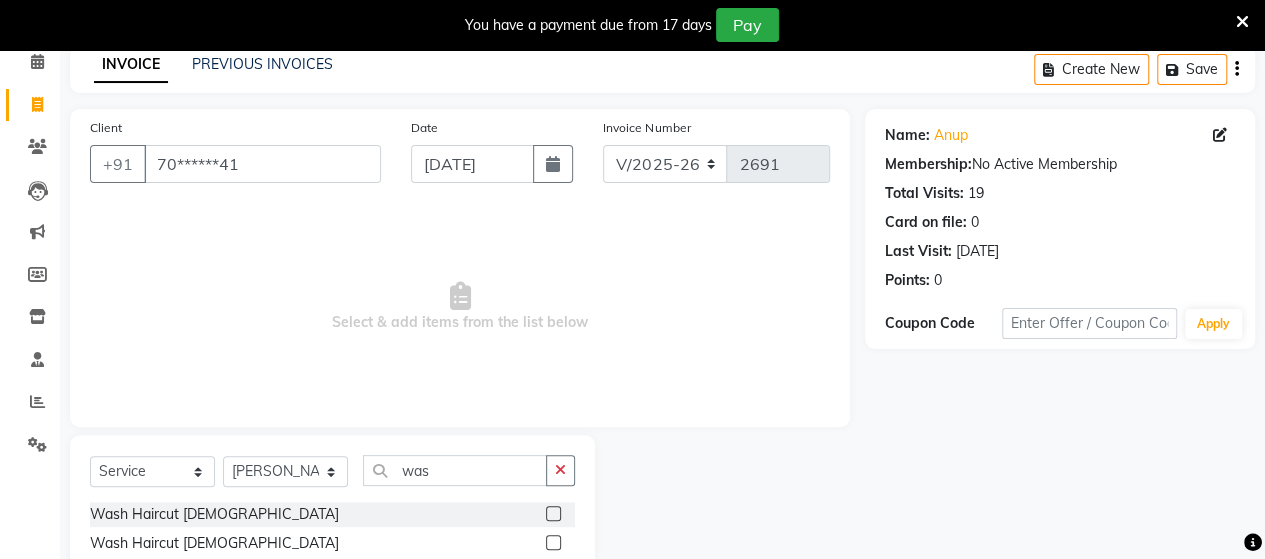 click 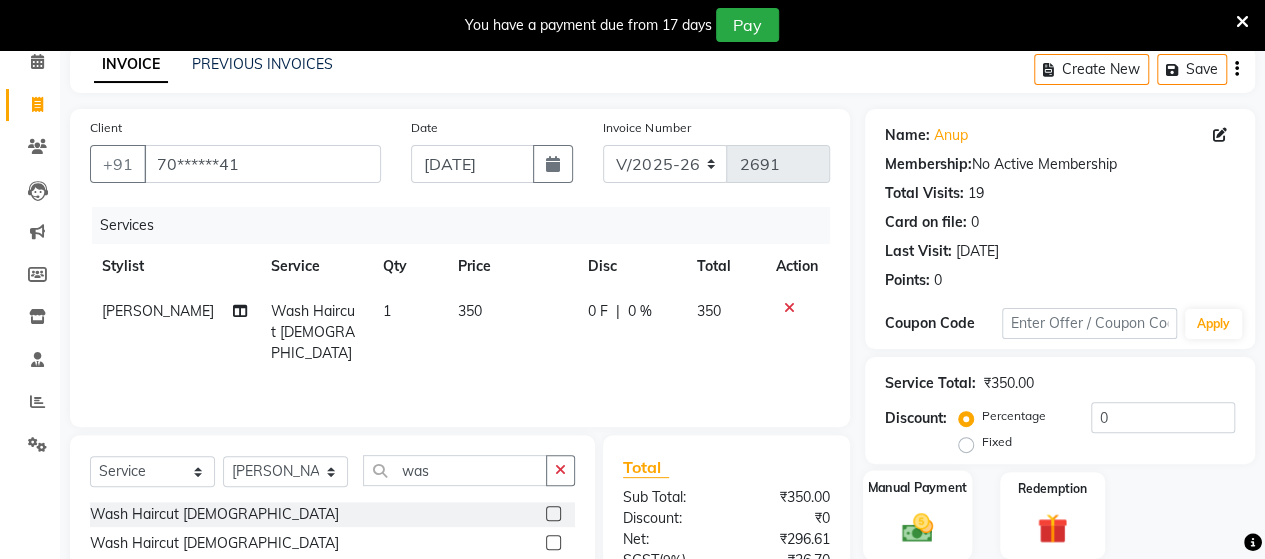 click on "Manual Payment" 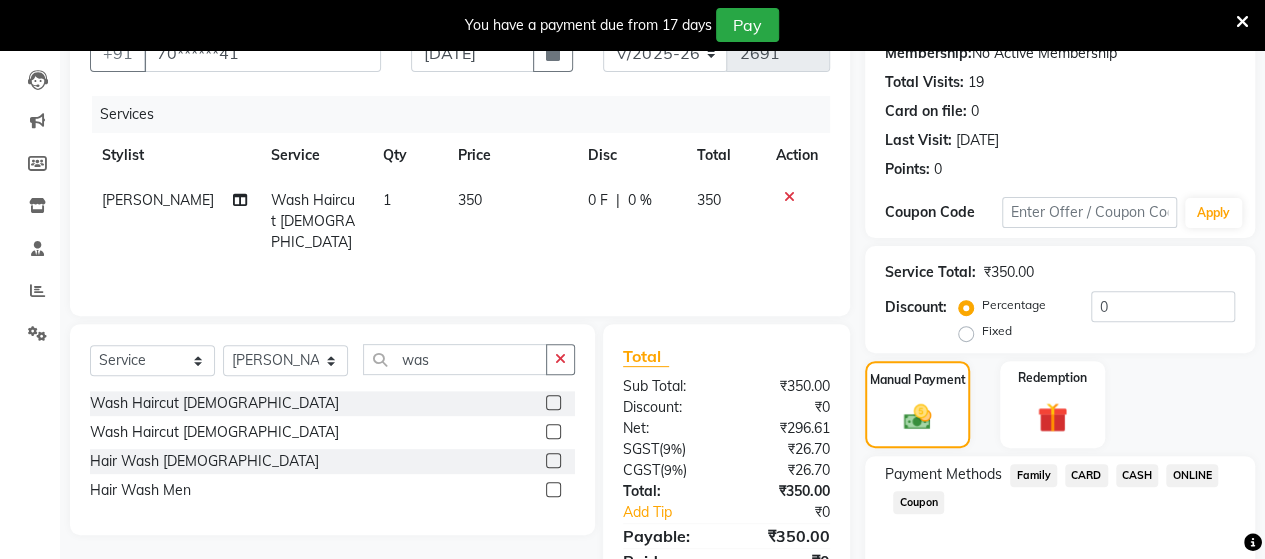 scroll, scrollTop: 288, scrollLeft: 0, axis: vertical 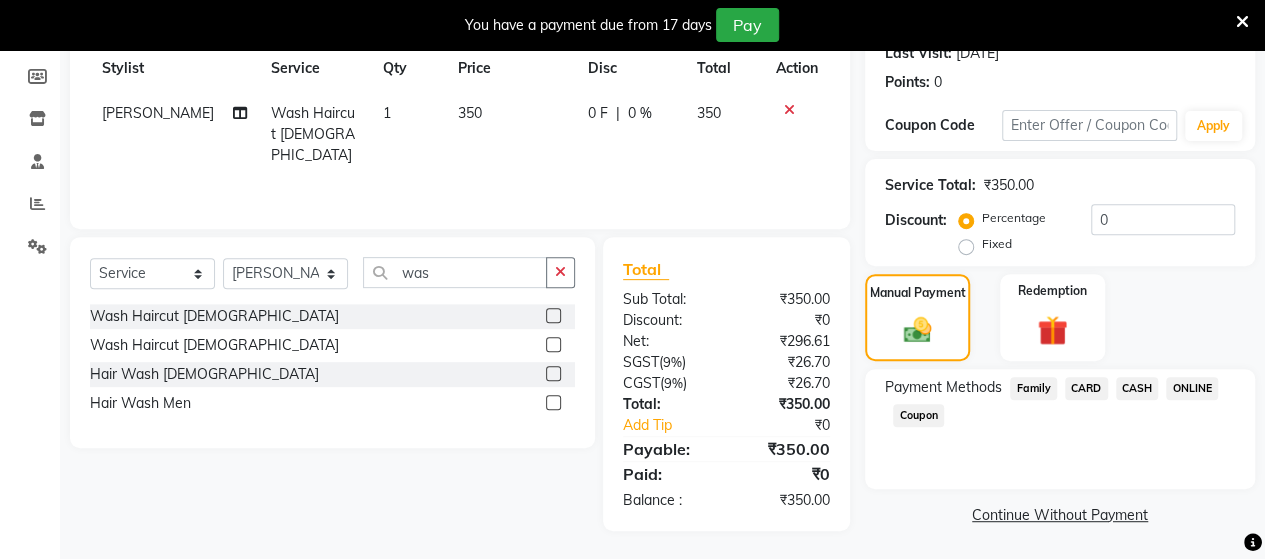 click on "ONLINE" 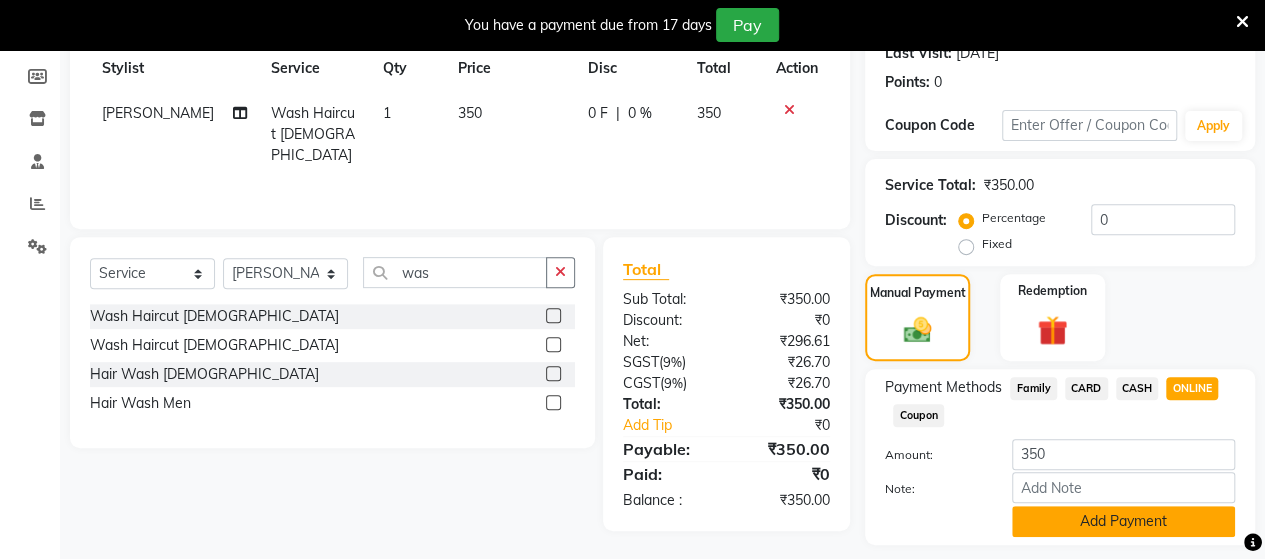click on "Add Payment" 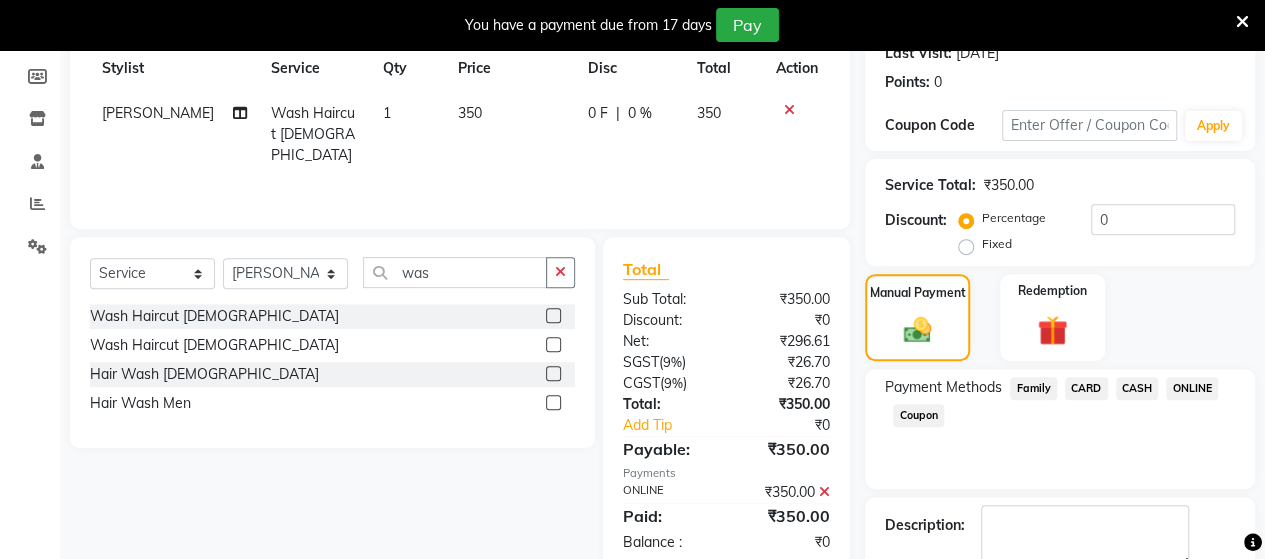 scroll, scrollTop: 400, scrollLeft: 0, axis: vertical 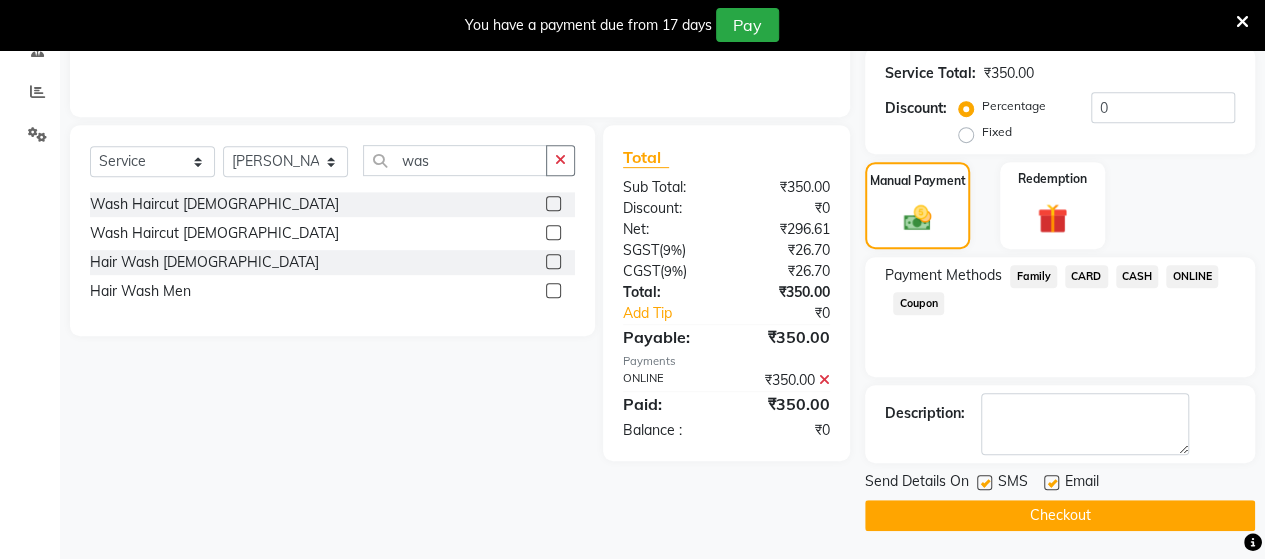 click on "Checkout" 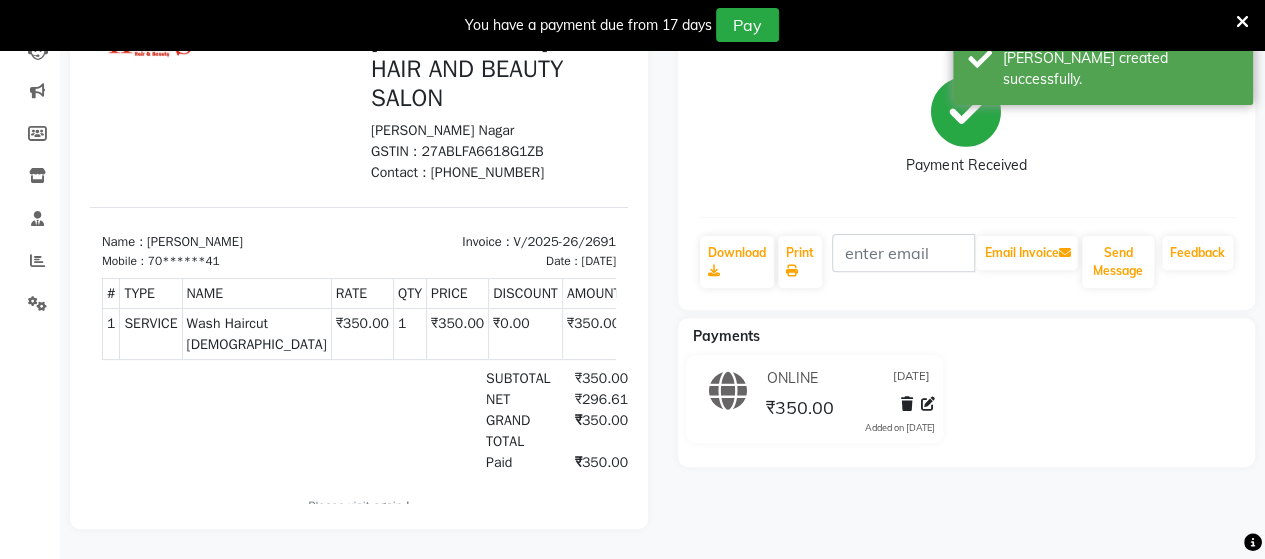 scroll, scrollTop: 0, scrollLeft: 0, axis: both 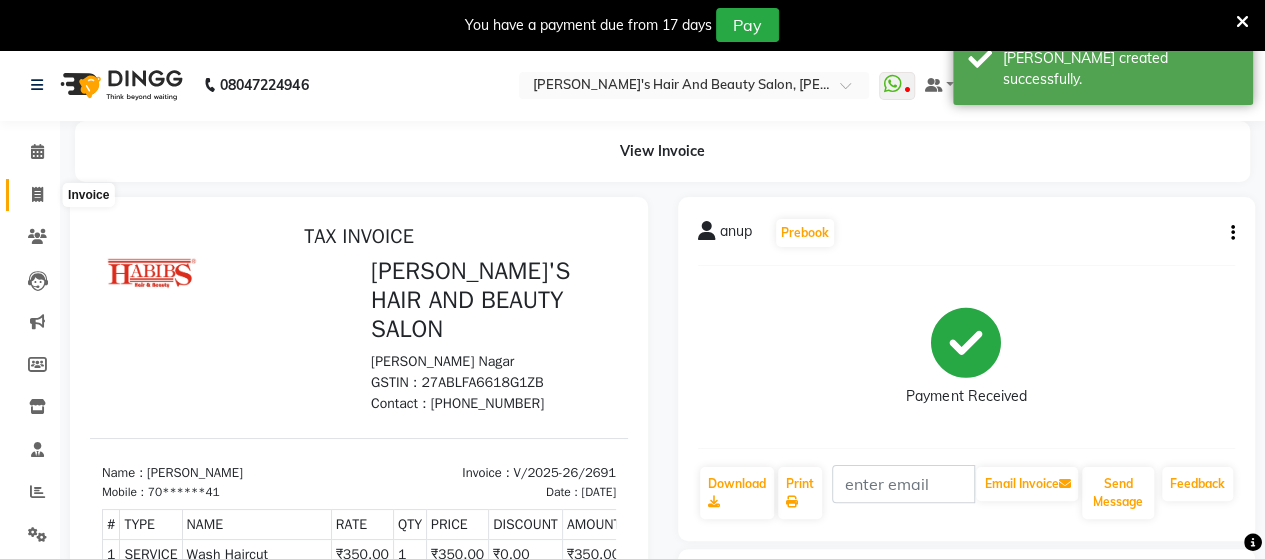 click 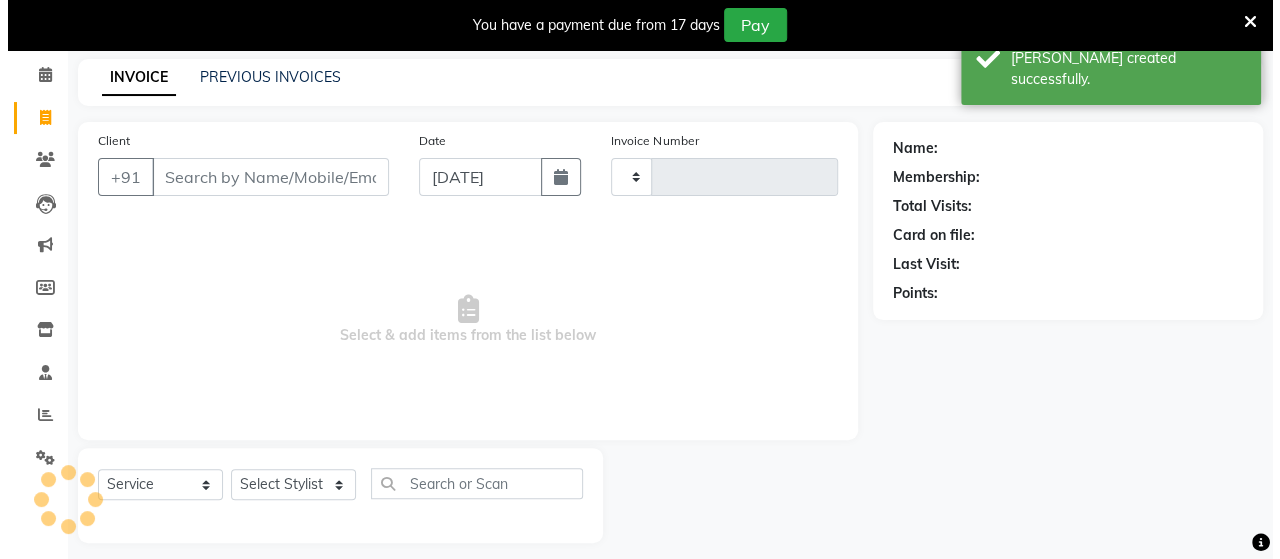 scroll, scrollTop: 90, scrollLeft: 0, axis: vertical 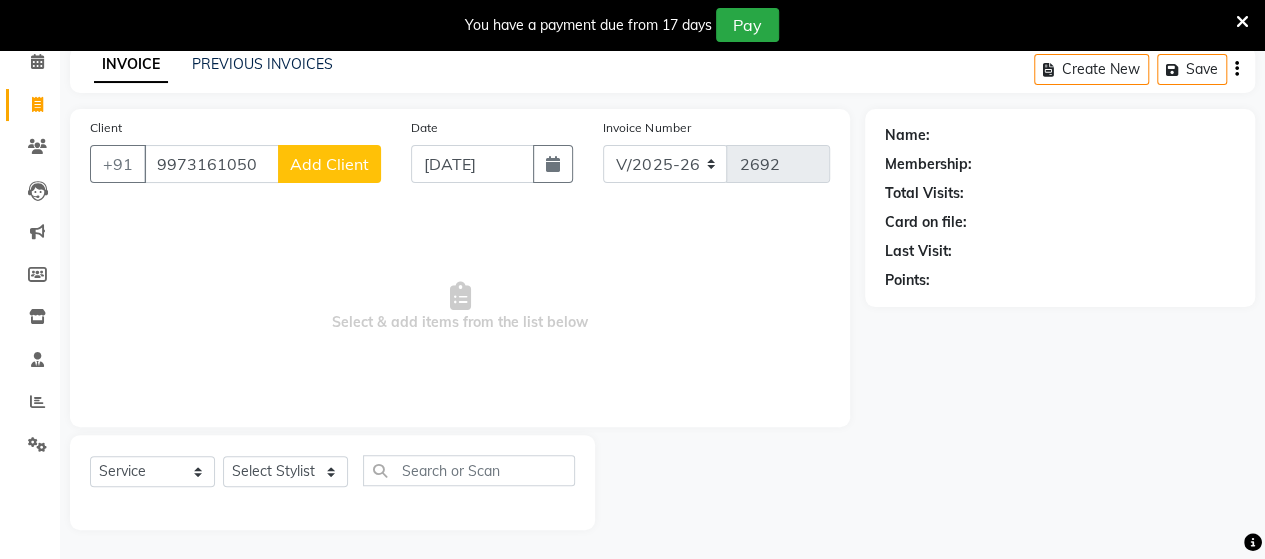 click on "Add Client" 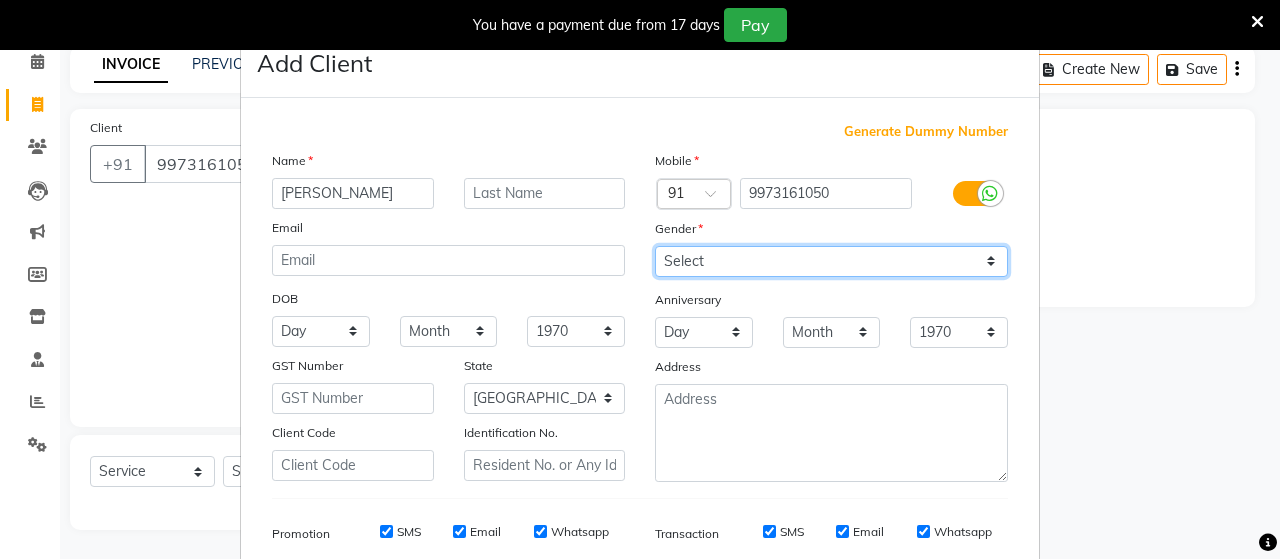 click on "Select [DEMOGRAPHIC_DATA] [DEMOGRAPHIC_DATA] Other Prefer Not To Say" at bounding box center (831, 261) 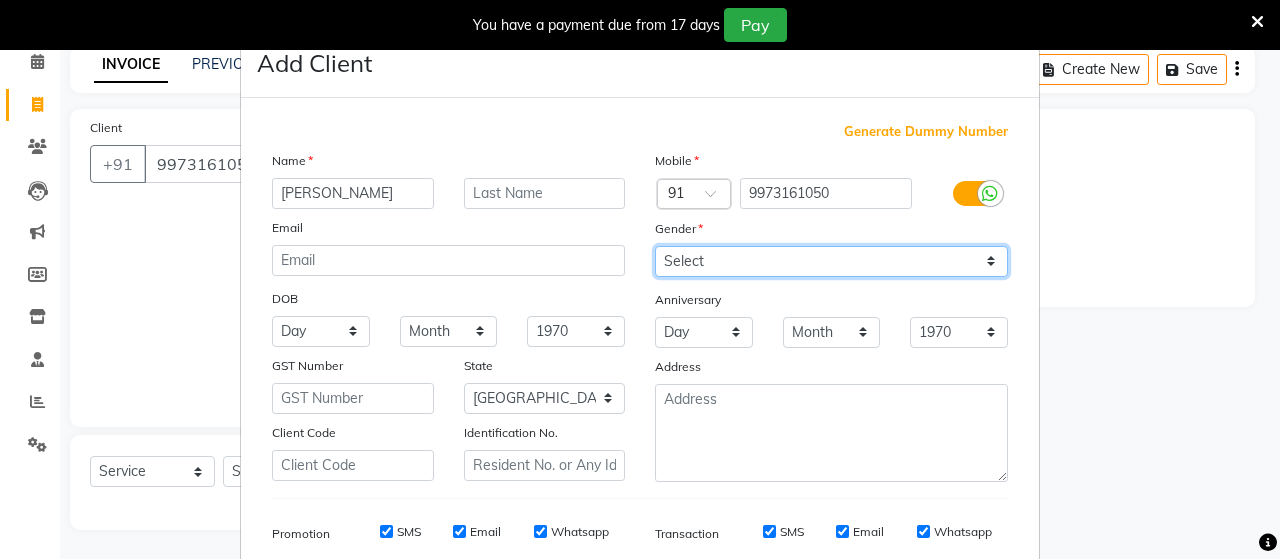 click on "Select [DEMOGRAPHIC_DATA] [DEMOGRAPHIC_DATA] Other Prefer Not To Say" at bounding box center [831, 261] 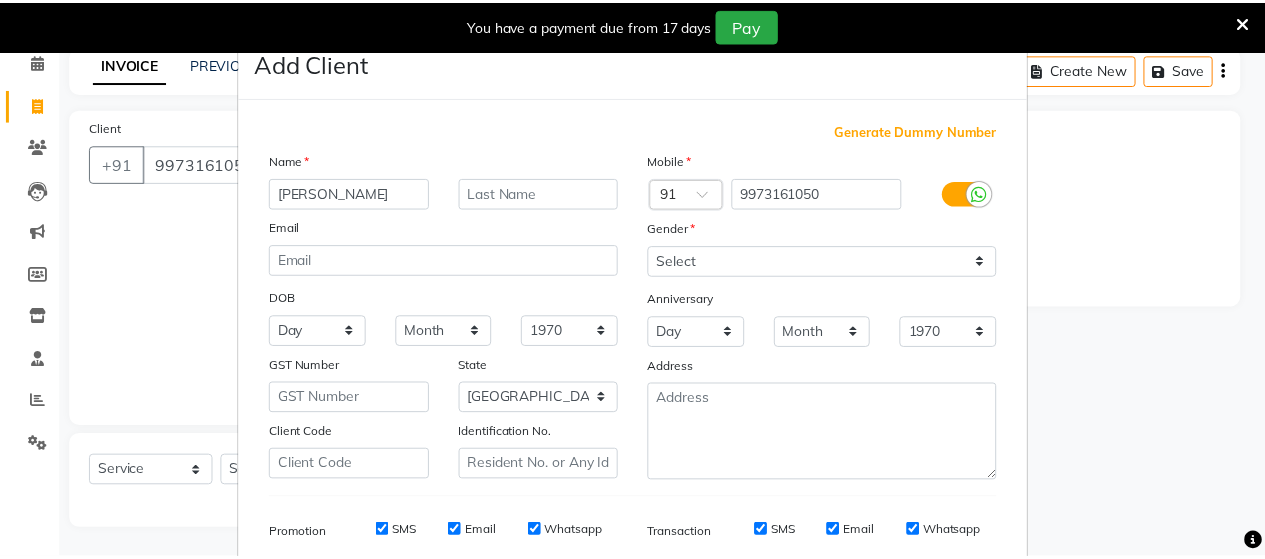 scroll, scrollTop: 286, scrollLeft: 0, axis: vertical 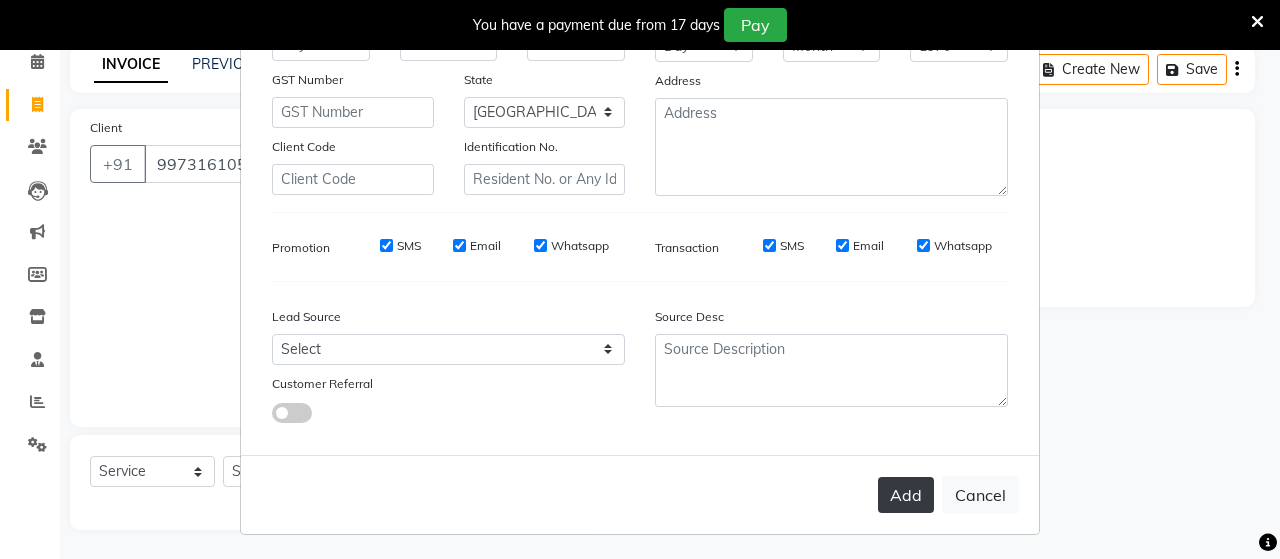 click on "Add" at bounding box center [906, 495] 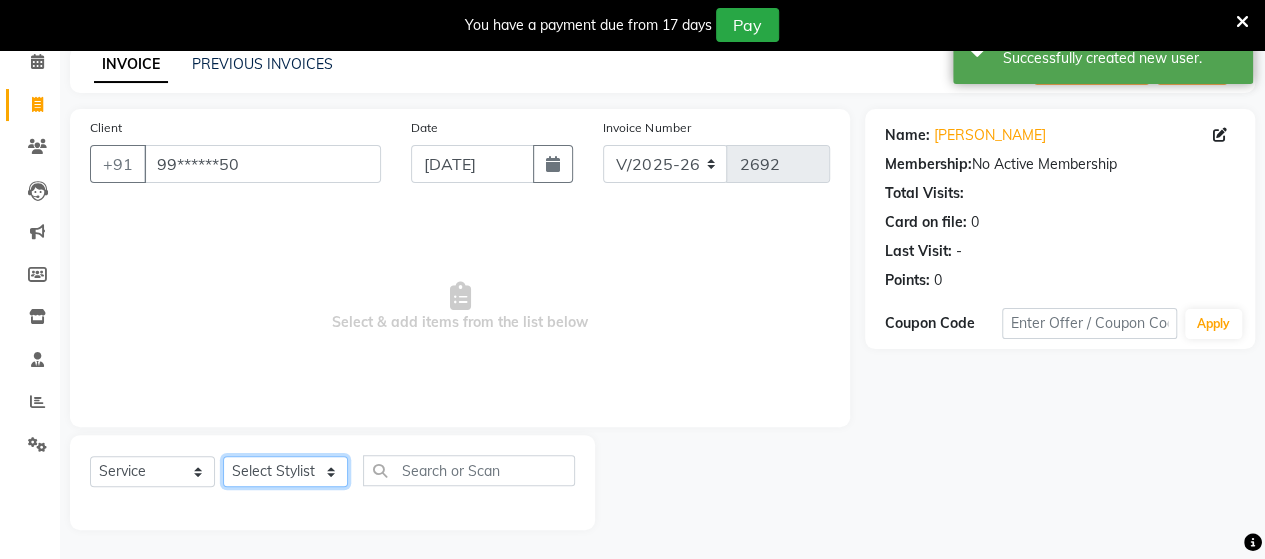 click on "Select Stylist Admin [PERSON_NAME]  [PERSON_NAME]  [PERSON_NAME] Rohit [PERSON_NAME]" 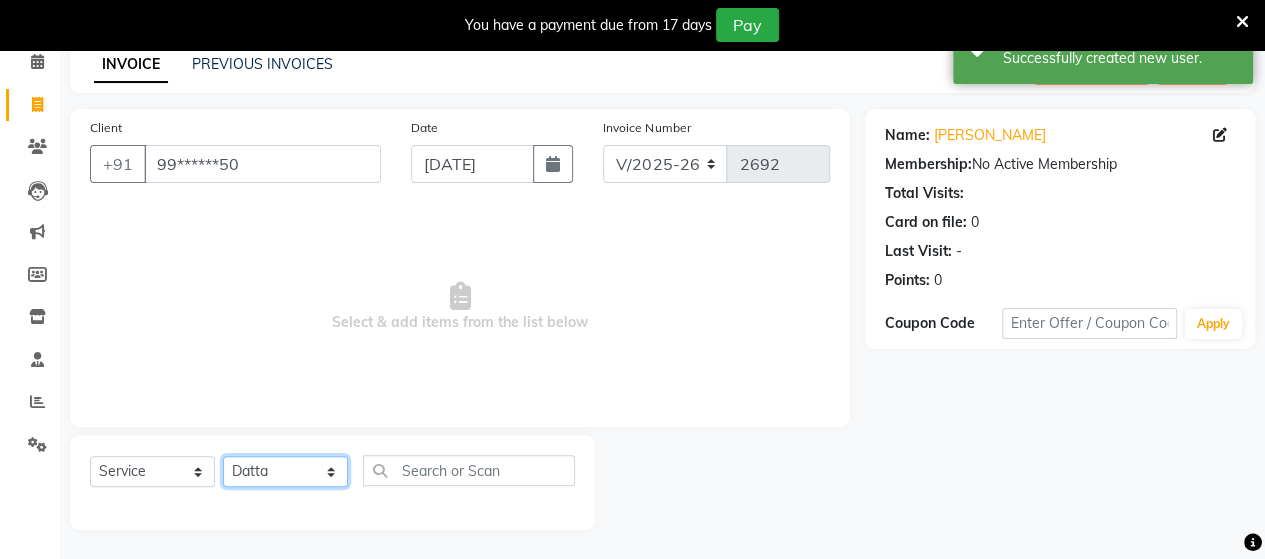 click on "Select Stylist Admin [PERSON_NAME]  [PERSON_NAME]  [PERSON_NAME] Rohit [PERSON_NAME]" 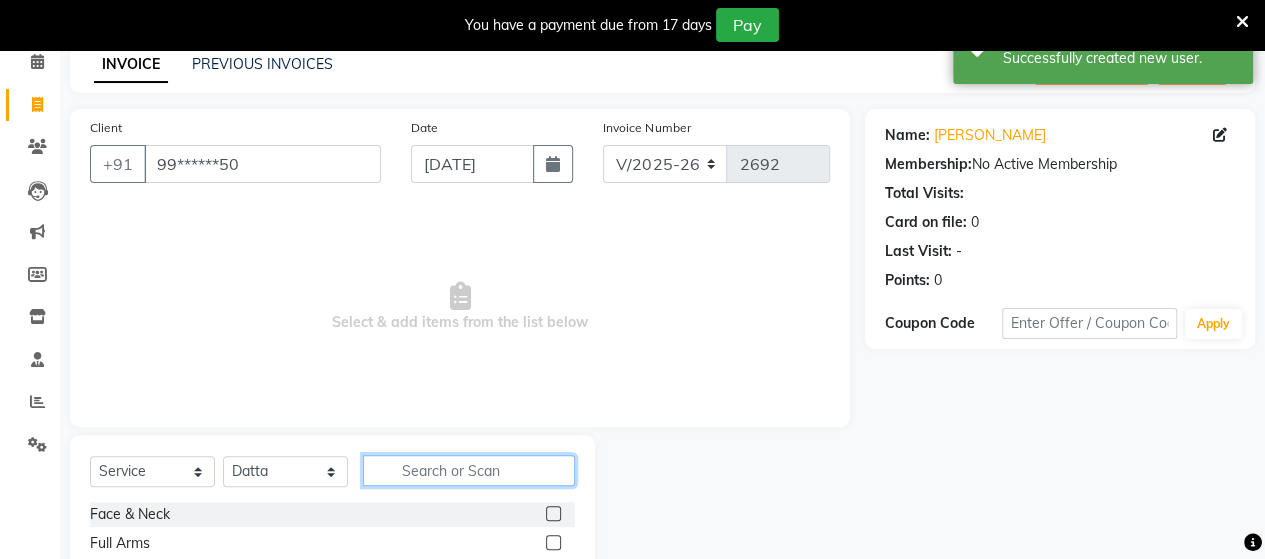 click 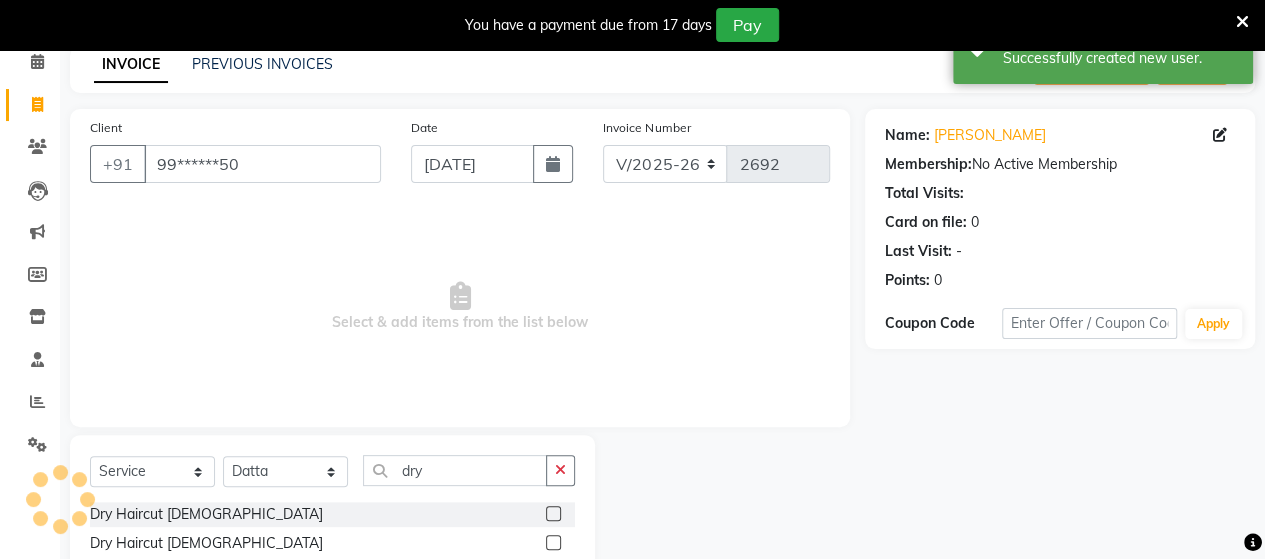 click 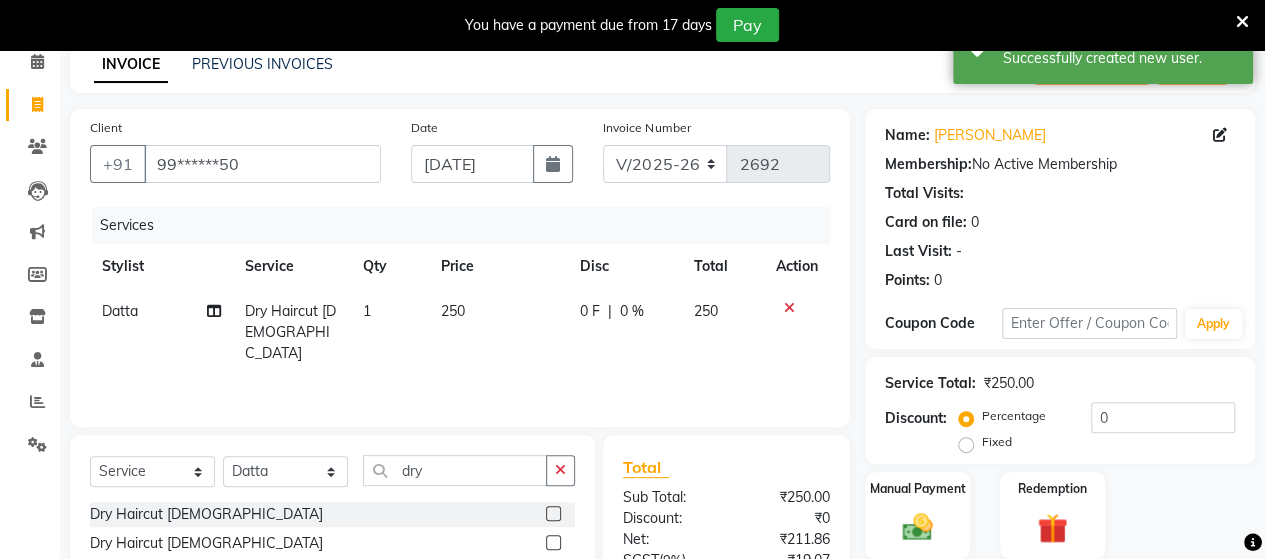 click on "Select  Service  Product  Membership  Package Voucher Prepaid Gift Card  Select Stylist Admin [PERSON_NAME]  [PERSON_NAME]  [PERSON_NAME] Rohit [PERSON_NAME]  dry Dry Haircut [DEMOGRAPHIC_DATA]  Dry Haircut [DEMOGRAPHIC_DATA]   Blow Dry" 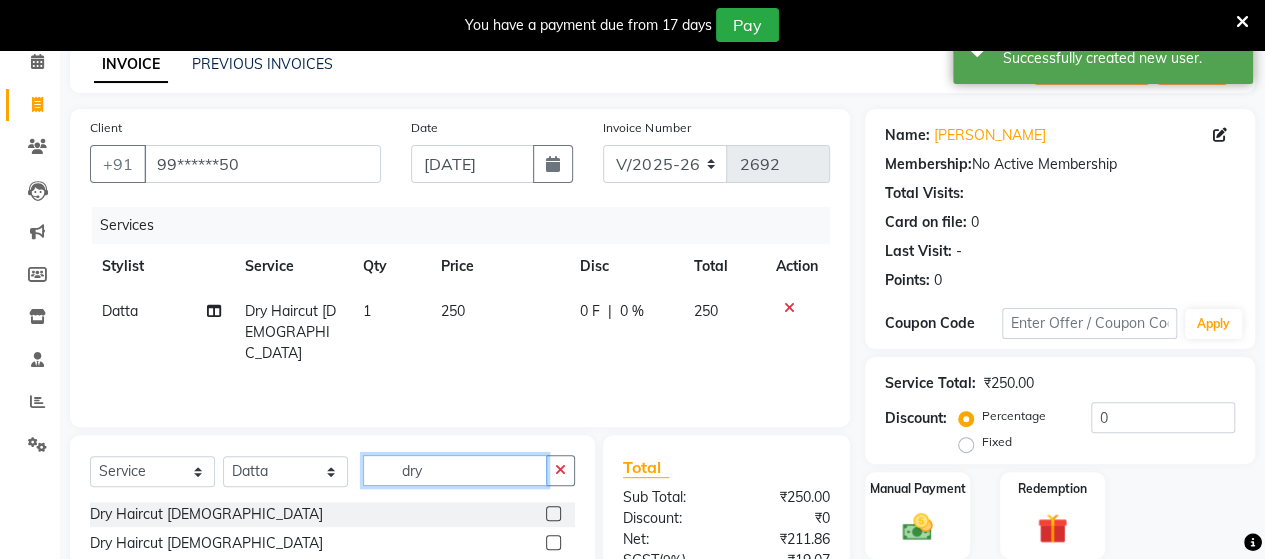 click on "dry" 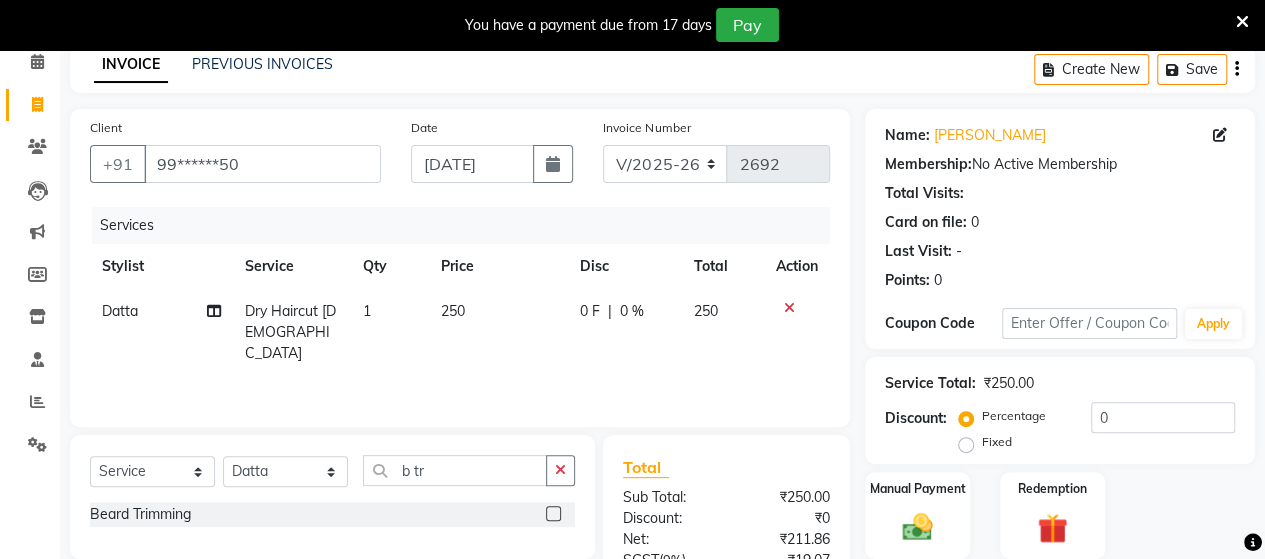 click 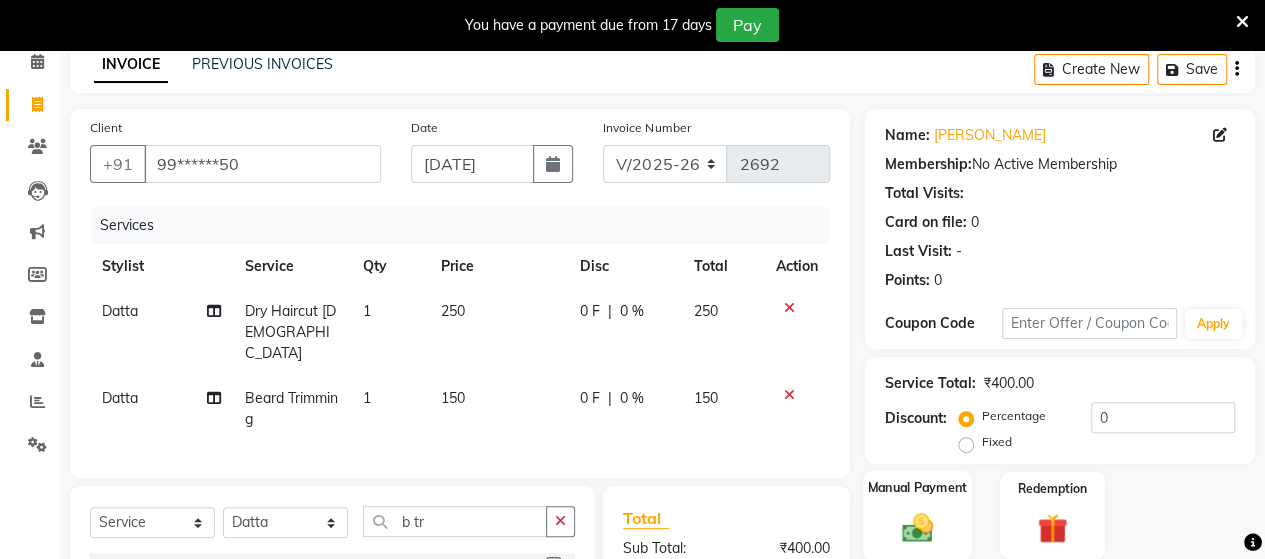 click on "Manual Payment" 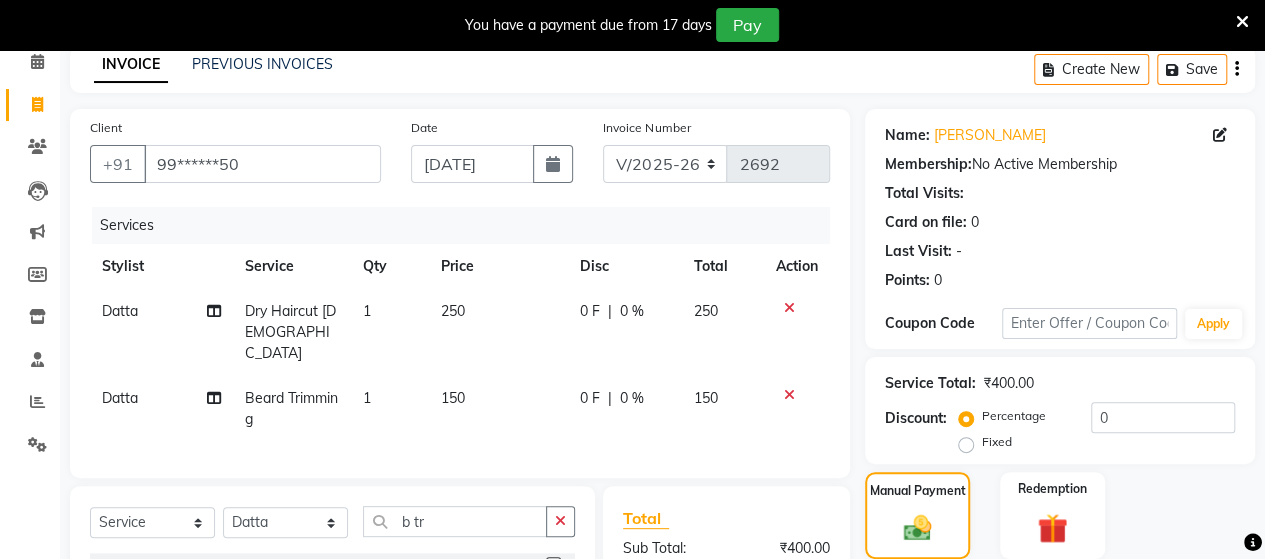 scroll, scrollTop: 334, scrollLeft: 0, axis: vertical 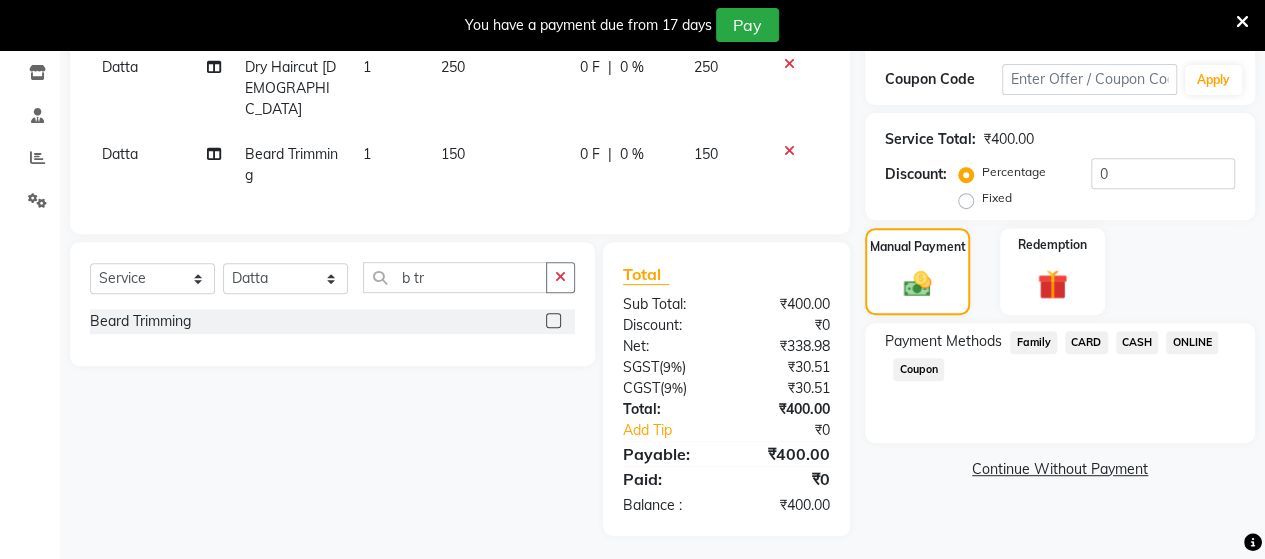 click on "ONLINE" 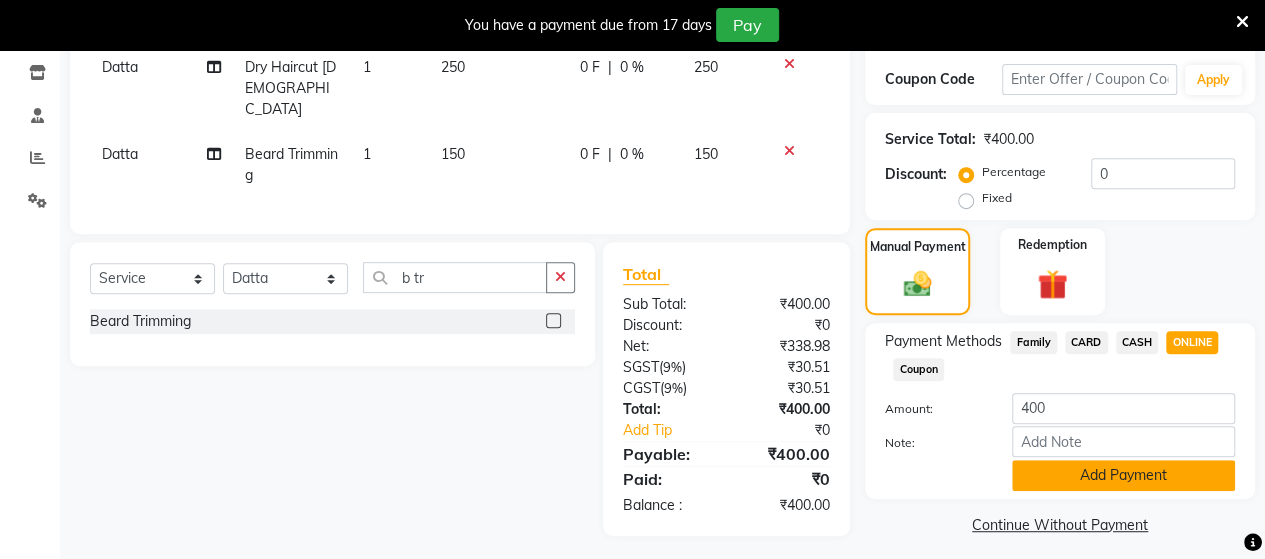 click on "Add Payment" 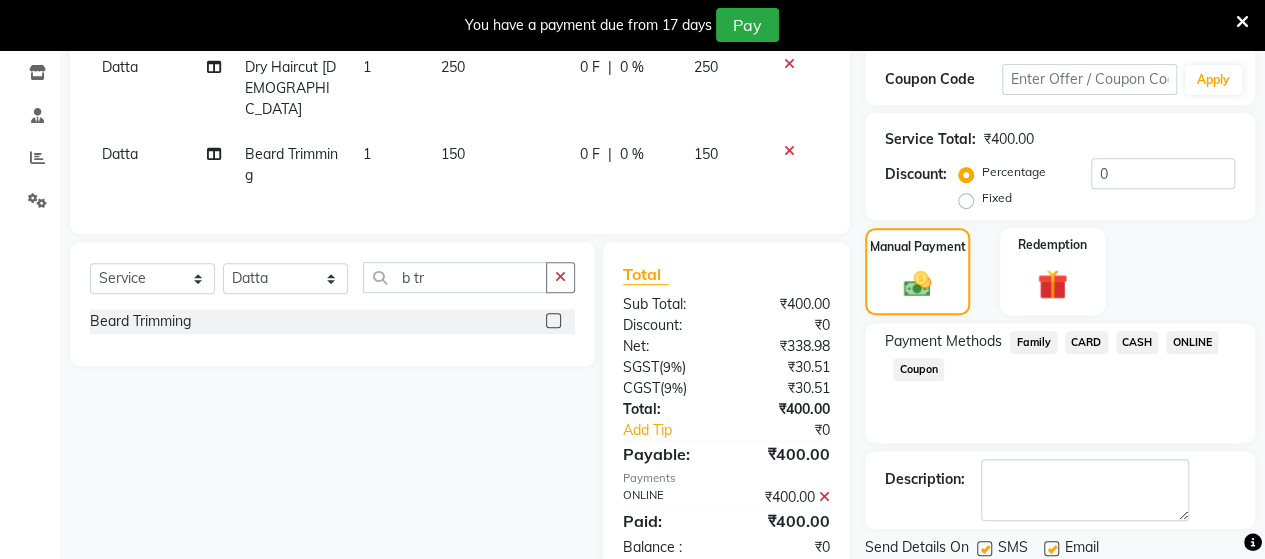 scroll, scrollTop: 400, scrollLeft: 0, axis: vertical 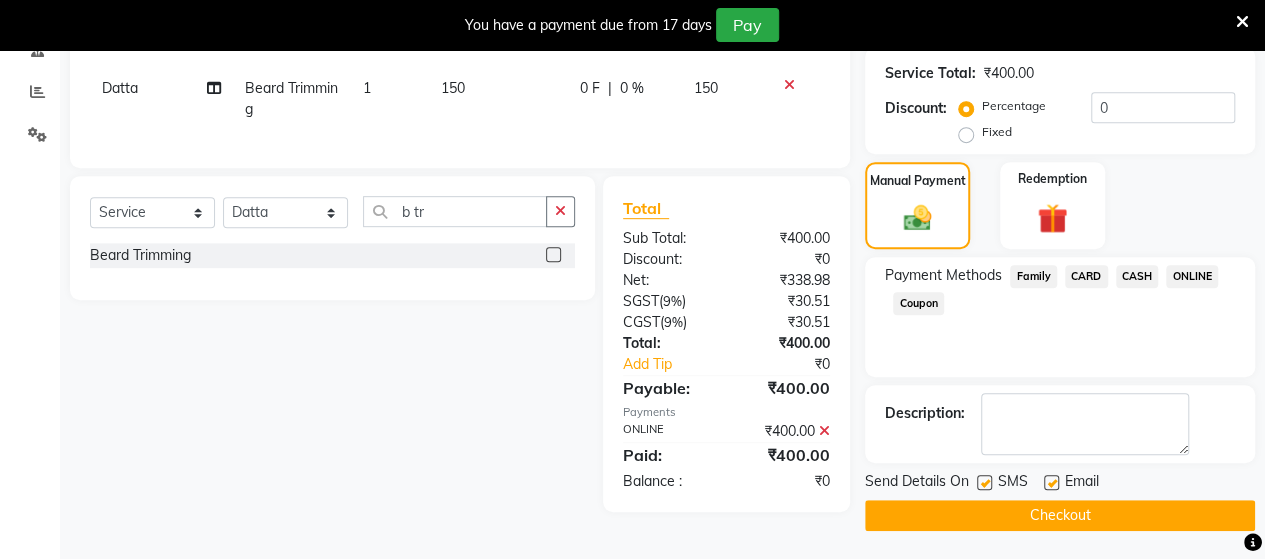 click on "Checkout" 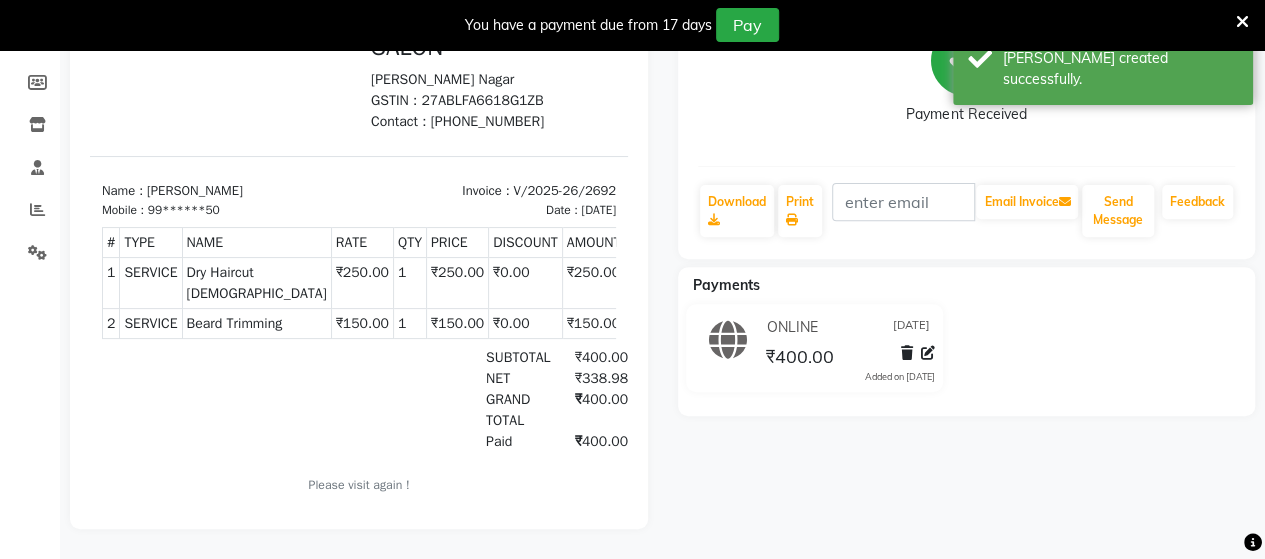scroll, scrollTop: 0, scrollLeft: 0, axis: both 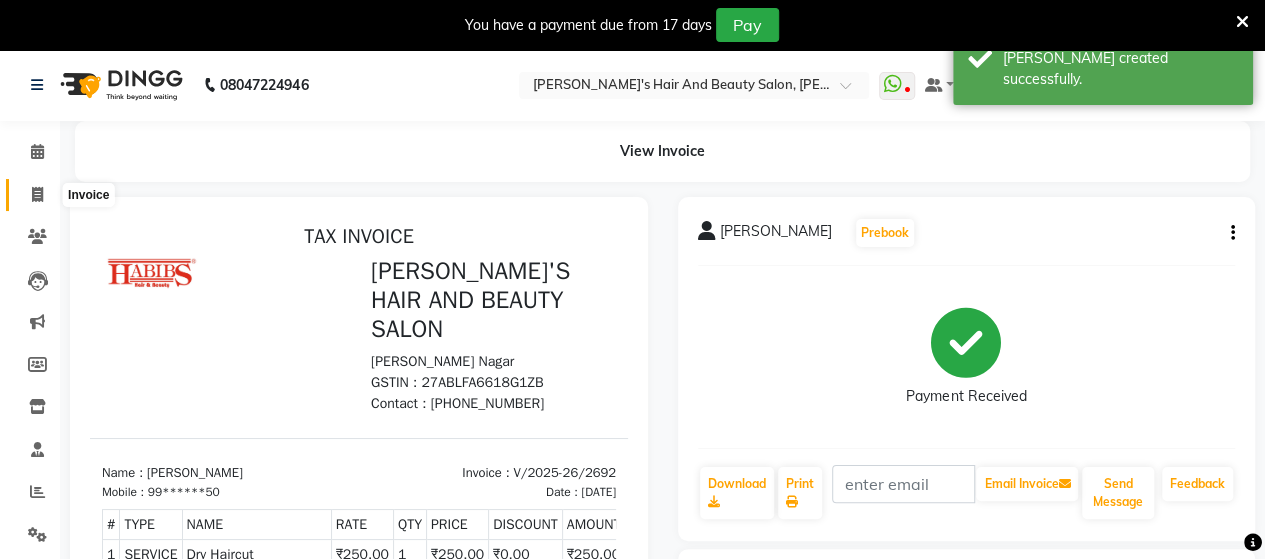 click 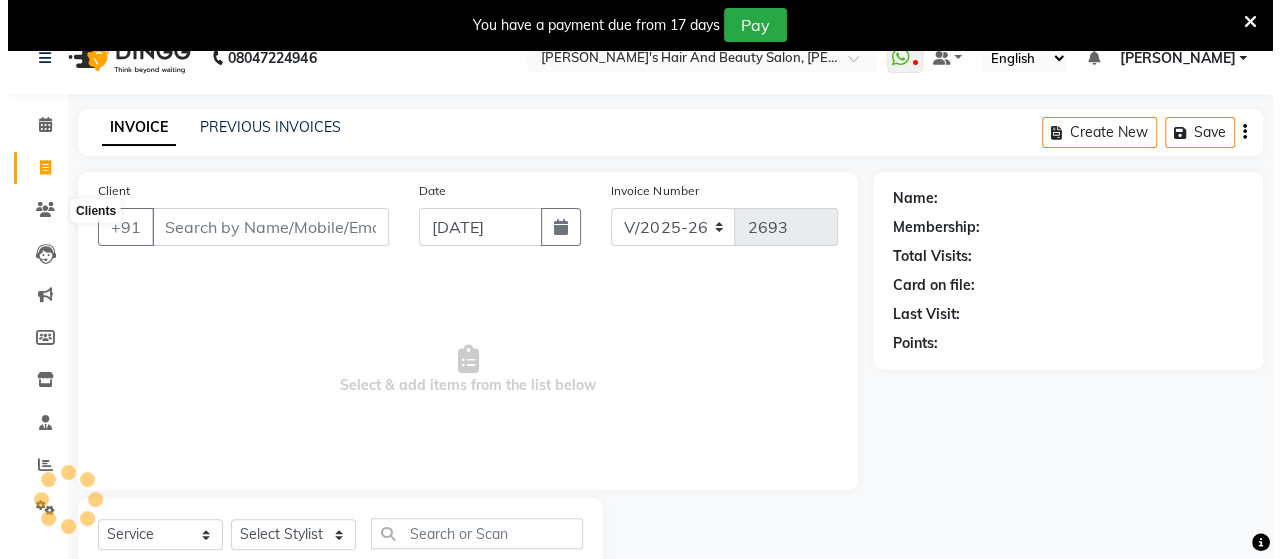 scroll, scrollTop: 90, scrollLeft: 0, axis: vertical 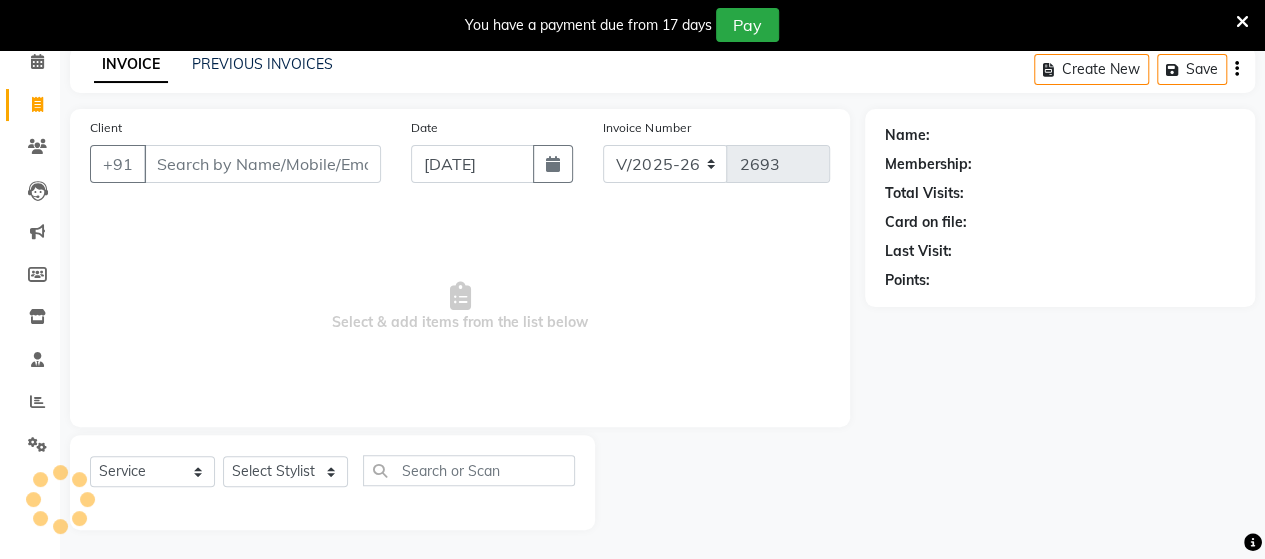 click on "Client" at bounding box center [262, 164] 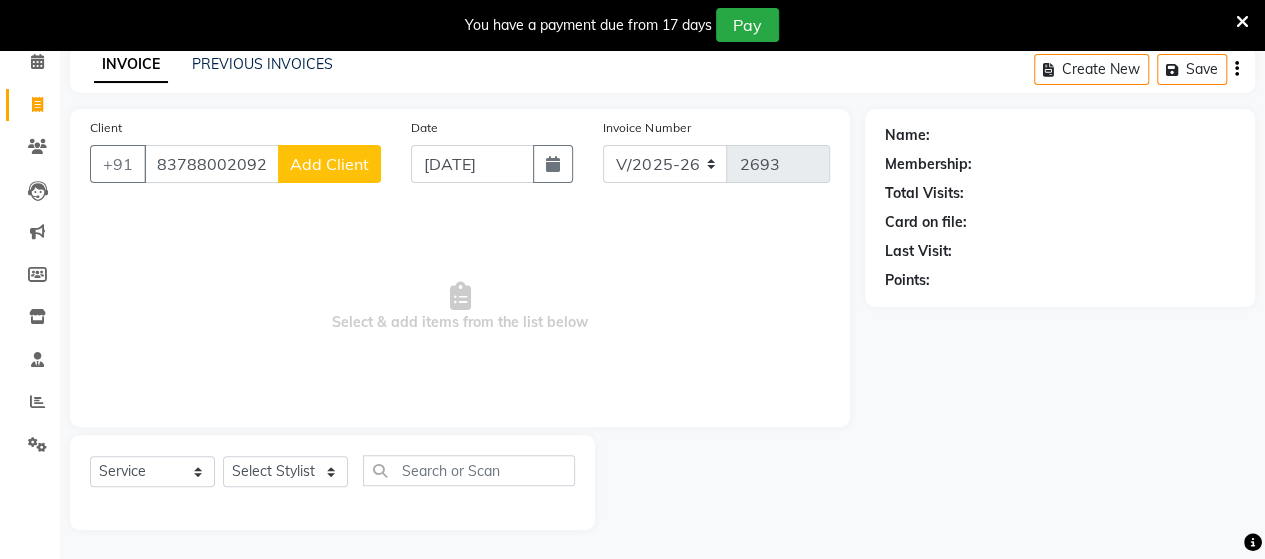 click on "83788002092" at bounding box center (211, 164) 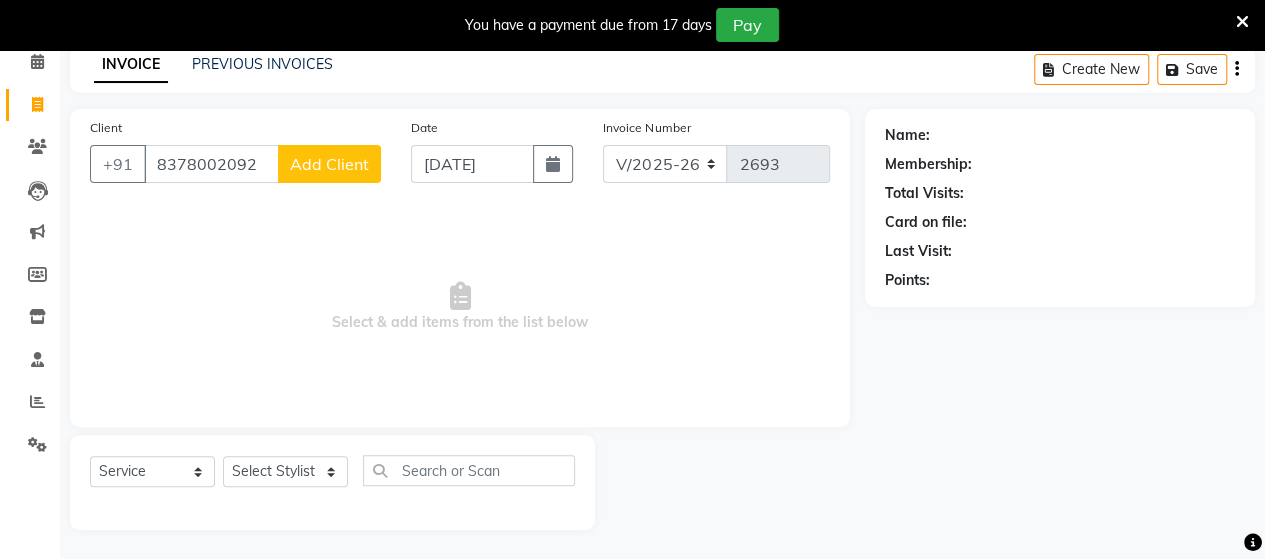 click on "Add Client" 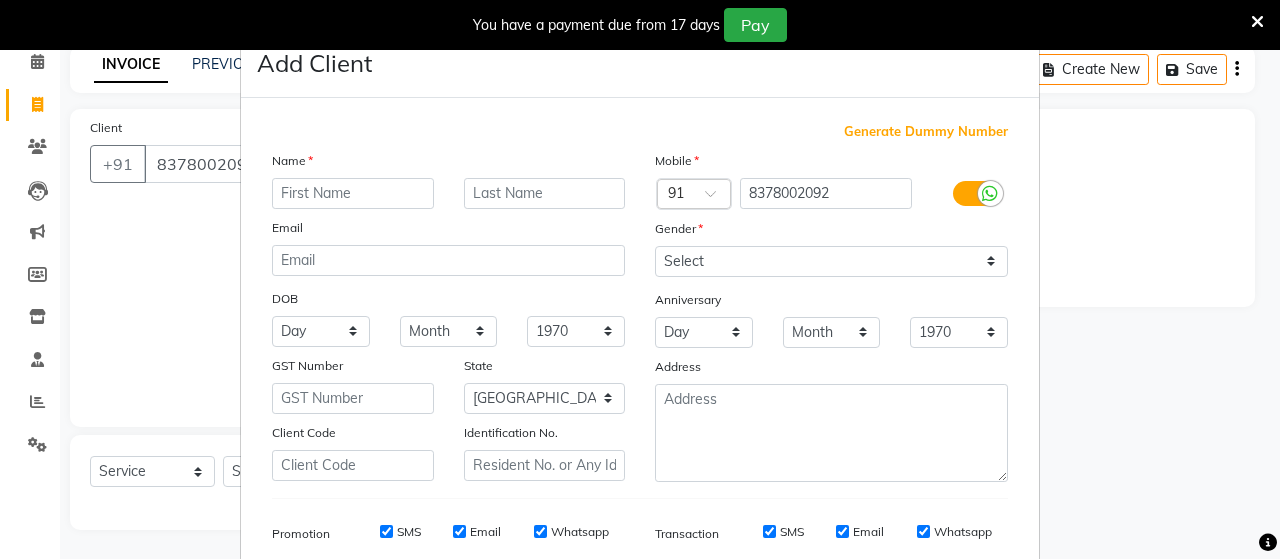 click at bounding box center (353, 193) 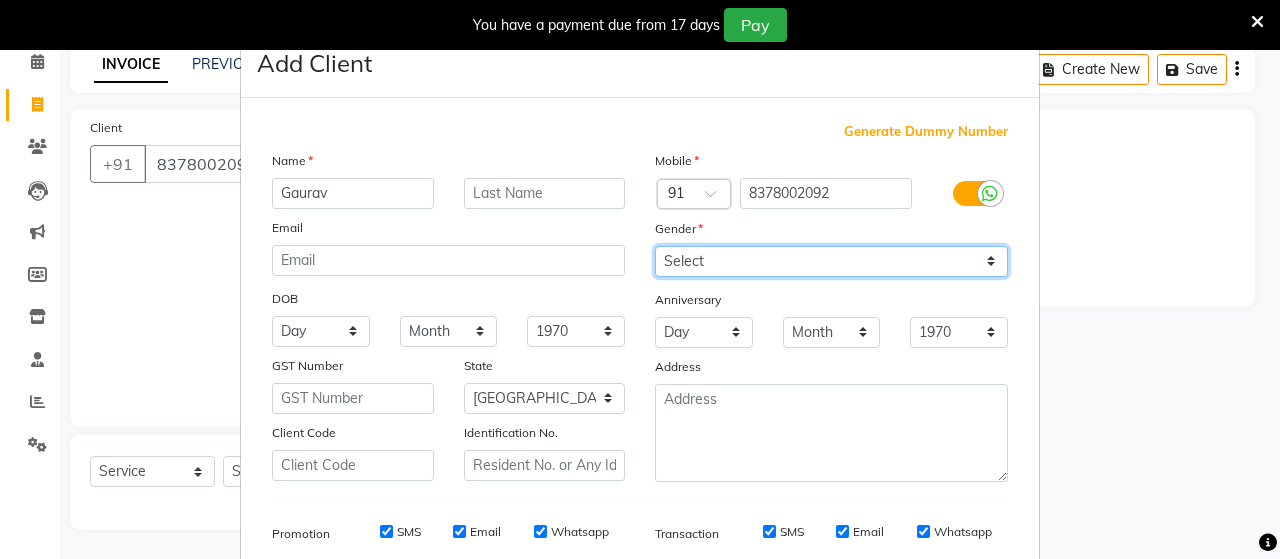click on "Select [DEMOGRAPHIC_DATA] [DEMOGRAPHIC_DATA] Other Prefer Not To Say" at bounding box center [831, 261] 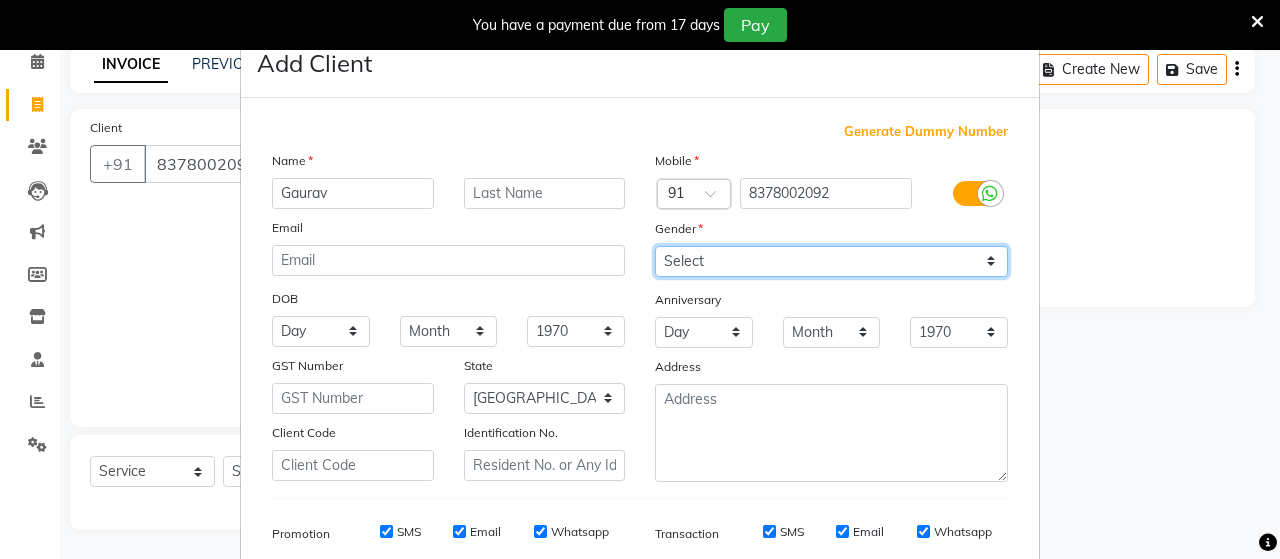 click on "Select [DEMOGRAPHIC_DATA] [DEMOGRAPHIC_DATA] Other Prefer Not To Say" at bounding box center [831, 261] 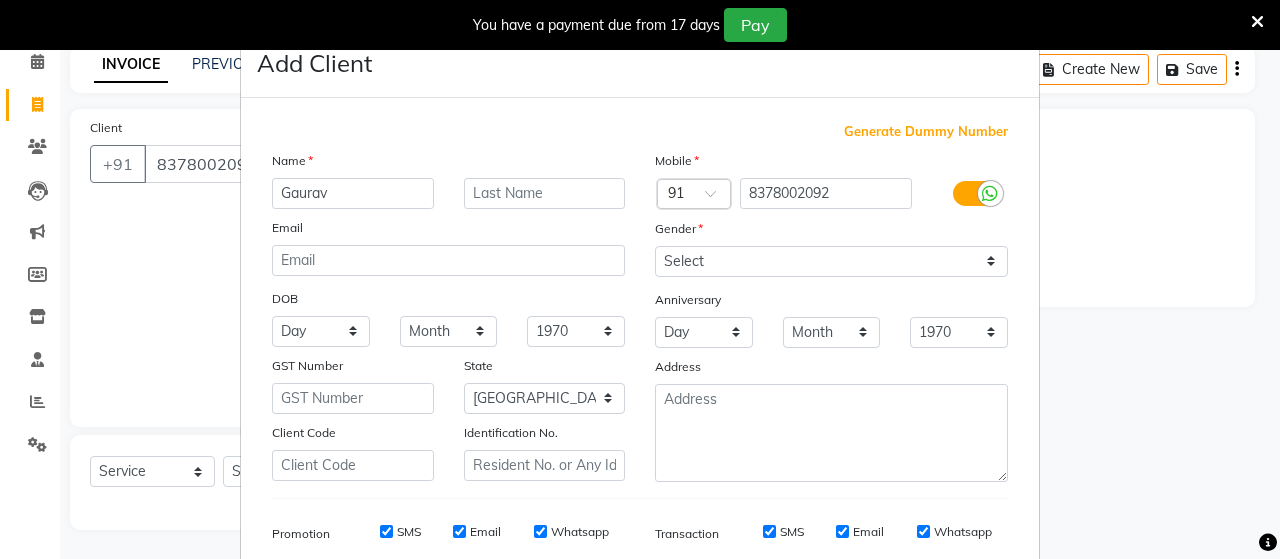 click on "Anniversary" at bounding box center [672, 303] 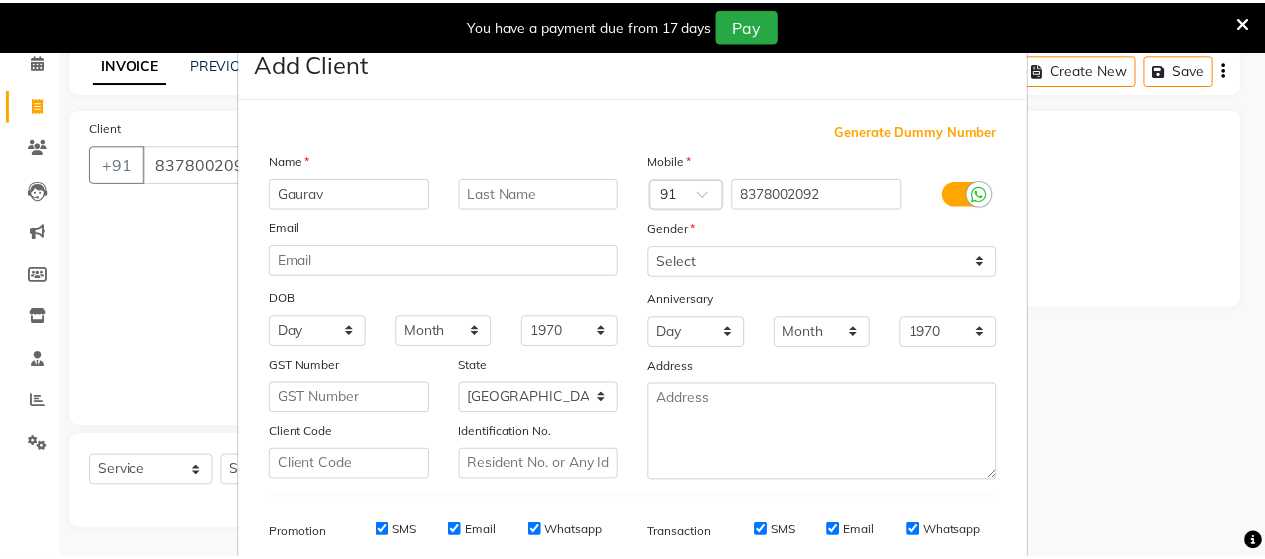 scroll, scrollTop: 286, scrollLeft: 0, axis: vertical 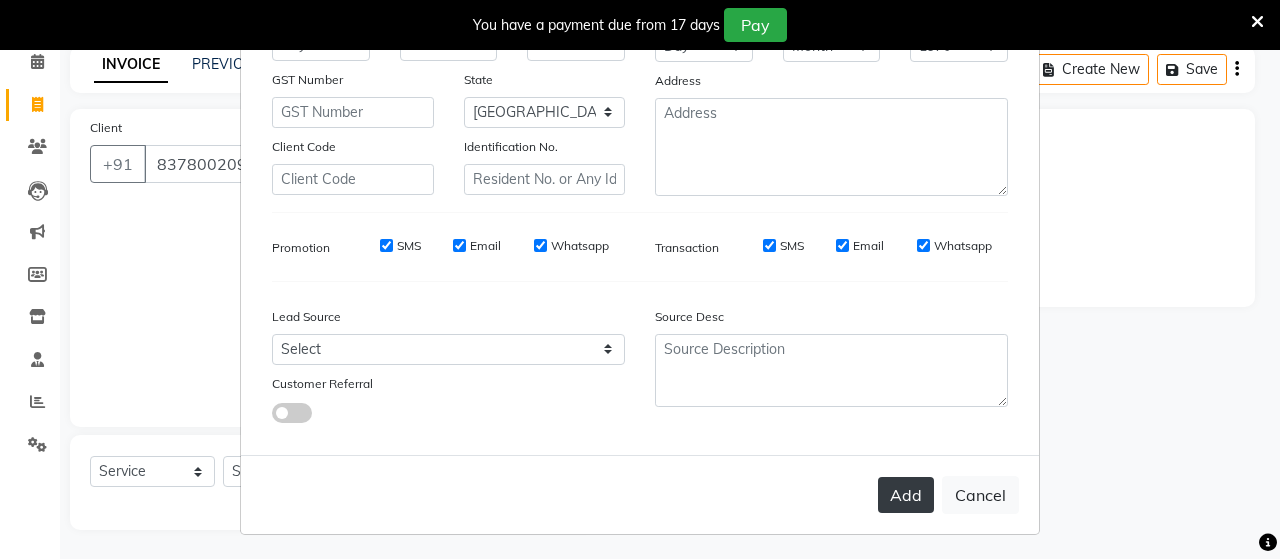 click on "Add" at bounding box center [906, 495] 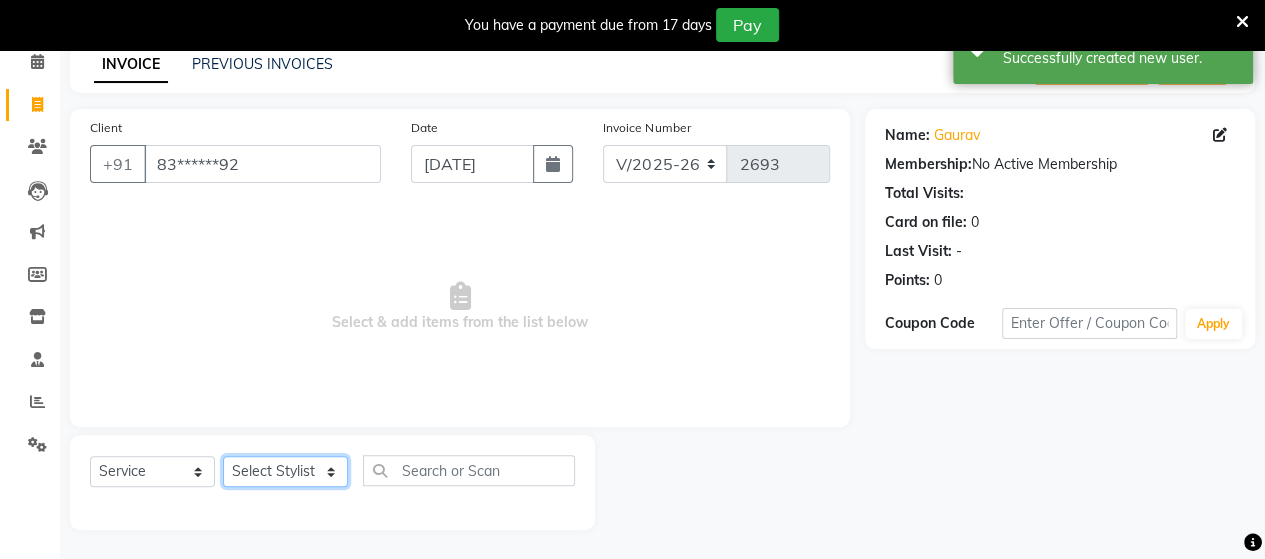 click on "Select Stylist Admin [PERSON_NAME]  [PERSON_NAME]  [PERSON_NAME] Rohit [PERSON_NAME]" 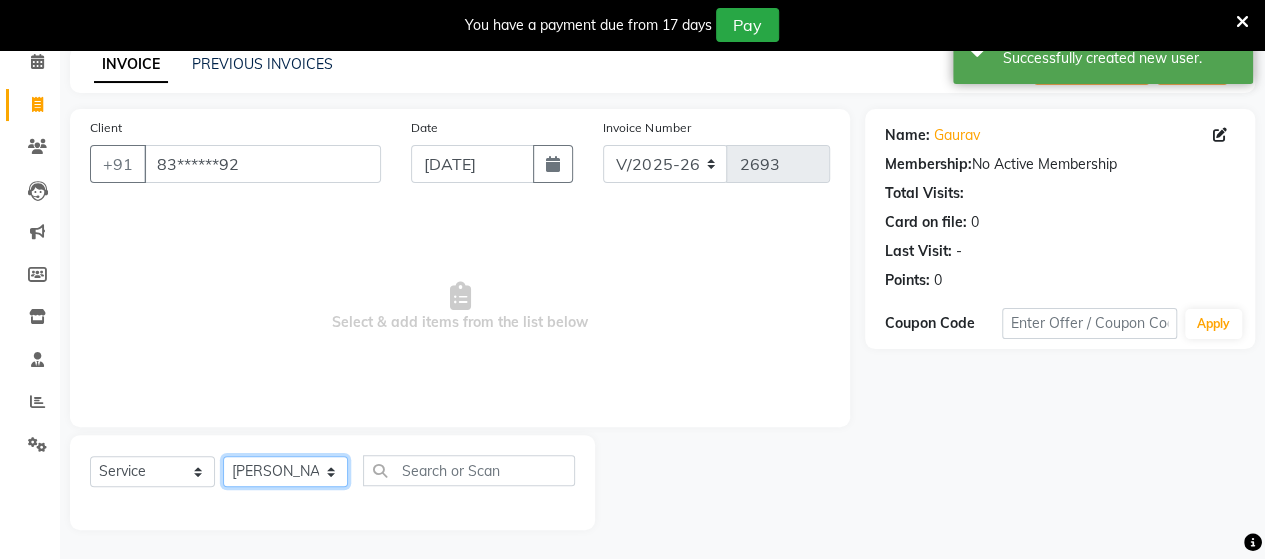 click on "Select Stylist Admin [PERSON_NAME]  [PERSON_NAME]  [PERSON_NAME] Rohit [PERSON_NAME]" 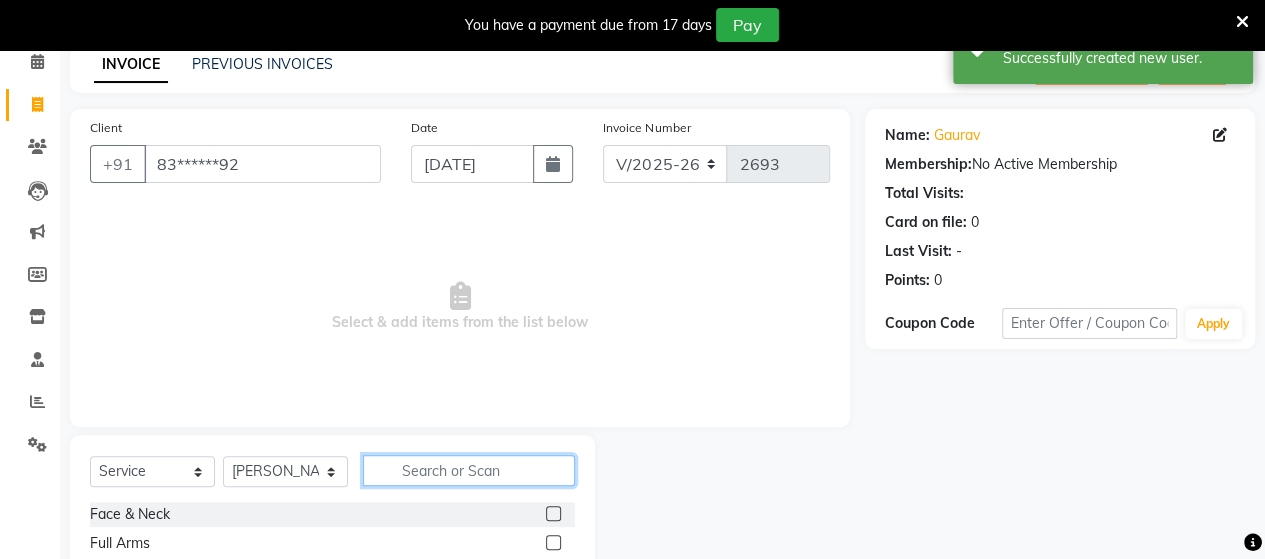 click 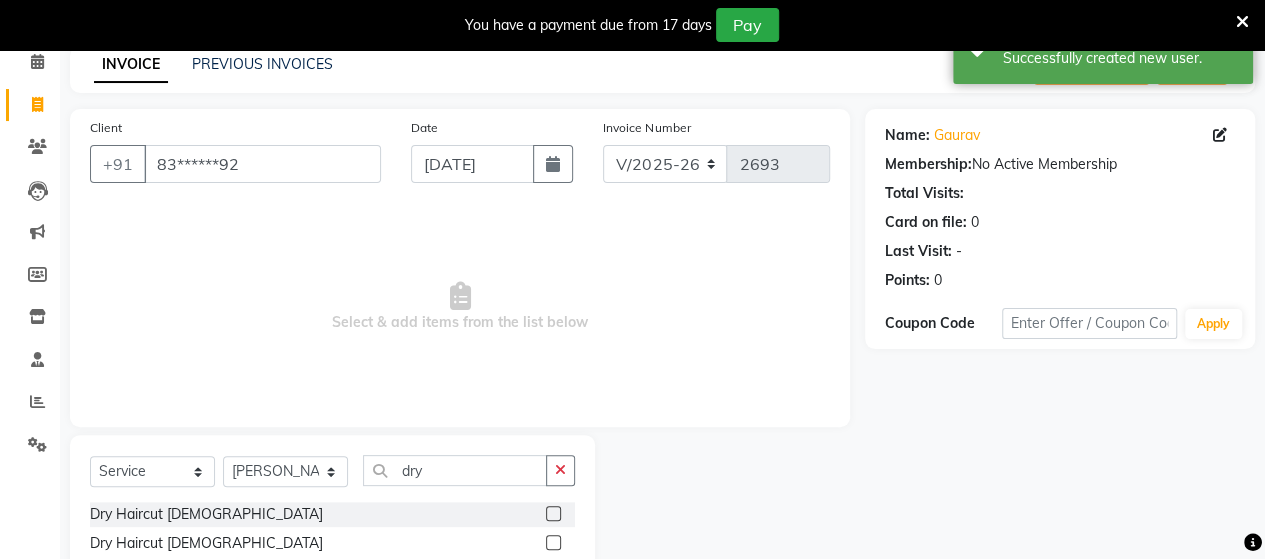 click 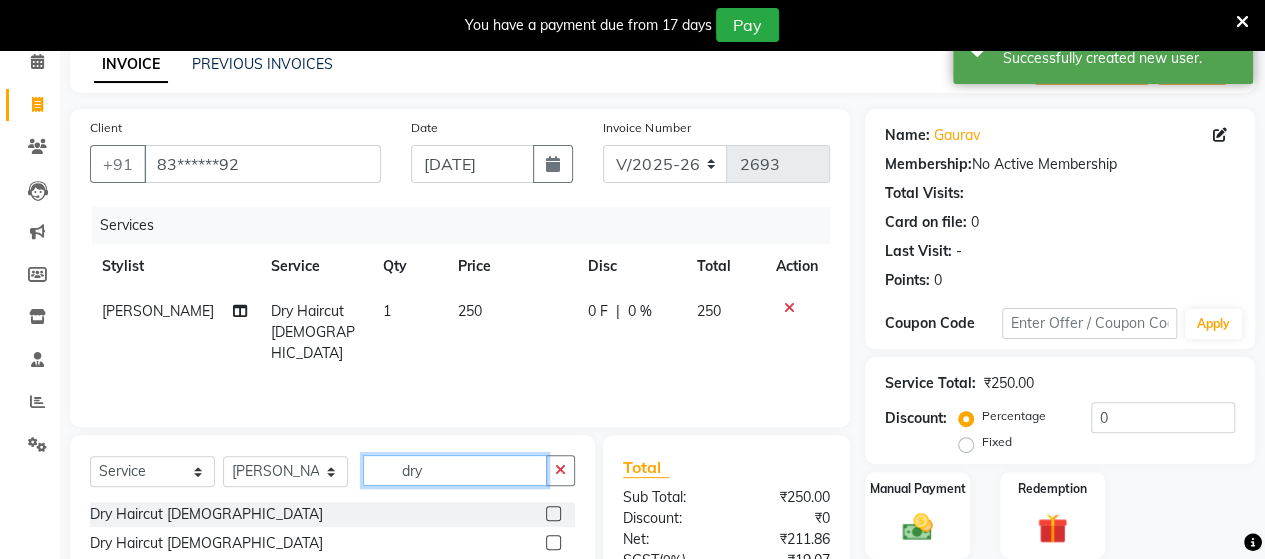 click on "dry" 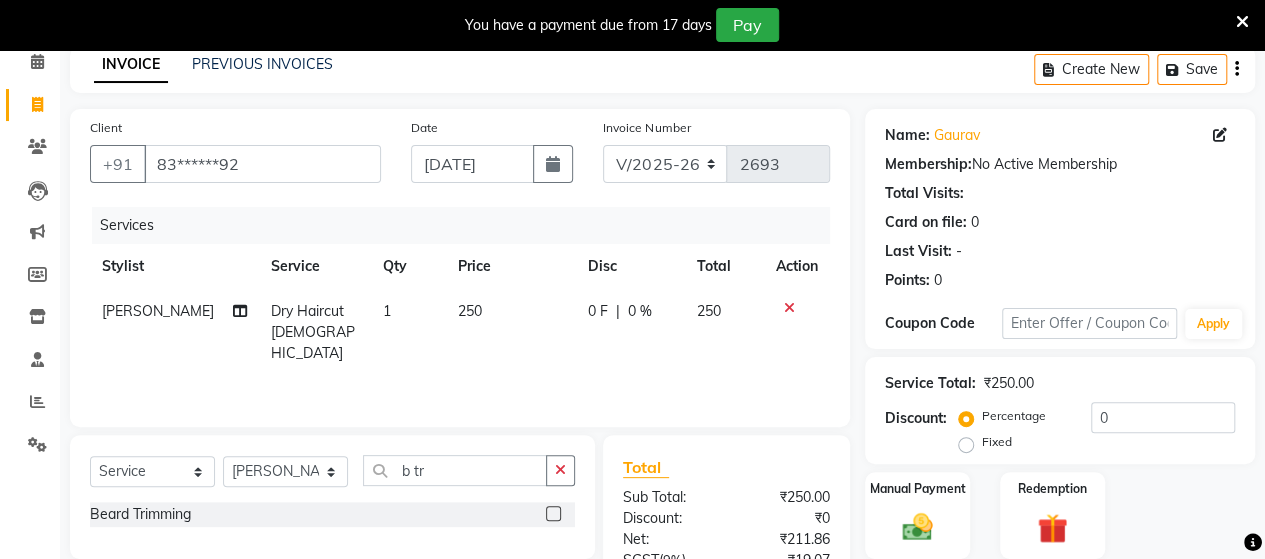 click 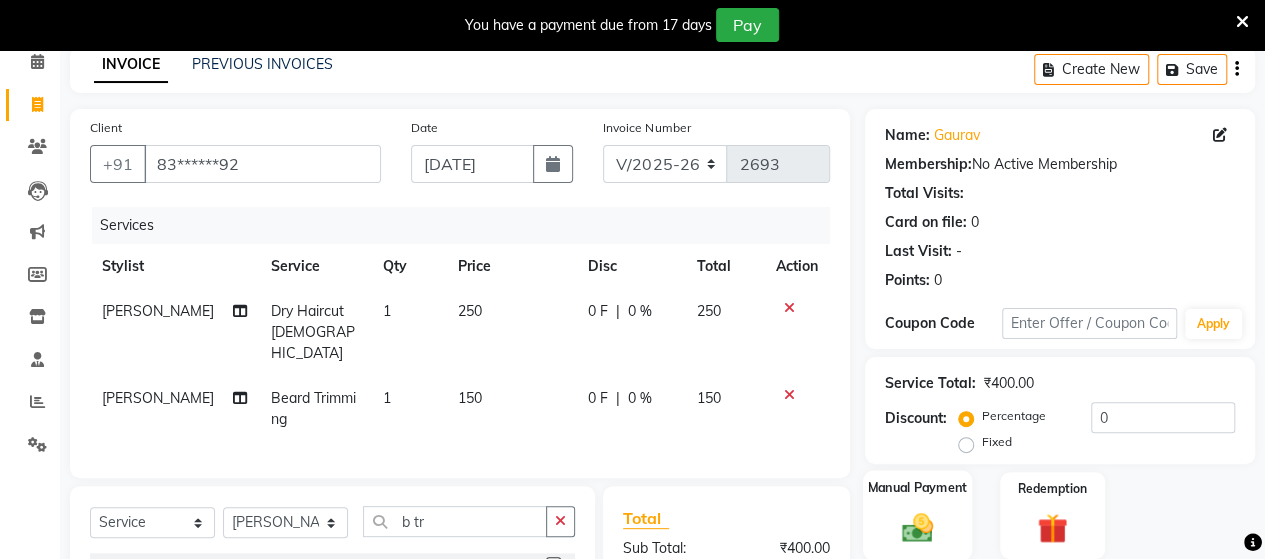 click 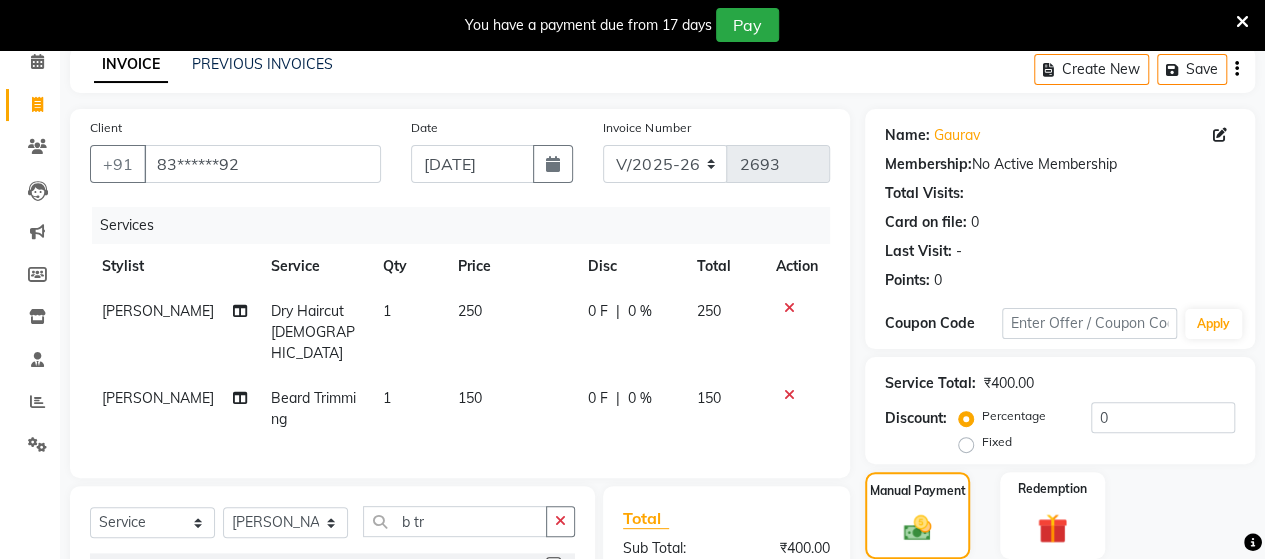 scroll, scrollTop: 334, scrollLeft: 0, axis: vertical 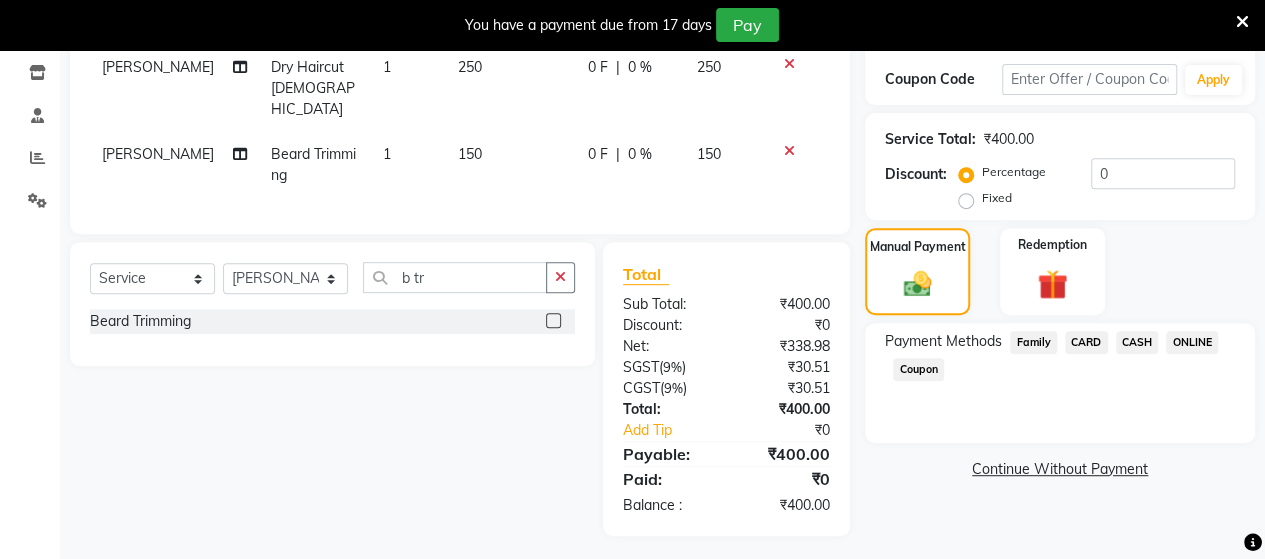 click on "ONLINE" 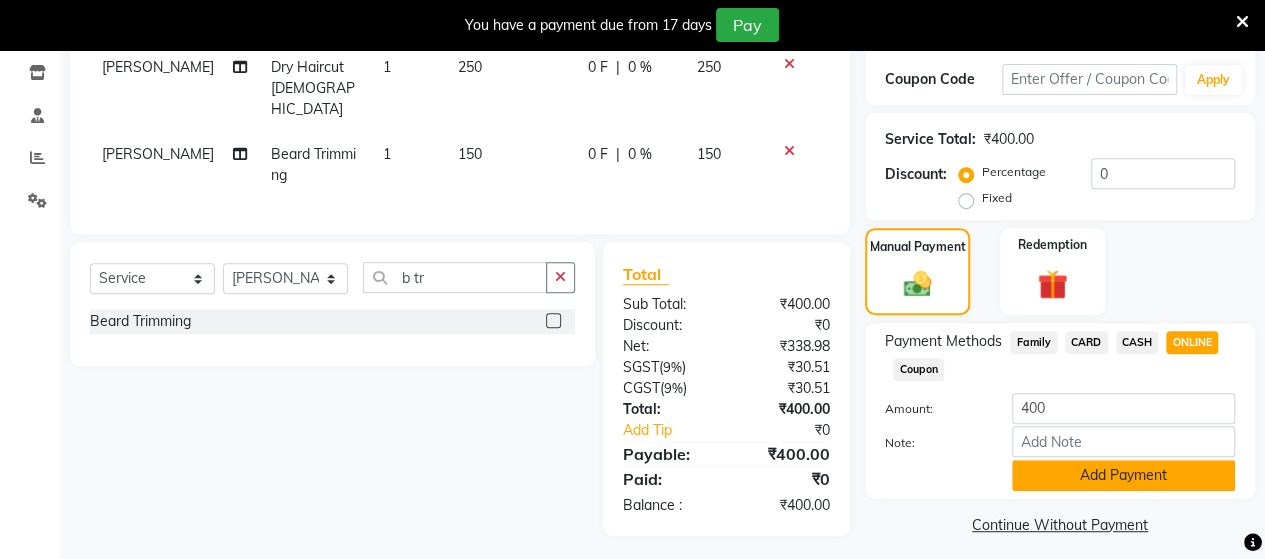 click on "Add Payment" 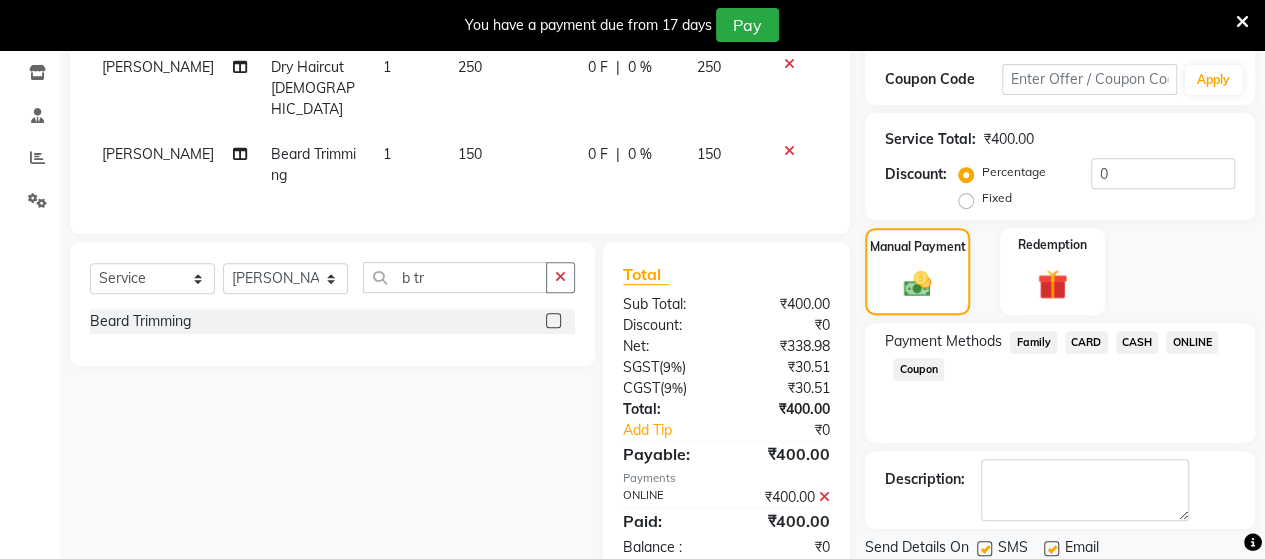 scroll, scrollTop: 400, scrollLeft: 0, axis: vertical 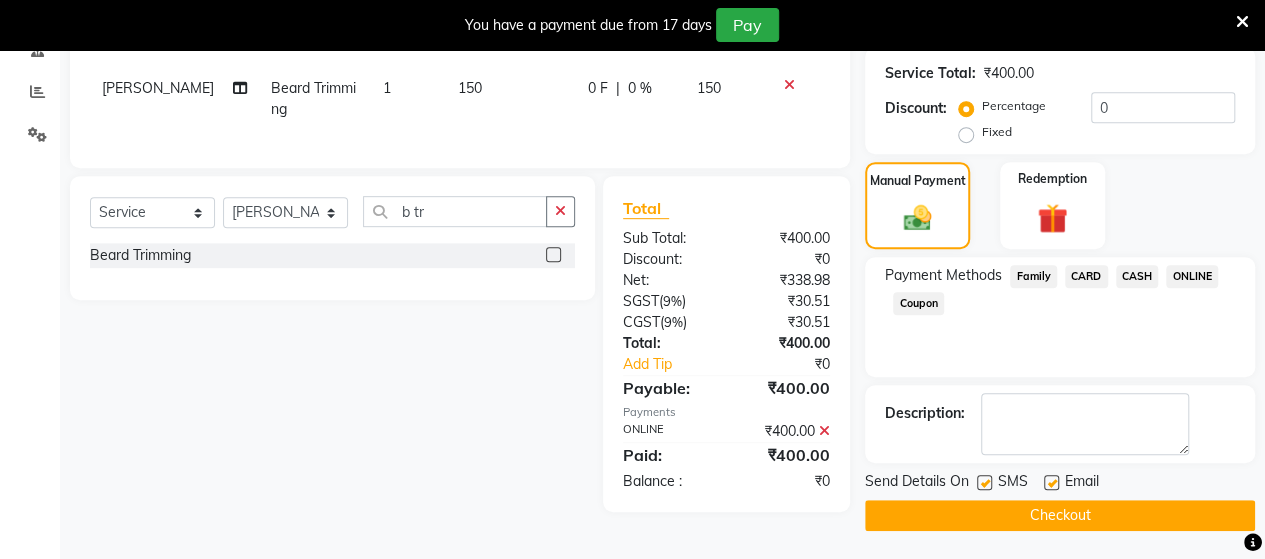 click on "Checkout" 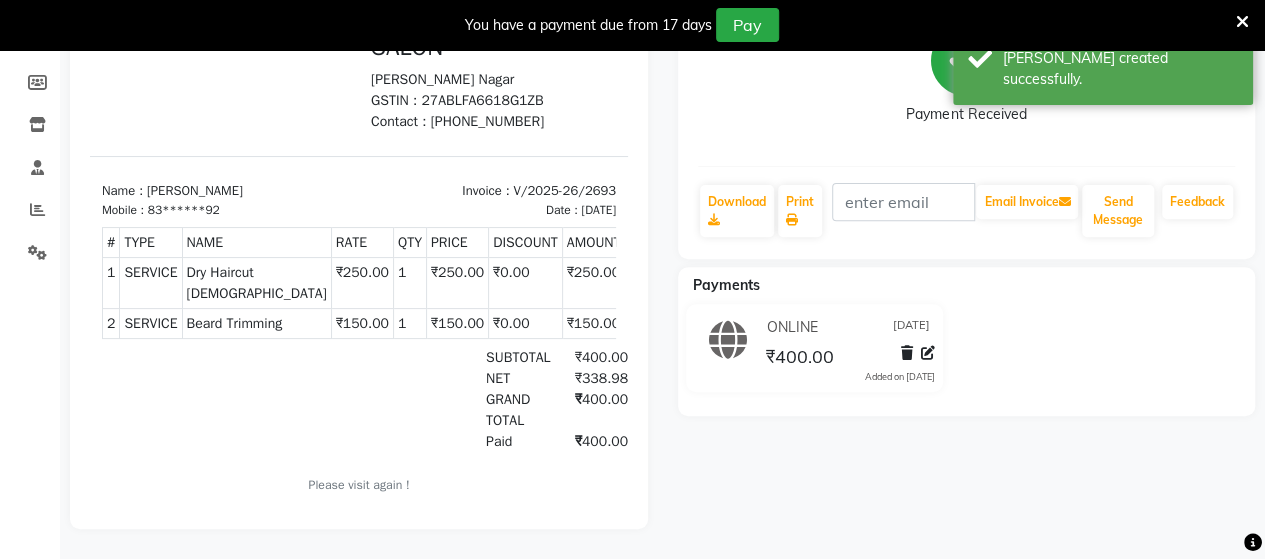 scroll, scrollTop: 0, scrollLeft: 0, axis: both 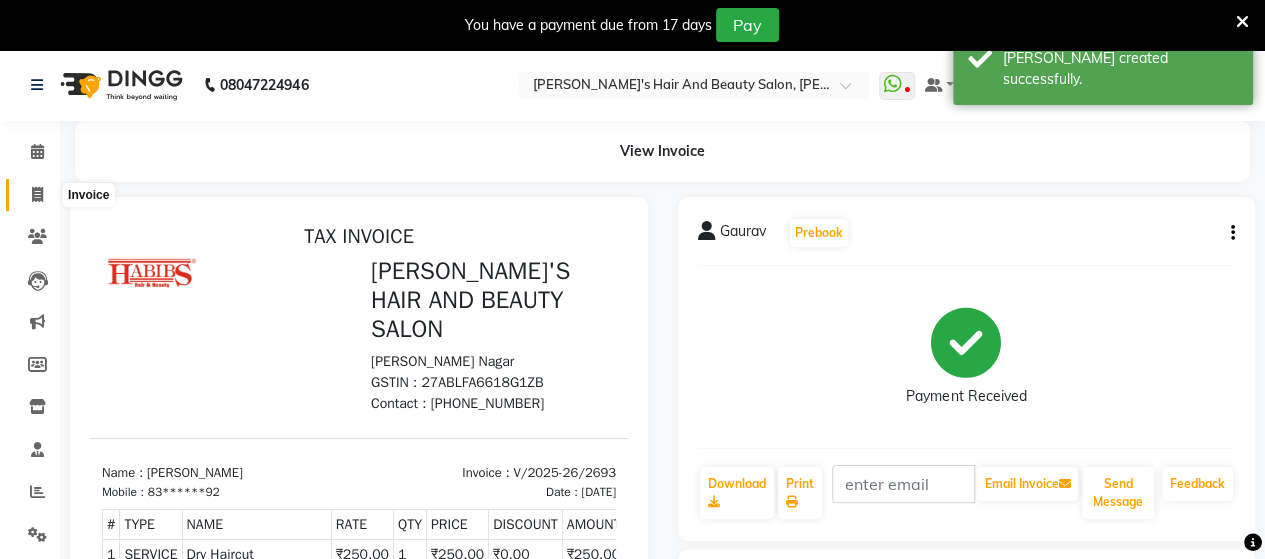 click 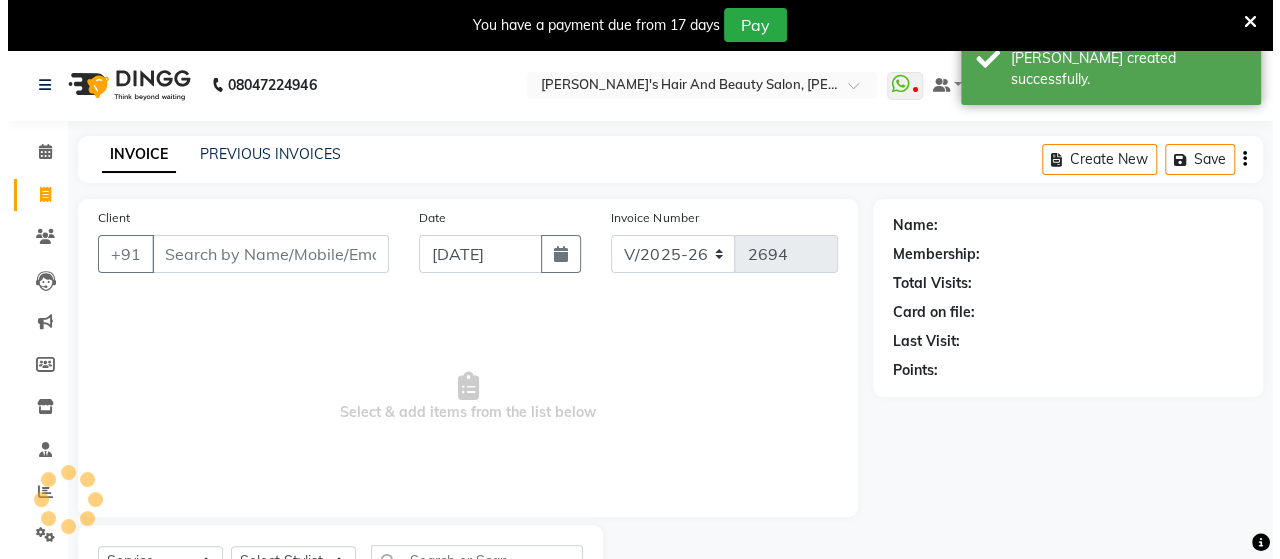 scroll, scrollTop: 90, scrollLeft: 0, axis: vertical 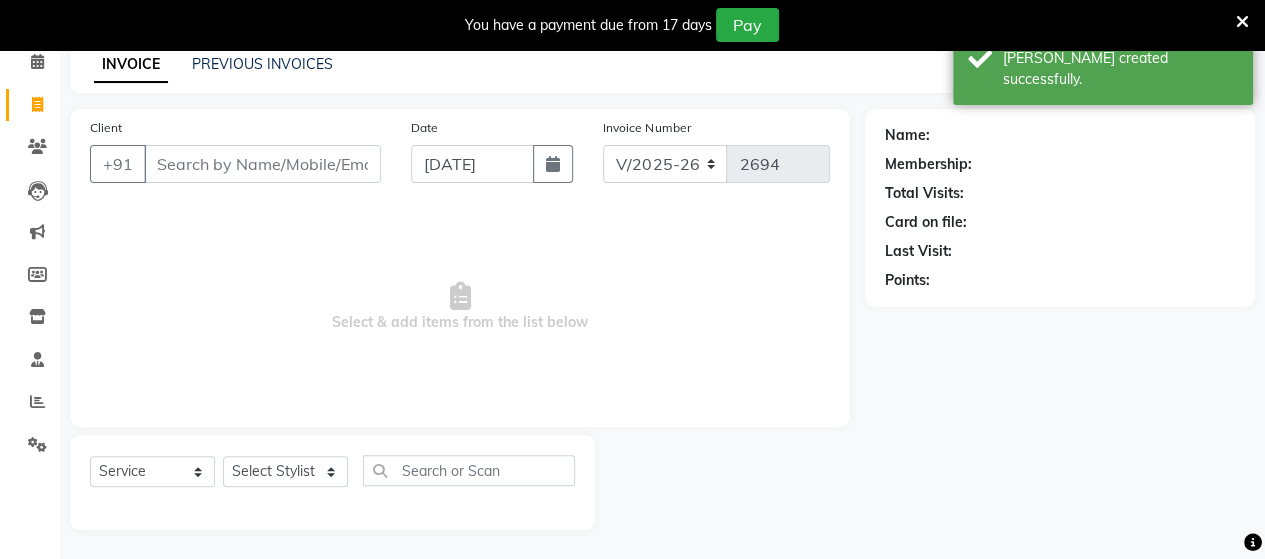 click on "Client" at bounding box center (262, 164) 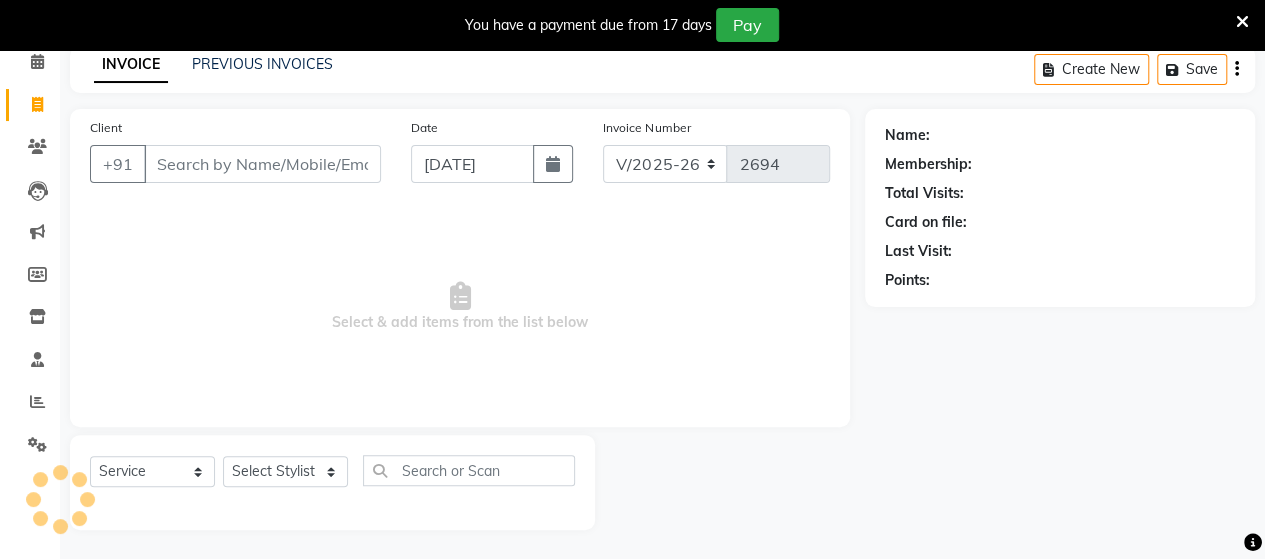click on "Client" at bounding box center [262, 164] 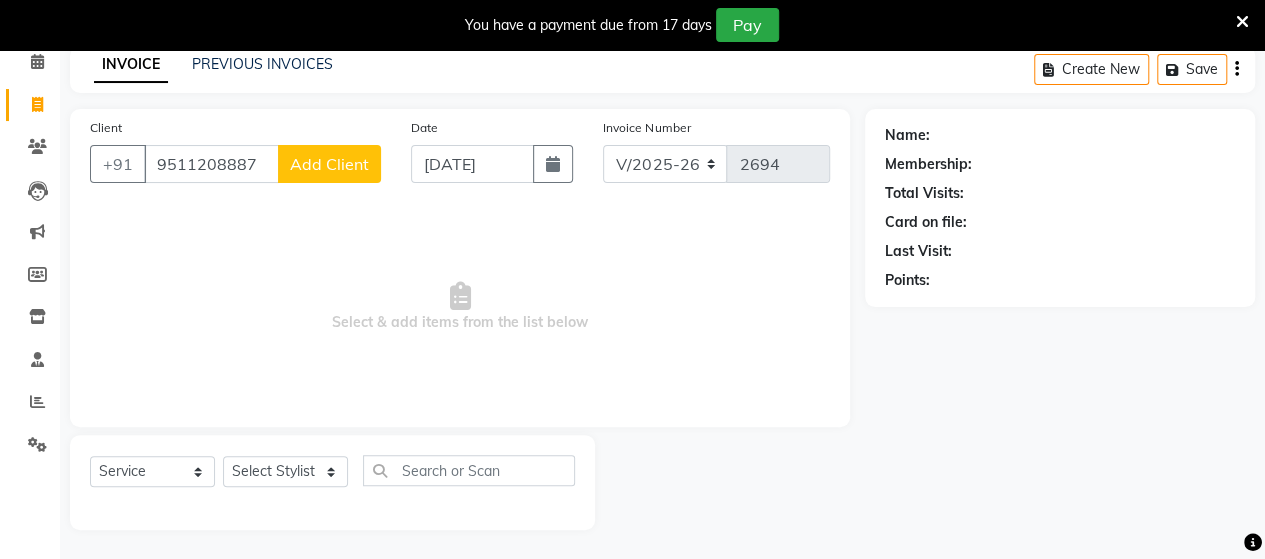 click on "Add Client" 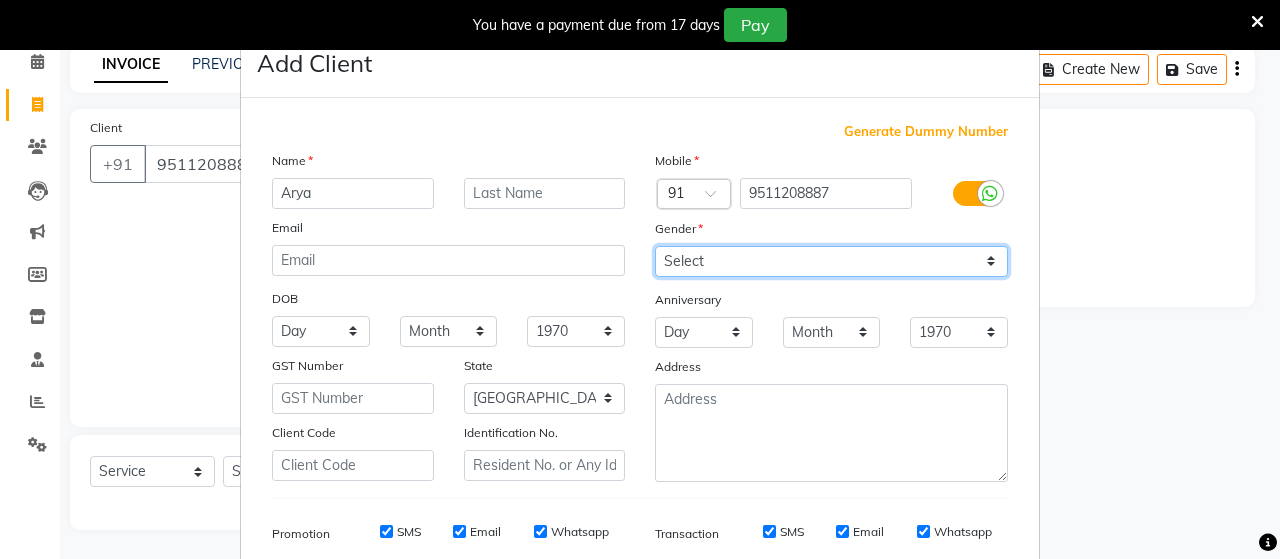 click on "Select [DEMOGRAPHIC_DATA] [DEMOGRAPHIC_DATA] Other Prefer Not To Say" at bounding box center [831, 261] 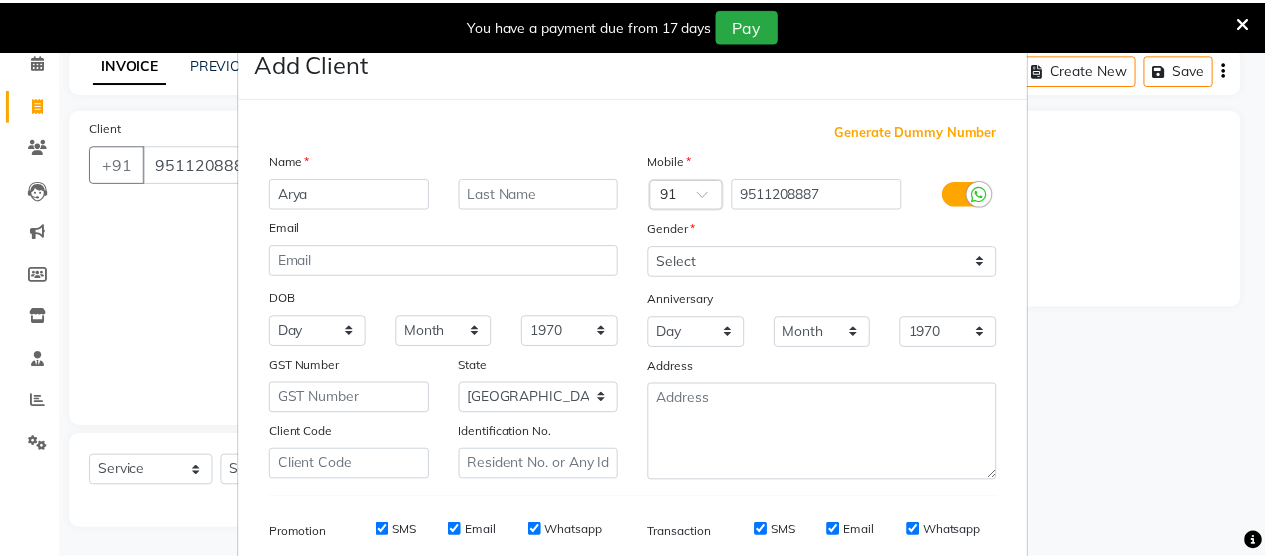 scroll, scrollTop: 286, scrollLeft: 0, axis: vertical 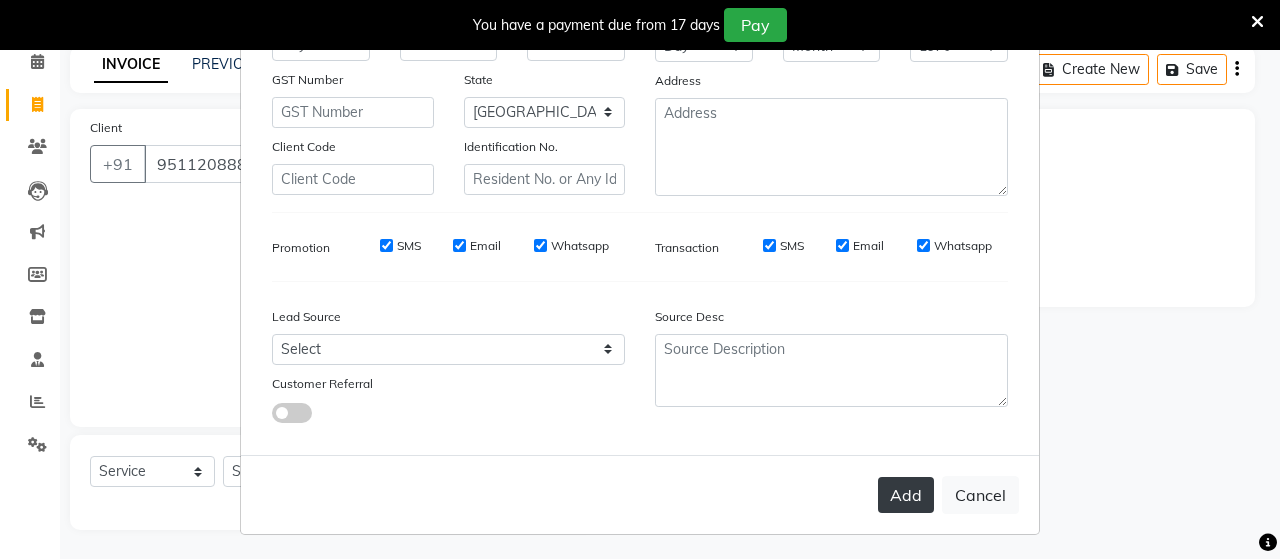 click on "Add" at bounding box center (906, 495) 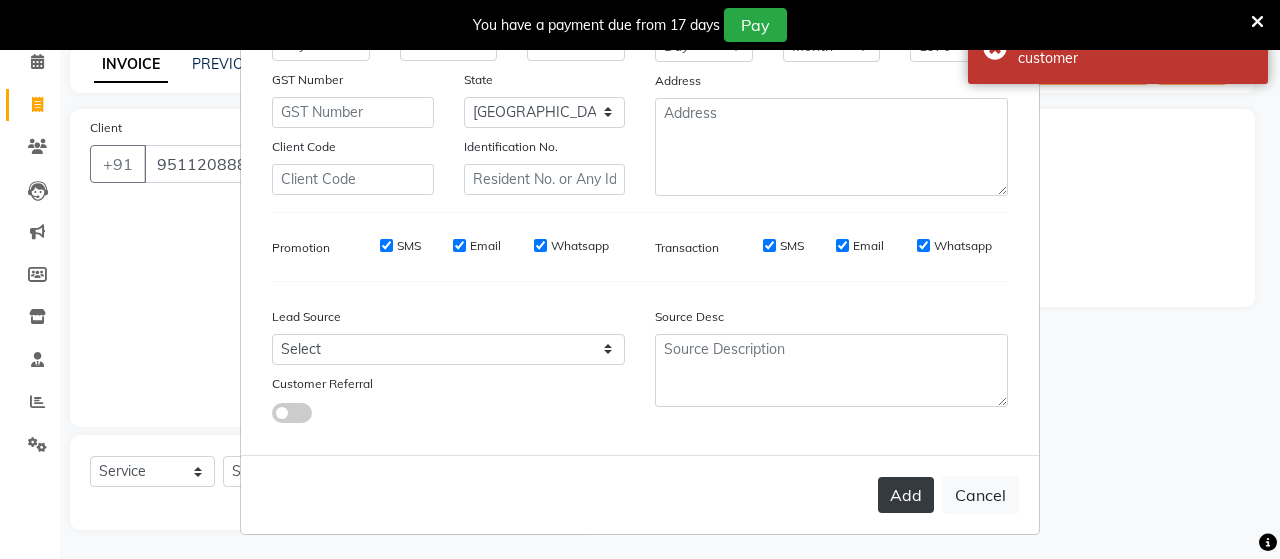 click on "Add" at bounding box center [906, 495] 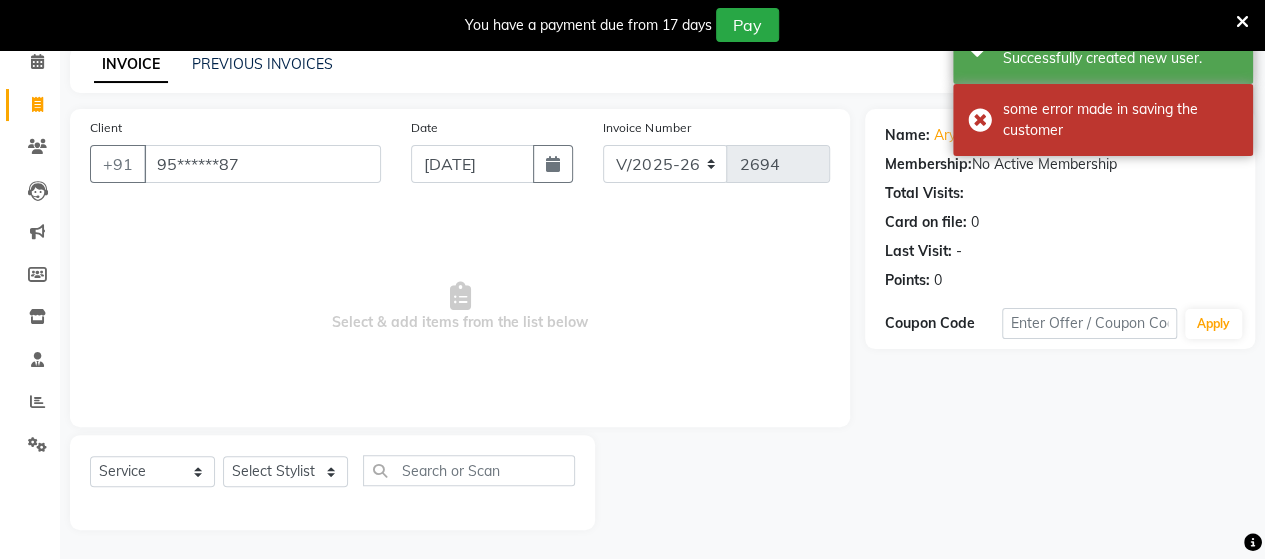 click at bounding box center [1242, 22] 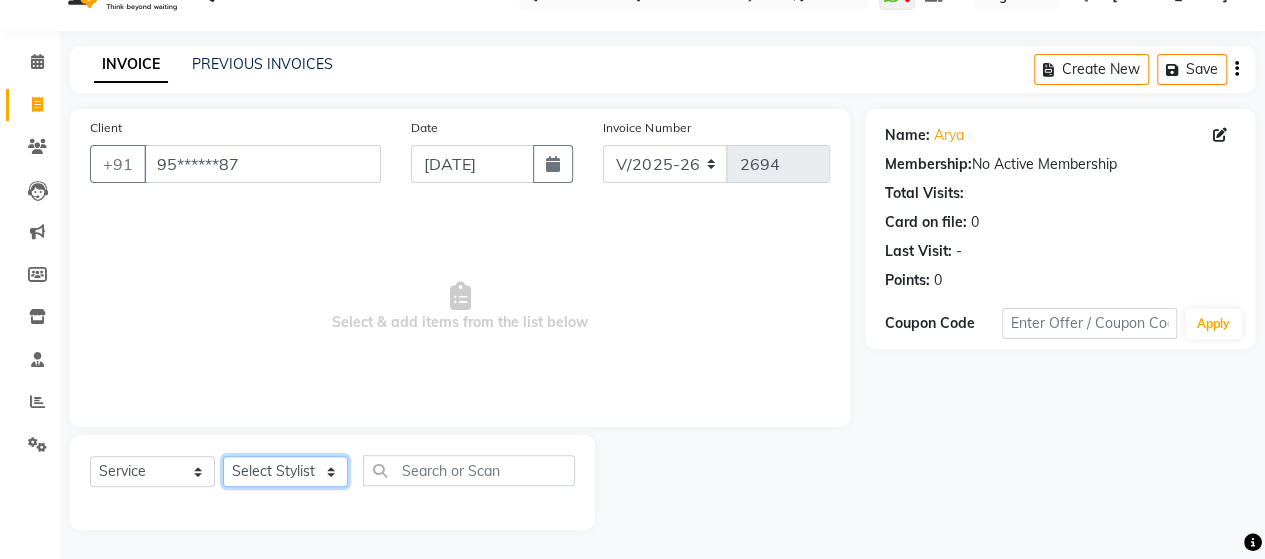 click on "Select Stylist Admin [PERSON_NAME]  [PERSON_NAME]  [PERSON_NAME] Rohit [PERSON_NAME]" 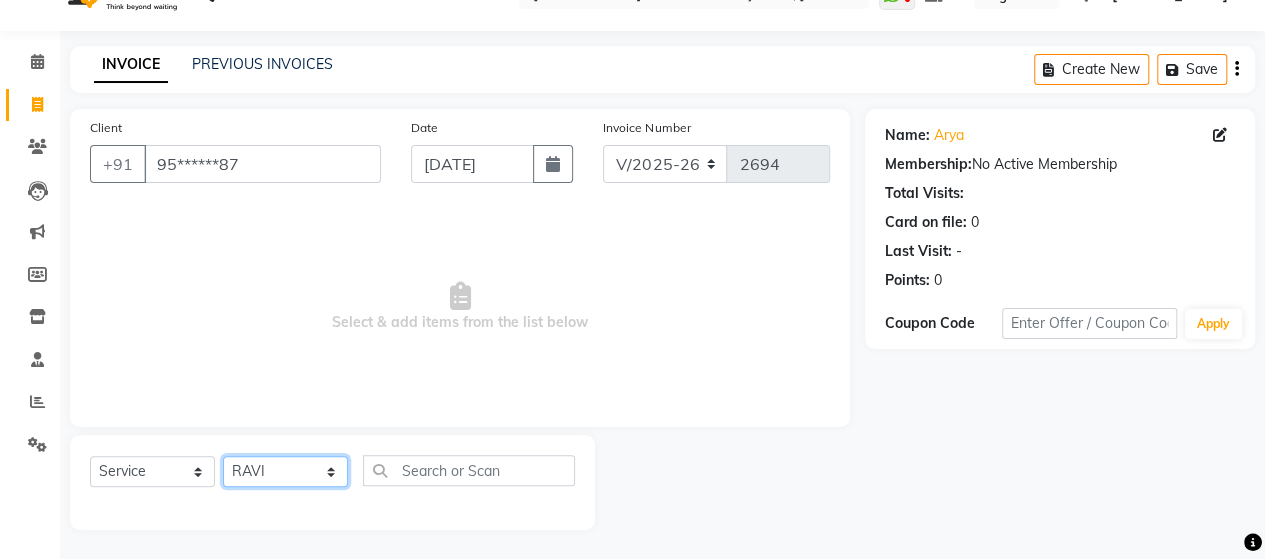 click on "Select Stylist Admin [PERSON_NAME]  [PERSON_NAME]  [PERSON_NAME] Rohit [PERSON_NAME]" 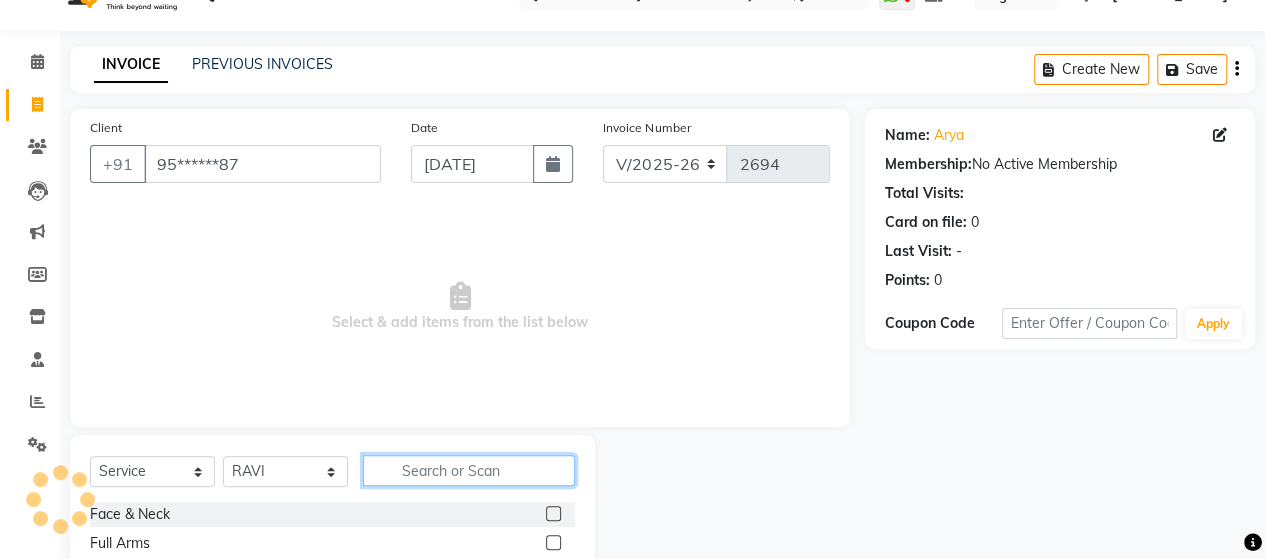 click 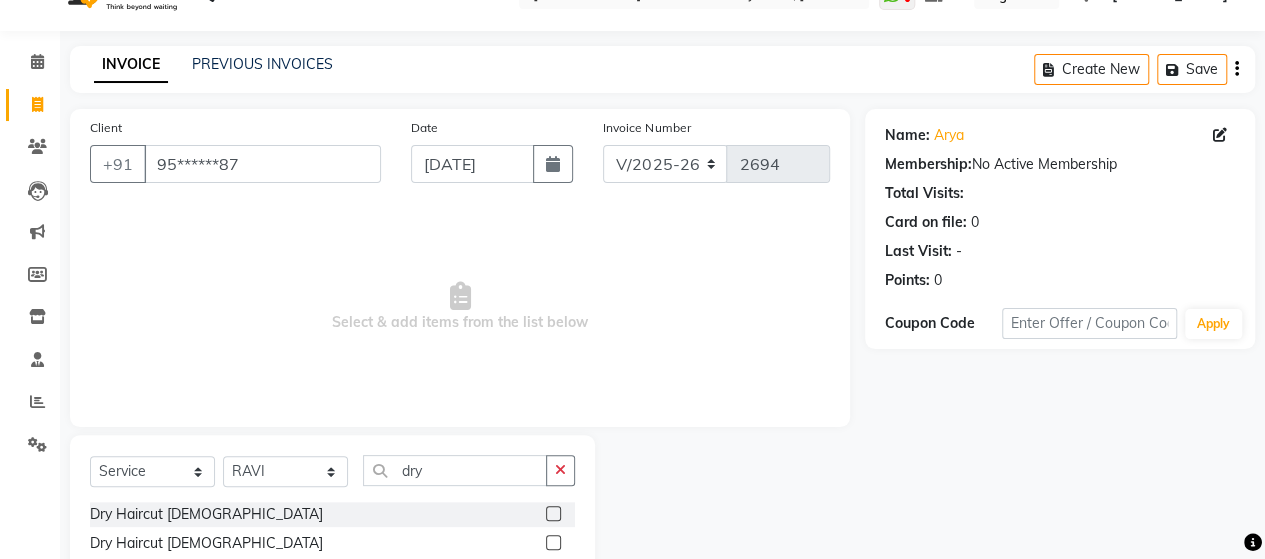 click 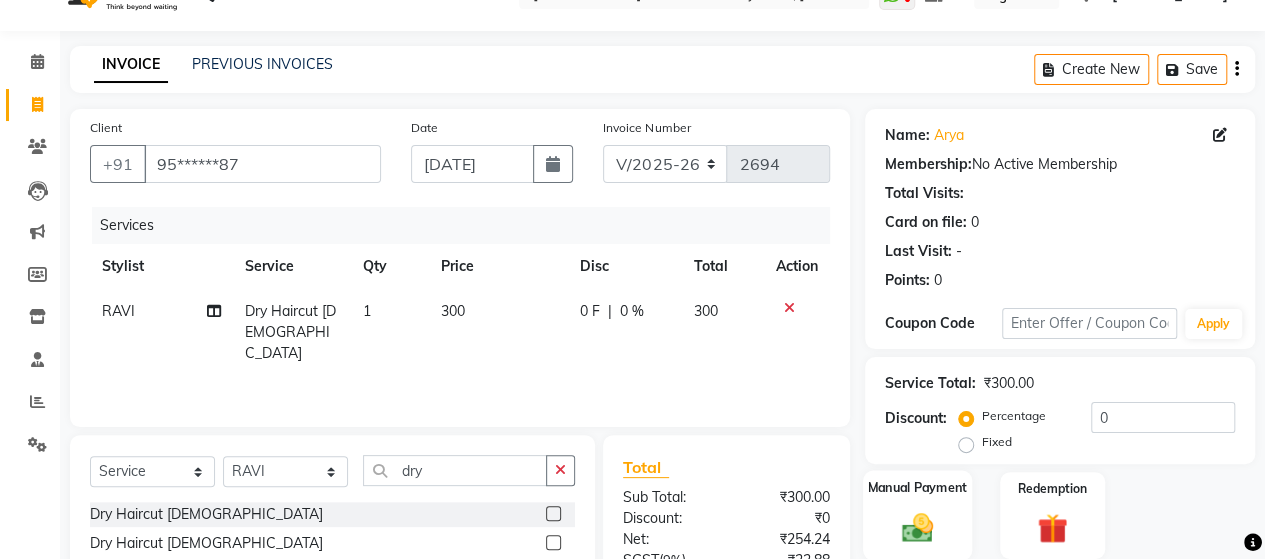 click on "Manual Payment" 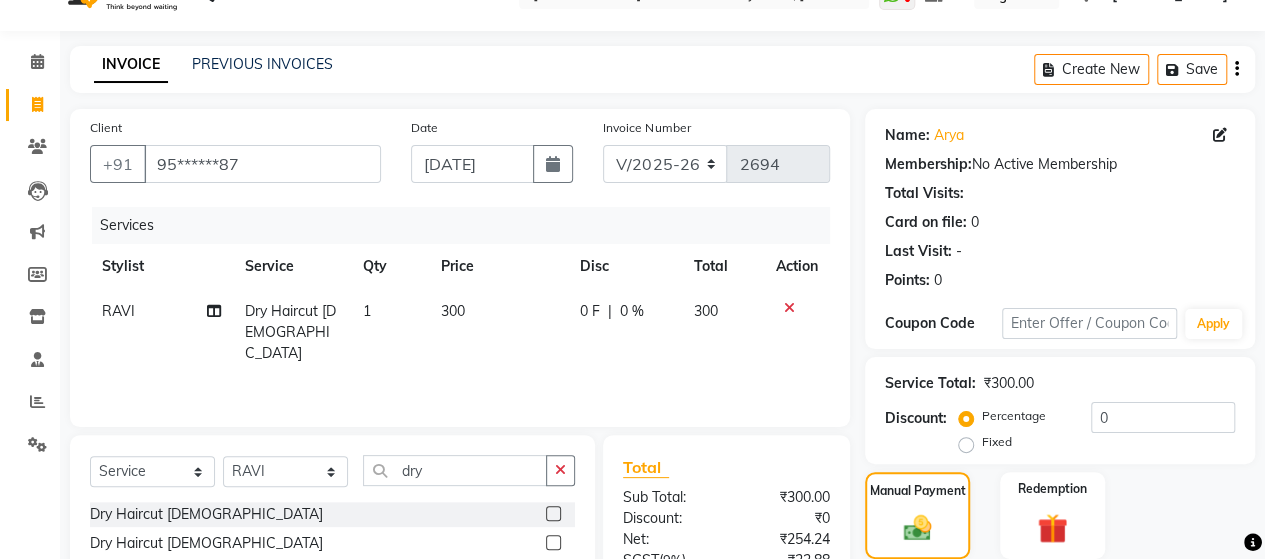 scroll, scrollTop: 224, scrollLeft: 0, axis: vertical 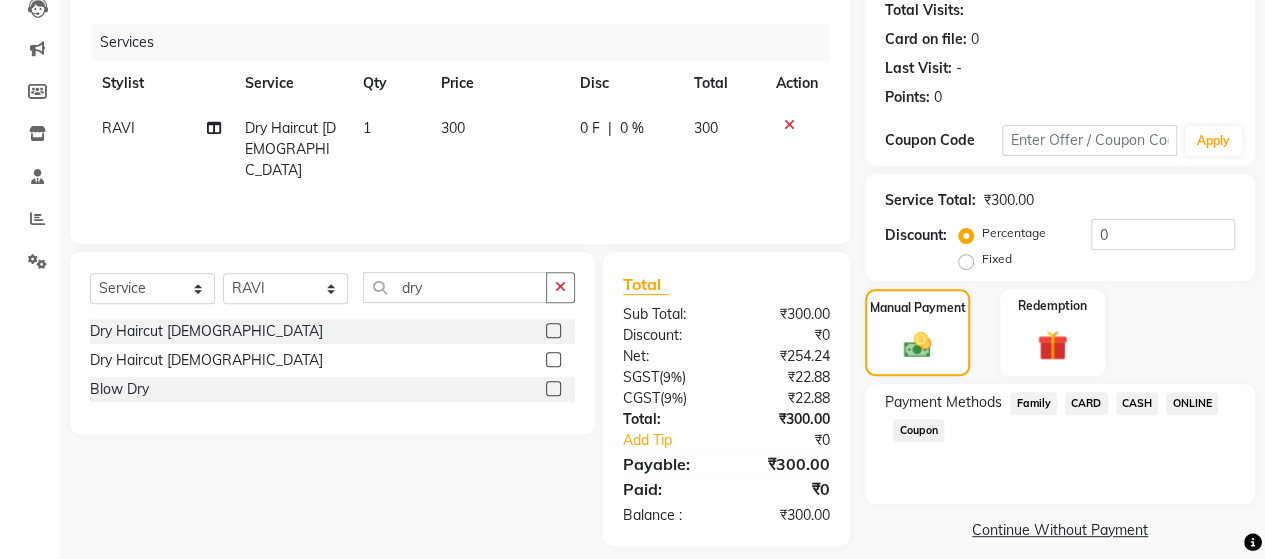 click on "ONLINE" 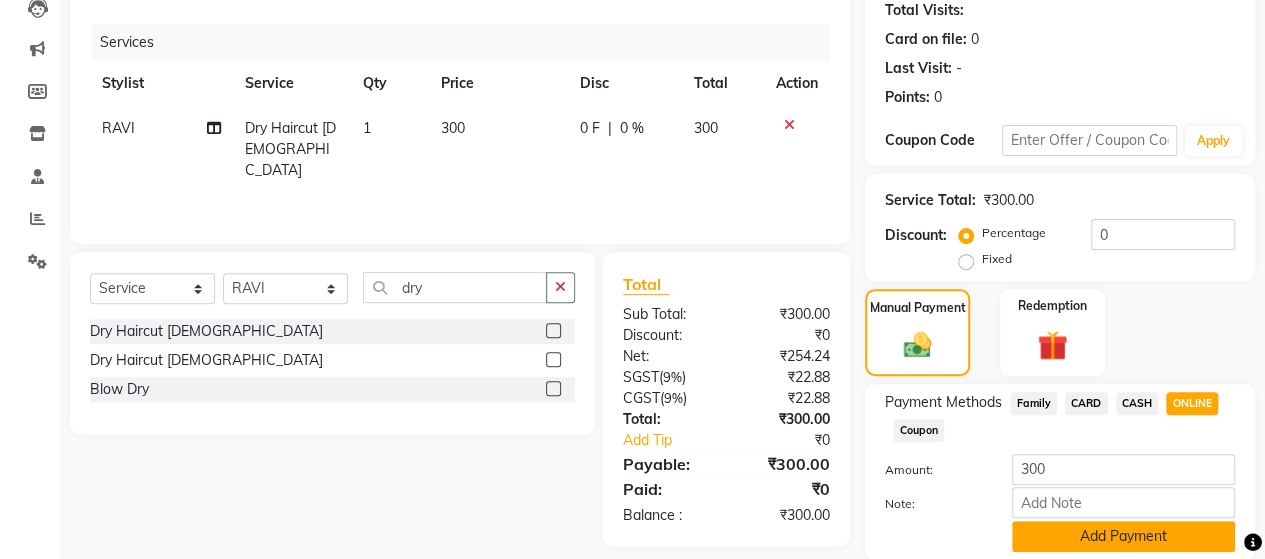 click on "Add Payment" 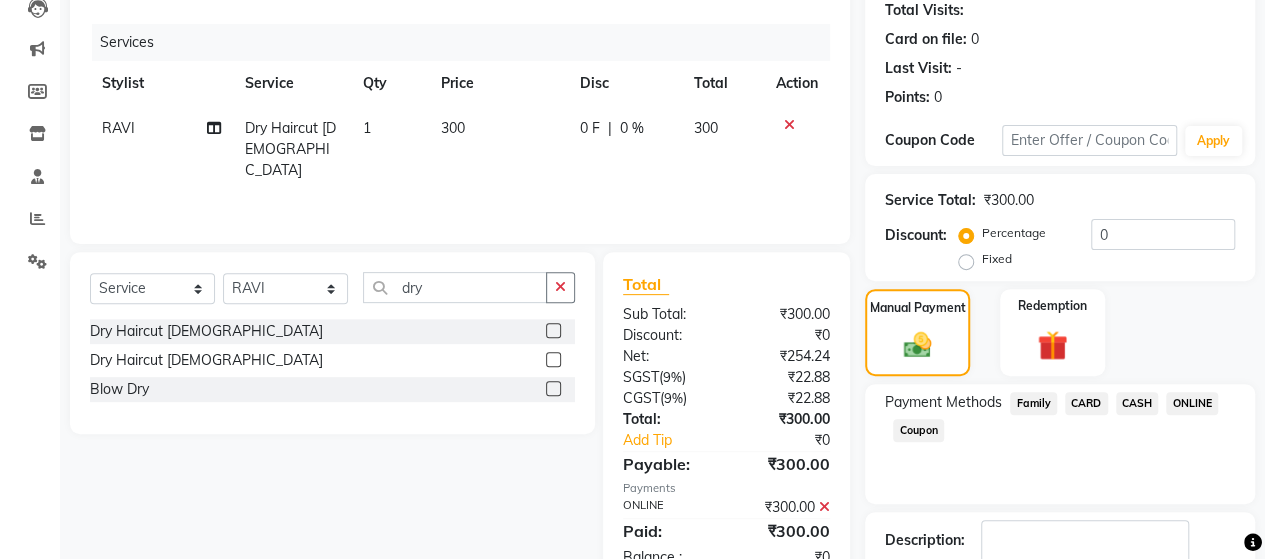 scroll, scrollTop: 350, scrollLeft: 0, axis: vertical 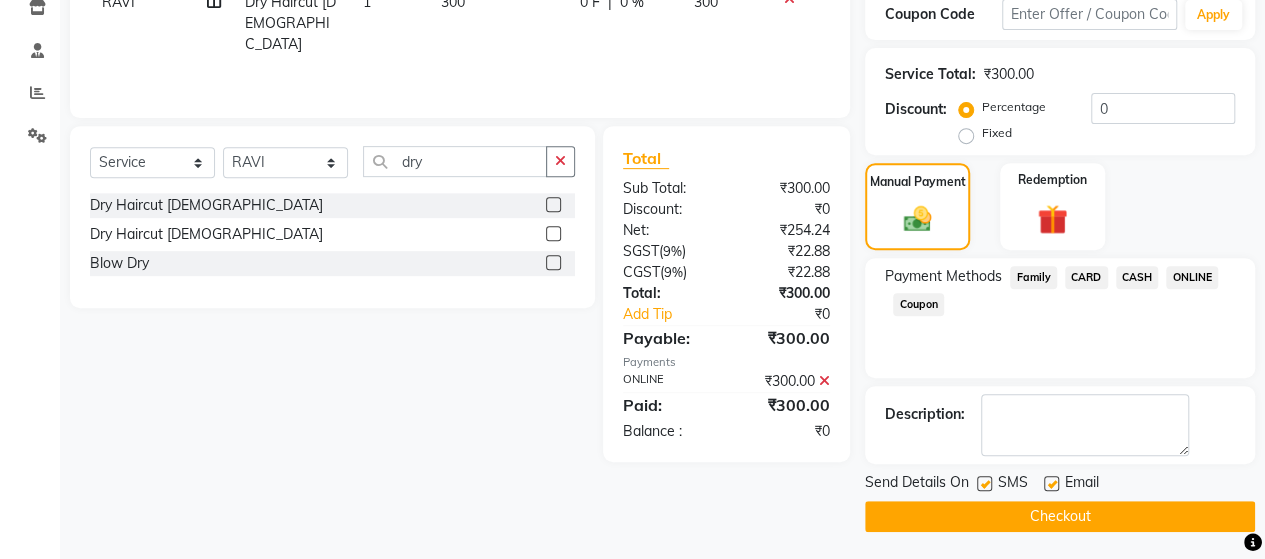 click on "Checkout" 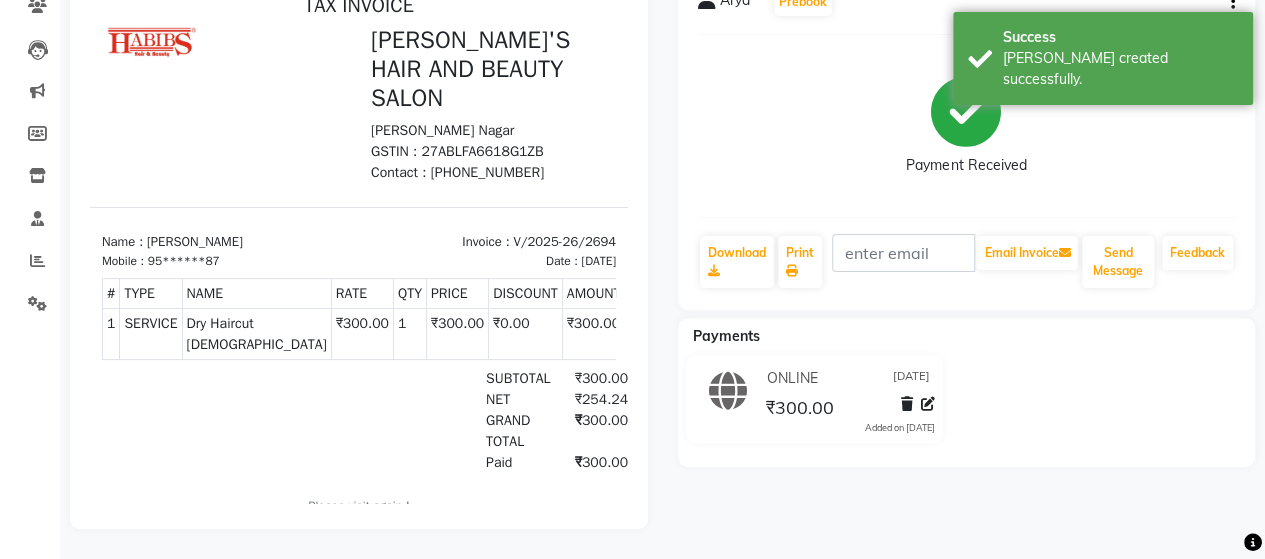 scroll, scrollTop: 0, scrollLeft: 0, axis: both 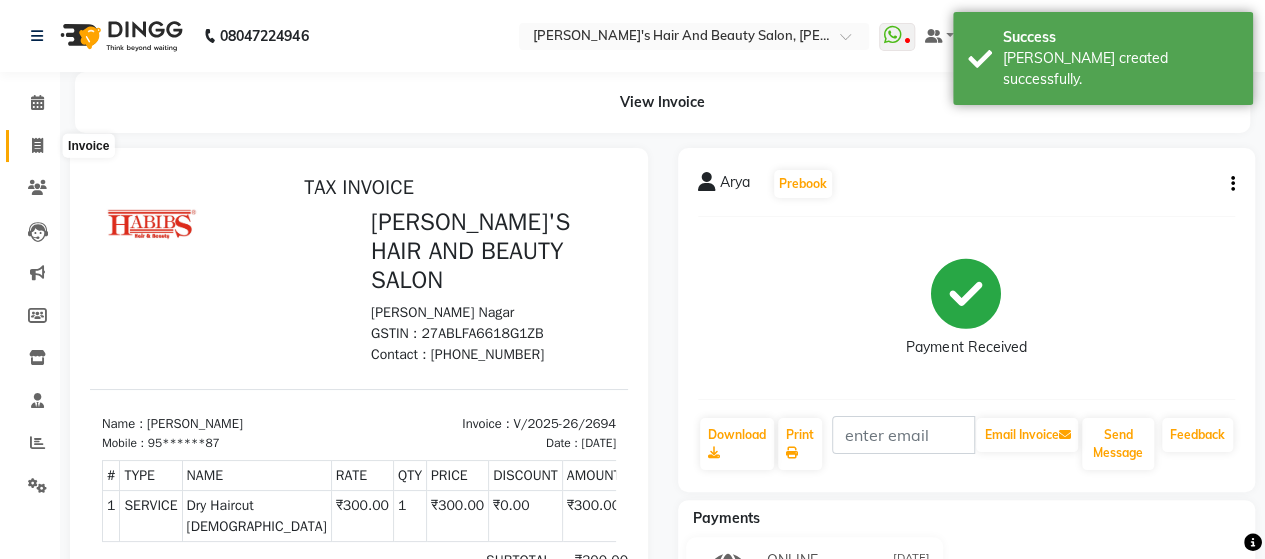 click 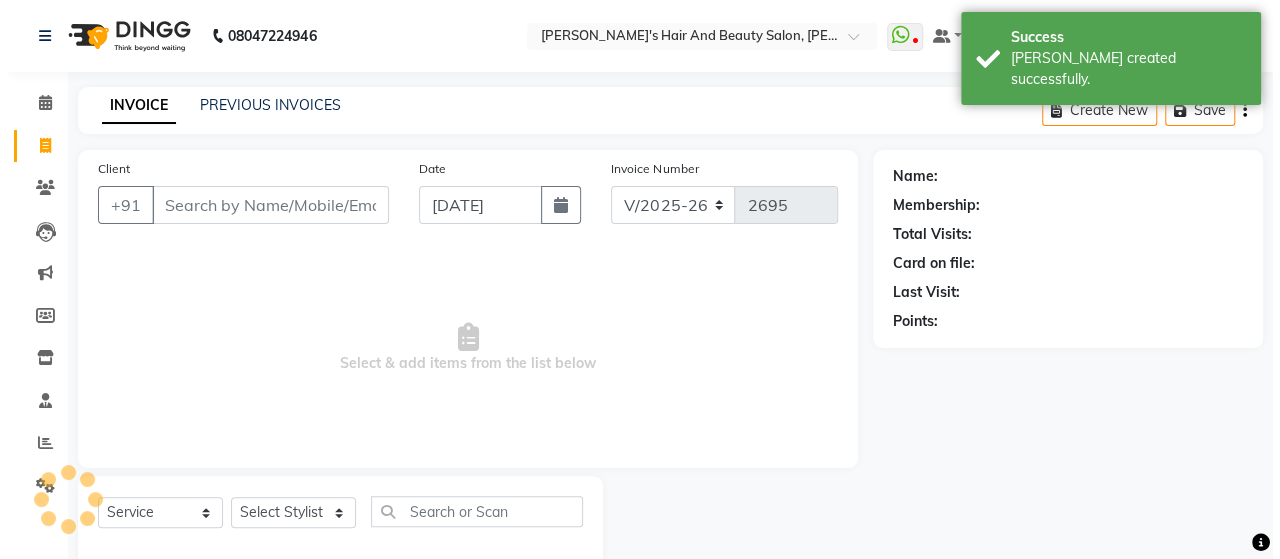 scroll, scrollTop: 41, scrollLeft: 0, axis: vertical 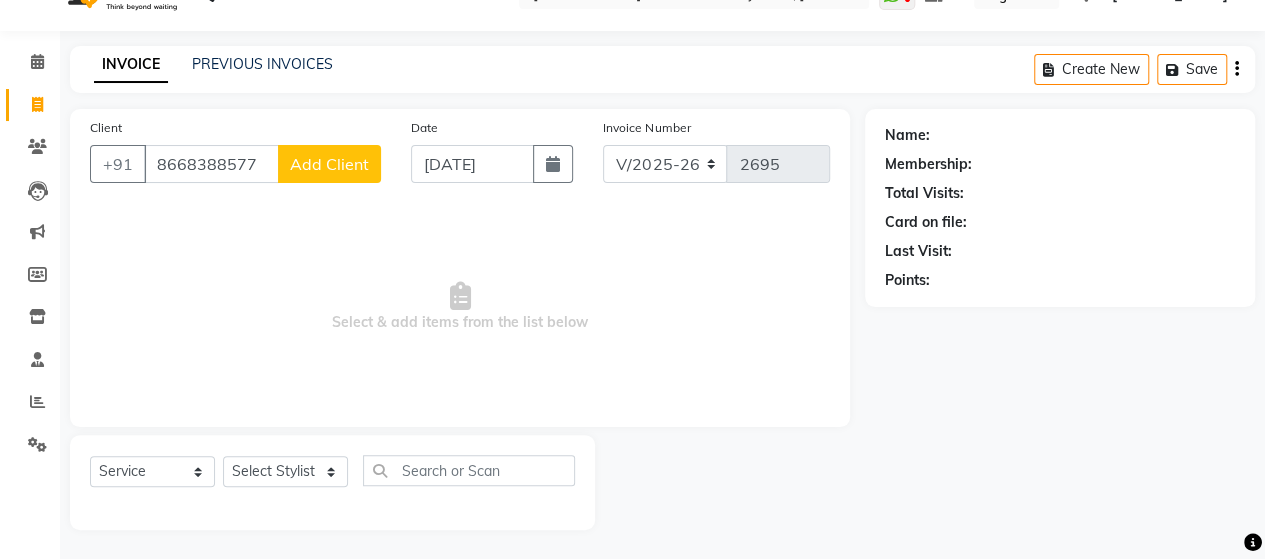 click on "Add Client" 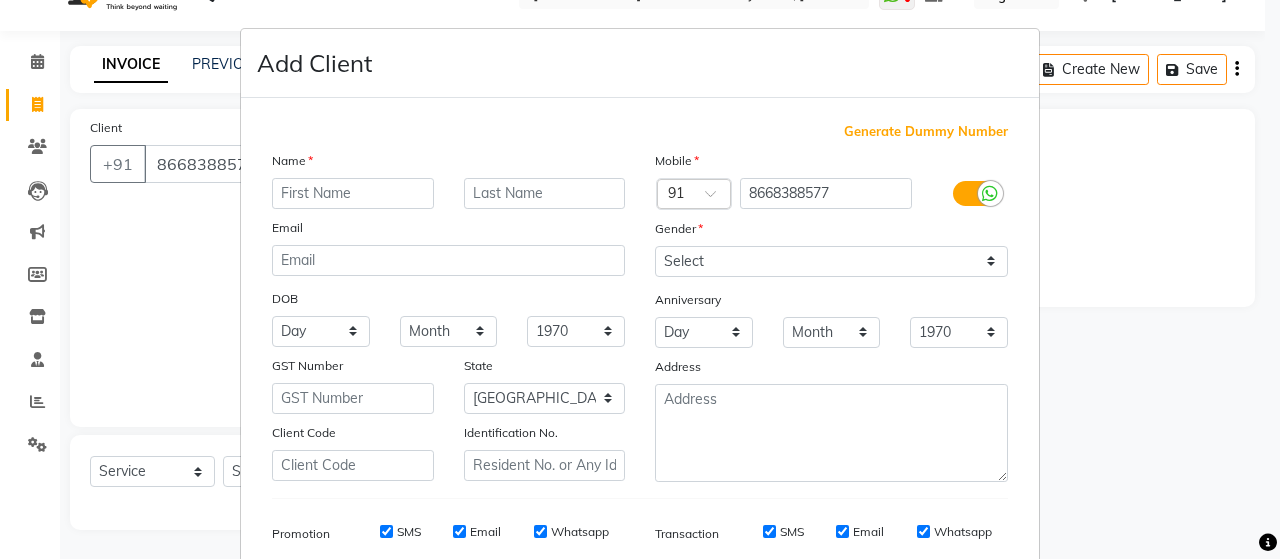 click at bounding box center (353, 193) 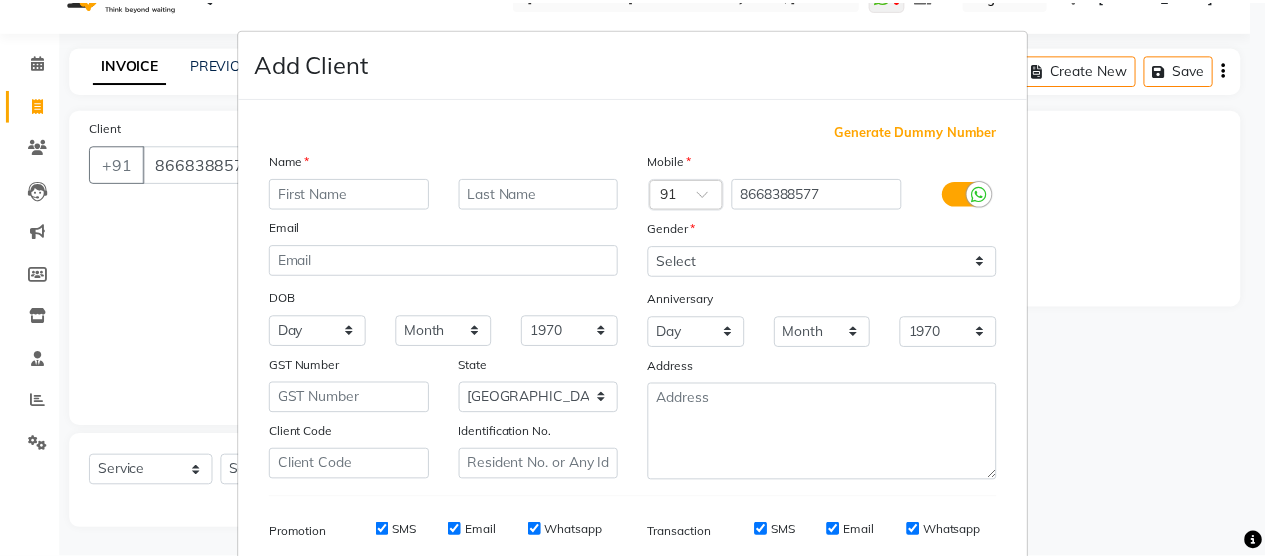scroll, scrollTop: 286, scrollLeft: 0, axis: vertical 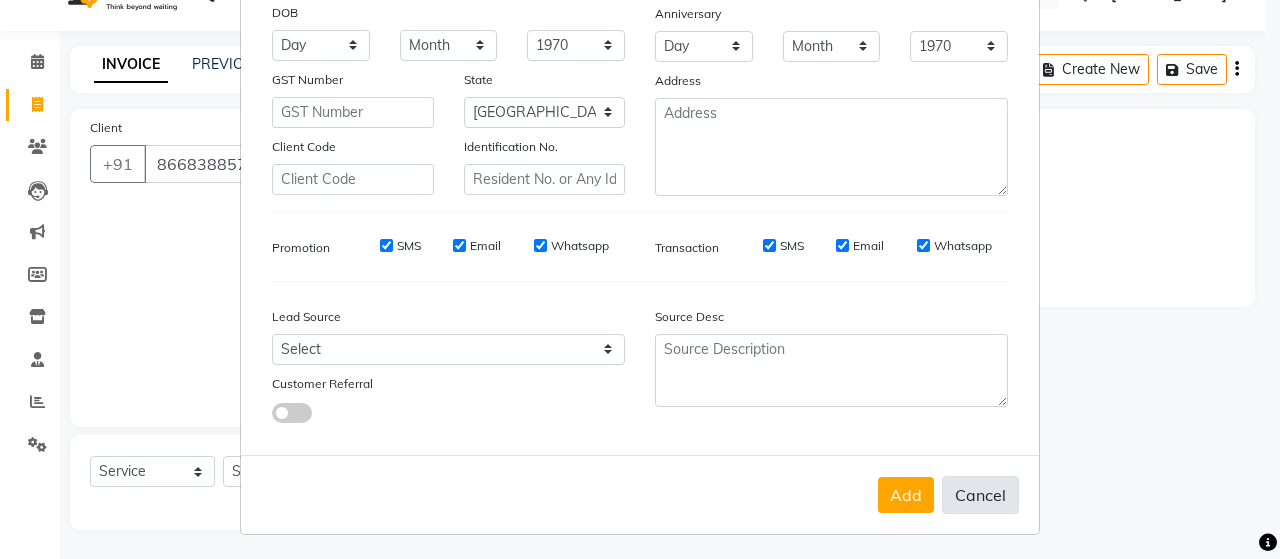click on "Cancel" at bounding box center [980, 495] 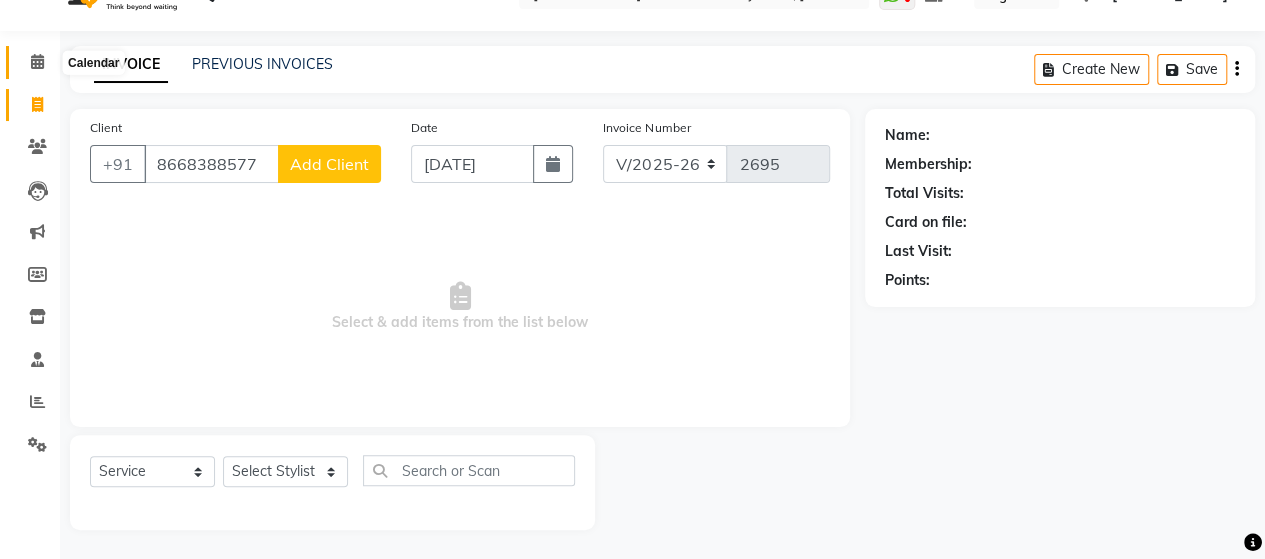 click 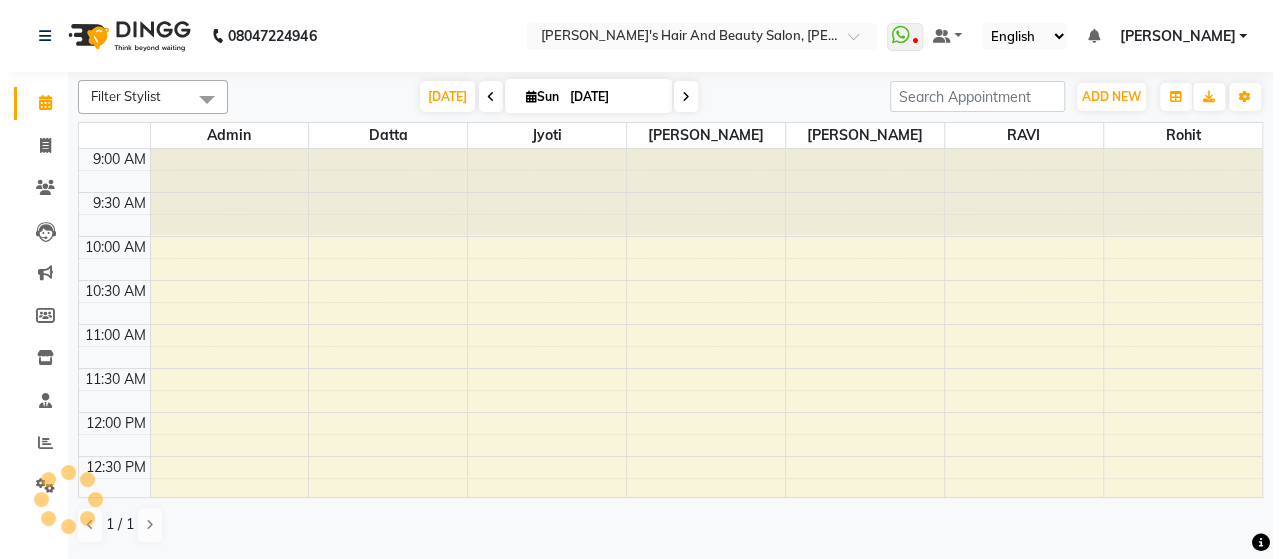 scroll, scrollTop: 0, scrollLeft: 0, axis: both 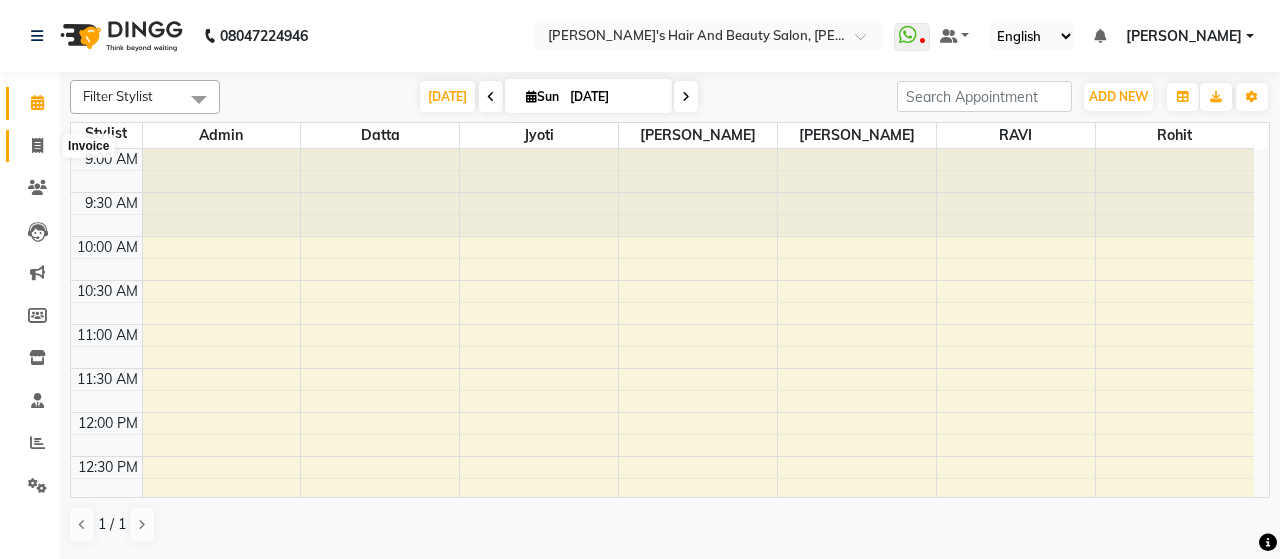 click 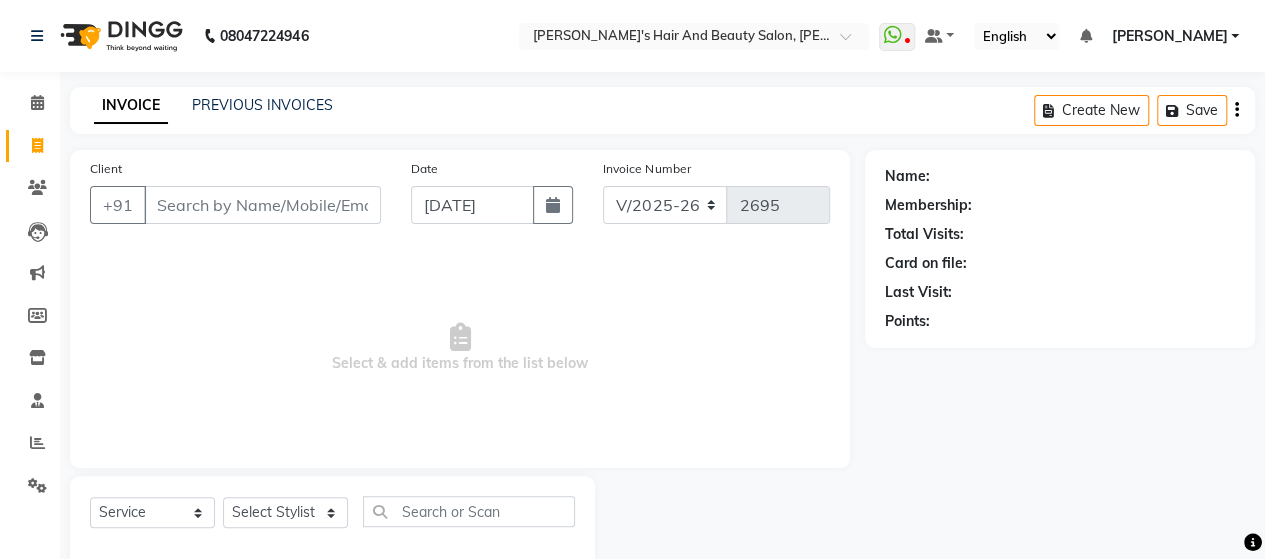 click on "Client" at bounding box center [262, 205] 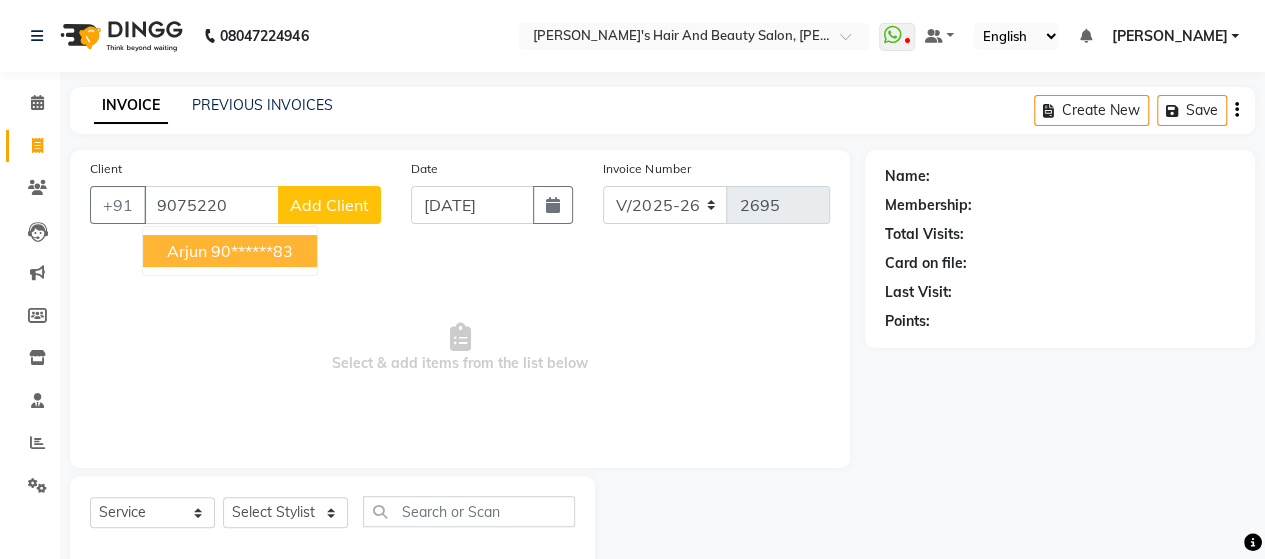 click on "90******83" at bounding box center (252, 251) 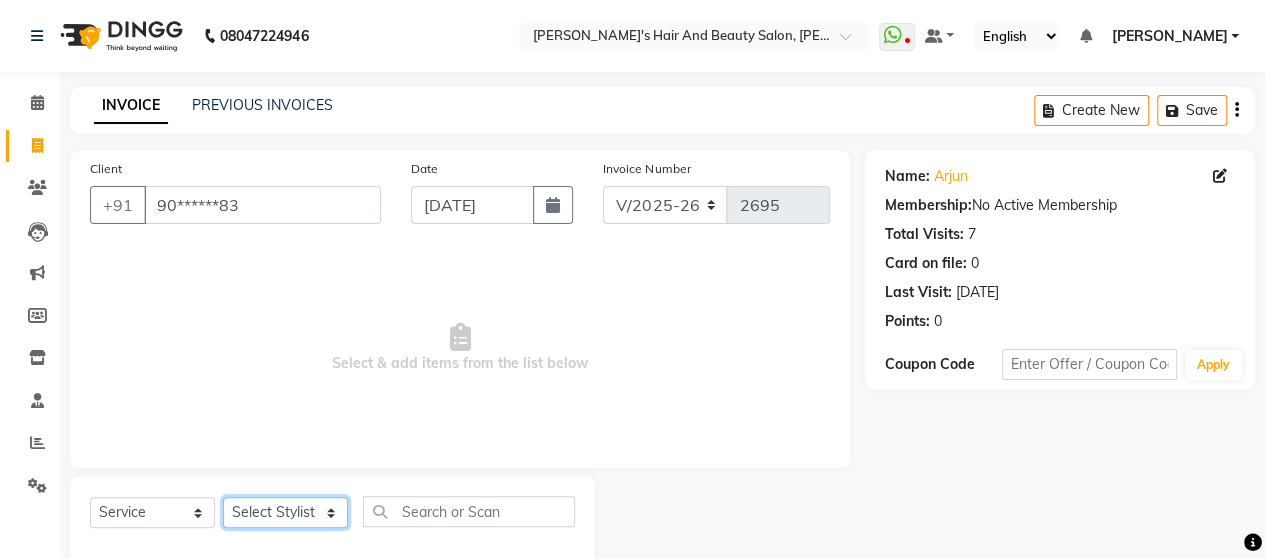 drag, startPoint x: 285, startPoint y: 509, endPoint x: 271, endPoint y: 465, distance: 46.173584 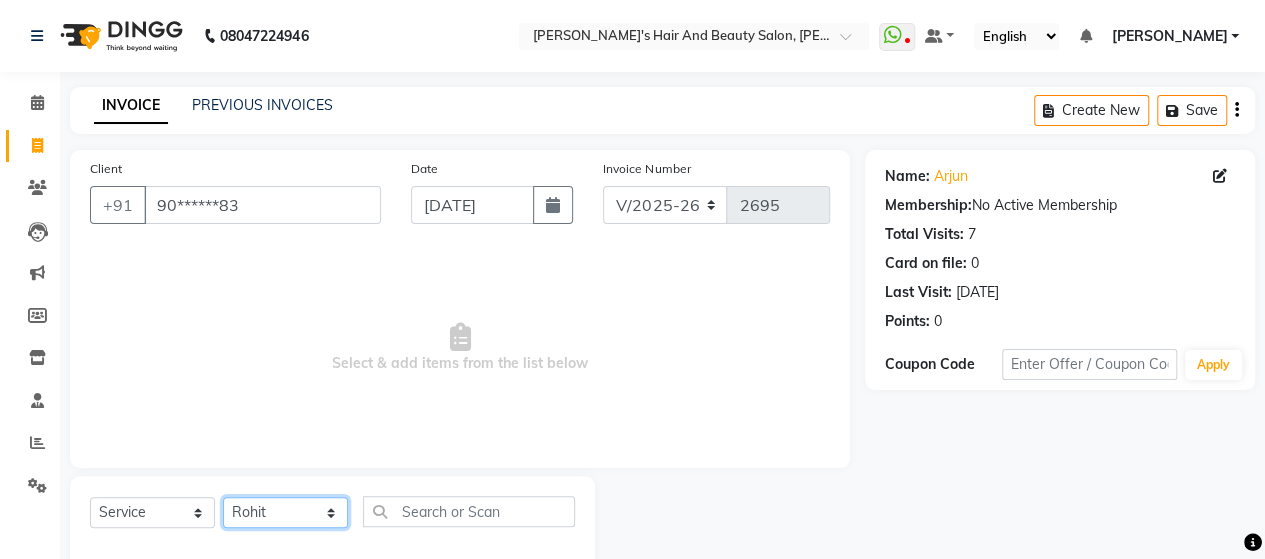 click on "Select Stylist Admin [PERSON_NAME]  [PERSON_NAME]  [PERSON_NAME] Rohit [PERSON_NAME]" 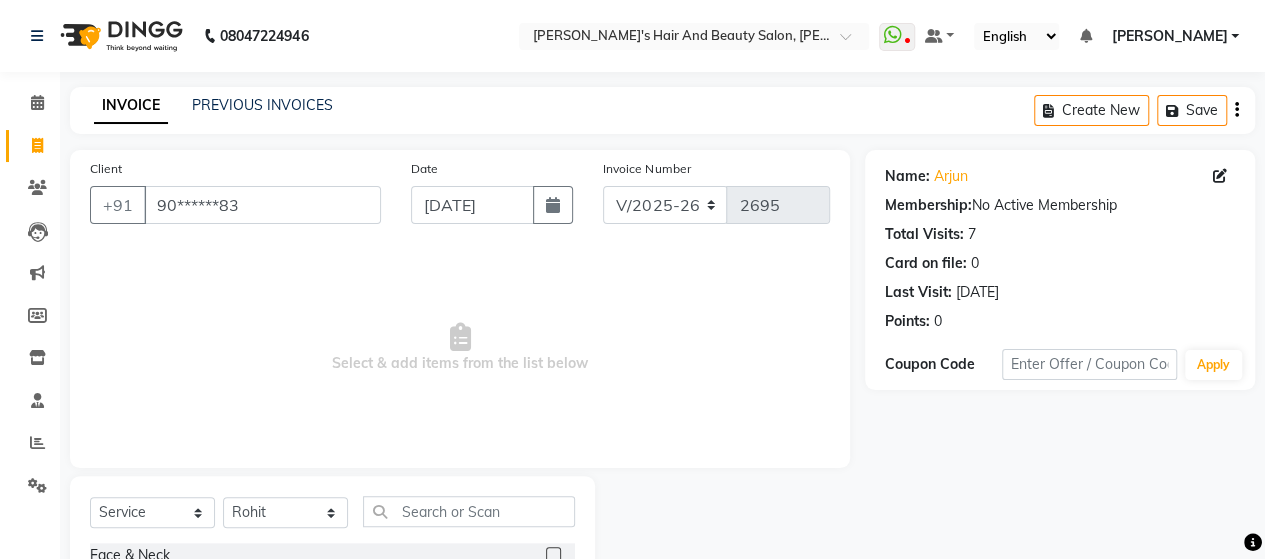 click on "Select  Service  Product  Membership  Package Voucher Prepaid Gift Card  Select Stylist Admin [PERSON_NAME]  [PERSON_NAME]  [PERSON_NAME] Rohit [PERSON_NAME]" 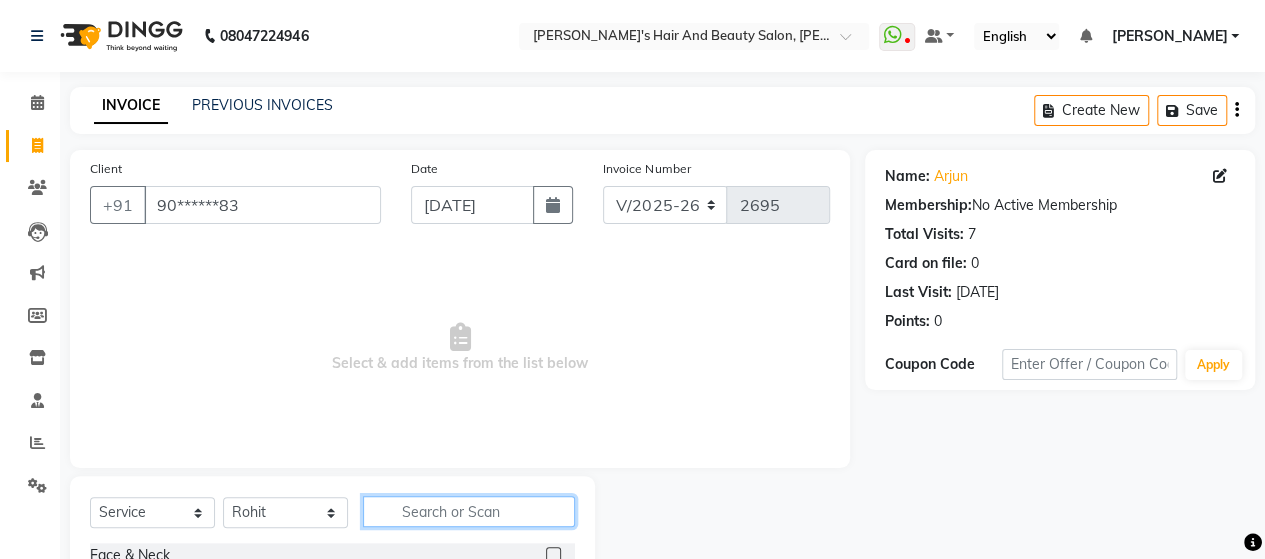click 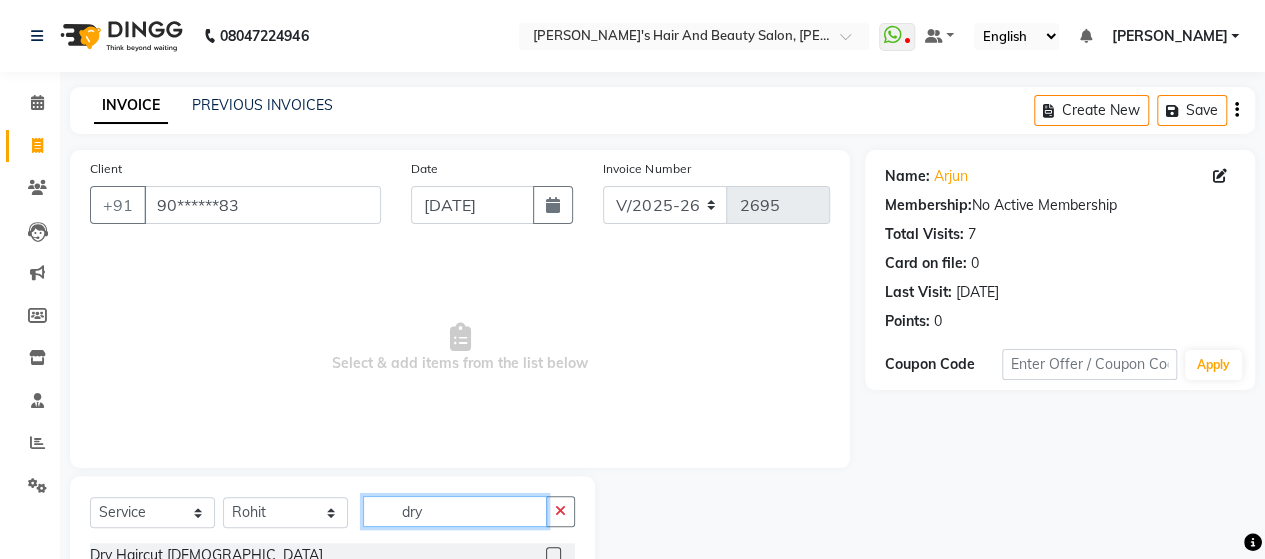 scroll, scrollTop: 128, scrollLeft: 0, axis: vertical 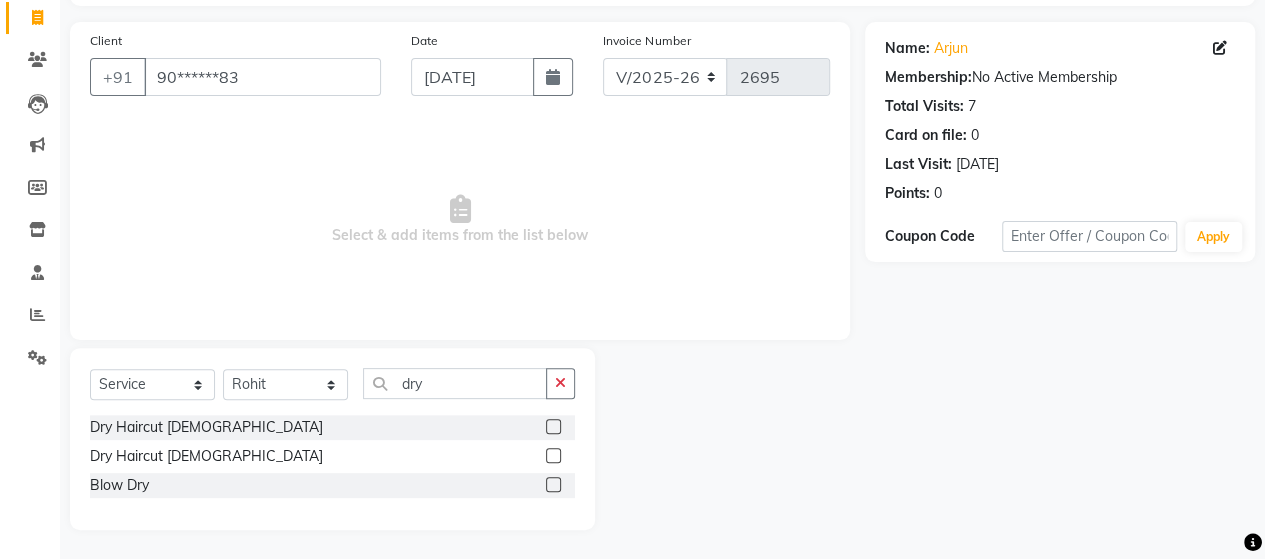 click 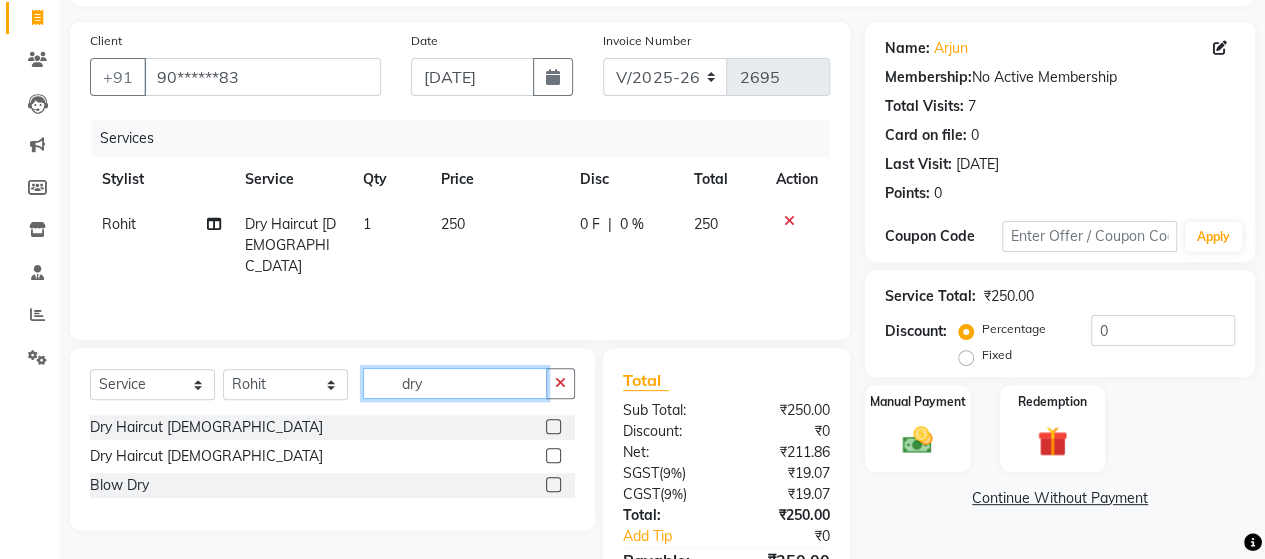 click on "dry" 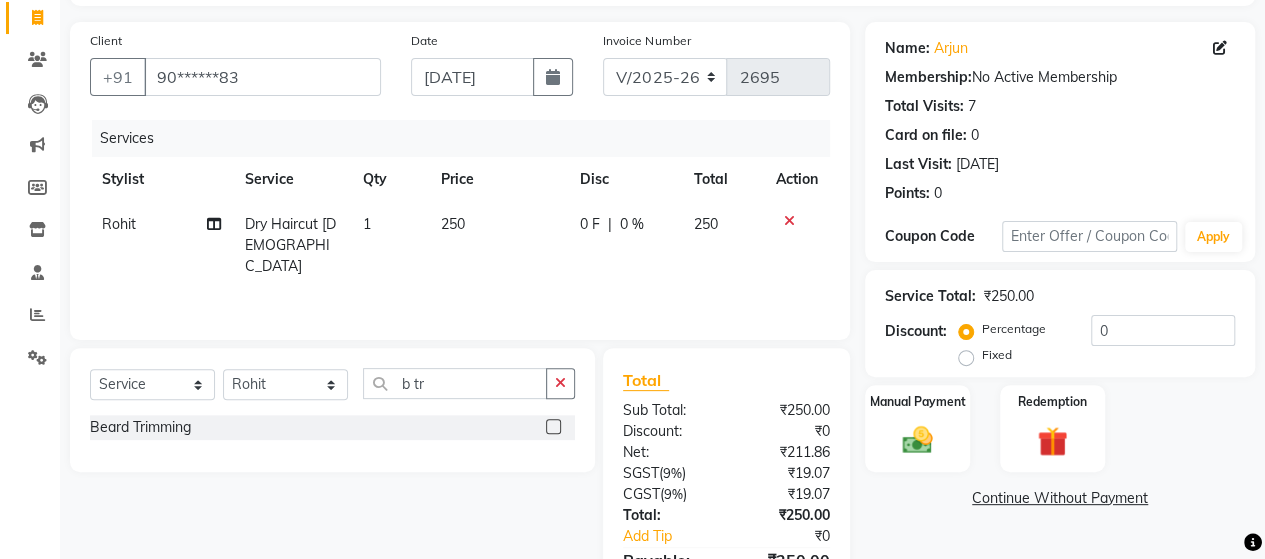 click 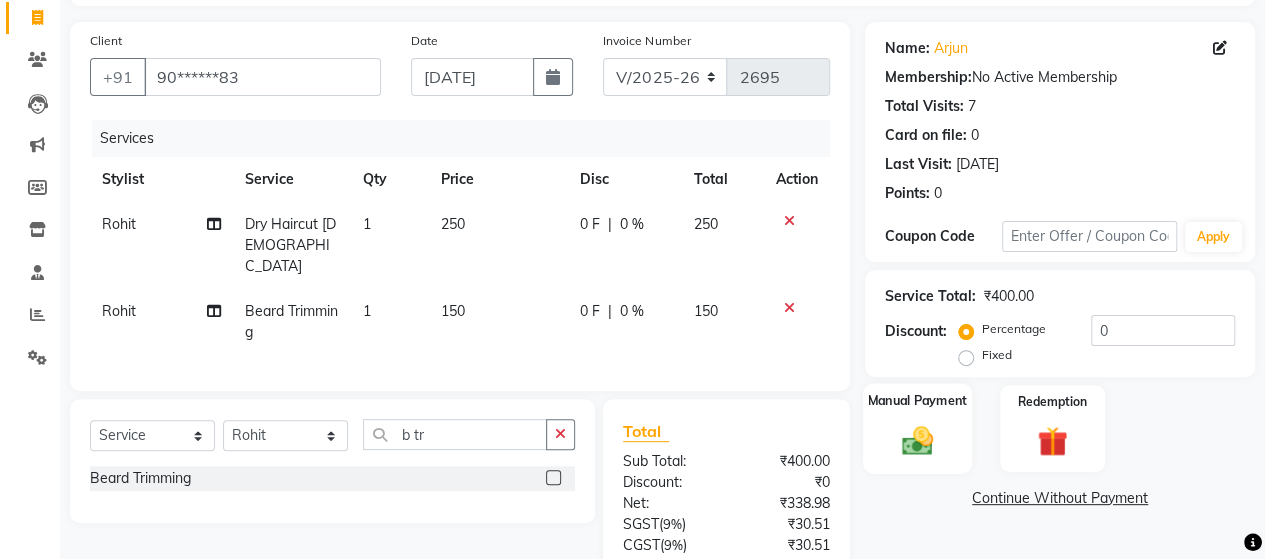 click on "Manual Payment" 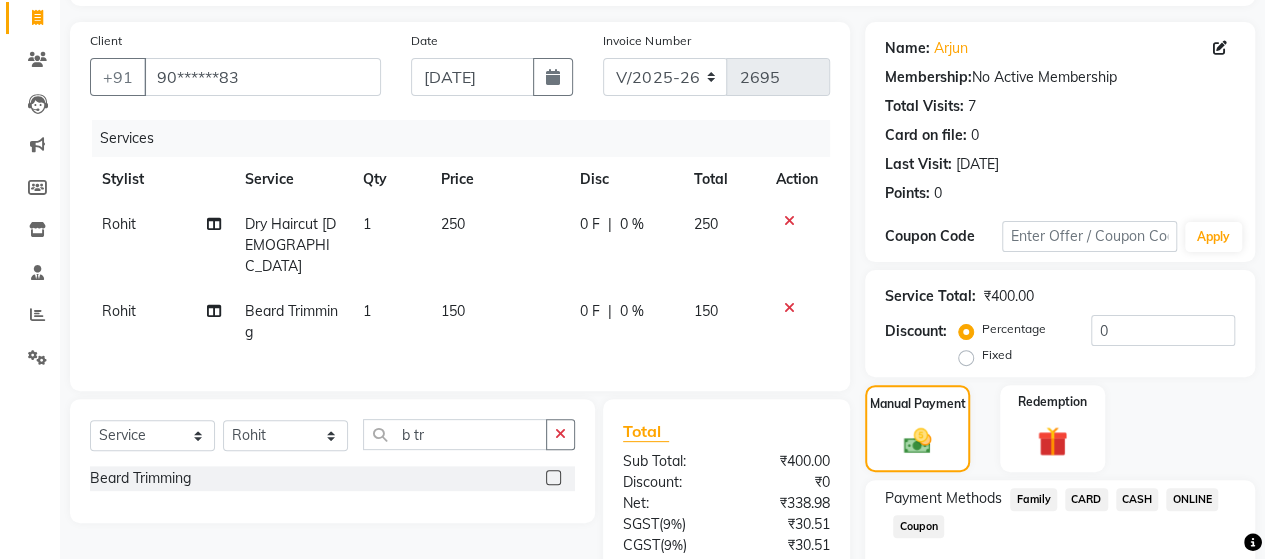 scroll, scrollTop: 284, scrollLeft: 0, axis: vertical 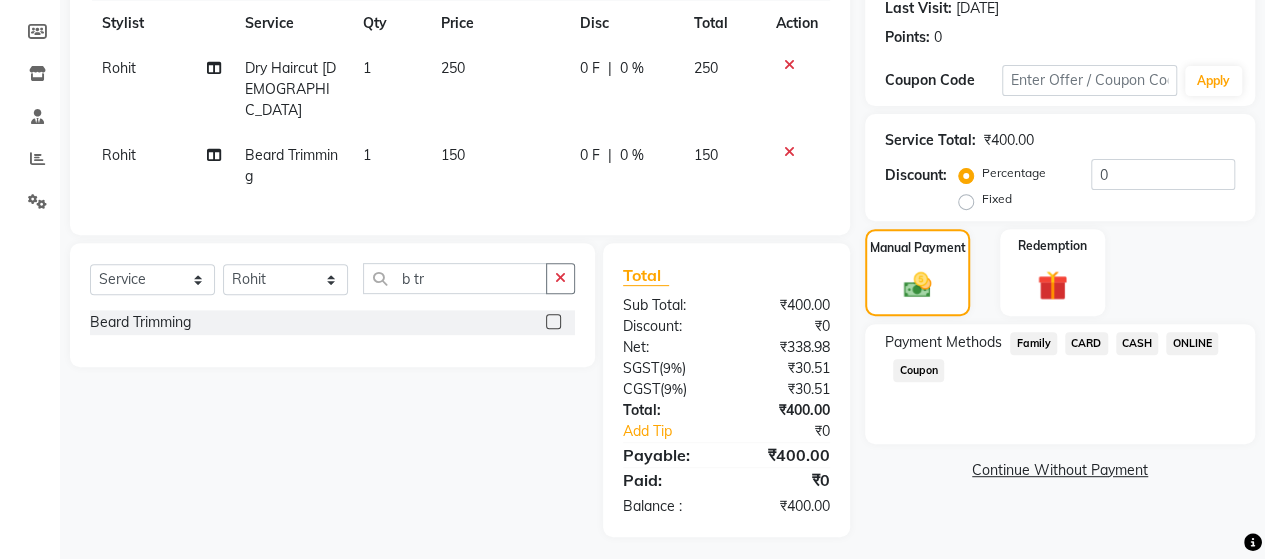 click on "CASH" 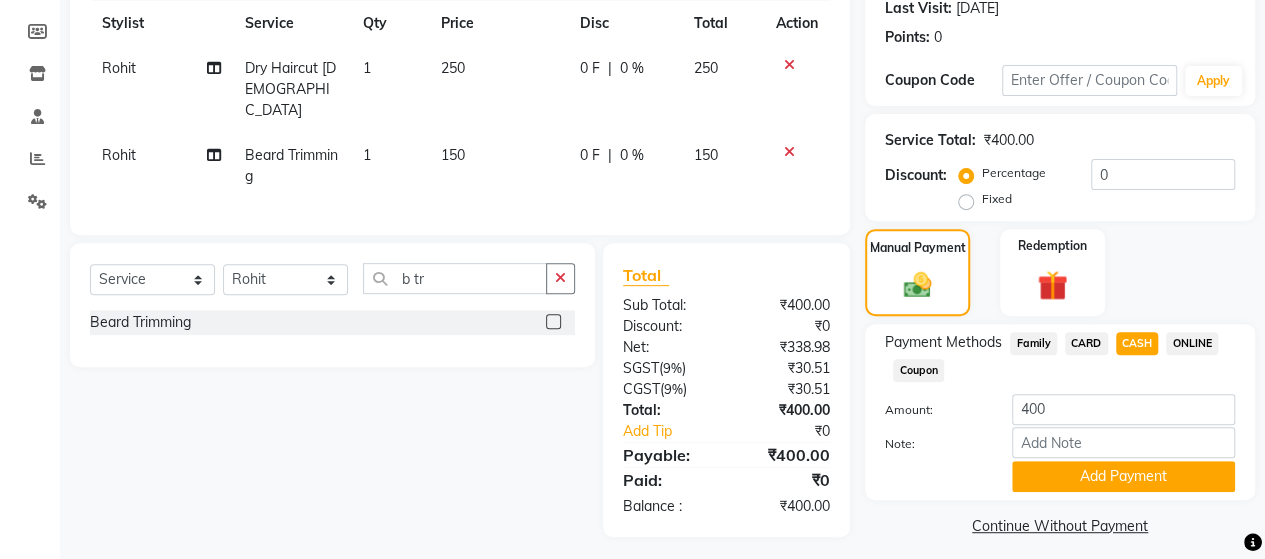 drag, startPoint x: 1118, startPoint y: 467, endPoint x: 1279, endPoint y: 280, distance: 246.75899 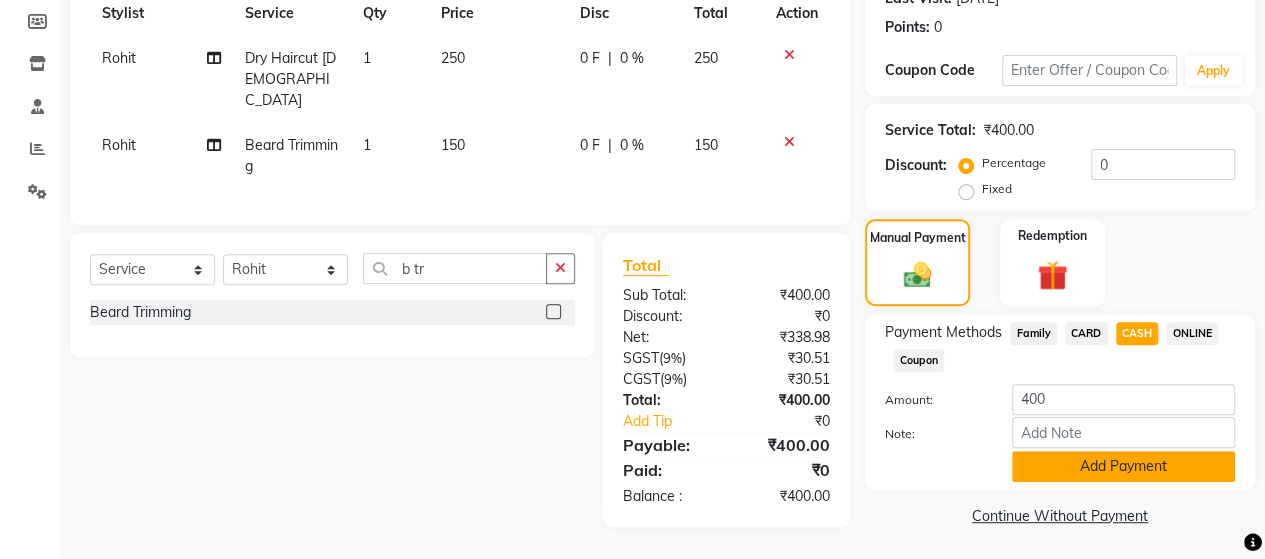 click on "Add Payment" 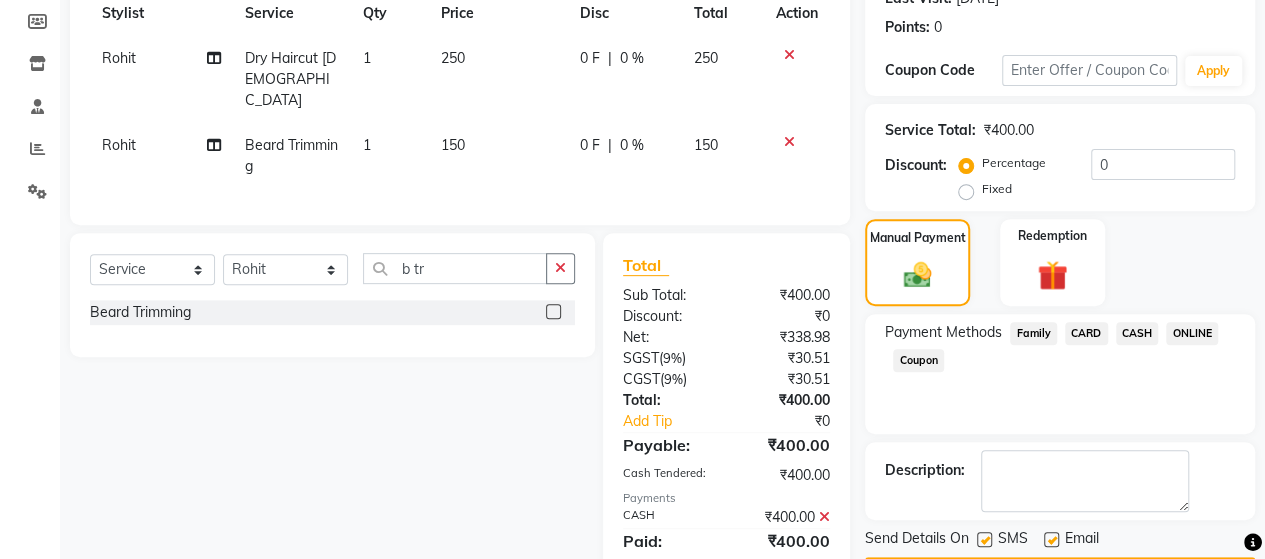 scroll, scrollTop: 355, scrollLeft: 0, axis: vertical 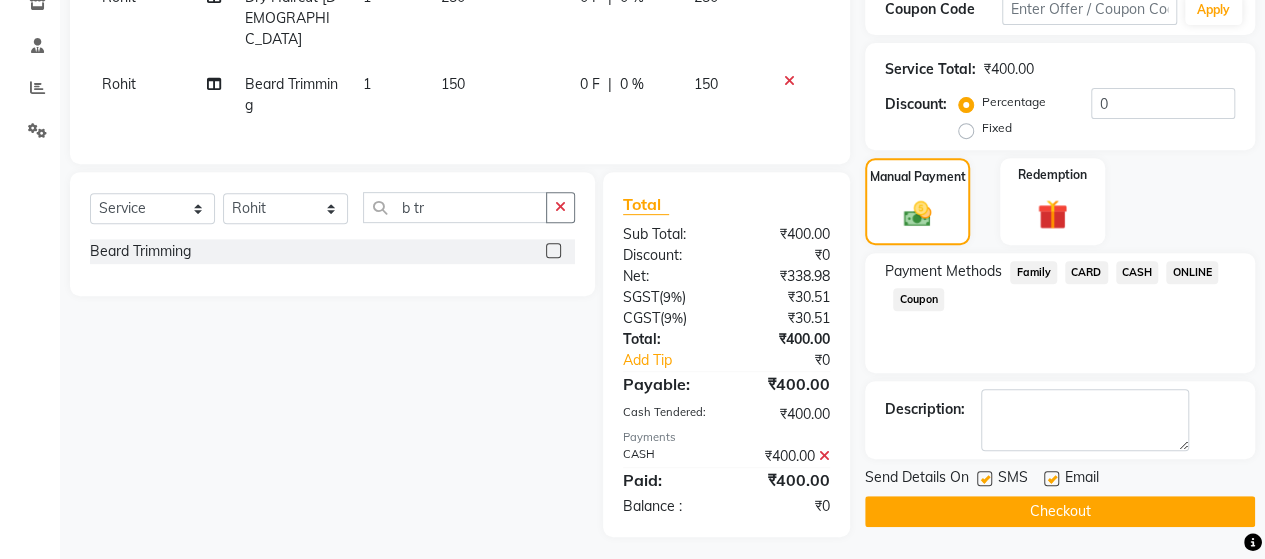 click on "Checkout" 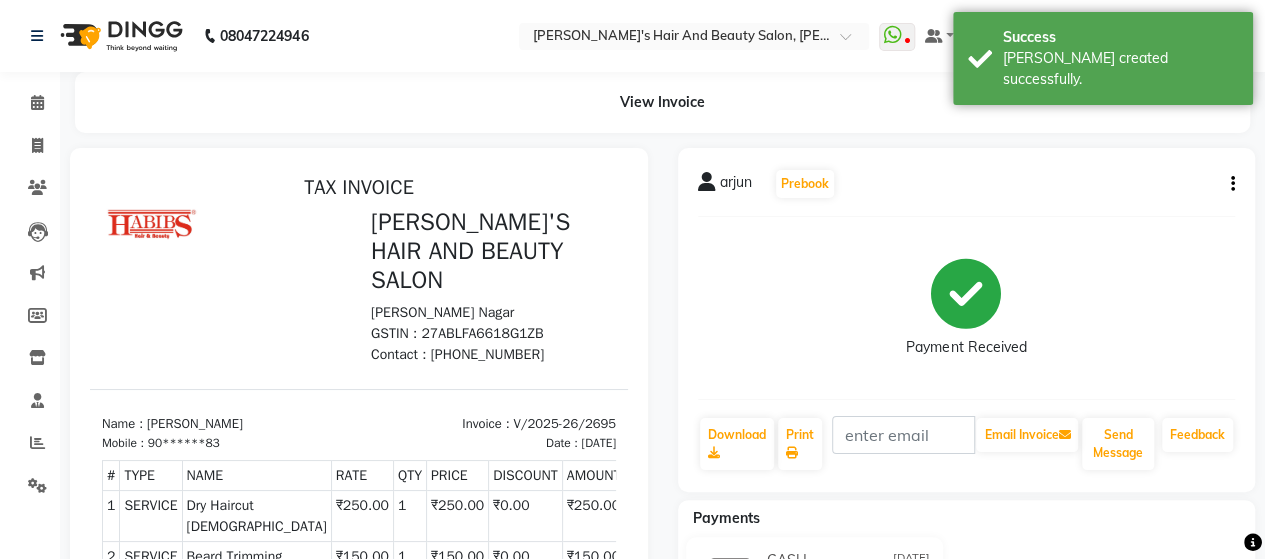 scroll, scrollTop: 0, scrollLeft: 0, axis: both 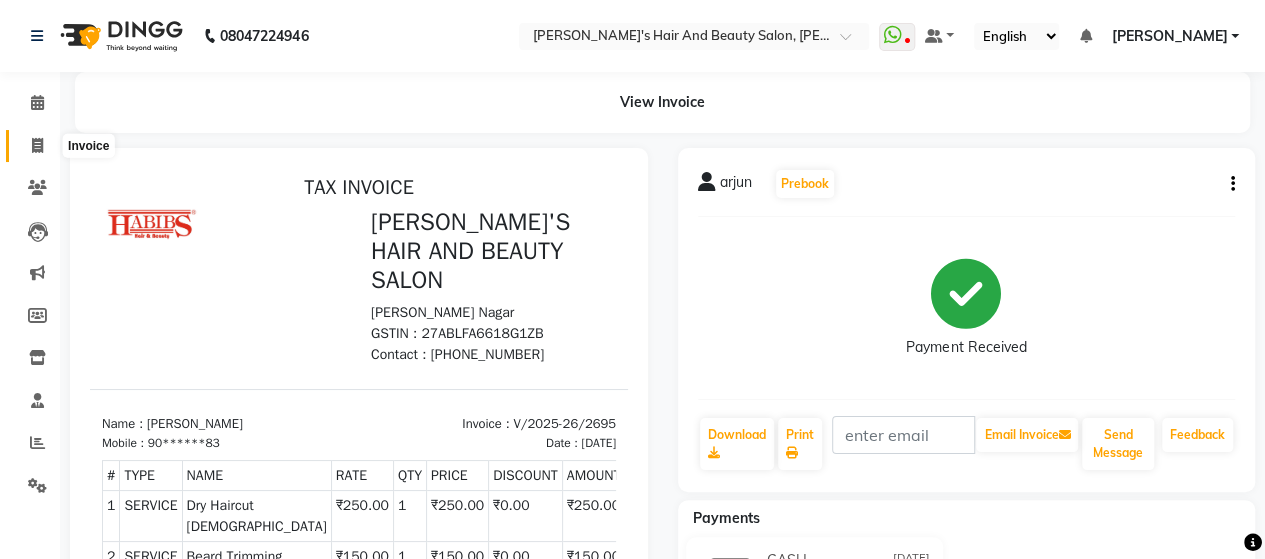 click 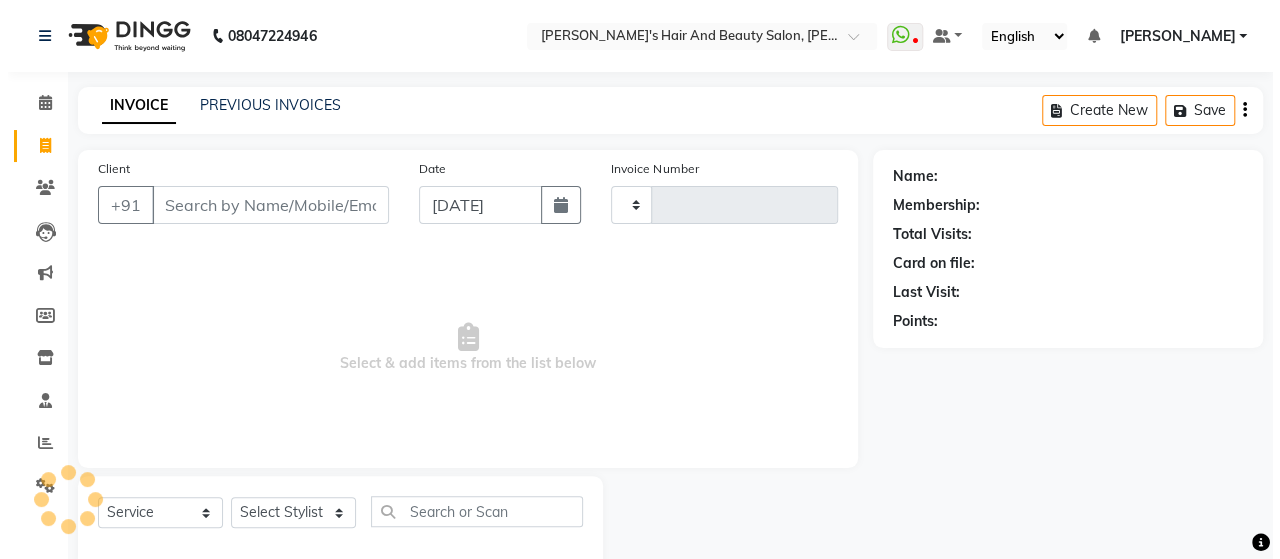scroll, scrollTop: 41, scrollLeft: 0, axis: vertical 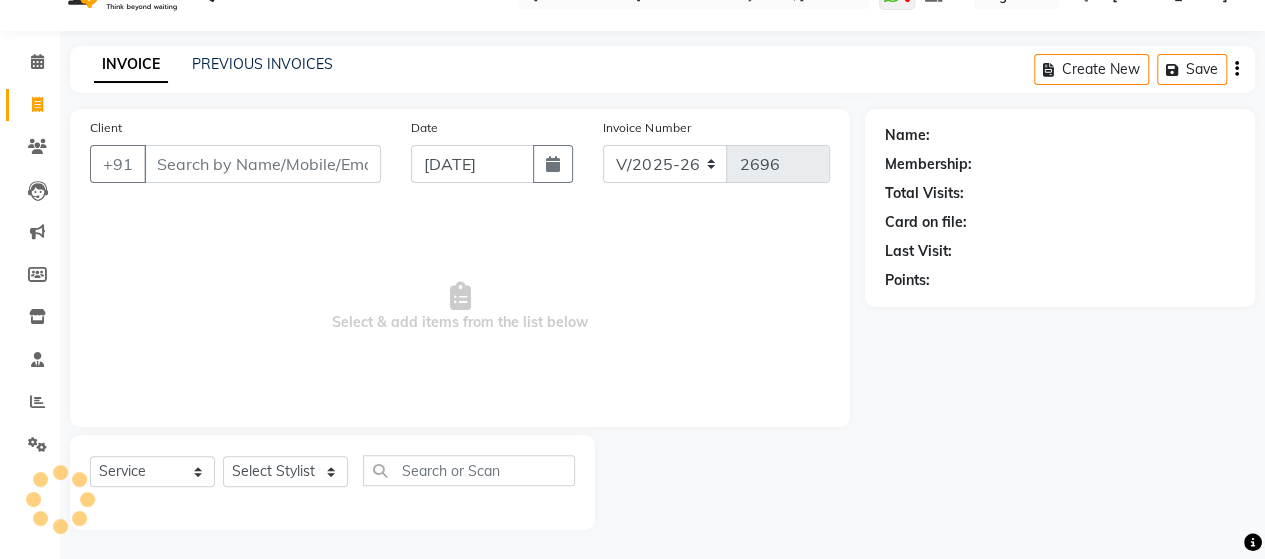 click on "Client" at bounding box center [262, 164] 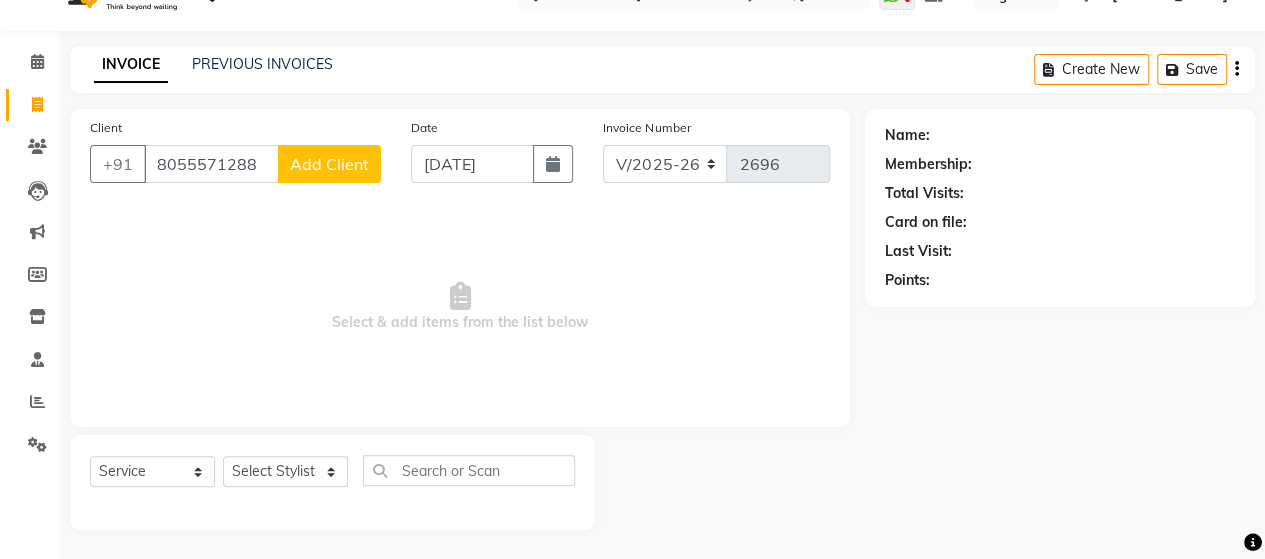 click on "Add Client" 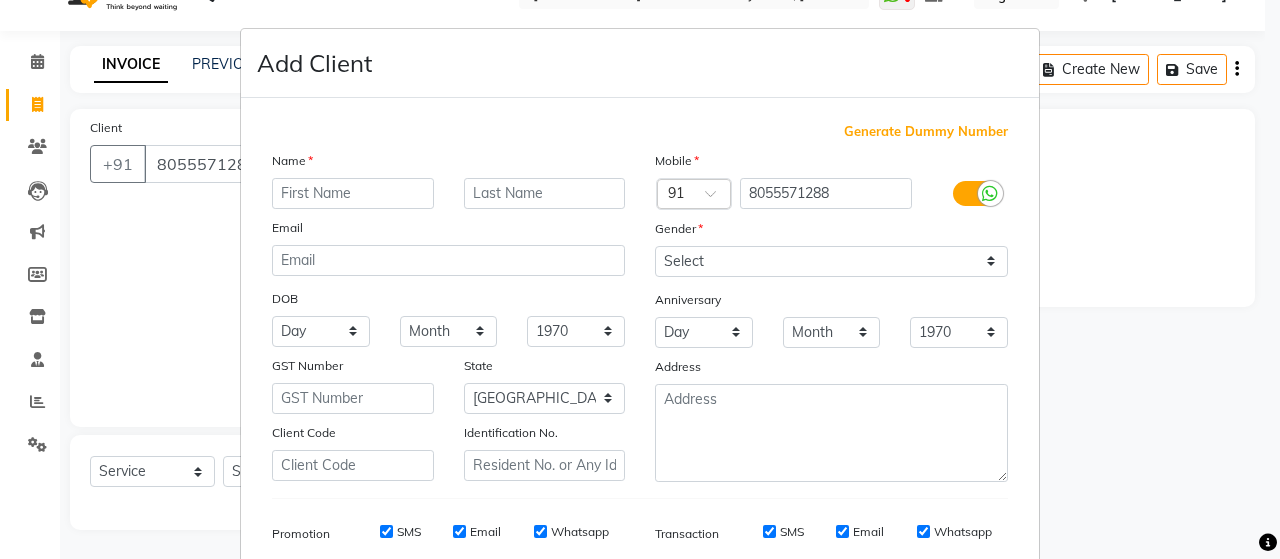 click at bounding box center (353, 193) 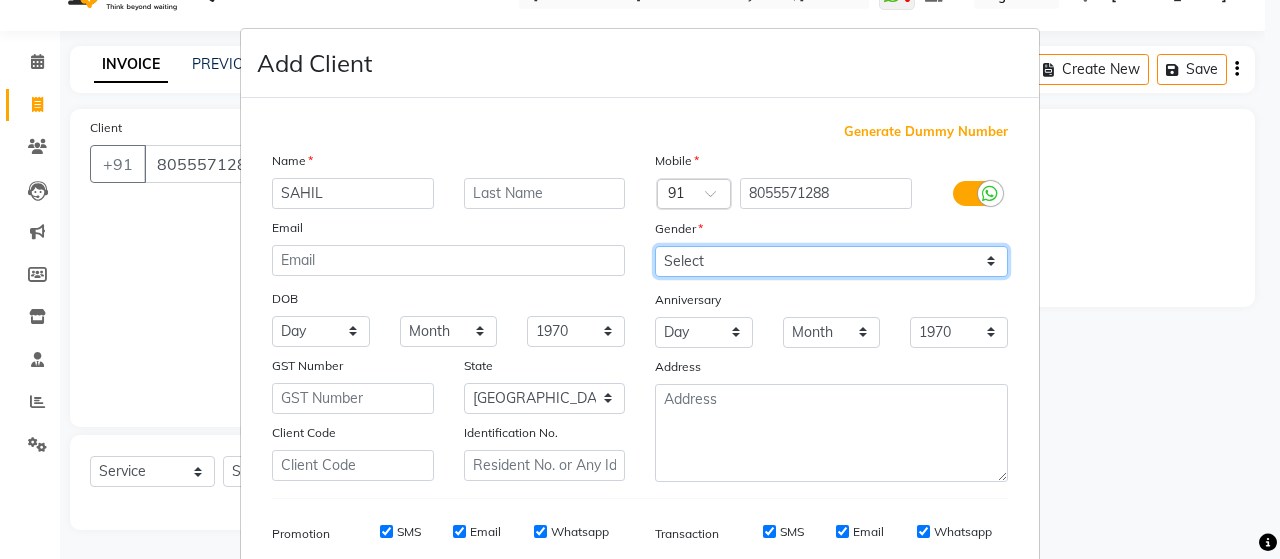 click on "Select [DEMOGRAPHIC_DATA] [DEMOGRAPHIC_DATA] Other Prefer Not To Say" at bounding box center [831, 261] 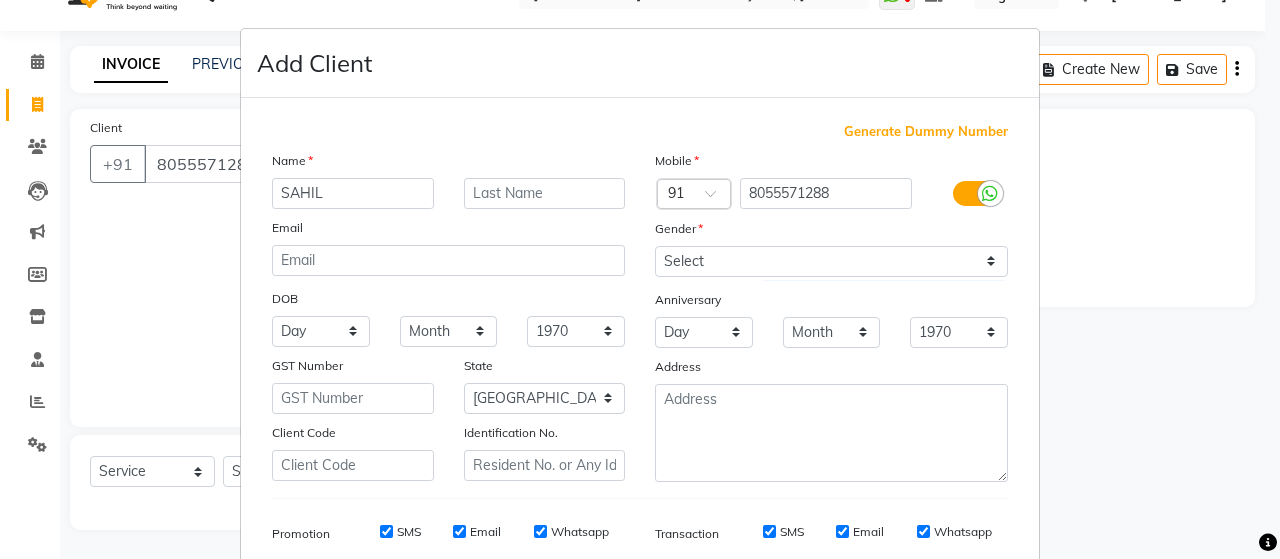 scroll, scrollTop: 114, scrollLeft: 0, axis: vertical 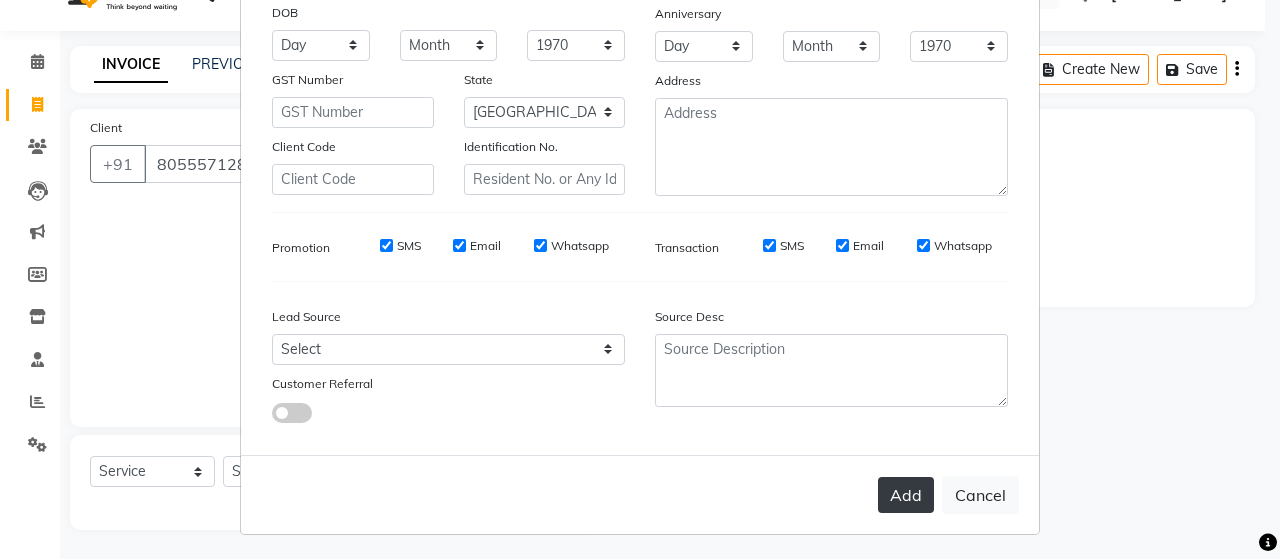 click on "Add" at bounding box center [906, 495] 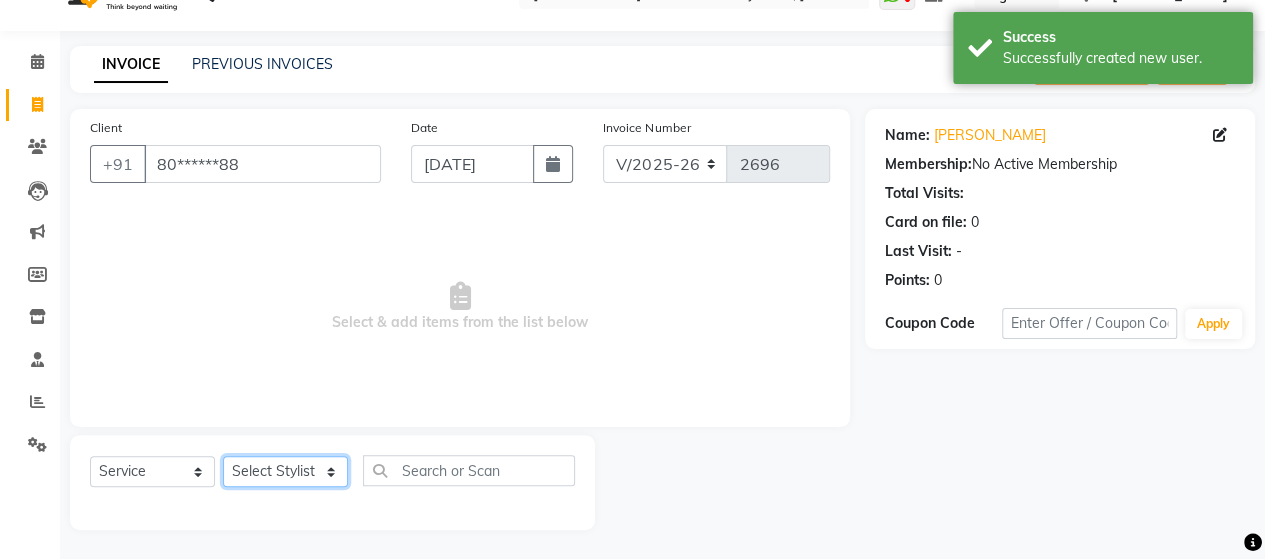 click on "Select Stylist Admin [PERSON_NAME]  [PERSON_NAME]  [PERSON_NAME] Rohit [PERSON_NAME]" 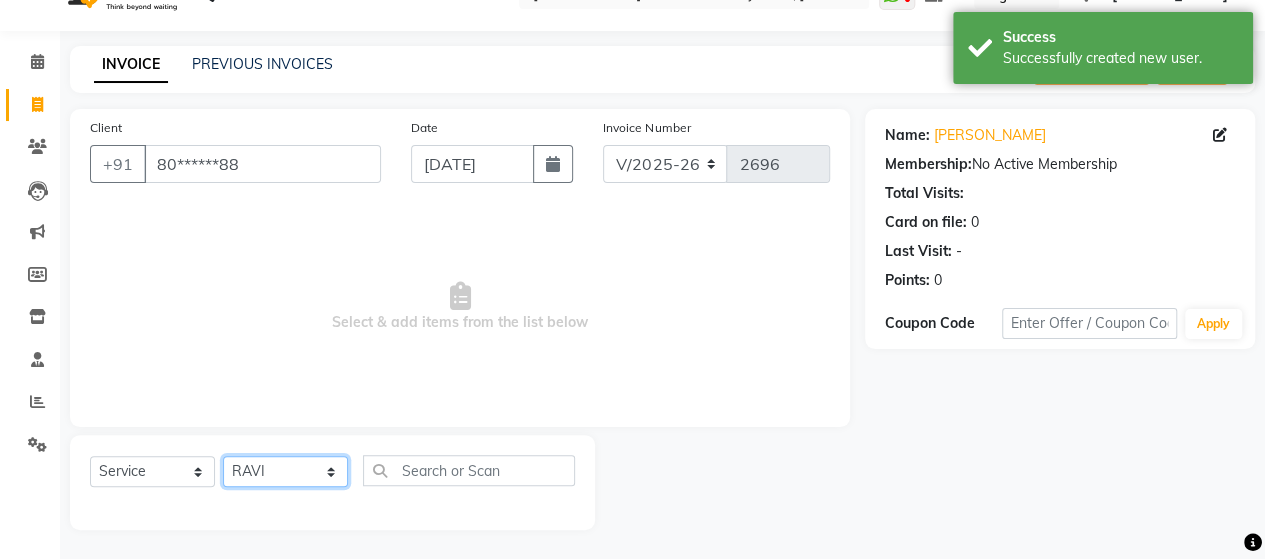 click on "Select Stylist Admin [PERSON_NAME]  [PERSON_NAME]  [PERSON_NAME] Rohit [PERSON_NAME]" 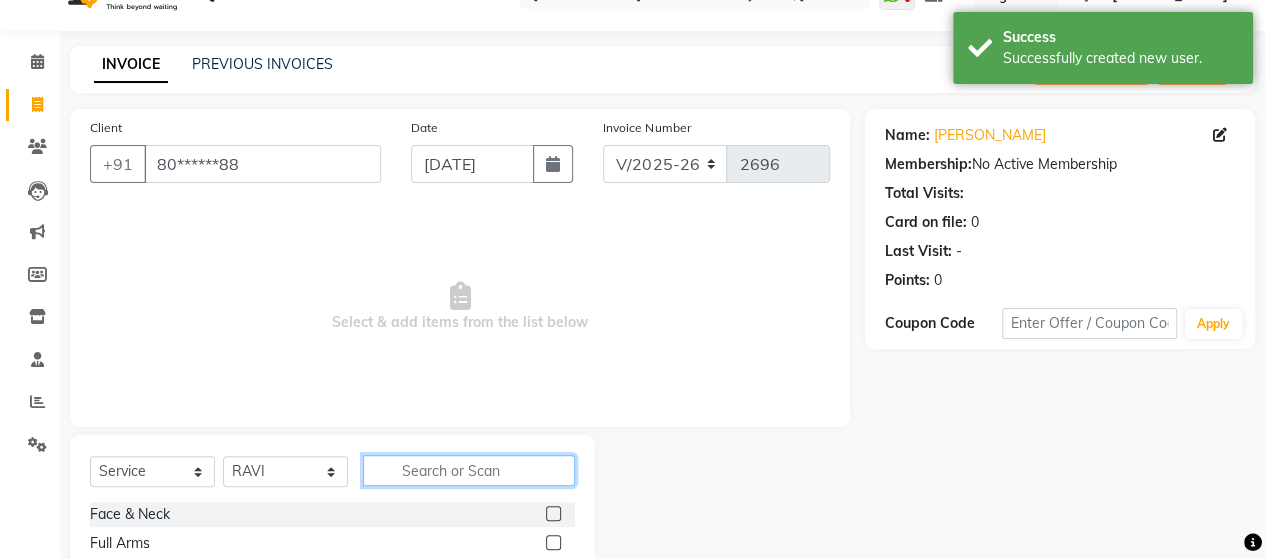 click 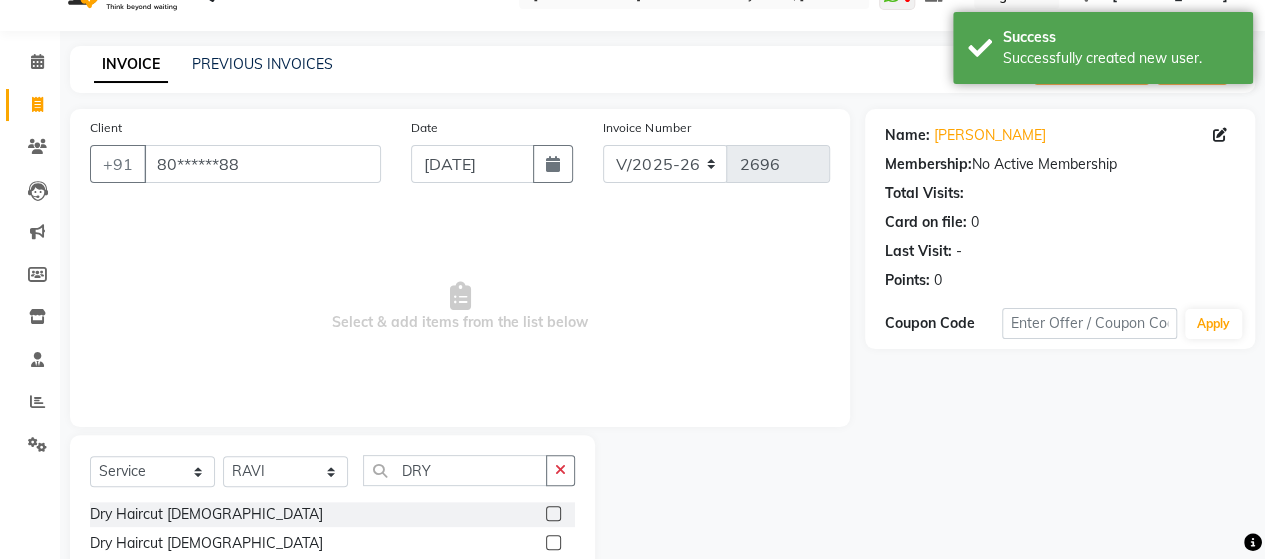 click 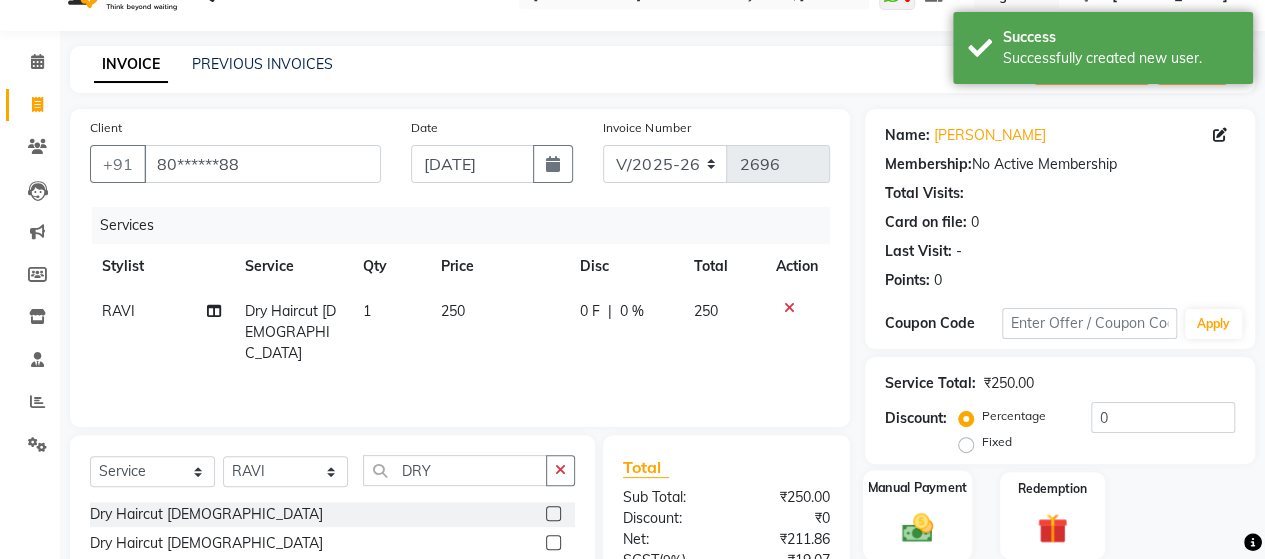click on "Manual Payment" 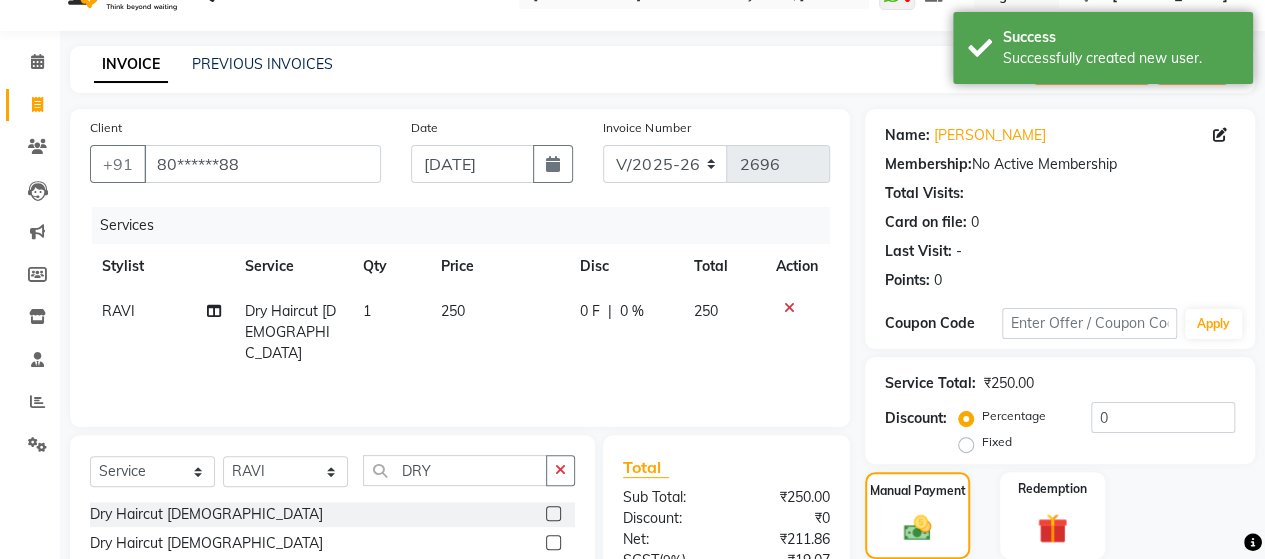 scroll, scrollTop: 239, scrollLeft: 0, axis: vertical 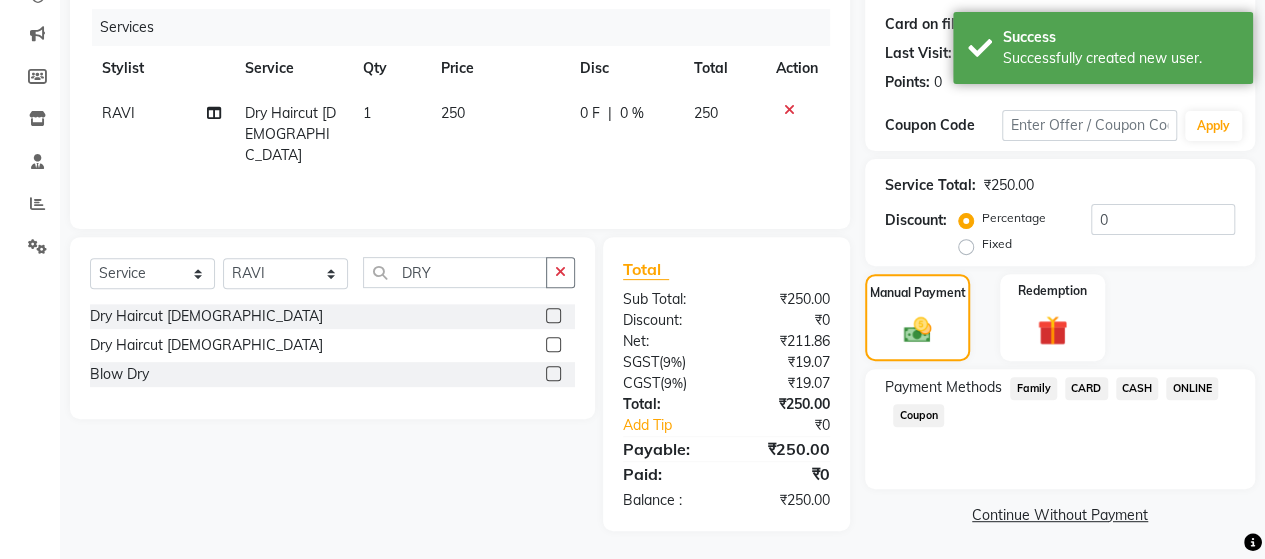 click on "ONLINE" 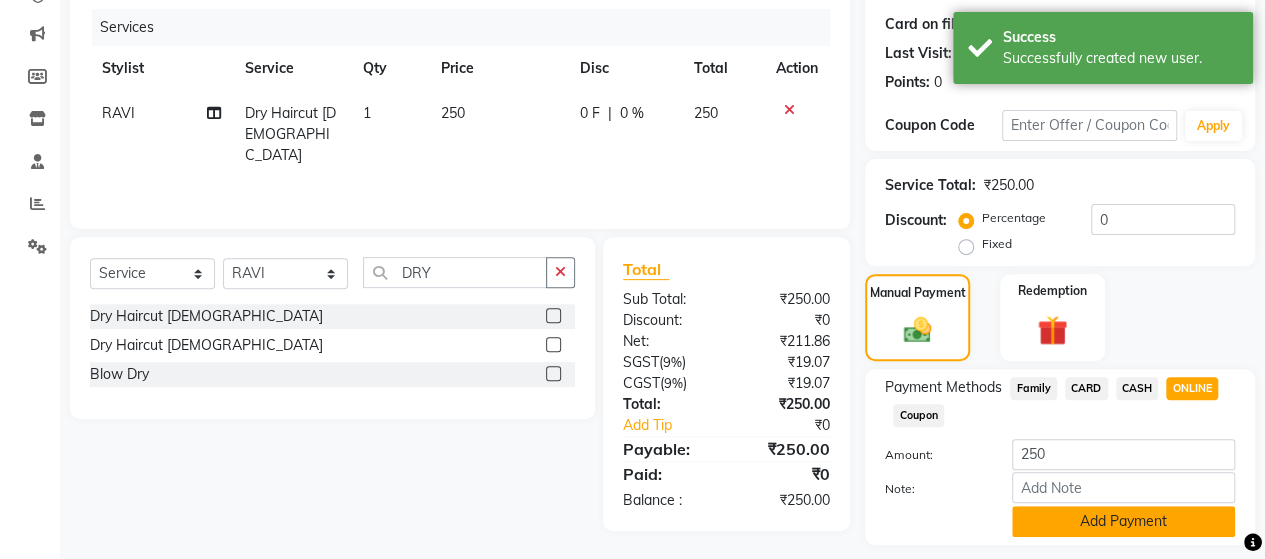 click on "Add Payment" 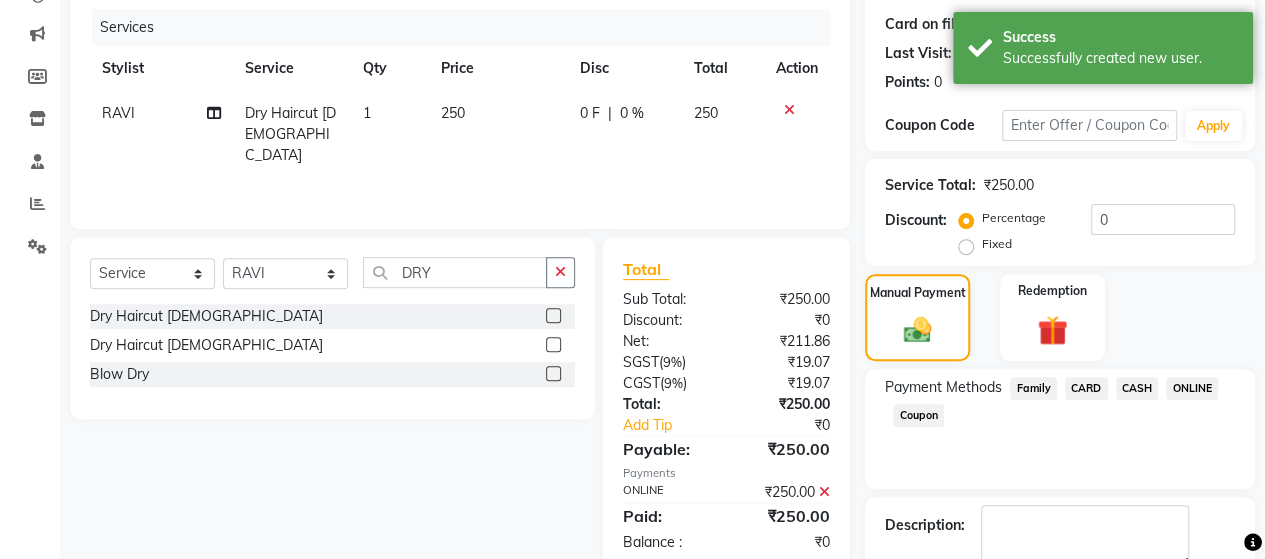 scroll, scrollTop: 350, scrollLeft: 0, axis: vertical 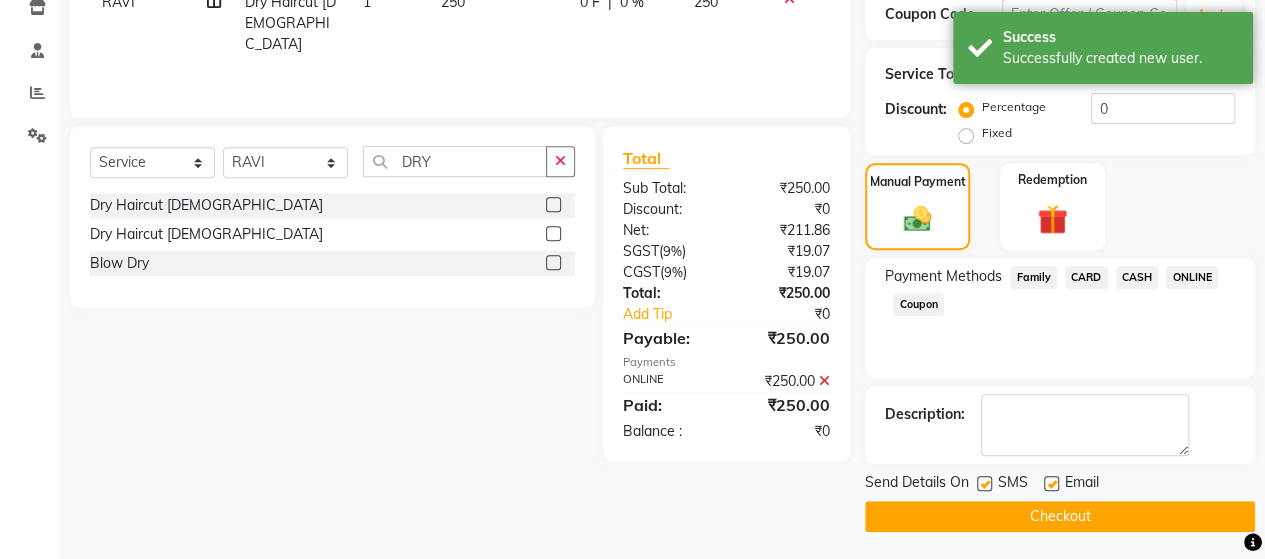 click on "Checkout" 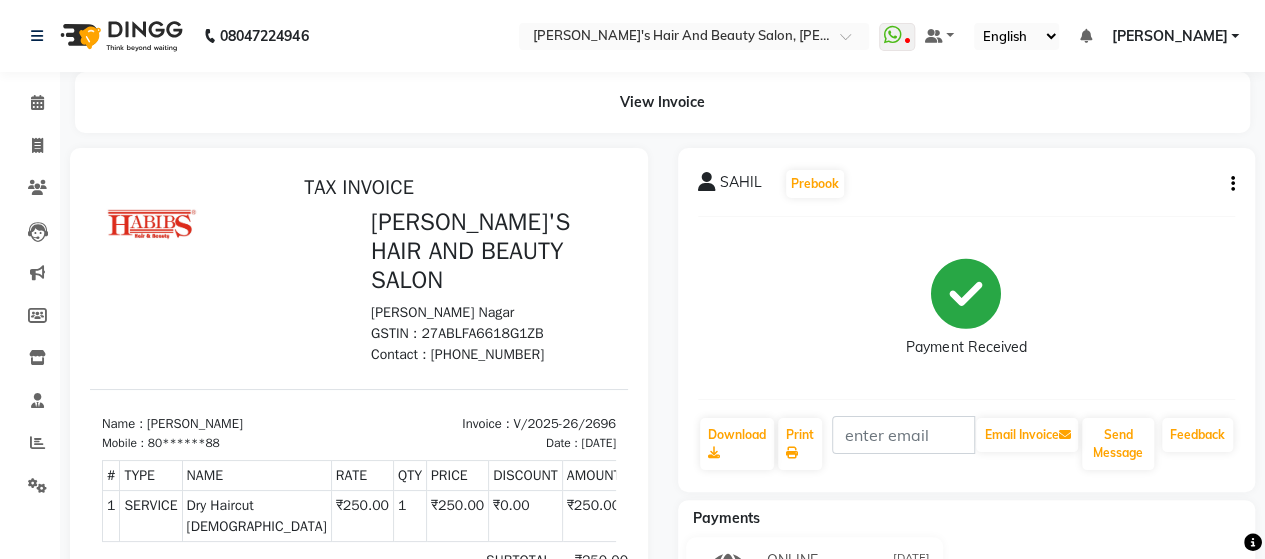 scroll, scrollTop: 196, scrollLeft: 0, axis: vertical 